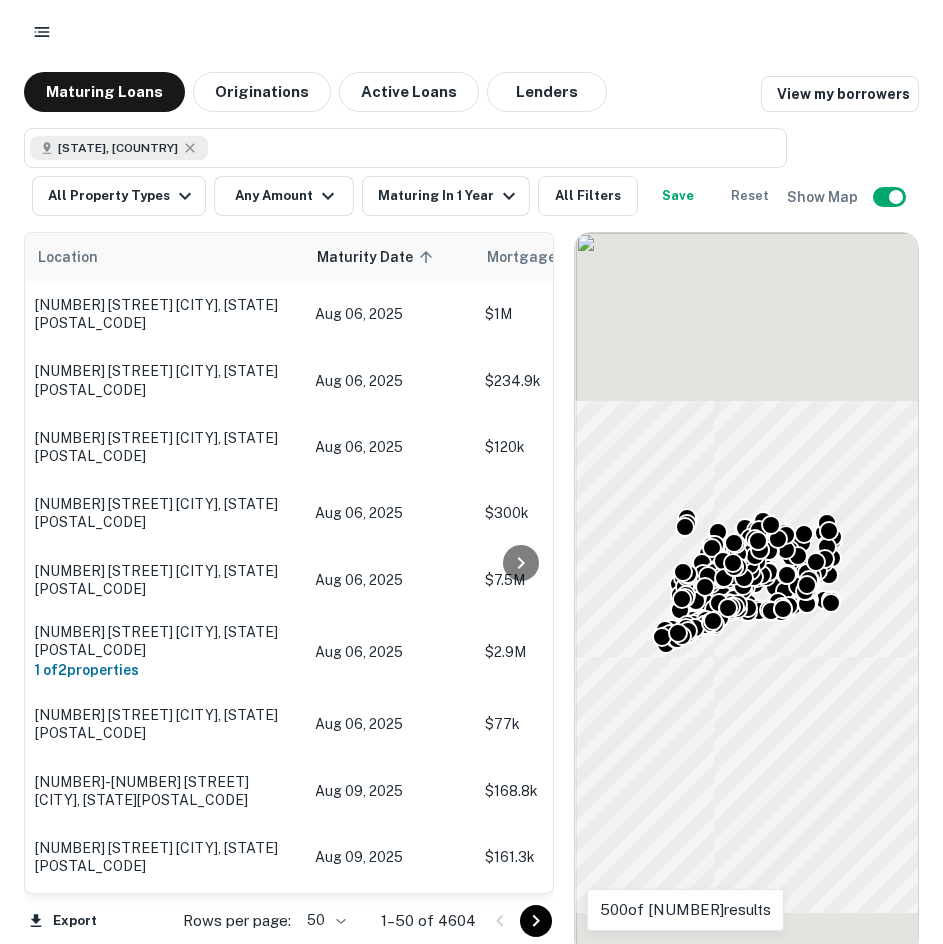 scroll, scrollTop: 0, scrollLeft: 0, axis: both 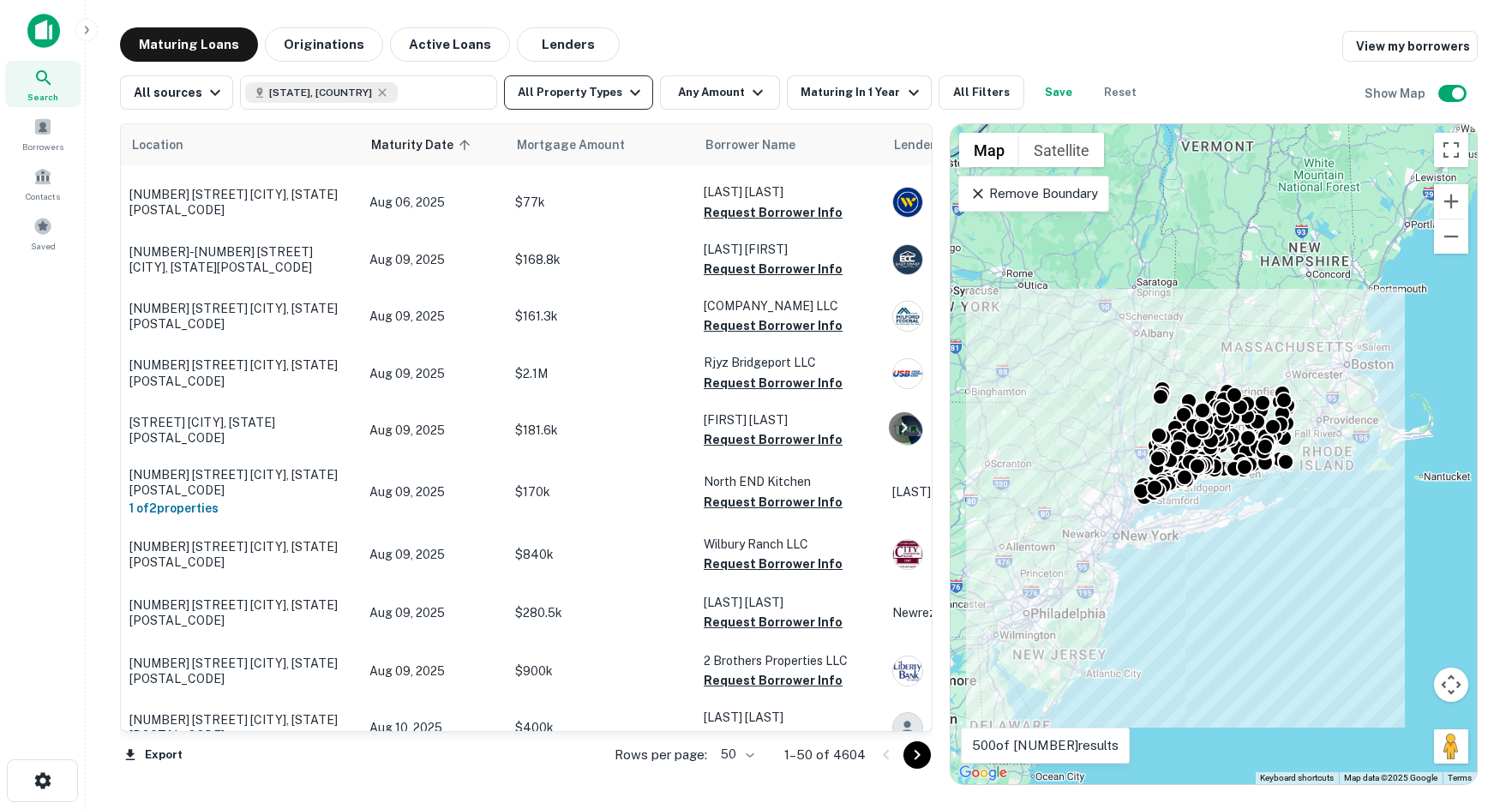 click on "All Property Types" at bounding box center [579, 93] 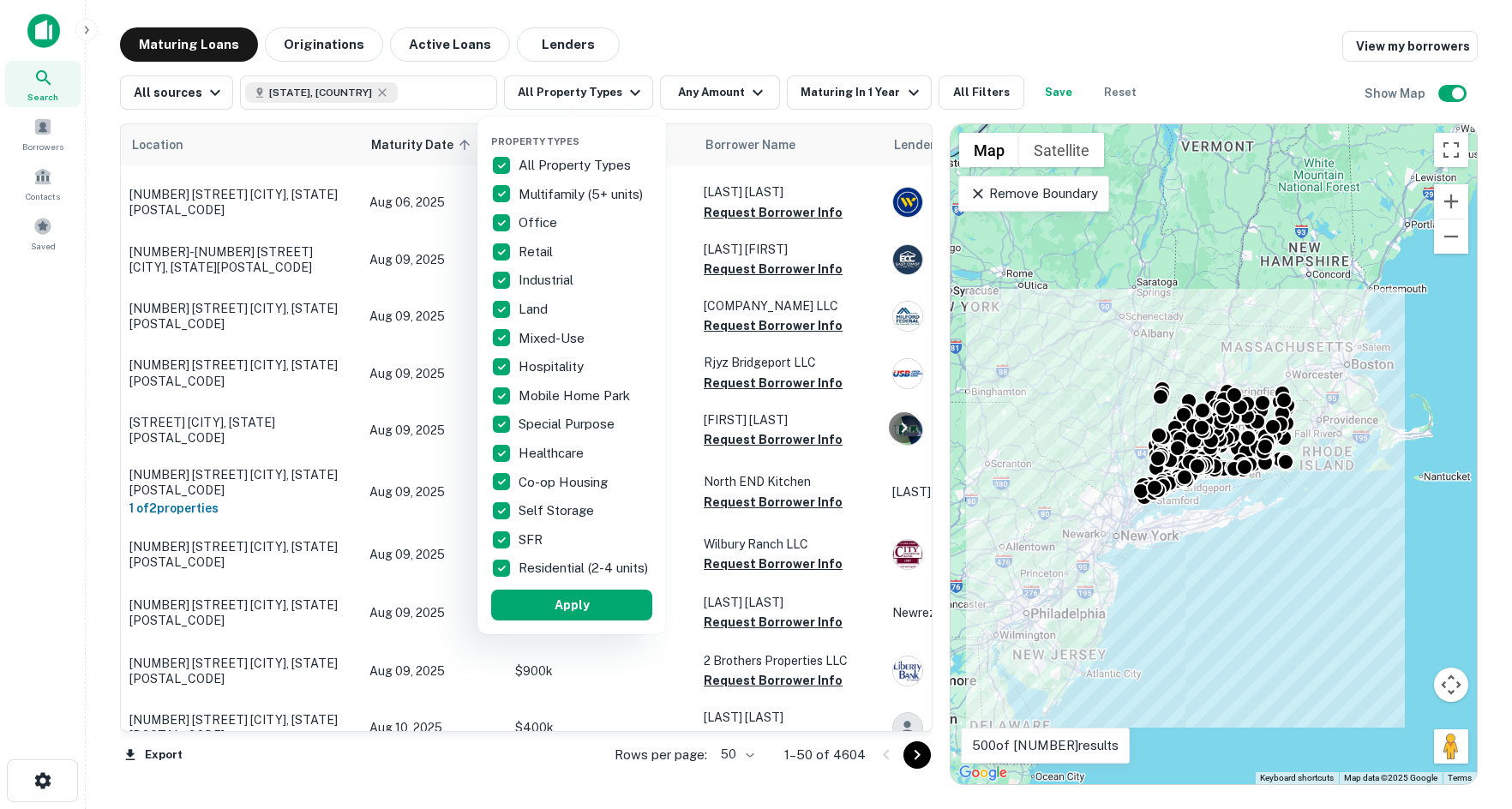 click on "All Property Types" at bounding box center (576, 165) 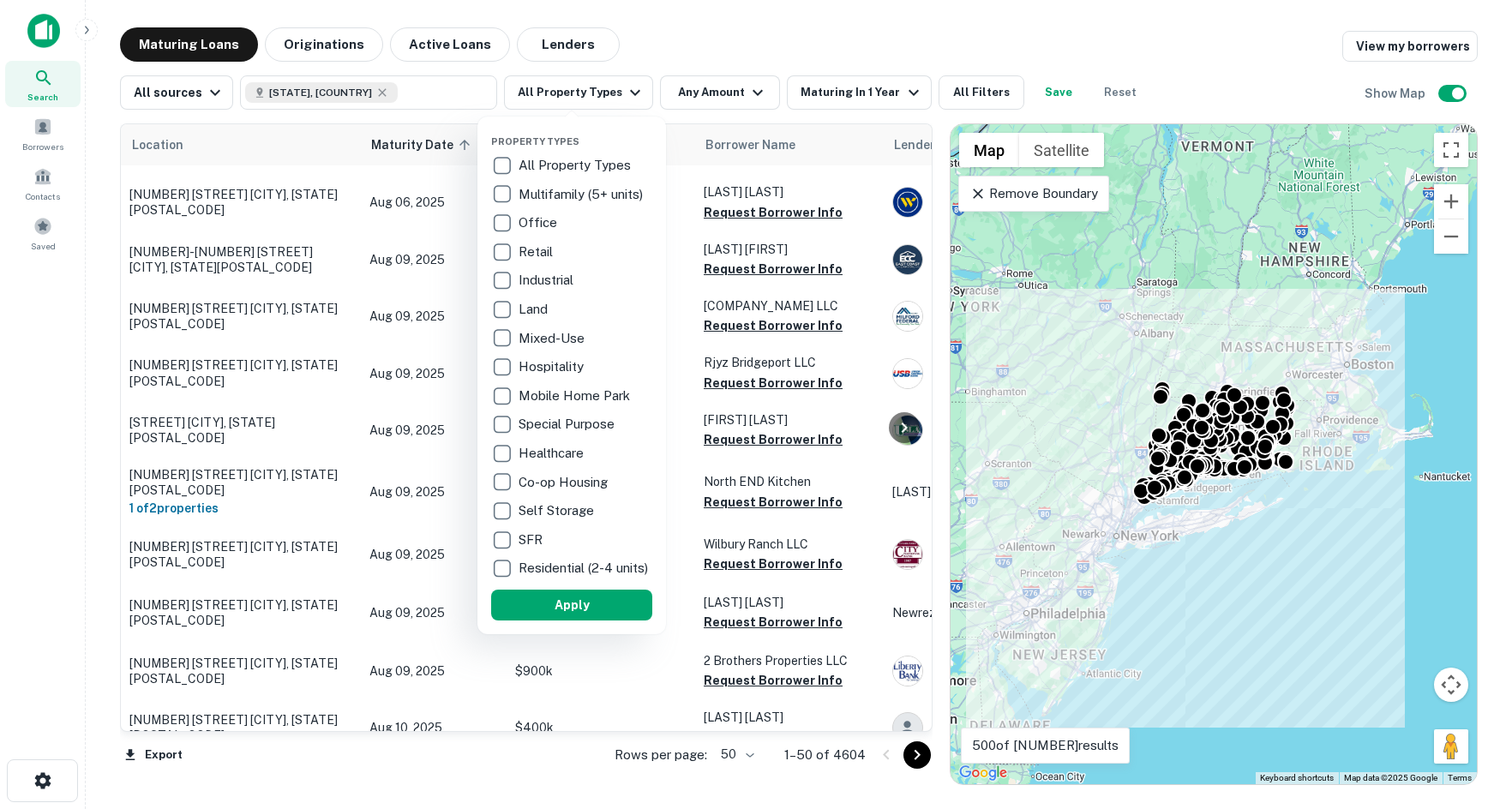 click on "Retail" at bounding box center [537, 252] 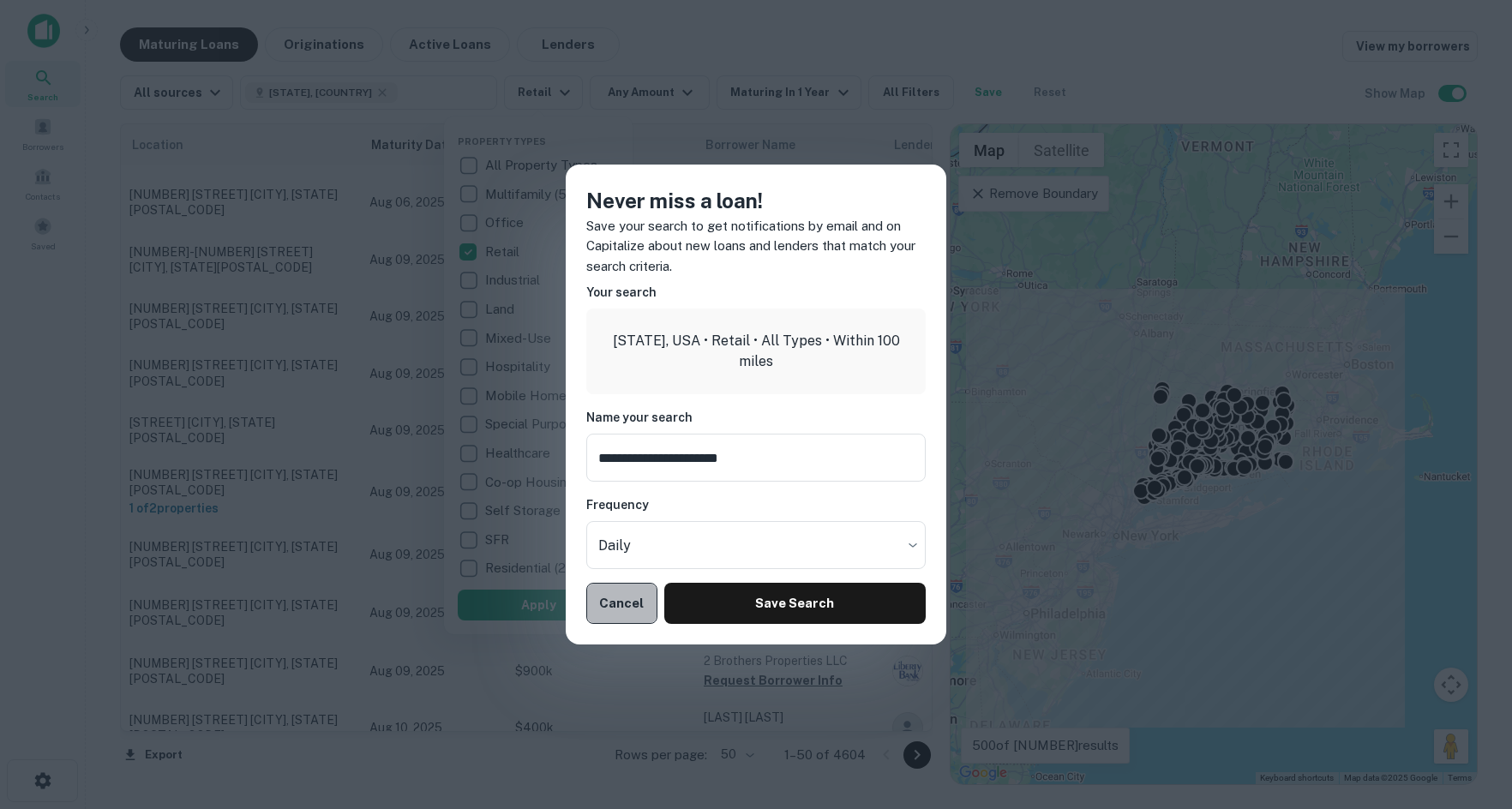 click on "Cancel" at bounding box center (621, 603) 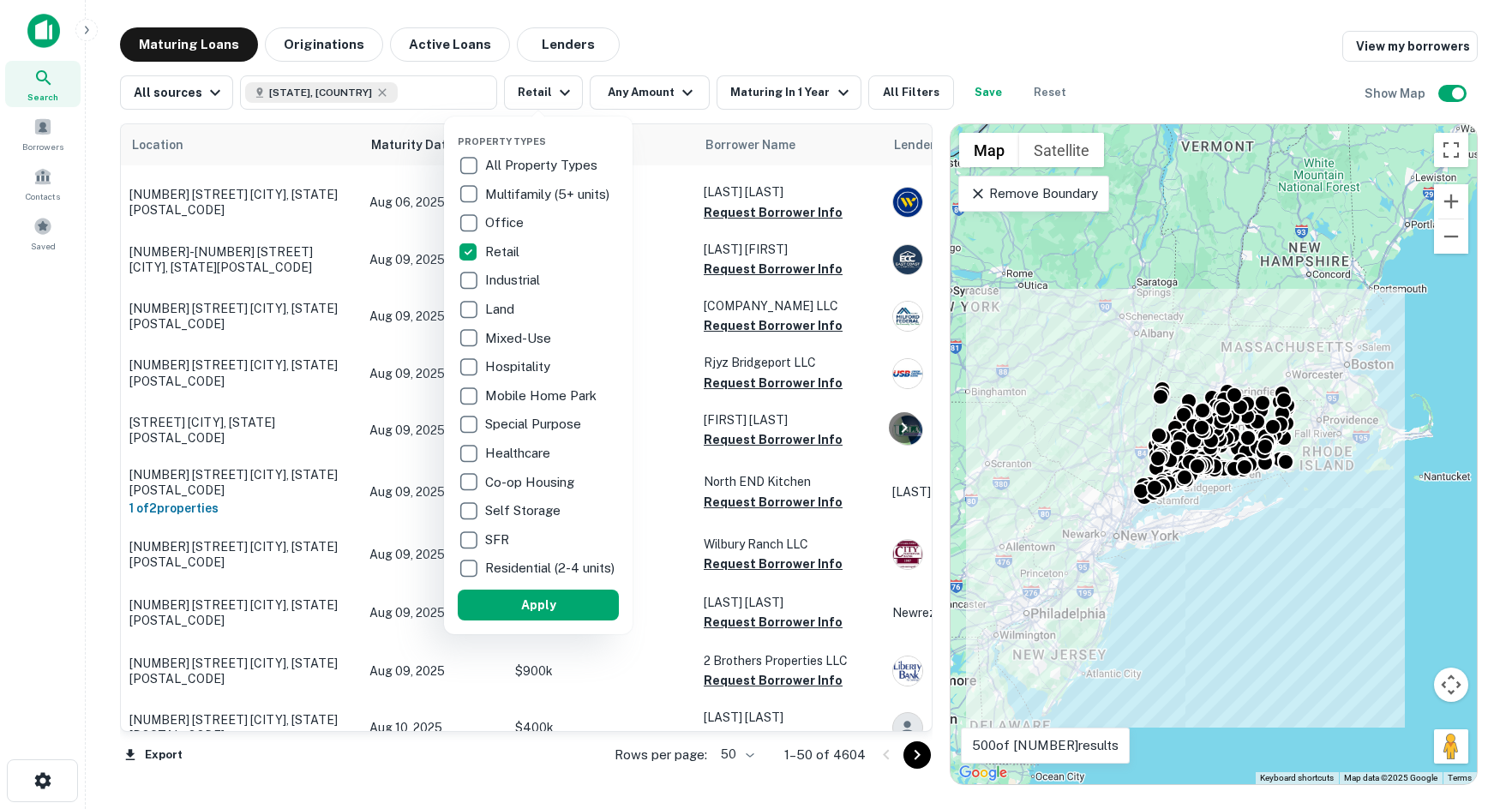 click on "Healthcare" at bounding box center [519, 453] 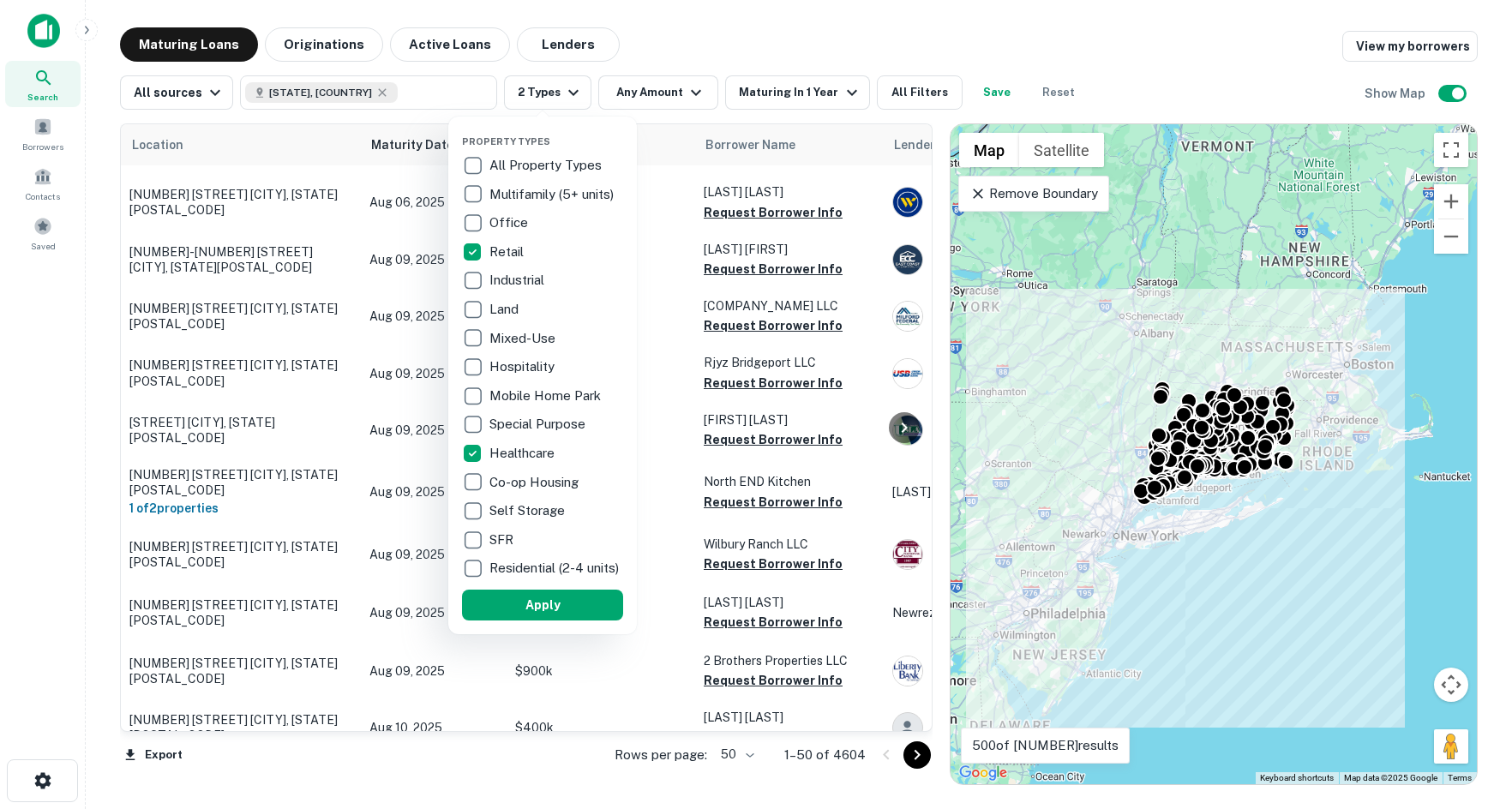 click on "Special Purpose" at bounding box center [539, 424] 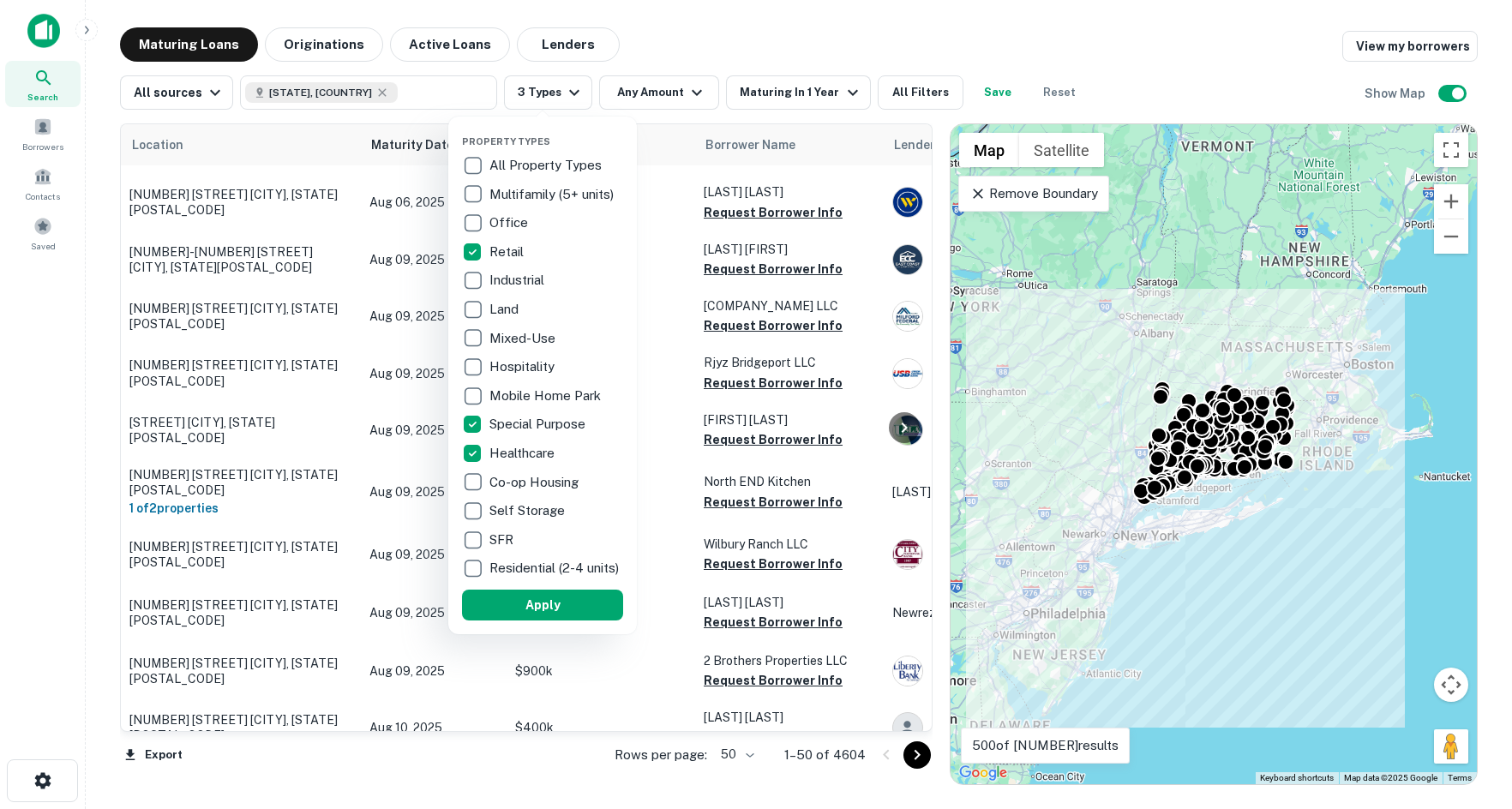 click on "Special Purpose" at bounding box center [539, 424] 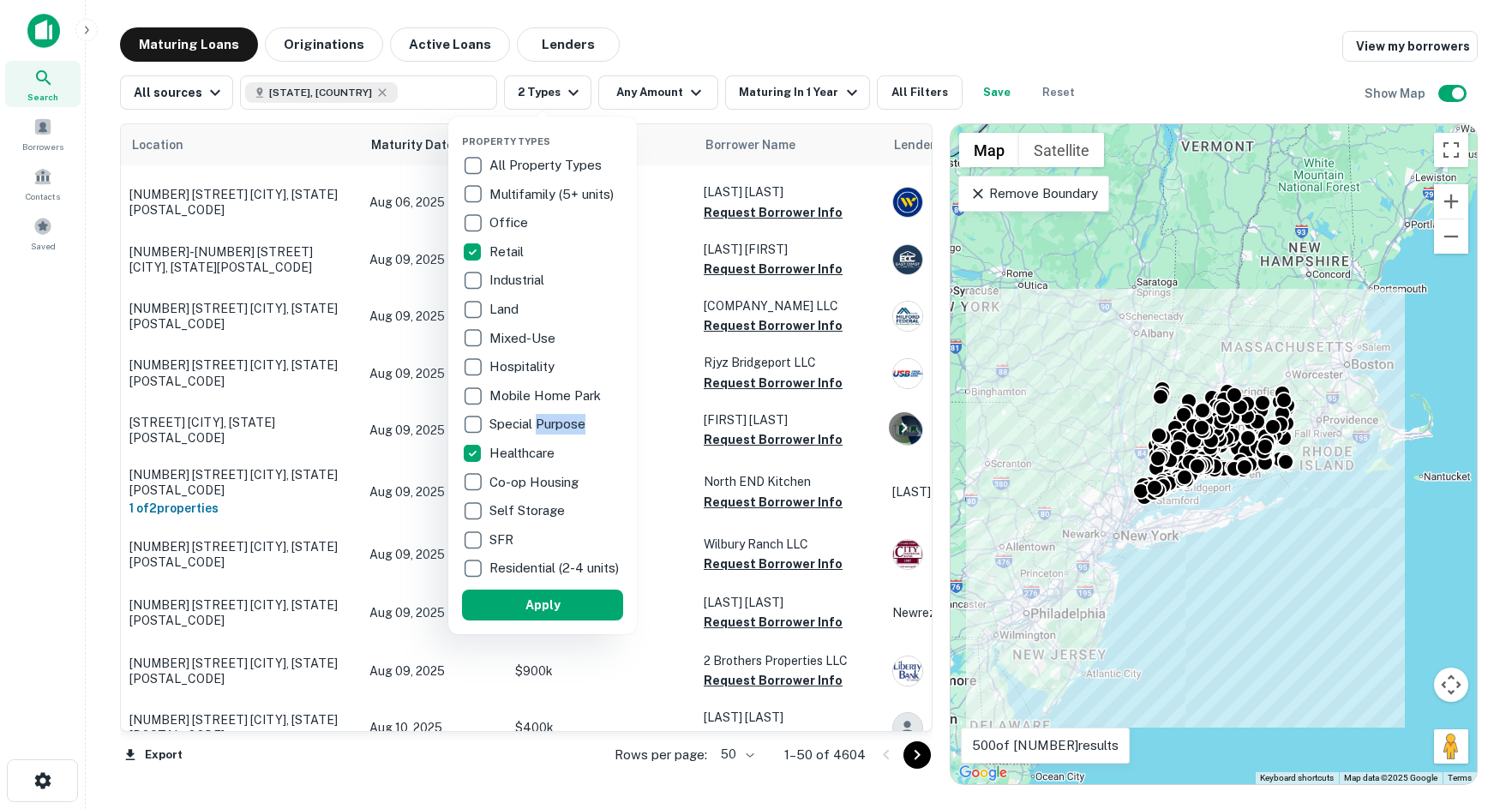 click on "Special Purpose" at bounding box center [539, 424] 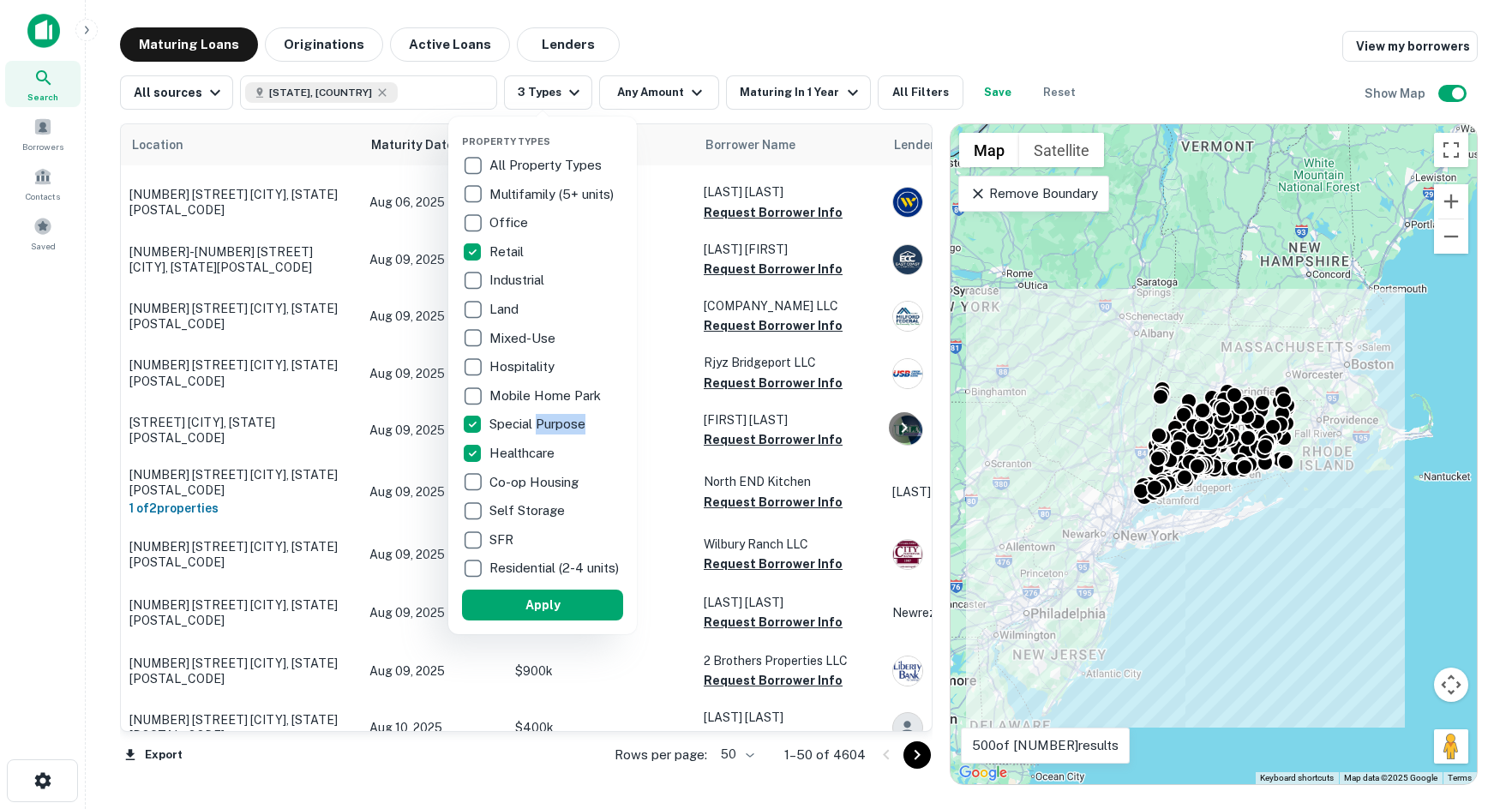 click on "Special Purpose" at bounding box center (543, 424) 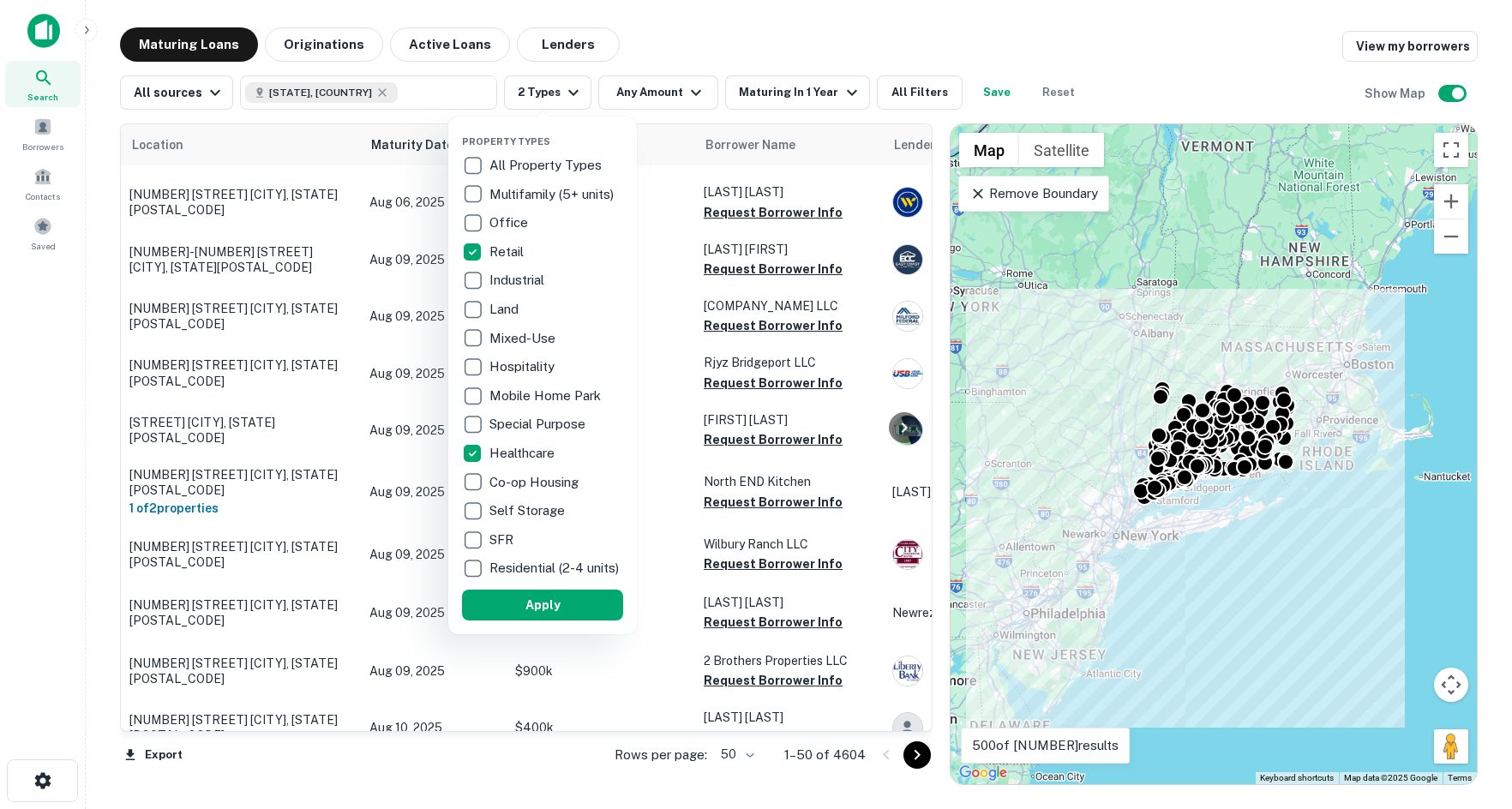 click on "Special Purpose" at bounding box center (539, 424) 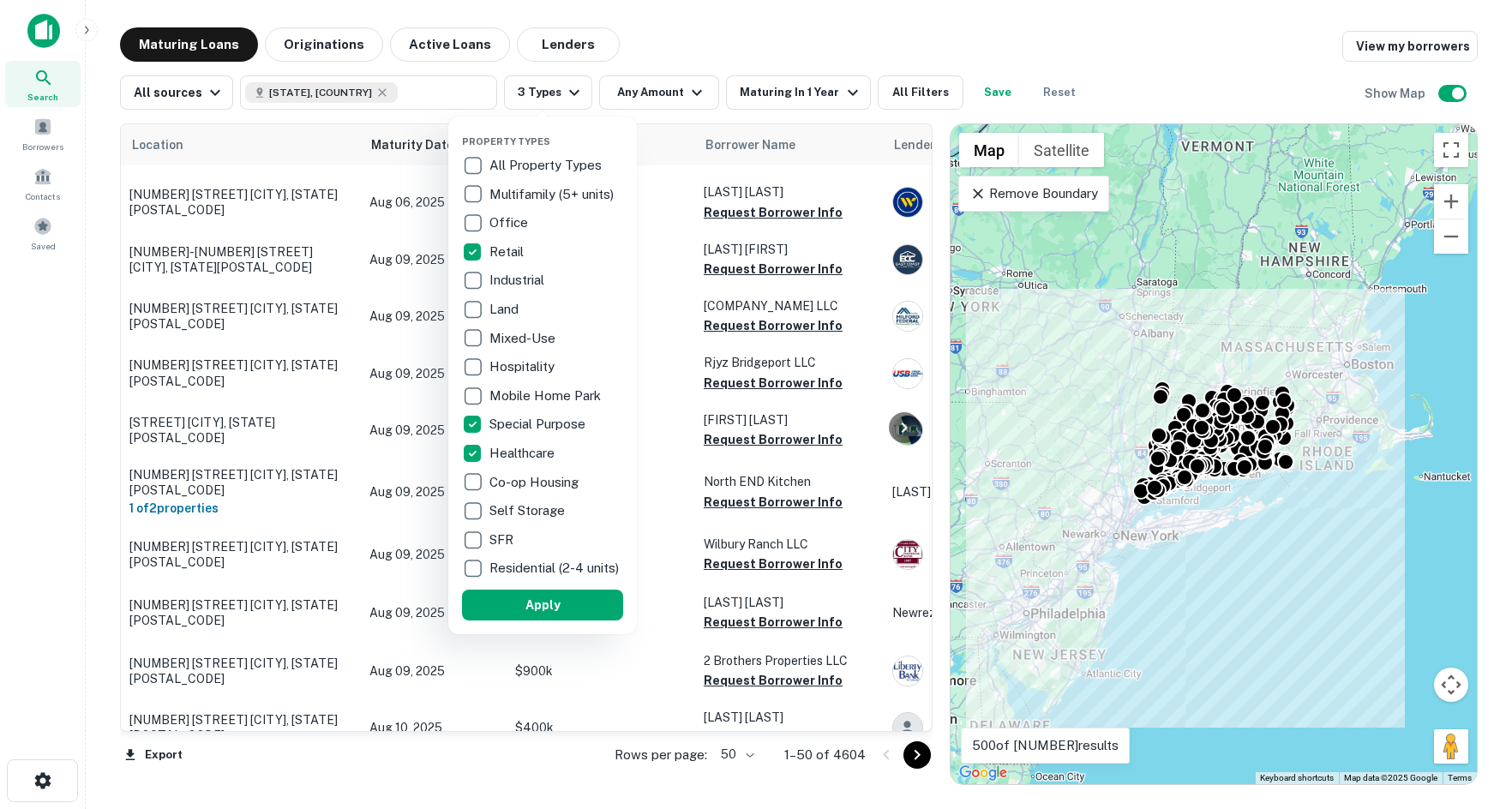 click on "Industrial" at bounding box center [519, 280] 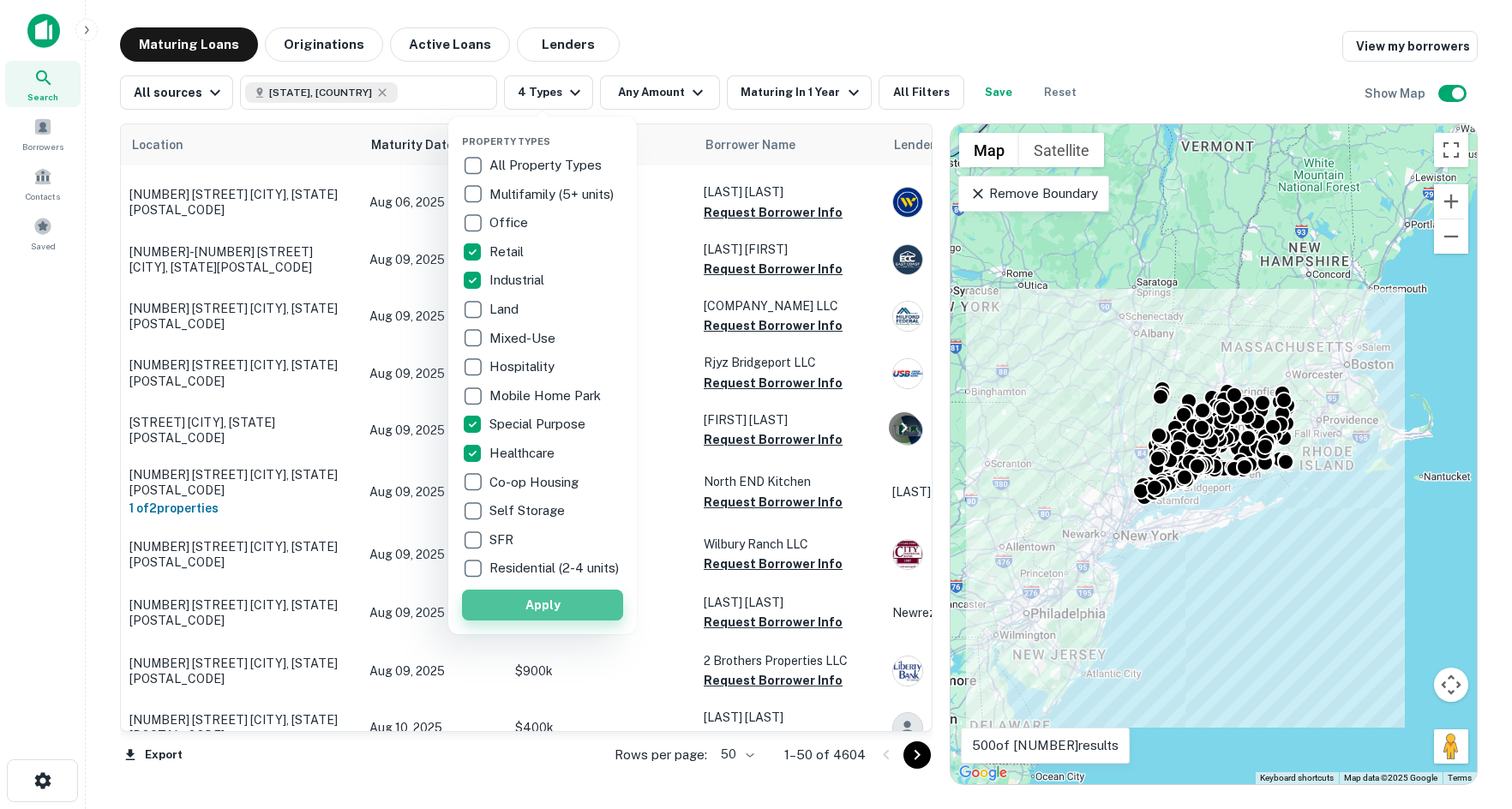 click on "Apply" at bounding box center (543, 605) 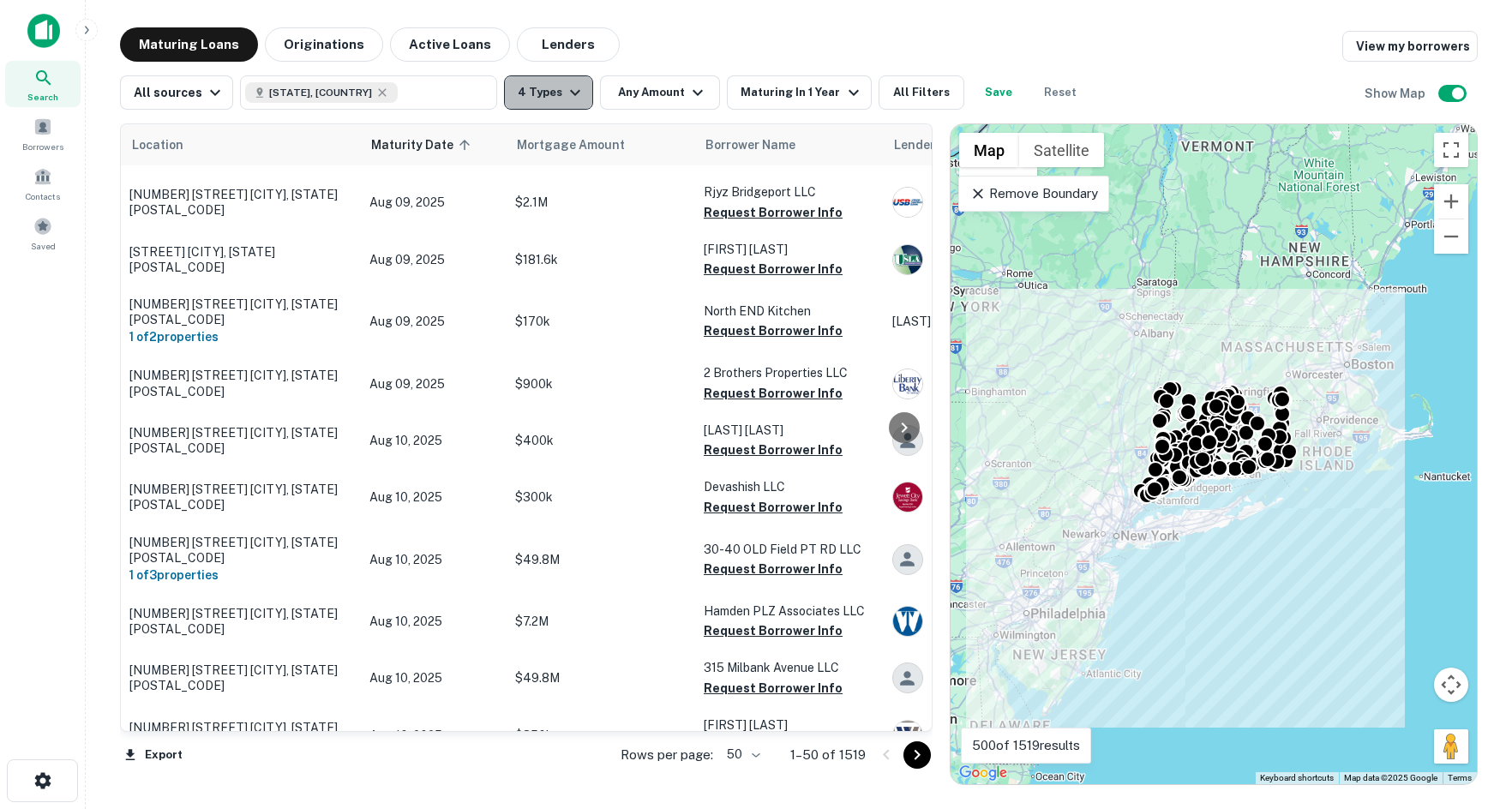 click 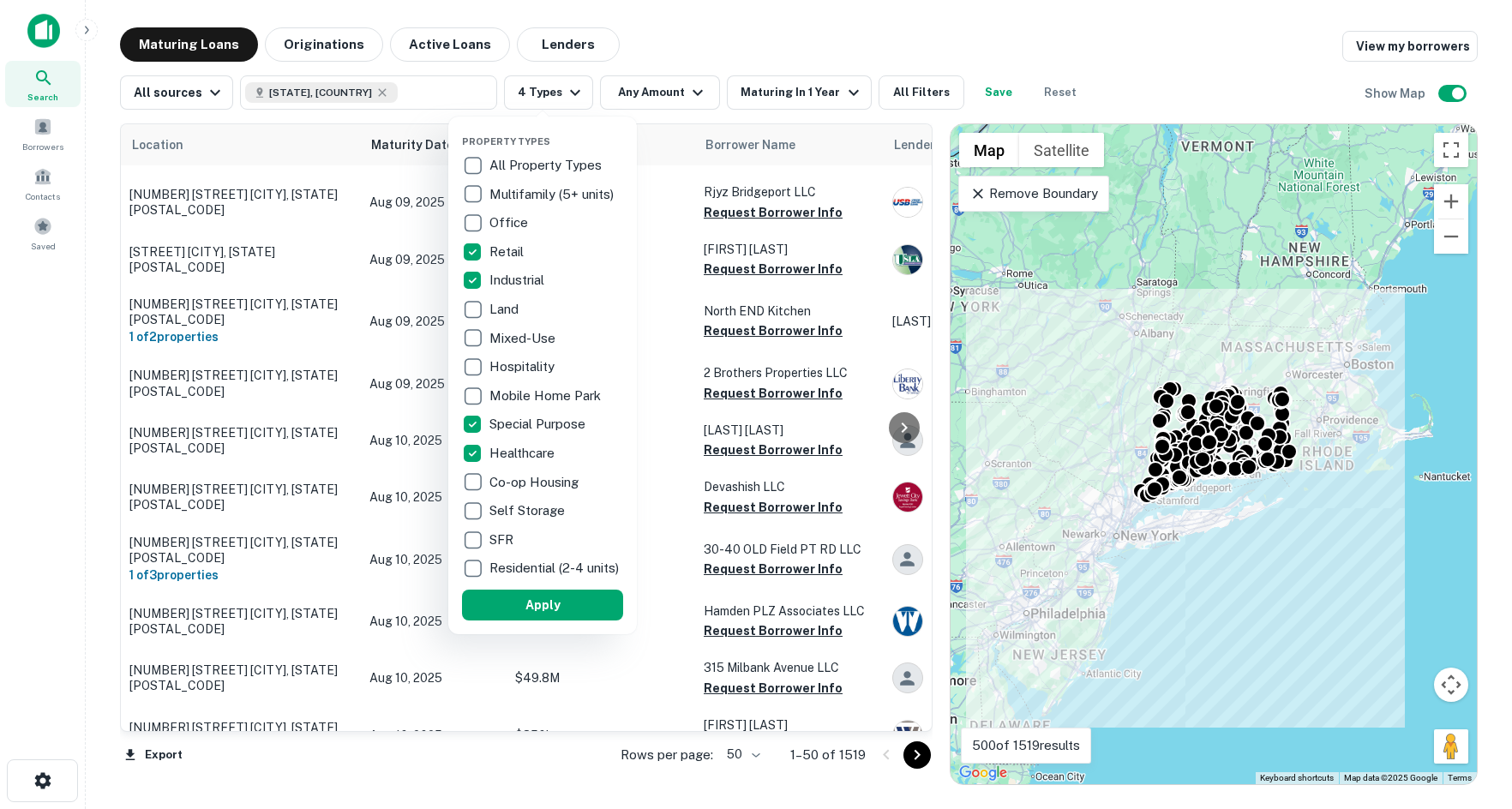 click at bounding box center [756, 404] 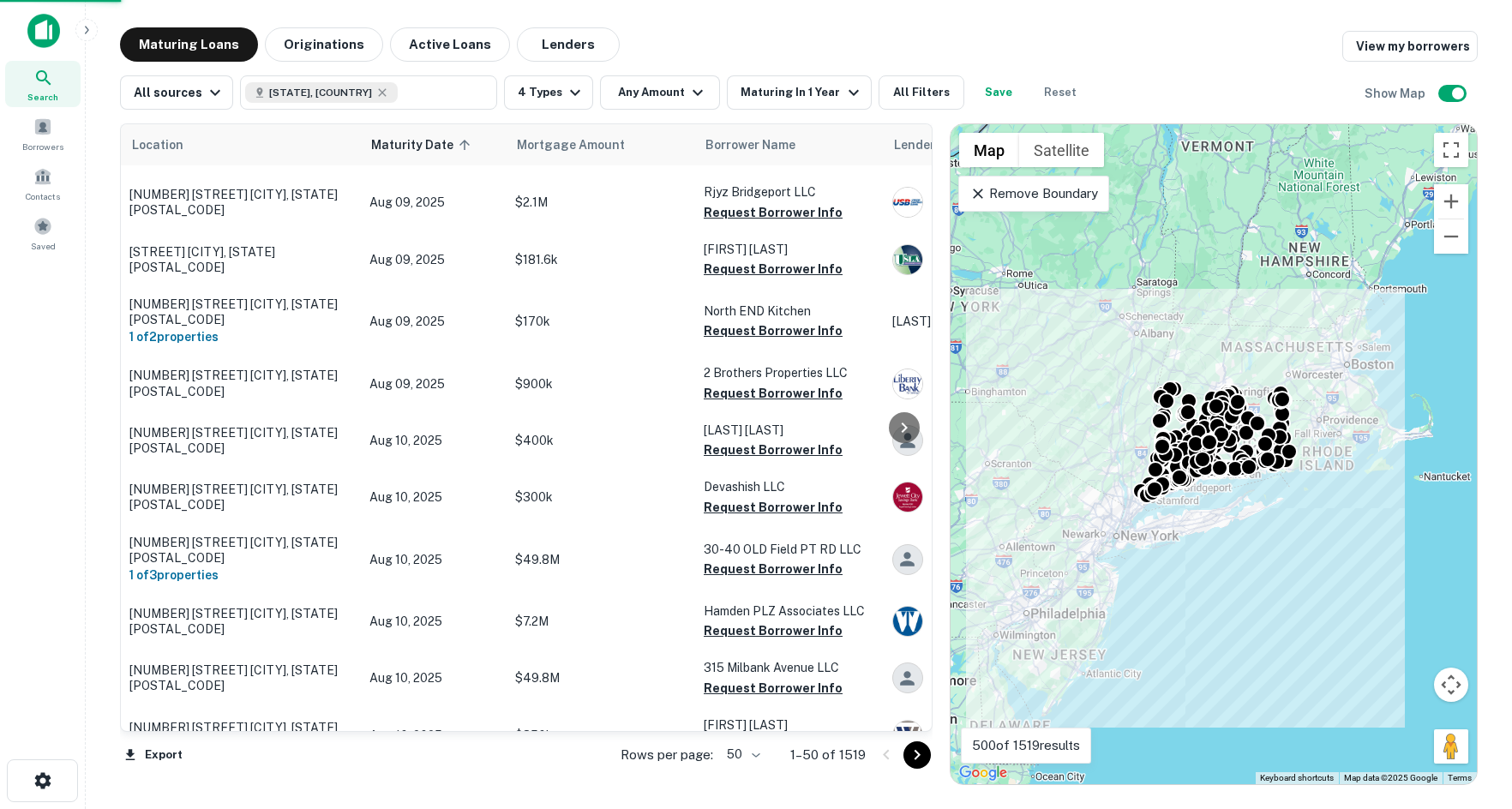 click on "Property Types All Property Types Multifamily (5+ units) Office Retail Industrial Land Mixed-Use Hospitality Mobile Home Park Special Purpose Healthcare Co-op Housing Self Storage SFR Residential (2-4 units) Apply" at bounding box center [756, 404] 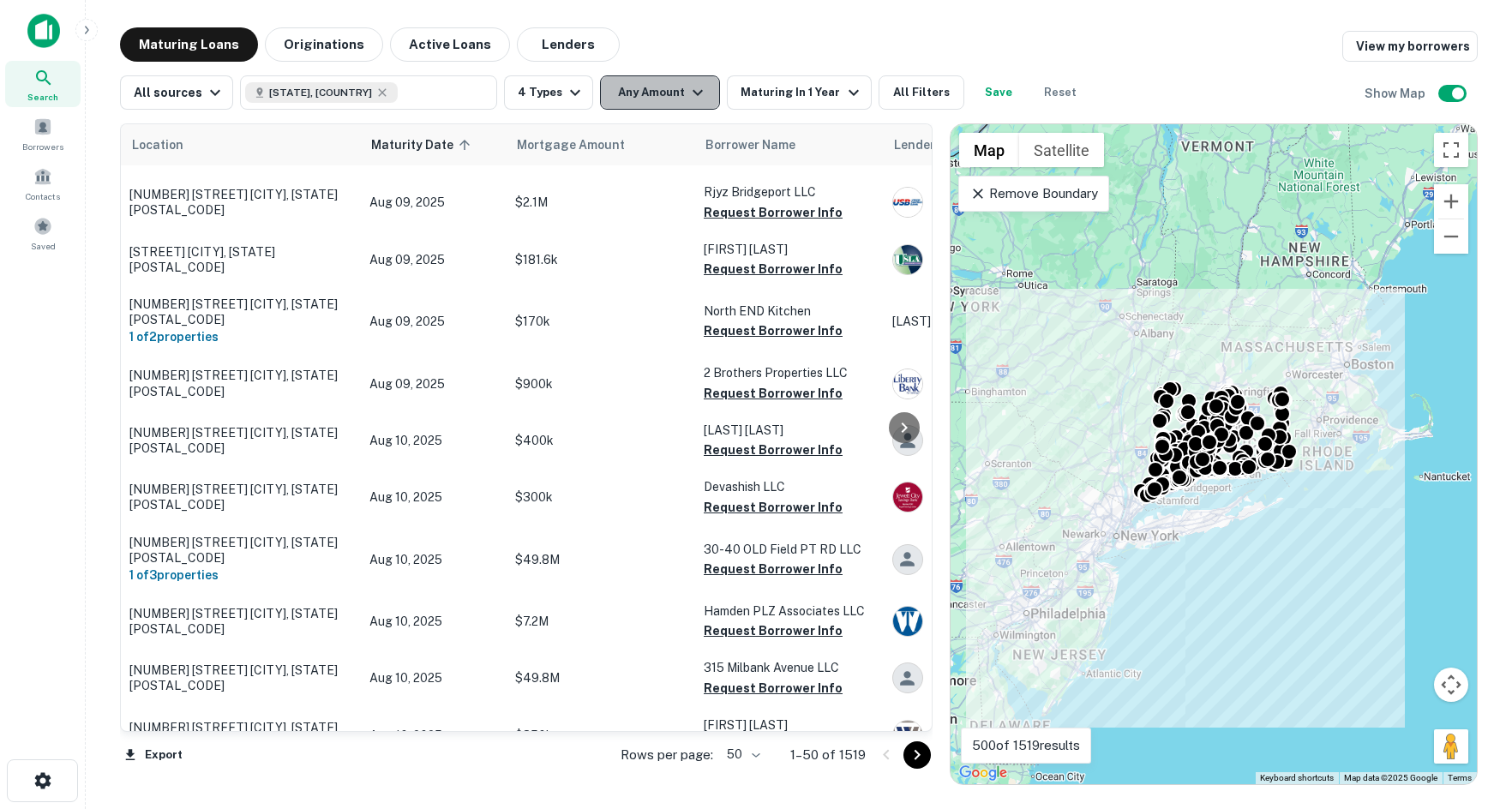 click 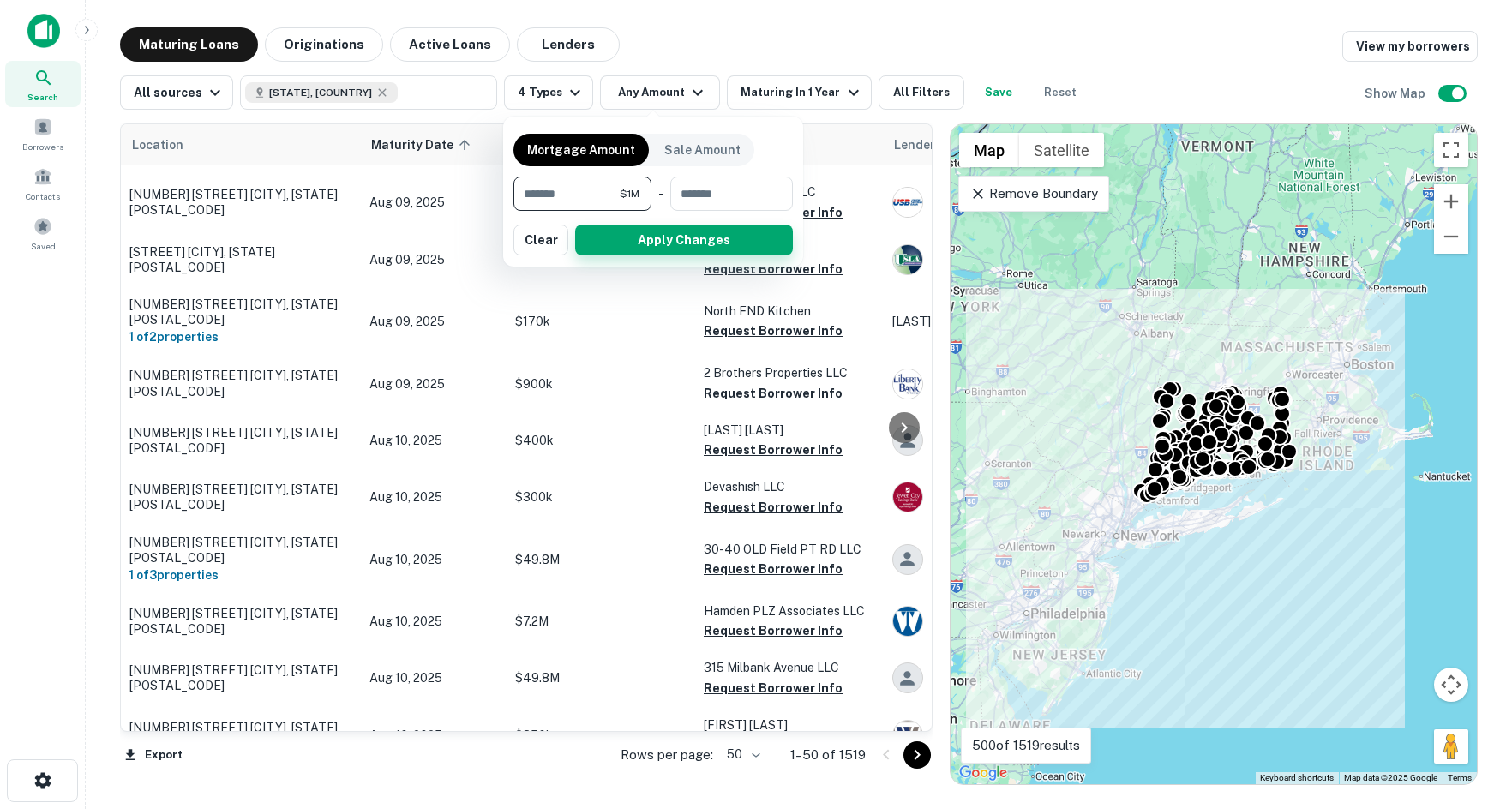 type on "*******" 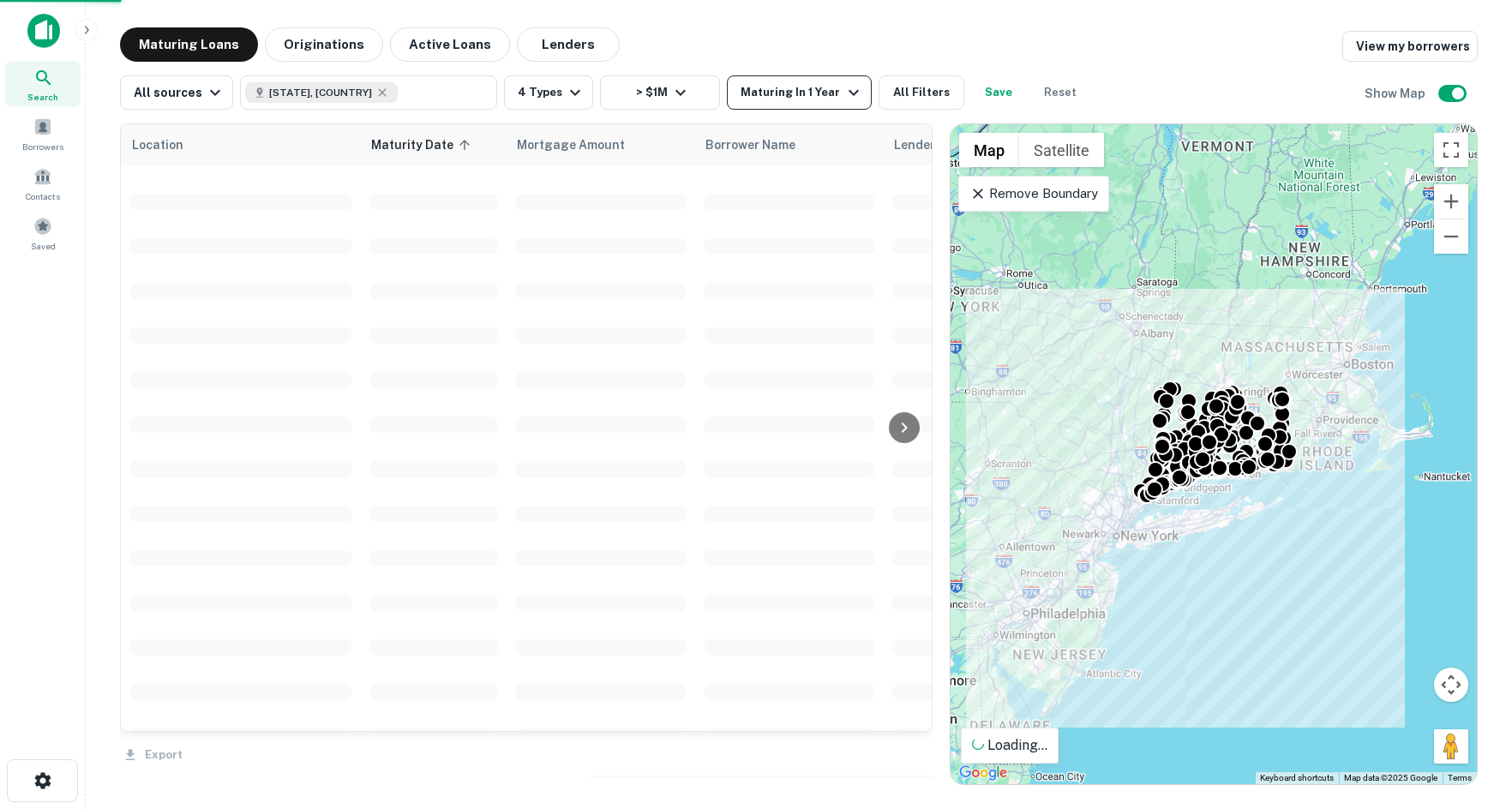 click on "Maturing In 1 Year" at bounding box center (801, 93) 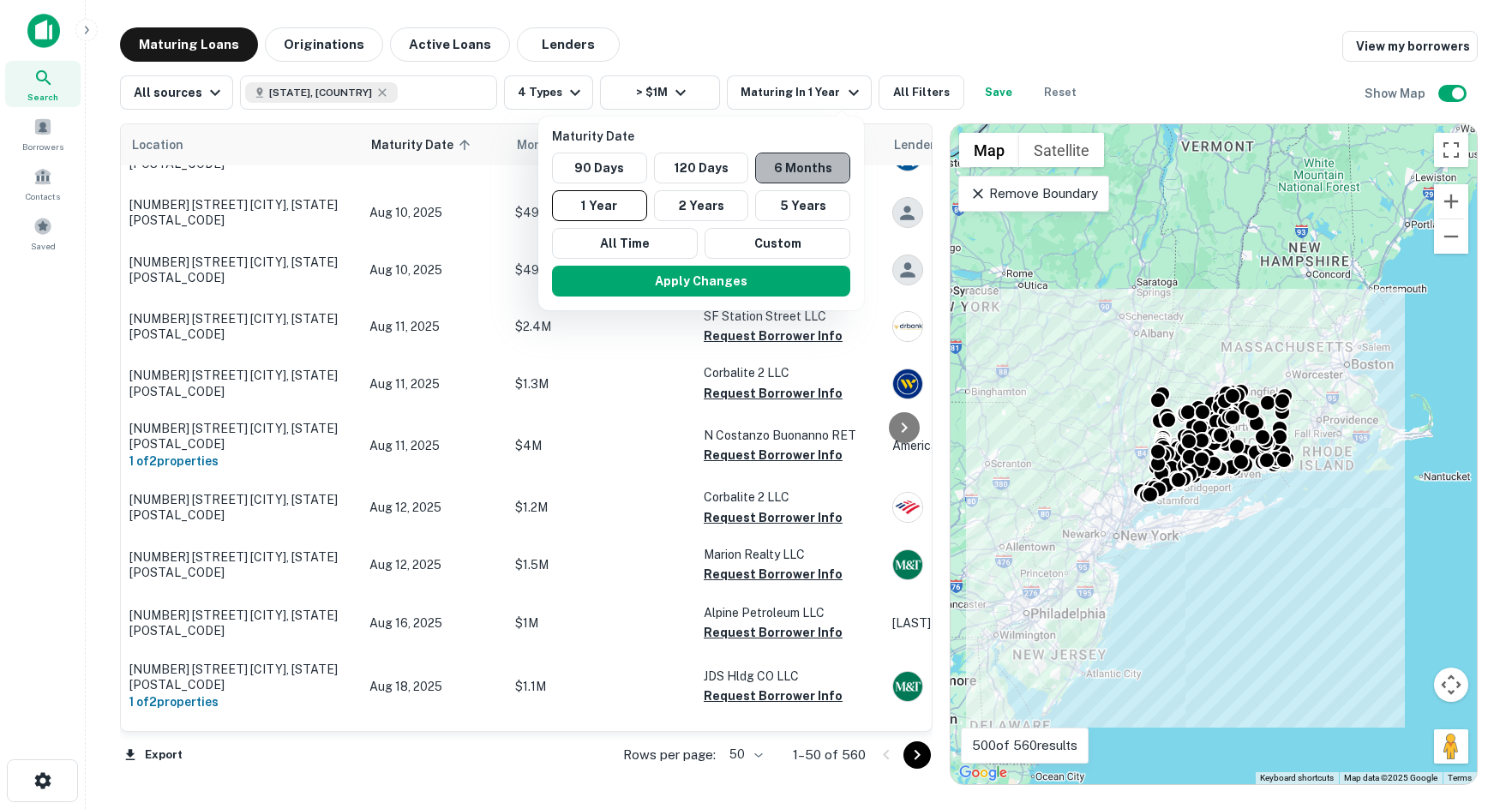 click on "6 Months" at bounding box center [802, 168] 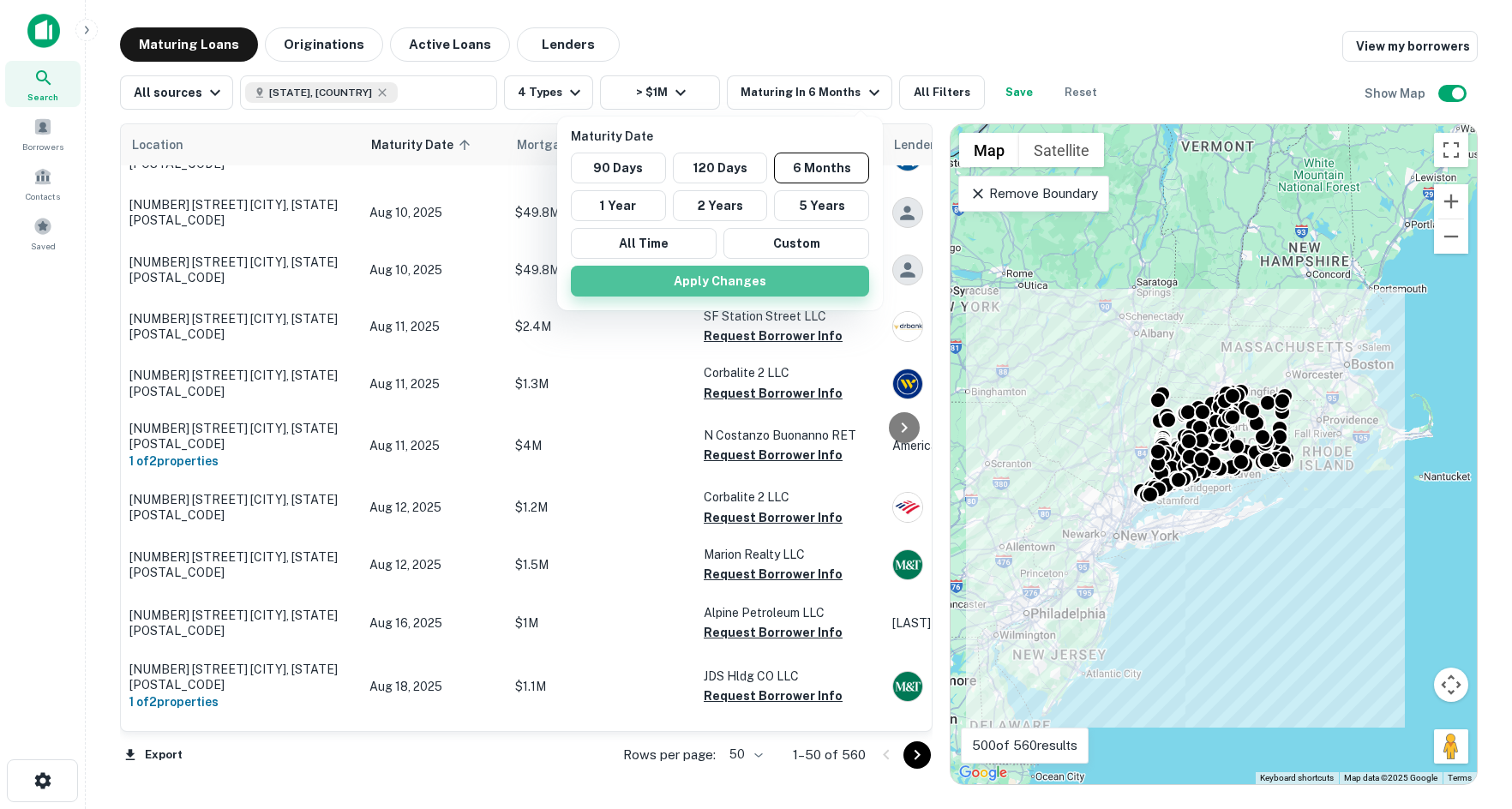 click on "Apply Changes" at bounding box center (720, 281) 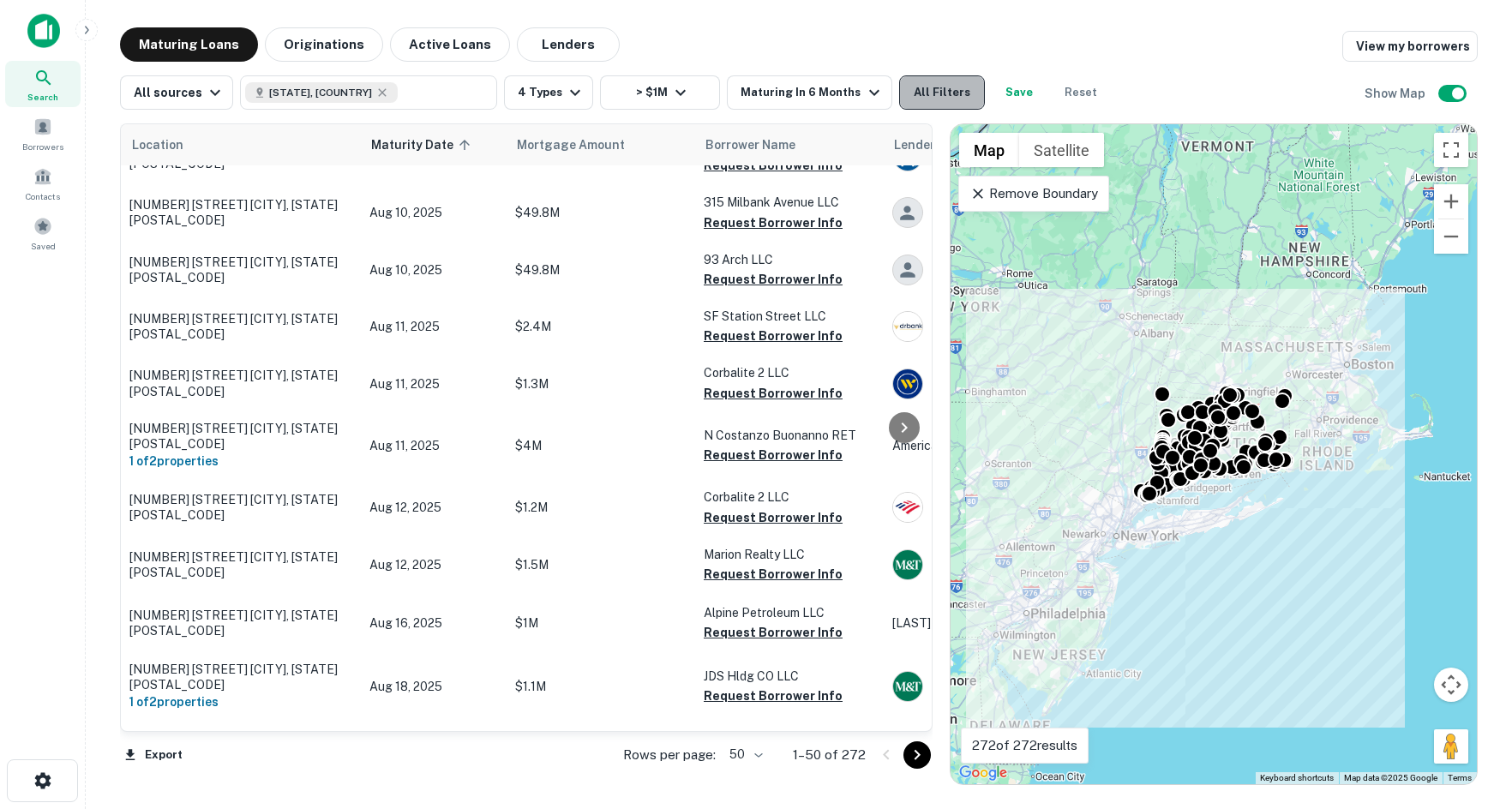click on "All Filters" at bounding box center [942, 93] 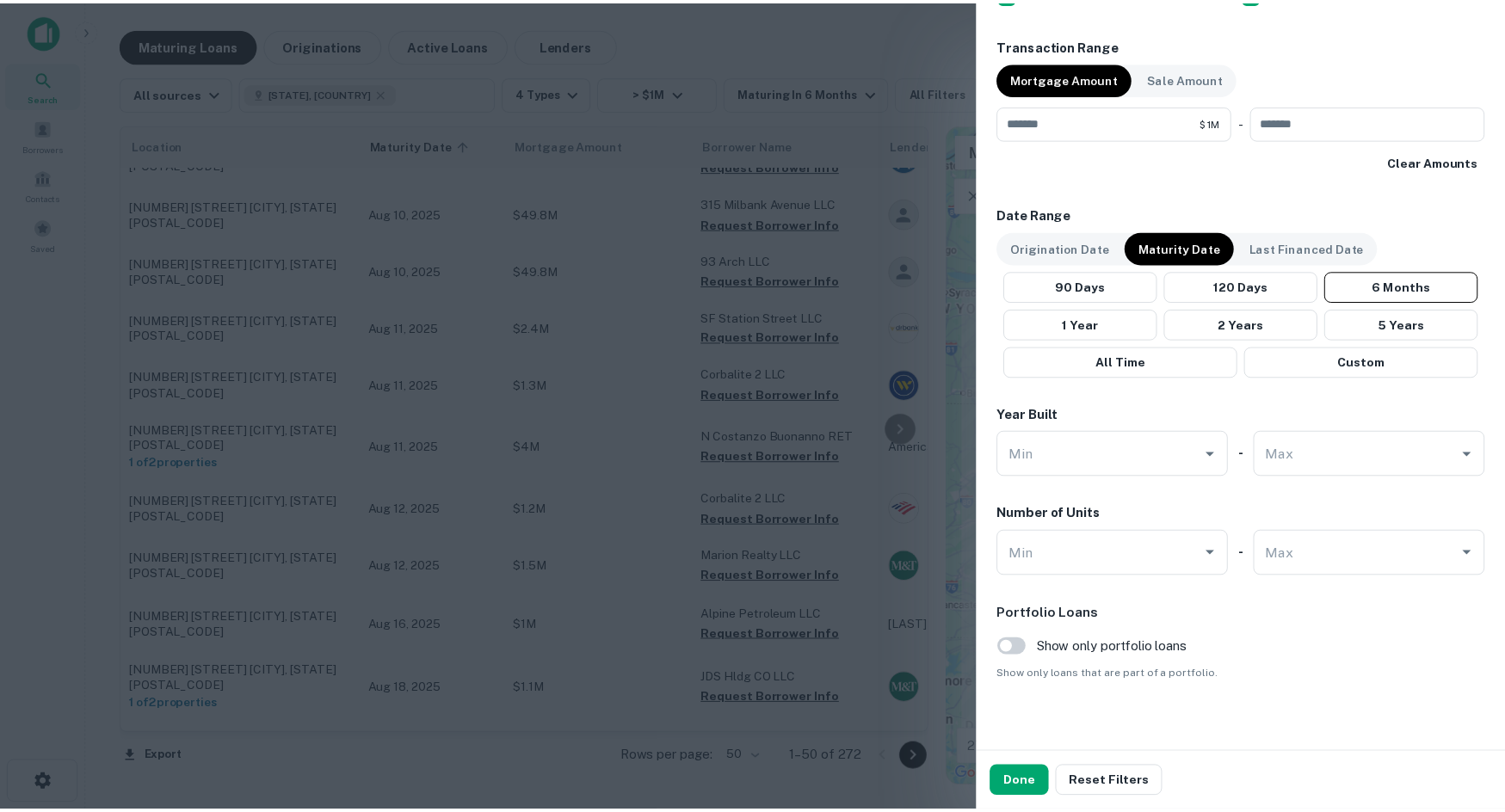 scroll, scrollTop: 873, scrollLeft: 0, axis: vertical 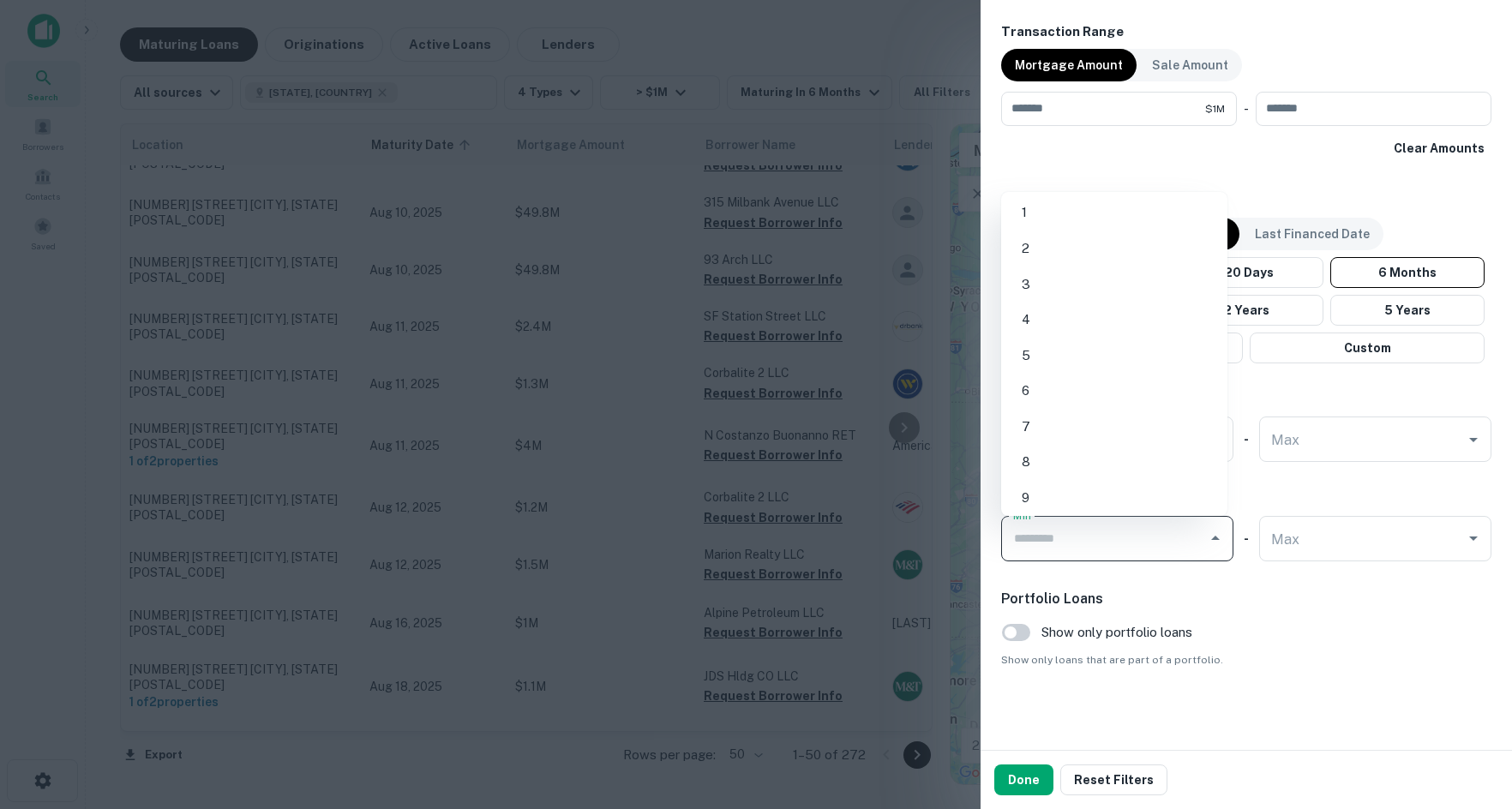 click on "Min" at bounding box center [1104, 538] 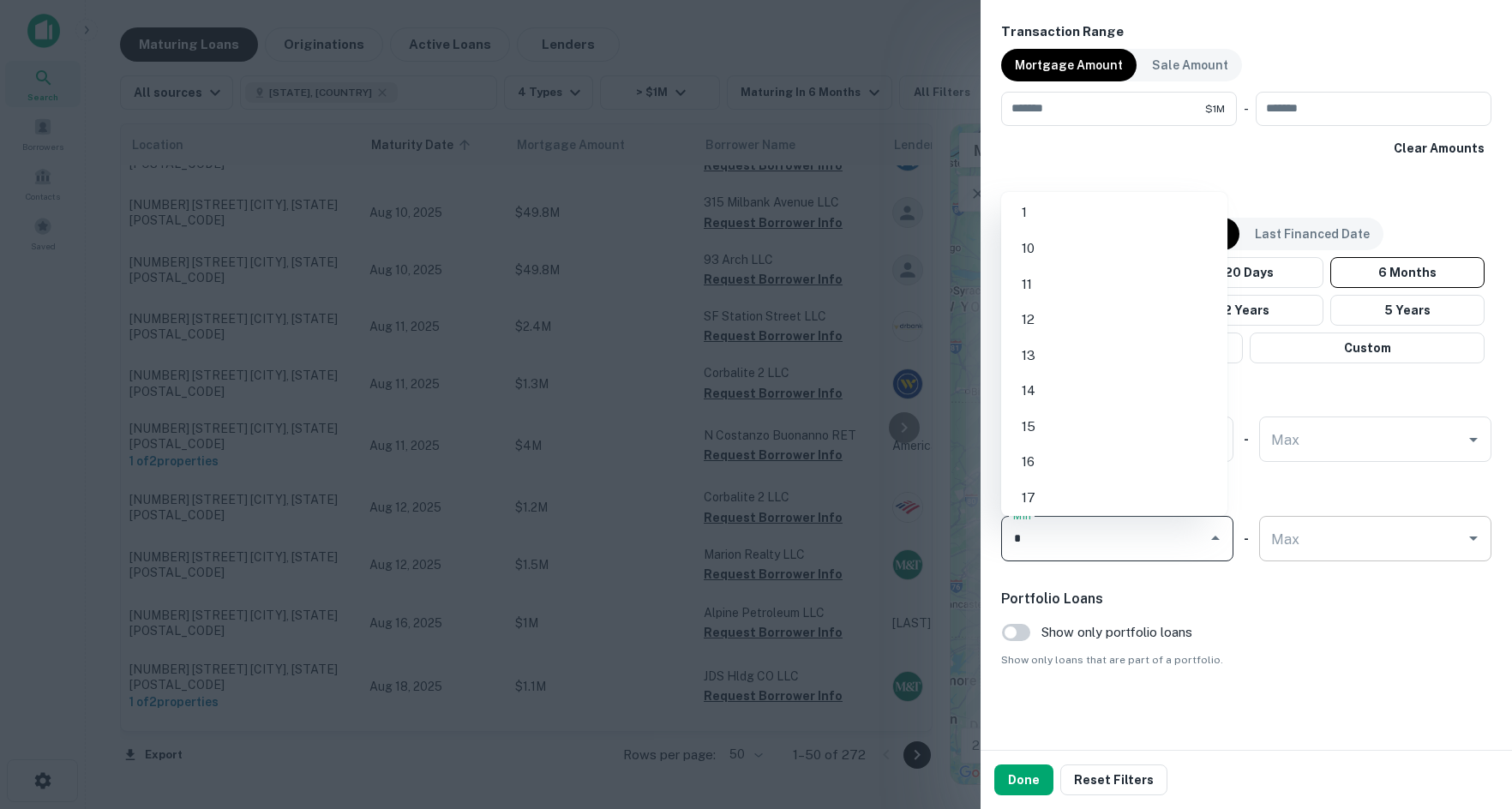 type on "*" 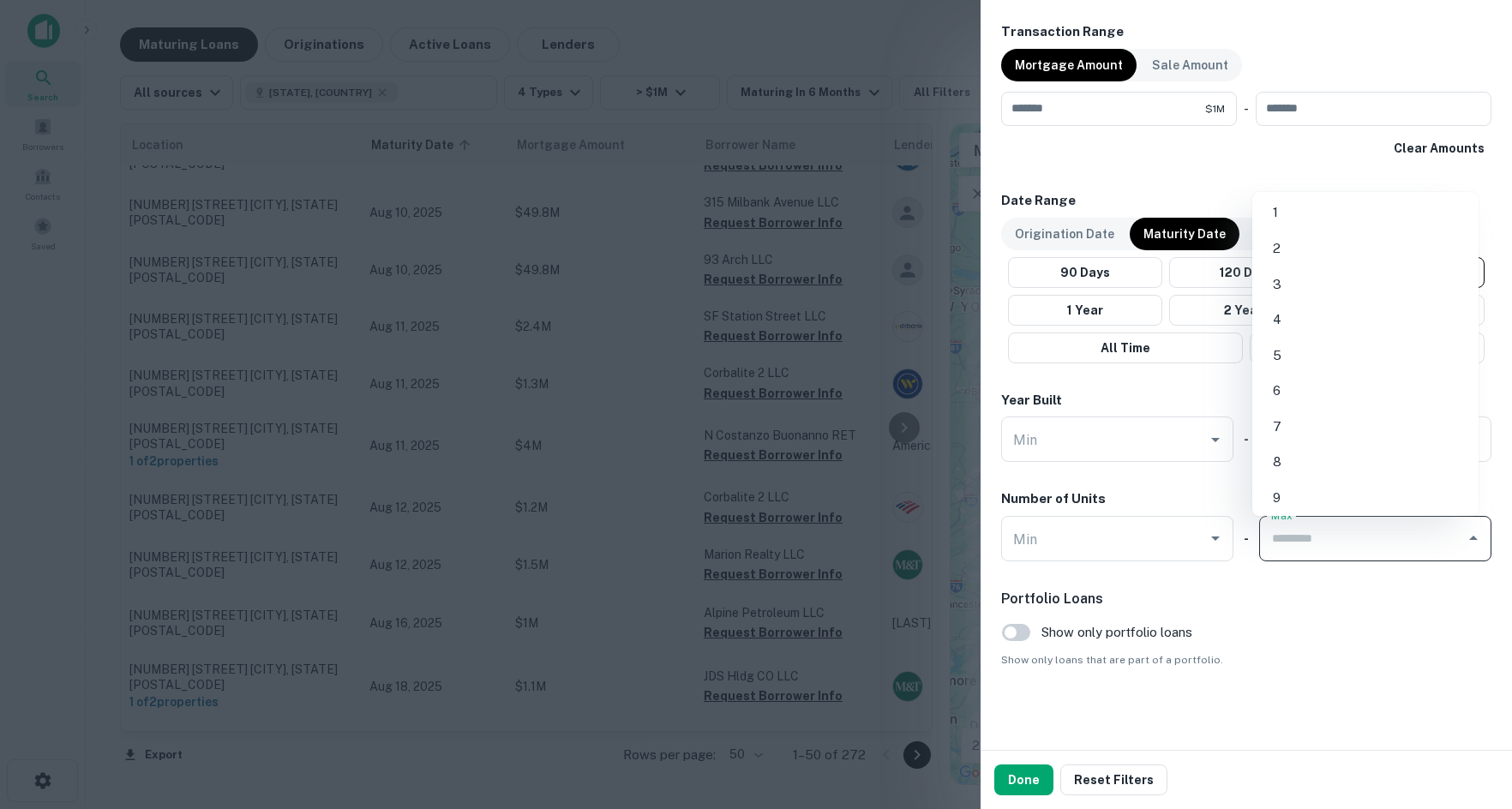 click on "Max" at bounding box center [1362, 538] 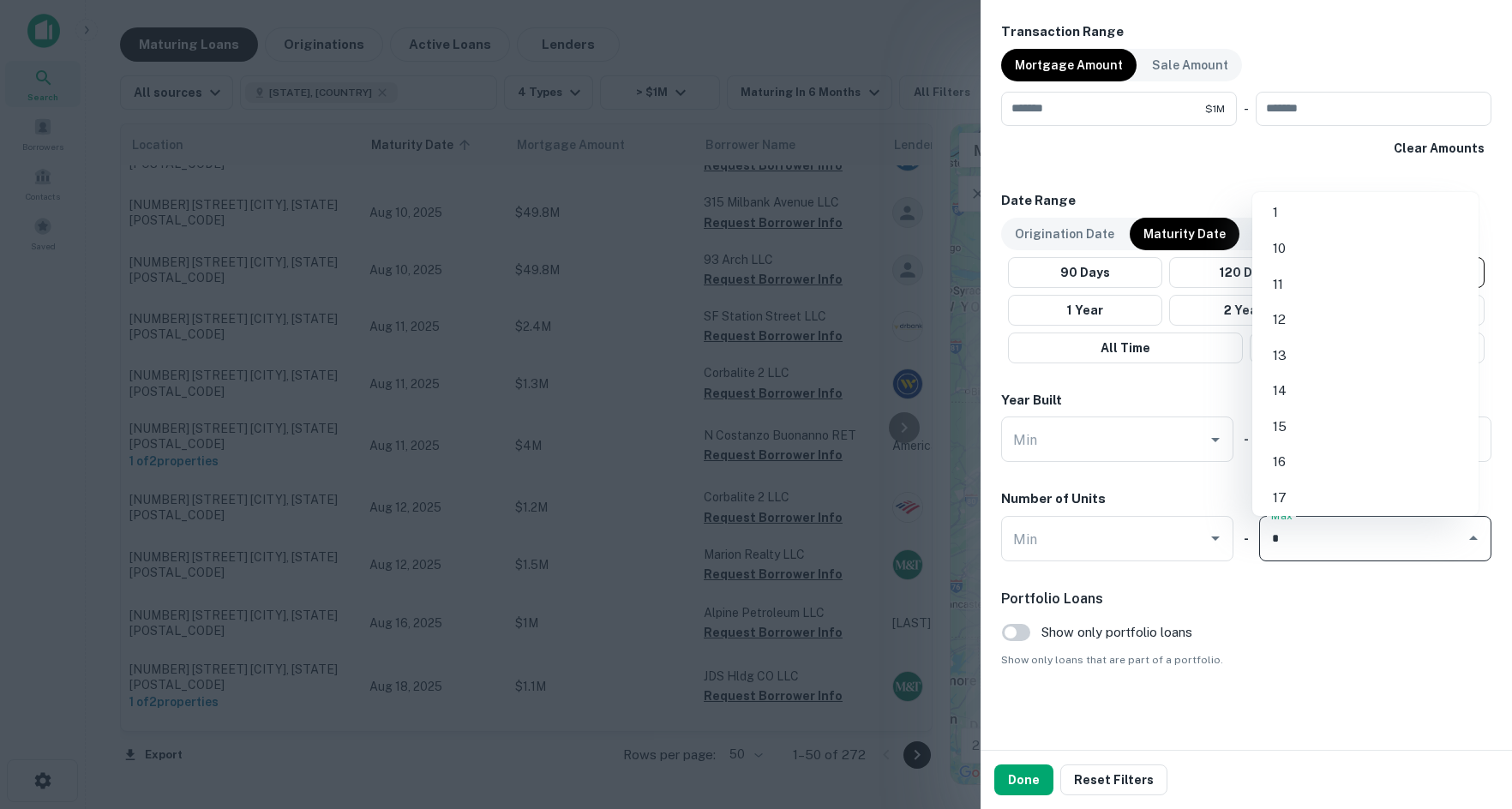 click on "1" at bounding box center (1365, 213) 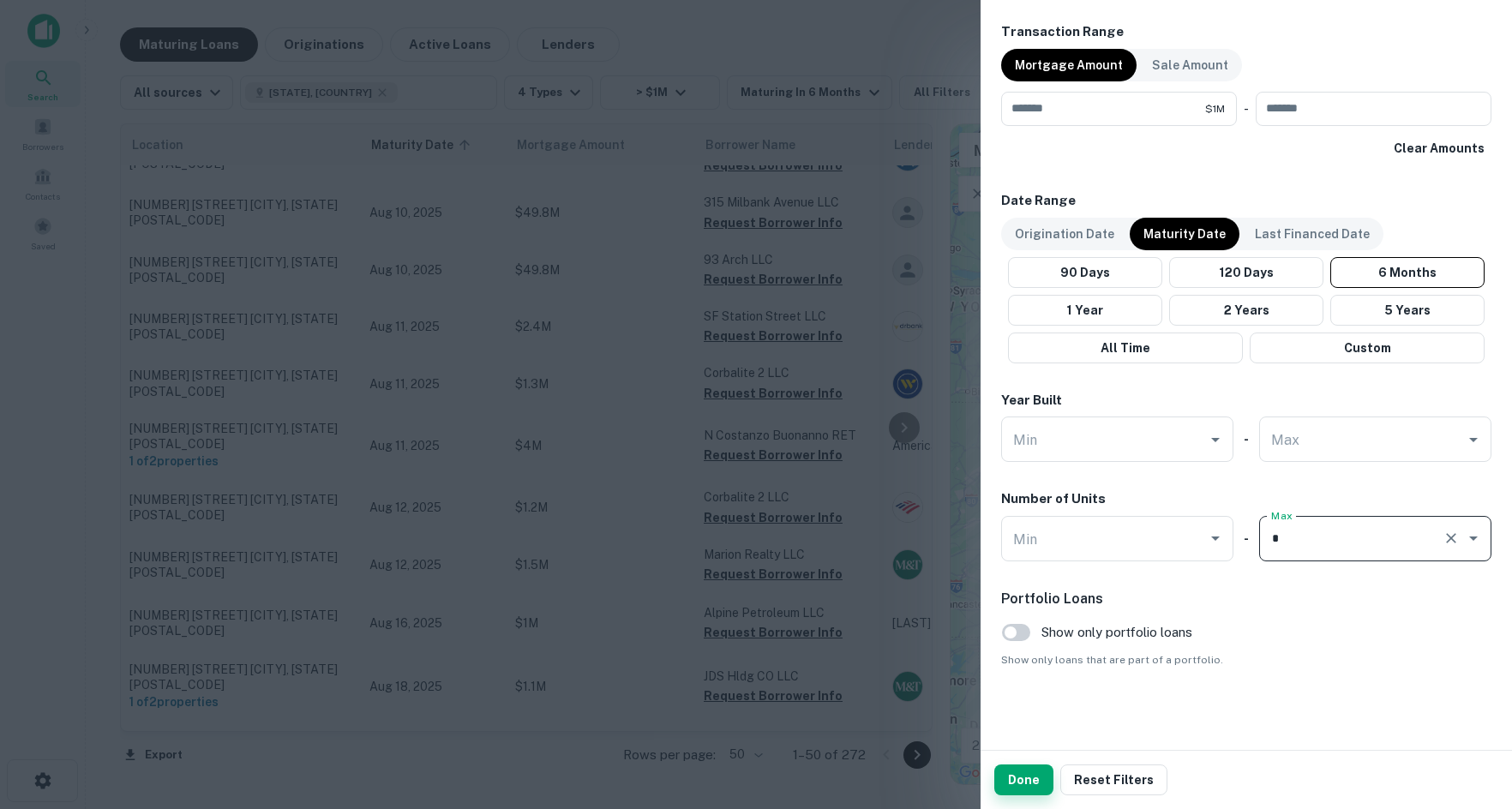 type on "*" 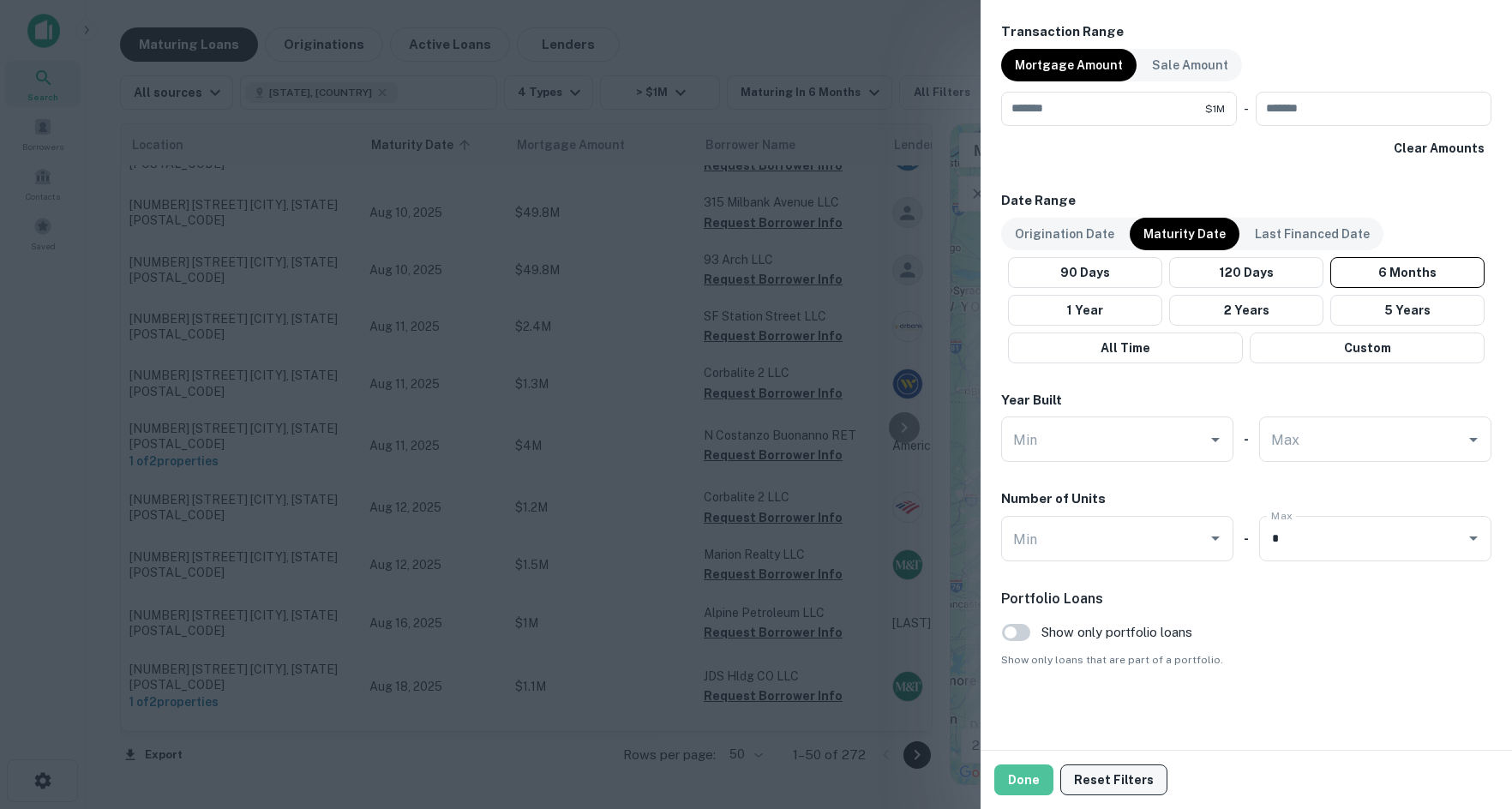 drag, startPoint x: 1011, startPoint y: 772, endPoint x: 1089, endPoint y: 765, distance: 78.31347 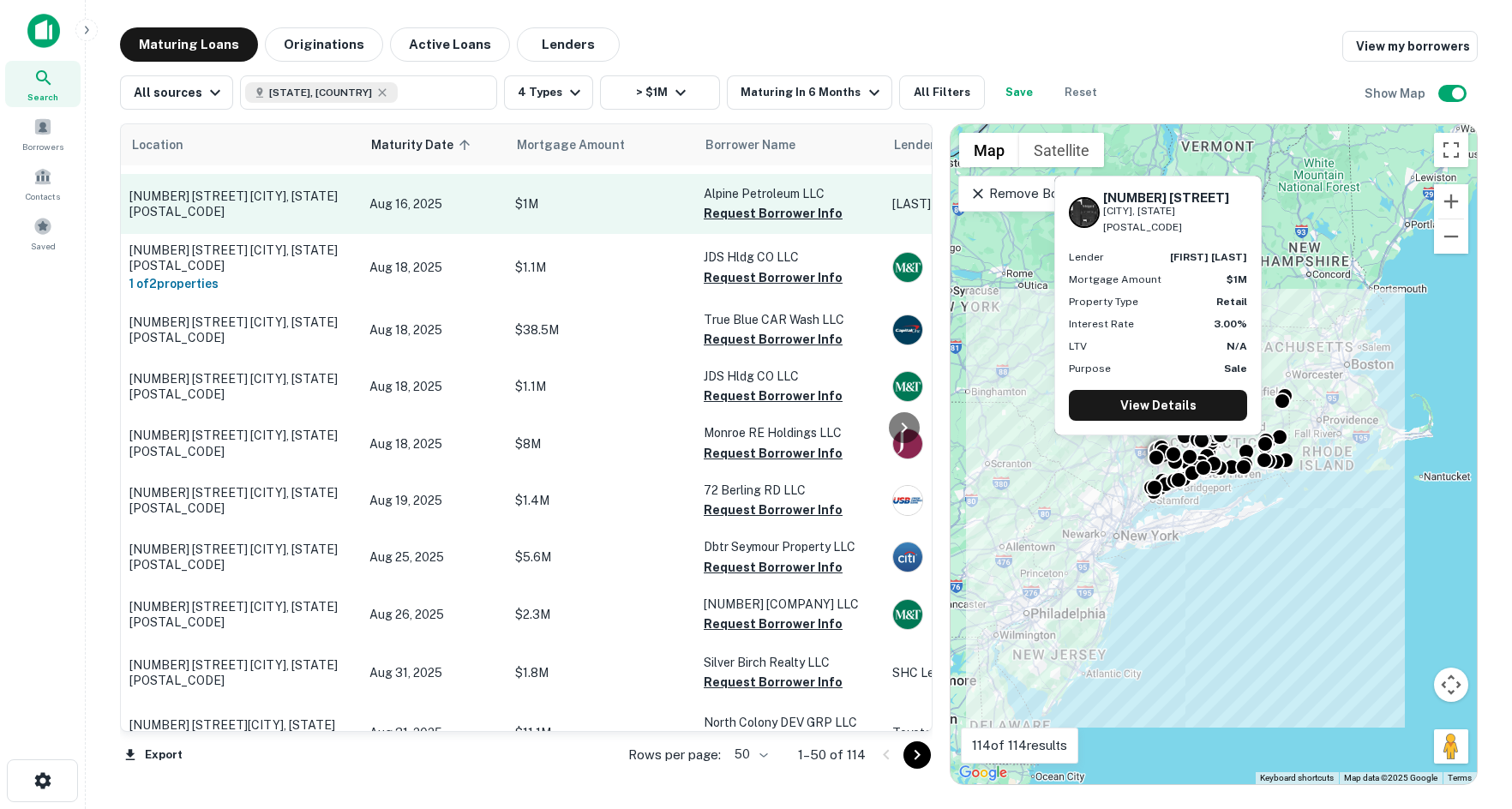 click on "52a Pembroke Rd Danbury, CT06811" at bounding box center (241, 204) 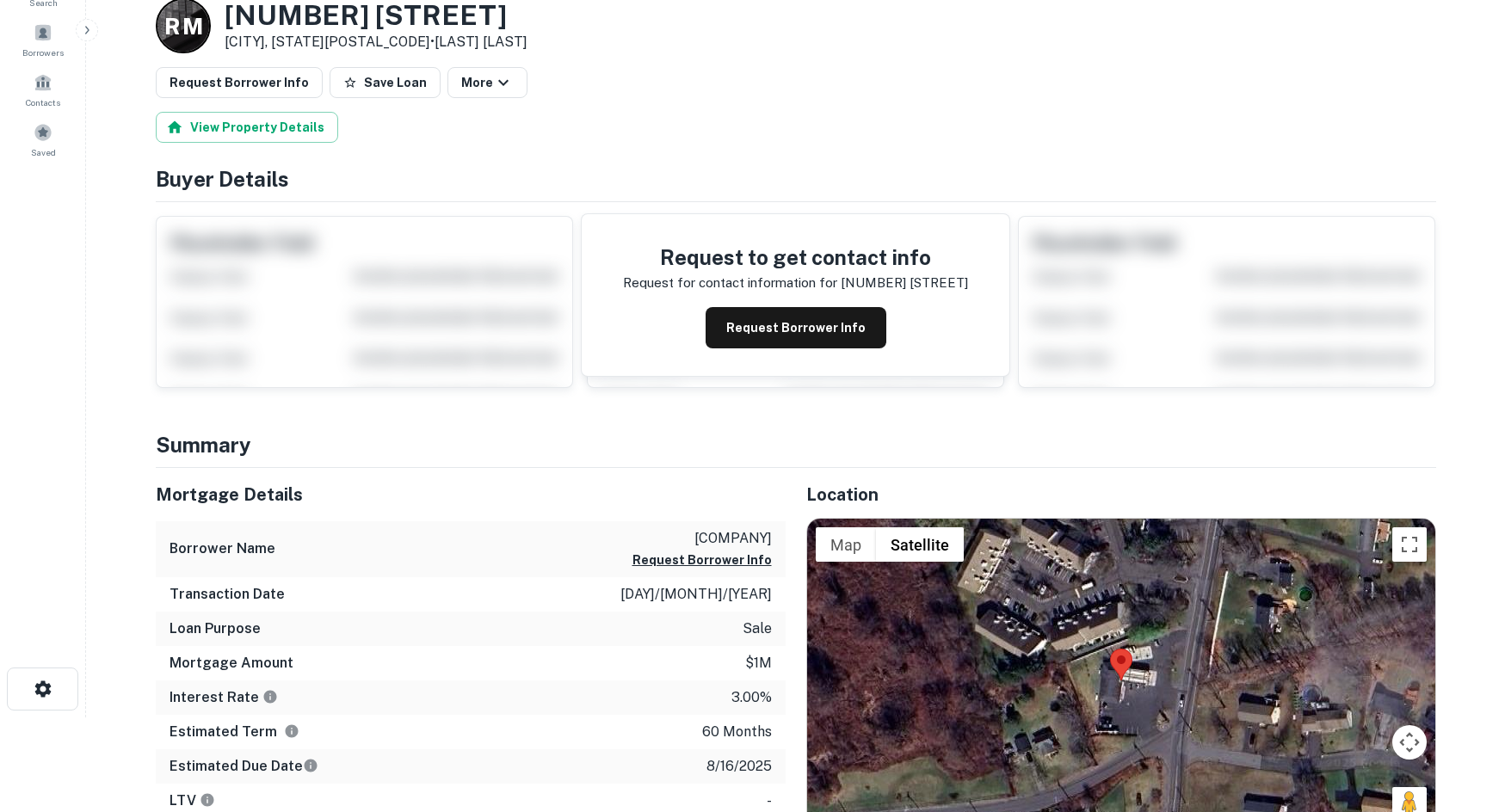 scroll, scrollTop: 258, scrollLeft: 0, axis: vertical 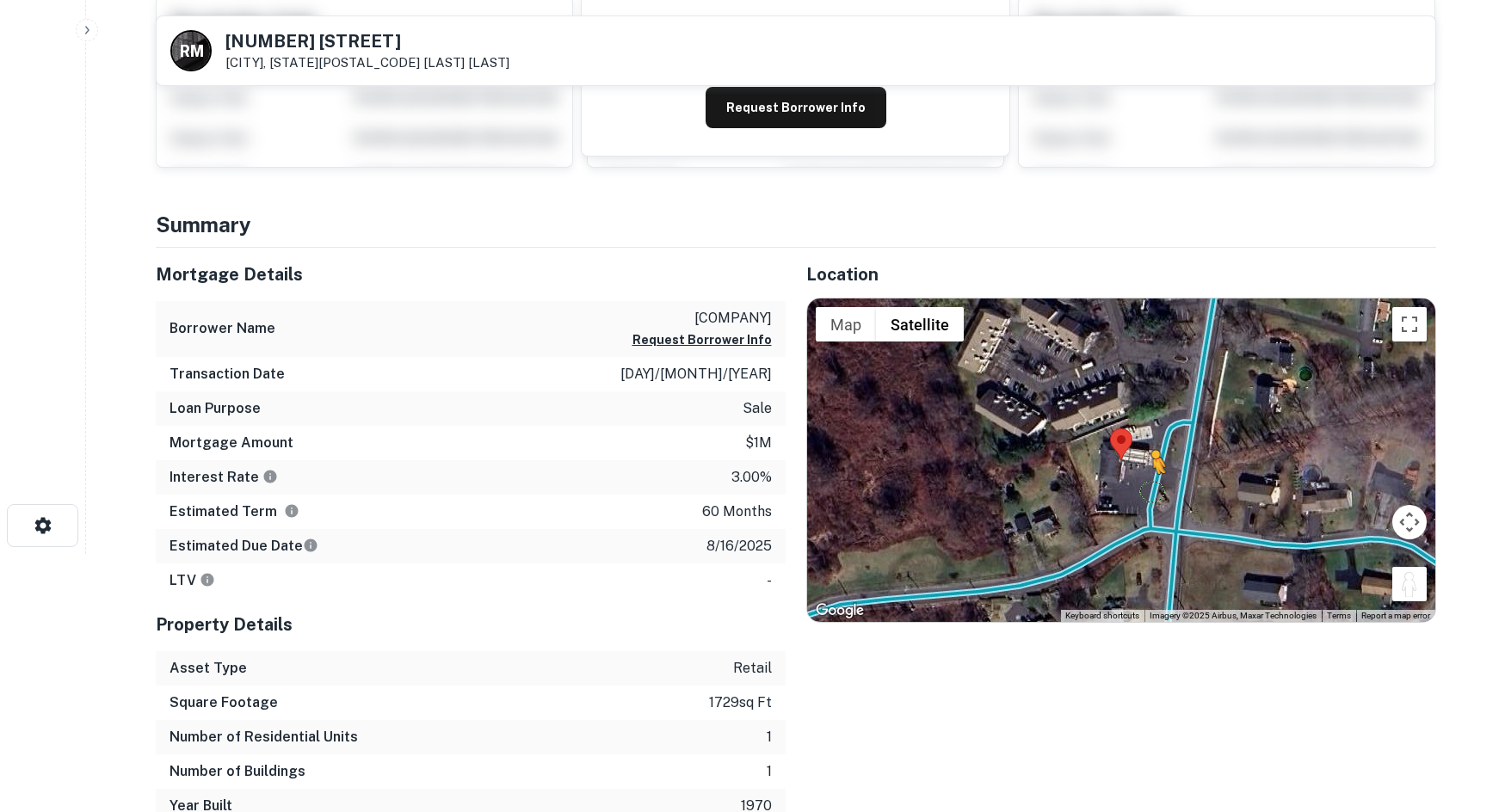 drag, startPoint x: 1414, startPoint y: 567, endPoint x: 1152, endPoint y: 491, distance: 272.80029 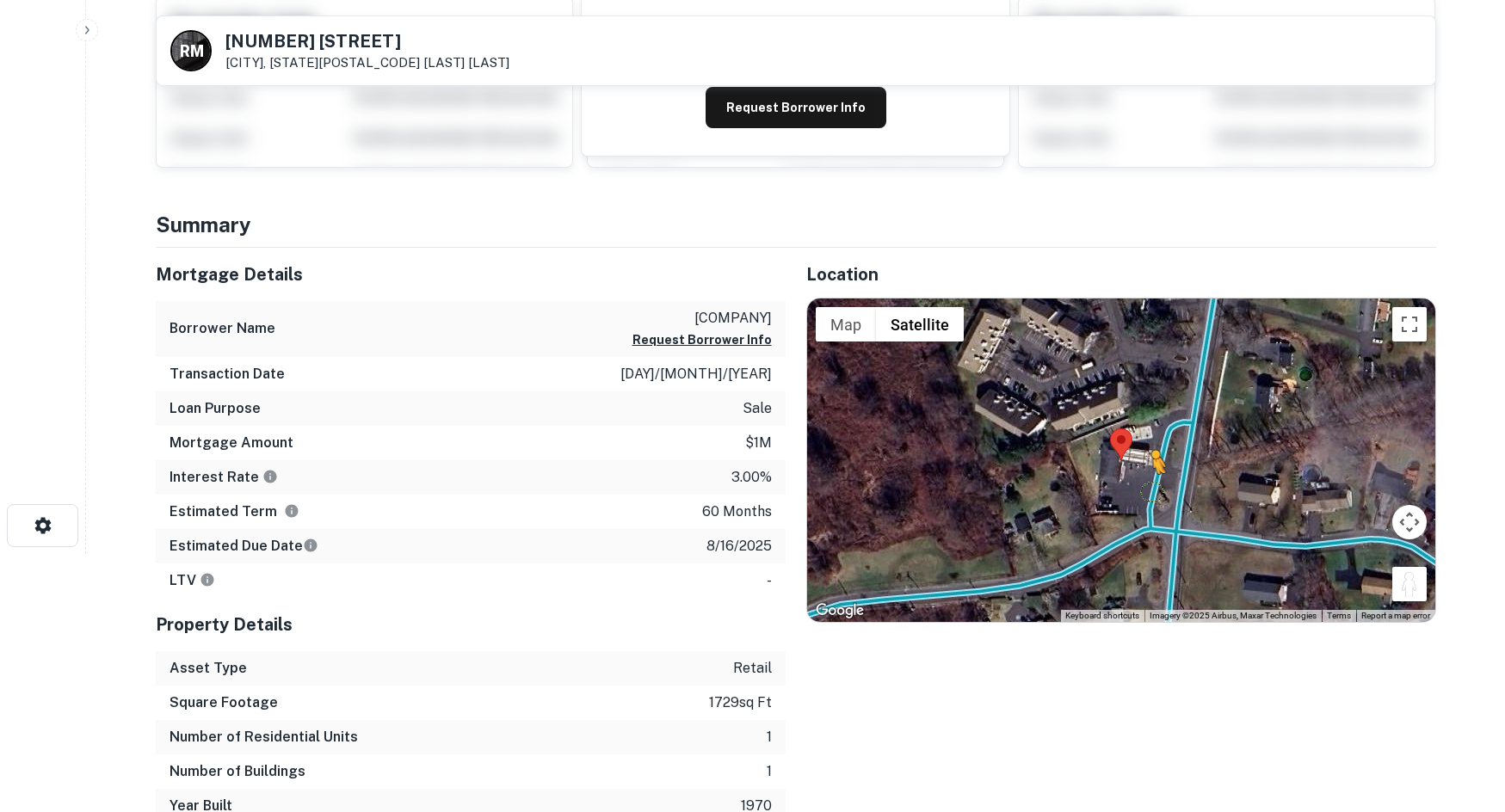 click on "To activate drag with keyboard, press Alt + Enter. Once in keyboard drag state, use the arrow keys to move the marker. To complete the drag, press the Enter key. To cancel, press Escape. Loading... Map Terrain Satellite Labels Keyboard shortcuts Map Data Imagery ©2025 Airbus, Maxar Technologies Imagery ©2025 Airbus, Maxar Technologies 20 m  Click to toggle between metric and imperial units Terms Report a map error" at bounding box center [1121, 460] 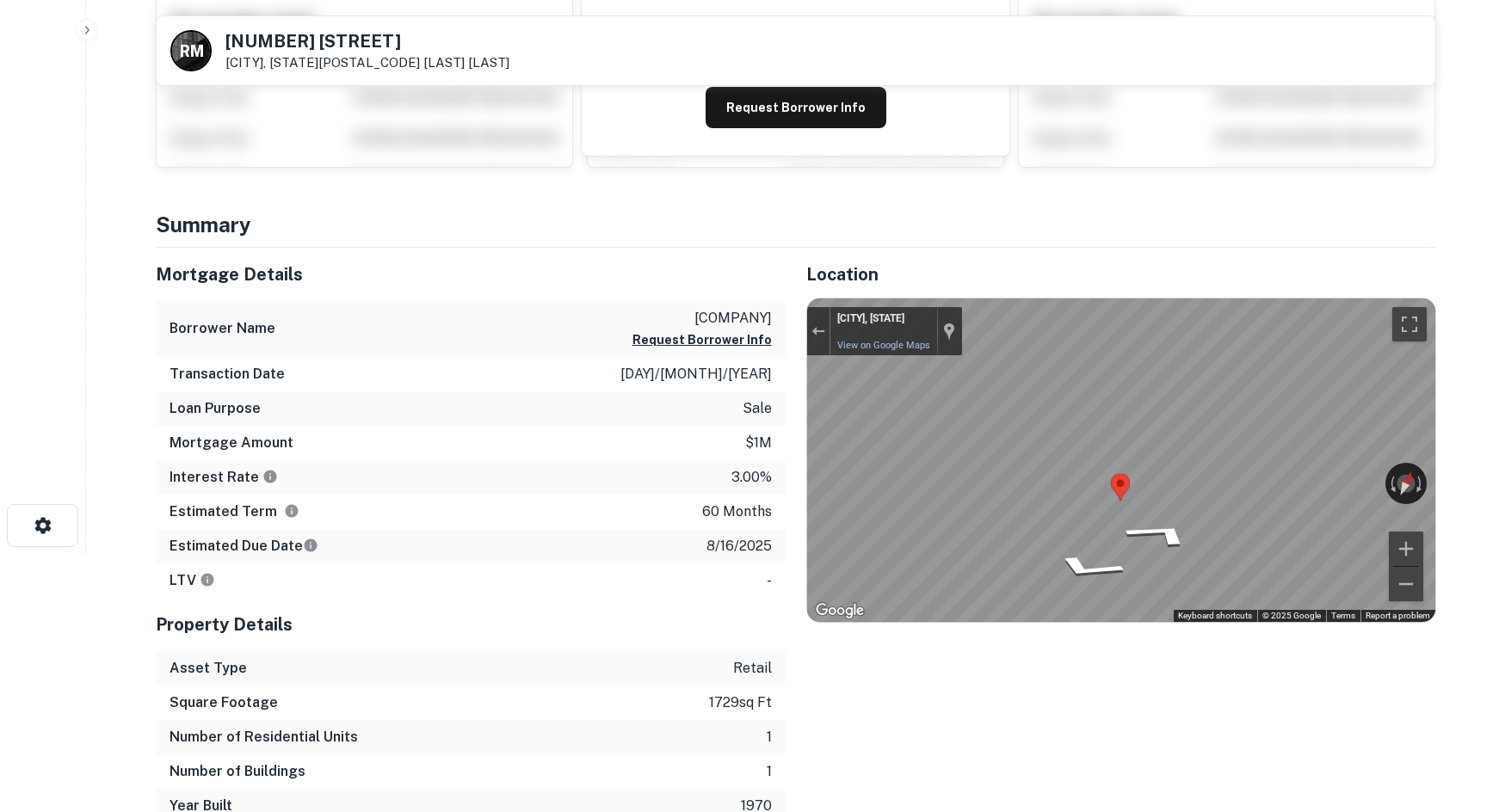 click on "Search         Borrowers         Contacts         Saved     Back to search R   M 52A Pembroke Rd Danbury, CT06811    Richard M Hanley T View Property Details Buyer Details Request to get contact info Request for contact information for  52a pembroke rd Request Borrower Info Placeholder Field Display Field Another placeholder field and text Display Field Another placeholder field and text Display Field Another placeholder field and text Display Field Another placeholder field and text Display Field Another placeholder field and text Display Field Another placeholder field and text Placeholder Field Display Field Another placeholder field and text Display Field Another placeholder field and text Display Field Another placeholder field and text Display Field Another placeholder field and text Display Field Another placeholder field and text Display Field Another placeholder field and text Placeholder Field Display Field Another placeholder field and text Display Field Display Field Display Field" at bounding box center (752, 148) 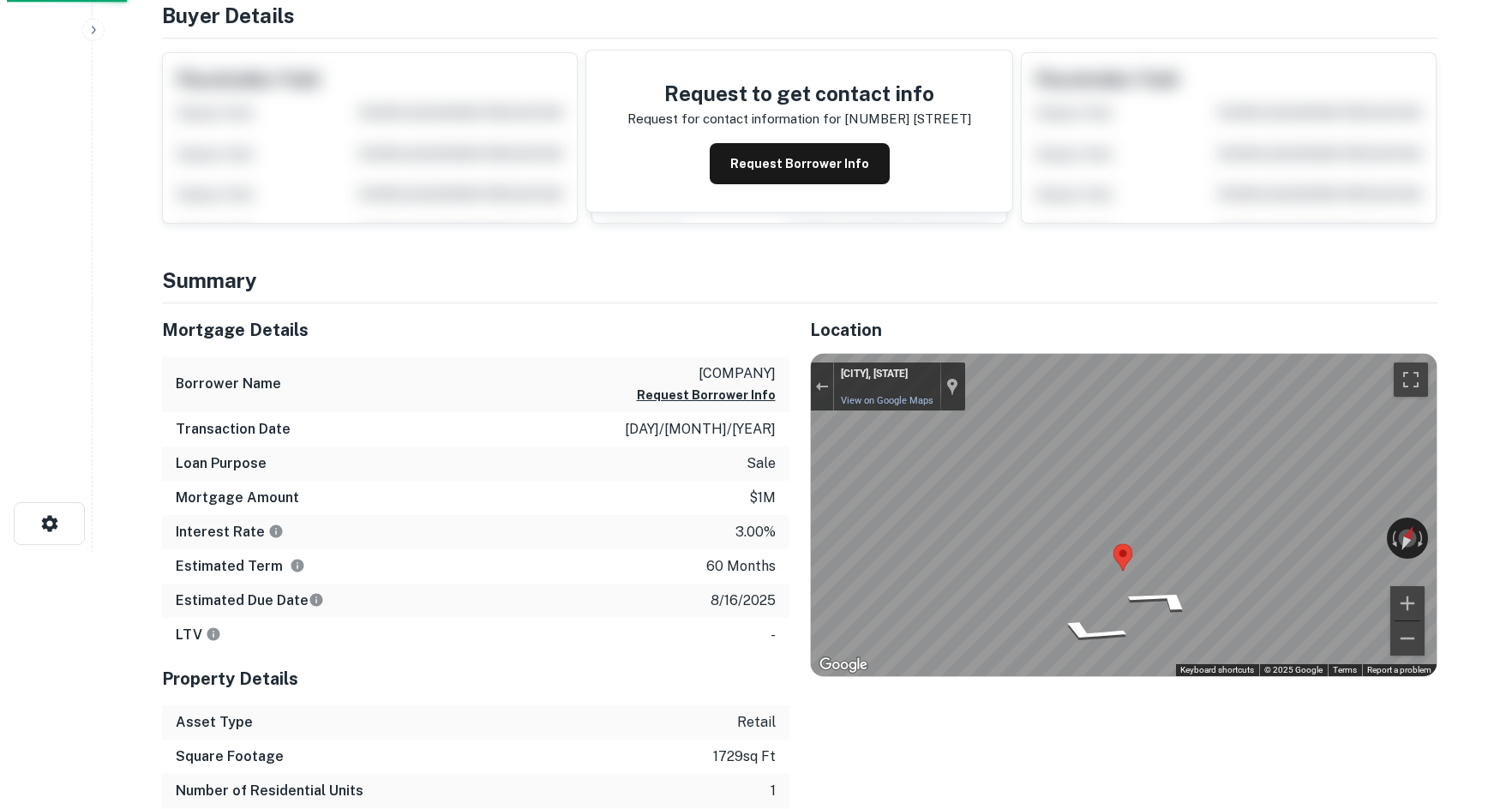 scroll, scrollTop: 0, scrollLeft: 0, axis: both 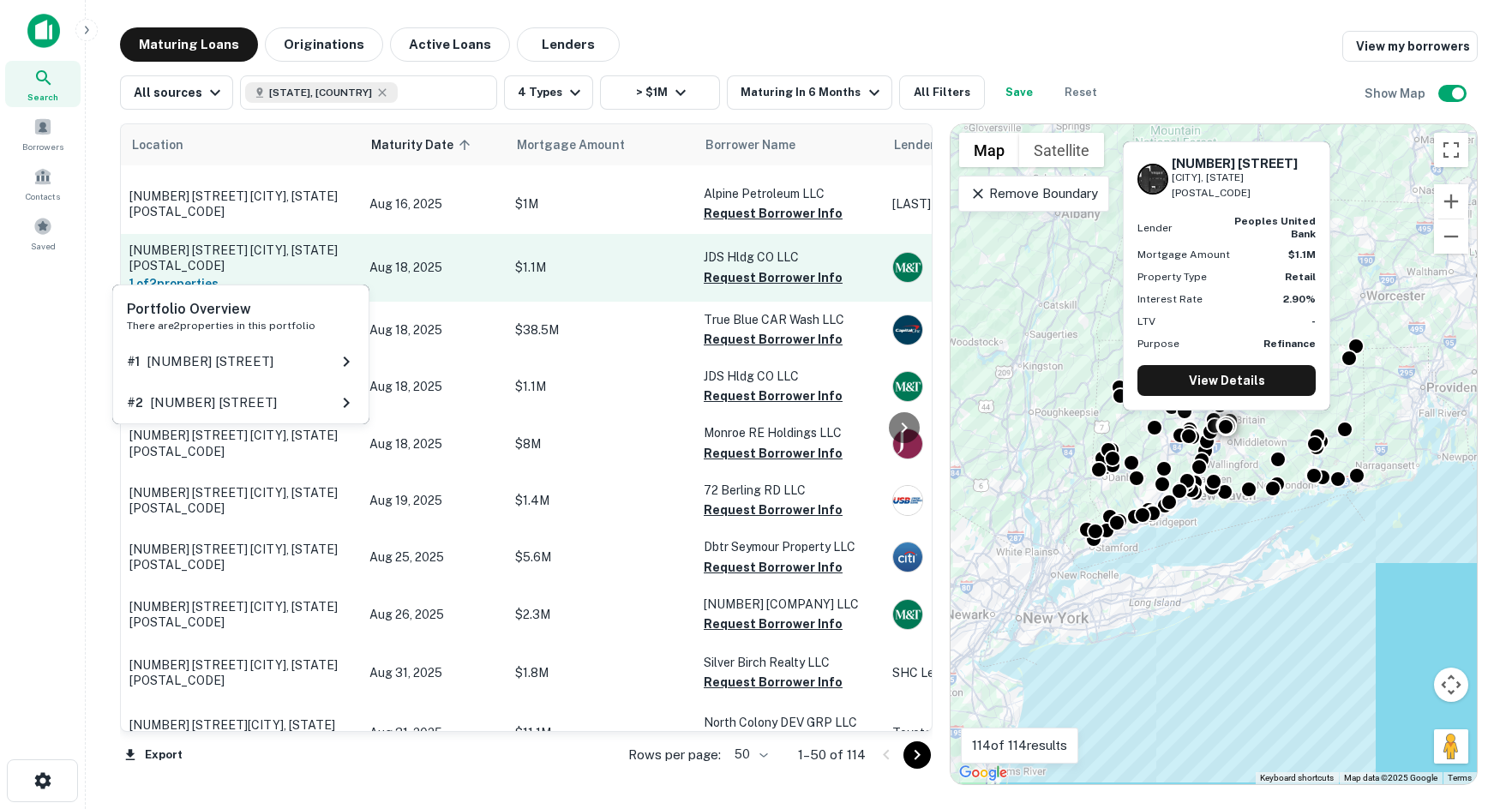 click on "1 of  2  properties" at bounding box center [241, 284] 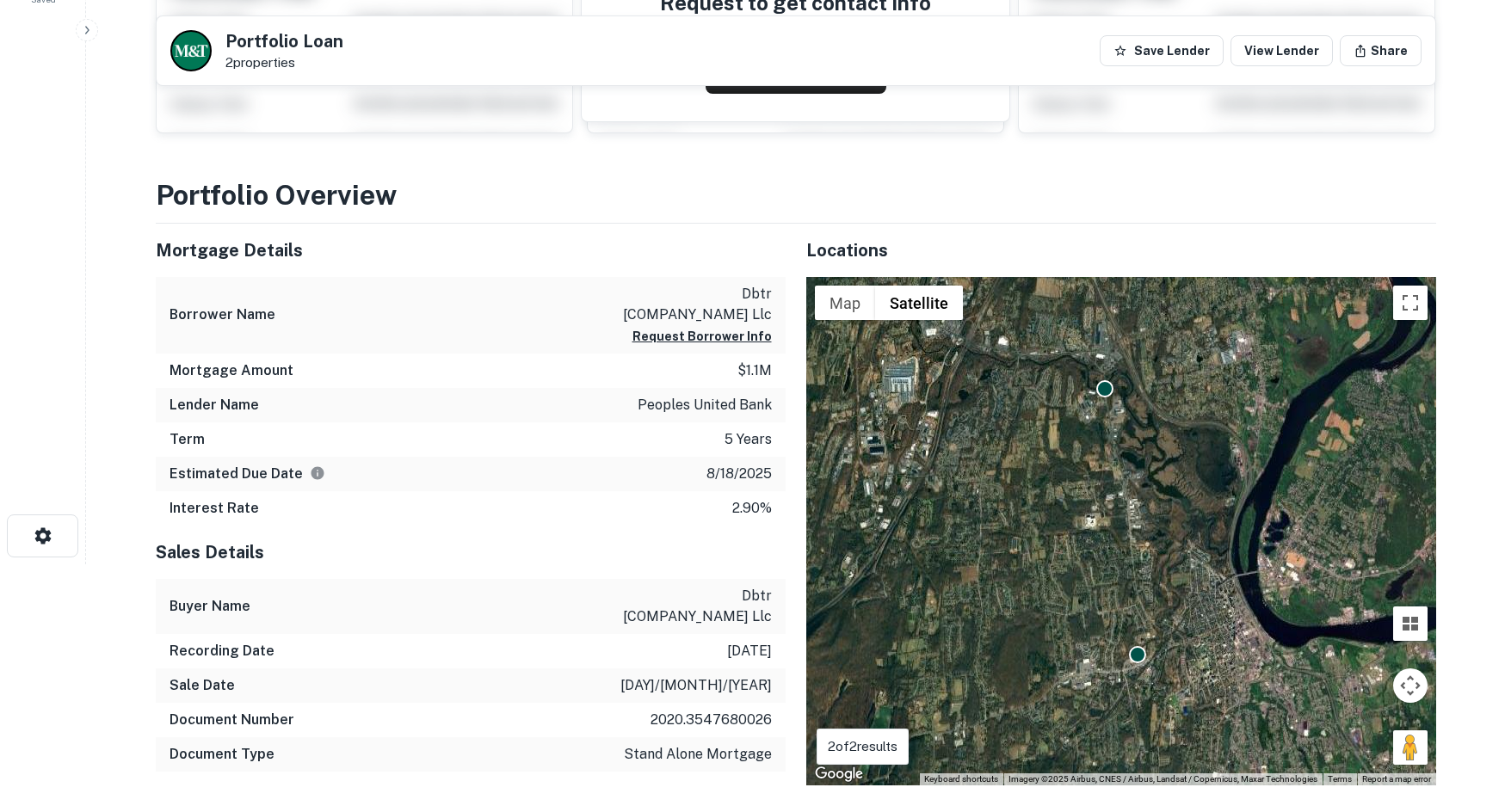 scroll, scrollTop: 258, scrollLeft: 0, axis: vertical 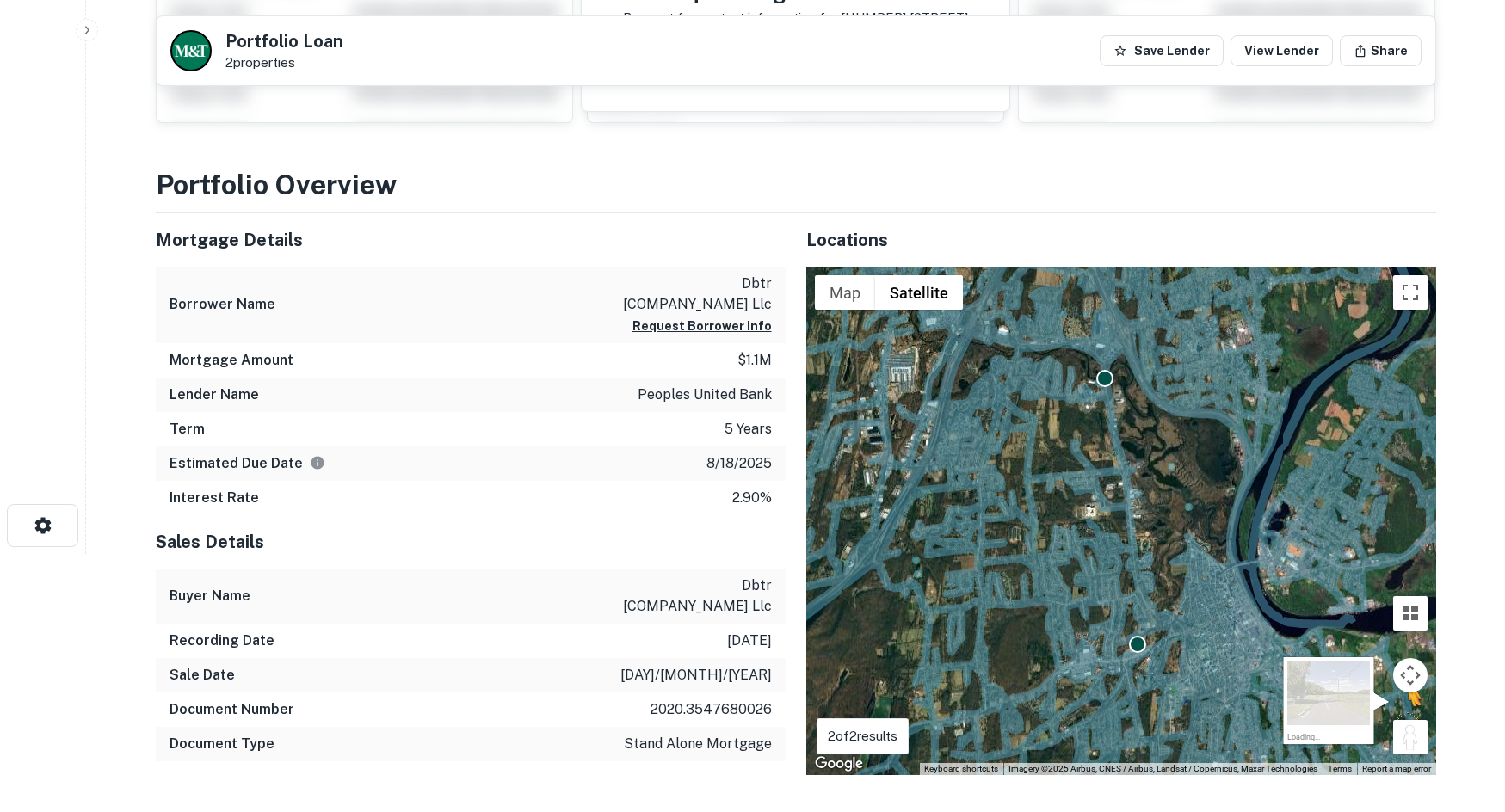 drag, startPoint x: 1418, startPoint y: 695, endPoint x: 1408, endPoint y: 701, distance: 11.661904 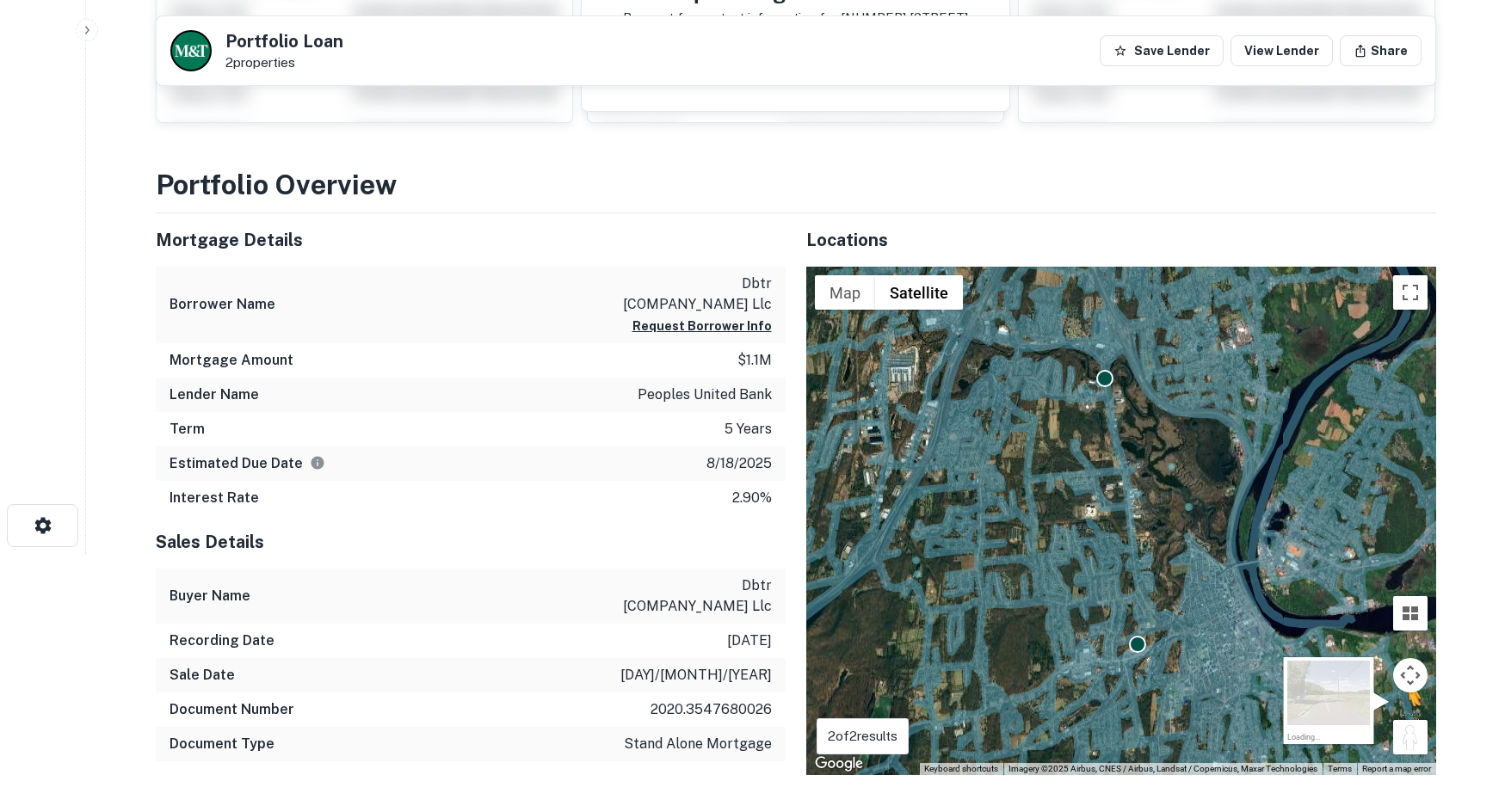 click at bounding box center (1410, 737) 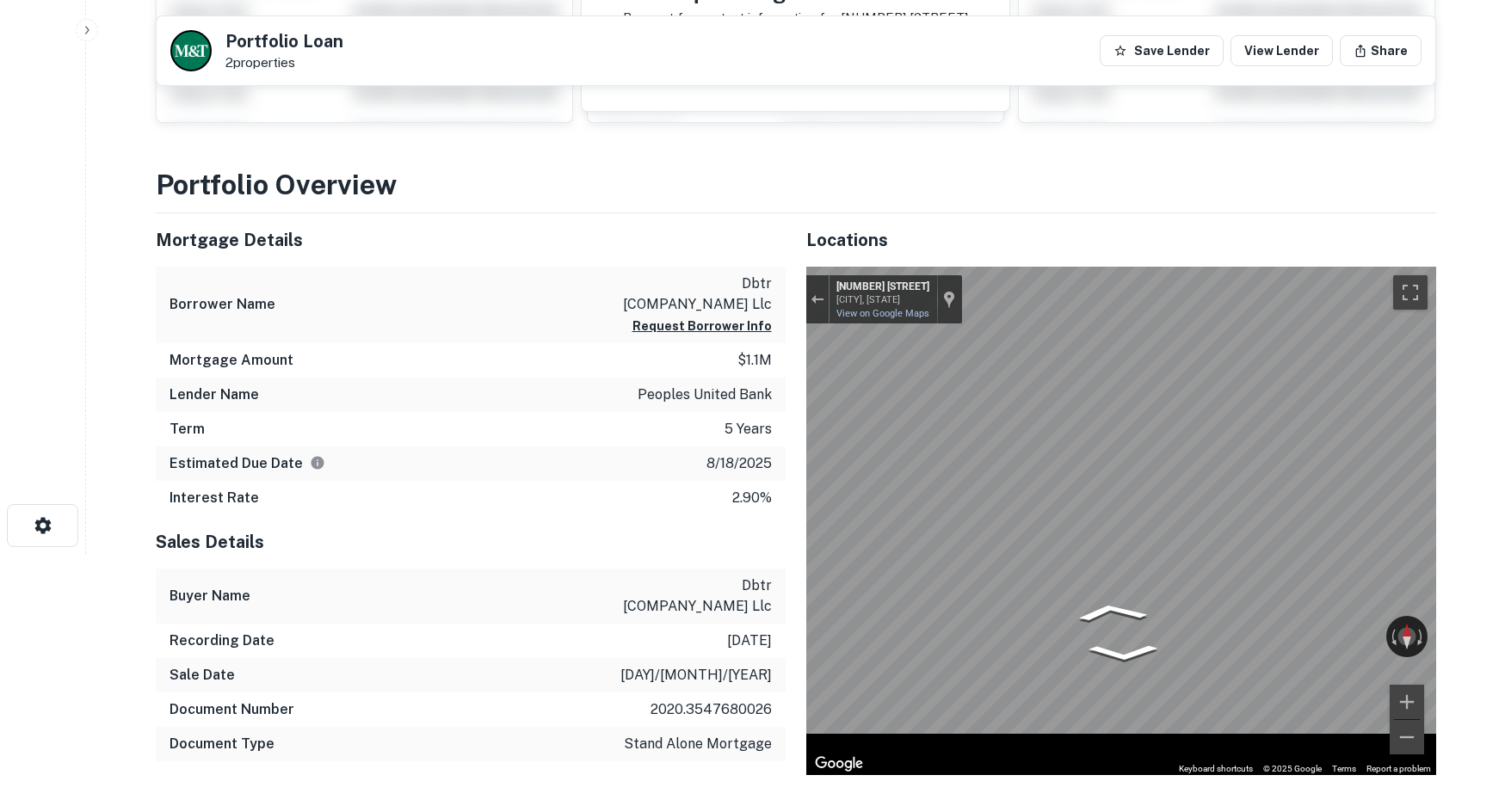 click at bounding box center [817, 299] 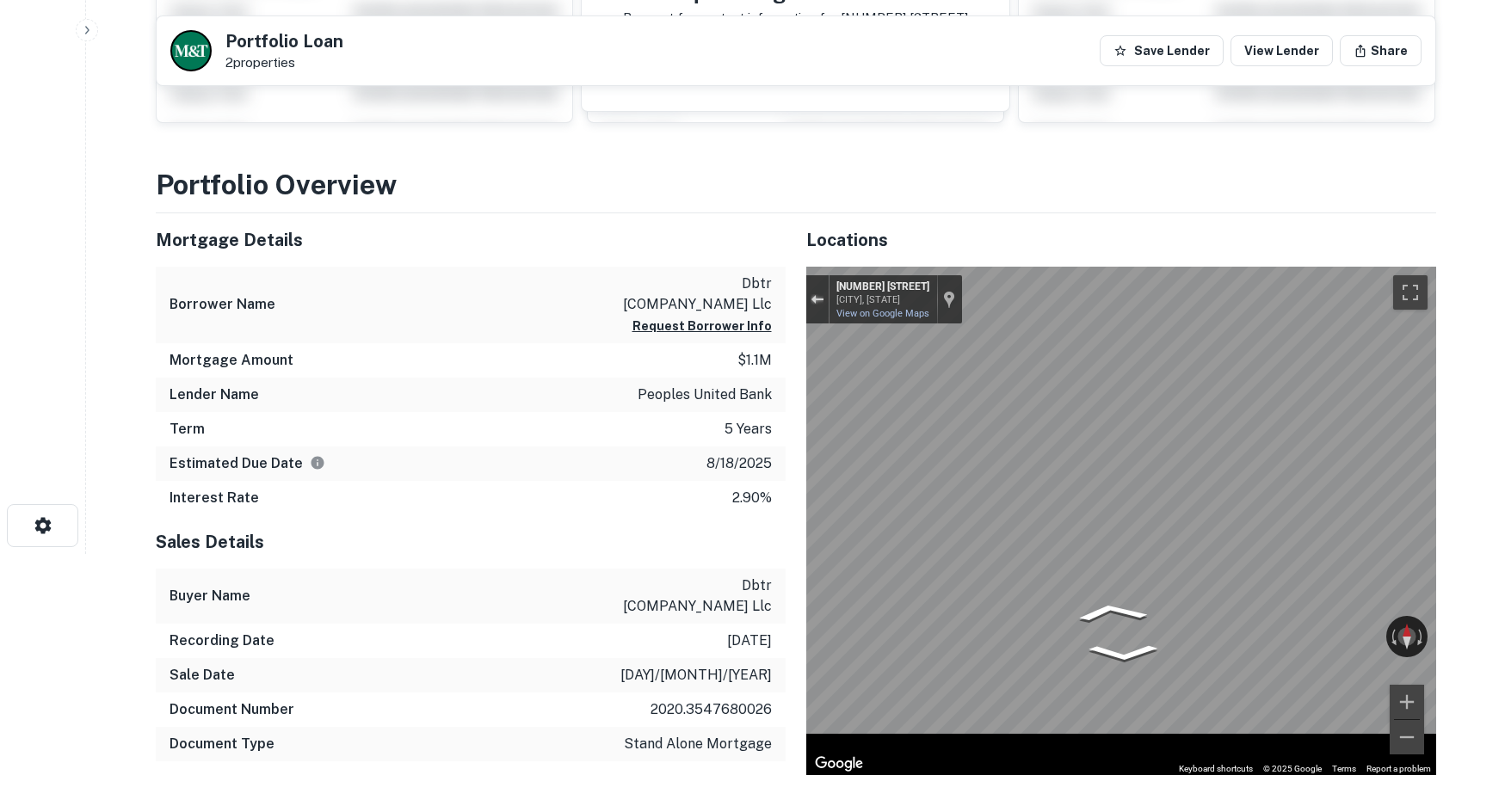 click at bounding box center [817, 299] 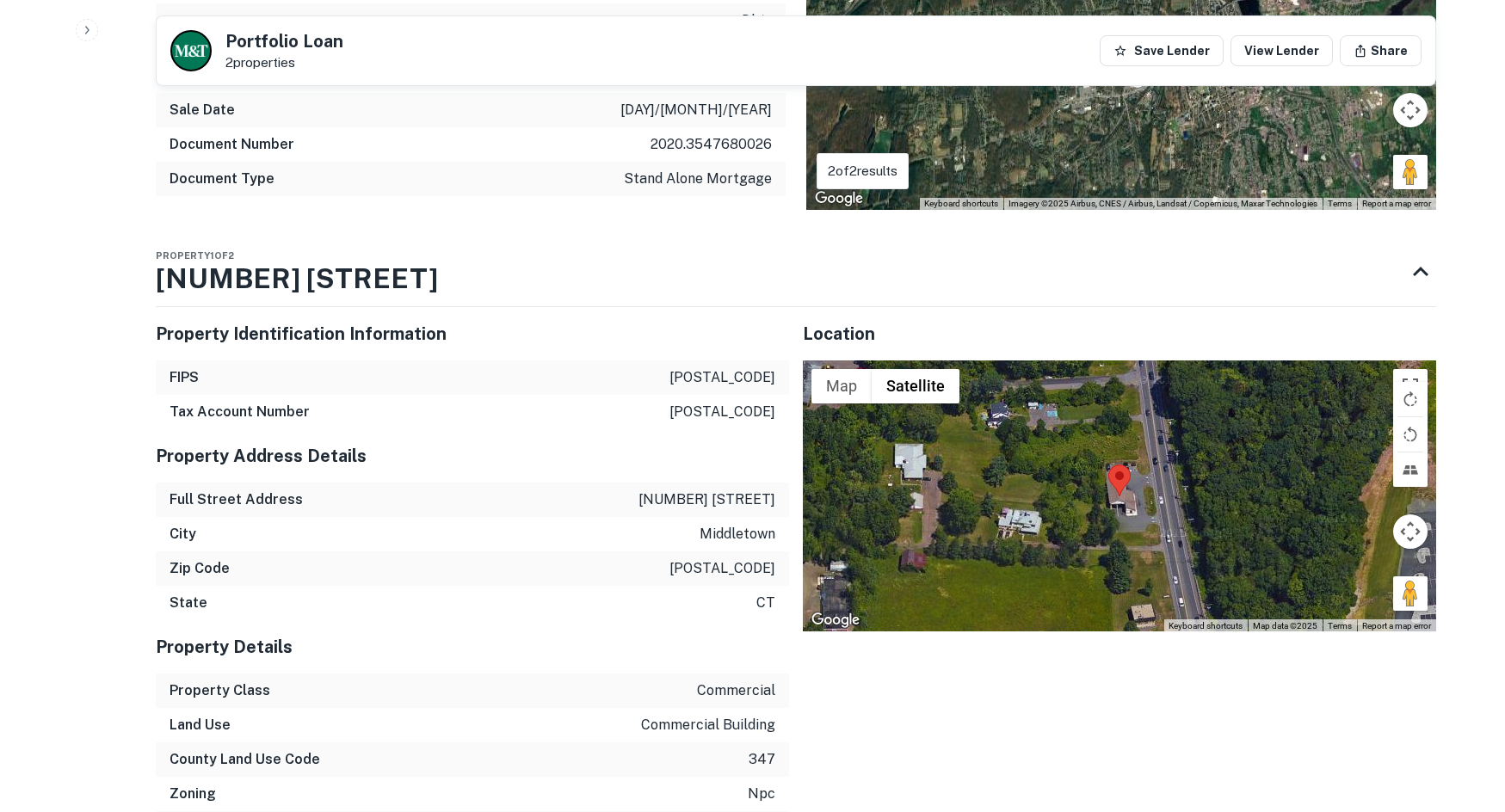 scroll, scrollTop: 826, scrollLeft: 0, axis: vertical 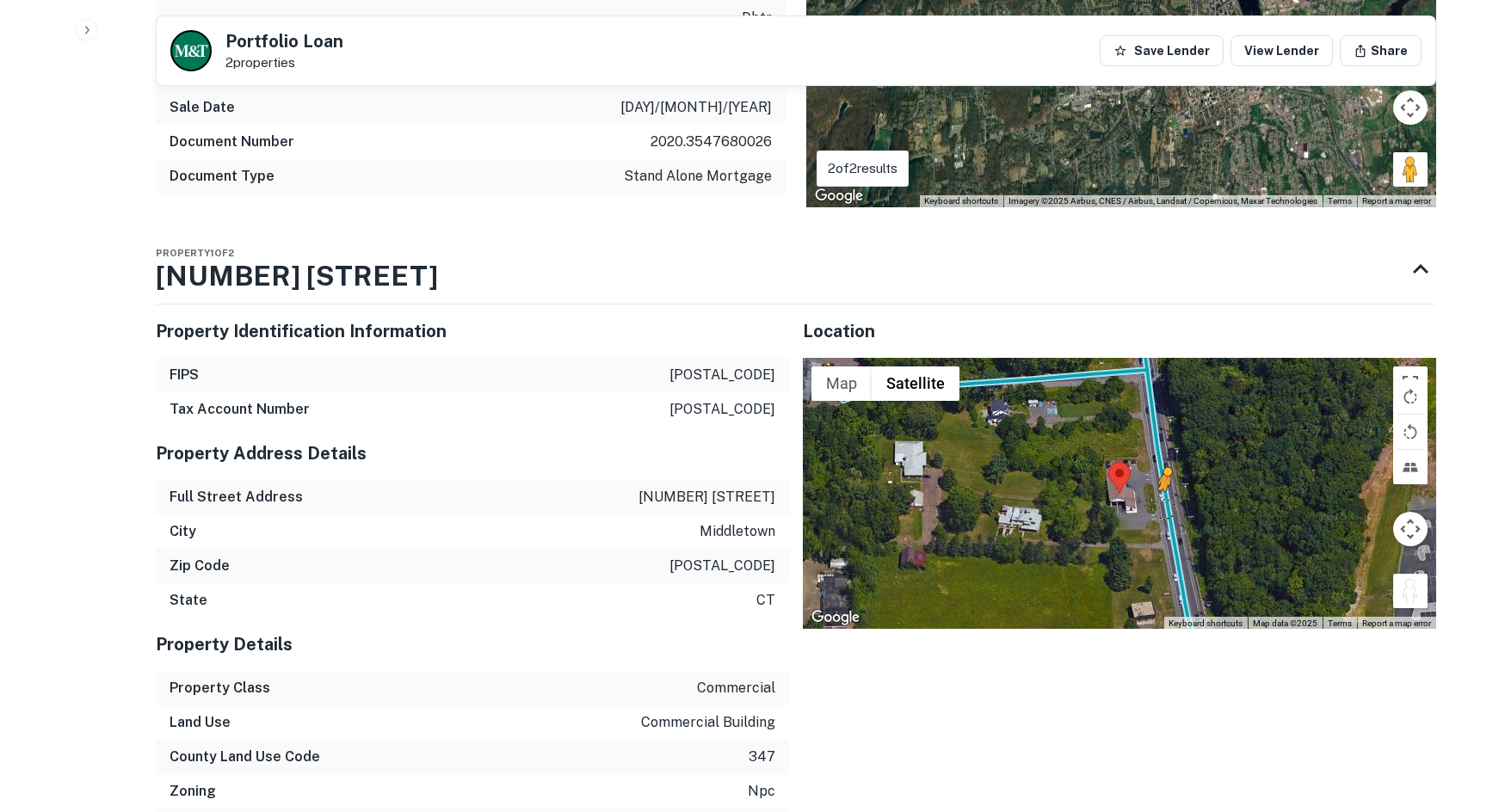 drag, startPoint x: 1408, startPoint y: 549, endPoint x: 1163, endPoint y: 467, distance: 258.35828 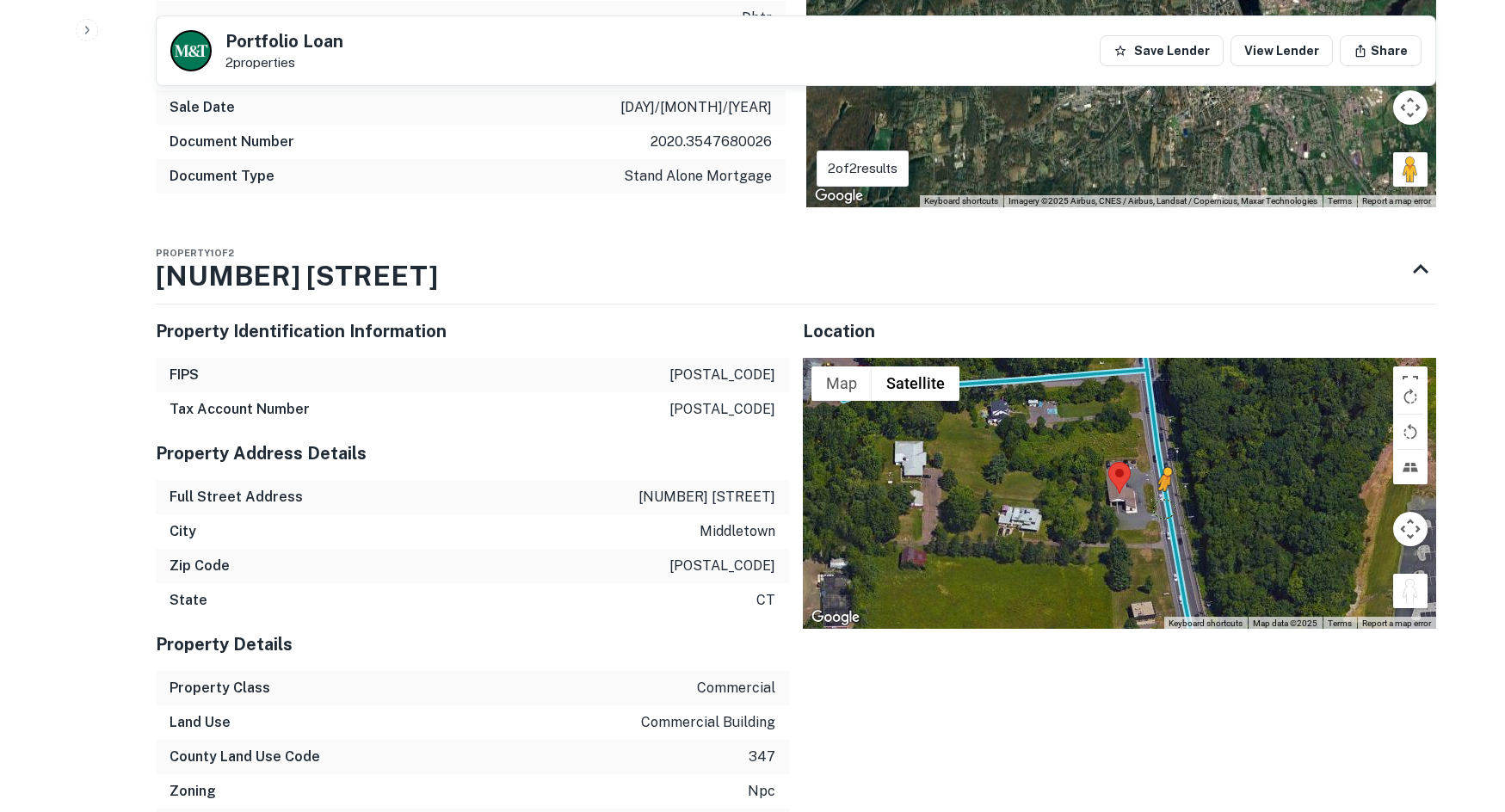 click on "To activate drag with keyboard, press Alt + Enter. Once in keyboard drag state, use the arrow keys to move the marker. To complete the drag, press the Enter key. To cancel, press Escape. Loading... Map Terrain Satellite Labels Keyboard shortcuts Map Data Map data ©2025 Map data ©2025 20 m  Click to toggle between metric and imperial units Terms Report a map error" at bounding box center (1119, 494) 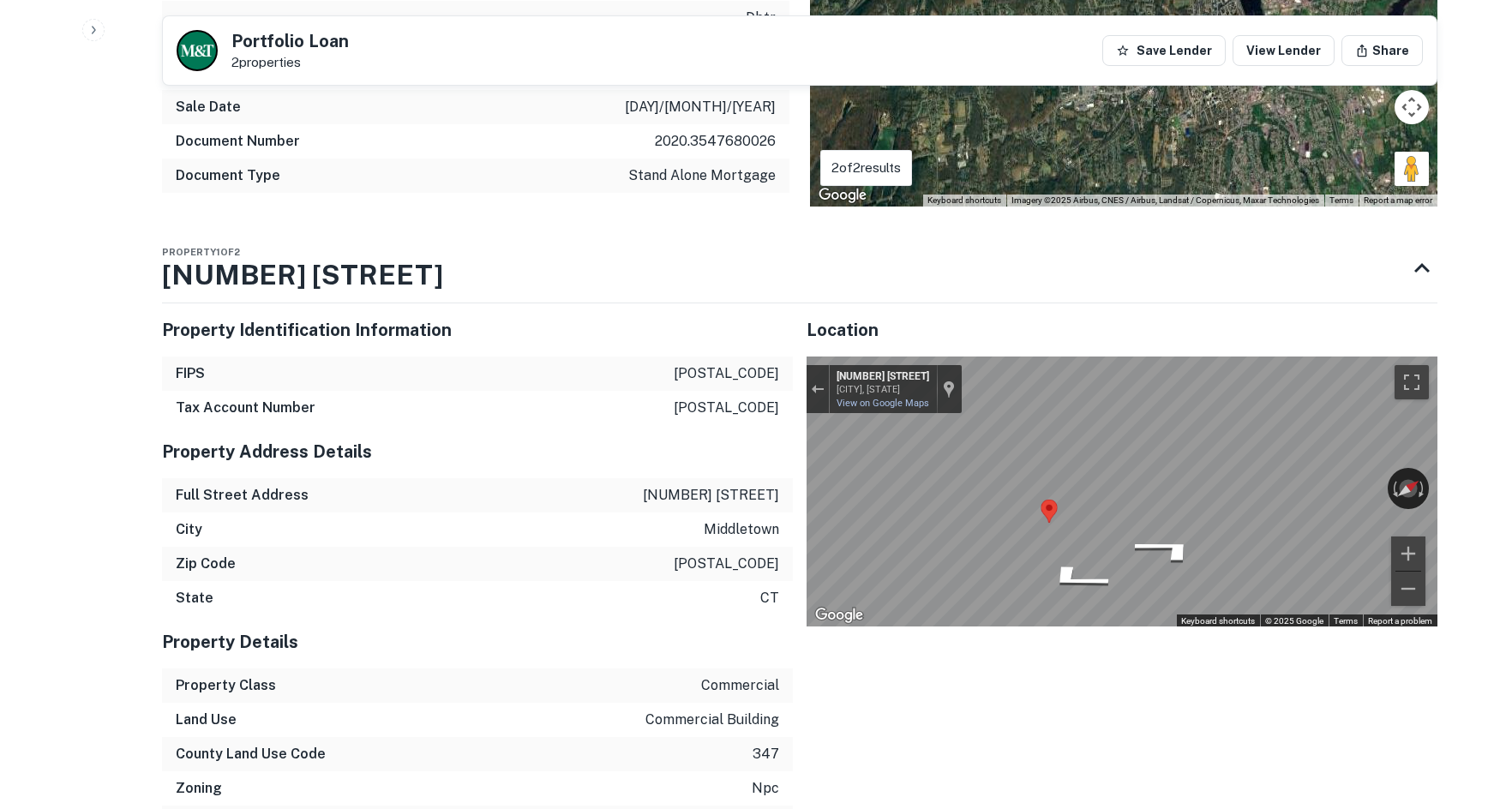 scroll, scrollTop: 0, scrollLeft: 0, axis: both 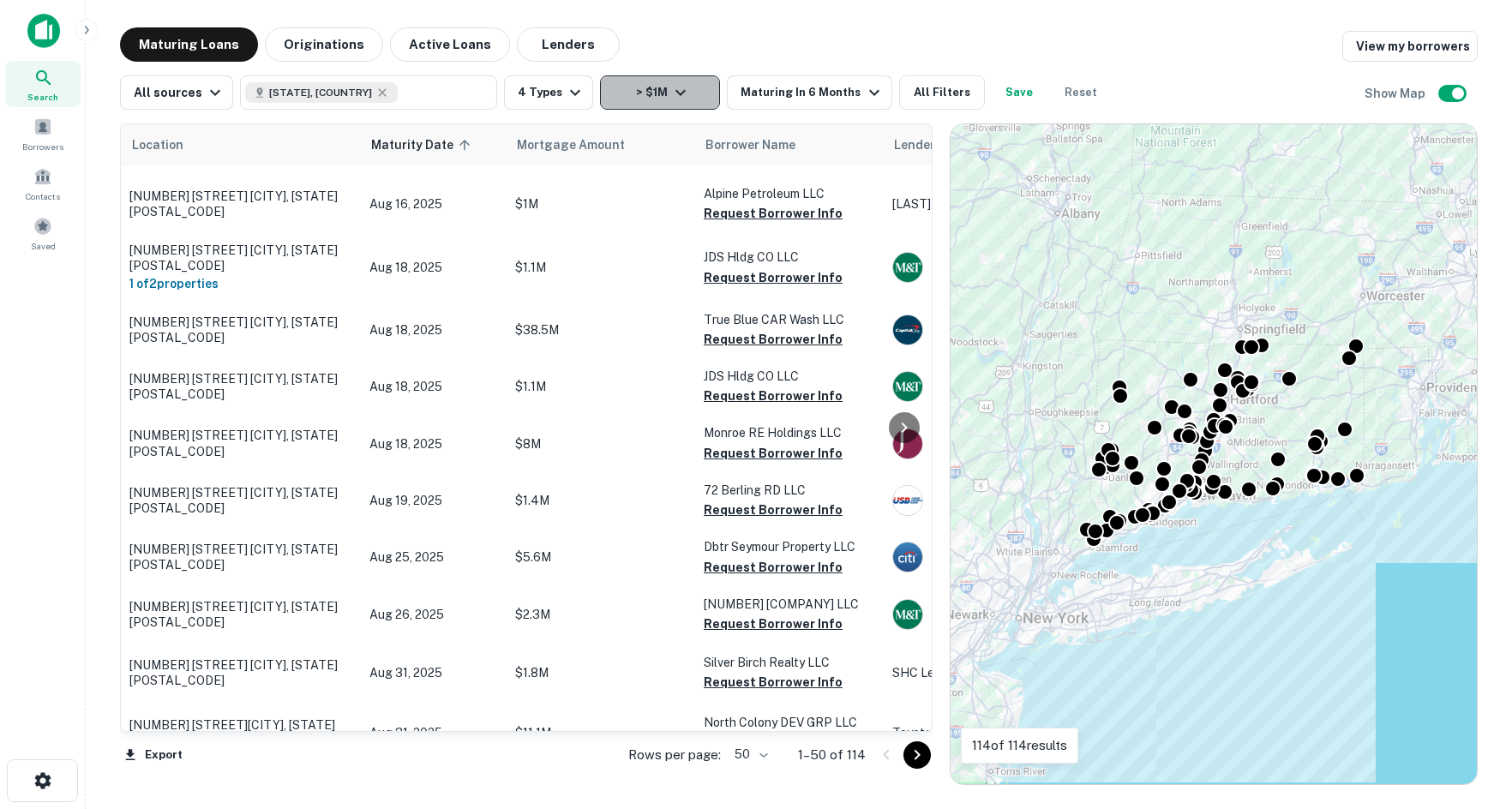 click on "> $1M" at bounding box center (660, 93) 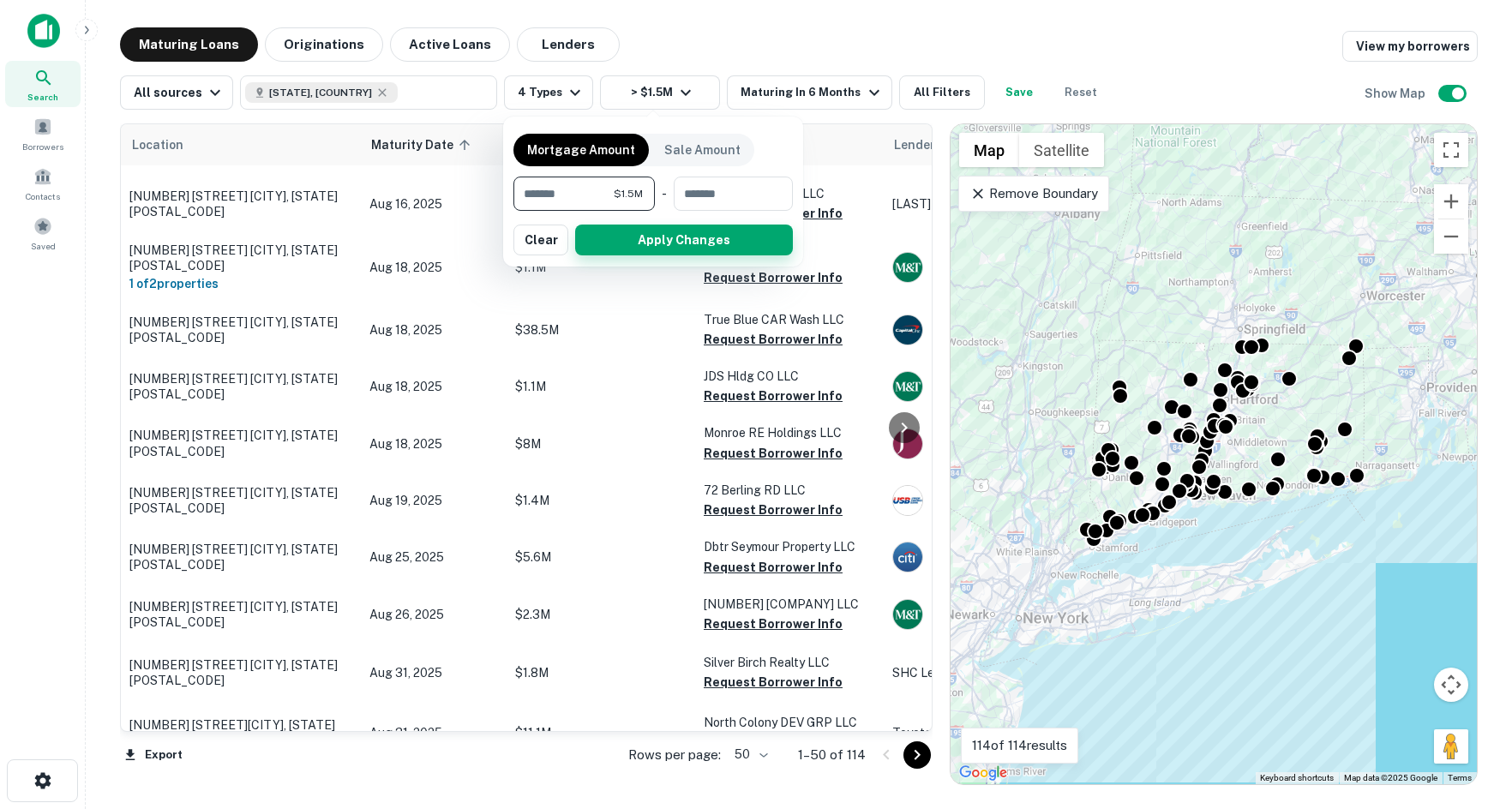 type on "*******" 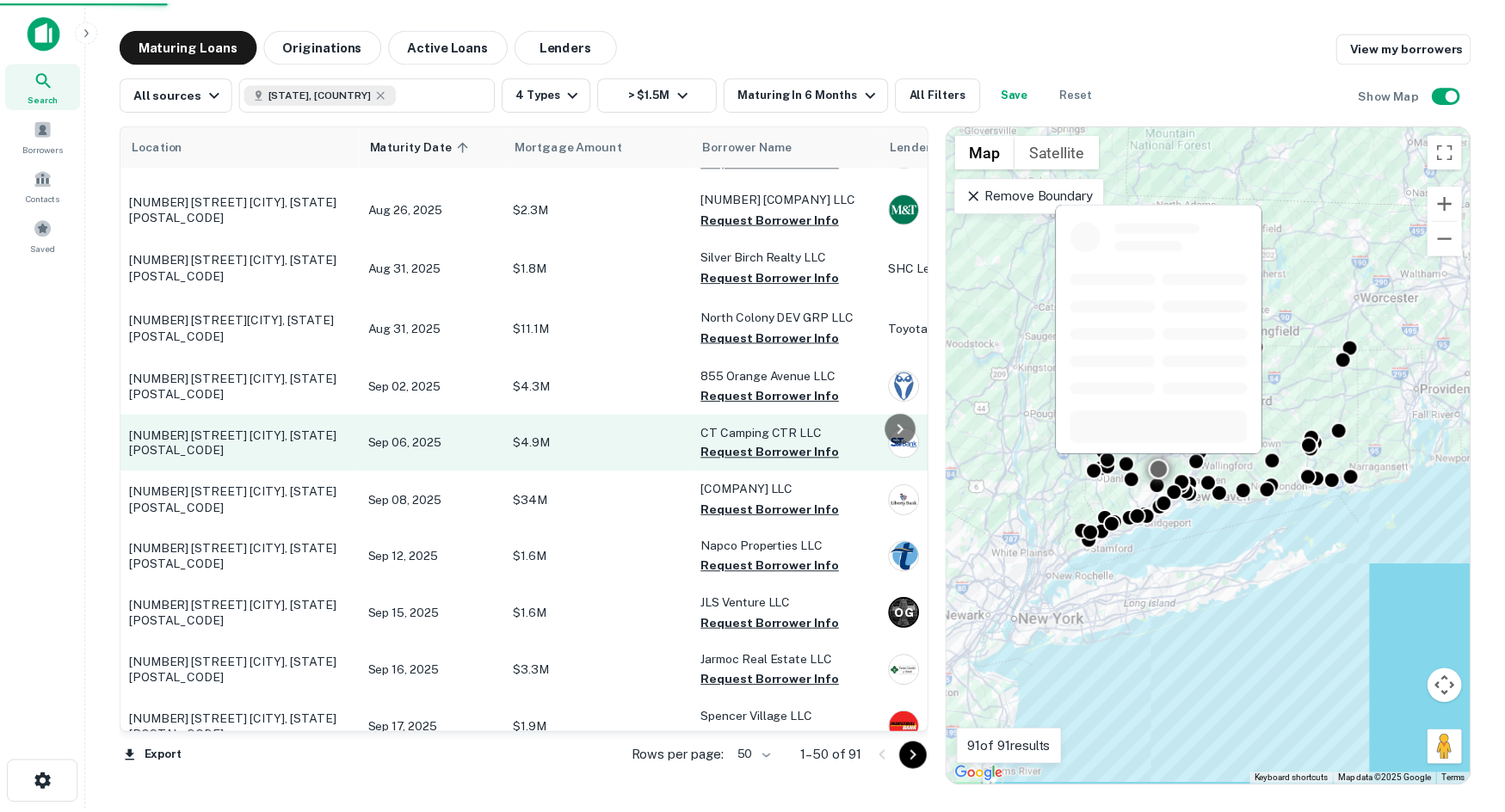 scroll, scrollTop: 0, scrollLeft: 0, axis: both 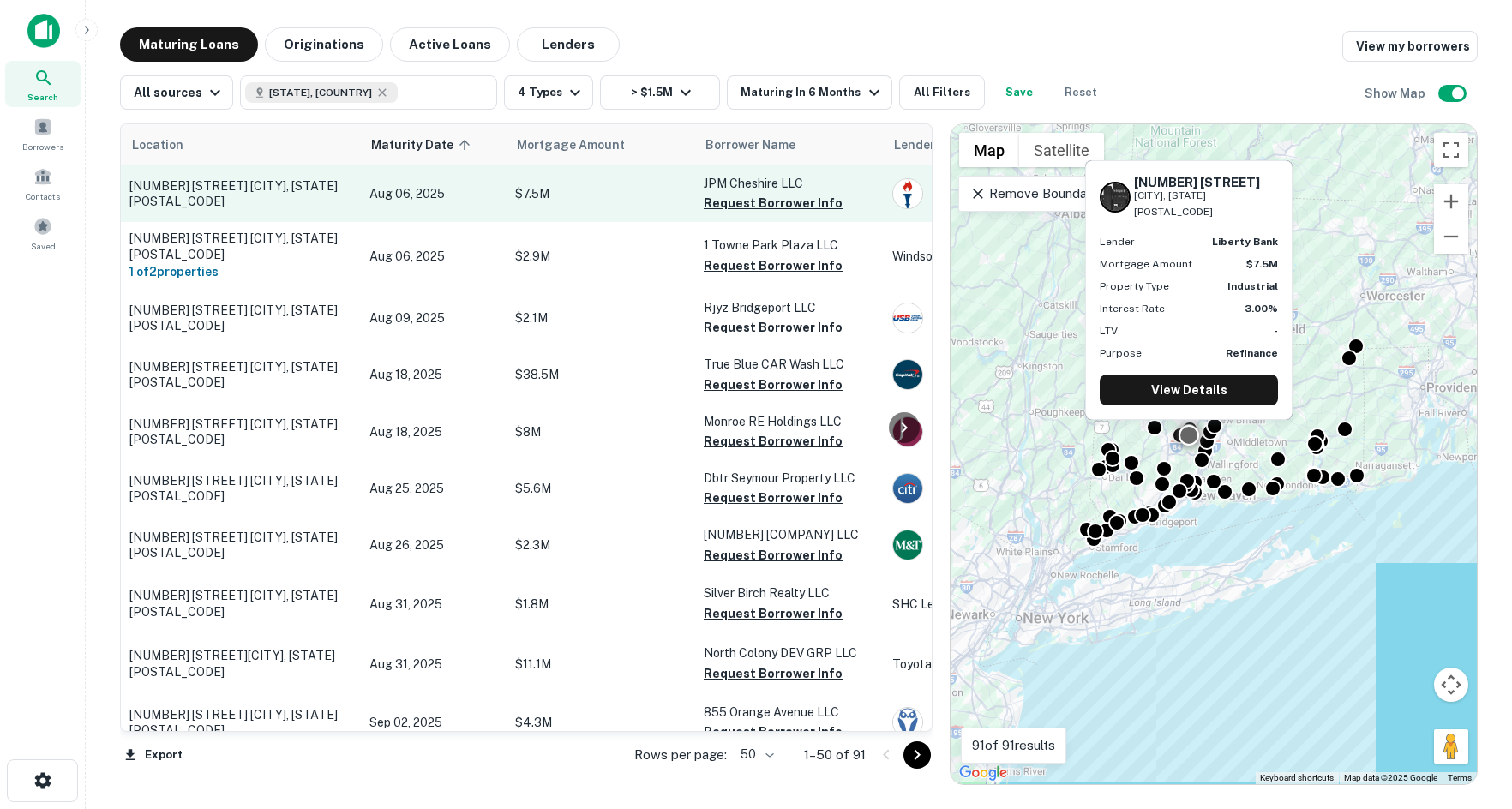 click on "350 Knotter Dr Cheshire, CT06410" at bounding box center (241, 194) 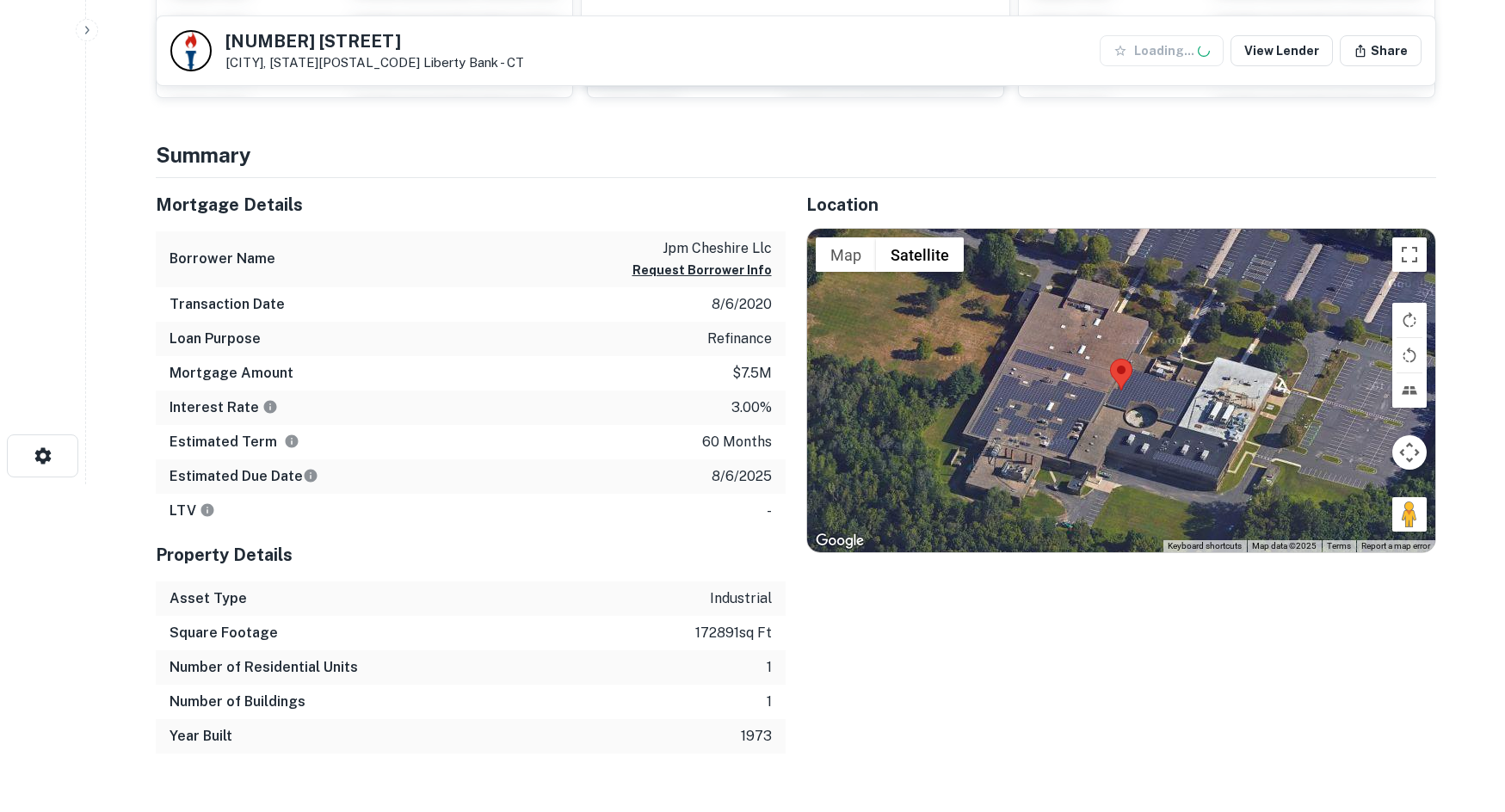 scroll, scrollTop: 344, scrollLeft: 0, axis: vertical 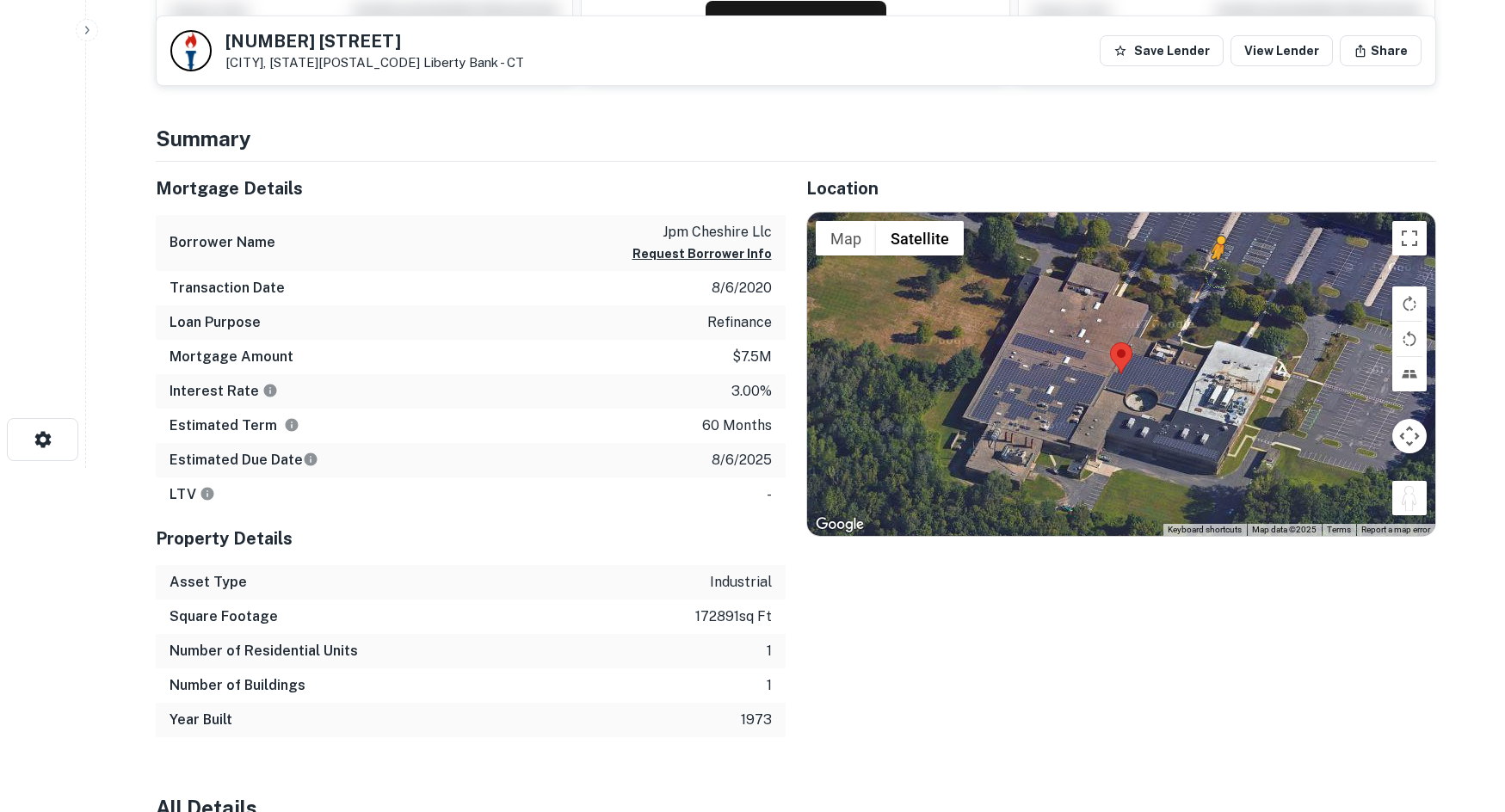 drag, startPoint x: 1416, startPoint y: 488, endPoint x: 1218, endPoint y: 277, distance: 289.35273 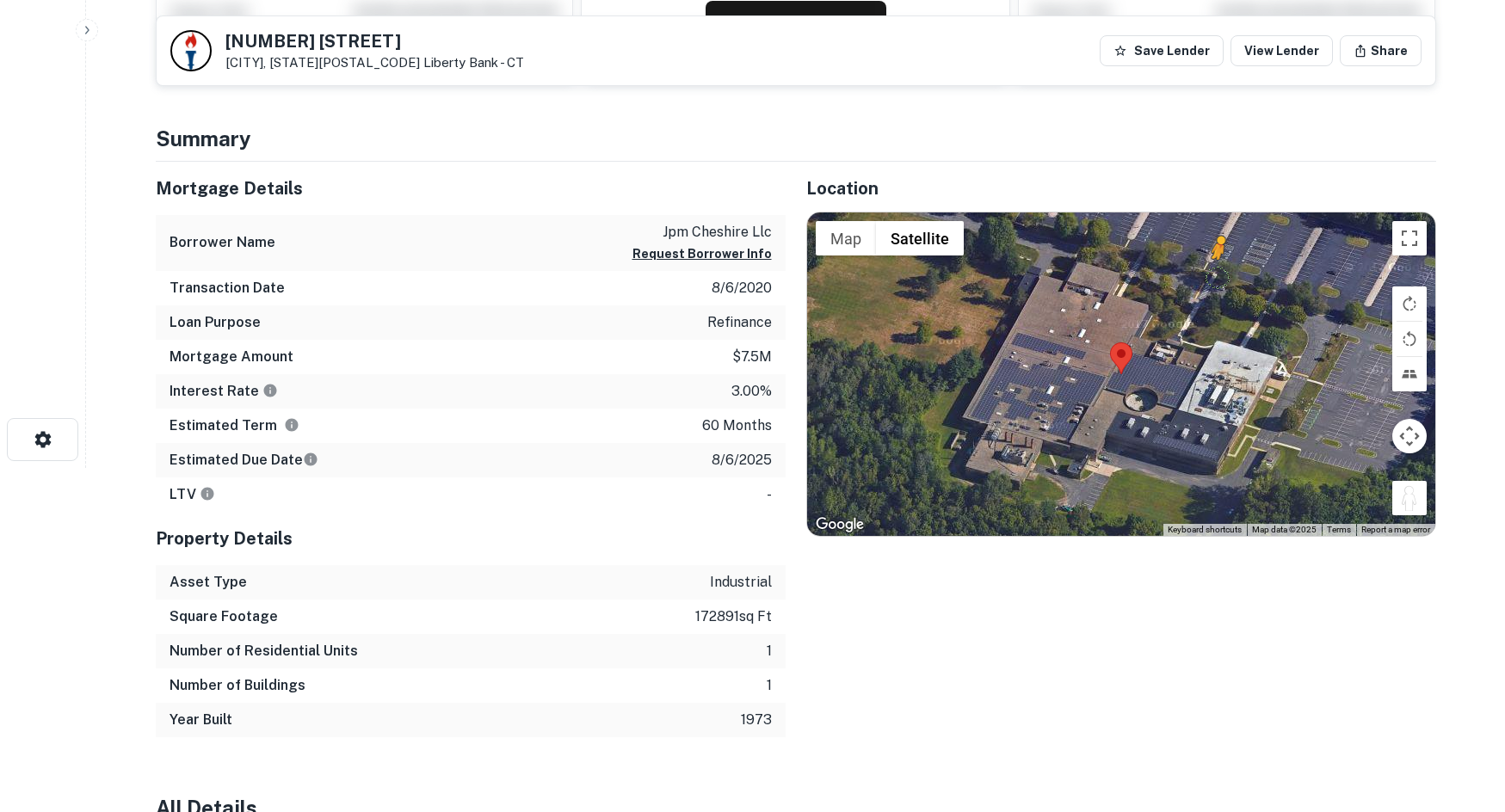 click on "To activate drag with keyboard, press Alt + Enter. Once in keyboard drag state, use the arrow keys to move the marker. To complete the drag, press the Enter key. To cancel, press Escape. Loading... Map Terrain Satellite Labels Keyboard shortcuts Map Data Map data ©2025 Map data ©2025 20 m  Click to toggle between metric and imperial units Terms Report a map error" at bounding box center (1121, 374) 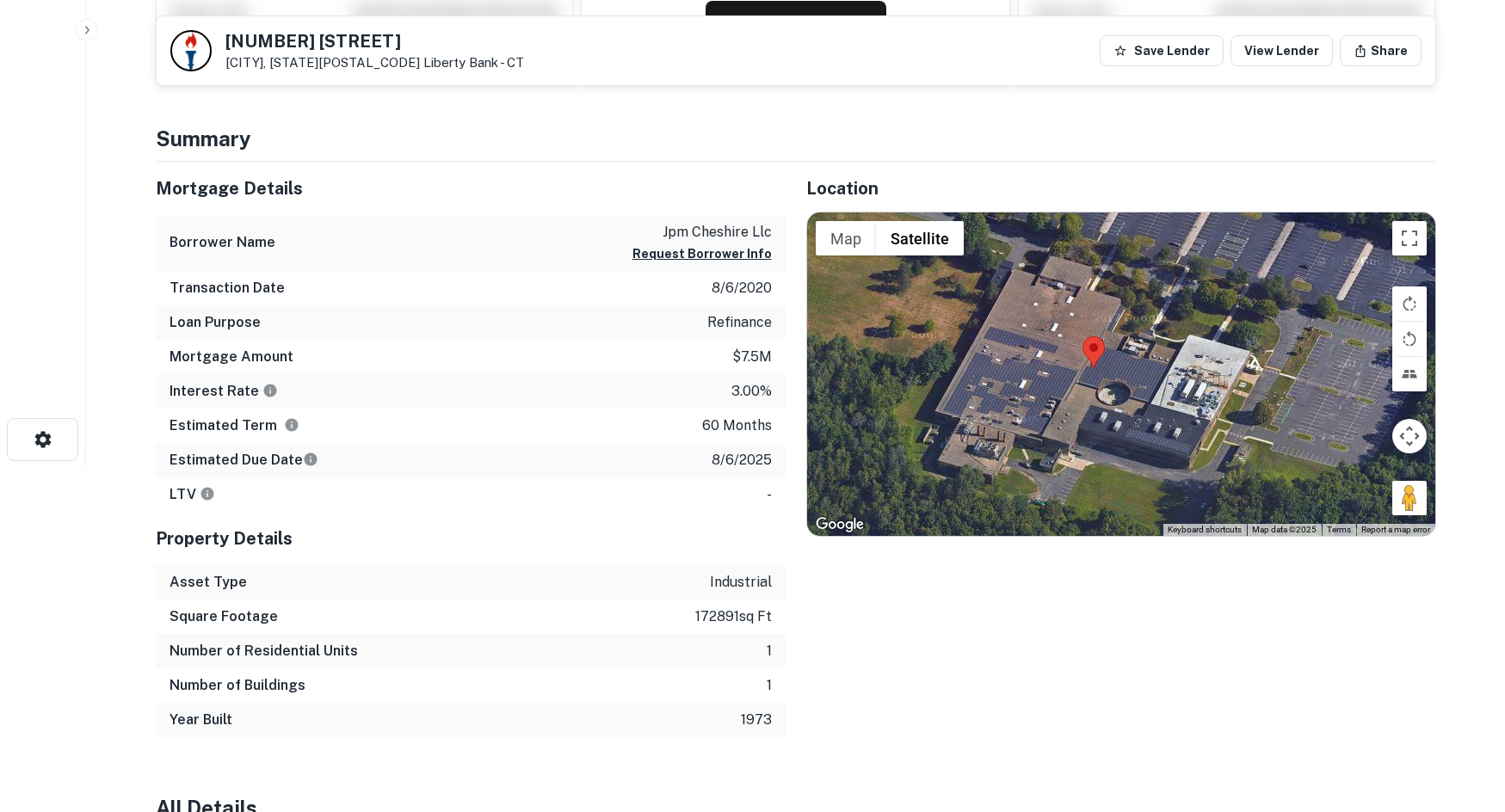 drag, startPoint x: 1239, startPoint y: 324, endPoint x: 1200, endPoint y: 330, distance: 39.45884 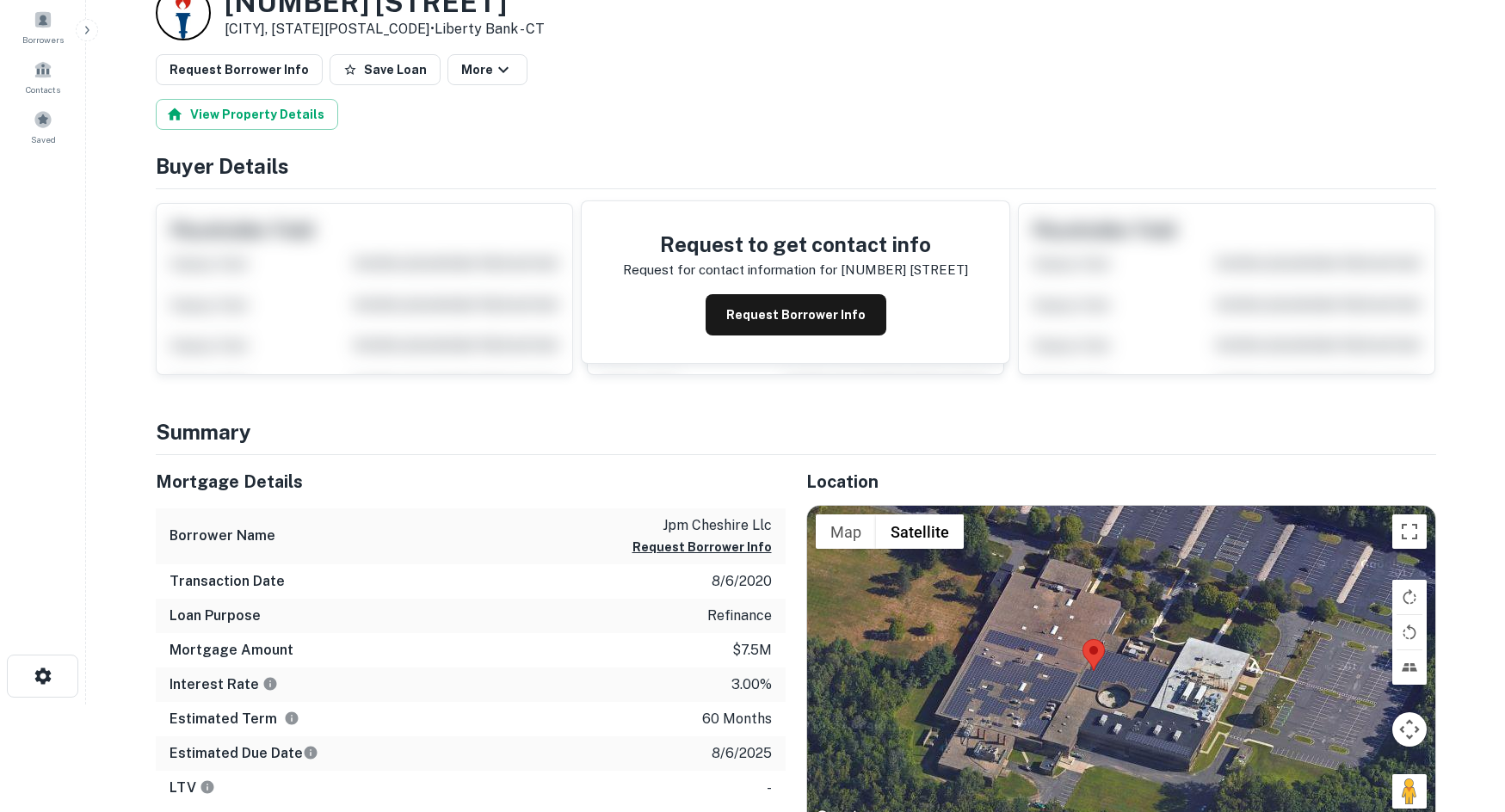 scroll, scrollTop: 0, scrollLeft: 0, axis: both 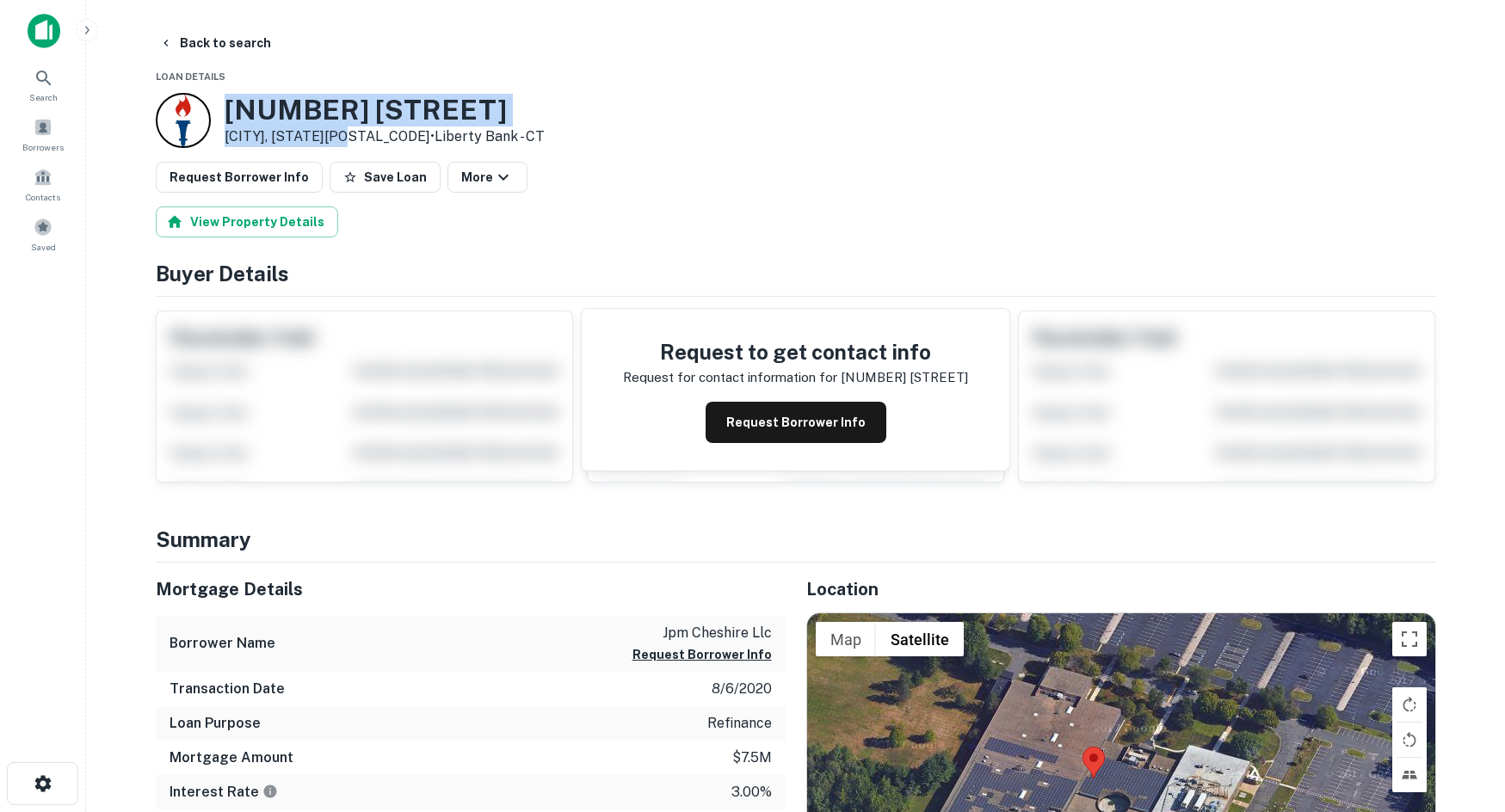 drag, startPoint x: 227, startPoint y: 111, endPoint x: 348, endPoint y: 137, distance: 123.7619 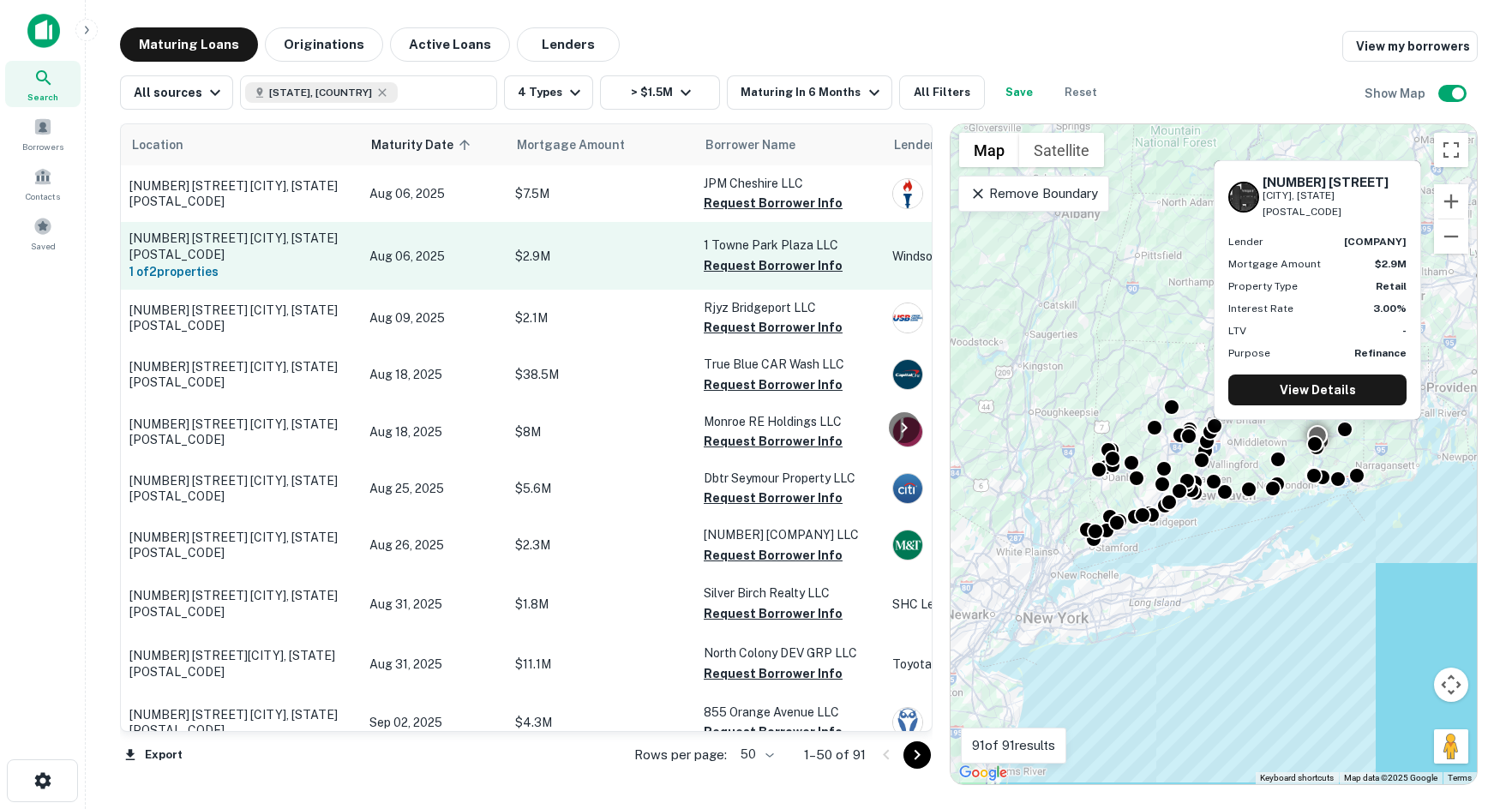 click on "Aug 06, 2025" at bounding box center (434, 255) 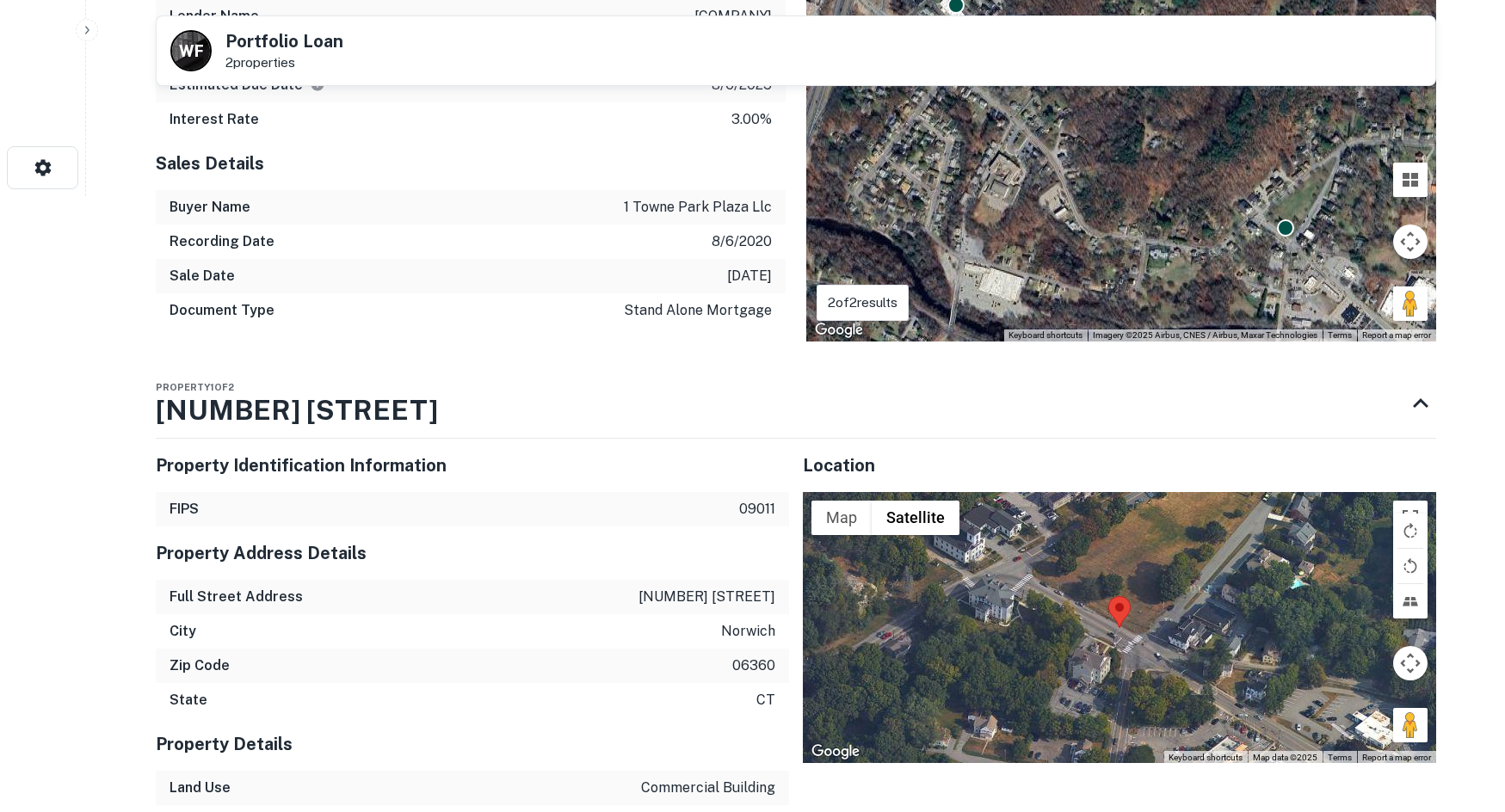 scroll, scrollTop: 946, scrollLeft: 0, axis: vertical 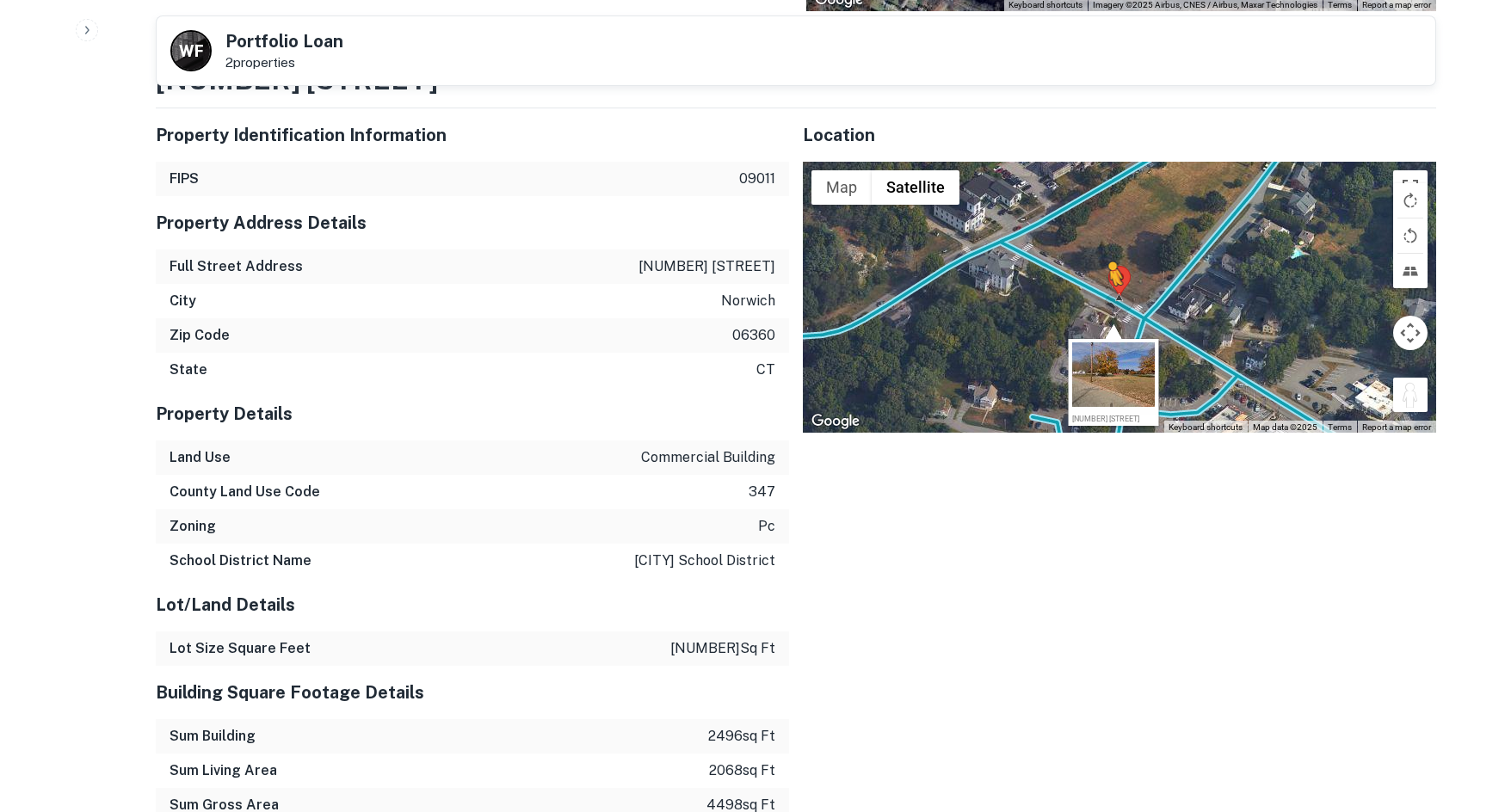drag, startPoint x: 1422, startPoint y: 431, endPoint x: 1108, endPoint y: 322, distance: 332.38081 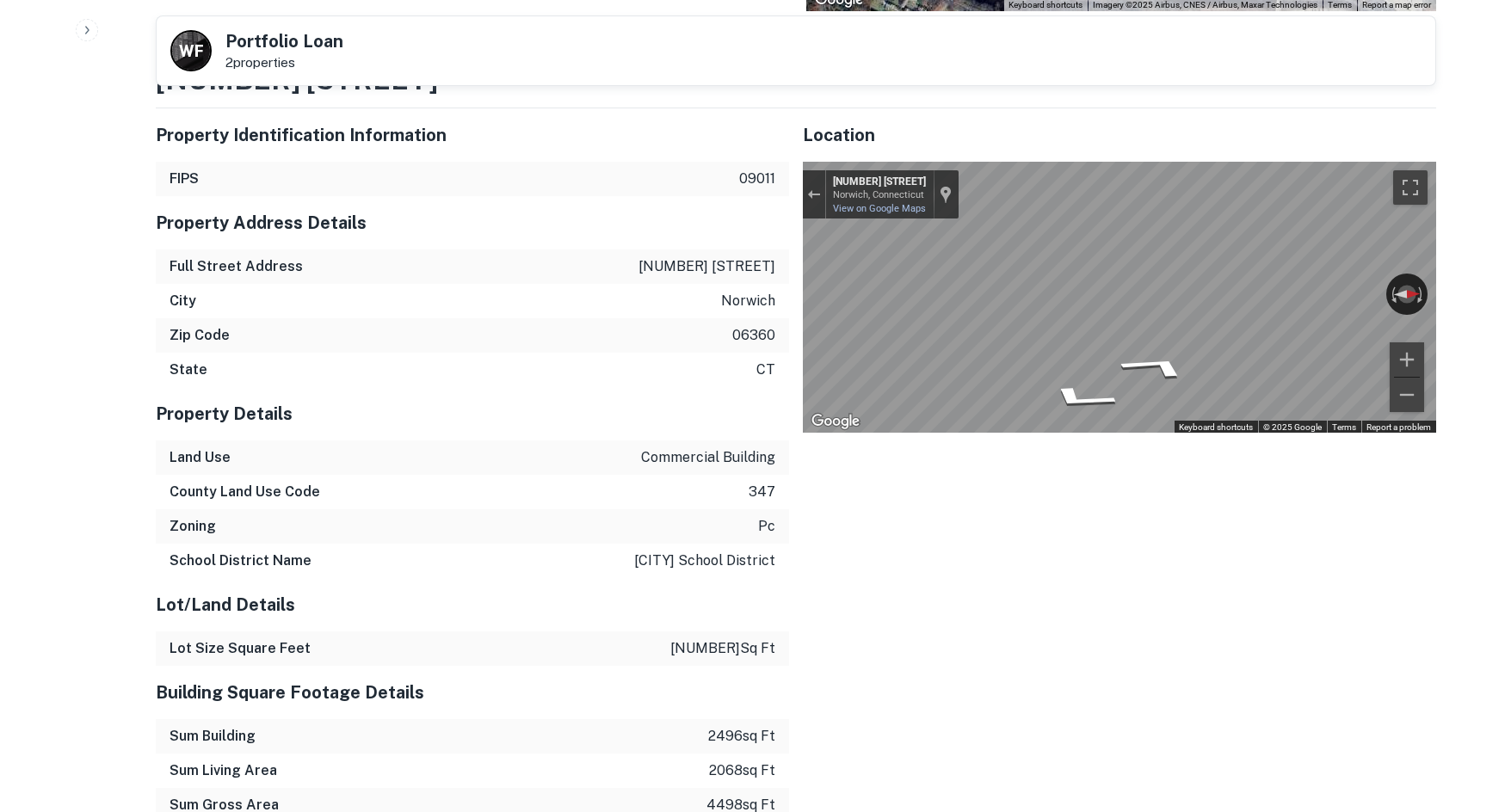 click on "Search         Borrowers         Contacts         Saved     Back to search W   F Portfolio Loan 2  properties Buyer Details Request to get contact info Request for contact information for  115 w town st Request Borrower Info Placeholder Field Display Field Another placeholder field and text Display Field Another placeholder field and text Display Field Another placeholder field and text Display Field Another placeholder field and text Display Field Another placeholder field and text Display Field Another placeholder field and text Placeholder Field Display Field Another placeholder field and text Display Field Another placeholder field and text Display Field Another placeholder field and text Display Field Another placeholder field and text Display Field Another placeholder field and text Display Field Another placeholder field and text Placeholder Field Display Field Another placeholder field and text Display Field Another placeholder field and text Display Field Display Field Display Field $2.9m" at bounding box center (752, -540) 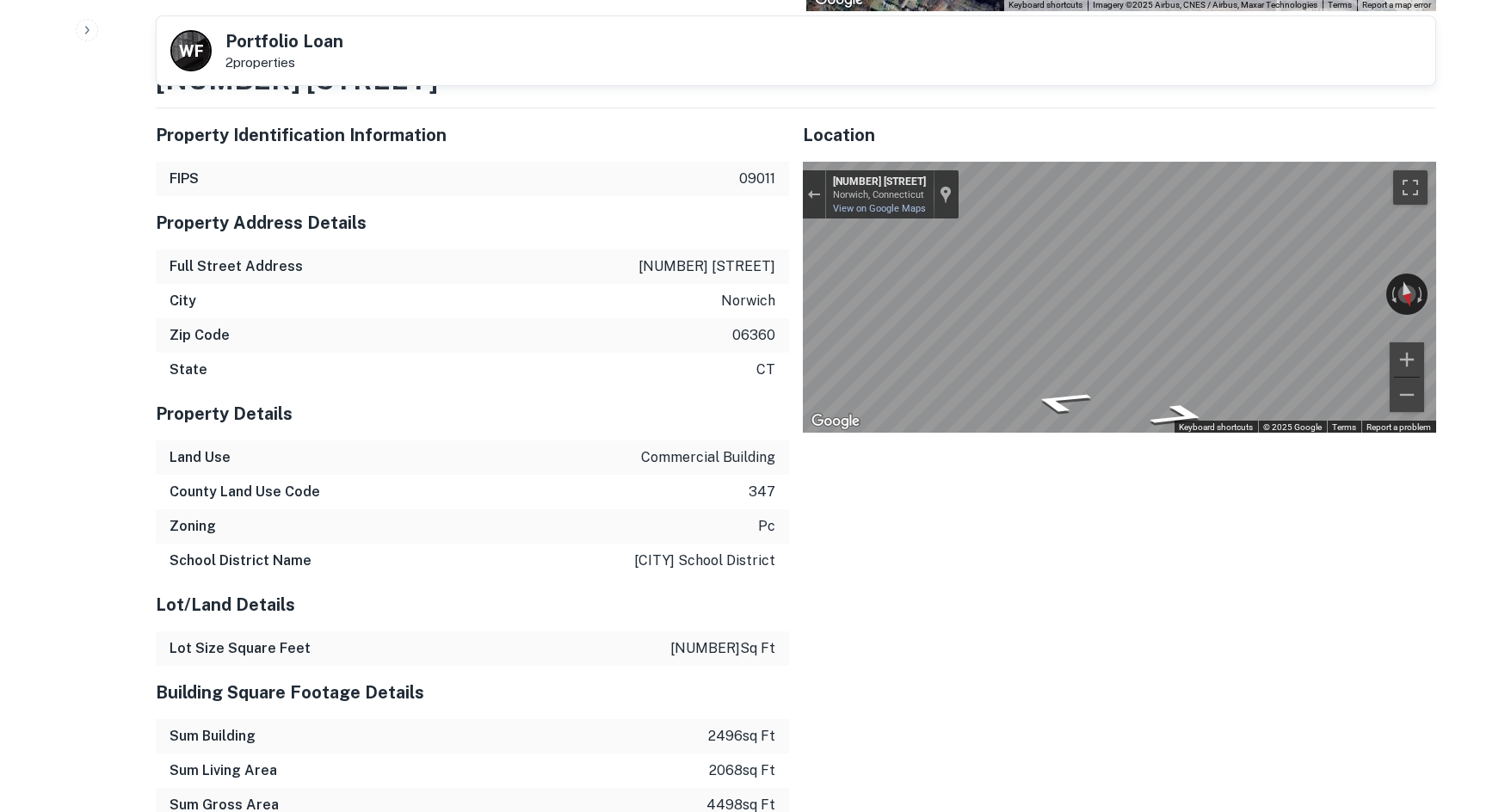 click on "Search         Borrowers         Contacts         Saved     Back to search W   F Portfolio Loan 2  properties Buyer Details Request to get contact info Request for contact information for  115 w town st Request Borrower Info Placeholder Field Display Field Another placeholder field and text Display Field Another placeholder field and text Display Field Another placeholder field and text Display Field Another placeholder field and text Display Field Another placeholder field and text Display Field Another placeholder field and text Placeholder Field Display Field Another placeholder field and text Display Field Another placeholder field and text Display Field Another placeholder field and text Display Field Another placeholder field and text Display Field Another placeholder field and text Display Field Another placeholder field and text Placeholder Field Display Field Another placeholder field and text Display Field Another placeholder field and text Display Field Display Field Display Field $2.9m" at bounding box center (752, -540) 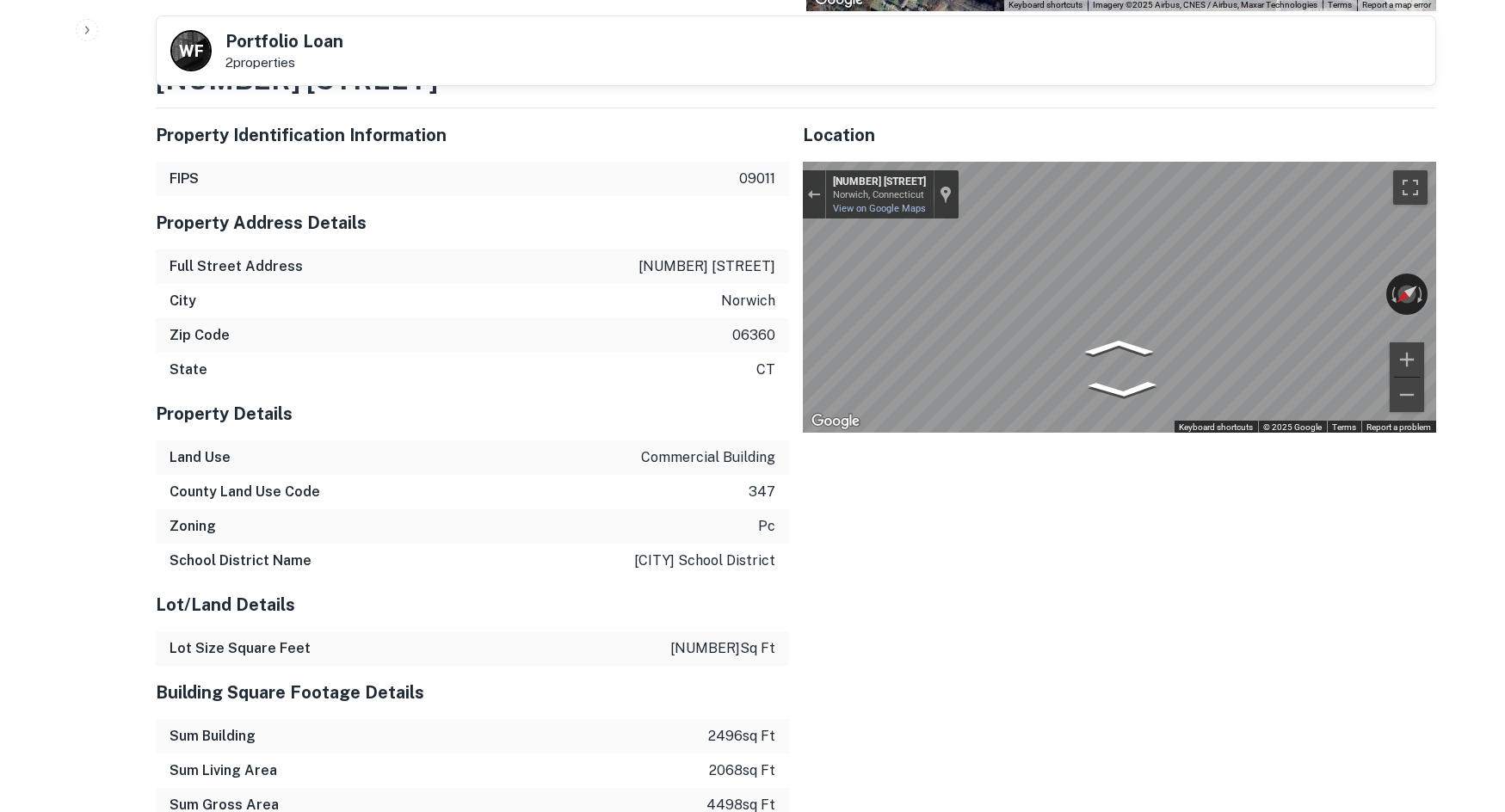 click on "Search         Borrowers         Contacts         Saved     Back to search W   F Portfolio Loan 2  properties Buyer Details Request to get contact info Request for contact information for  115 w town st Request Borrower Info Placeholder Field Display Field Another placeholder field and text Display Field Another placeholder field and text Display Field Another placeholder field and text Display Field Another placeholder field and text Display Field Another placeholder field and text Display Field Another placeholder field and text Placeholder Field Display Field Another placeholder field and text Display Field Another placeholder field and text Display Field Another placeholder field and text Display Field Another placeholder field and text Display Field Another placeholder field and text Display Field Another placeholder field and text Placeholder Field Display Field Another placeholder field and text Display Field Another placeholder field and text Display Field Display Field Display Field $2.9m" at bounding box center [752, -540] 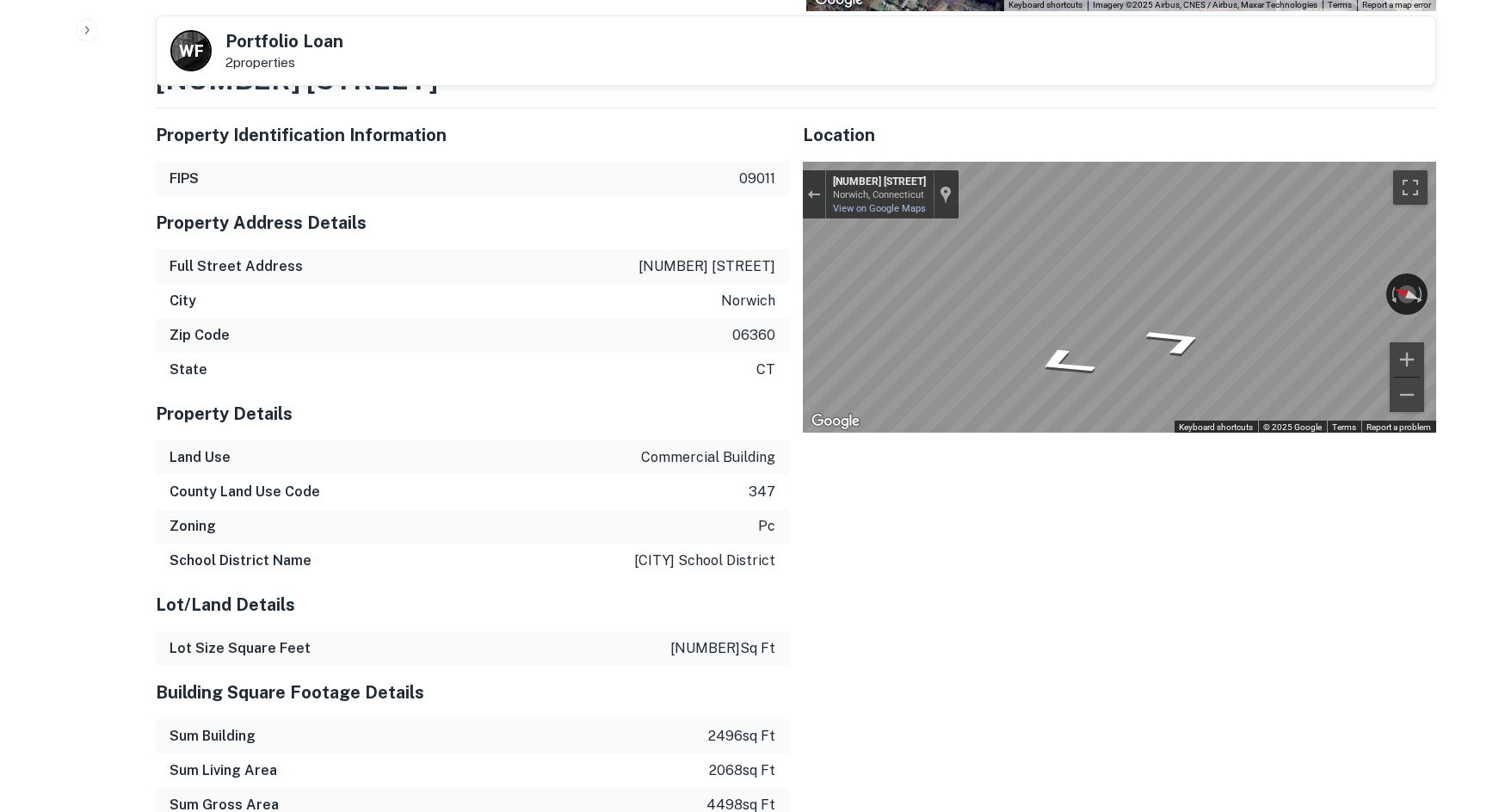click on "Search         Borrowers         Contacts         Saved     Back to search W   F Portfolio Loan 2  properties Buyer Details Request to get contact info Request for contact information for  115 w town st Request Borrower Info Placeholder Field Display Field Another placeholder field and text Display Field Another placeholder field and text Display Field Another placeholder field and text Display Field Another placeholder field and text Display Field Another placeholder field and text Display Field Another placeholder field and text Placeholder Field Display Field Another placeholder field and text Display Field Another placeholder field and text Display Field Another placeholder field and text Display Field Another placeholder field and text Display Field Another placeholder field and text Display Field Another placeholder field and text Placeholder Field Display Field Another placeholder field and text Display Field Another placeholder field and text Display Field Display Field Display Field $2.9m" at bounding box center (752, -540) 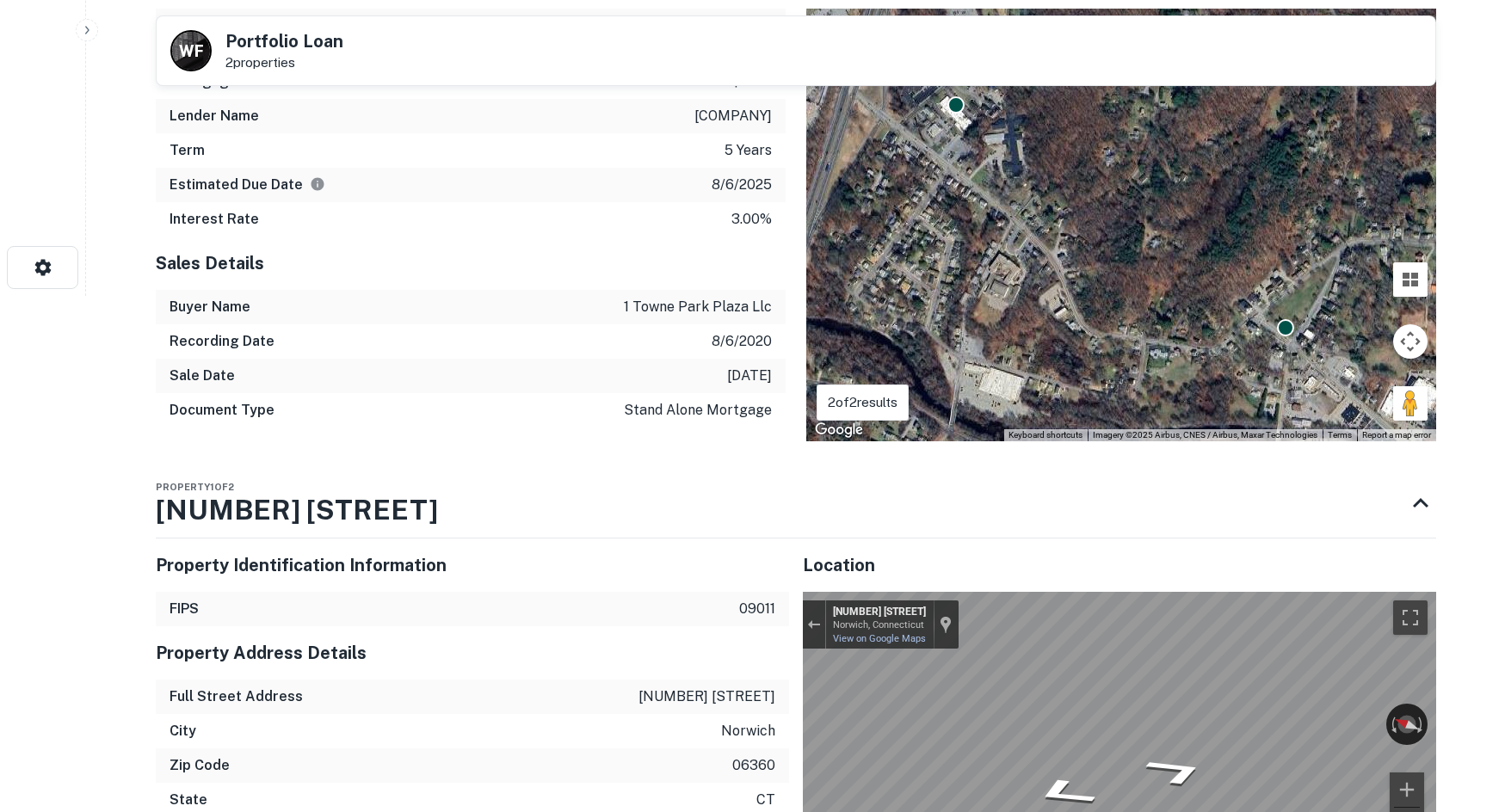 scroll, scrollTop: 0, scrollLeft: 0, axis: both 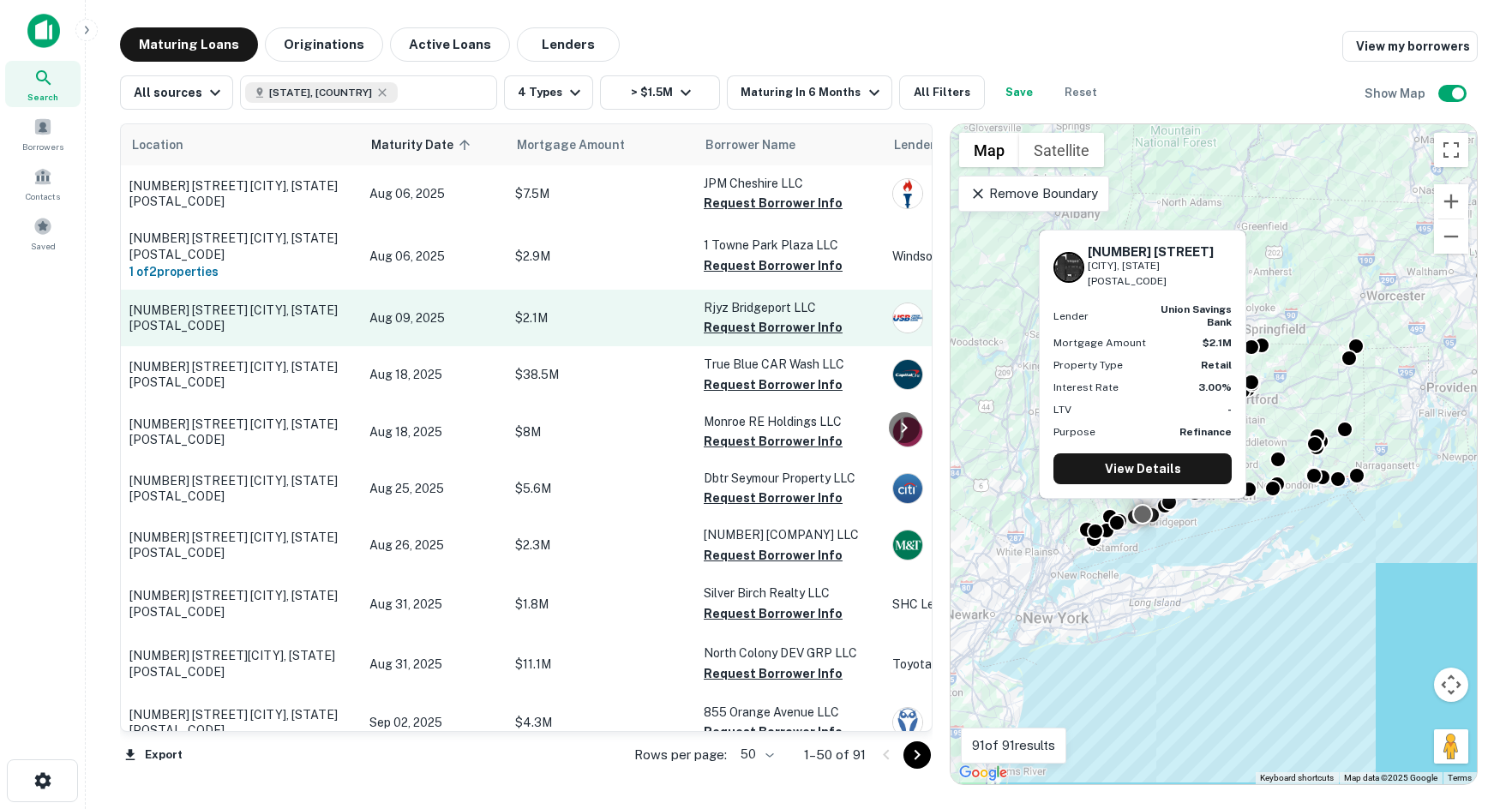 click on "115 Mountain Grove St Bridgeport, CT06605" at bounding box center (241, 318) 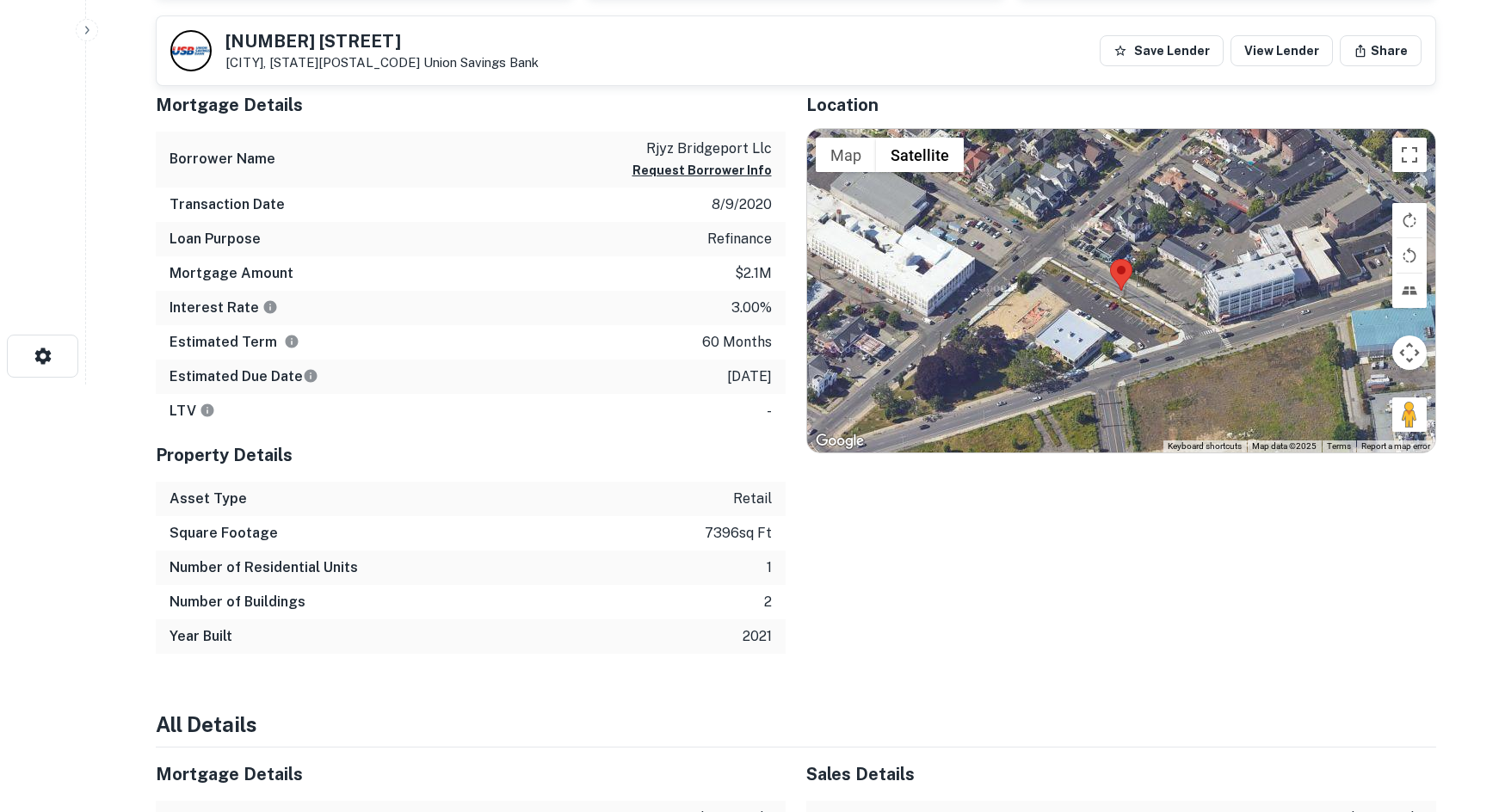 scroll, scrollTop: 430, scrollLeft: 0, axis: vertical 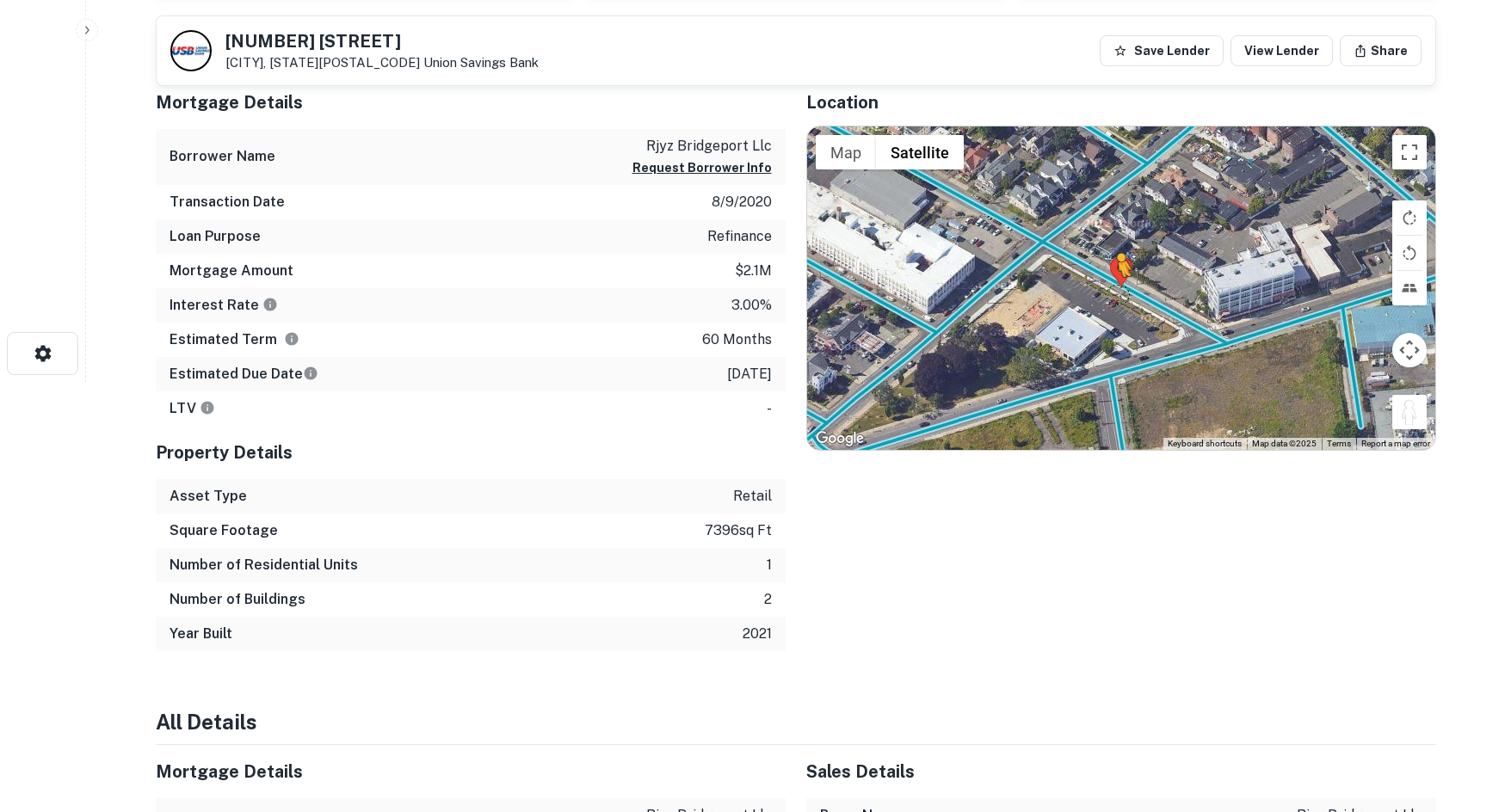drag, startPoint x: 1408, startPoint y: 406, endPoint x: 1117, endPoint y: 294, distance: 311.8092 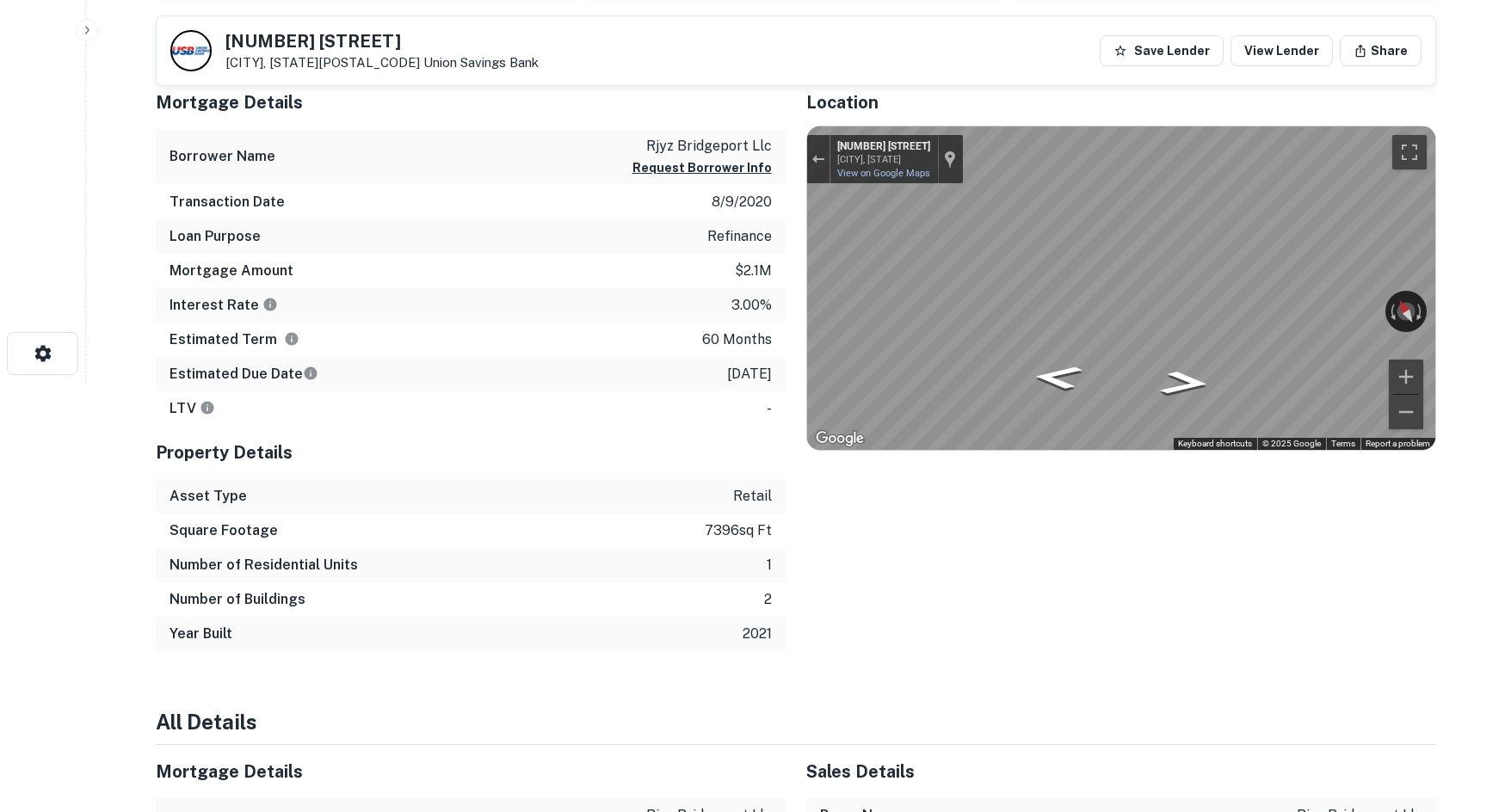 click on "Mortgage Details Borrower Name rjyz bridgeport llc Request Borrower Info Transaction Date   8/9/2020 Loan Purpose   refinance Mortgage Amount   $2.1m Interest Rate   3.00% Estimated Term 60 months Estimated Due Date 8/9/2025 LTV   - Property Details Asset Type retail Square Footage 7396  sq ft Number of Residential Units 1 Number of Buildings 2 Year Built 2021 Location ← Move left → Move right ↑ Move up ↓ Move down + Zoom in - Zoom out Home Jump left by 75% End Jump right by 75% Page Up Jump up by 75% Page Down Jump down by 75% To activate drag with keyboard, press Alt + Enter. Once in keyboard drag state, use the arrow keys to move the marker. To complete the drag, press the Enter key. To cancel, press Escape. Loading... Map Terrain Satellite Labels Keyboard shortcuts Map Data Map data ©2025 Map data ©2025 20 m  Click to toggle between metric and imperial units Terms Report a map error                 ← Move left → Move right ↑ Move up ↓ Move down + Zoom in - Zoom out" at bounding box center [786, 363] 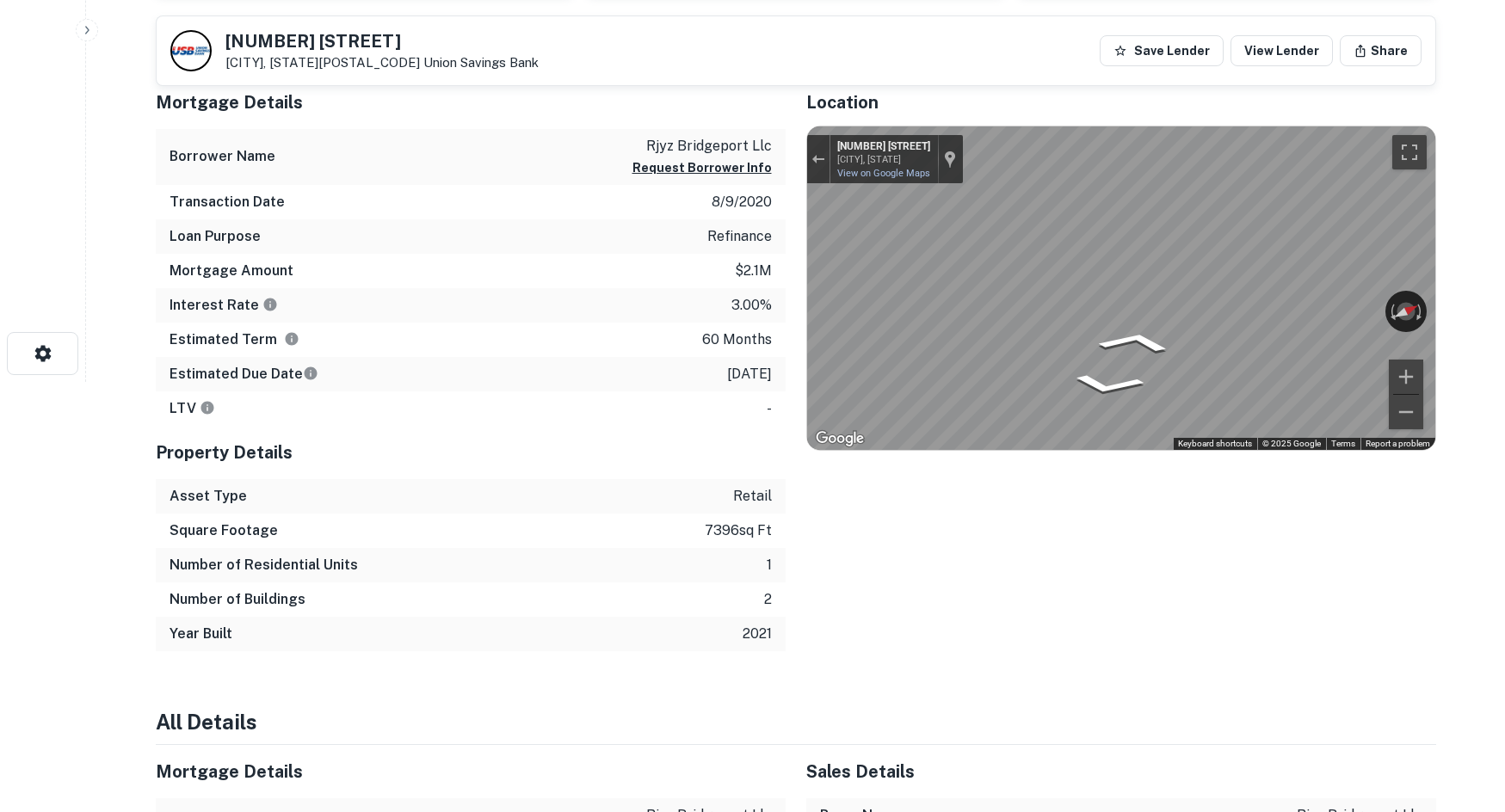 click on "Search         Borrowers         Contacts         Saved     Back to search 115 Mountain Grove St Bridgeport, CT06605    Union Savings Bank Save Lender View Lender Share View Property Details Buyer Details Request to get contact info Request for contact information for  115 mountain grove st Request Borrower Info Placeholder Field Display Field Another placeholder field and text Display Field Another placeholder field and text Display Field Another placeholder field and text Display Field Another placeholder field and text Display Field Another placeholder field and text Display Field Another placeholder field and text Placeholder Field Display Field Another placeholder field and text Display Field Another placeholder field and text Display Field Another placeholder field and text Display Field Another placeholder field and text Display Field Another placeholder field and text Display Field Another placeholder field and text Placeholder Field Display Field Another placeholder field and text Summary" at bounding box center (752, -24) 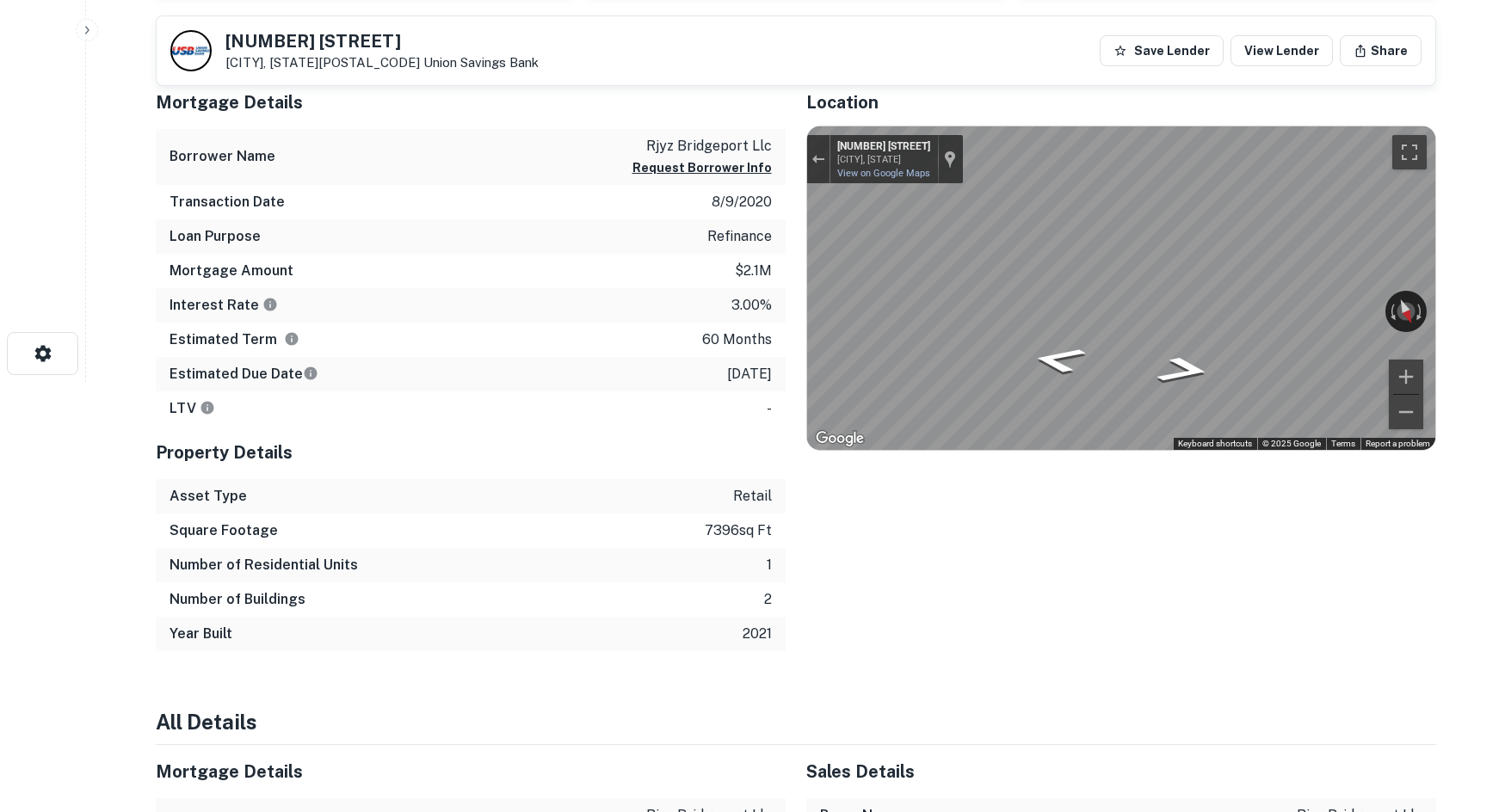 click on "Search         Borrowers         Contacts         Saved     Back to search 115 Mountain Grove St Bridgeport, CT06605    Union Savings Bank Save Lender View Lender Share View Property Details Buyer Details Request to get contact info Request for contact information for  115 mountain grove st Request Borrower Info Placeholder Field Display Field Another placeholder field and text Display Field Another placeholder field and text Display Field Another placeholder field and text Display Field Another placeholder field and text Display Field Another placeholder field and text Display Field Another placeholder field and text Placeholder Field Display Field Another placeholder field and text Display Field Another placeholder field and text Display Field Another placeholder field and text Display Field Another placeholder field and text Display Field Another placeholder field and text Display Field Another placeholder field and text Placeholder Field Display Field Another placeholder field and text Summary" at bounding box center [752, -24] 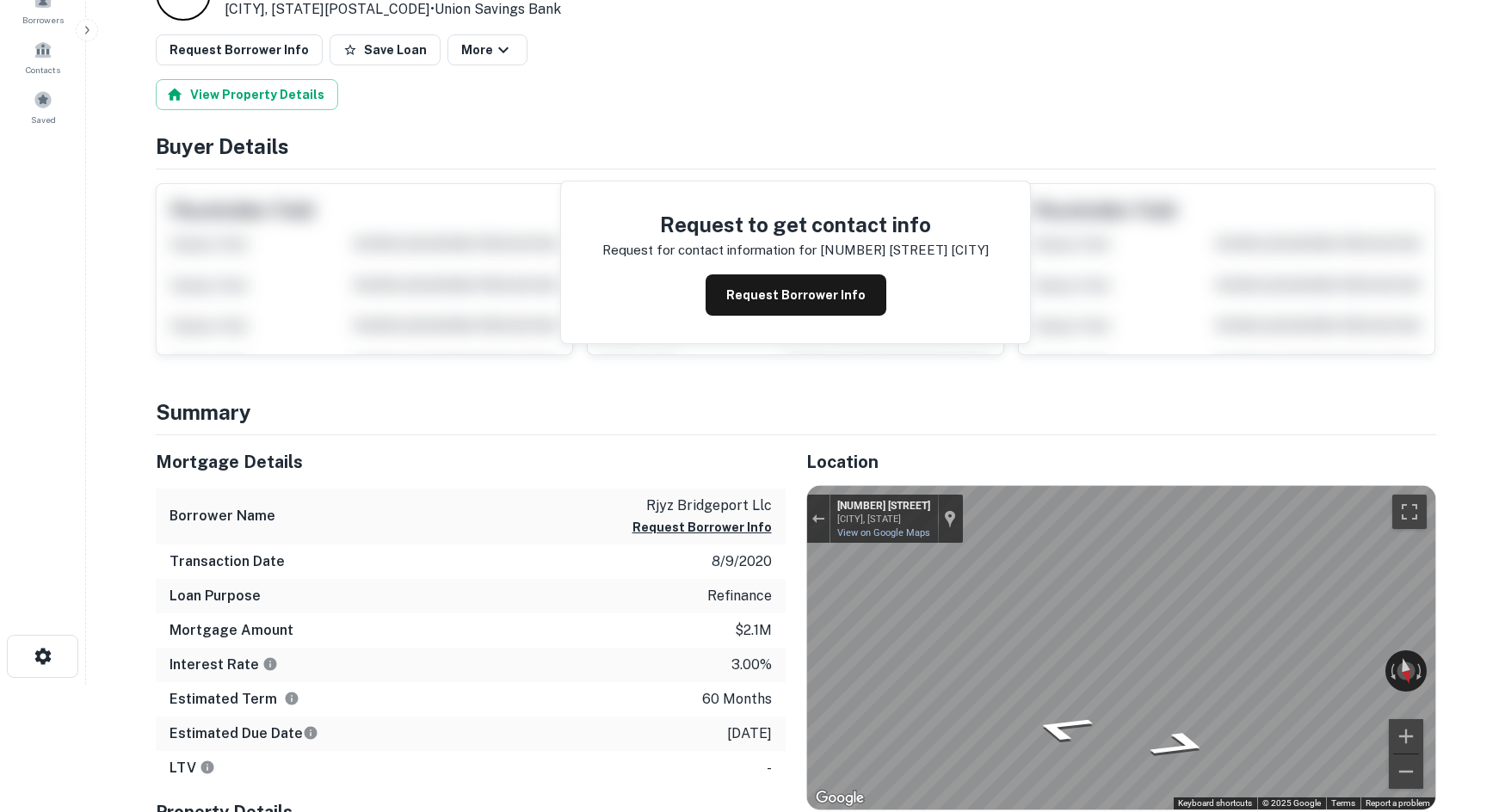 scroll, scrollTop: 0, scrollLeft: 0, axis: both 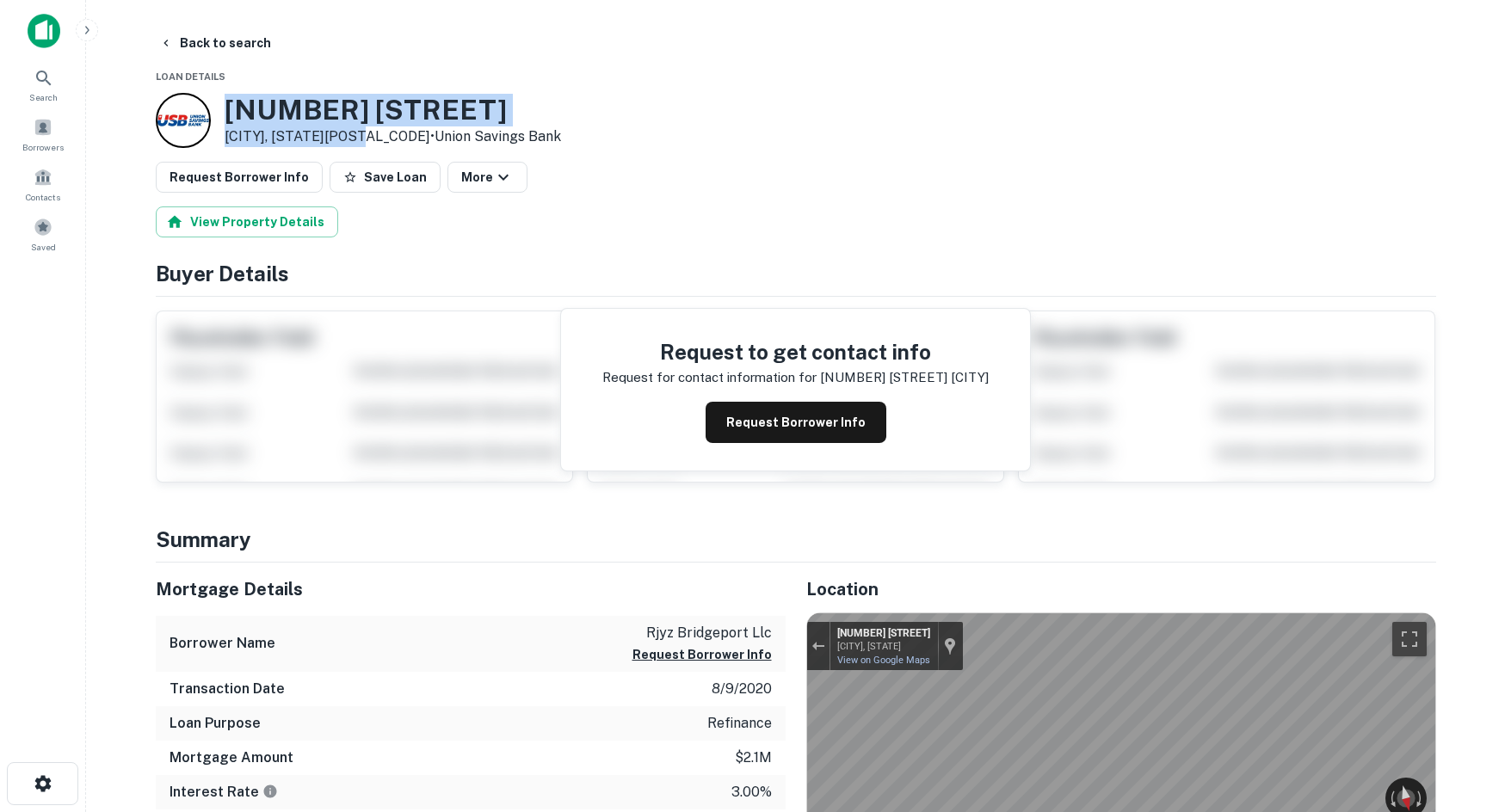 drag, startPoint x: 266, startPoint y: 95, endPoint x: 361, endPoint y: 132, distance: 101.95097 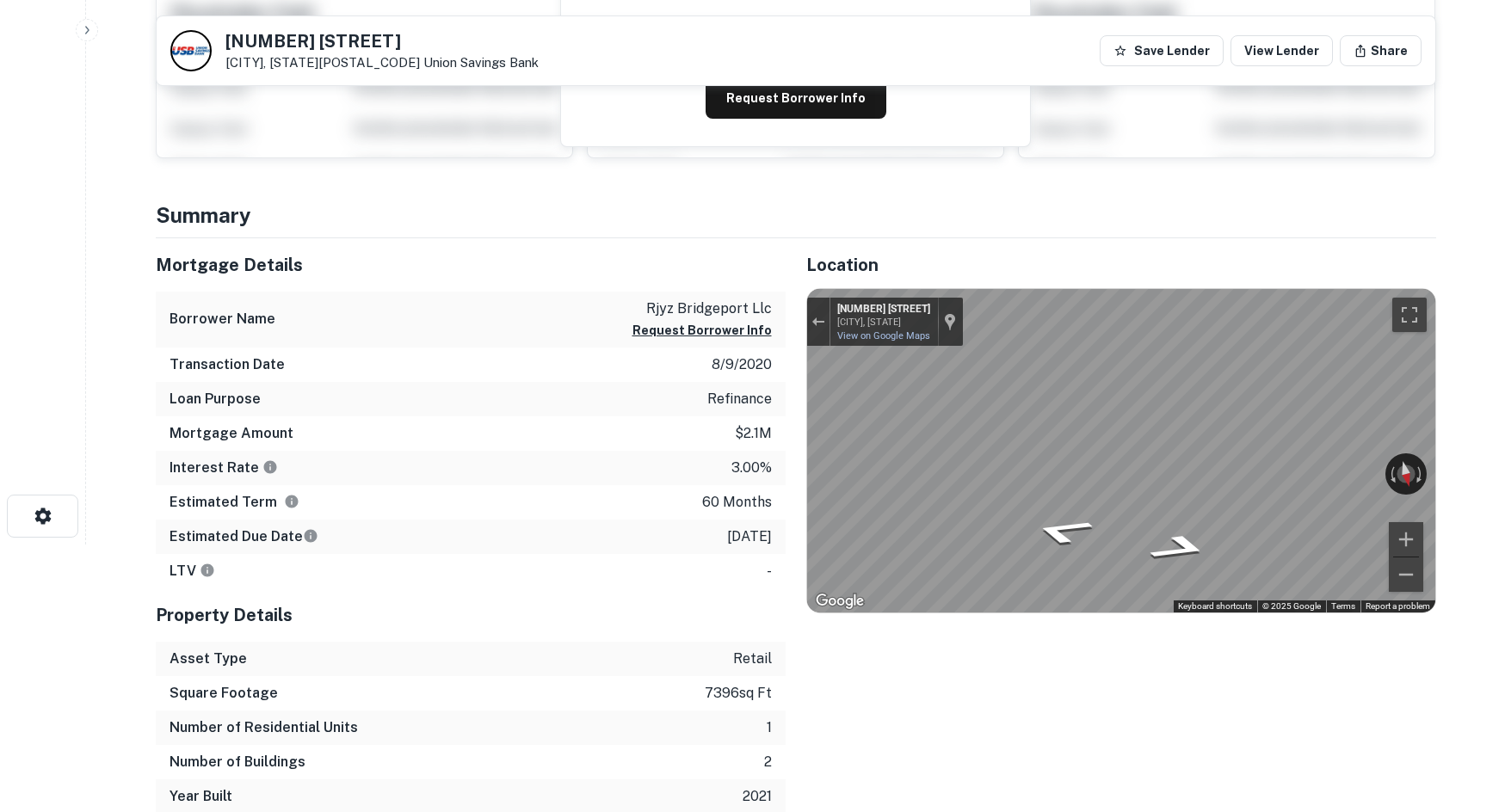 scroll, scrollTop: 0, scrollLeft: 0, axis: both 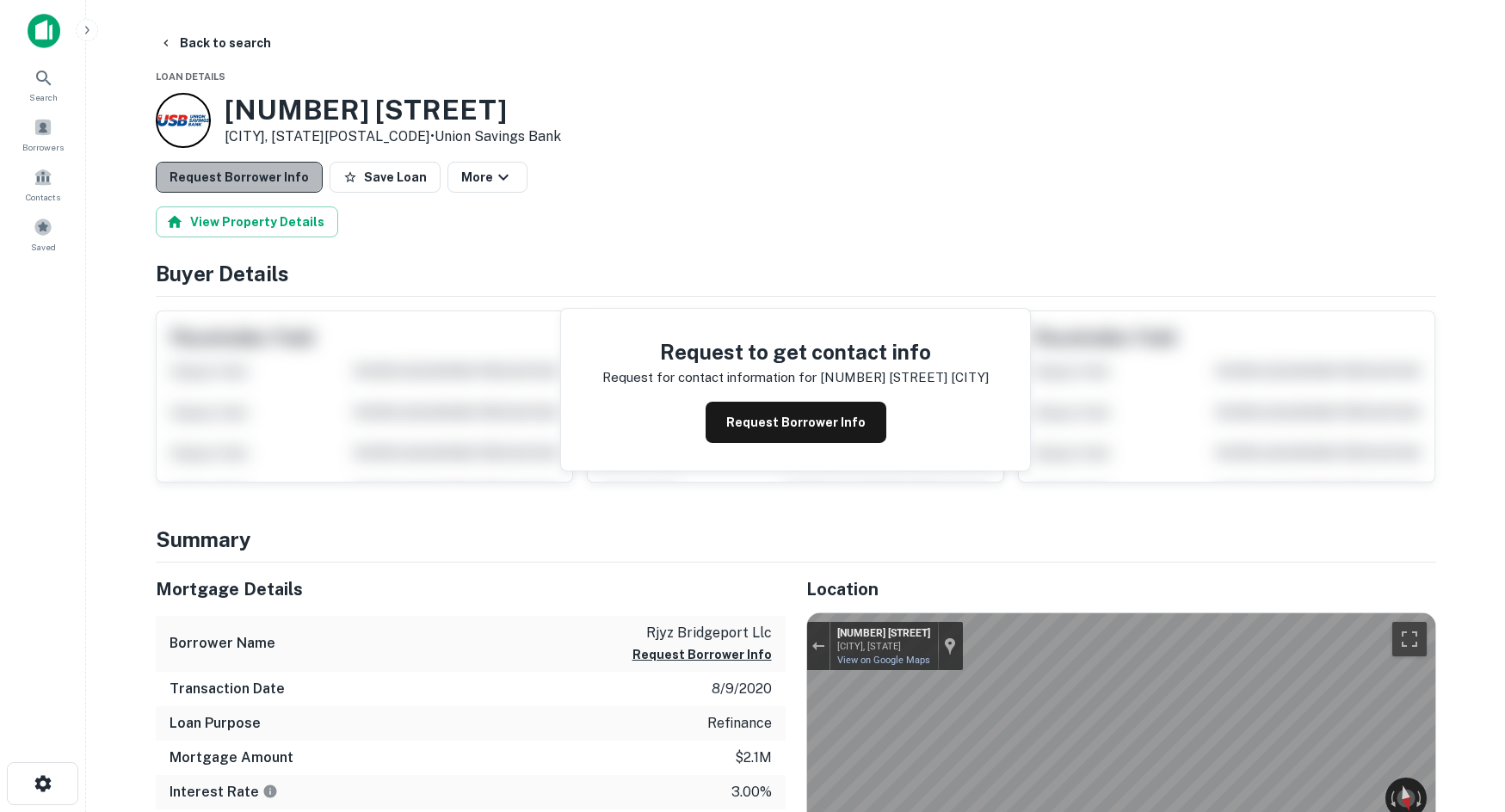 click on "Request Borrower Info" at bounding box center (239, 177) 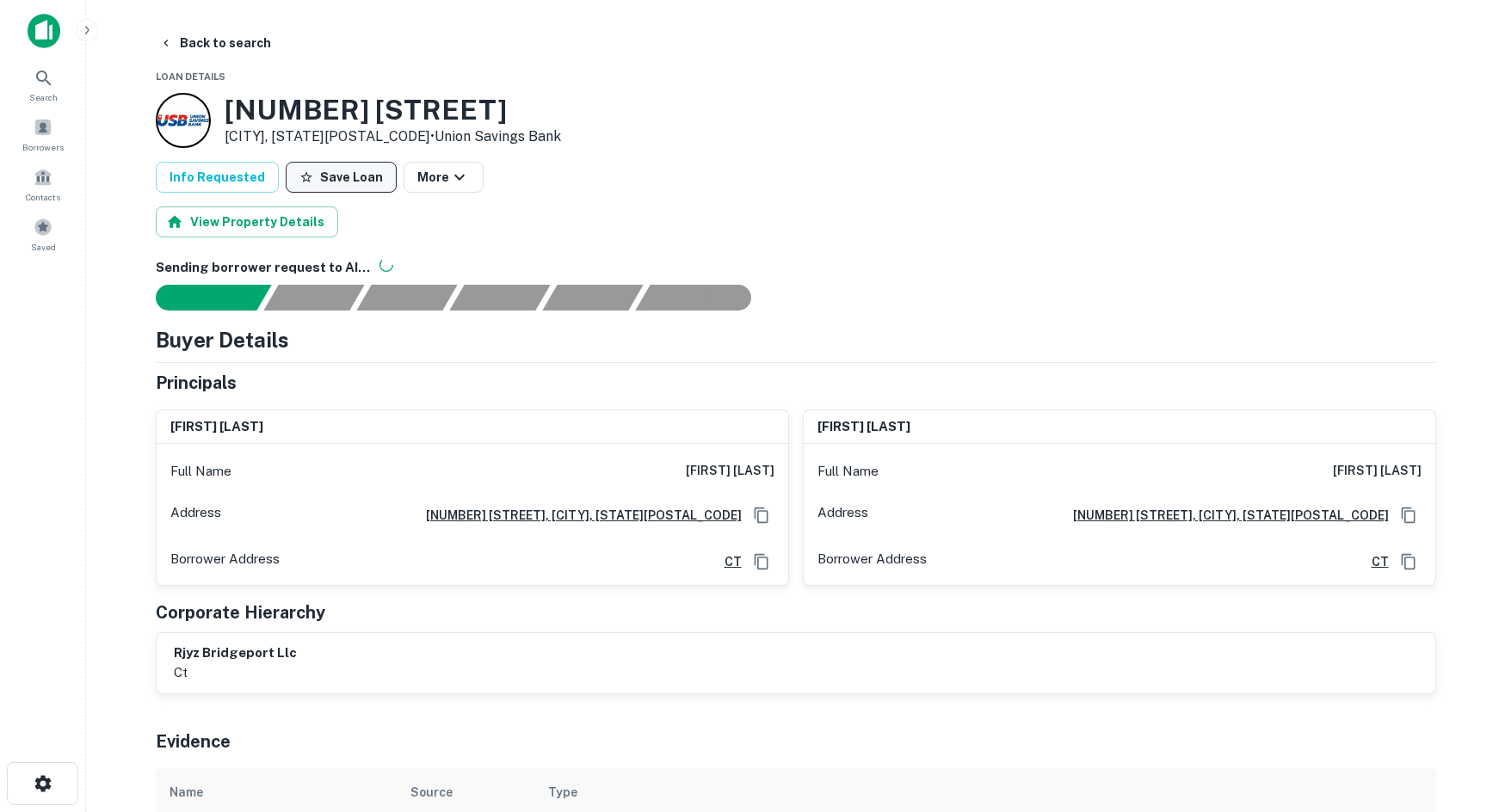 click on "Save Loan" at bounding box center [341, 177] 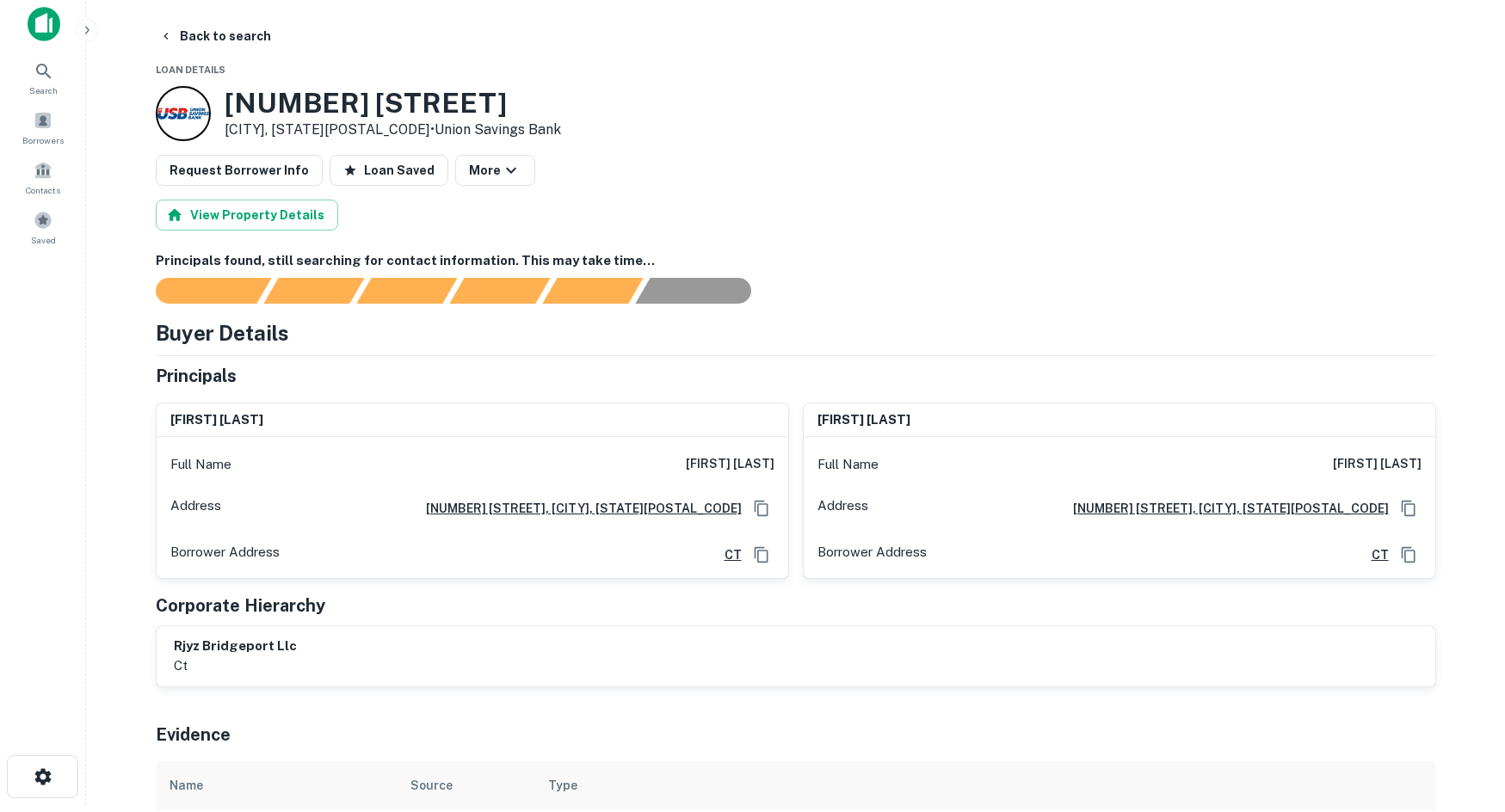 scroll, scrollTop: 0, scrollLeft: 0, axis: both 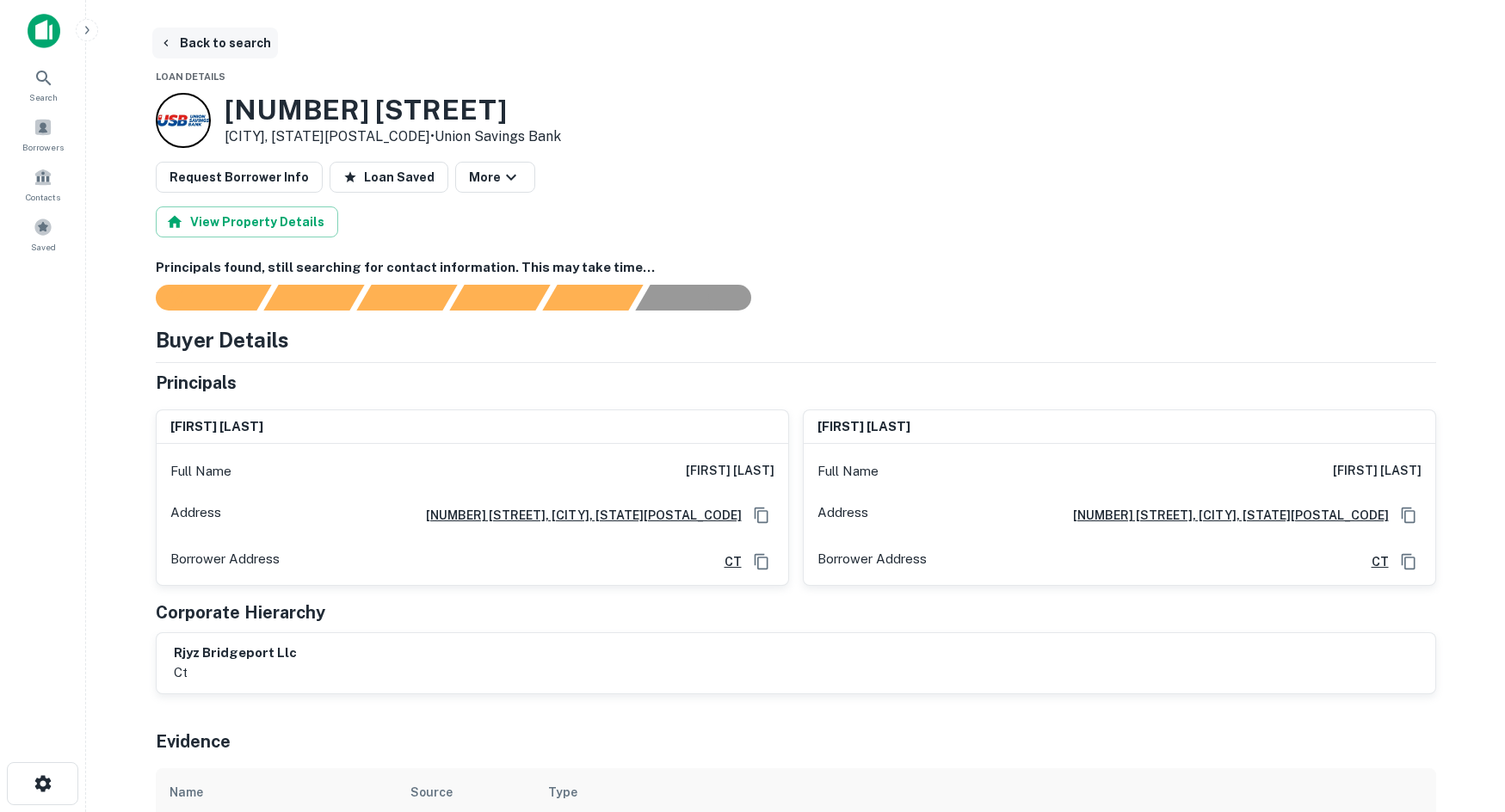 click on "Back to search" at bounding box center (215, 43) 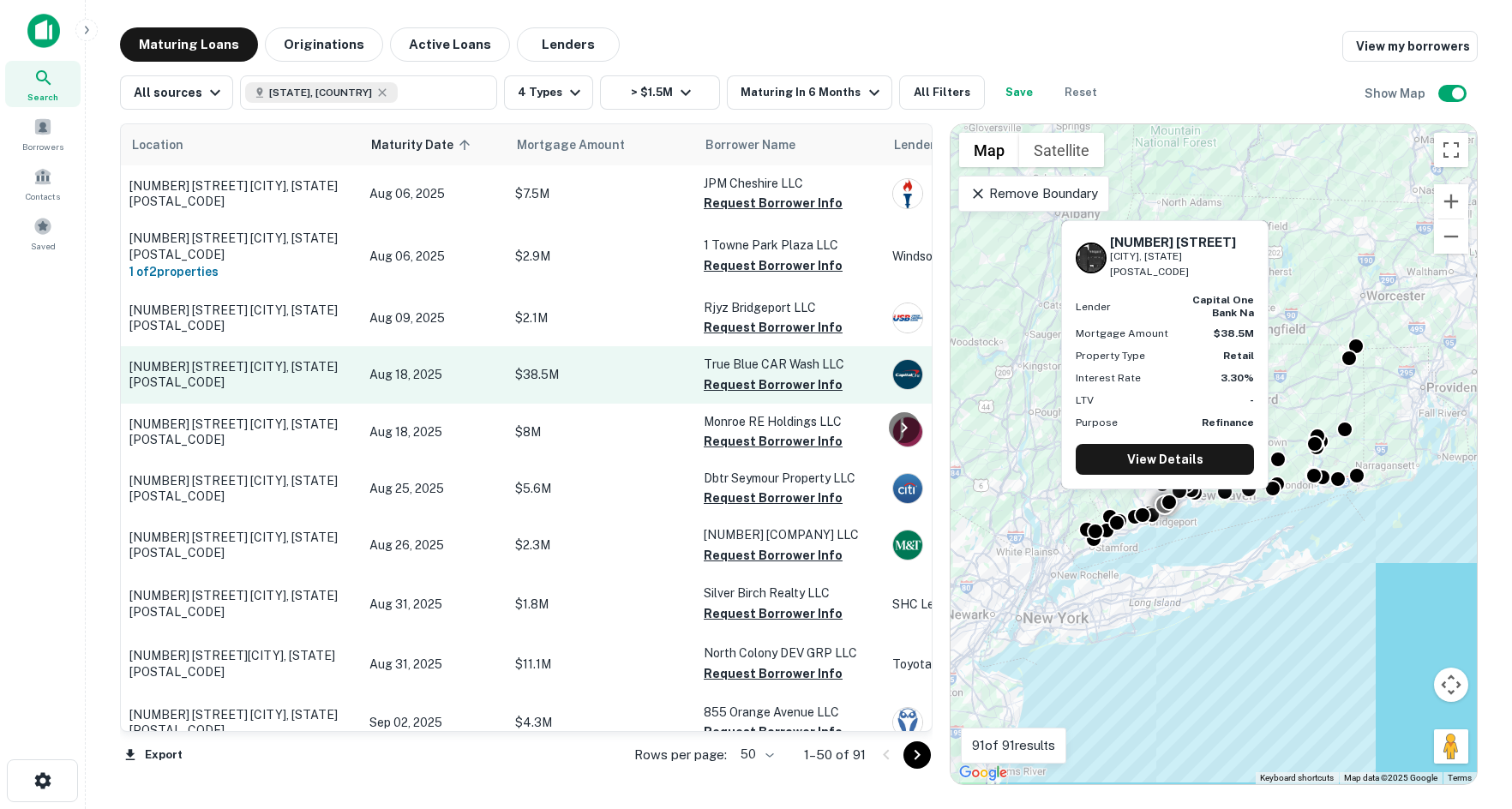 click on "$38.5M" at bounding box center [601, 375] 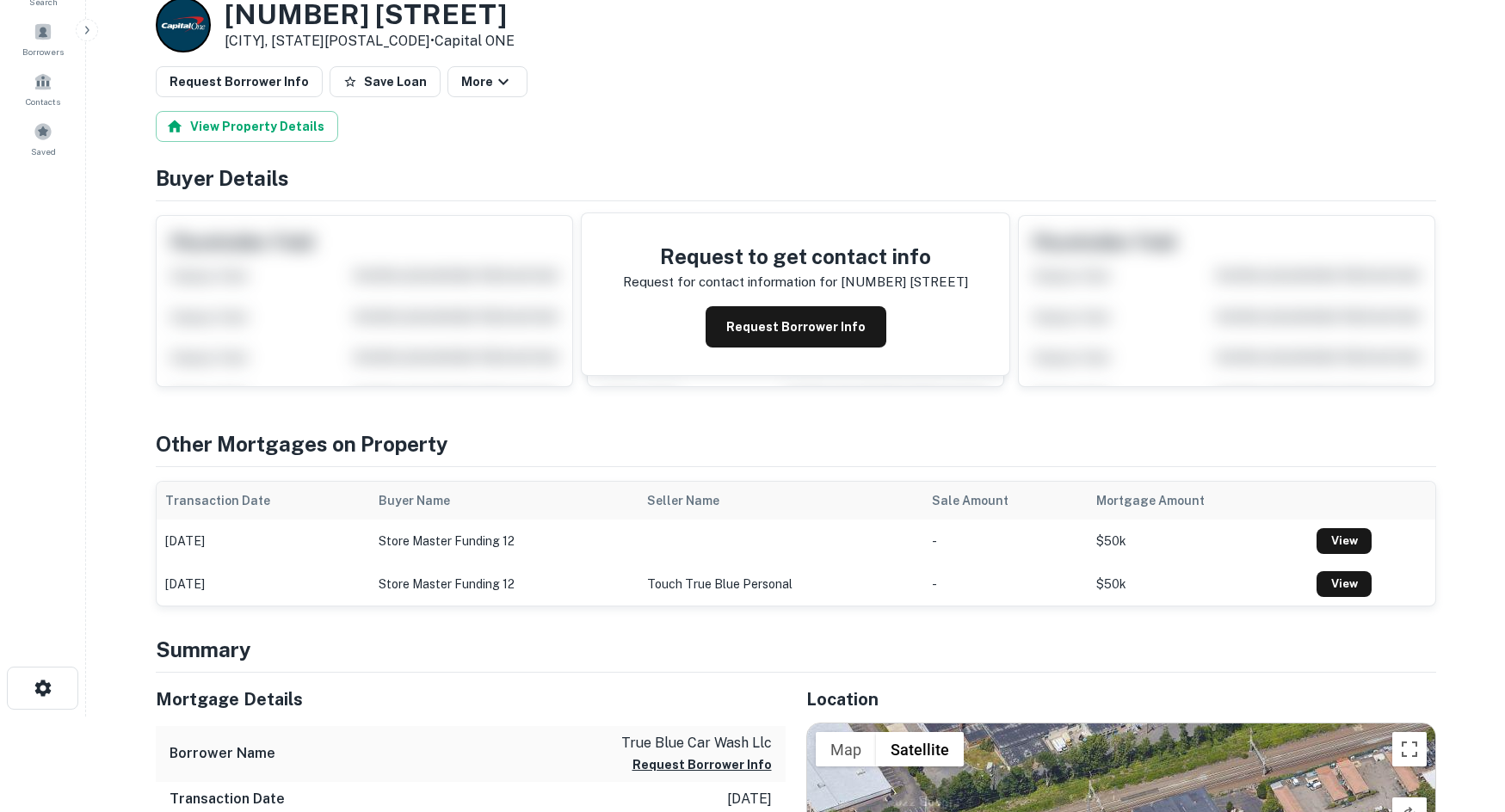 scroll, scrollTop: 602, scrollLeft: 0, axis: vertical 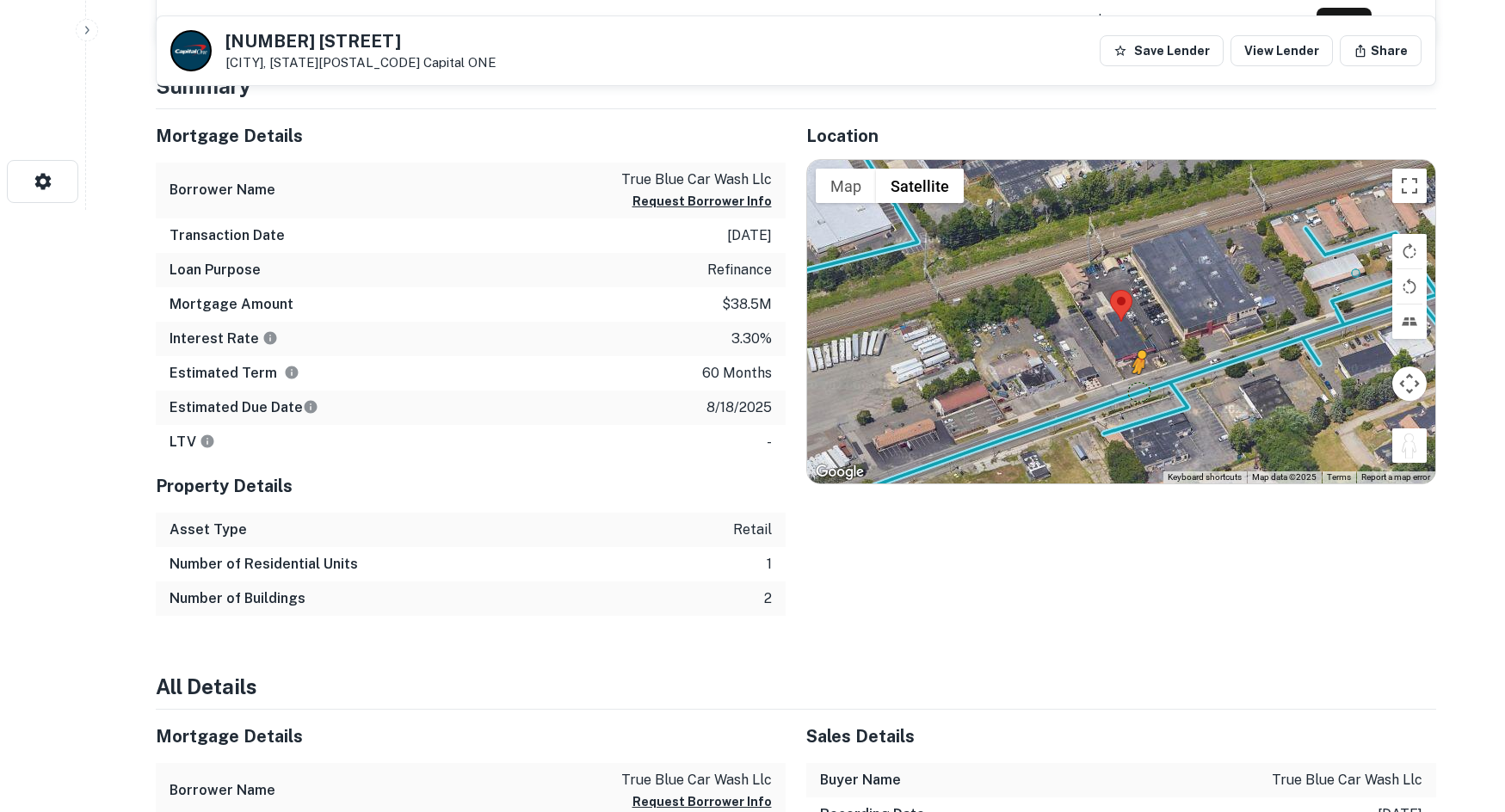 drag, startPoint x: 1419, startPoint y: 442, endPoint x: 1137, endPoint y: 391, distance: 286.5746 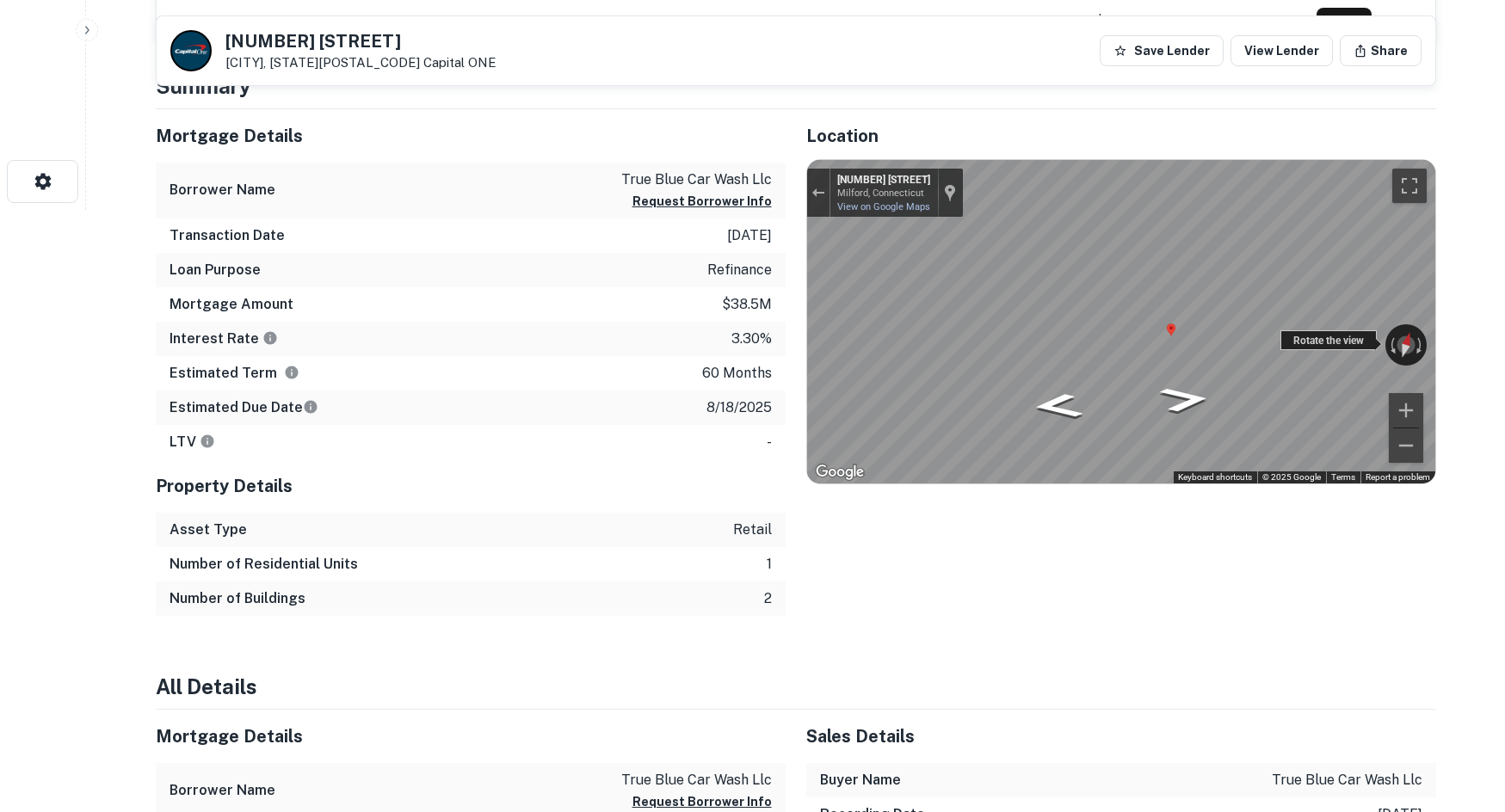 click on "← Move left → Move right ↑ Move up ↓ Move down + Zoom in - Zoom out             1020 Bridgeport Ave   Milford, Connecticut       1020 Bridgeport Ave            View on Google Maps        Custom Imagery                 This image is no longer available                                      Rotate the view          Keyboard shortcuts Map Data © 2025 Google © 2025 Google Terms Report a problem" at bounding box center [1121, 322] 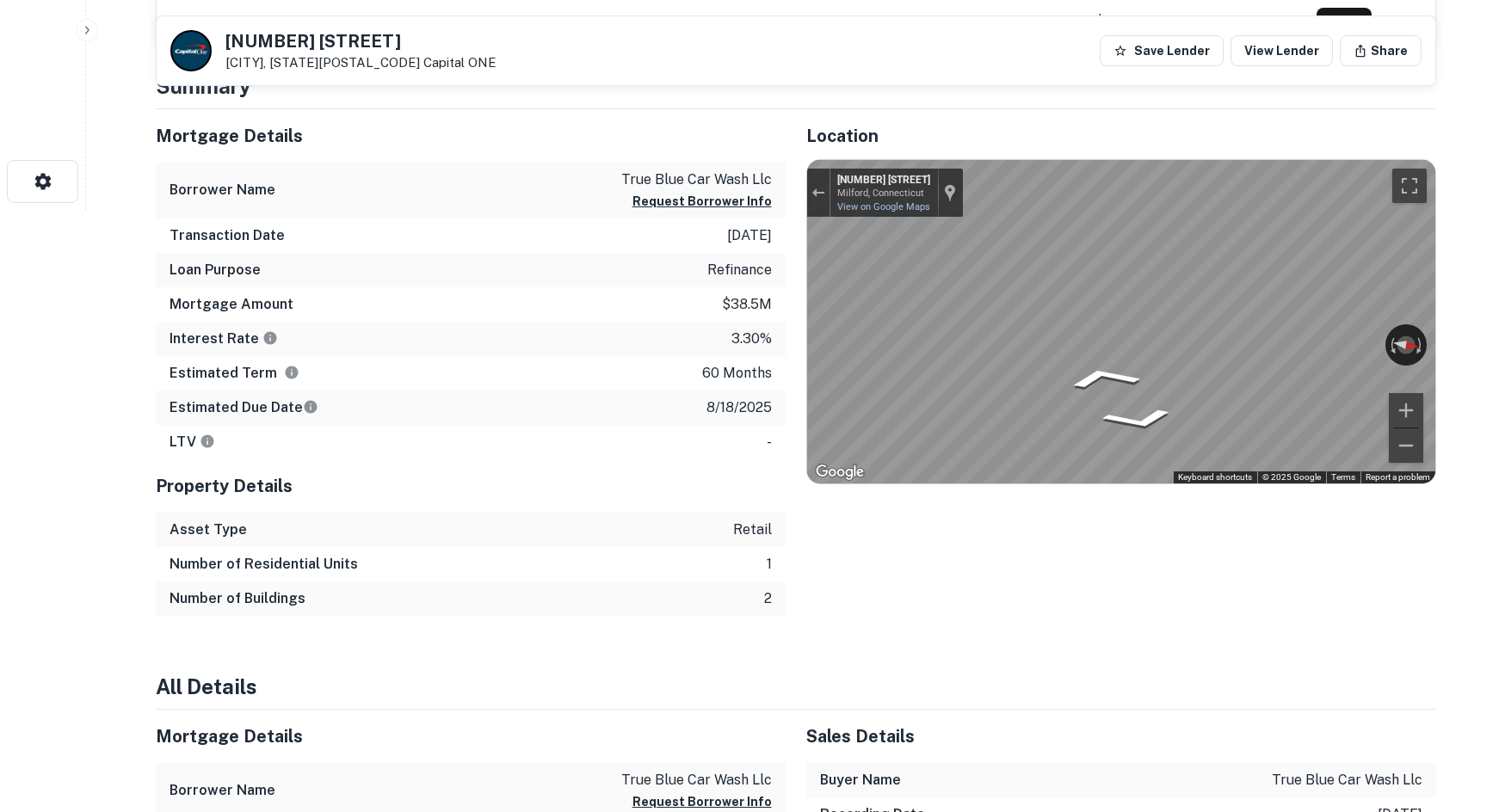 click on "Search         Borrowers         Contacts         Saved     Back to search 1020 Bridgeport Ave Milford, CT06460    Capital ONE Save Lender View Lender Share View Property Details Buyer Details Request to get contact info Request for contact information for  1020 bridgeport ave Request Borrower Info Placeholder Field Display Field Another placeholder field and text Display Field Another placeholder field and text Display Field Another placeholder field and text Display Field Another placeholder field and text Display Field Another placeholder field and text Display Field Another placeholder field and text Placeholder Field Display Field Another placeholder field and text Display Field Another placeholder field and text Display Field Another placeholder field and text Display Field Another placeholder field and text Display Field Another placeholder field and text Display Field Another placeholder field and text Placeholder Field Display Field Another placeholder field and text Display Field - $50k" at bounding box center (752, -196) 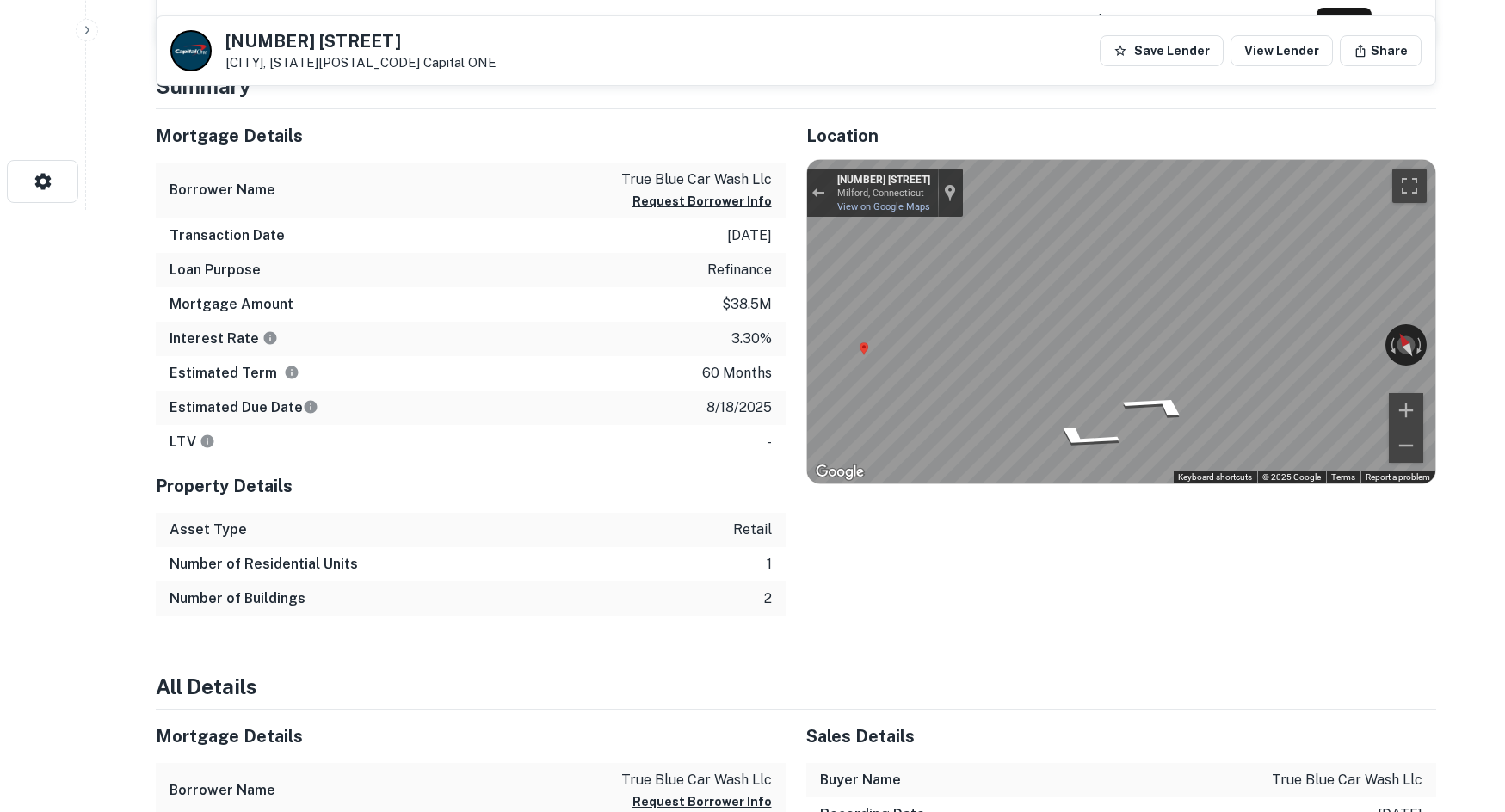 click on "Search         Borrowers         Contacts         Saved     Back to search 1020 Bridgeport Ave Milford, CT06460    Capital ONE Save Lender View Lender Share View Property Details Buyer Details Request to get contact info Request for contact information for  1020 bridgeport ave Request Borrower Info Placeholder Field Display Field Another placeholder field and text Display Field Another placeholder field and text Display Field Another placeholder field and text Display Field Another placeholder field and text Display Field Another placeholder field and text Display Field Another placeholder field and text Placeholder Field Display Field Another placeholder field and text Display Field Another placeholder field and text Display Field Another placeholder field and text Display Field Another placeholder field and text Display Field Another placeholder field and text Display Field Another placeholder field and text Placeholder Field Display Field Another placeholder field and text Display Field - $50k" at bounding box center [752, -196] 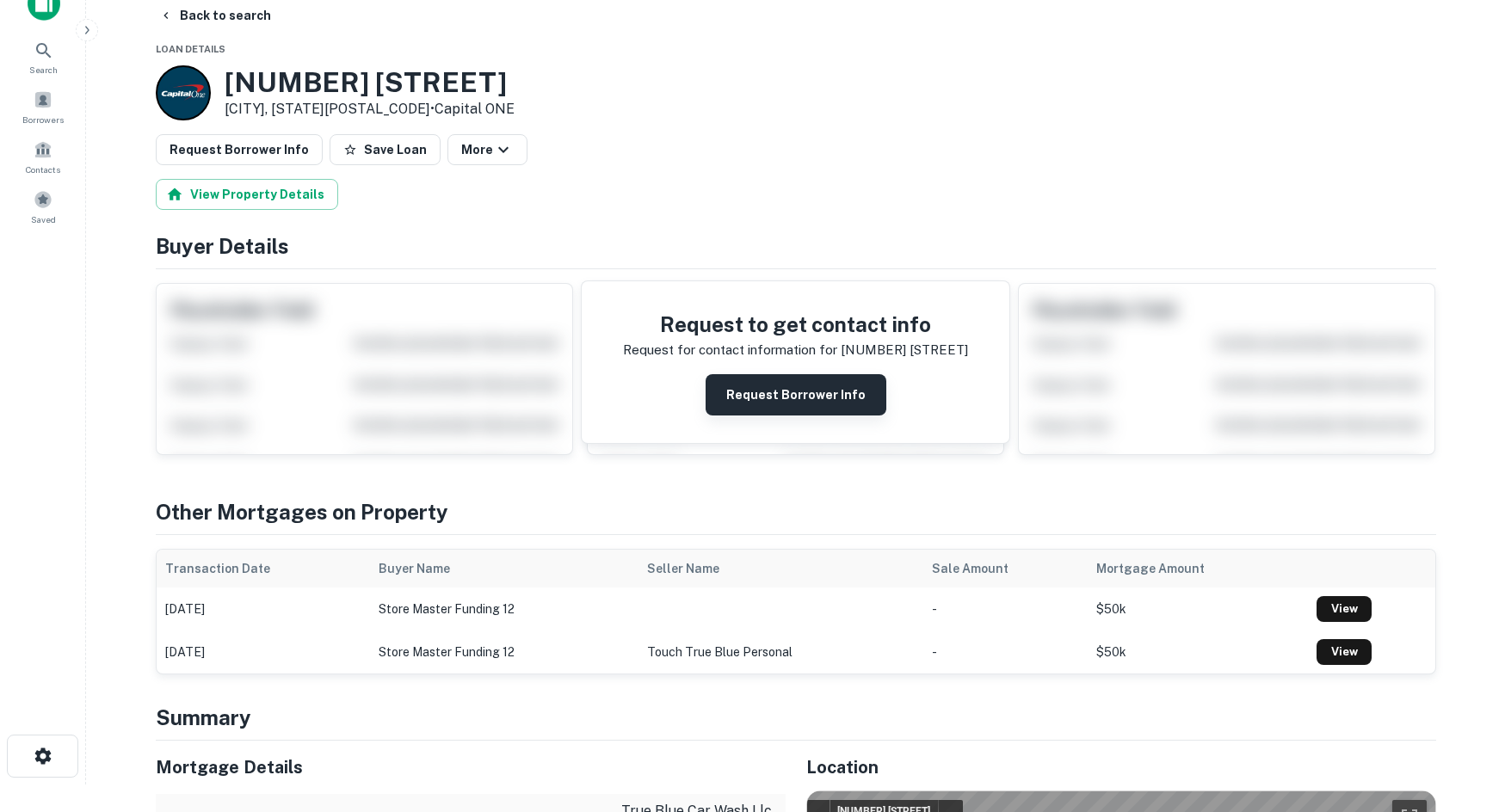 scroll, scrollTop: 0, scrollLeft: 0, axis: both 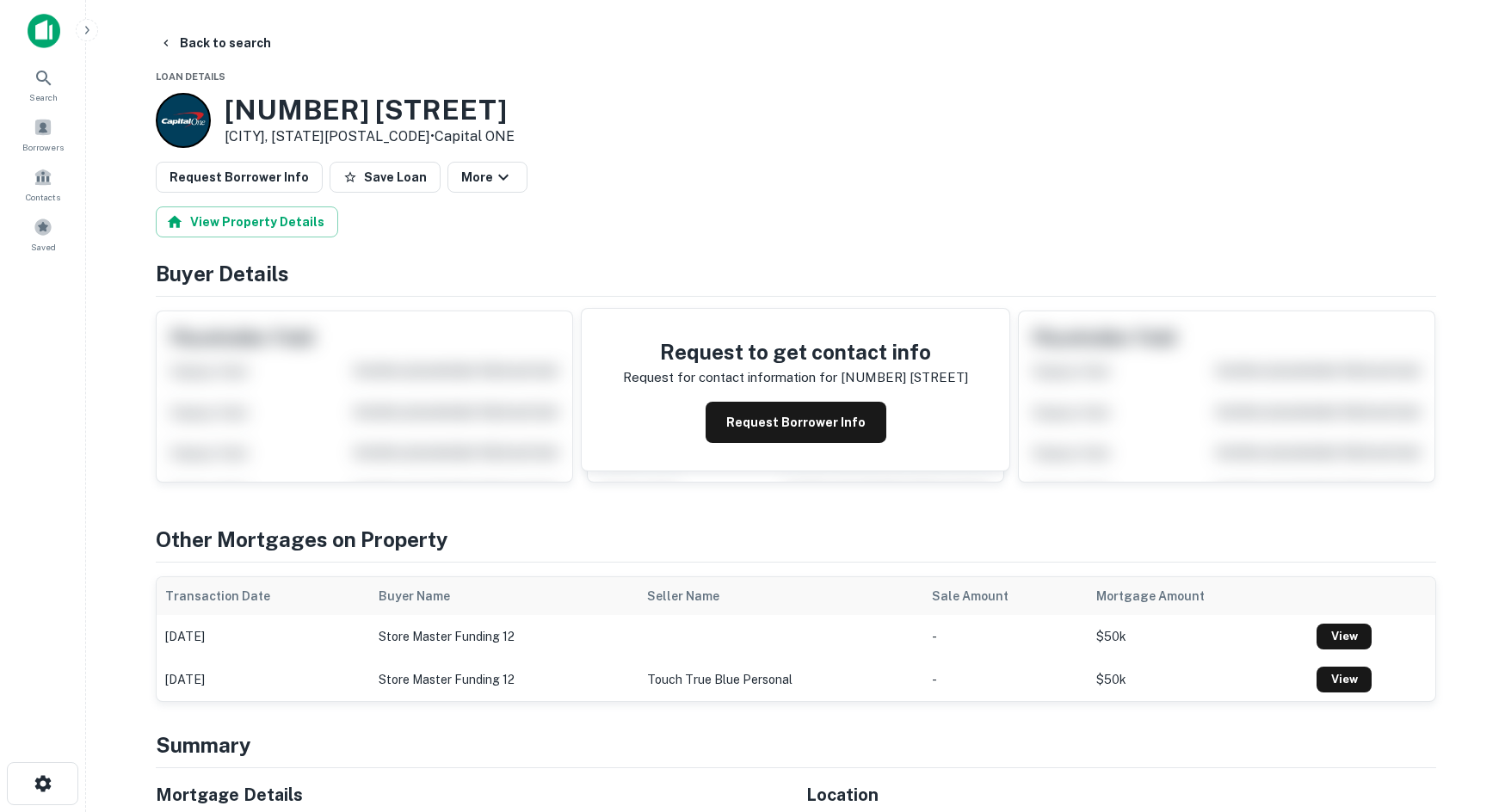click on "Save Loan" at bounding box center (385, 177) 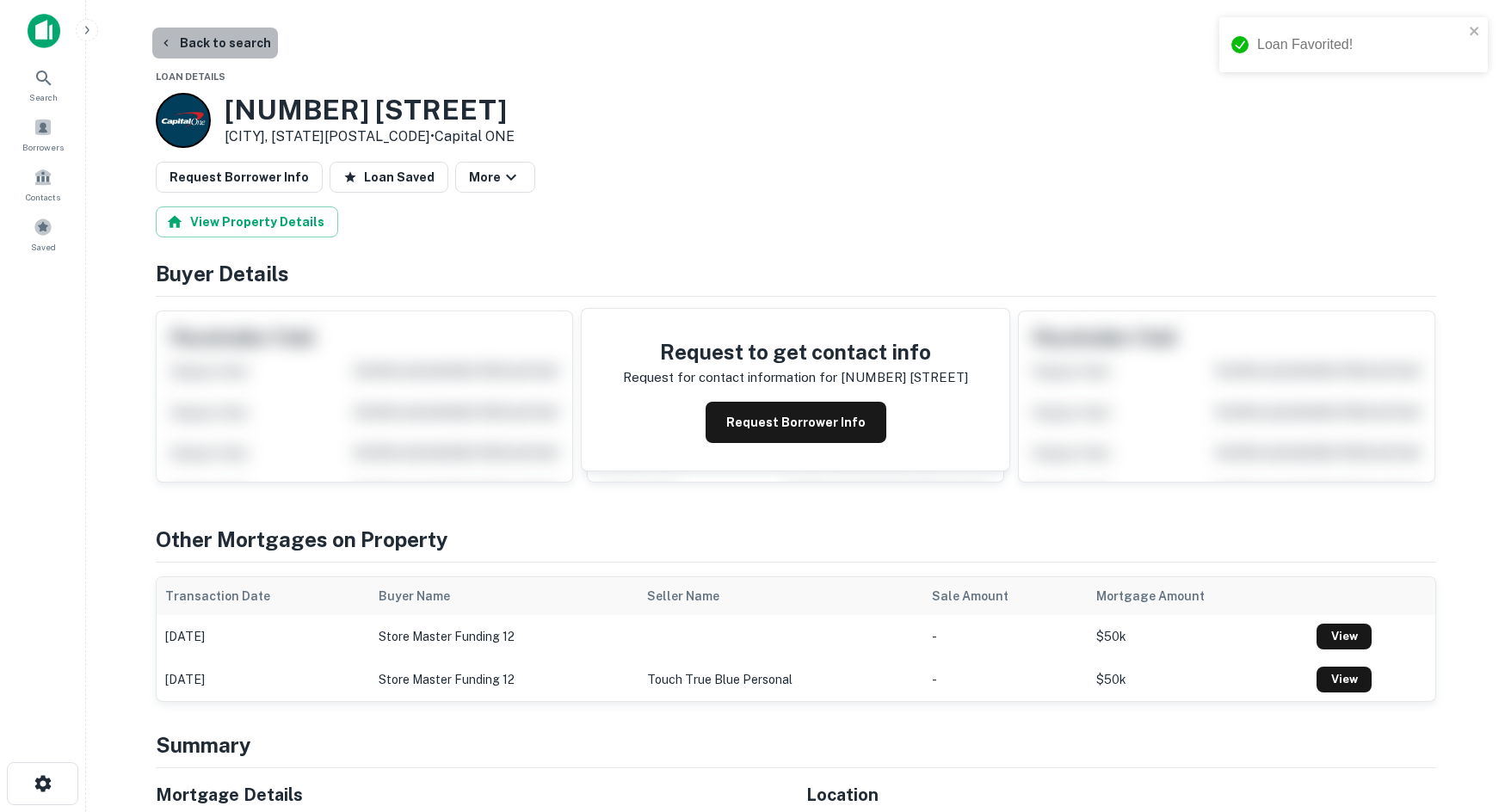 click on "Back to search" at bounding box center [215, 43] 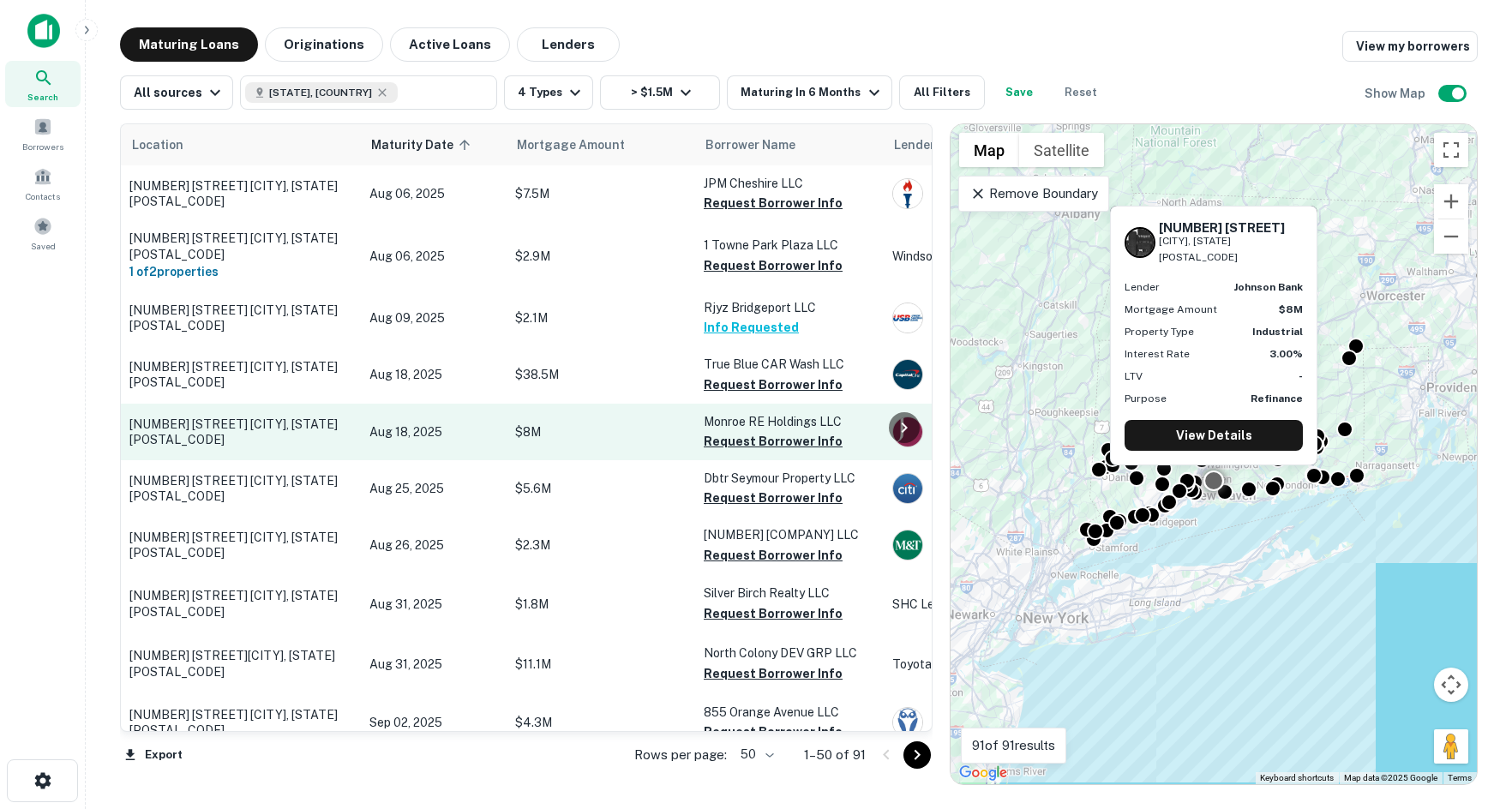 click on "33 Fowler Rd North Branford, CT06471" at bounding box center [241, 432] 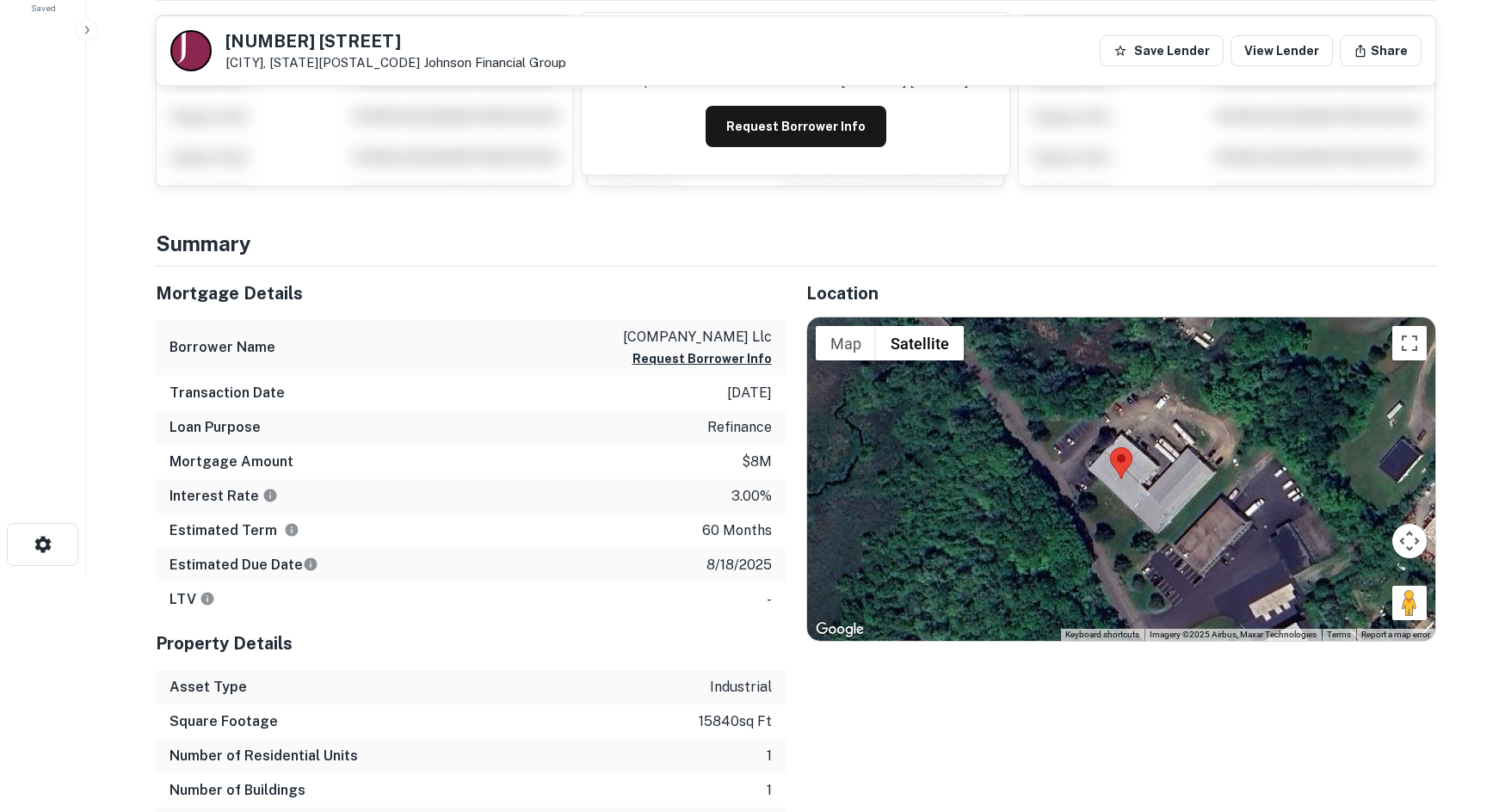 scroll, scrollTop: 430, scrollLeft: 0, axis: vertical 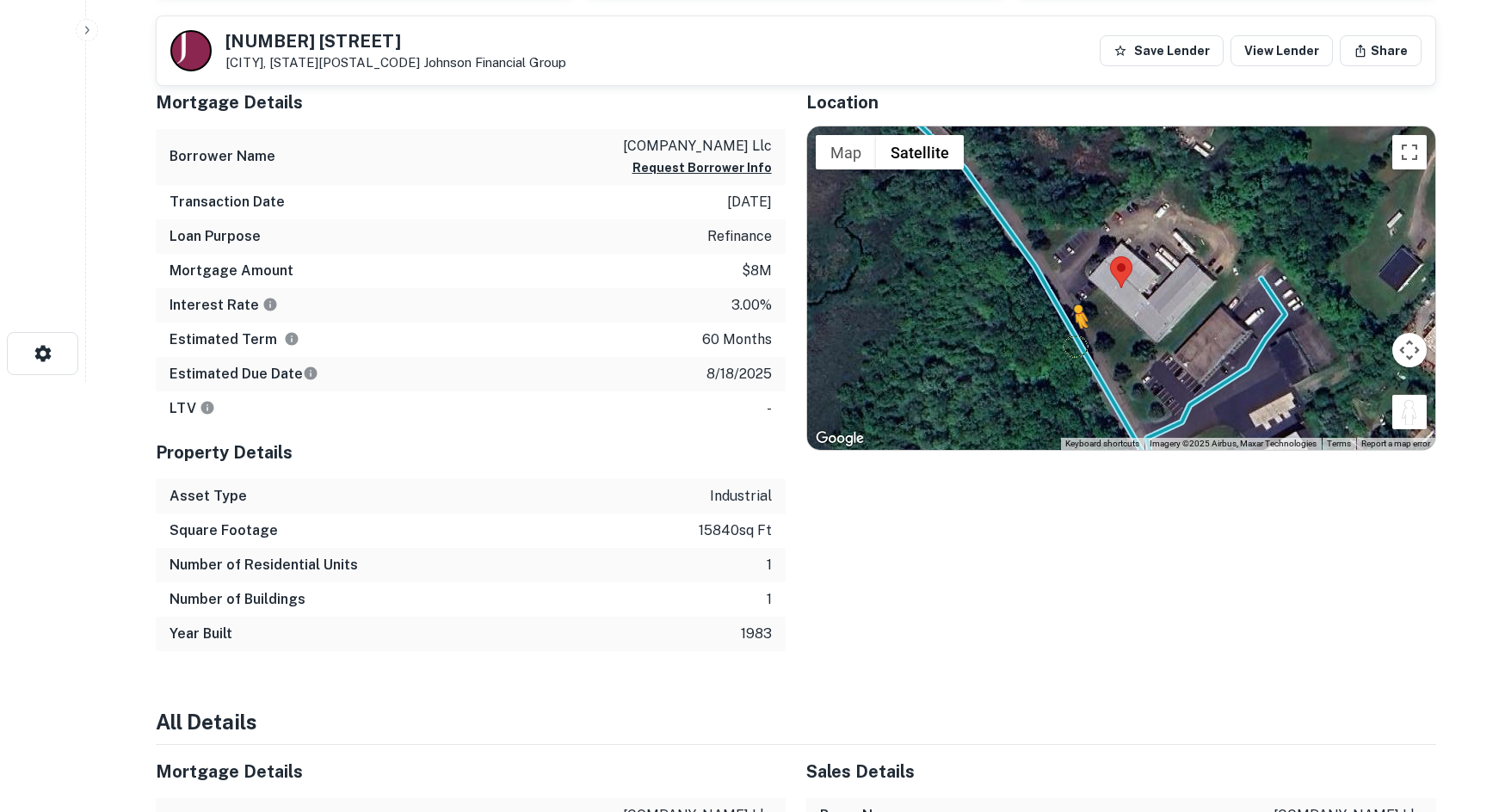 drag, startPoint x: 1407, startPoint y: 408, endPoint x: 1071, endPoint y: 347, distance: 341.49231 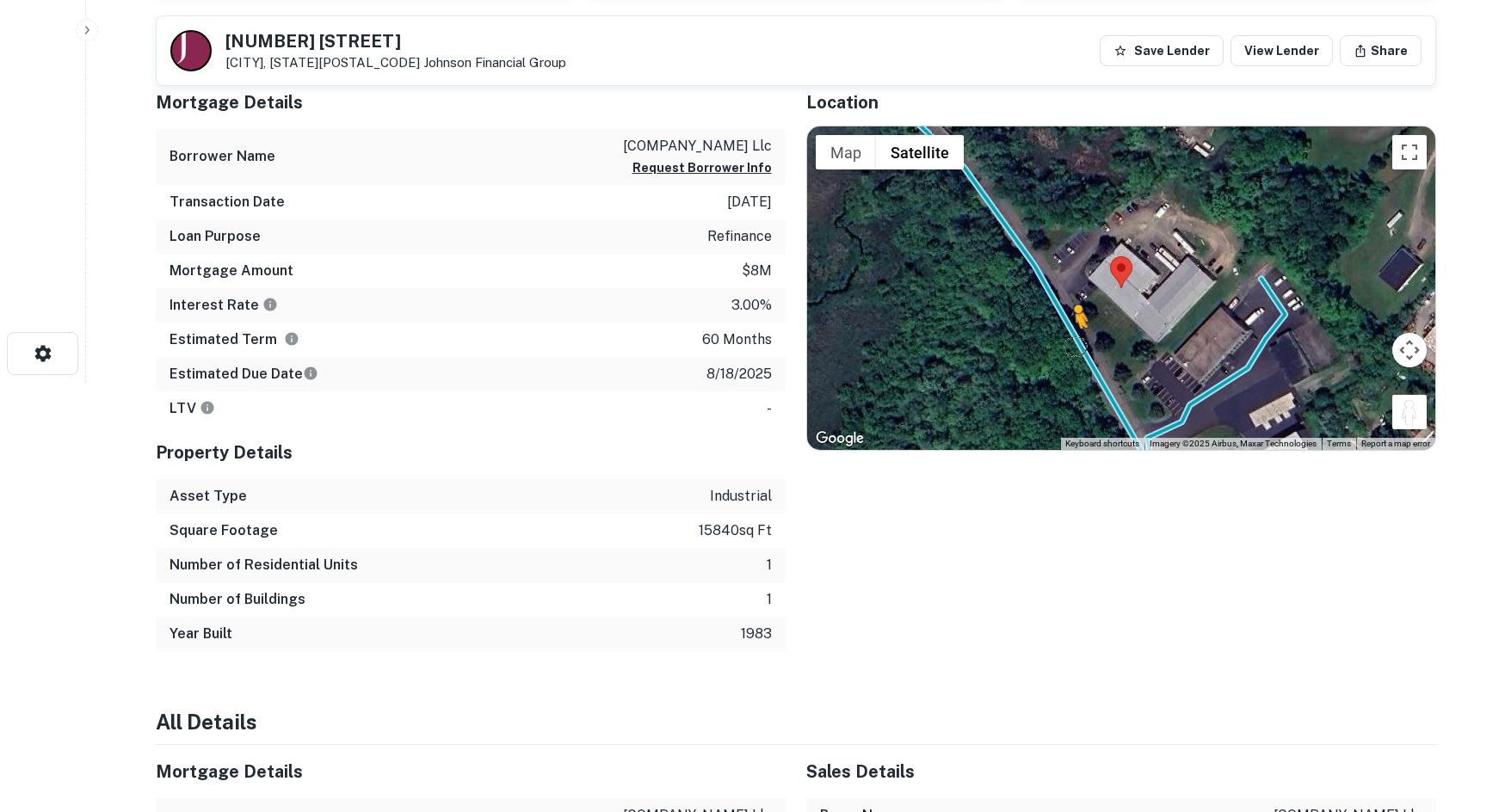click on "To activate drag with keyboard, press Alt + Enter. Once in keyboard drag state, use the arrow keys to move the marker. To complete the drag, press the Enter key. To cancel, press Escape. Loading... Map Terrain Satellite Labels Keyboard shortcuts Map Data Imagery ©2025 Airbus, Maxar Technologies Imagery ©2025 Airbus, Maxar Technologies 20 m  Click to toggle between metric and imperial units Terms Report a map error" at bounding box center (1121, 288) 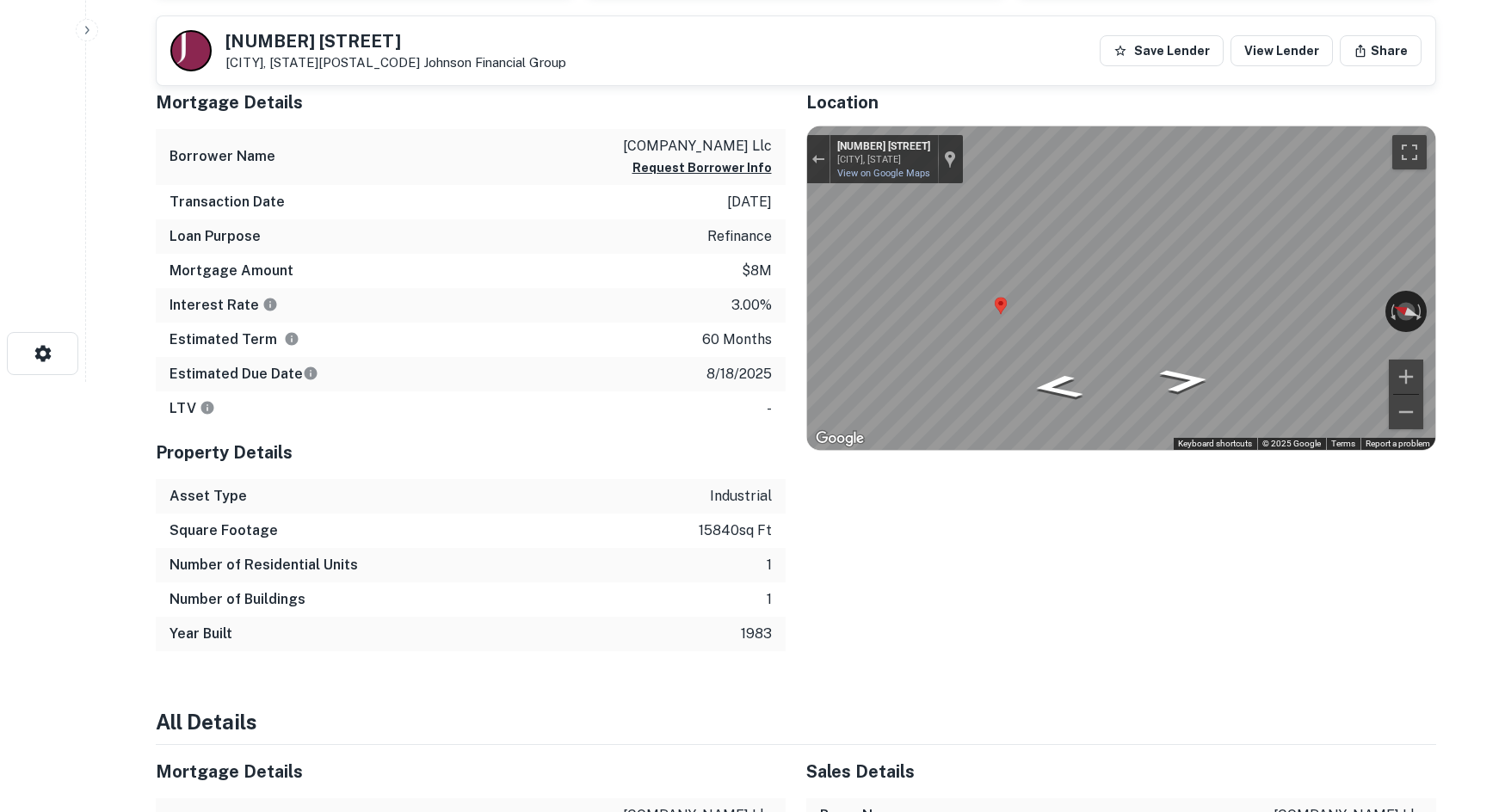 scroll, scrollTop: 0, scrollLeft: 0, axis: both 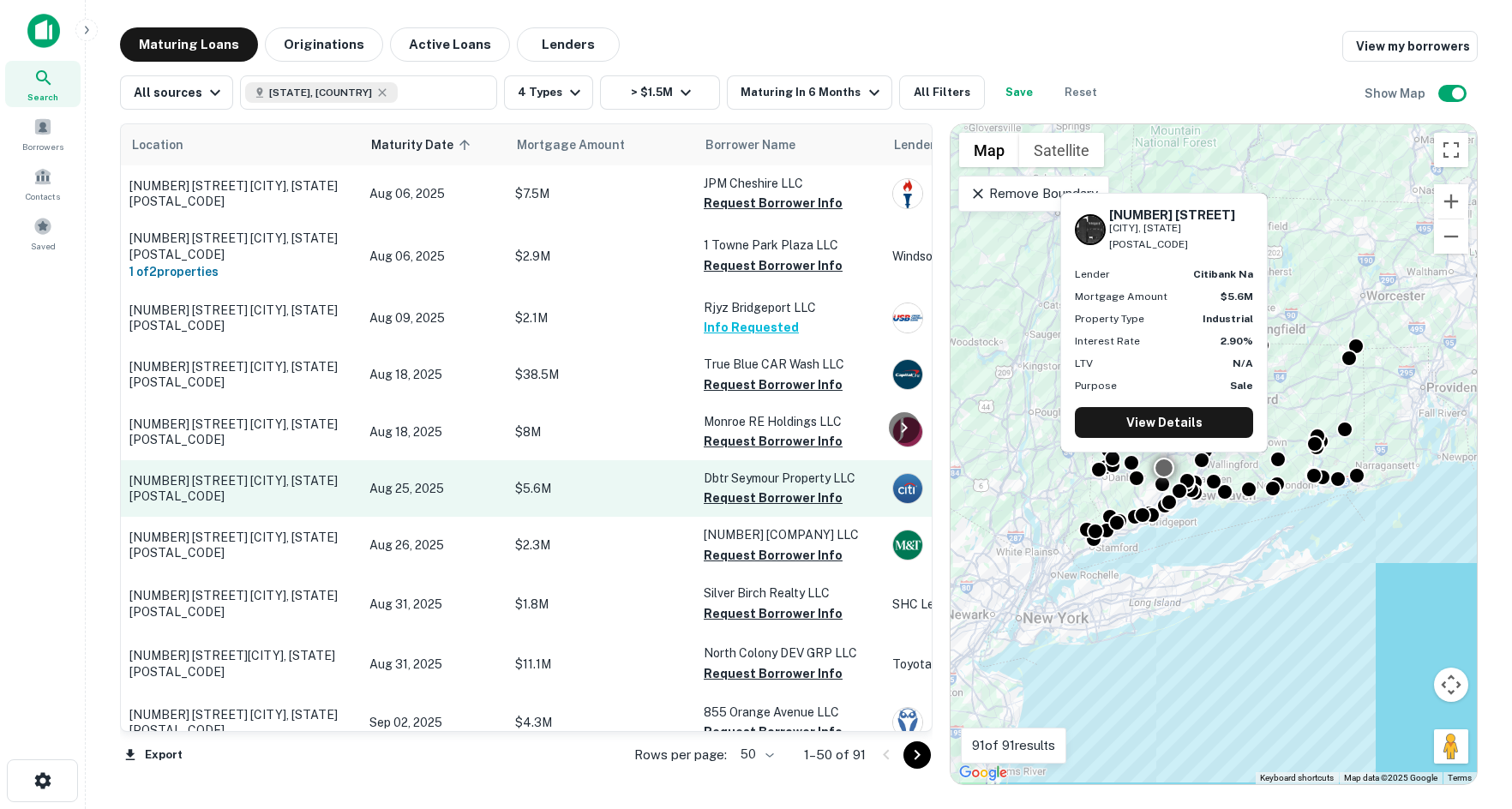 click on "79 Main St Seymour, CT06483" at bounding box center (241, 488) 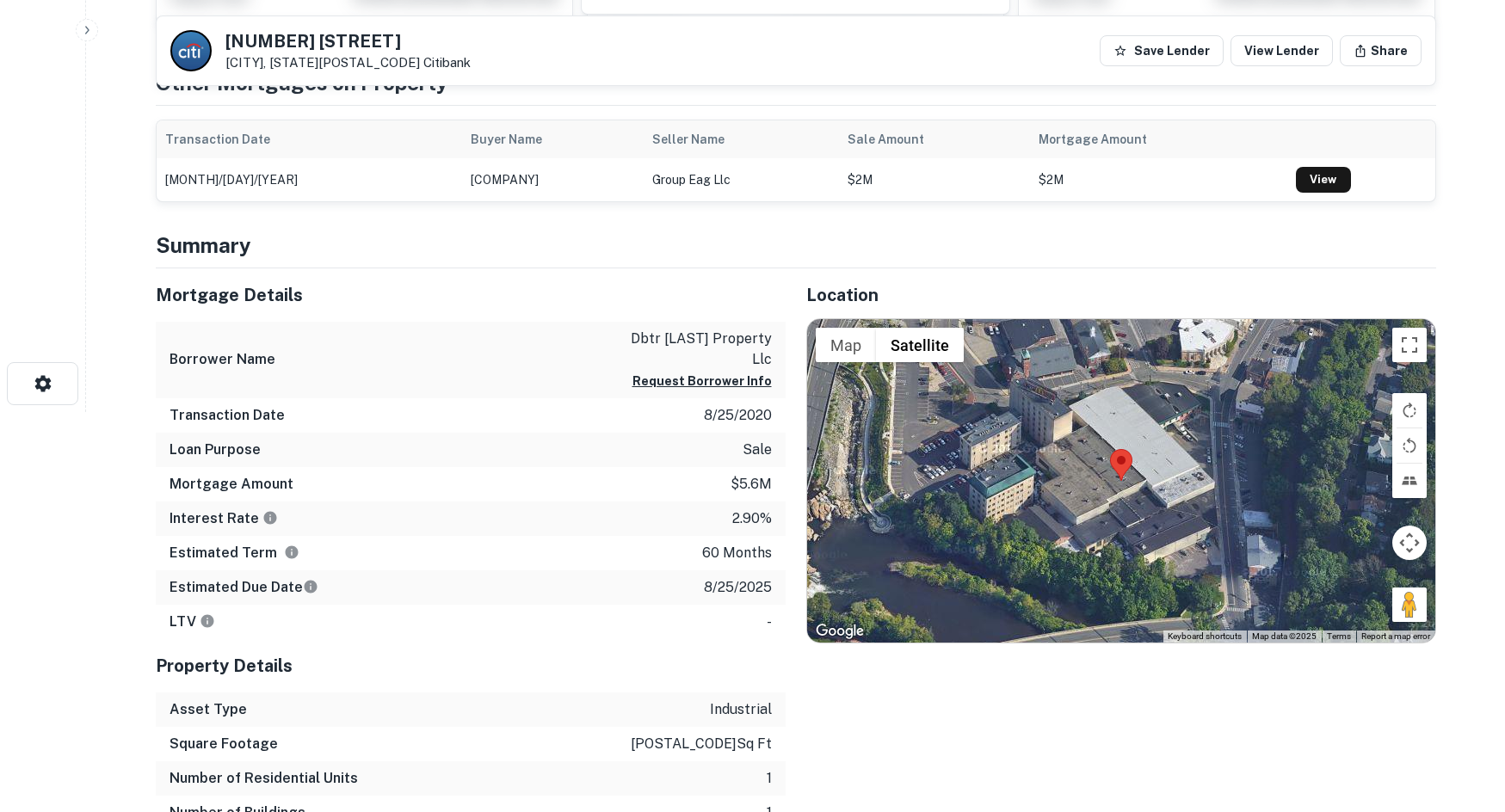 scroll, scrollTop: 430, scrollLeft: 0, axis: vertical 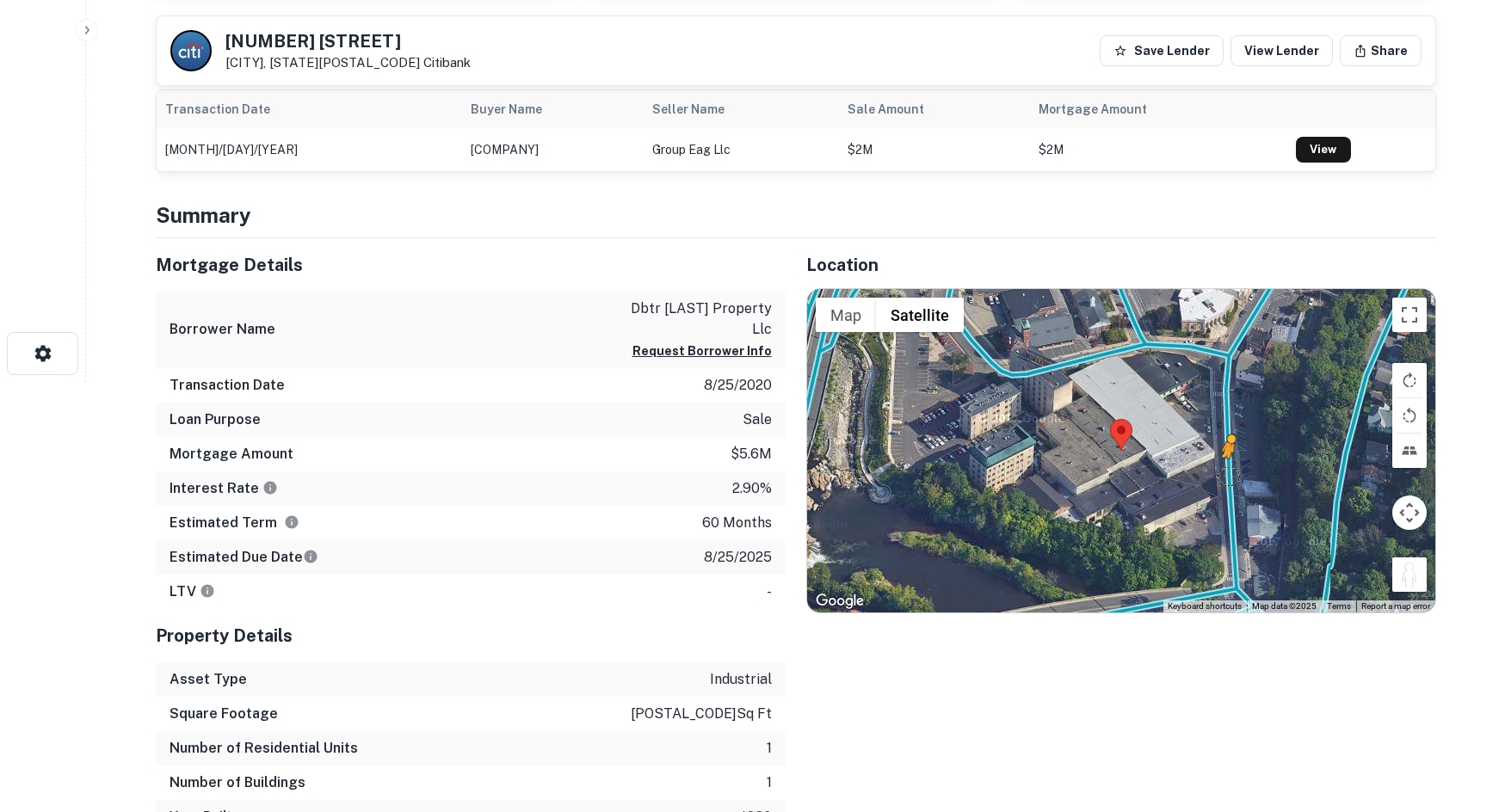 drag, startPoint x: 1395, startPoint y: 575, endPoint x: 1226, endPoint y: 476, distance: 195.8622 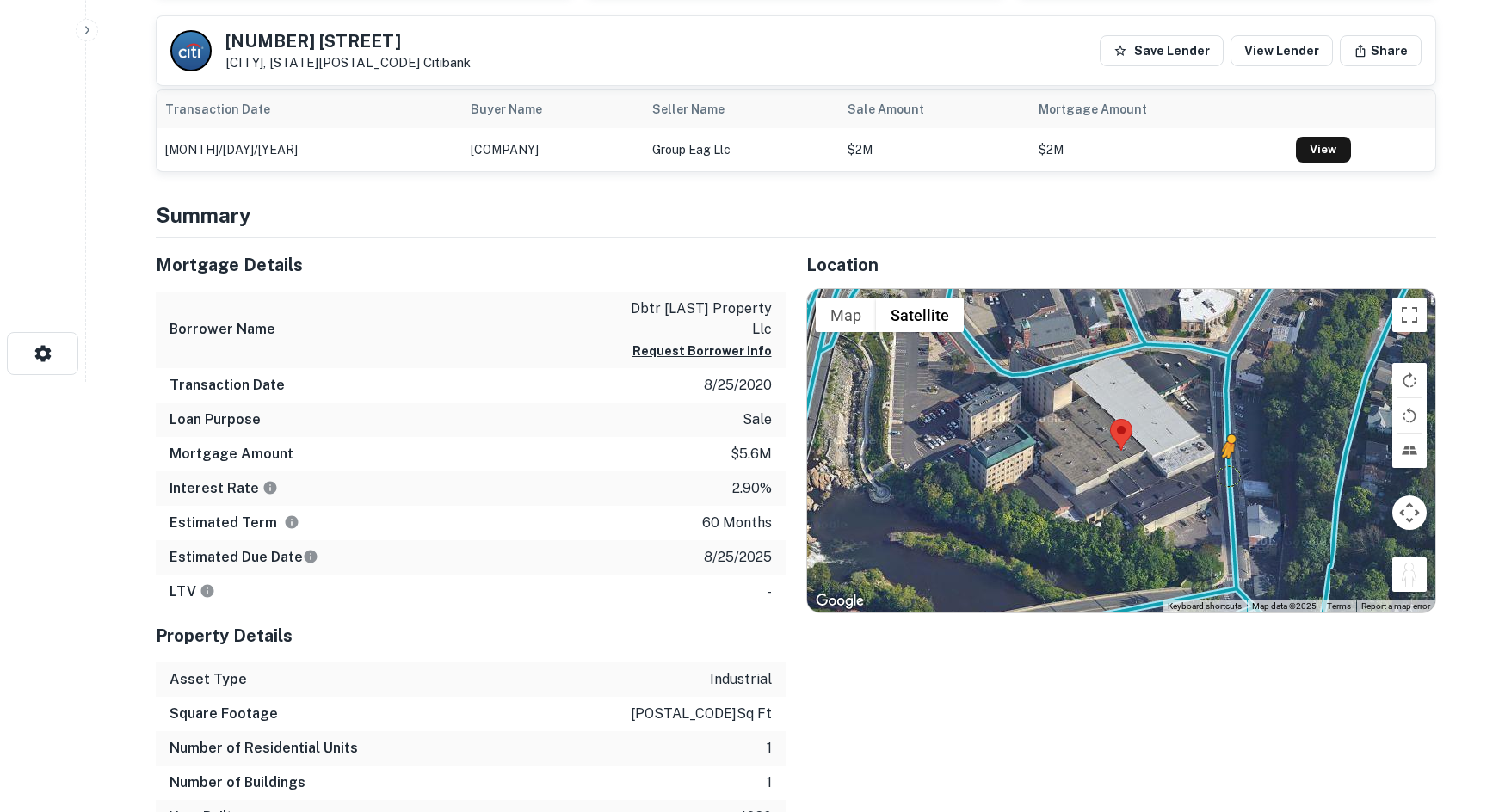 click on "To activate drag with keyboard, press Alt + Enter. Once in keyboard drag state, use the arrow keys to move the marker. To complete the drag, press the Enter key. To cancel, press Escape. Loading... Map Terrain Satellite Labels Keyboard shortcuts Map Data Map data ©2025 Map data ©2025 20 m  Click to toggle between metric and imperial units Terms Report a map error" at bounding box center (1121, 451) 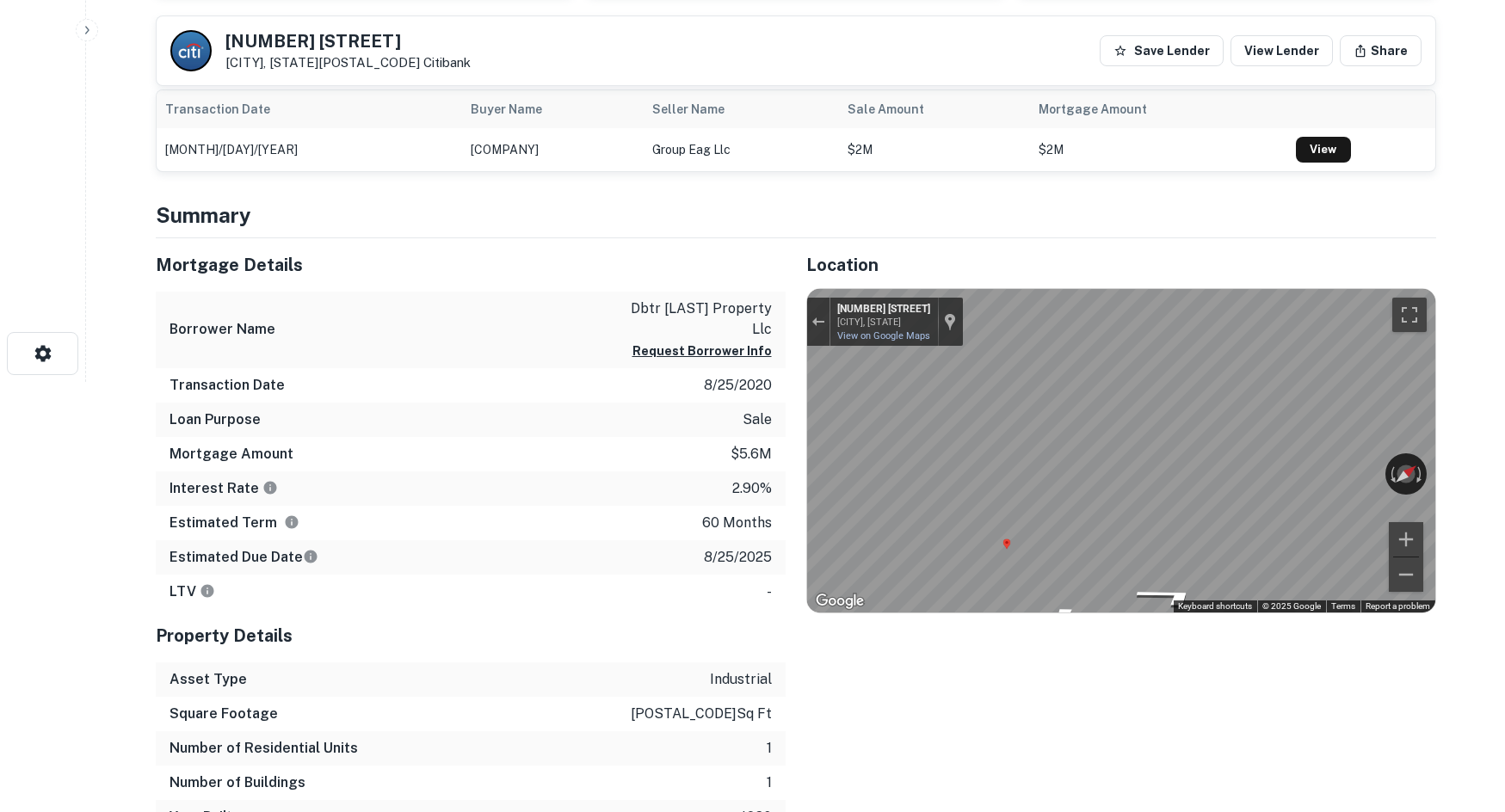 click on "Location ← Move left → Move right ↑ Move up ↓ Move down + Zoom in - Zoom out Home Jump left by 75% End Jump right by 75% Page Up Jump up by 75% Page Down Jump down by 75% To activate drag with keyboard, press Alt + Enter. Once in keyboard drag state, use the arrow keys to move the marker. To complete the drag, press the Enter key. To cancel, press Escape. Loading... Map Terrain Satellite Labels Keyboard shortcuts Map Data Map data ©2025 Map data ©2025 20 m  Click to toggle between metric and imperial units Terms Report a map error                 ← Move left → Move right ↑ Move up ↓ Move down + Zoom in - Zoom out             79 Main St   Seymour, Connecticut       79 Main St            View on Google Maps        Custom Imagery                 This image is no longer available                                      Rotate the view          Keyboard shortcuts Map Data © 2025 Google © 2025 Google Terms Report a problem" at bounding box center (1111, 536) 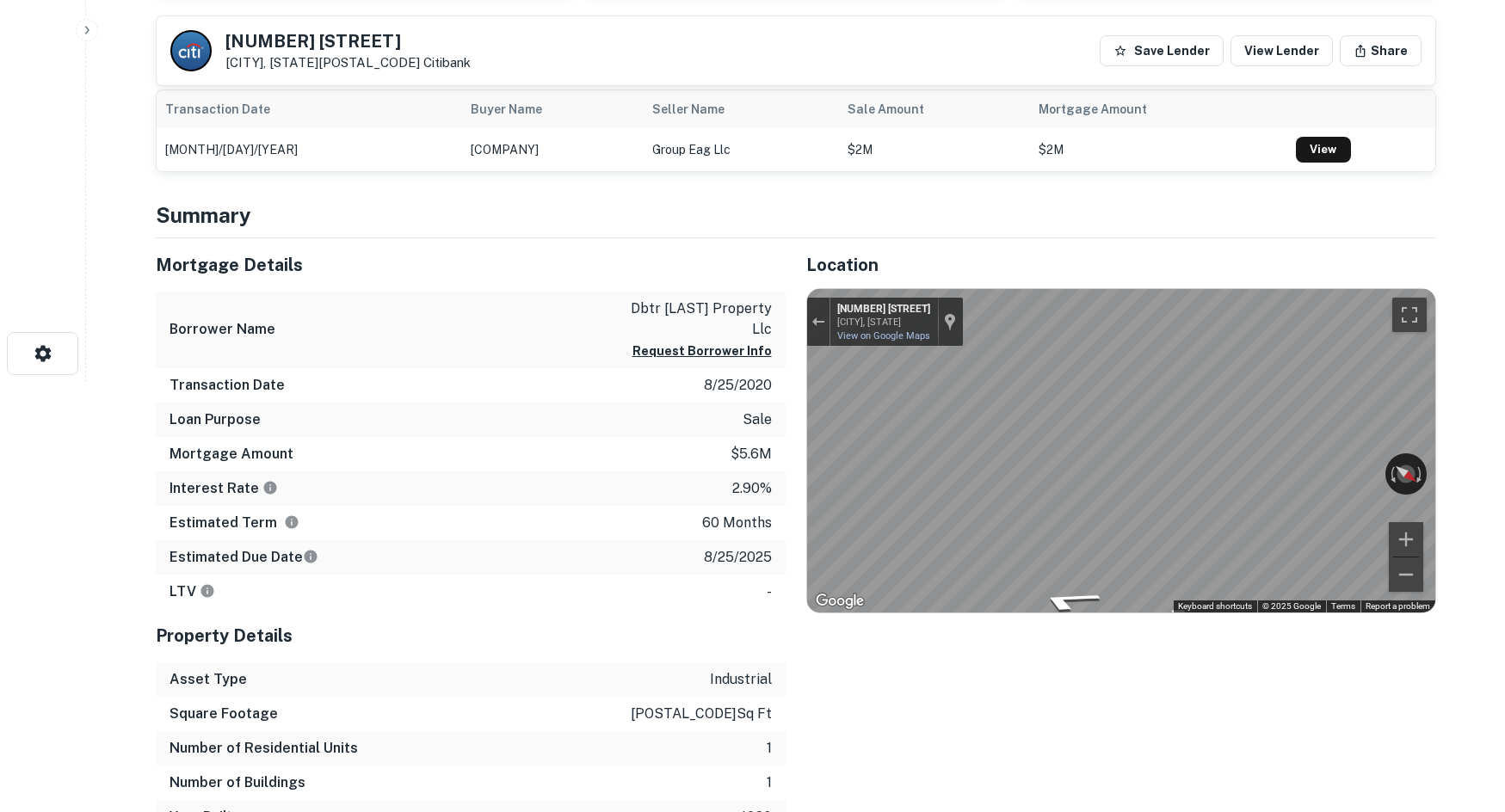 drag, startPoint x: 794, startPoint y: 424, endPoint x: 1479, endPoint y: 425, distance: 685.0007 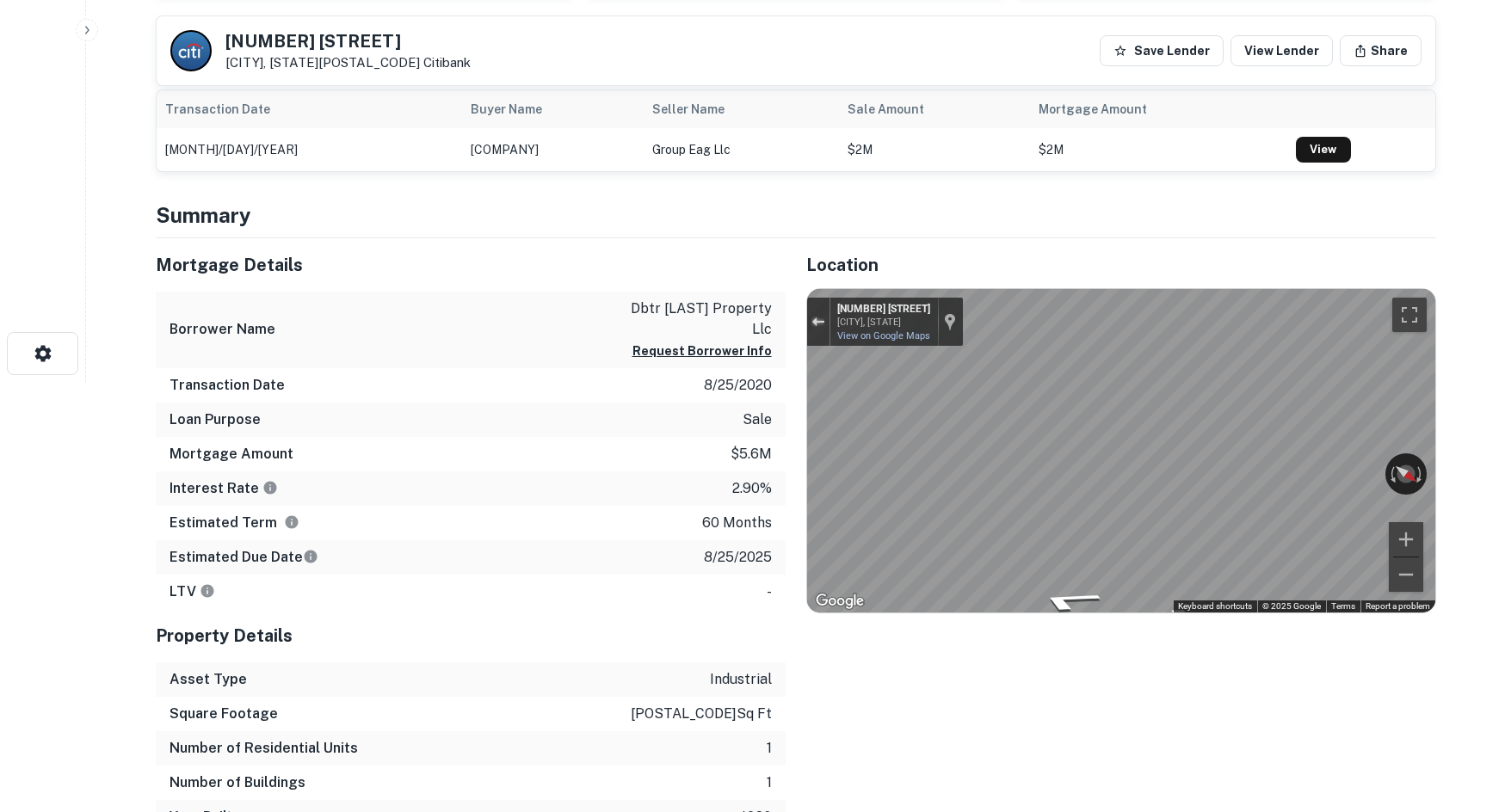 click at bounding box center (818, 322) 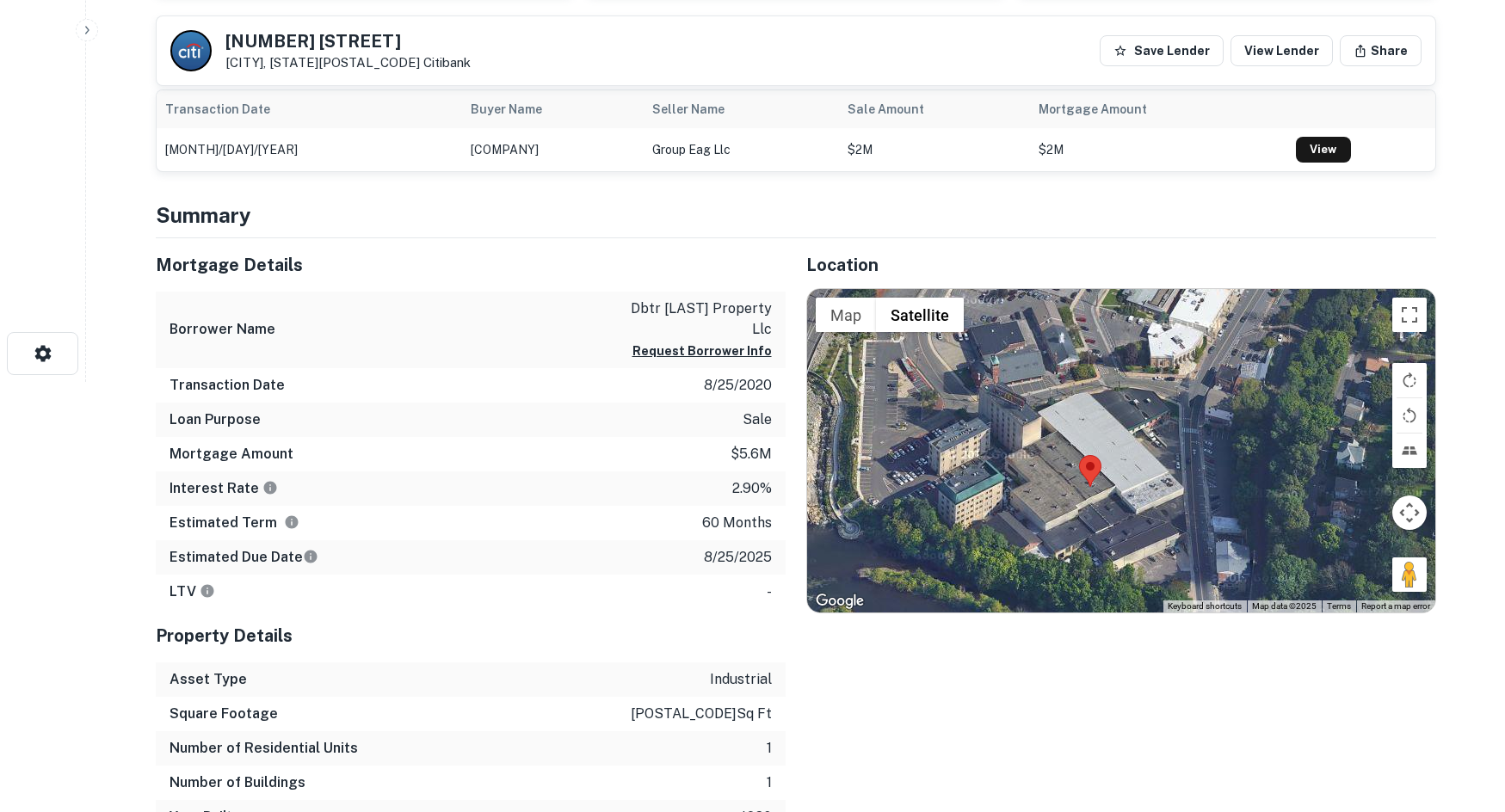drag, startPoint x: 1113, startPoint y: 446, endPoint x: 1073, endPoint y: 488, distance: 58 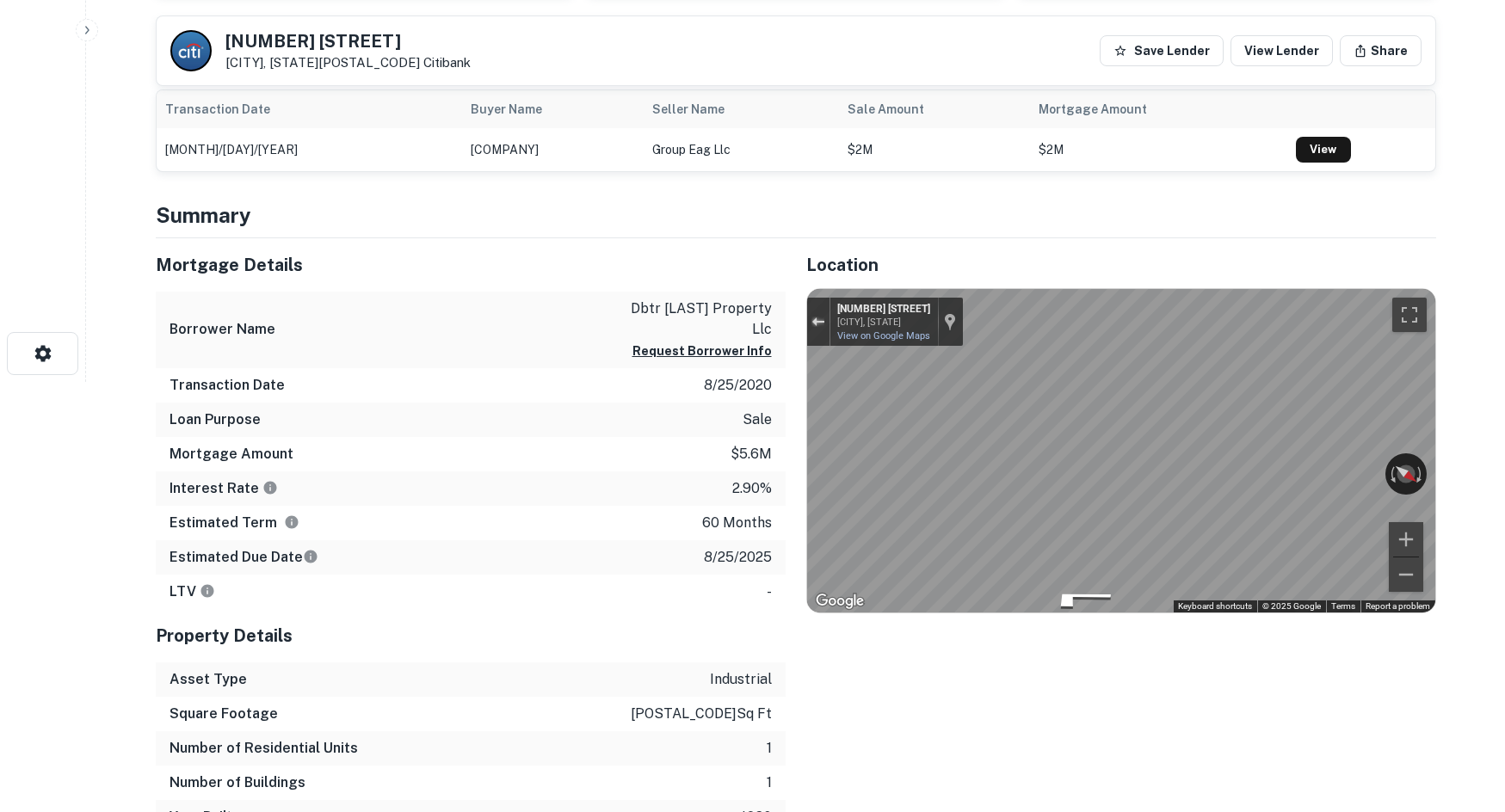 click at bounding box center [817, 322] 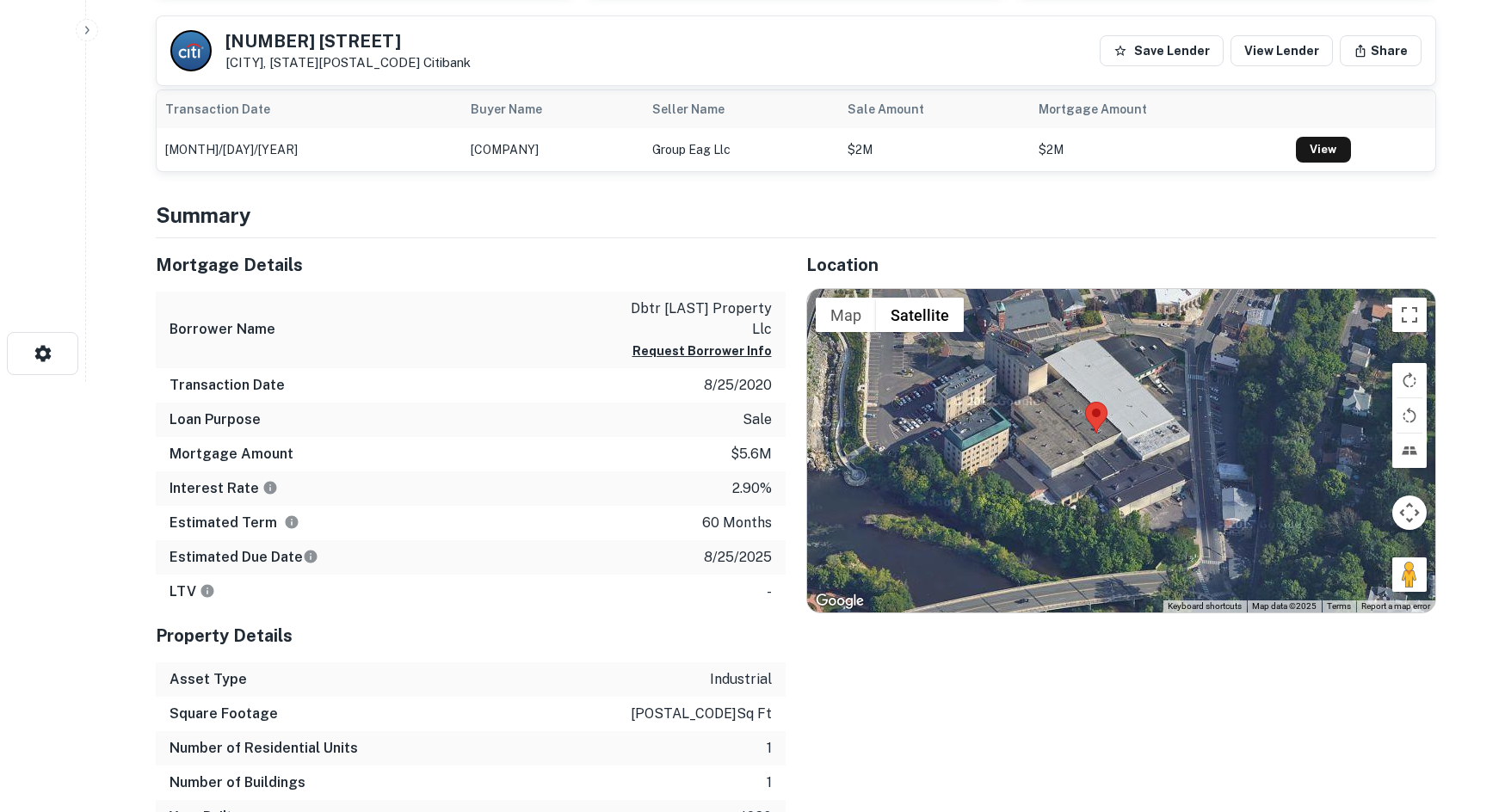 drag, startPoint x: 1255, startPoint y: 535, endPoint x: 1275, endPoint y: 463, distance: 74.7262 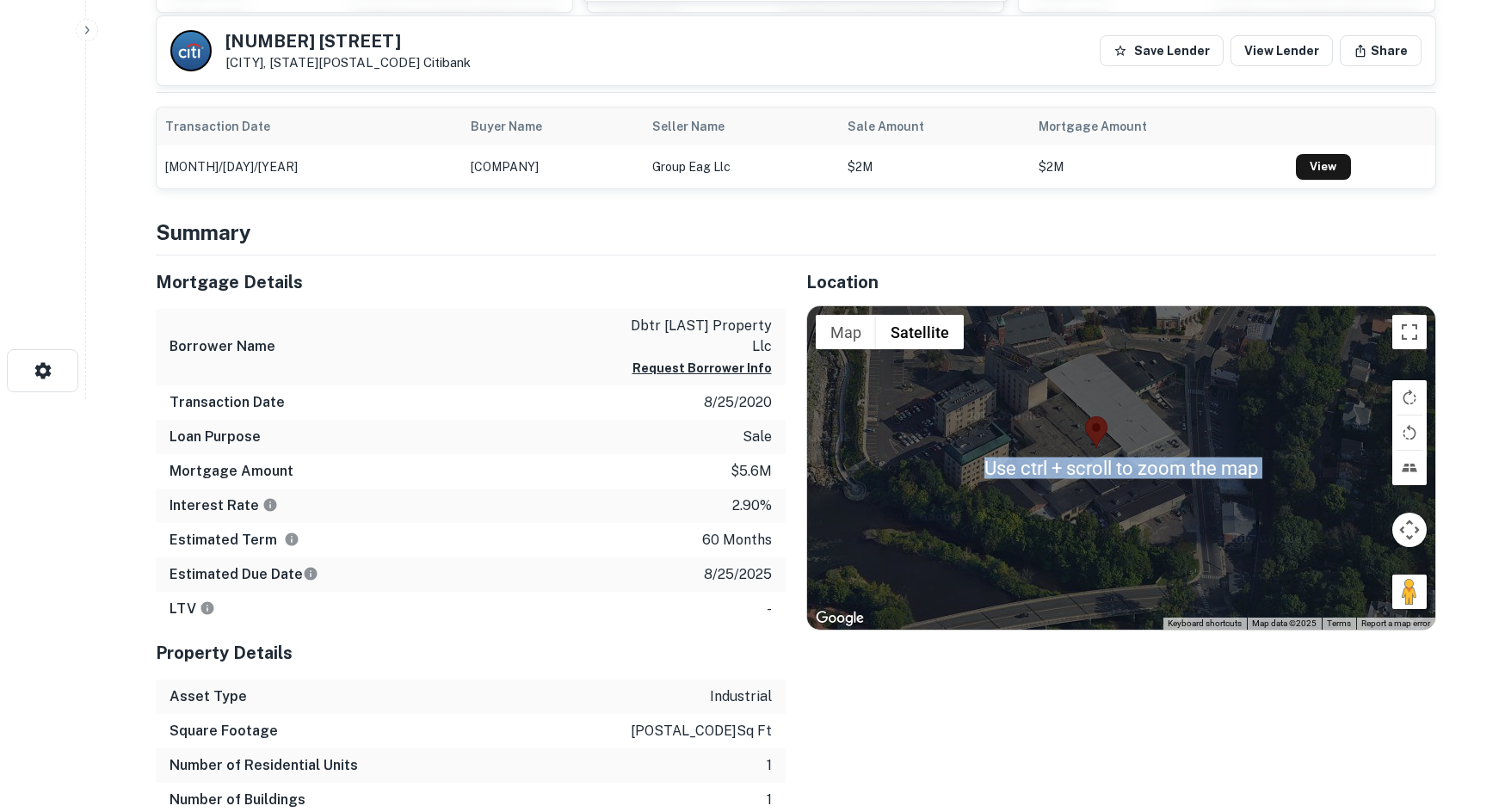 scroll, scrollTop: 430, scrollLeft: 0, axis: vertical 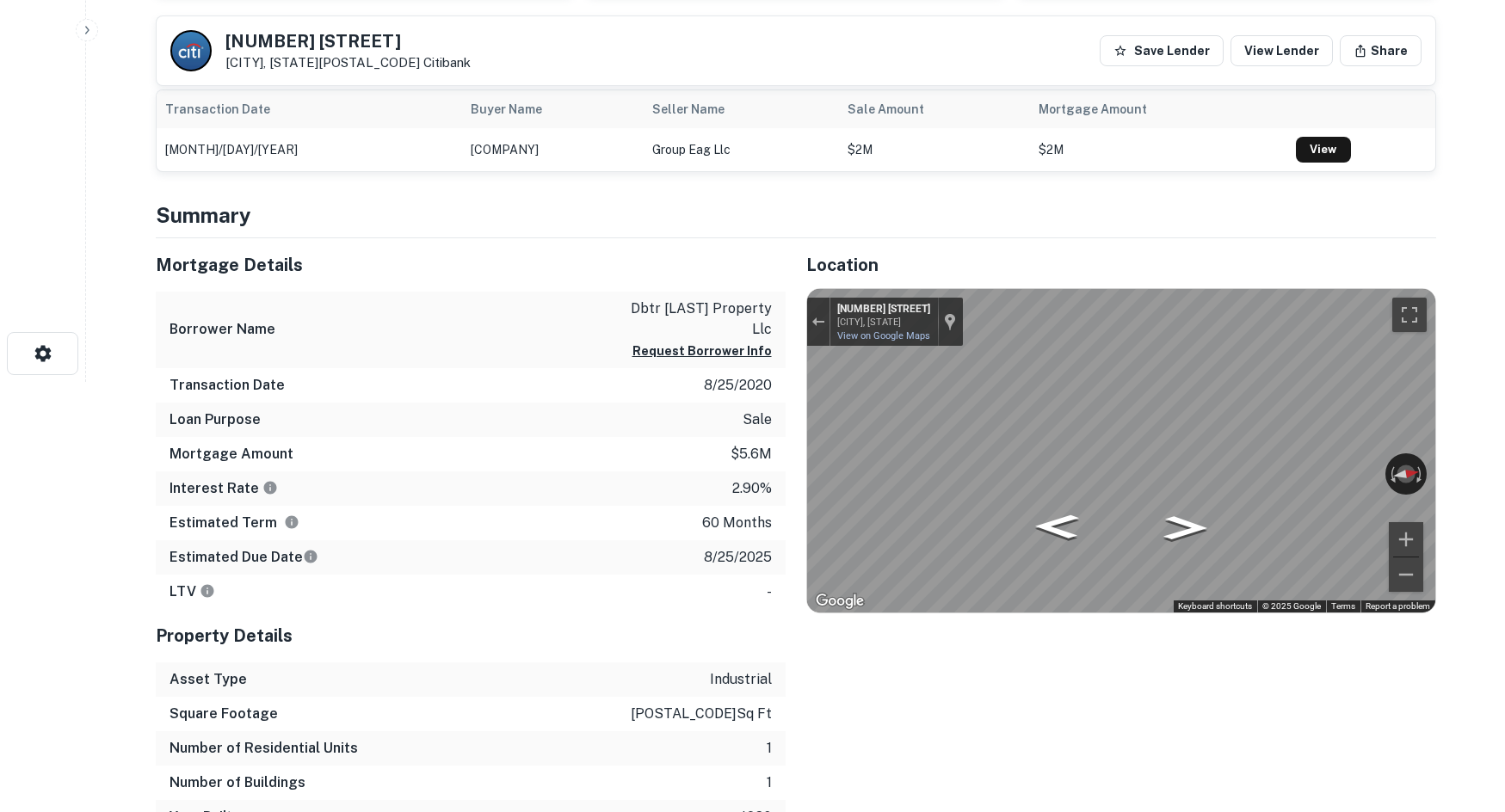 drag, startPoint x: 1409, startPoint y: 568, endPoint x: 653, endPoint y: 412, distance: 771.9275 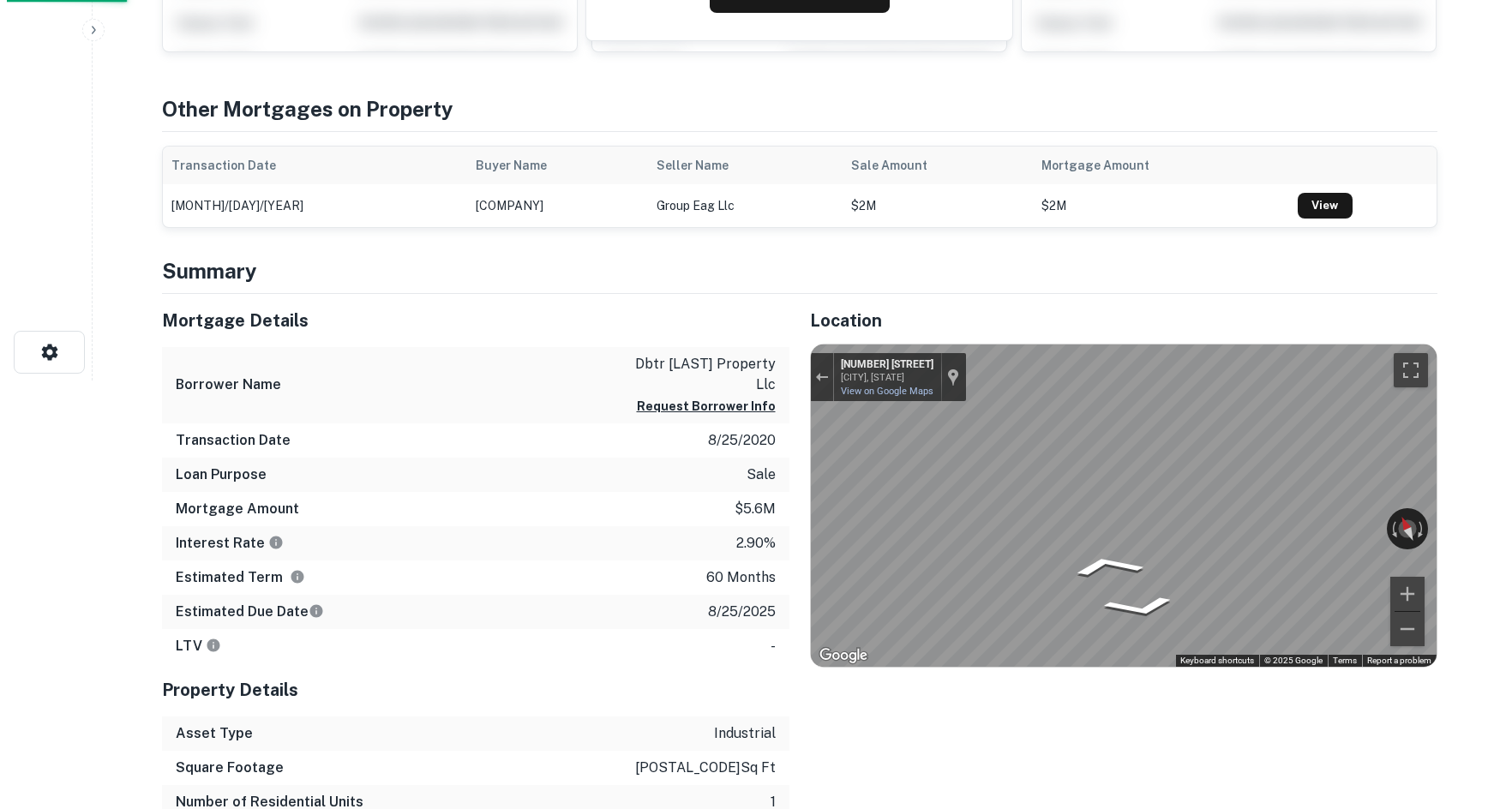 scroll, scrollTop: 0, scrollLeft: 0, axis: both 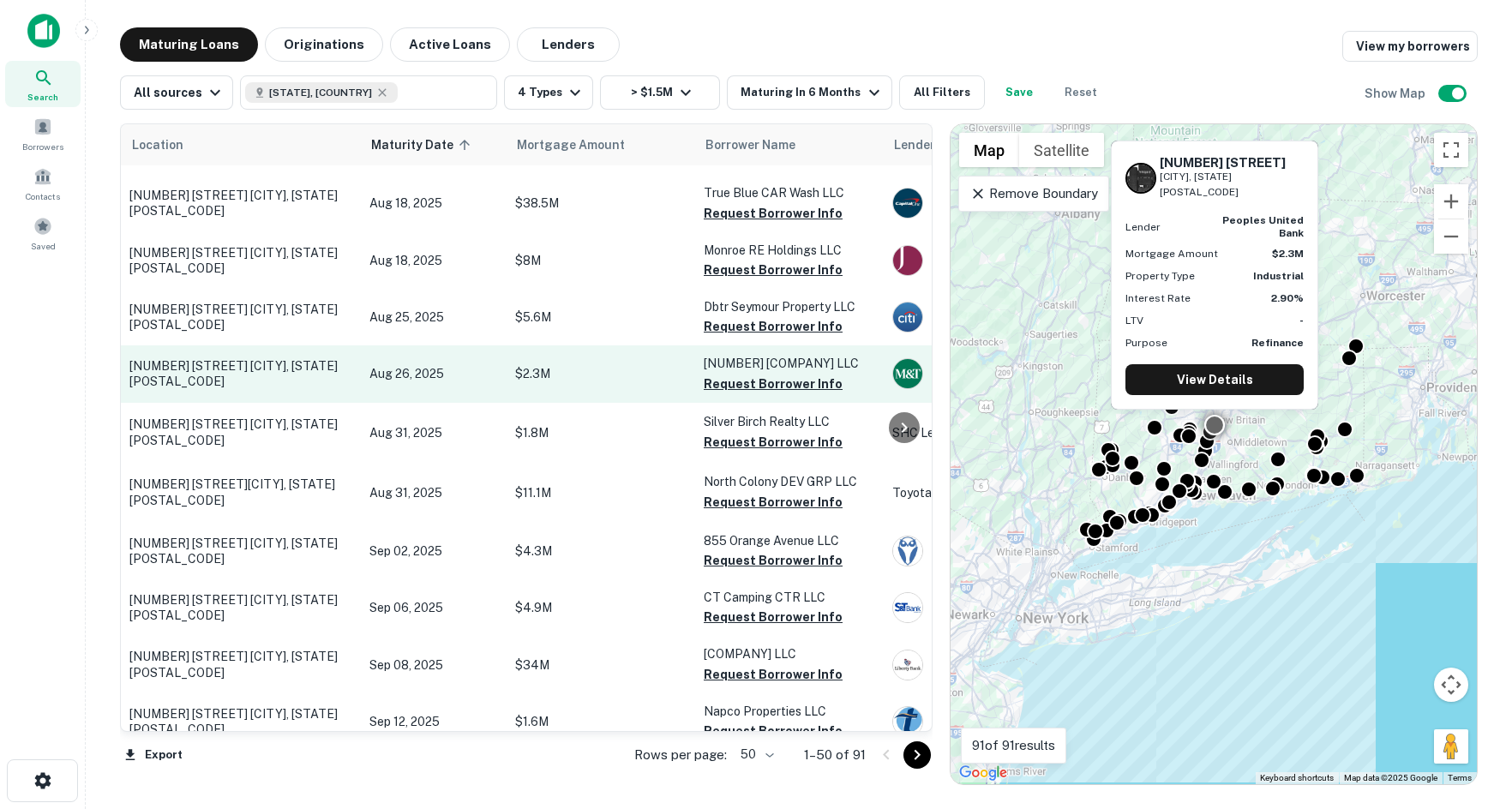 click on "Aug 26, 2025" at bounding box center [434, 374] 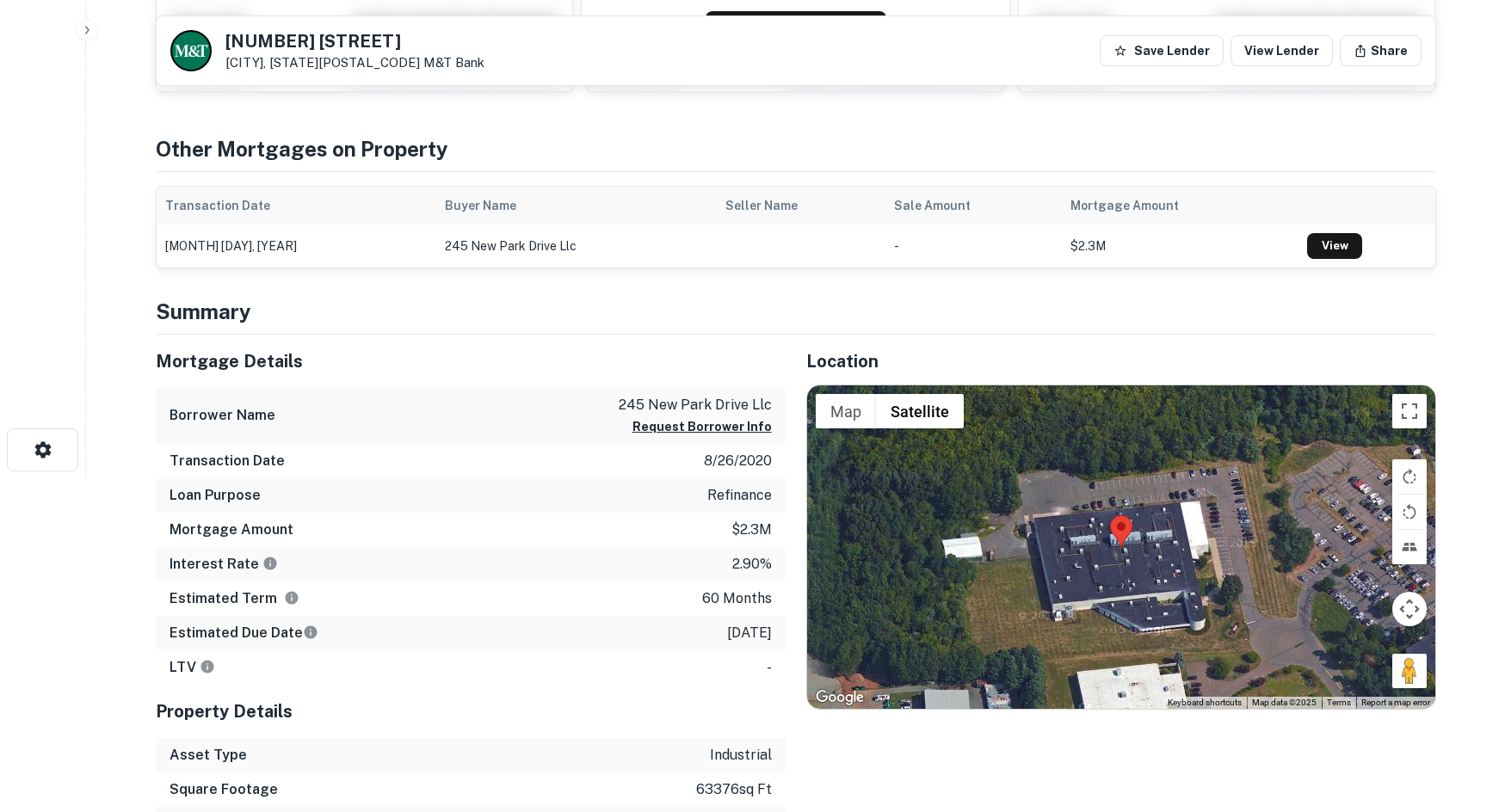scroll, scrollTop: 344, scrollLeft: 0, axis: vertical 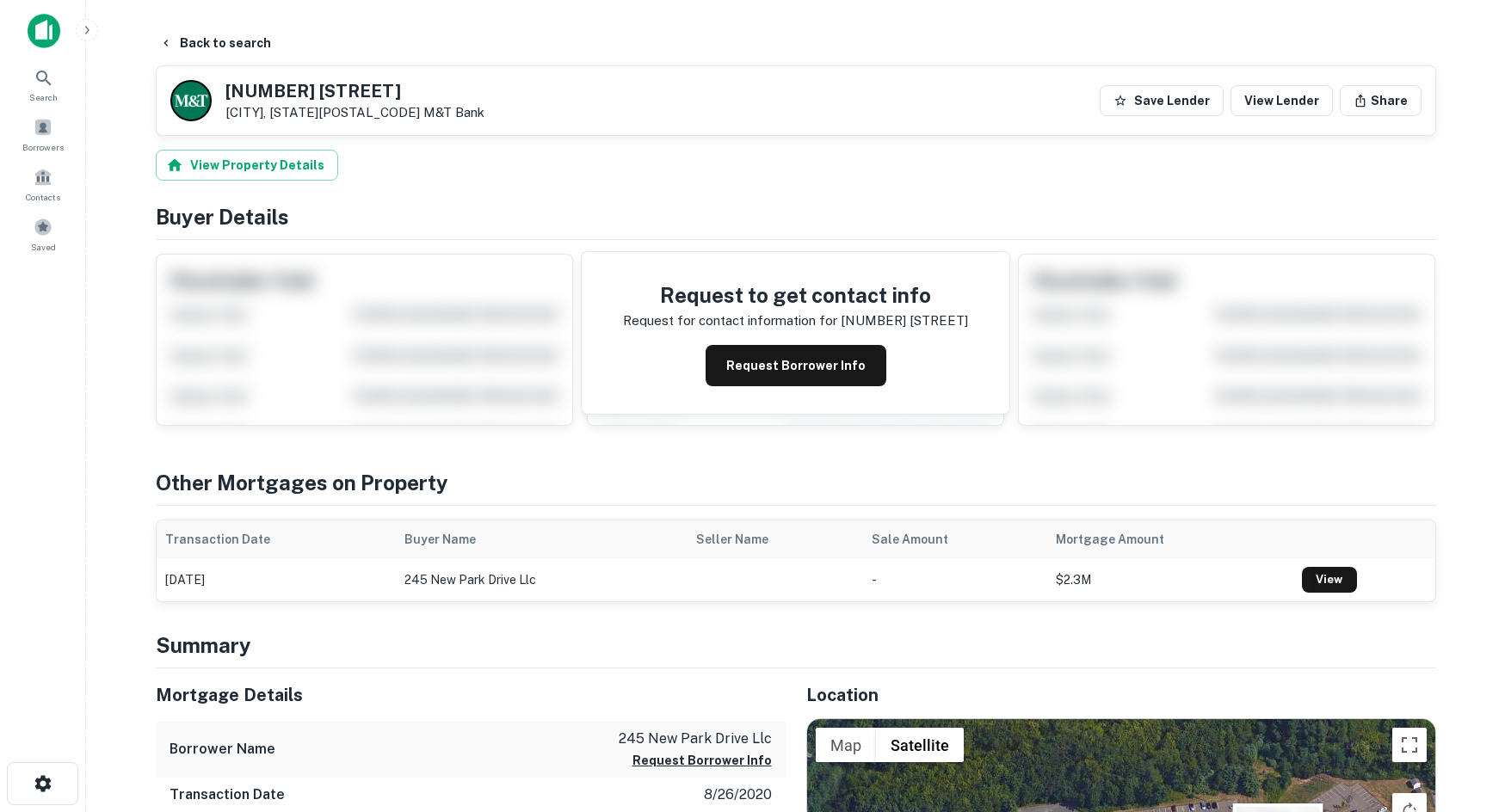 click on "To activate drag with keyboard, press Alt + Enter. Once in keyboard drag state, use the arrow keys to move the marker. To complete the drag, press the Enter key. To cancel, press Escape. Loading... Map Terrain Satellite Labels Keyboard shortcuts Map Data Map data ©2025 Map data ©2025 20 m  Click to toggle between metric and imperial units Terms Report a map error" at bounding box center (1121, 881) 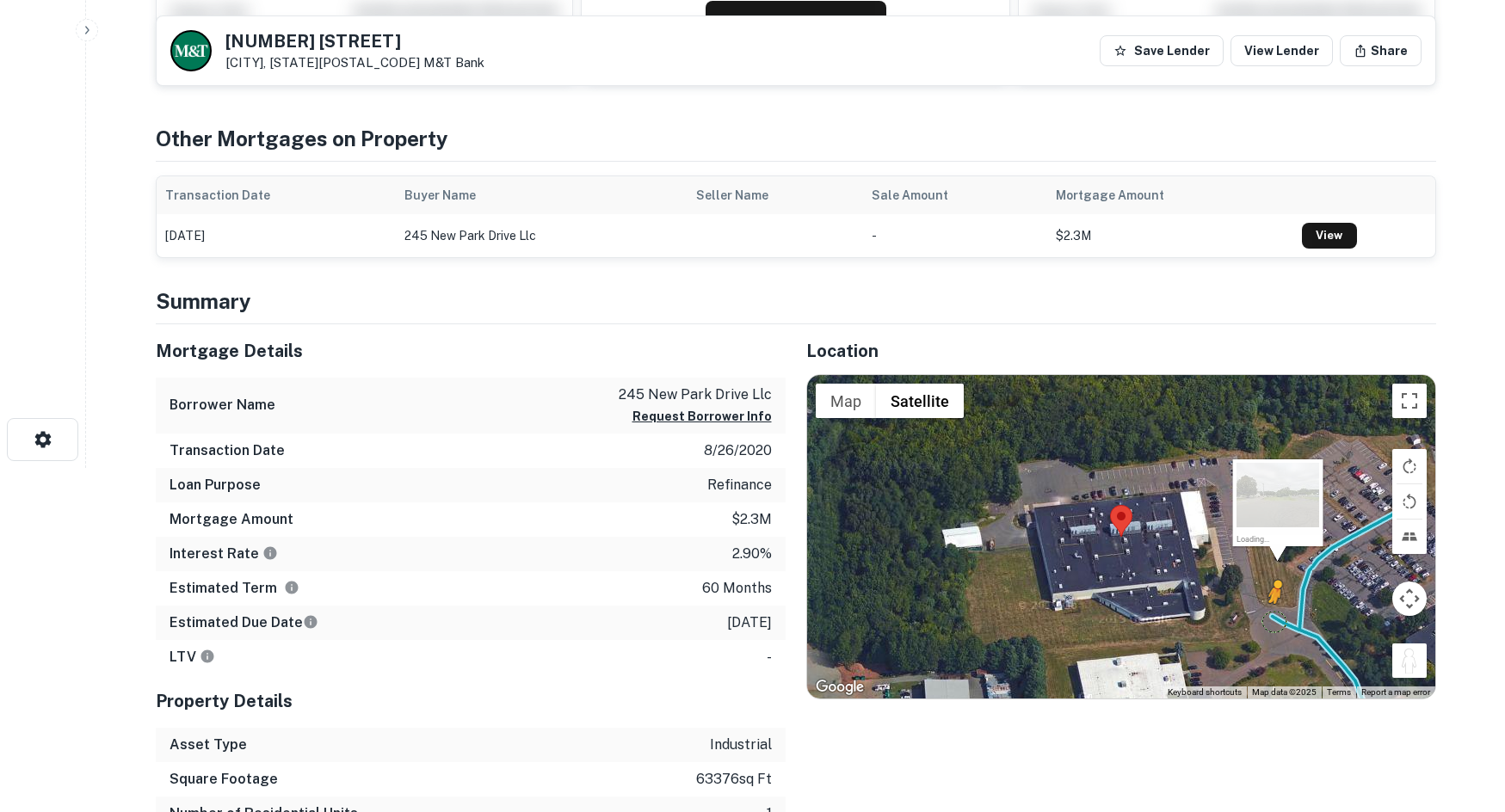 scroll, scrollTop: 0, scrollLeft: 0, axis: both 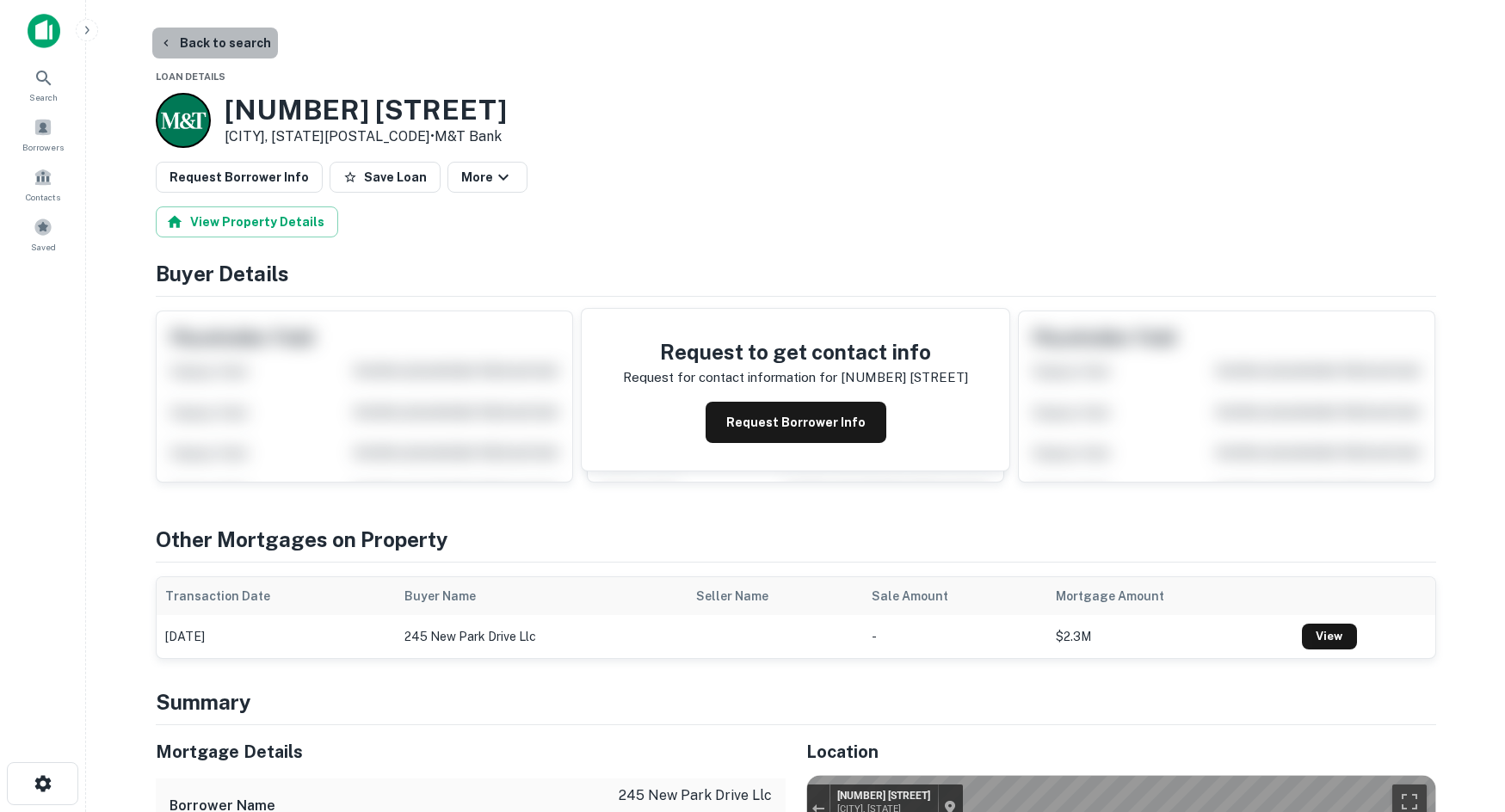 click on "Back to search" at bounding box center (215, 43) 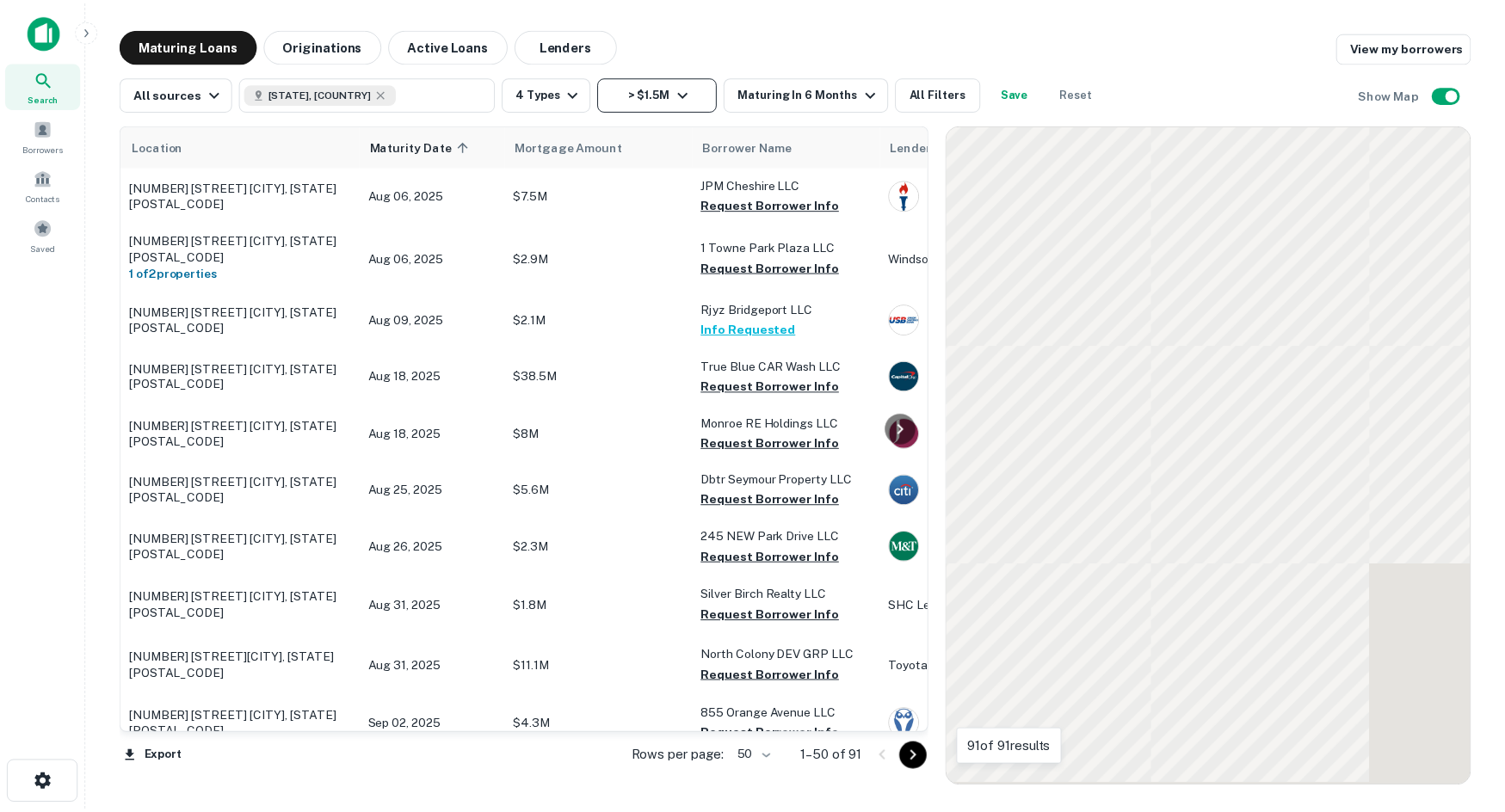 scroll, scrollTop: 172, scrollLeft: 0, axis: vertical 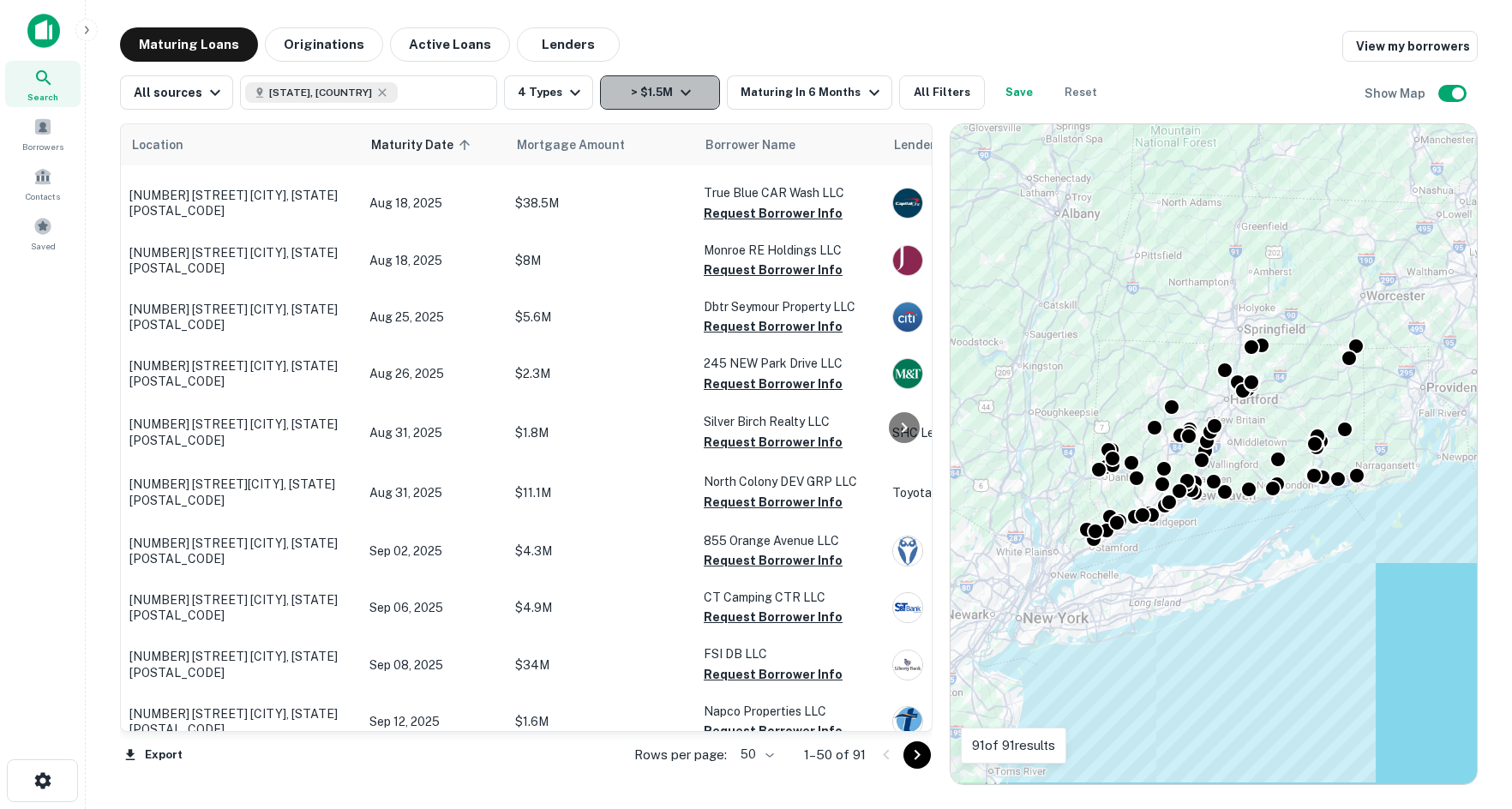 click on "> $1.5M" at bounding box center (660, 93) 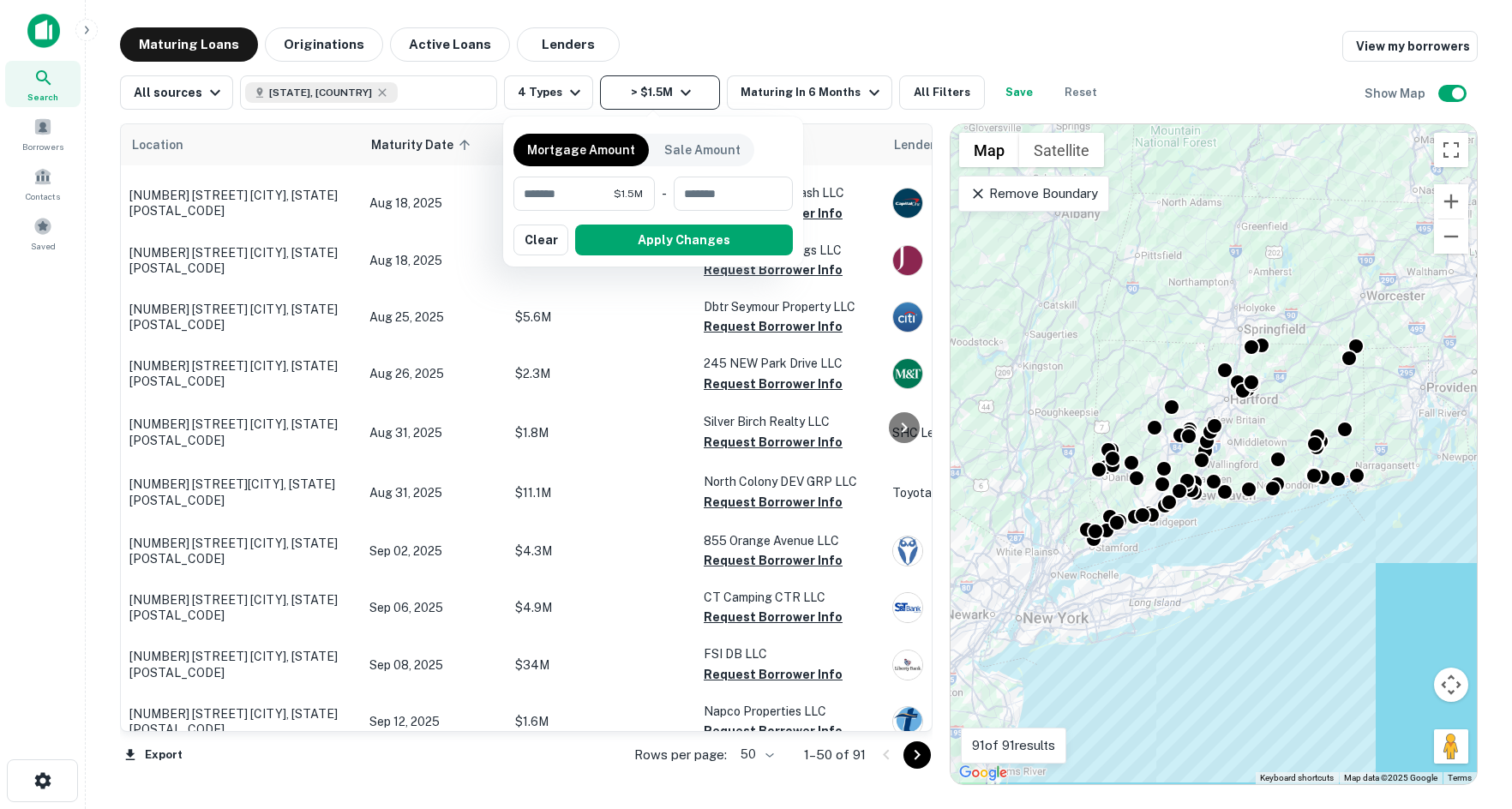click at bounding box center (756, 404) 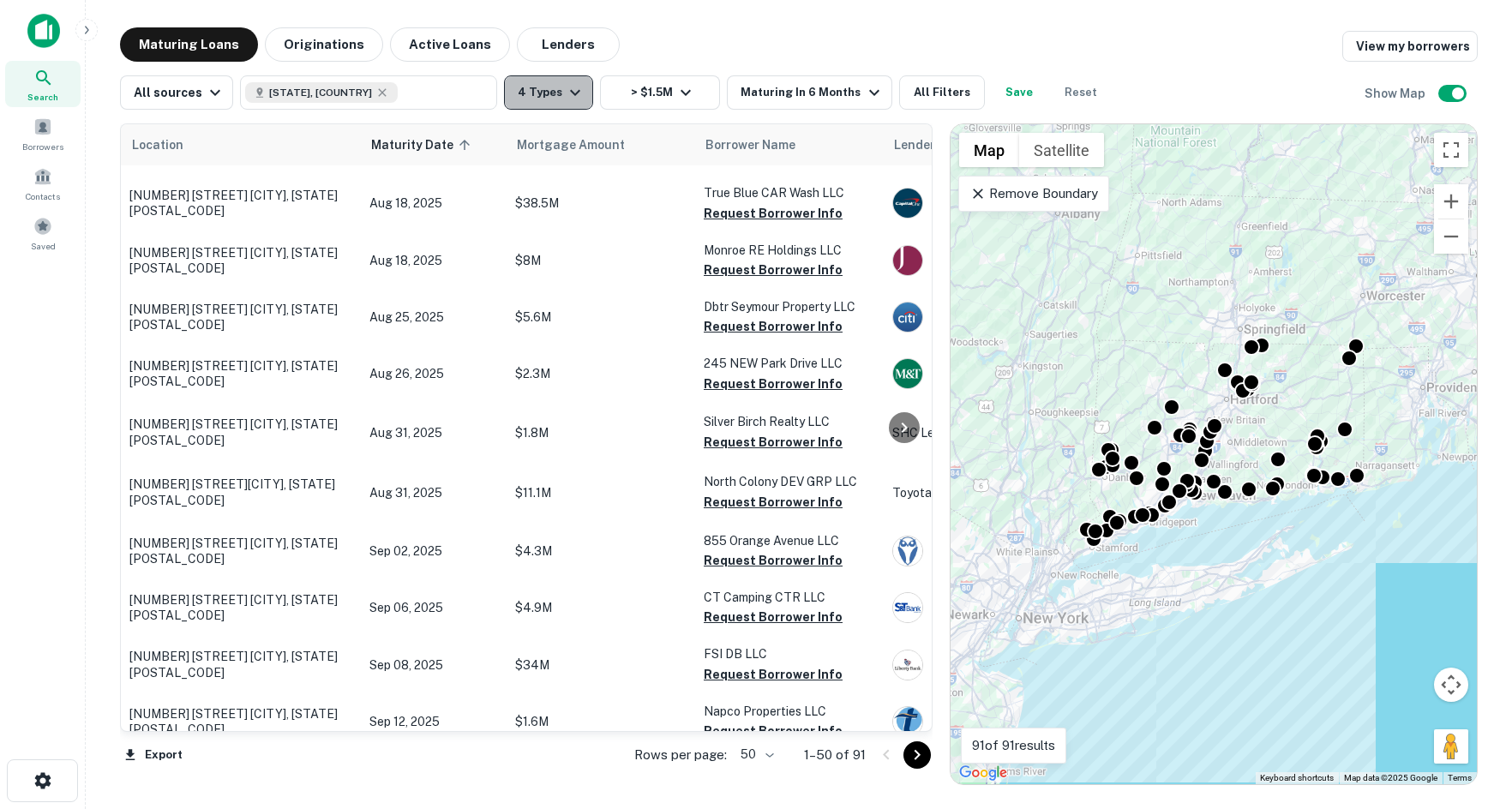 click on "4 Types" at bounding box center [549, 93] 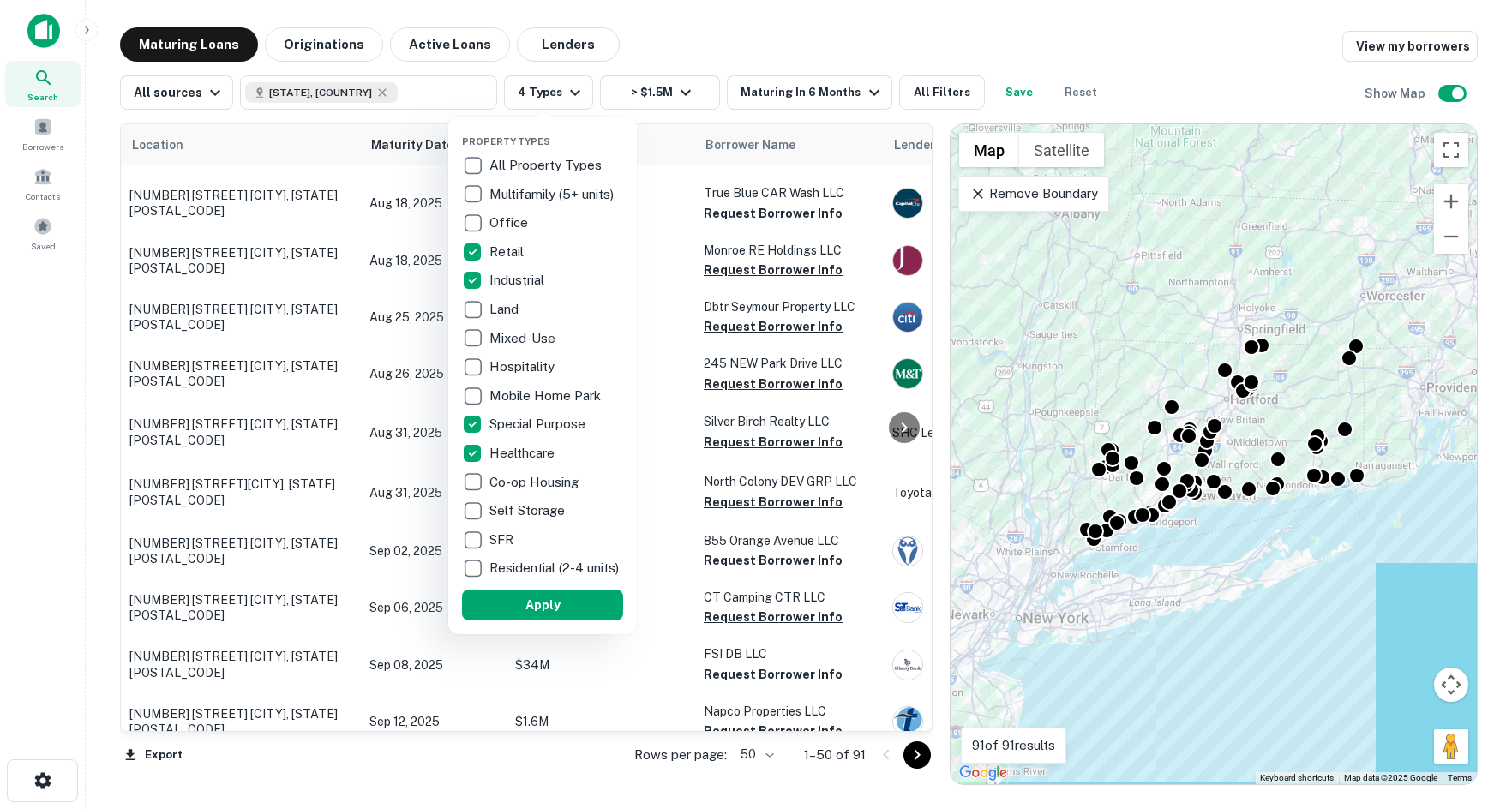 click on "Industrial" at bounding box center [519, 280] 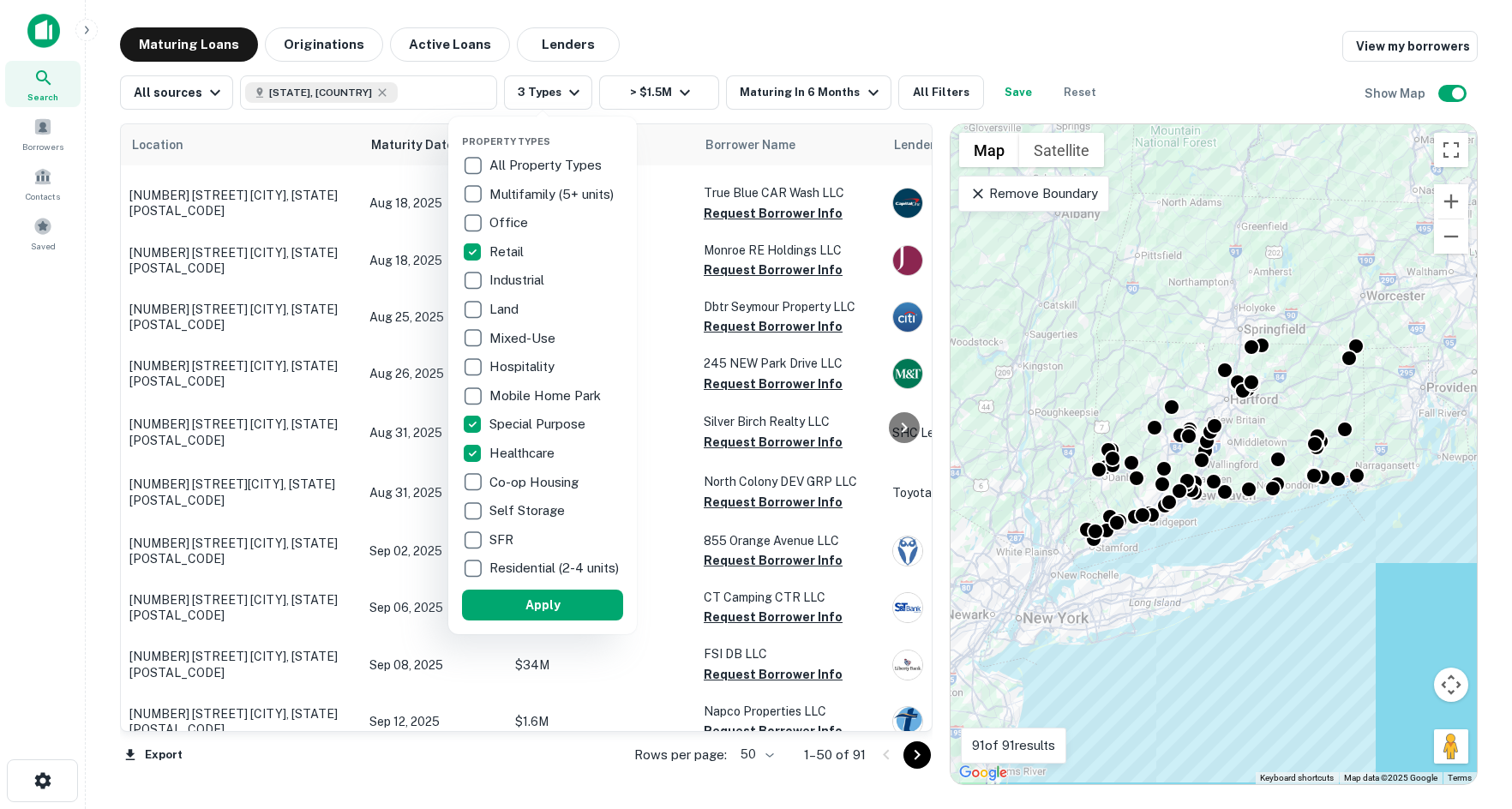 click on "Special Purpose" at bounding box center (539, 424) 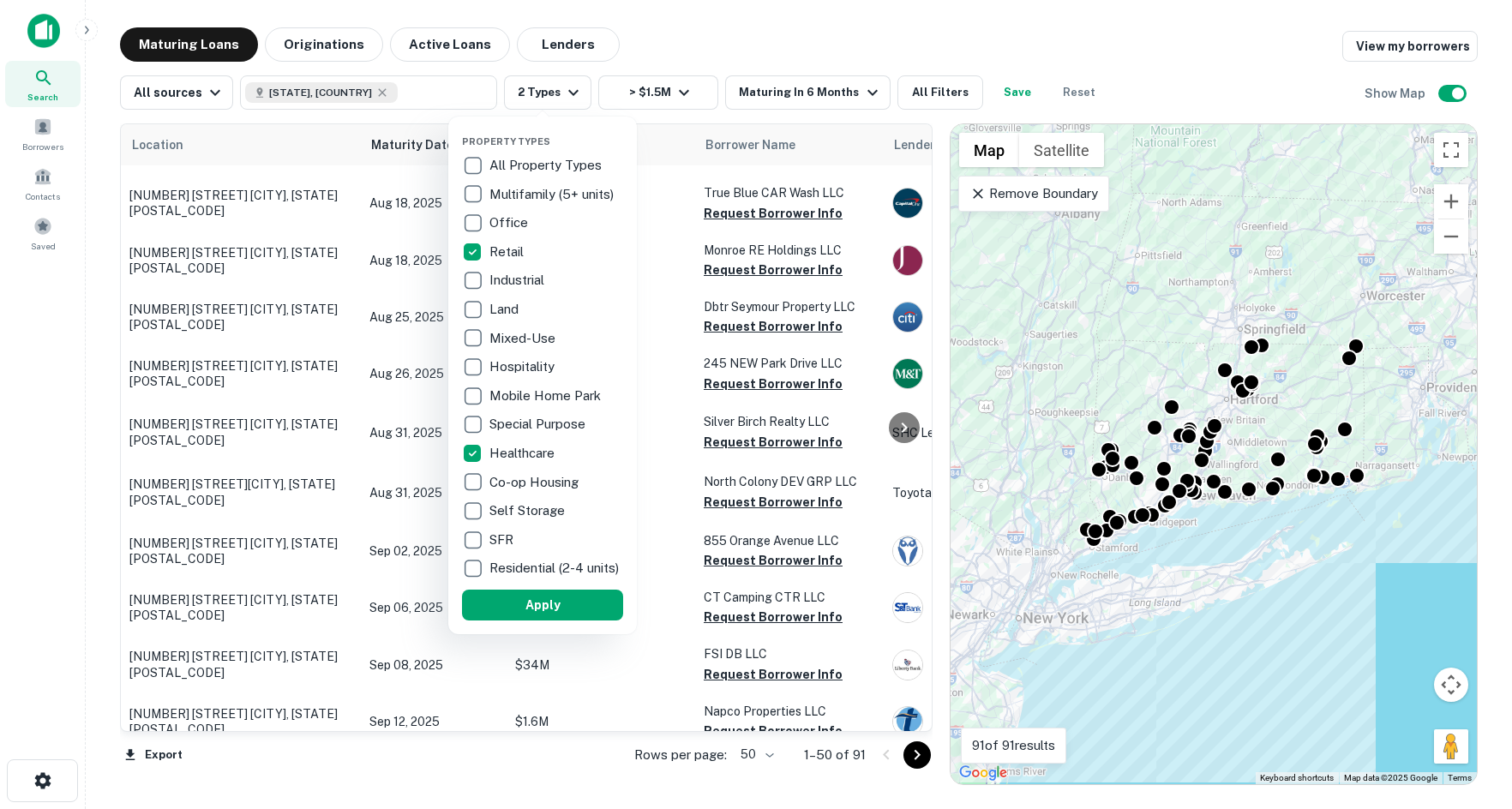 click on "Healthcare" at bounding box center [524, 453] 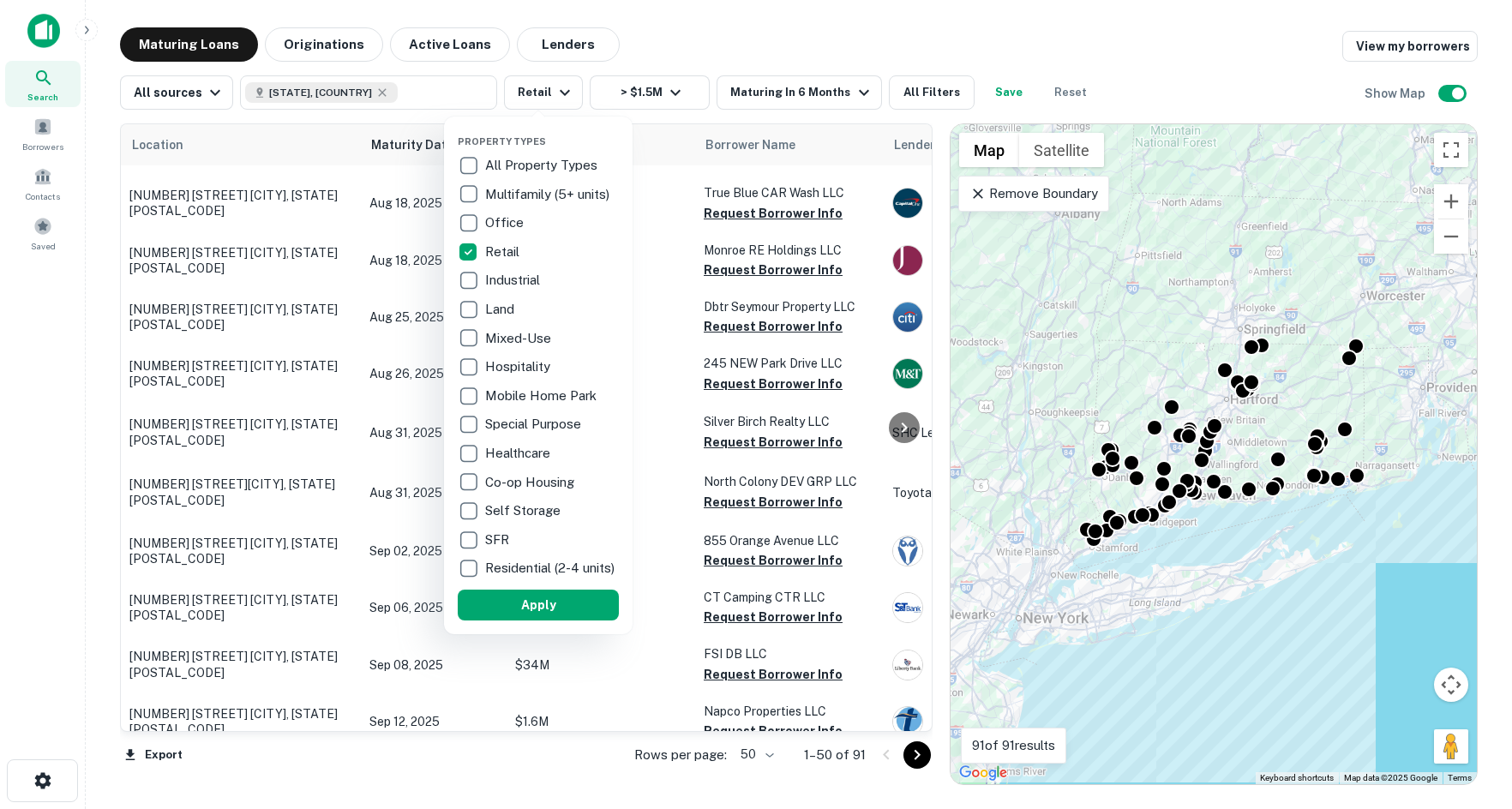 drag, startPoint x: 507, startPoint y: 610, endPoint x: 531, endPoint y: 428, distance: 183.5756 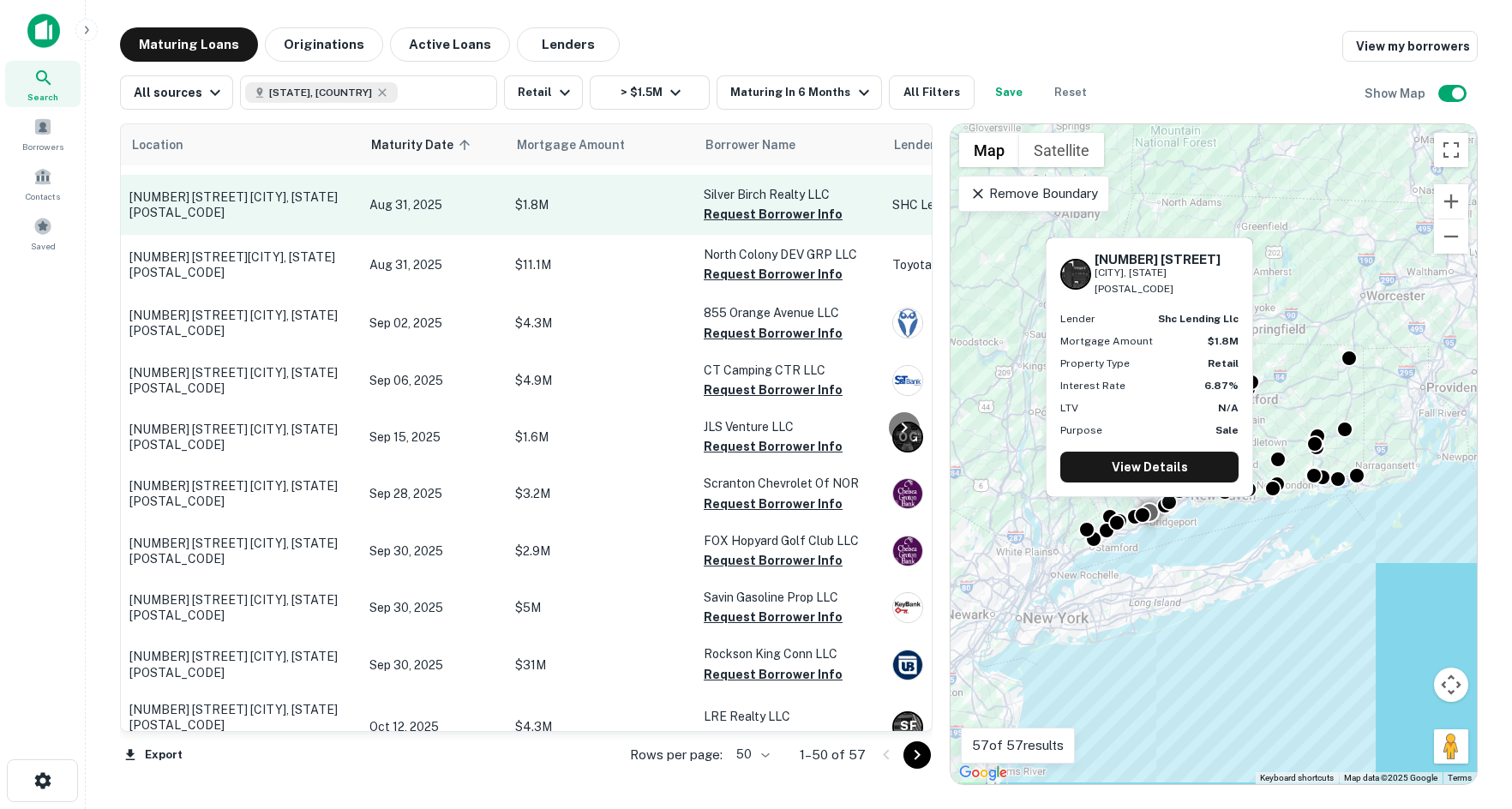 click on "Aug 31, 2025" at bounding box center [434, 205] 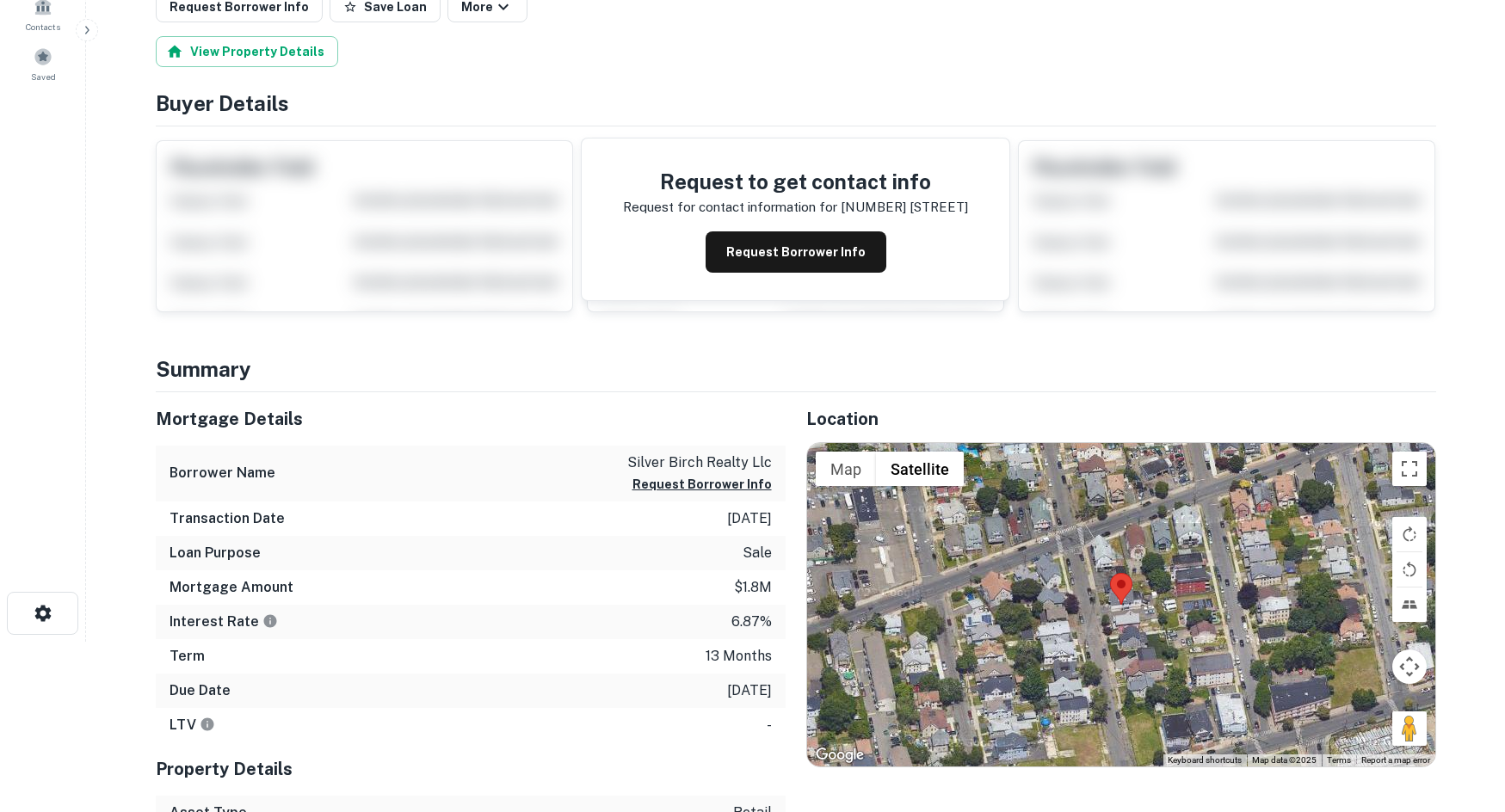 scroll, scrollTop: 172, scrollLeft: 0, axis: vertical 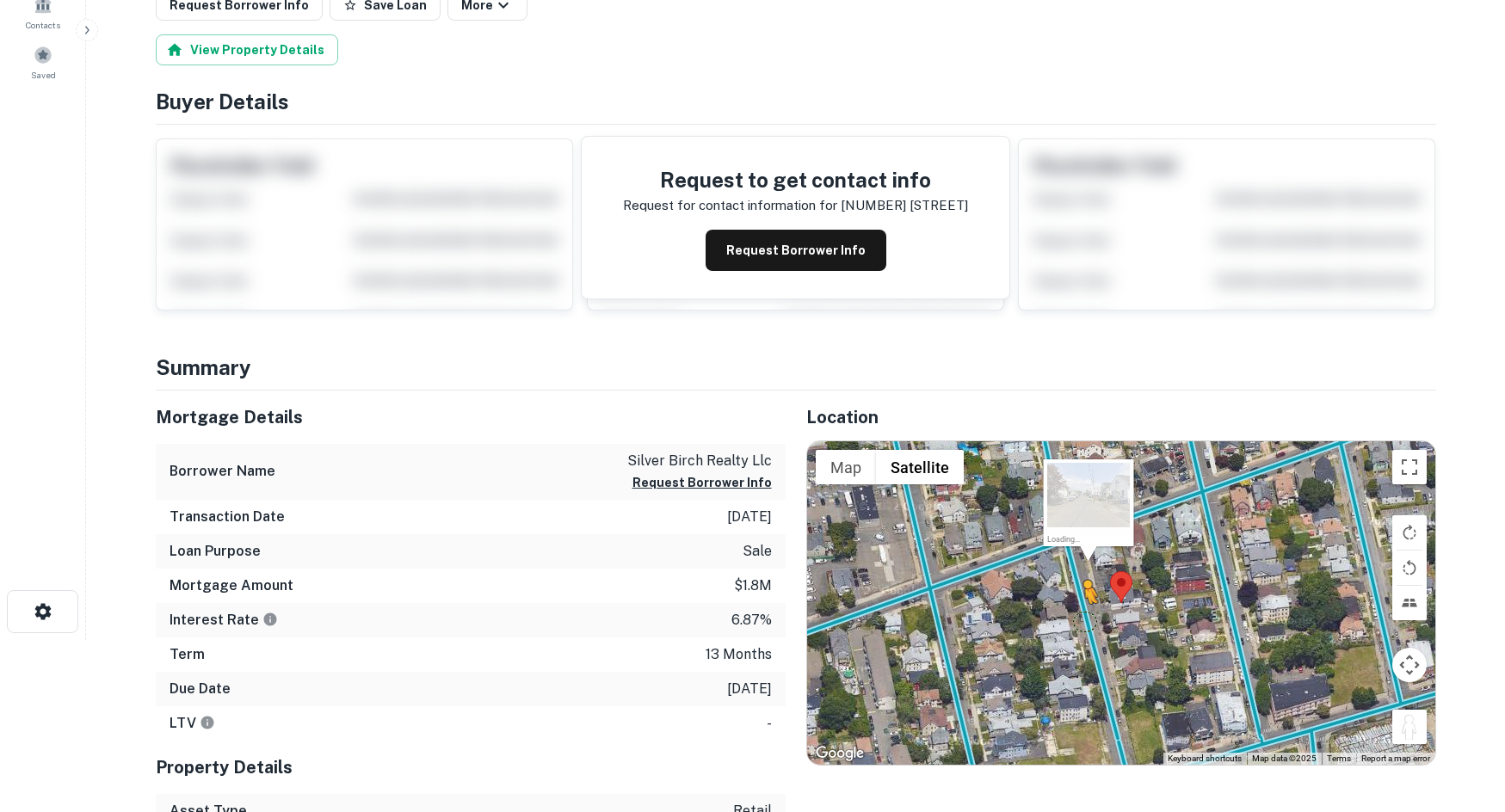 drag, startPoint x: 1395, startPoint y: 726, endPoint x: 1079, endPoint y: 621, distance: 332.98799 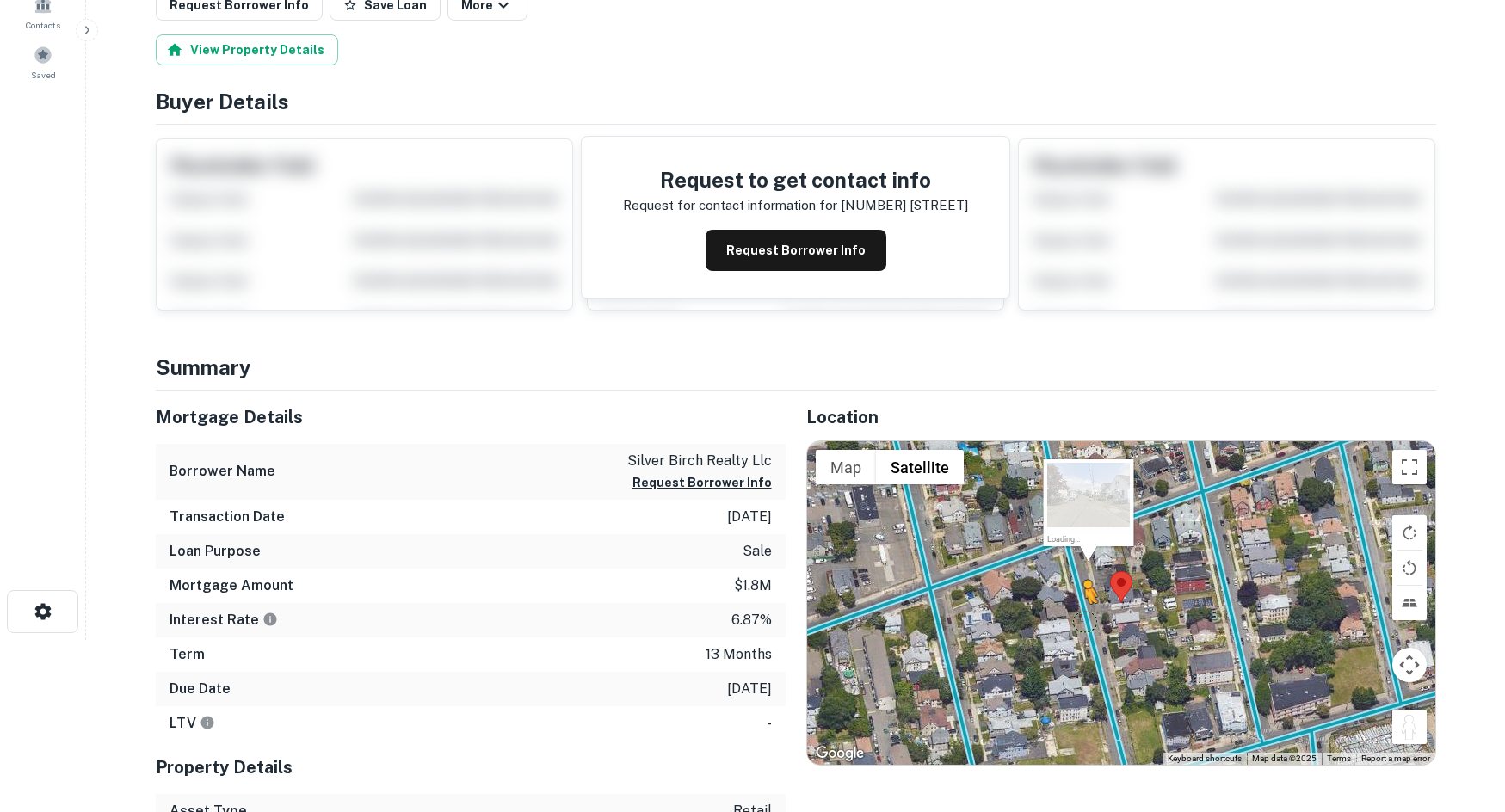 click on "To activate drag with keyboard, press Alt + Enter. Once in keyboard drag state, use the arrow keys to move the marker. To complete the drag, press the Enter key. To cancel, press Escape. Loading... Map Terrain Satellite Labels Keyboard shortcuts Map Data Map data ©2025 Map data ©2025 20 m  Click to toggle between metric and imperial units Terms Report a map error" at bounding box center [1121, 603] 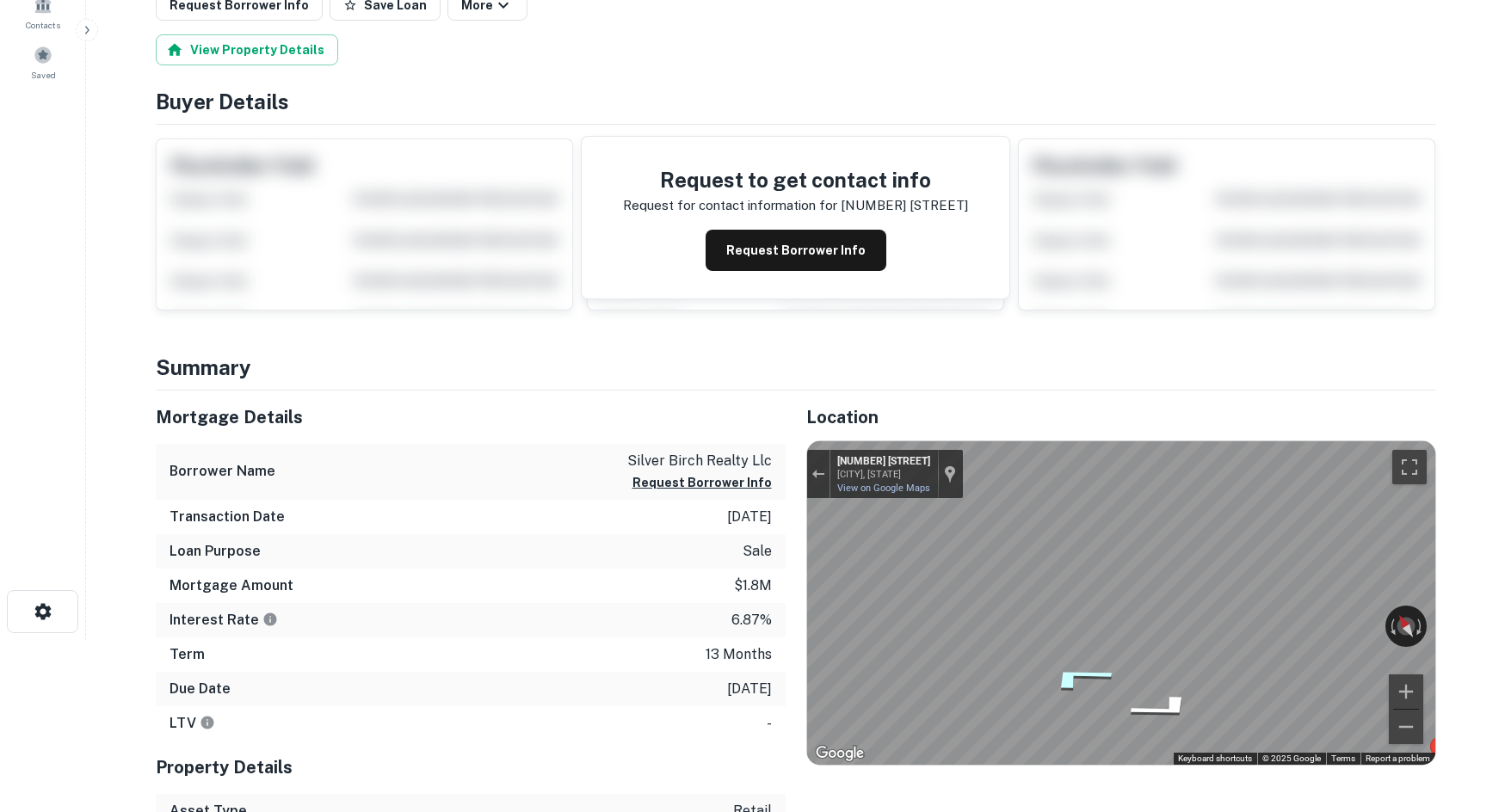 click 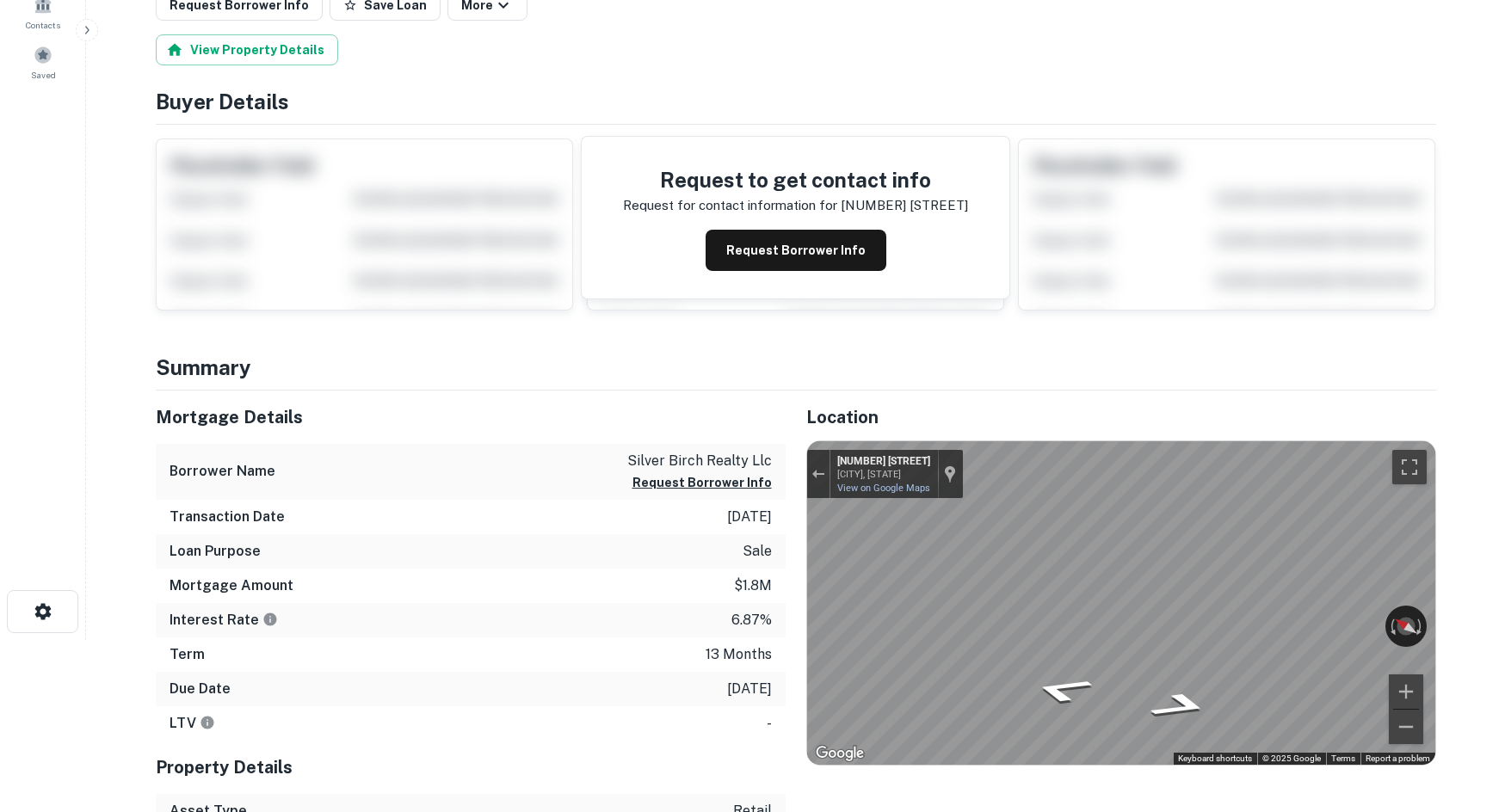 click on "Mortgage Details Borrower Name silver birch realty llc Request Borrower Info Transaction Date   7/31/2024 Loan Purpose   sale Mortgage Amount   $1.8m Interest Rate   6.87% Term 13 months Due Date 8/31/2025 LTV   - Property Details Asset Type retail Square Footage 2495  sq ft Number of Residential Units 1 Number of Buildings 1 Year Built 1907 Location ← Move left → Move right ↑ Move up ↓ Move down + Zoom in - Zoom out Home Jump left by 75% End Jump right by 75% Page Up Jump up by 75% Page Down Jump down by 75% To activate drag with keyboard, press Alt + Enter. Once in keyboard drag state, use the arrow keys to move the marker. To complete the drag, press the Enter key. To cancel, press Escape. Loading... Map Terrain Satellite Labels Keyboard shortcuts Map Data Map data ©2025 Map data ©2025 20 m  Click to toggle between metric and imperial units Terms Report a map error                 ← Move left → Move right ↑ Move up ↓ Move down + Zoom in - Zoom out             84 5th St         84 5th St" at bounding box center [786, 678] 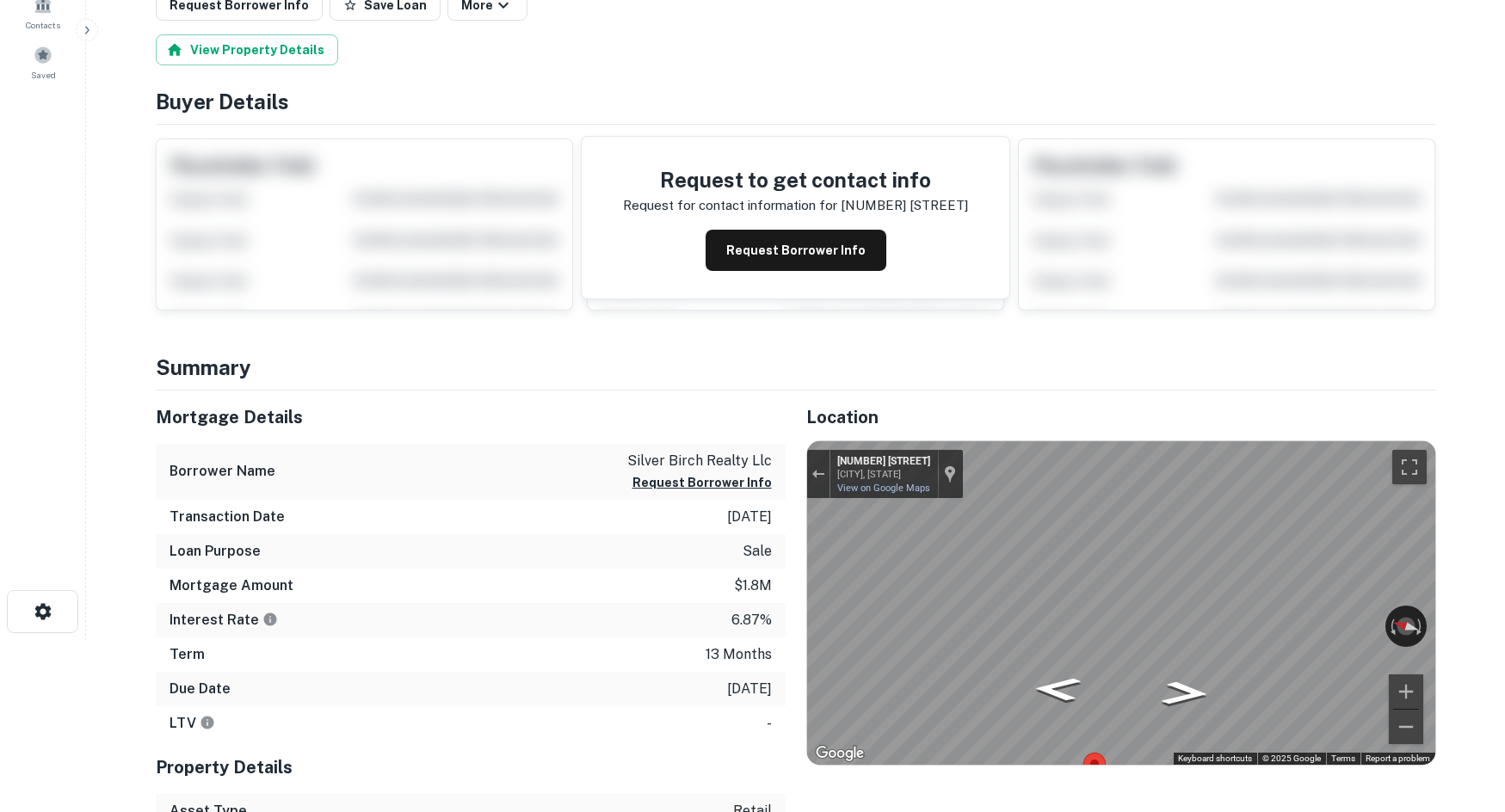 click on "← Move left → Move right ↑ Move up ↓ Move down + Zoom in - Zoom out             84 5th St   Bridgeport, Connecticut       84 5th St            View on Google Maps        Custom Imagery                 This image is no longer available                                      Rotate the view          Keyboard shortcuts Map Data © 2025 Google © 2025 Google Terms Report a problem" at bounding box center (1121, 603) 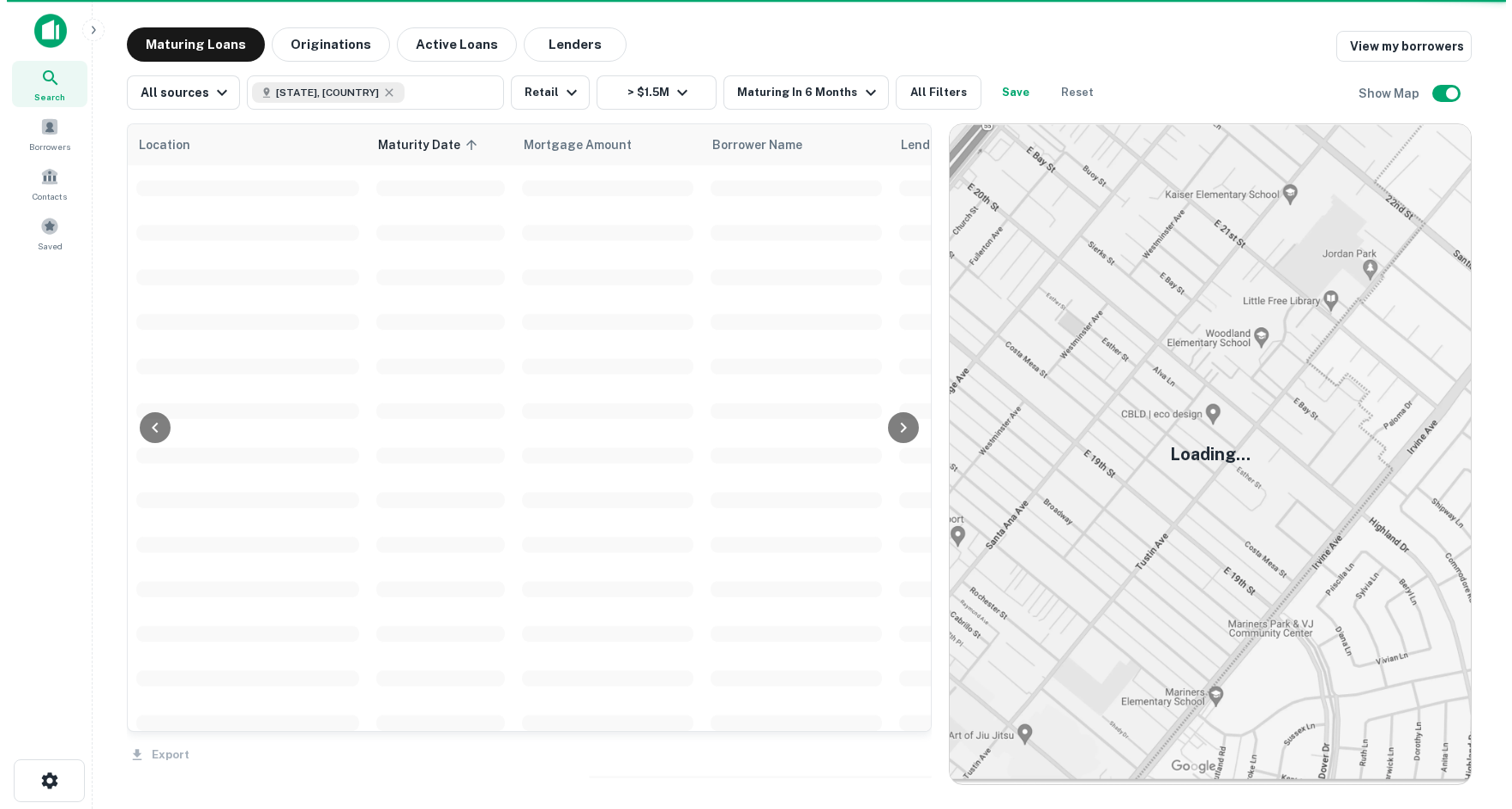 scroll, scrollTop: 0, scrollLeft: 0, axis: both 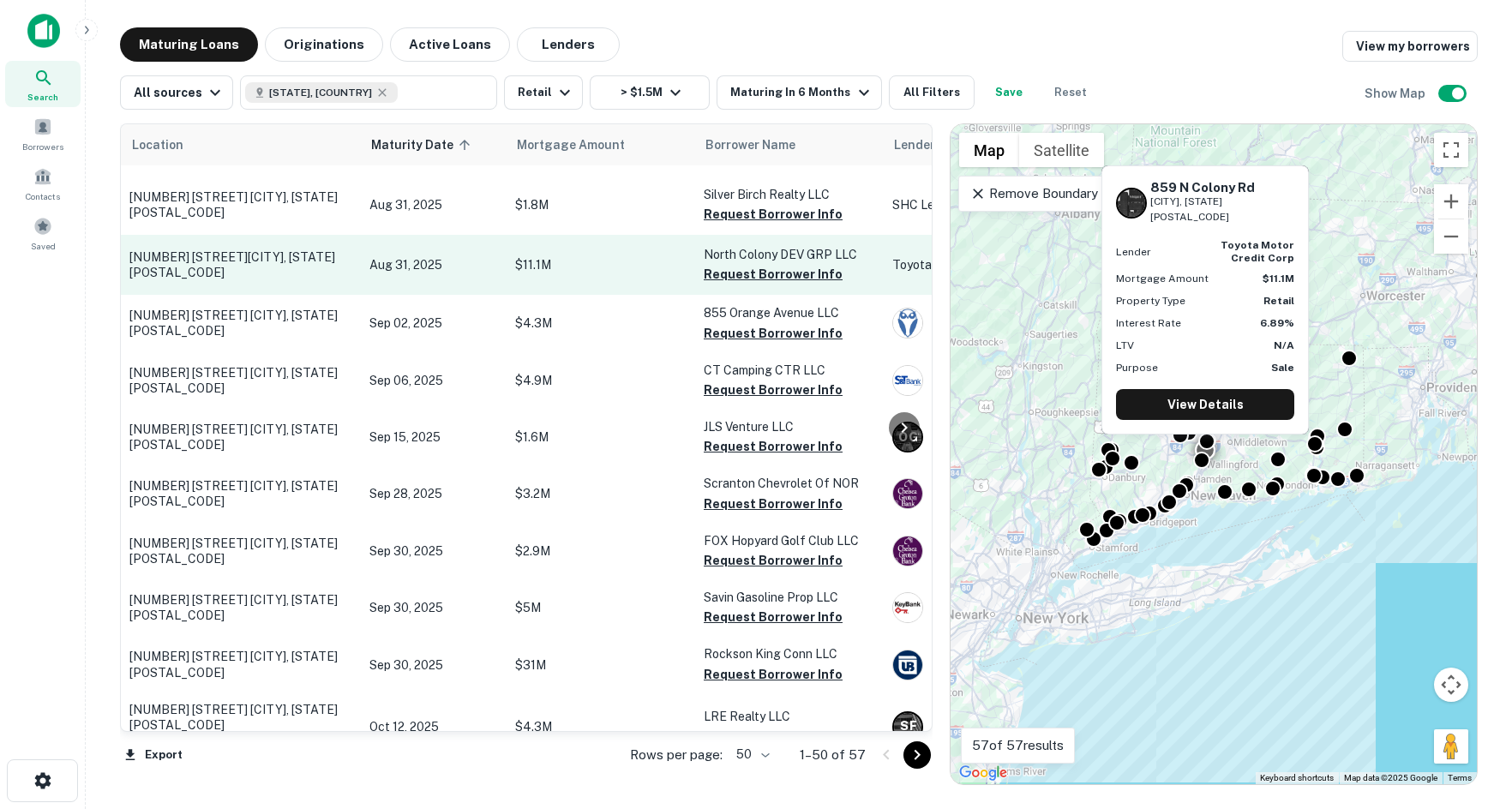 click on "Aug 31, 2025" at bounding box center (434, 265) 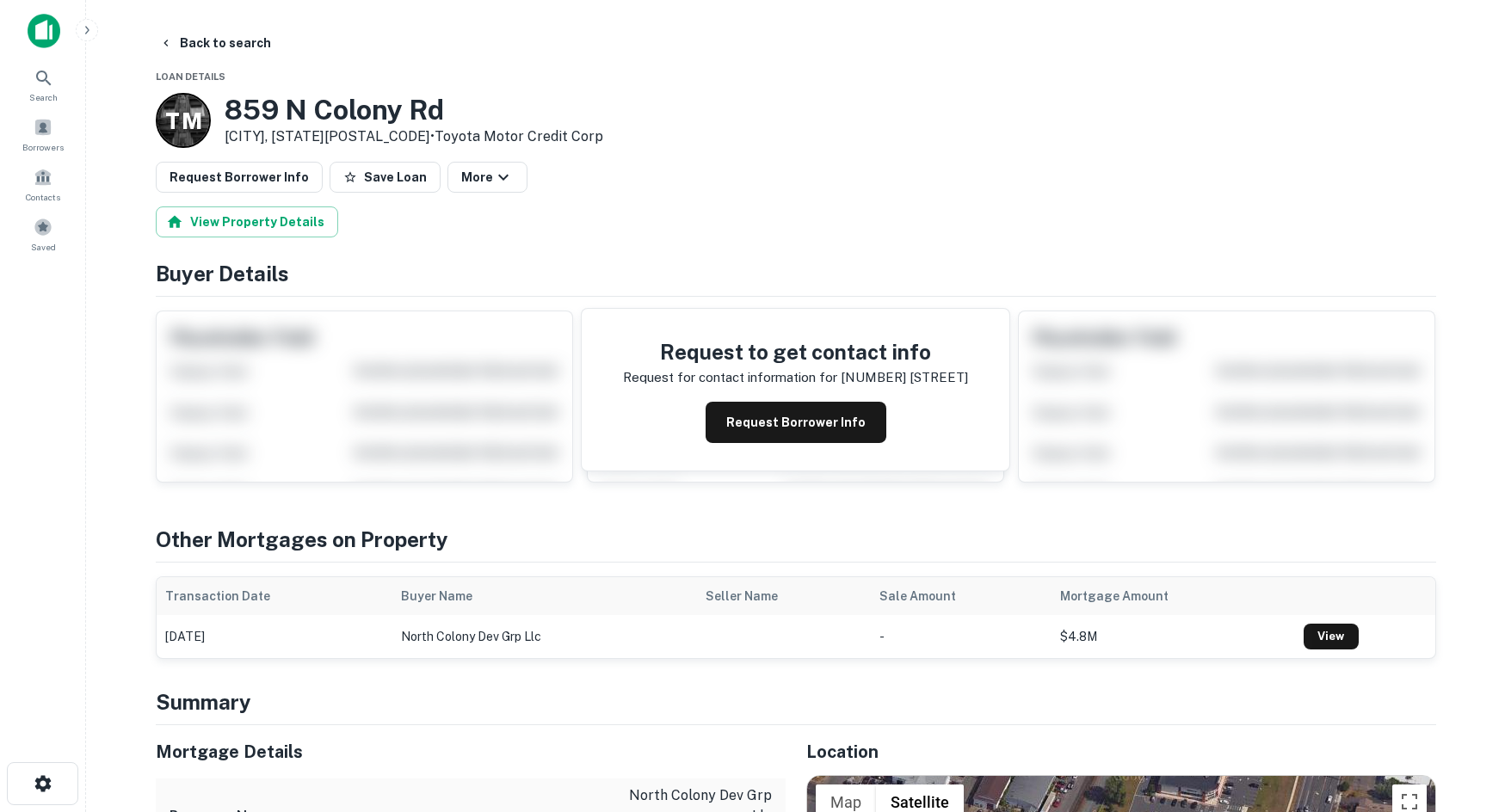 scroll, scrollTop: 430, scrollLeft: 0, axis: vertical 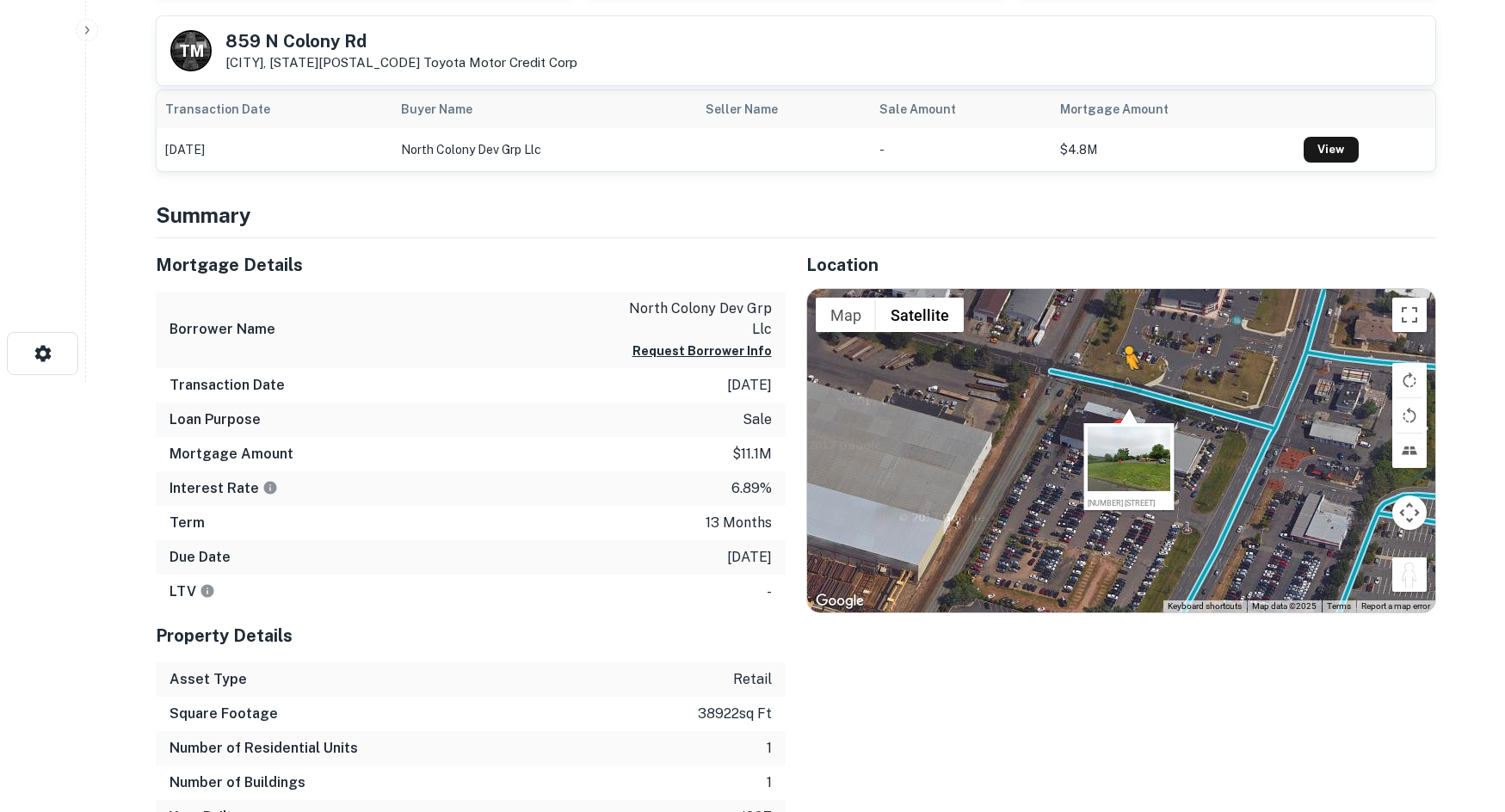 drag, startPoint x: 1398, startPoint y: 572, endPoint x: 1126, endPoint y: 386, distance: 329.51479 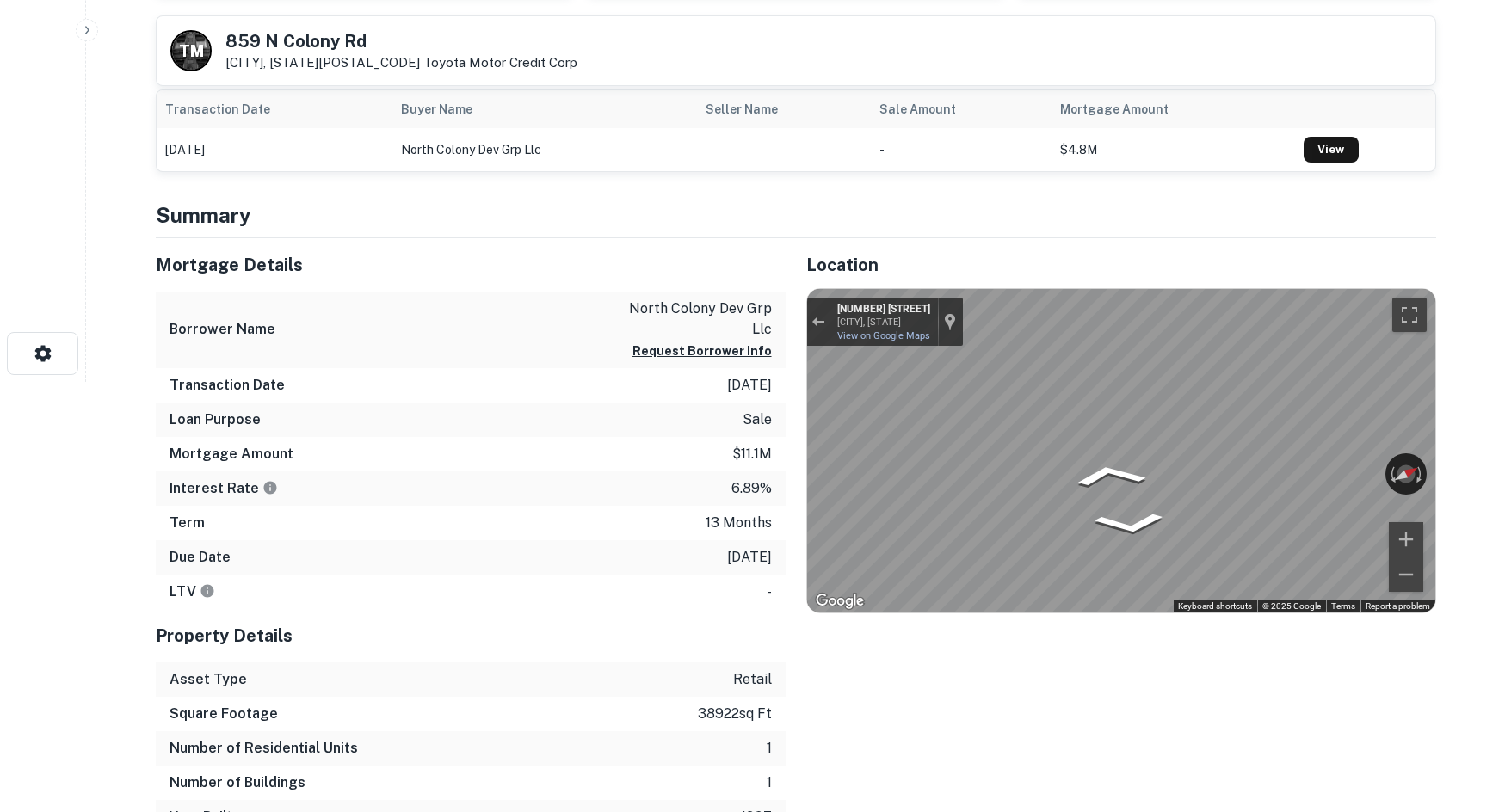 click on "Back to search T   M 859 N Colony Rd Wallingford, CT06492    Toyota Motor Credit Corp View Property Details Buyer Details Request to get contact info Request for contact information for  859 n colony rd Request Borrower Info Placeholder Field Display Field Another placeholder field and text Display Field Another placeholder field and text Display Field Another placeholder field and text Display Field Another placeholder field and text Display Field Another placeholder field and text Display Field Another placeholder field and text Placeholder Field Display Field Another placeholder field and text Display Field Another placeholder field and text Display Field Another placeholder field and text Display Field Another placeholder field and text Display Field Another placeholder field and text Display Field Another placeholder field and text Placeholder Field Display Field Another placeholder field and text Display Field Another placeholder field and text Display Field Another placeholder field and text Buyer Name" at bounding box center [796, 1275] 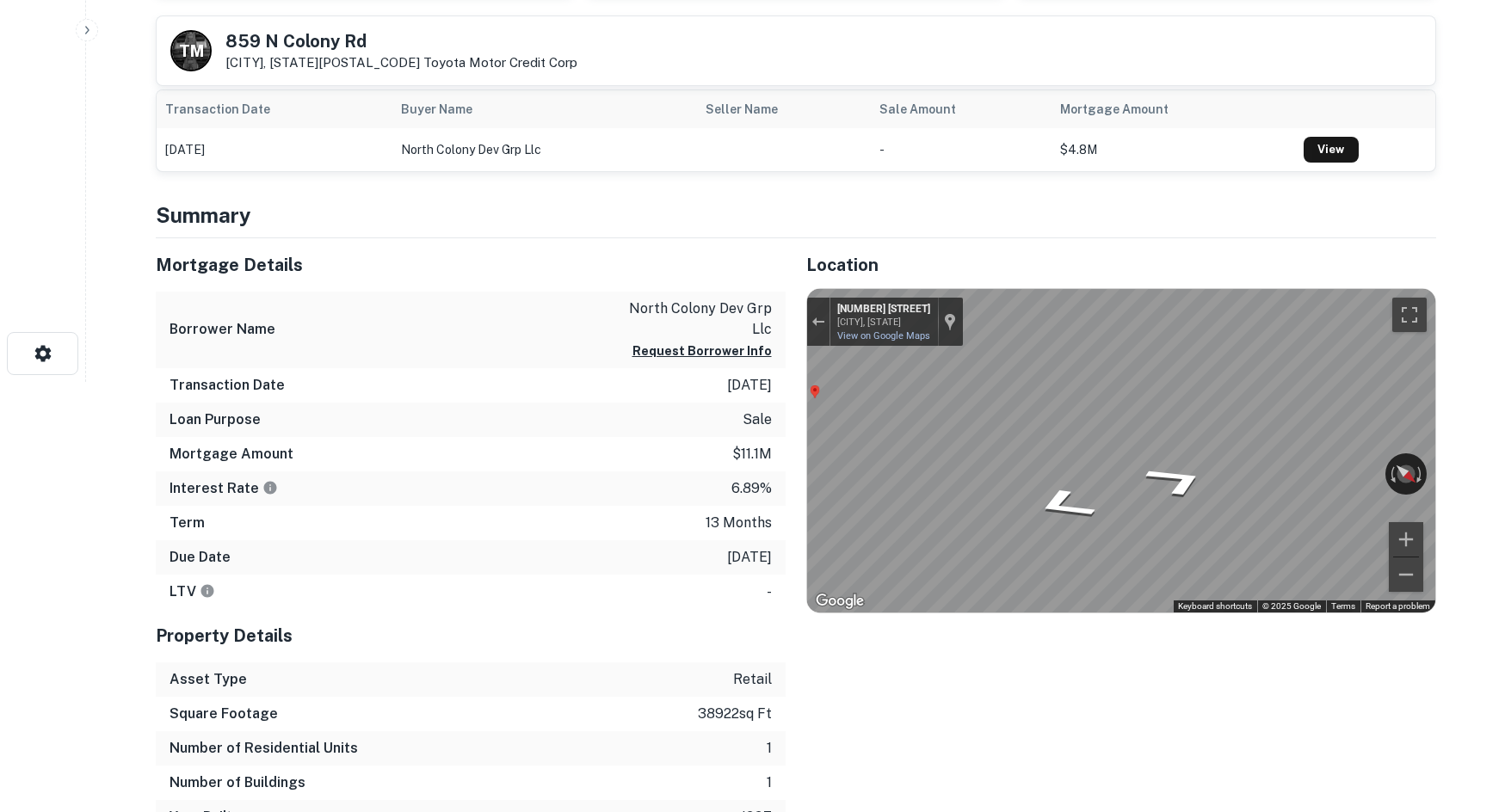 click on "Search         Borrowers         Contacts         Saved     Back to search T   M 859 N Colony Rd Wallingford, CT06492    Toyota Motor Credit Corp View Property Details Buyer Details Request to get contact info Request for contact information for  859 n colony rd Request Borrower Info Placeholder Field Display Field Another placeholder field and text Display Field Another placeholder field and text Display Field Another placeholder field and text Display Field Another placeholder field and text Display Field Another placeholder field and text Display Field Another placeholder field and text Placeholder Field Display Field Another placeholder field and text Display Field Another placeholder field and text Display Field Another placeholder field and text Display Field Another placeholder field and text Display Field Another placeholder field and text Display Field Another placeholder field and text Placeholder Field Display Field Another placeholder field and text Display Field Display Field - $4.8M" at bounding box center (752, -24) 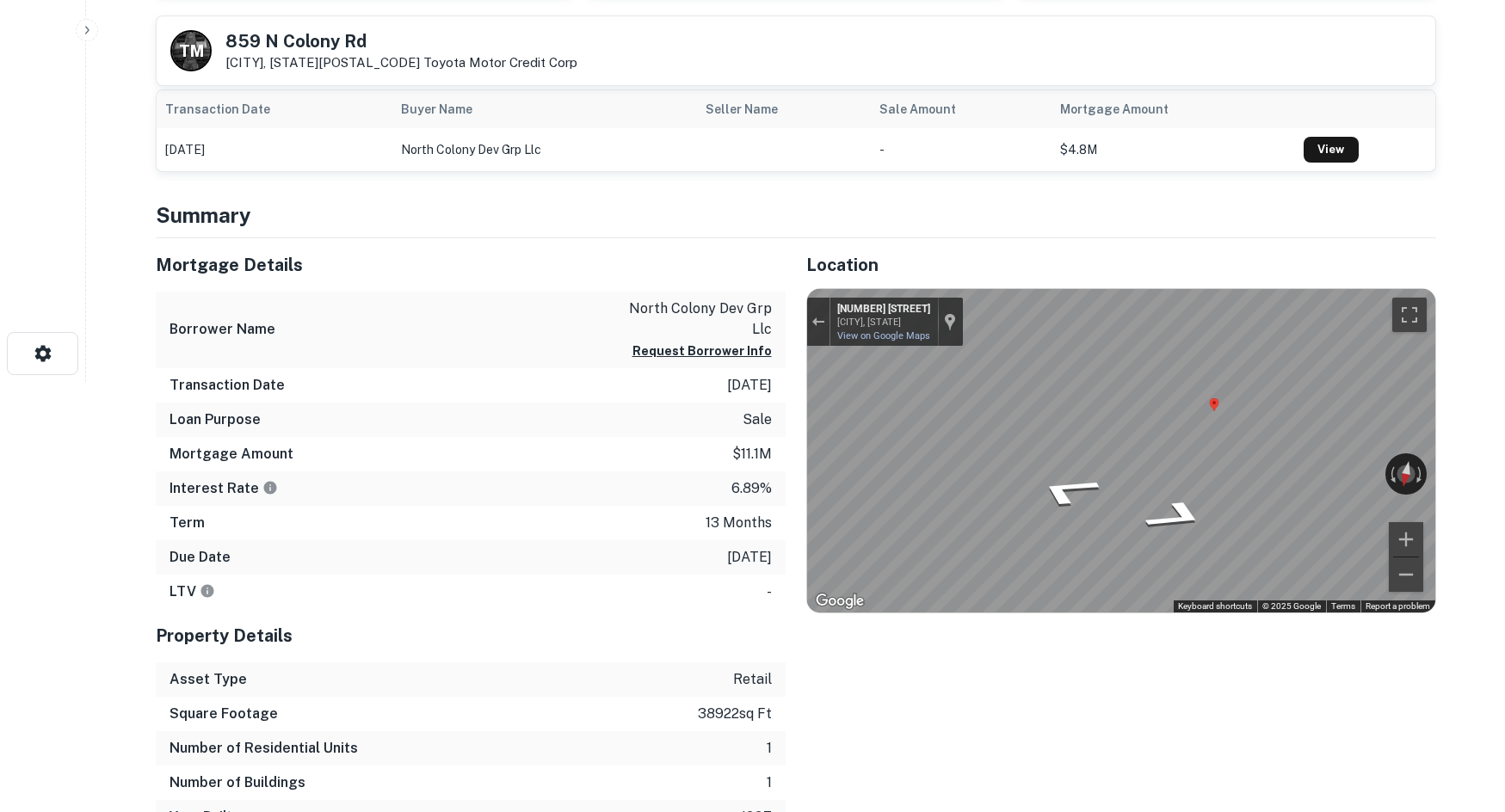 click on "Search         Borrowers         Contacts         Saved     Back to search T   M 859 N Colony Rd Wallingford, CT06492    Toyota Motor Credit Corp View Property Details Buyer Details Request to get contact info Request for contact information for  859 n colony rd Request Borrower Info Placeholder Field Display Field Another placeholder field and text Display Field Another placeholder field and text Display Field Another placeholder field and text Display Field Another placeholder field and text Display Field Another placeholder field and text Display Field Another placeholder field and text Placeholder Field Display Field Another placeholder field and text Display Field Another placeholder field and text Display Field Another placeholder field and text Display Field Another placeholder field and text Display Field Another placeholder field and text Display Field Another placeholder field and text Placeholder Field Display Field Another placeholder field and text Display Field Display Field - $4.8M" at bounding box center (752, -24) 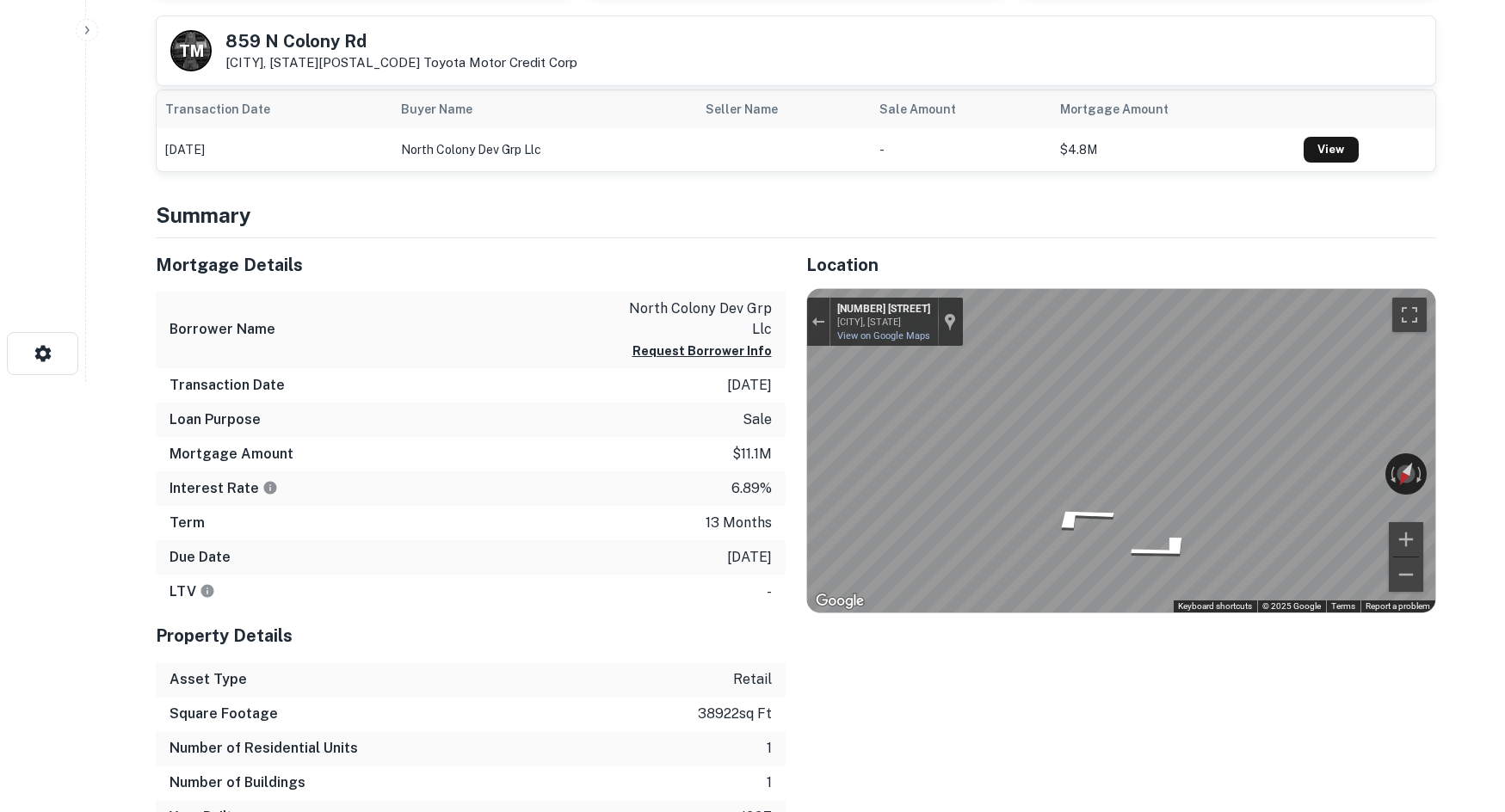 click on "Search         Borrowers         Contacts         Saved     Back to search T   M 859 N Colony Rd Wallingford, CT06492    Toyota Motor Credit Corp View Property Details Buyer Details Request to get contact info Request for contact information for  859 n colony rd Request Borrower Info Placeholder Field Display Field Another placeholder field and text Display Field Another placeholder field and text Display Field Another placeholder field and text Display Field Another placeholder field and text Display Field Another placeholder field and text Display Field Another placeholder field and text Placeholder Field Display Field Another placeholder field and text Display Field Another placeholder field and text Display Field Another placeholder field and text Display Field Another placeholder field and text Display Field Another placeholder field and text Display Field Another placeholder field and text Placeholder Field Display Field Another placeholder field and text Display Field Display Field - $4.8M" at bounding box center (752, -24) 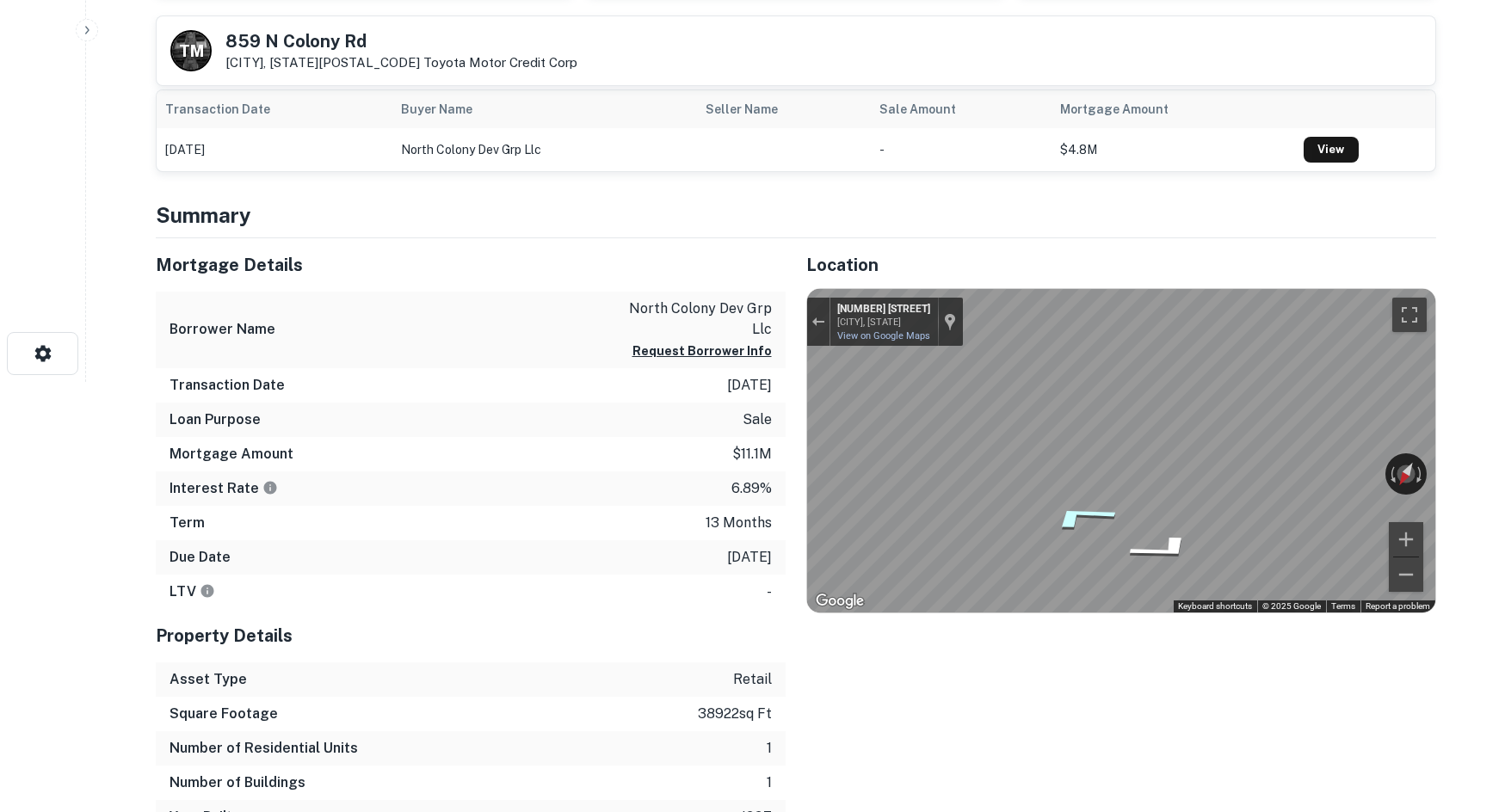 click 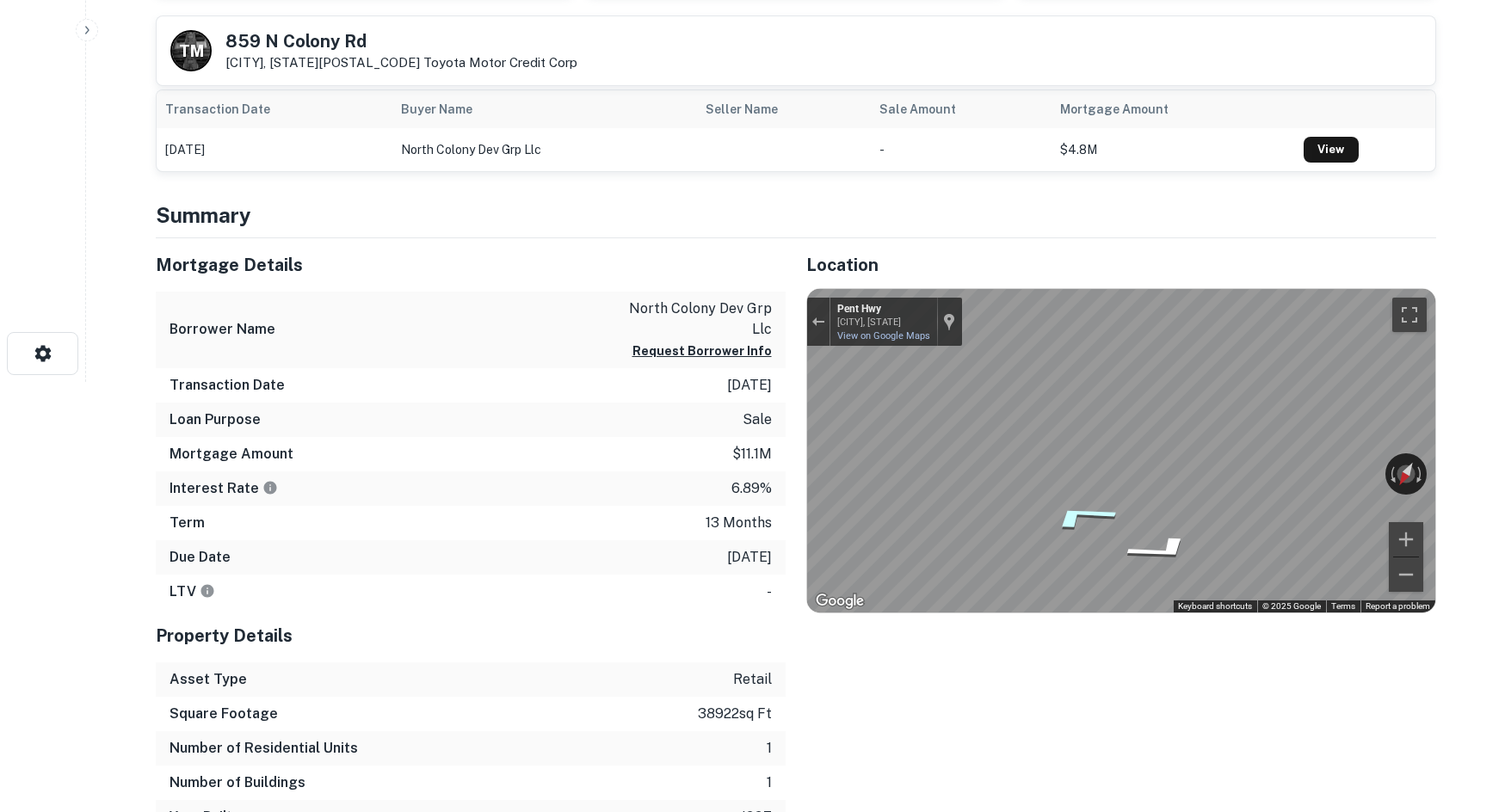 click 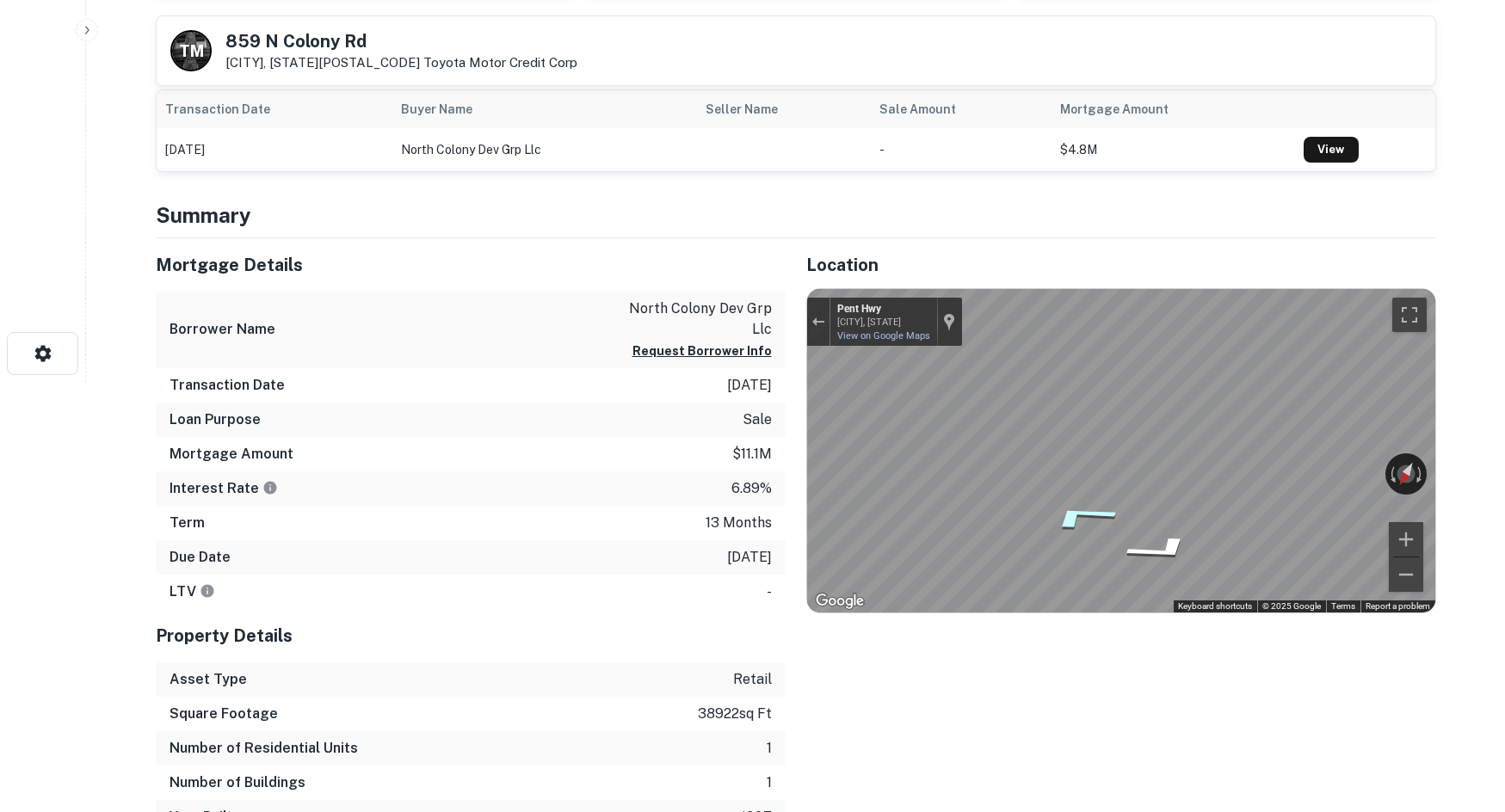 click 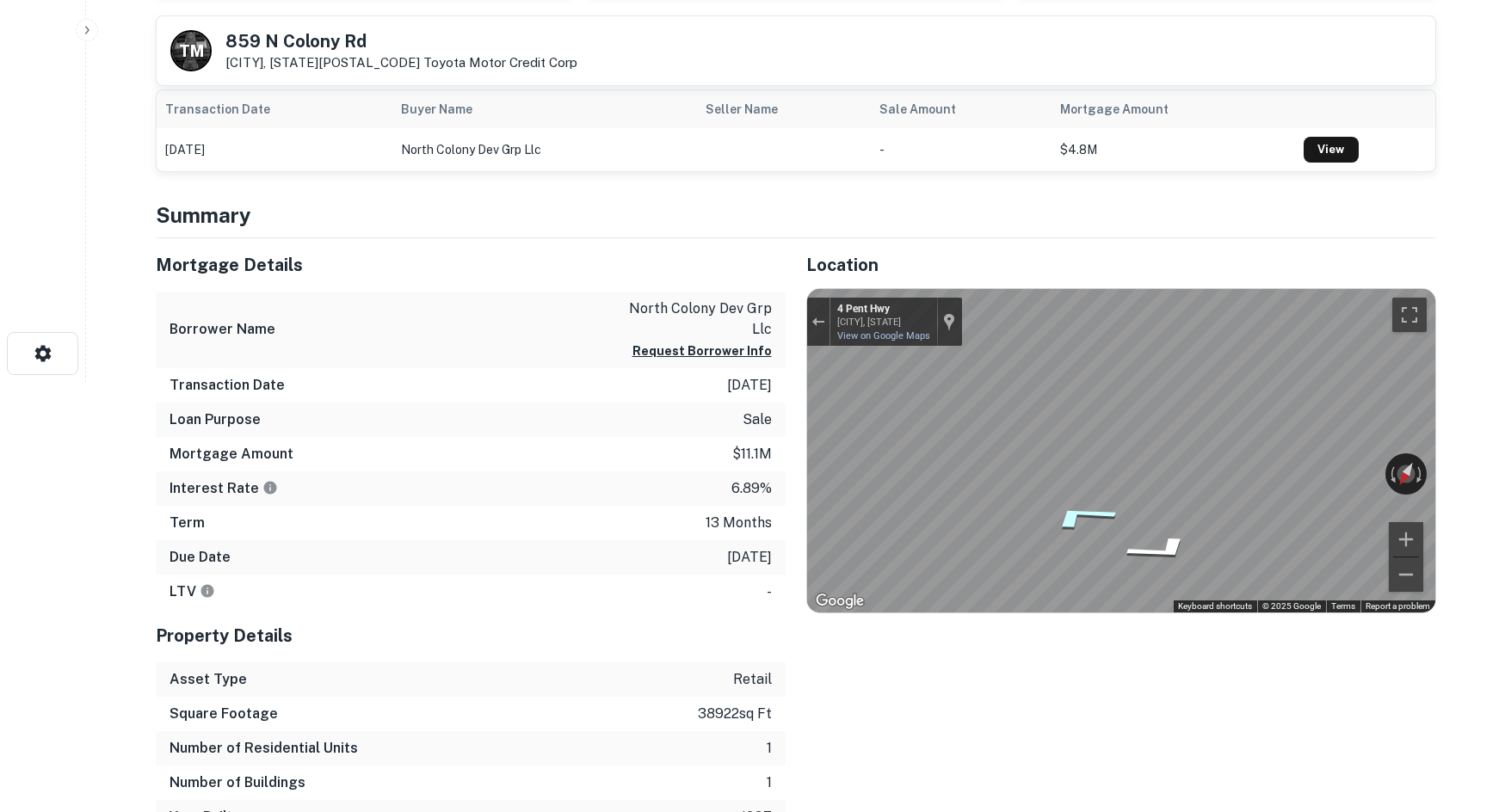 click 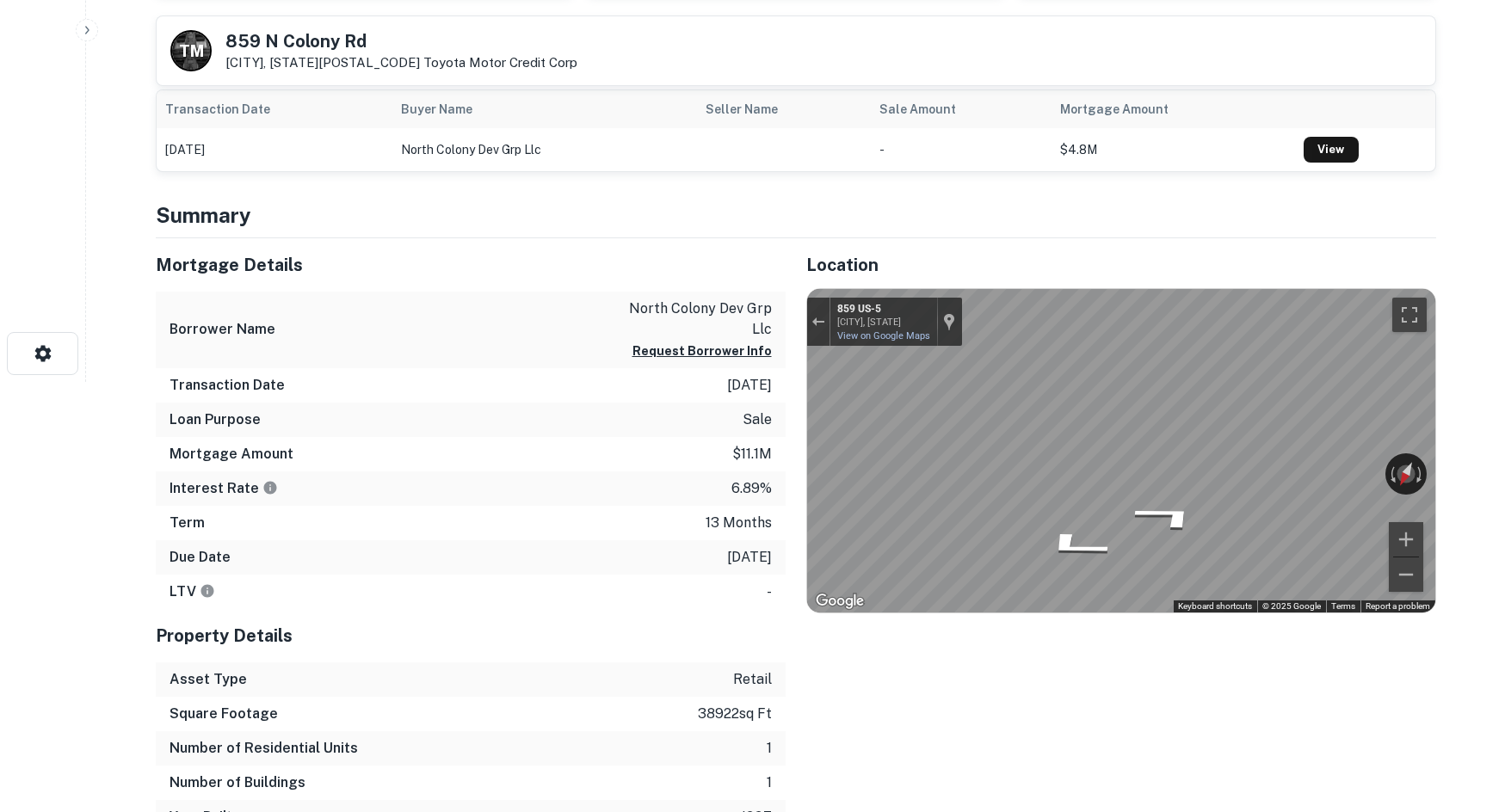 click on "Mortgage Details Borrower Name north colony dev grp llc Request Borrower Info Transaction Date   8/11/2024 Loan Purpose   sale Mortgage Amount   $11.1m Interest Rate   6.89% Term 13 months Due Date 8/31/2025 LTV   - Property Details Asset Type retail Square Footage 38922  sq ft Number of Residential Units 1 Number of Buildings 1 Year Built 1997 Location ← Move left → Move right ↑ Move up ↓ Move down + Zoom in - Zoom out Home Jump left by 75% End Jump right by 75% Page Up Jump up by 75% Page Down Jump down by 75% To activate drag with keyboard, press Alt + Enter. Once in keyboard drag state, use the arrow keys to move the marker. To complete the drag, press the Enter key. To cancel, press Escape. Loading... Map Terrain Satellite Labels Keyboard shortcuts Map Data Map data ©2025 Map data ©2025 20 m  Click to toggle between metric and imperial units Terms Report a map error                 ← Move left → Move right ↑ Move up ↓ Move down + Zoom in - Zoom out             859 US-5         859 US-5" at bounding box center (786, 536) 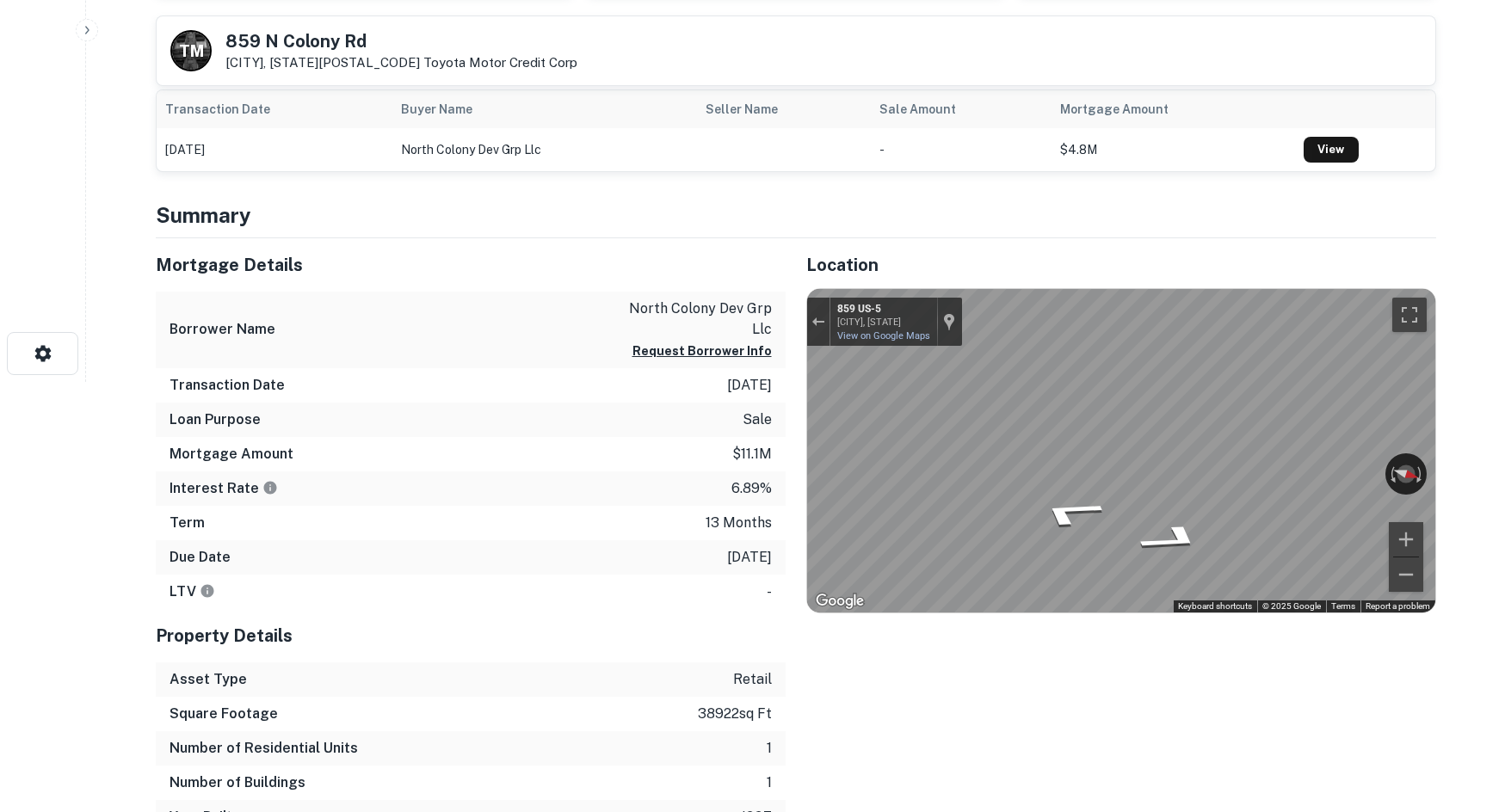 click on "Mortgage Details Borrower Name north colony dev grp llc Request Borrower Info Transaction Date   8/11/2024 Loan Purpose   sale Mortgage Amount   $11.1m Interest Rate   6.89% Term 13 months Due Date 8/31/2025 LTV   - Property Details Asset Type retail Square Footage 38922  sq ft Number of Residential Units 1 Number of Buildings 1 Year Built 1997 Location ← Move left → Move right ↑ Move up ↓ Move down + Zoom in - Zoom out Home Jump left by 75% End Jump right by 75% Page Up Jump up by 75% Page Down Jump down by 75% To activate drag with keyboard, press Alt + Enter. Once in keyboard drag state, use the arrow keys to move the marker. To complete the drag, press the Enter key. To cancel, press Escape. Loading... Map Terrain Satellite Labels Keyboard shortcuts Map Data Map data ©2025 Map data ©2025 20 m  Click to toggle between metric and imperial units Terms Report a map error                 ← Move left → Move right ↑ Move up ↓ Move down + Zoom in - Zoom out             859 US-5         859 US-5" at bounding box center [786, 536] 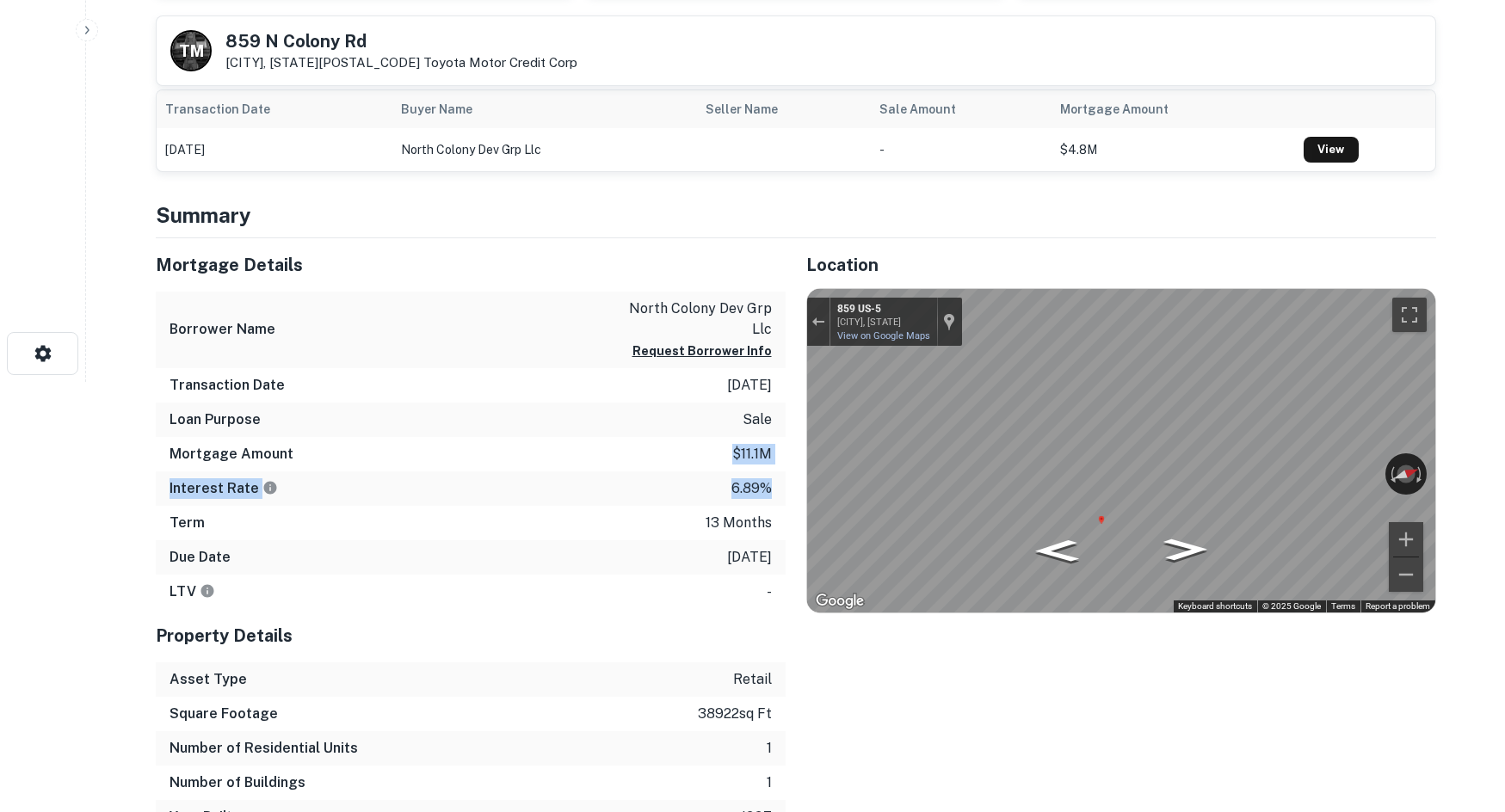 drag, startPoint x: 779, startPoint y: 496, endPoint x: 660, endPoint y: 461, distance: 124.0403 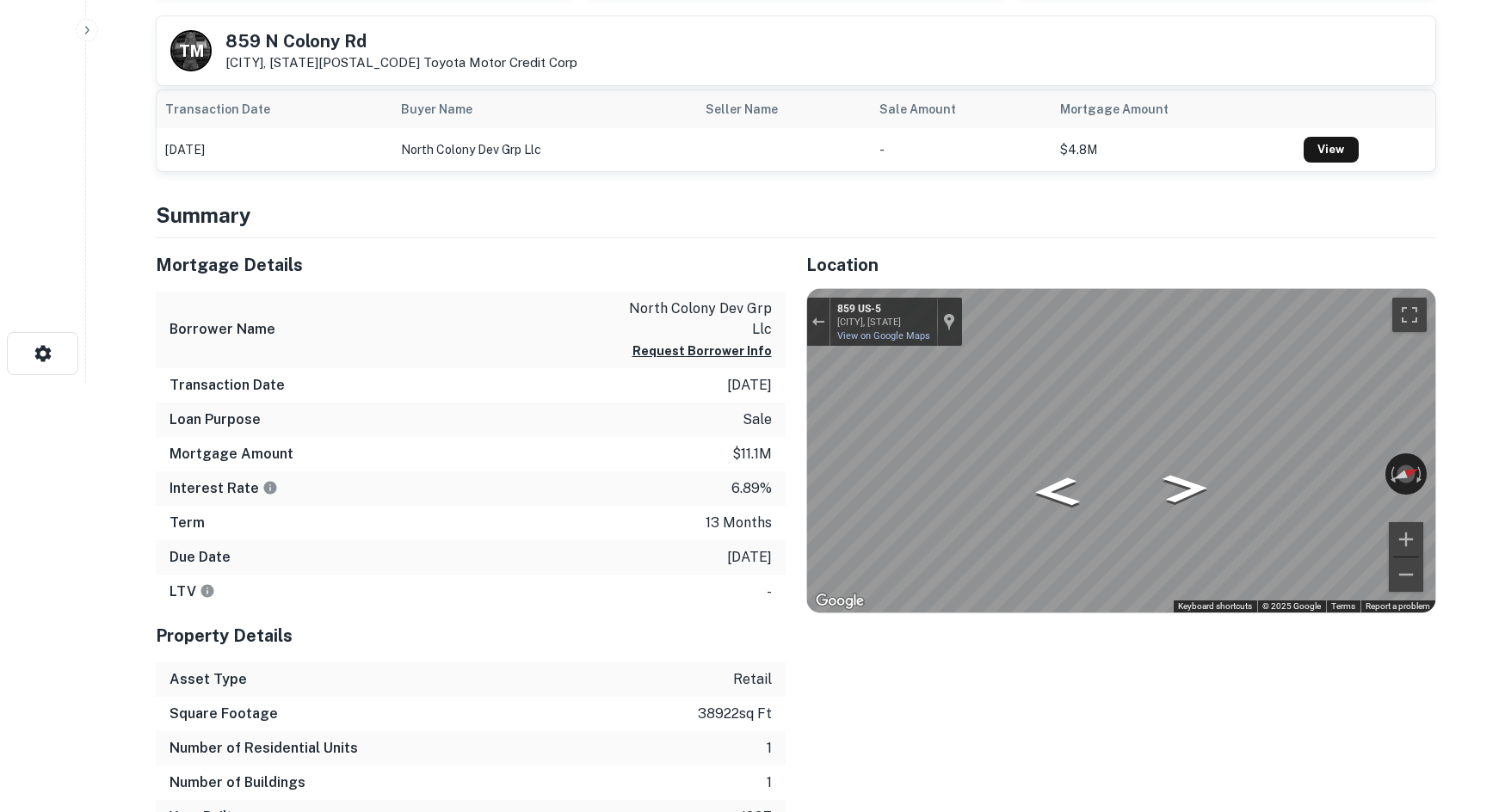 drag, startPoint x: 660, startPoint y: 461, endPoint x: 743, endPoint y: 212, distance: 262.469 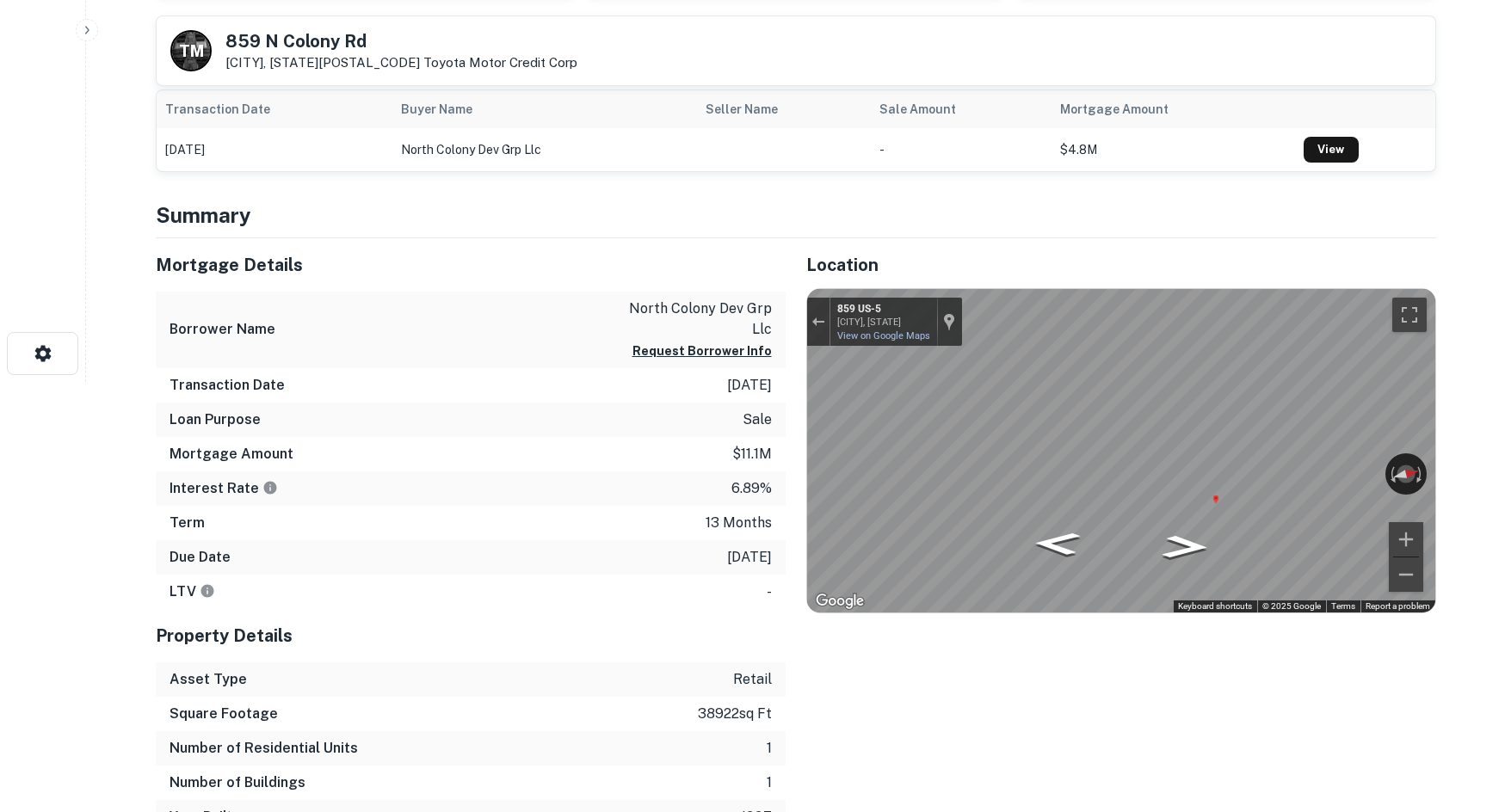 click on "Location ← Move left → Move right ↑ Move up ↓ Move down + Zoom in - Zoom out Home Jump left by 75% End Jump right by 75% Page Up Jump up by 75% Page Down Jump down by 75% To activate drag with keyboard, press Alt + Enter. Once in keyboard drag state, use the arrow keys to move the marker. To complete the drag, press the Enter key. To cancel, press Escape. Loading... Map Terrain Satellite Labels Keyboard shortcuts Map Data Map data ©2025 Map data ©2025 20 m  Click to toggle between metric and imperial units Terms Report a map error                 ← Move left → Move right ↑ Move up ↓ Move down + Zoom in - Zoom out             859 US-5   Wallingford, Connecticut       859 US-5            View on Google Maps        Custom Imagery                 This image is no longer available                                      Rotate the view          Keyboard shortcuts Map Data © 2025 Google © 2025 Google Terms Report a problem" at bounding box center (1111, 536) 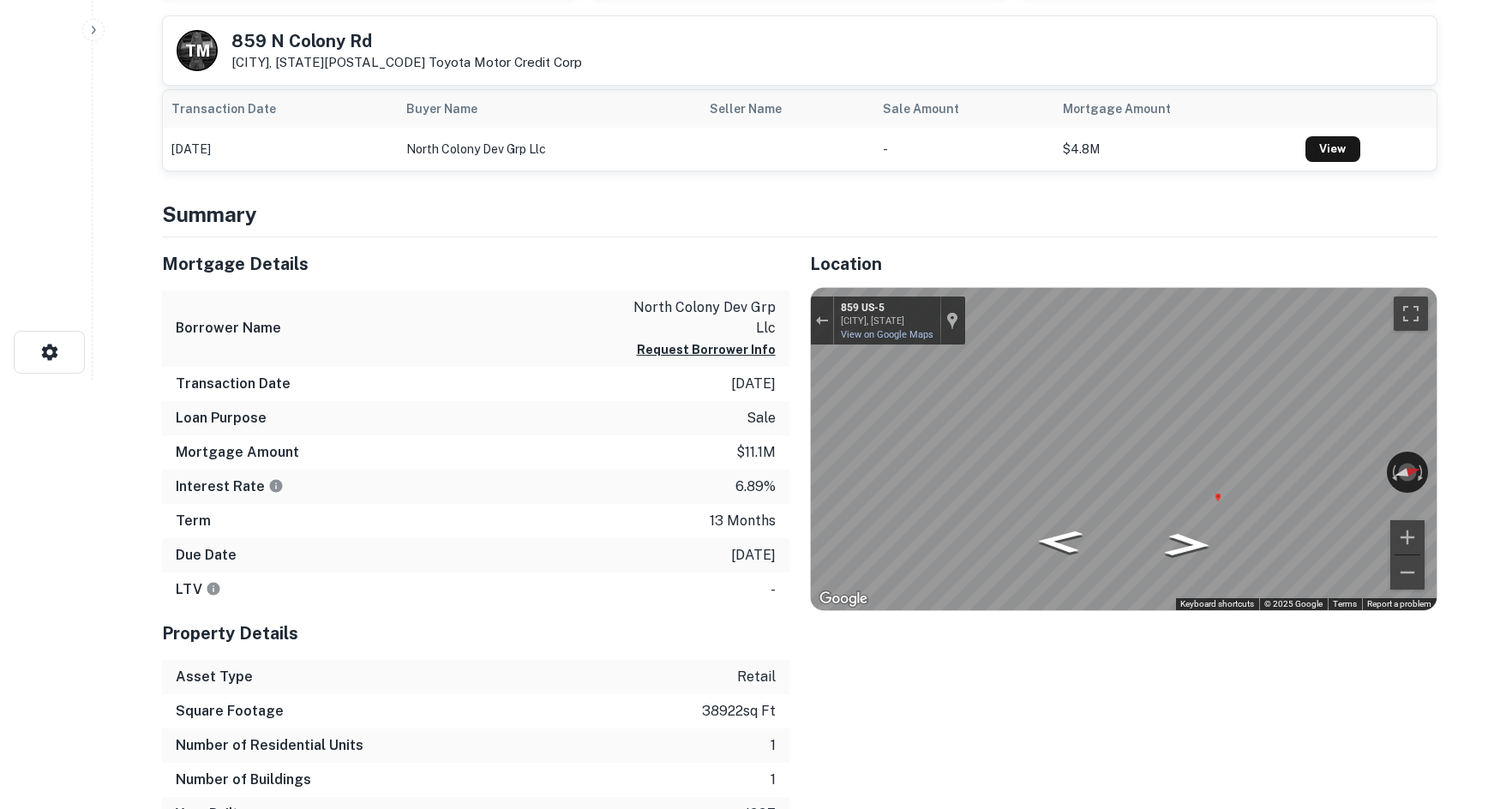 scroll, scrollTop: 0, scrollLeft: 0, axis: both 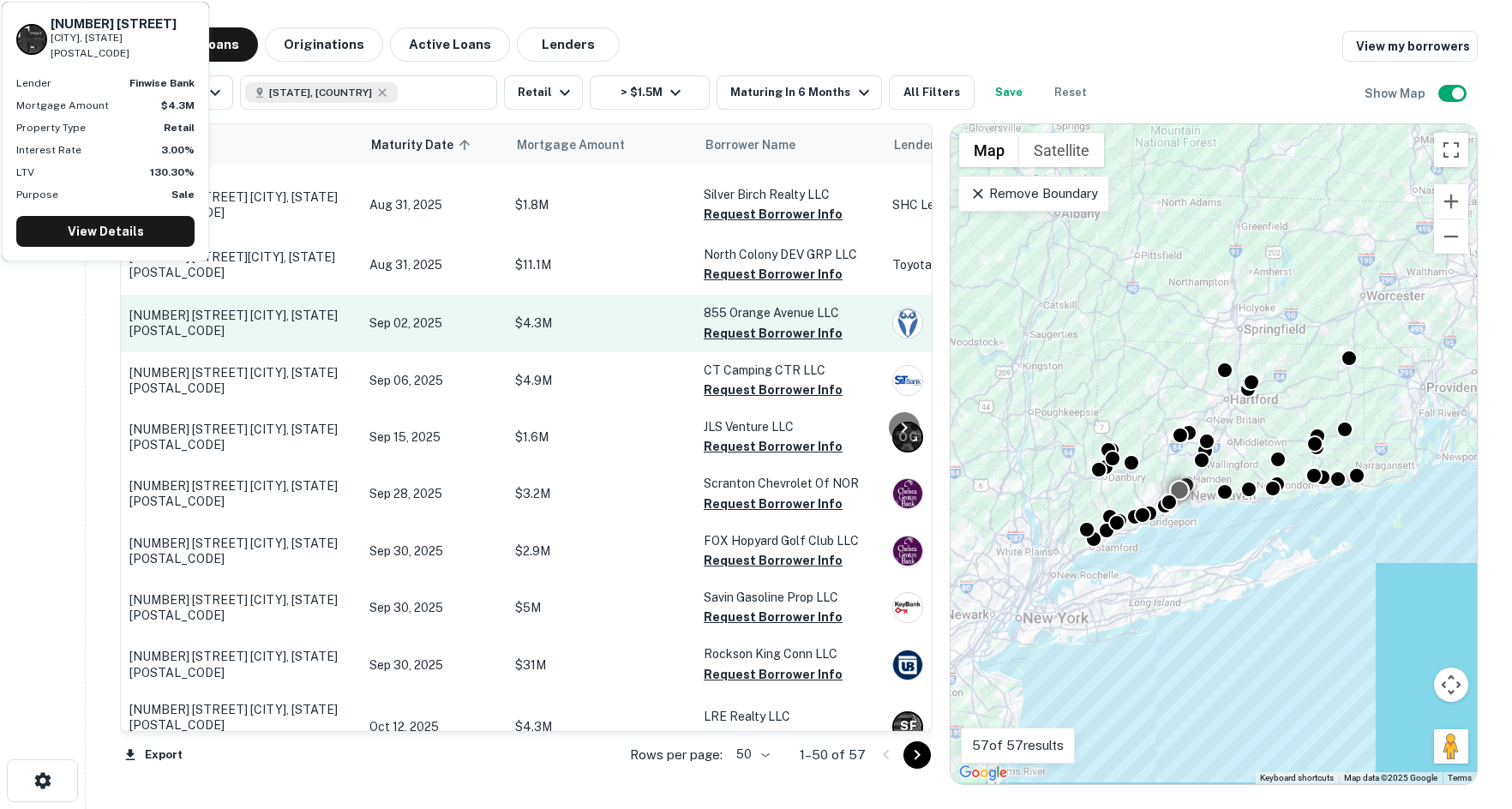 click on "855 Boston Post Rd West Haven, CT06516" at bounding box center [241, 323] 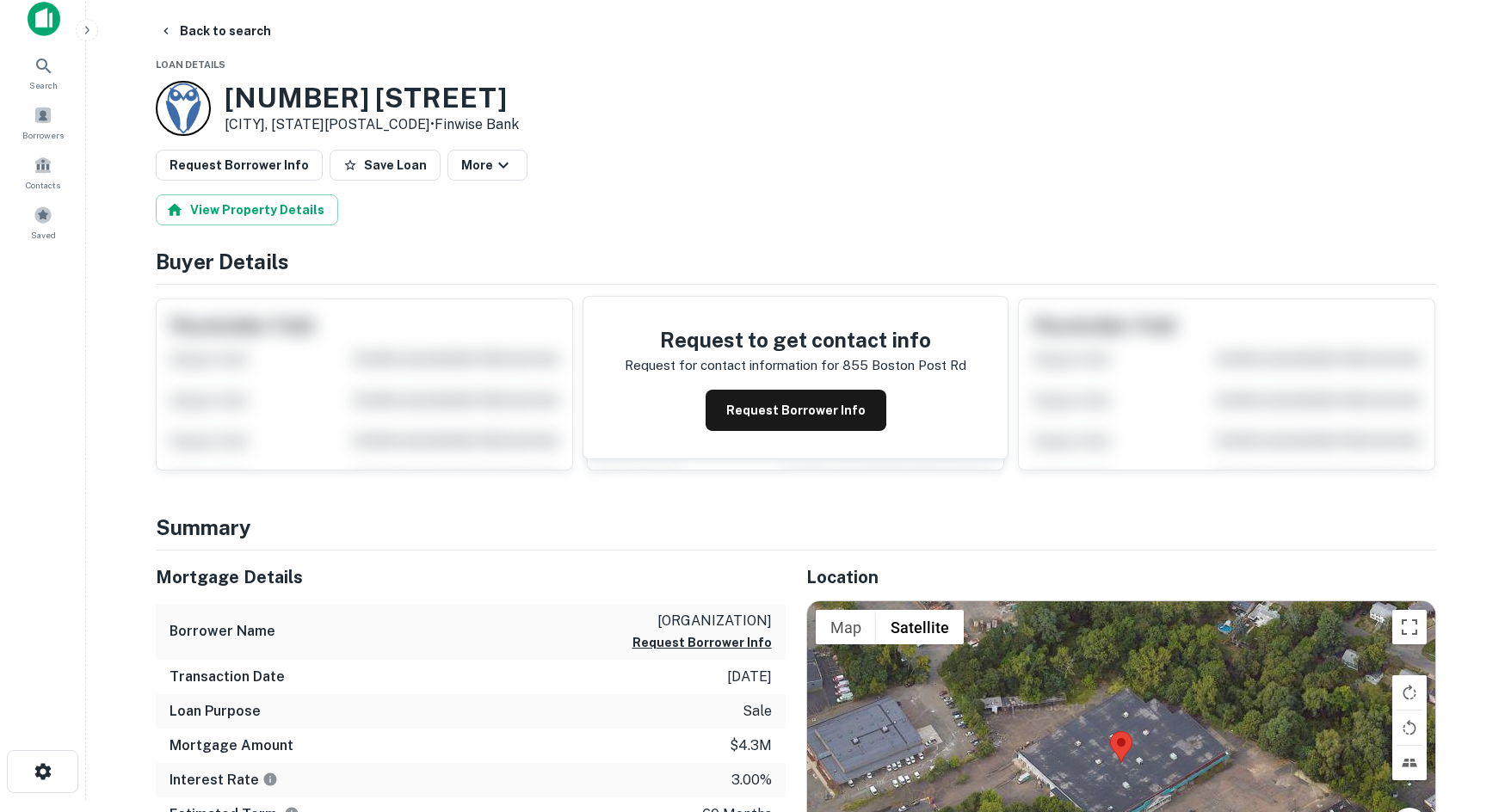 scroll, scrollTop: 258, scrollLeft: 0, axis: vertical 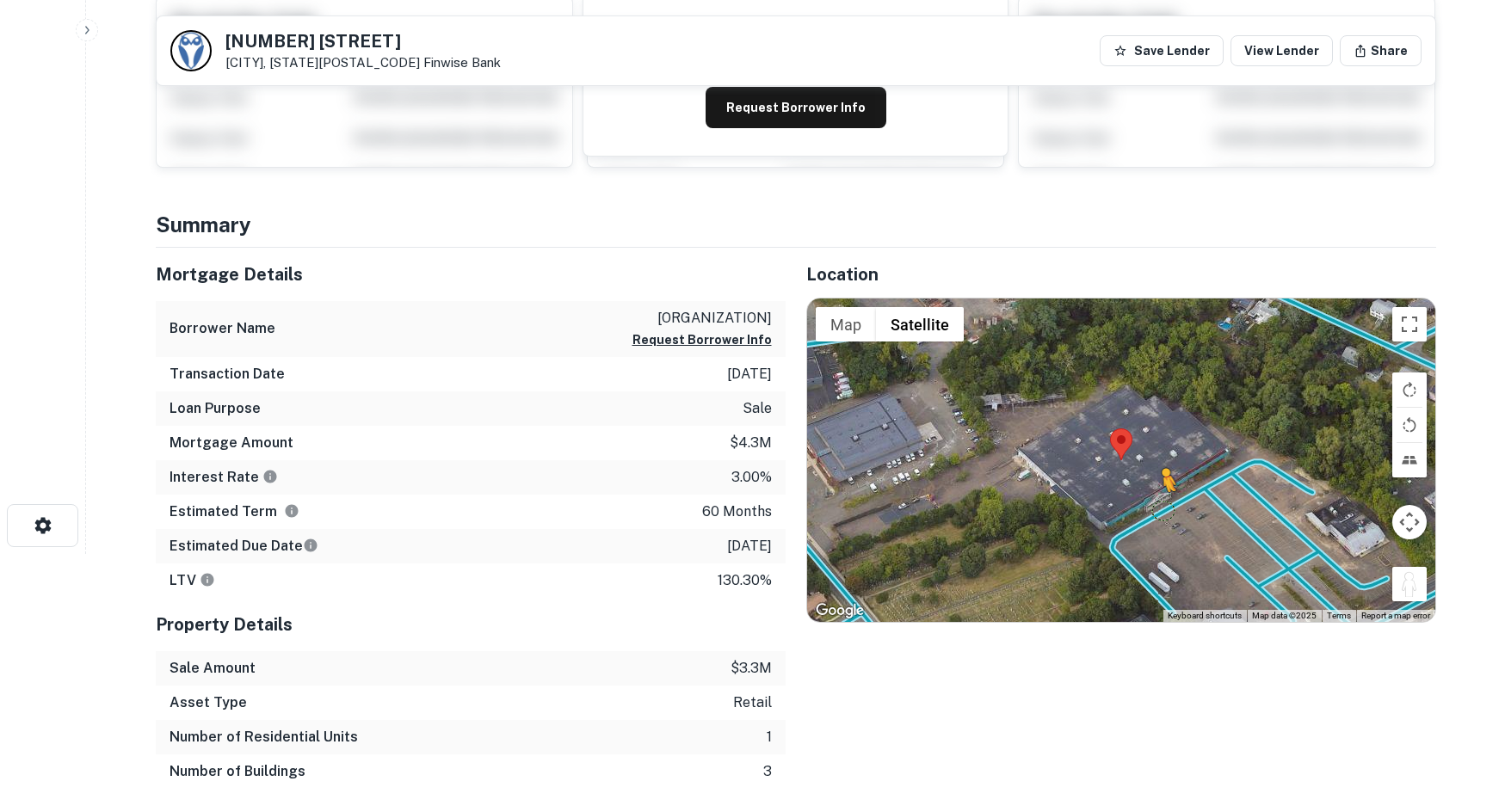 drag, startPoint x: 1410, startPoint y: 583, endPoint x: 1160, endPoint y: 508, distance: 261.00766 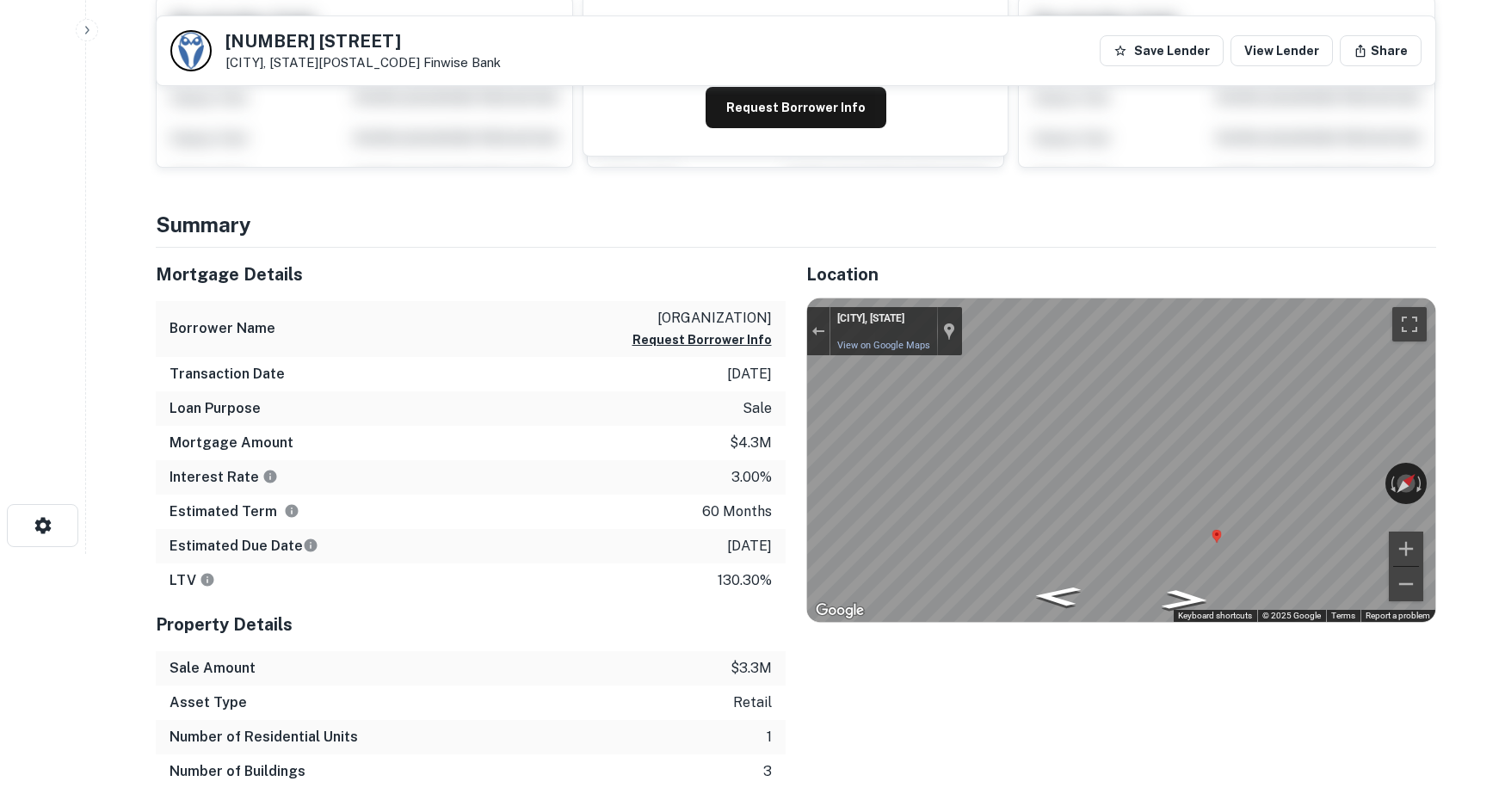 click on "Back to search 855 Boston Post Rd West Haven, CT06516    Finwise Bank Save Lender View Lender Share View Property Details Buyer Details Request to get contact info Request for contact information for  855 boston post rd Request Borrower Info Placeholder Field Display Field Another placeholder field and text Display Field Another placeholder field and text Display Field Another placeholder field and text Display Field Another placeholder field and text Display Field Another placeholder field and text Display Field Another placeholder field and text Placeholder Field Display Field Another placeholder field and text Display Field Another placeholder field and text Display Field Another placeholder field and text Display Field Another placeholder field and text Display Field Another placeholder field and text Display Field Another placeholder field and text Placeholder Field Display Field Another placeholder field and text Display Field Another placeholder field and text Display Field Display Field Display Field" at bounding box center (796, 984) 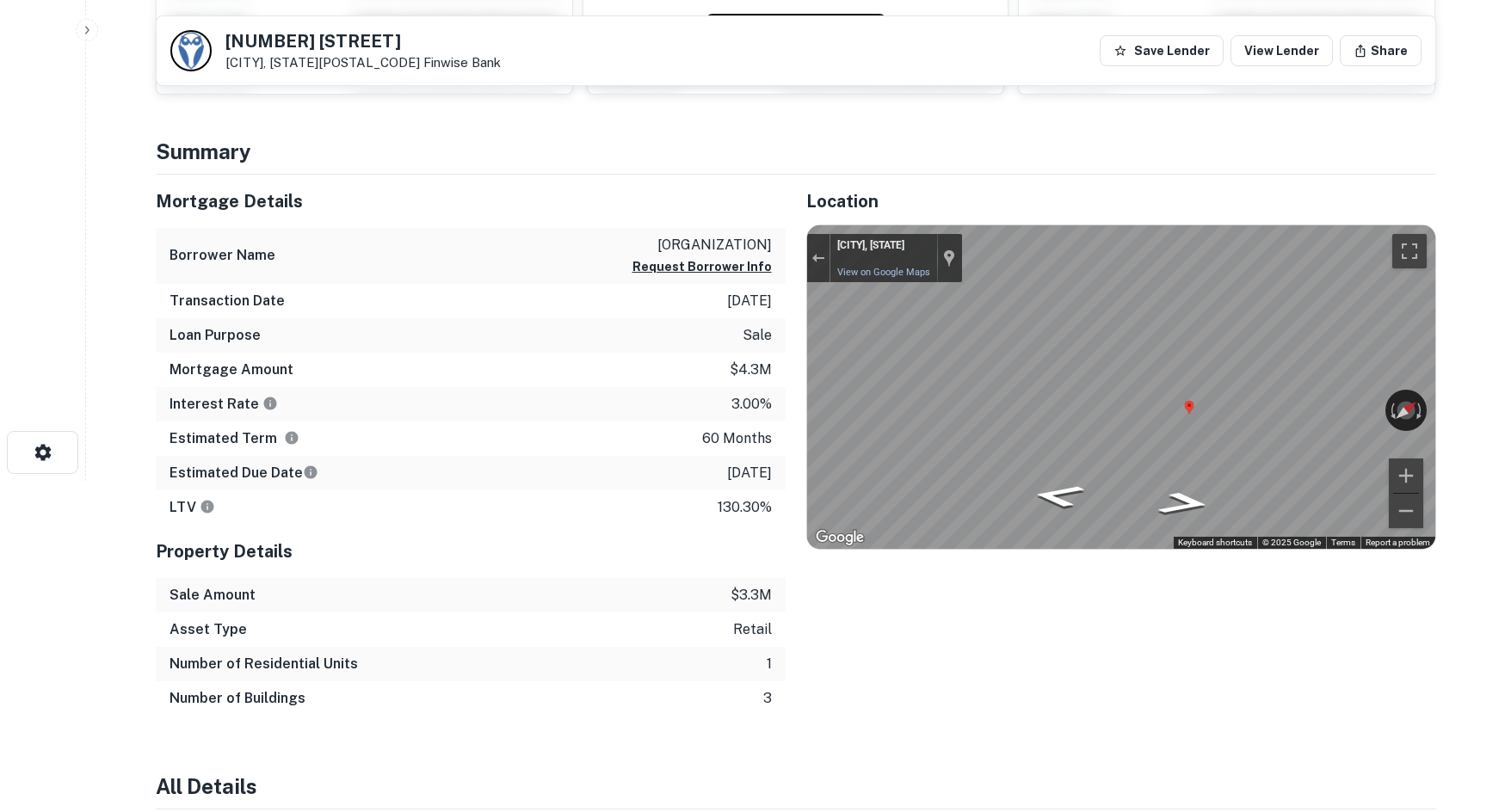scroll, scrollTop: 516, scrollLeft: 0, axis: vertical 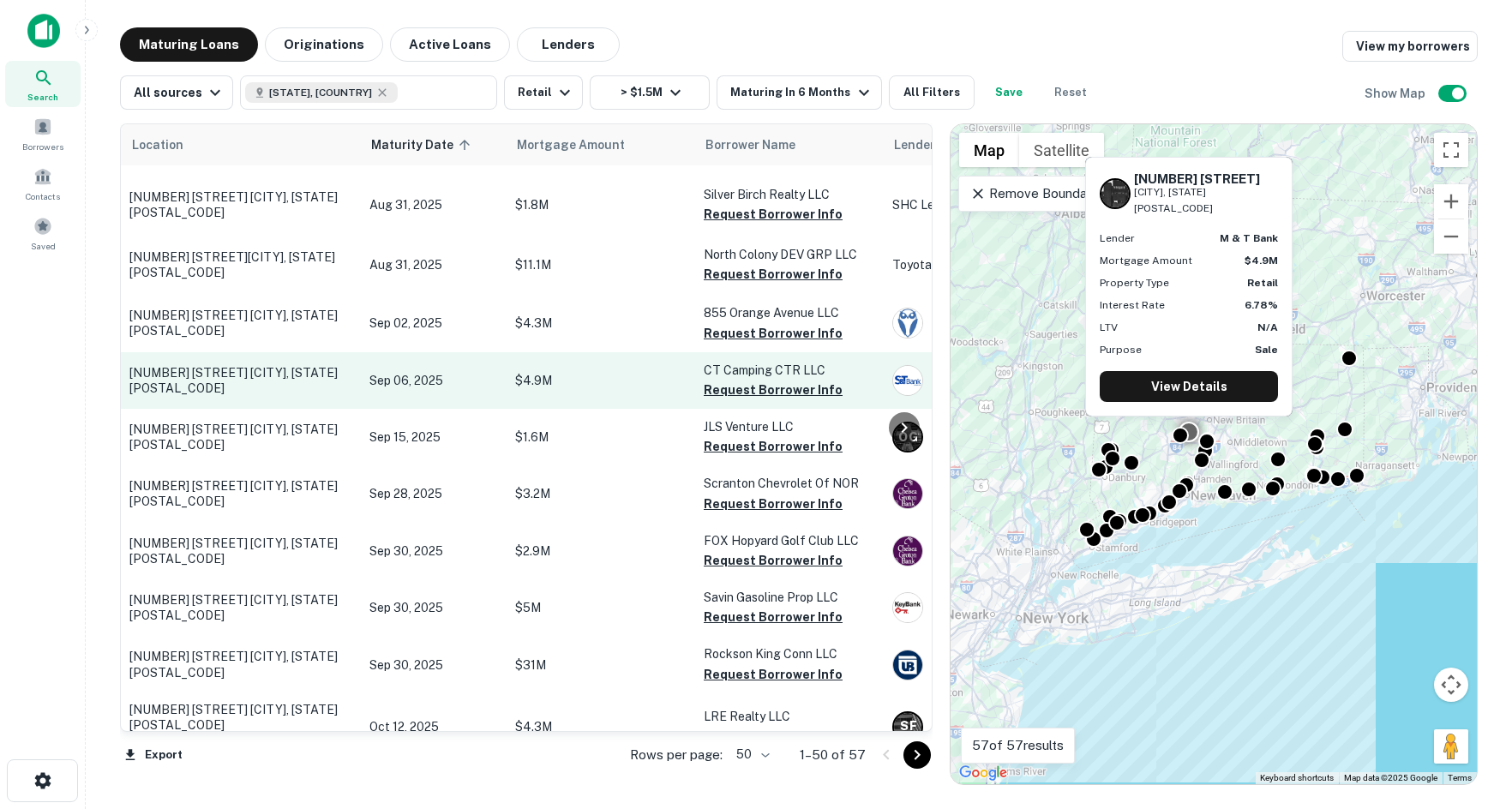 click on "$4.9M" at bounding box center [601, 381] 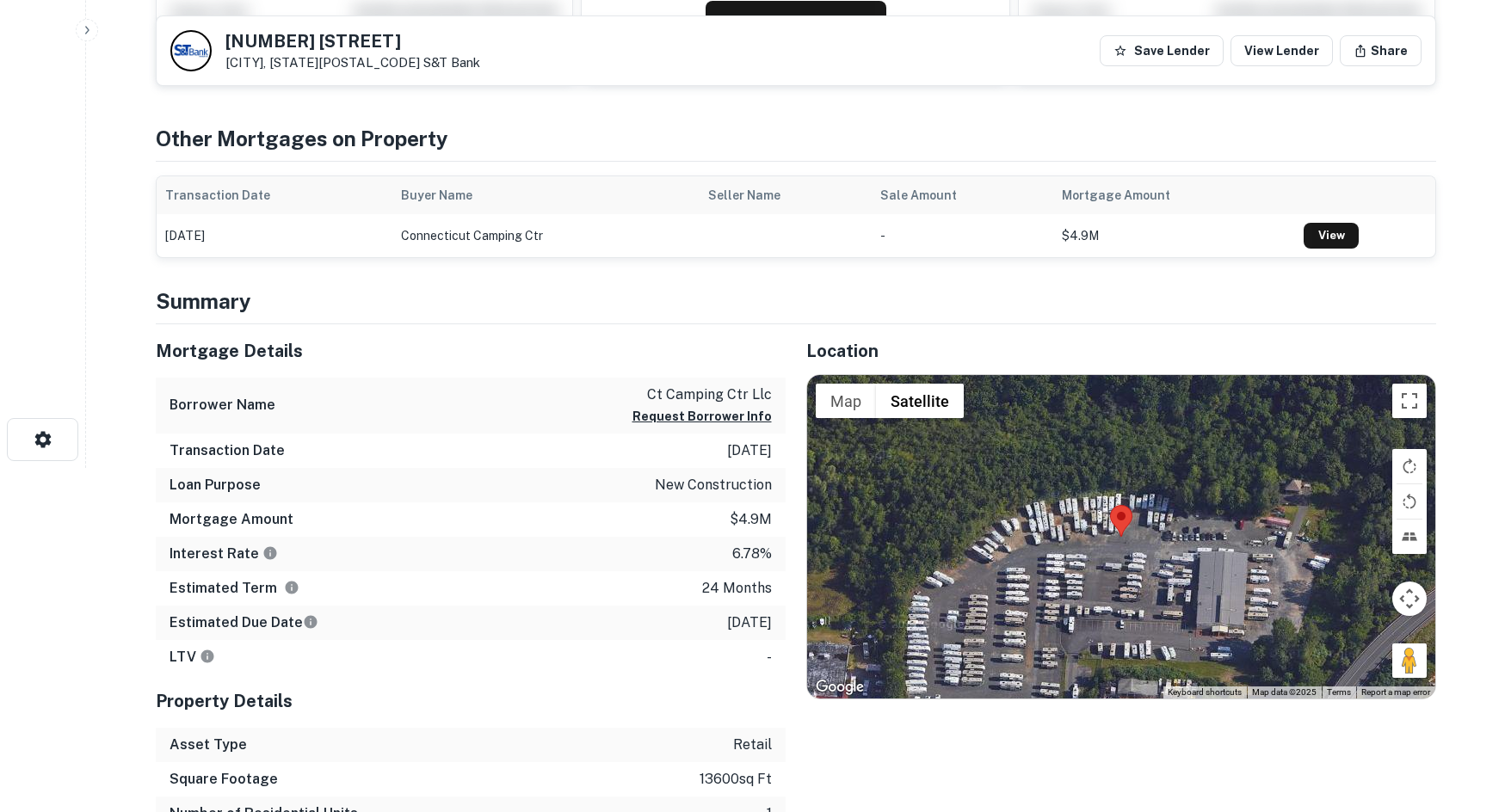 scroll, scrollTop: 430, scrollLeft: 0, axis: vertical 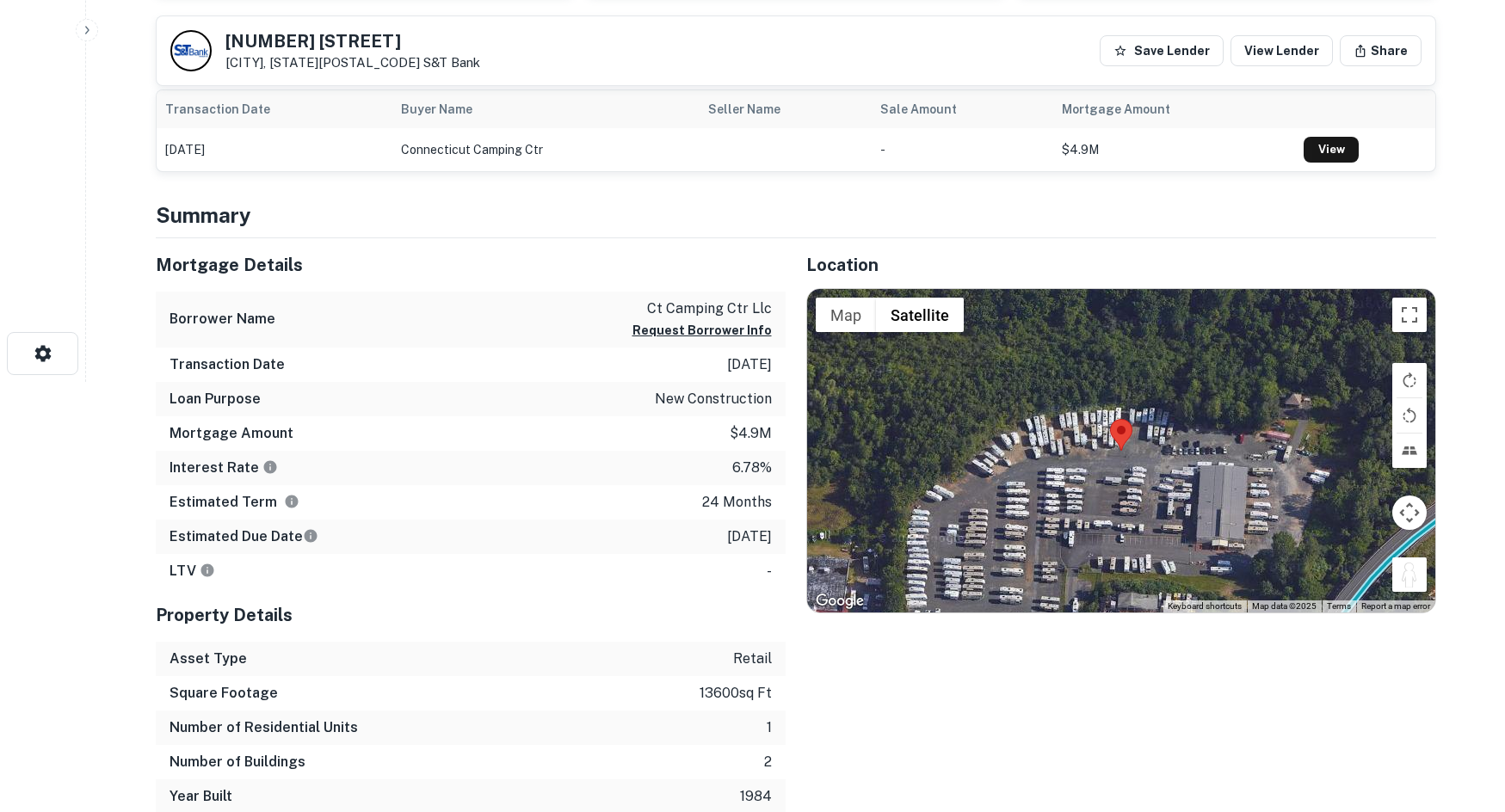 drag, startPoint x: 1416, startPoint y: 584, endPoint x: 1474, endPoint y: 610, distance: 63.560994 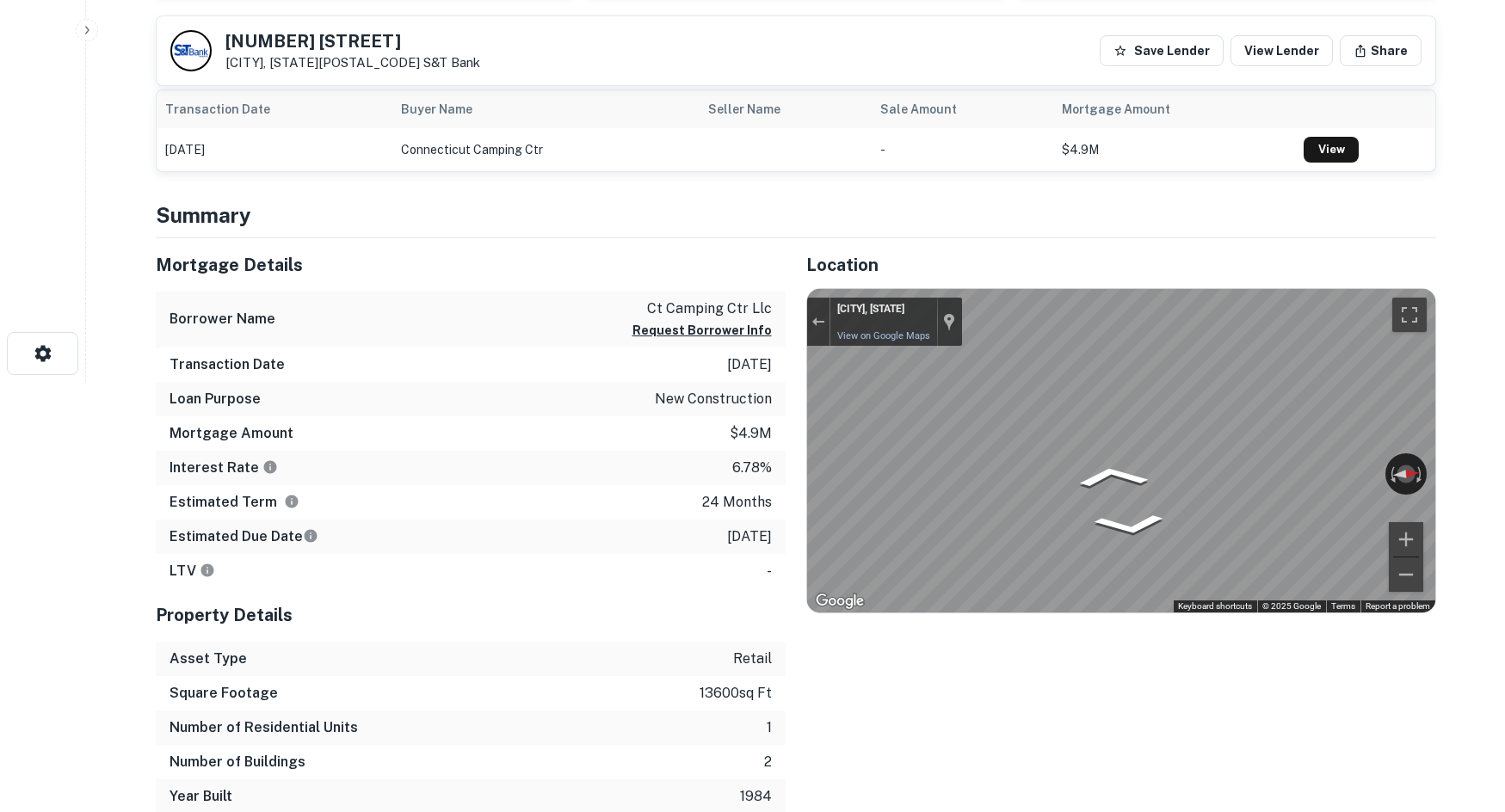 click on "Search         Borrowers         Contacts         Saved     Back to search 2123 Meriden Waterbury Tpke Marion, CT06444    S&T Bank Save Lender View Lender Share View Property Details Buyer Details Request to get contact info Request for contact information for  2123 meriden waterbury tpke Request Borrower Info Placeholder Field Display Field Another placeholder field and text Display Field Another placeholder field and text Display Field Another placeholder field and text Display Field Another placeholder field and text Display Field Another placeholder field and text Display Field Another placeholder field and text Placeholder Field Display Field Another placeholder field and text Display Field Another placeholder field and text Display Field Another placeholder field and text Display Field Another placeholder field and text Display Field Another placeholder field and text Display Field Another placeholder field and text Placeholder Field Display Field Another placeholder field and text - $4.9M" at bounding box center (752, -24) 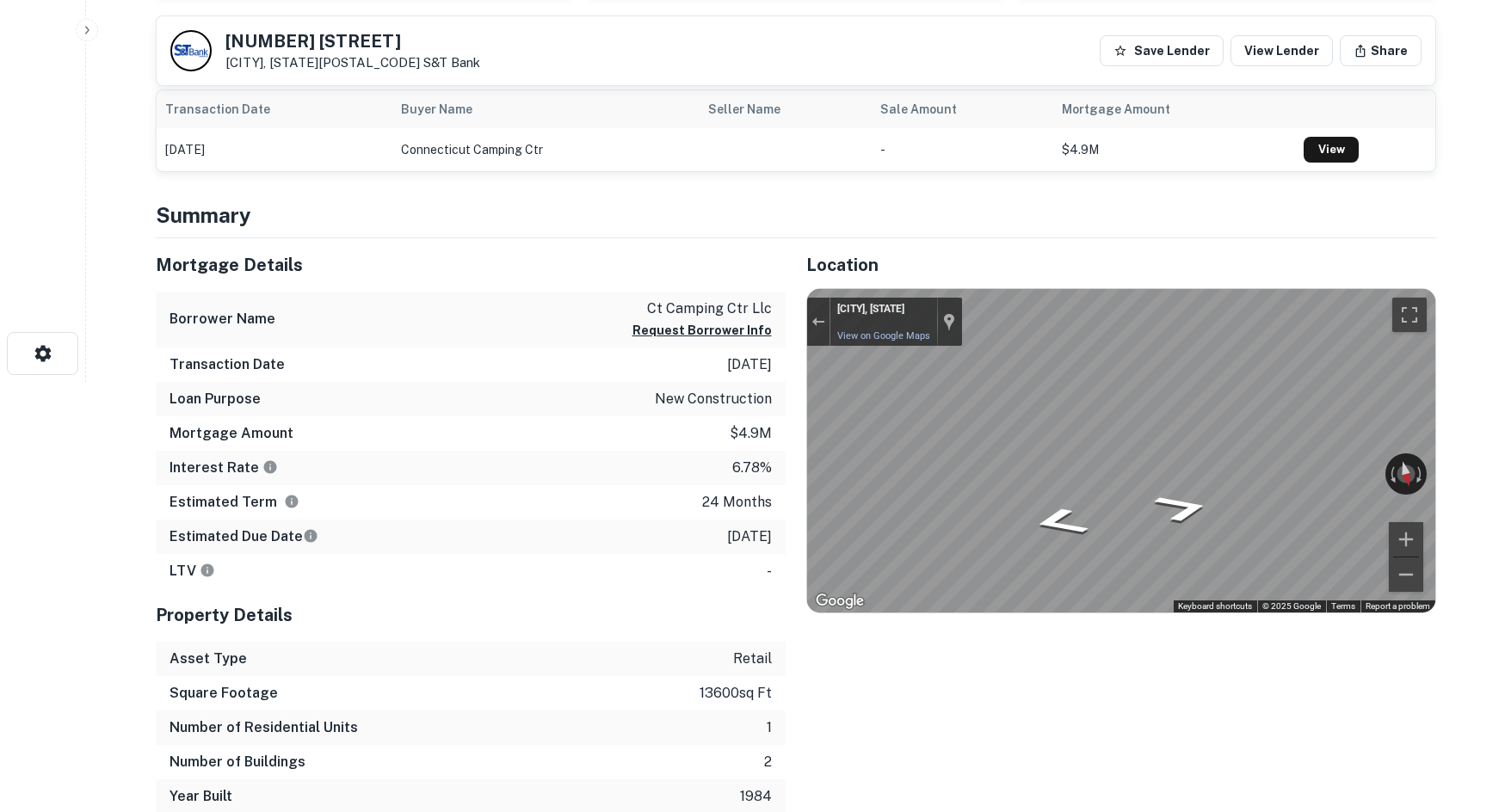 click on "Search         Borrowers         Contacts         Saved     Back to search 2123 Meriden Waterbury Tpke Marion, CT06444    S&T Bank Save Lender View Lender Share View Property Details Buyer Details Request to get contact info Request for contact information for  2123 meriden waterbury tpke Request Borrower Info Placeholder Field Display Field Another placeholder field and text Display Field Another placeholder field and text Display Field Another placeholder field and text Display Field Another placeholder field and text Display Field Another placeholder field and text Display Field Another placeholder field and text Placeholder Field Display Field Another placeholder field and text Display Field Another placeholder field and text Display Field Another placeholder field and text Display Field Another placeholder field and text Display Field Another placeholder field and text Display Field Another placeholder field and text Placeholder Field Display Field Another placeholder field and text - $4.9M" at bounding box center (752, -24) 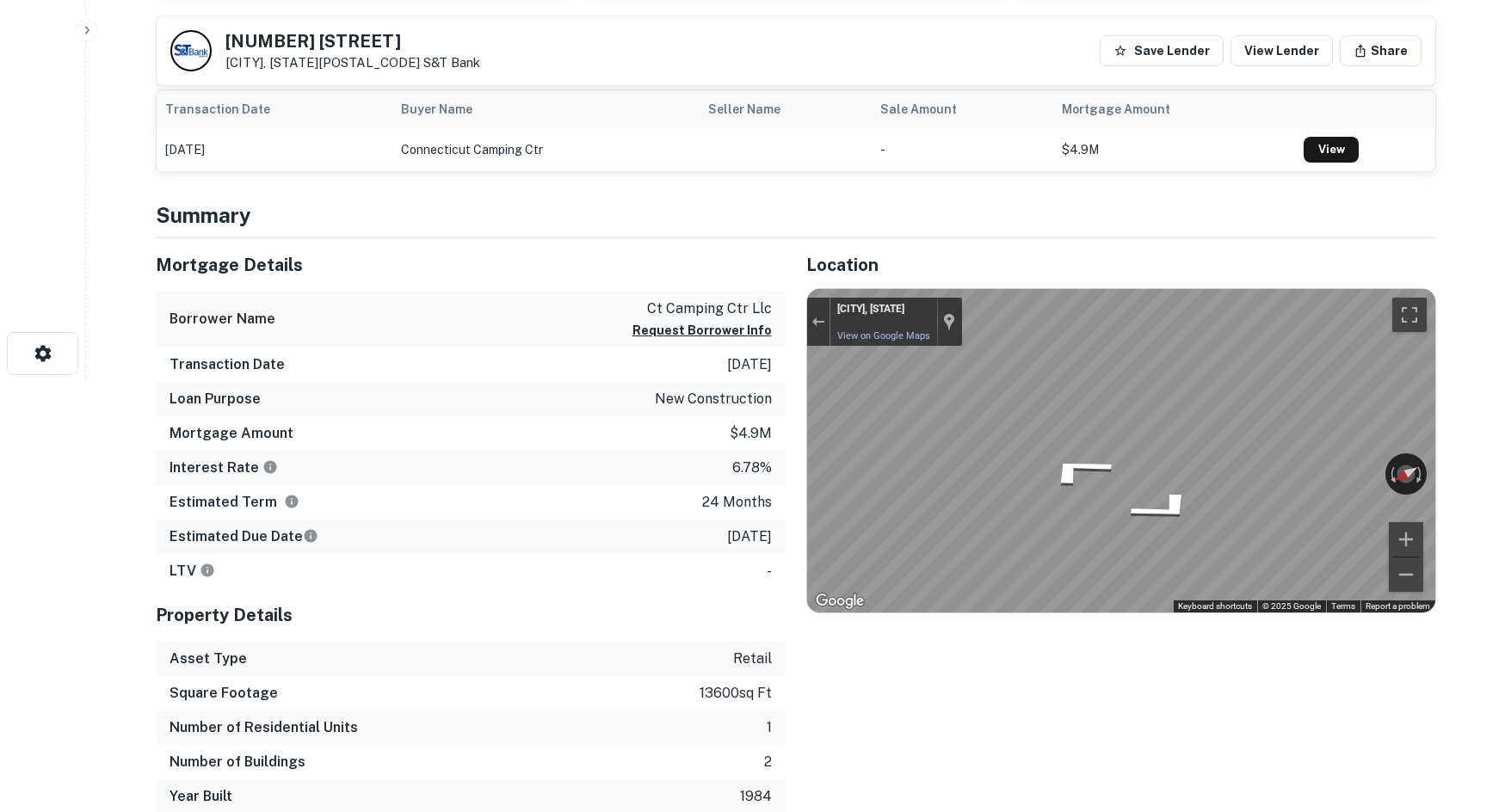 click on "Search         Borrowers         Contacts         Saved     Back to search 2123 Meriden Waterbury Tpke Marion, CT06444    S&T Bank Save Lender View Lender Share View Property Details Buyer Details Request to get contact info Request for contact information for  2123 meriden waterbury tpke Request Borrower Info Placeholder Field Display Field Another placeholder field and text Display Field Another placeholder field and text Display Field Another placeholder field and text Display Field Another placeholder field and text Display Field Another placeholder field and text Display Field Another placeholder field and text Placeholder Field Display Field Another placeholder field and text Display Field Another placeholder field and text Display Field Another placeholder field and text Display Field Another placeholder field and text Display Field Another placeholder field and text Display Field Another placeholder field and text Placeholder Field Display Field Another placeholder field and text - $4.9M" at bounding box center (752, -24) 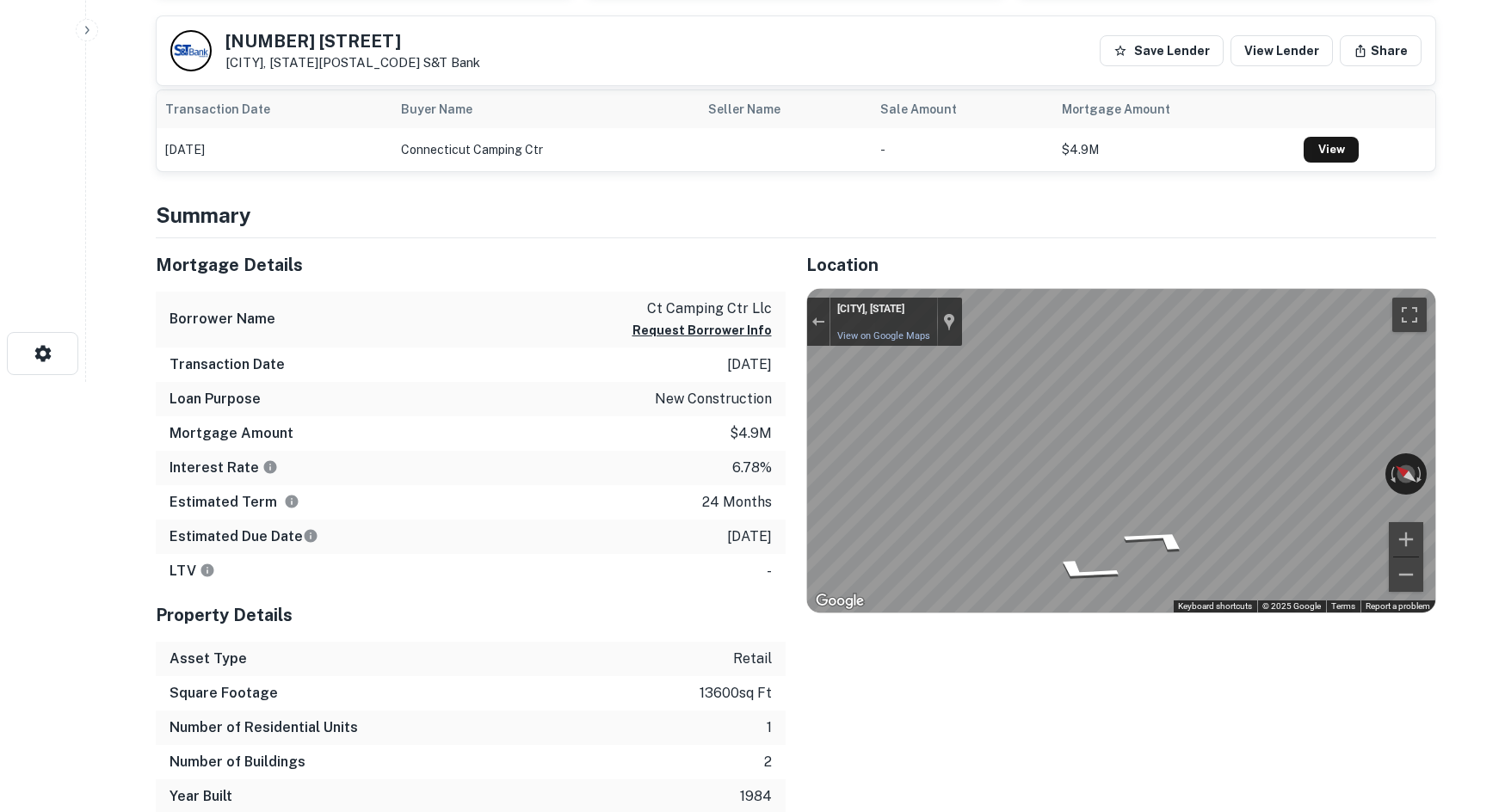 click on "Search         Borrowers         Contacts         Saved     Back to search 2123 Meriden Waterbury Tpke Marion, CT06444    S&T Bank Save Lender View Lender Share View Property Details Buyer Details Request to get contact info Request for contact information for  2123 meriden waterbury tpke Request Borrower Info Placeholder Field Display Field Another placeholder field and text Display Field Another placeholder field and text Display Field Another placeholder field and text Display Field Another placeholder field and text Display Field Another placeholder field and text Display Field Another placeholder field and text Placeholder Field Display Field Another placeholder field and text Display Field Another placeholder field and text Display Field Another placeholder field and text Display Field Another placeholder field and text Display Field Another placeholder field and text Display Field Another placeholder field and text Placeholder Field Display Field Another placeholder field and text - $4.9M" at bounding box center (752, -24) 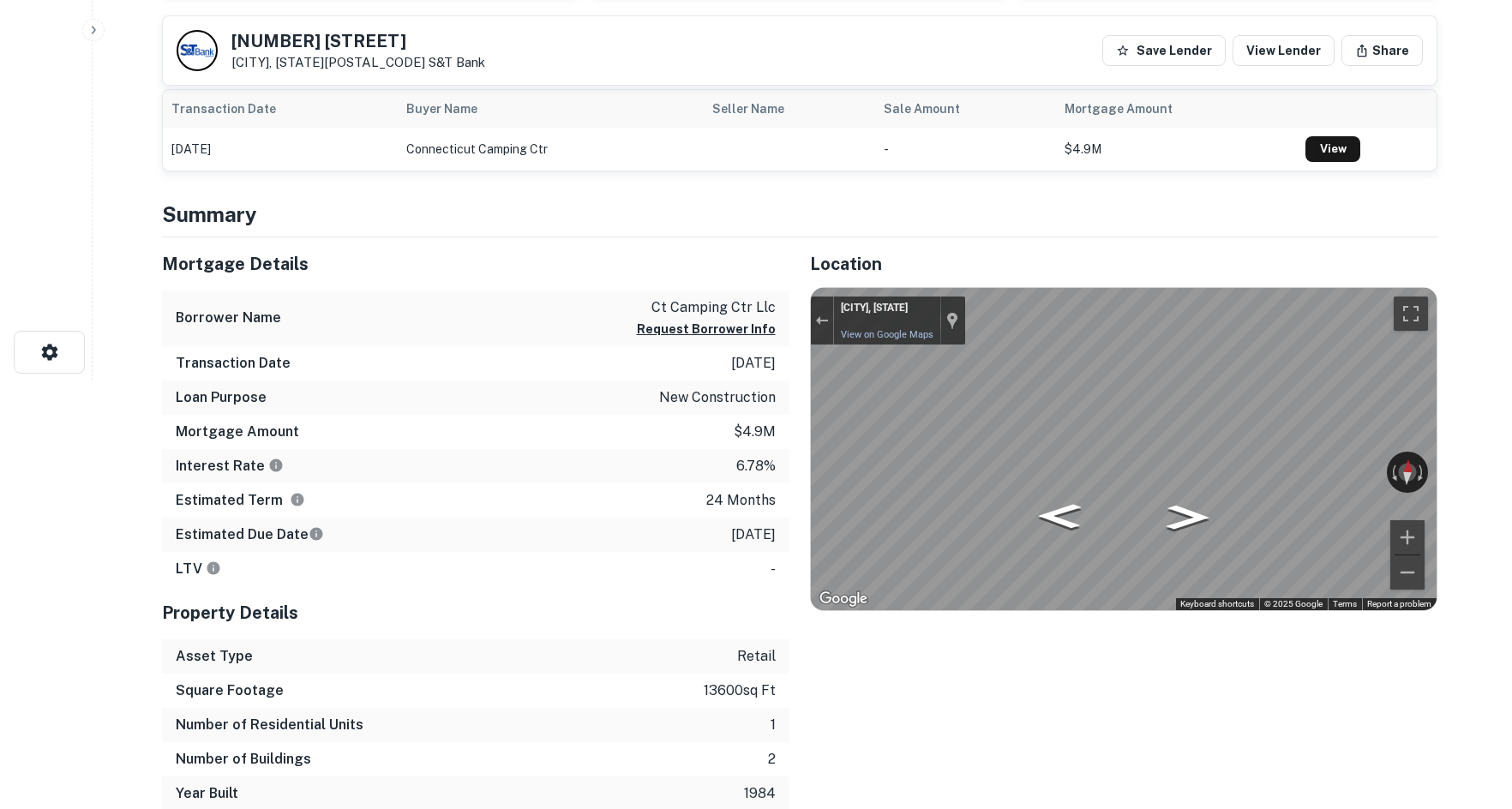 scroll, scrollTop: 0, scrollLeft: 0, axis: both 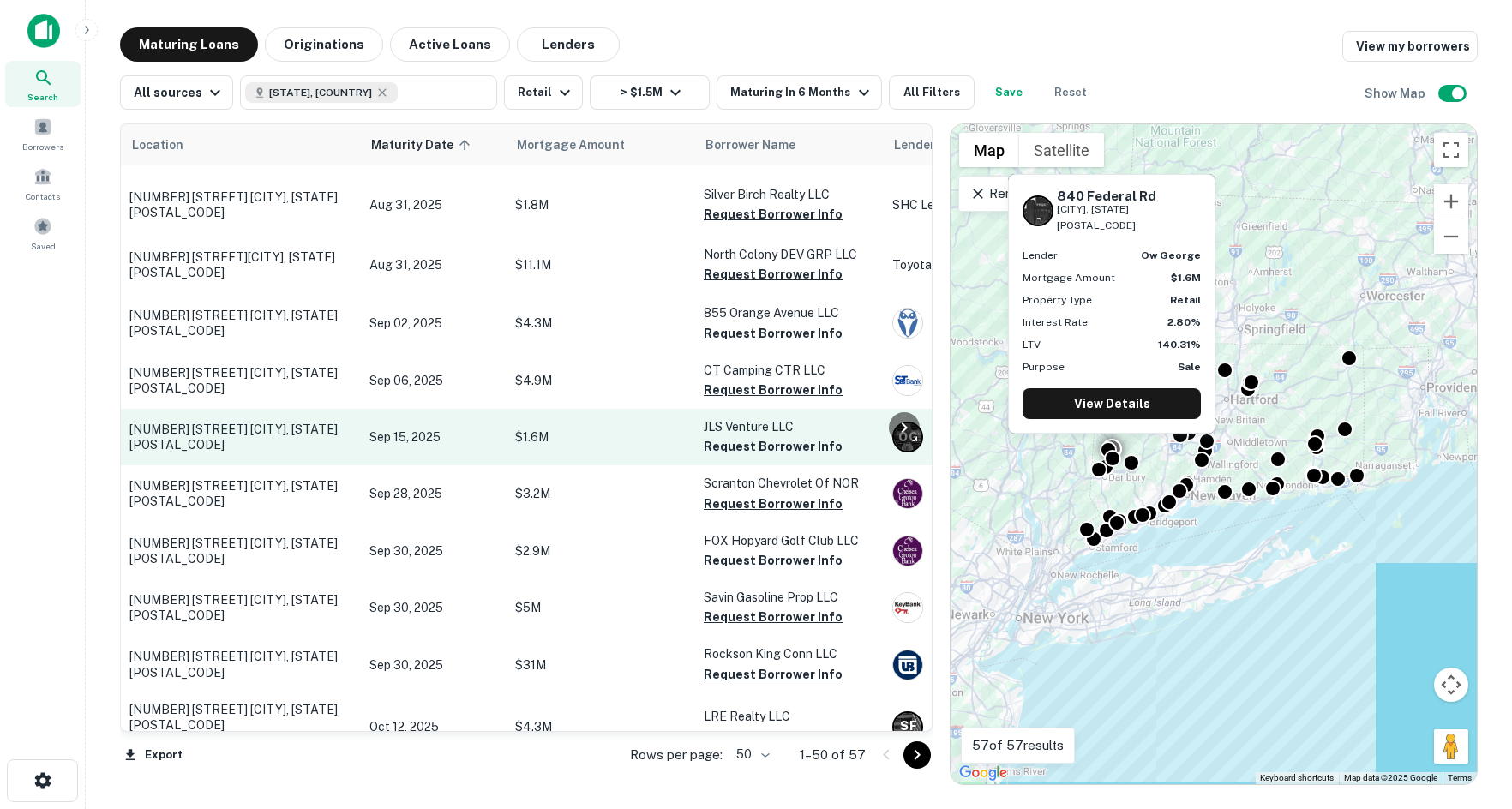 click on "Sep 15, 2025" at bounding box center (434, 437) 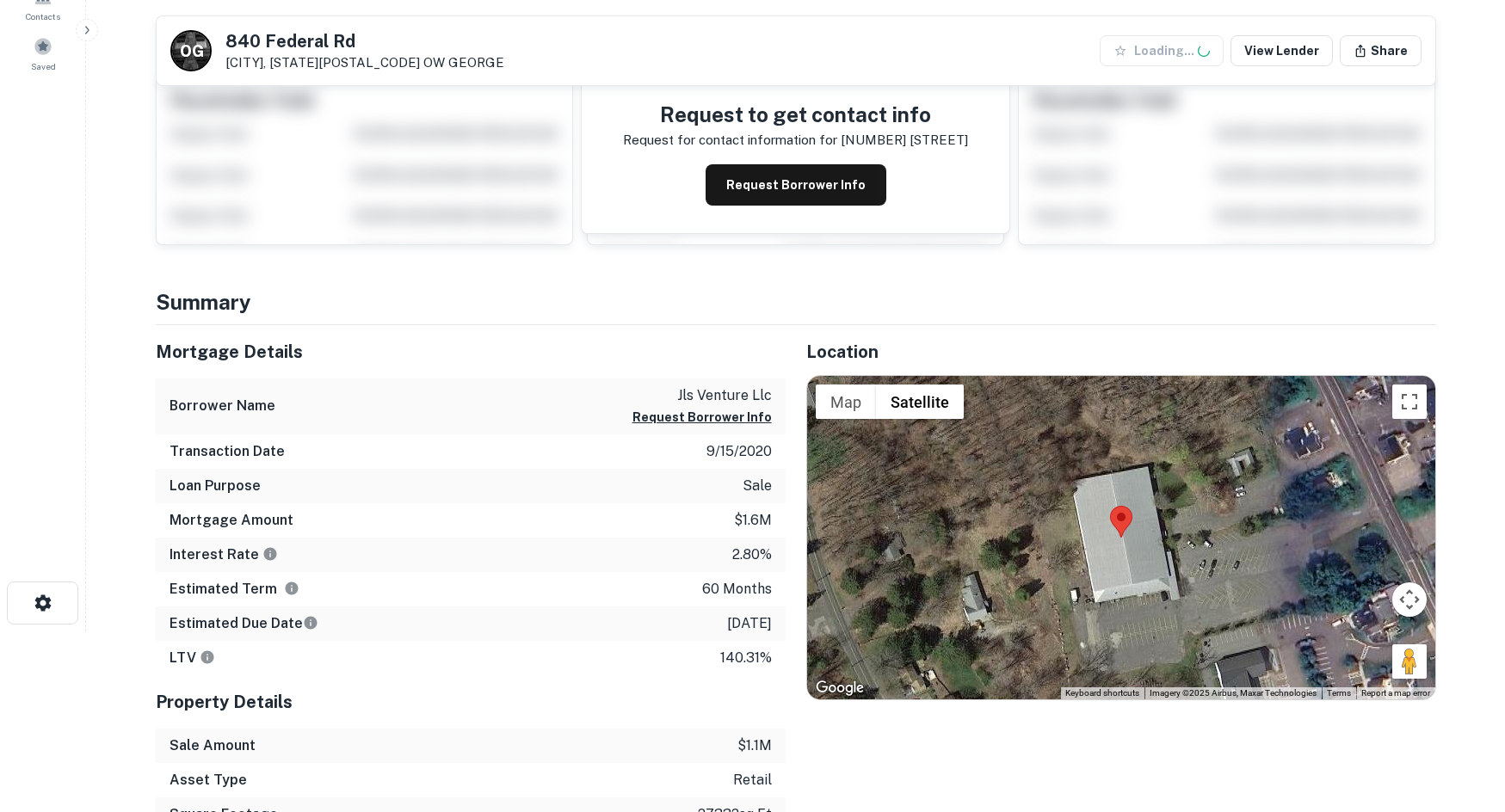 scroll, scrollTop: 258, scrollLeft: 0, axis: vertical 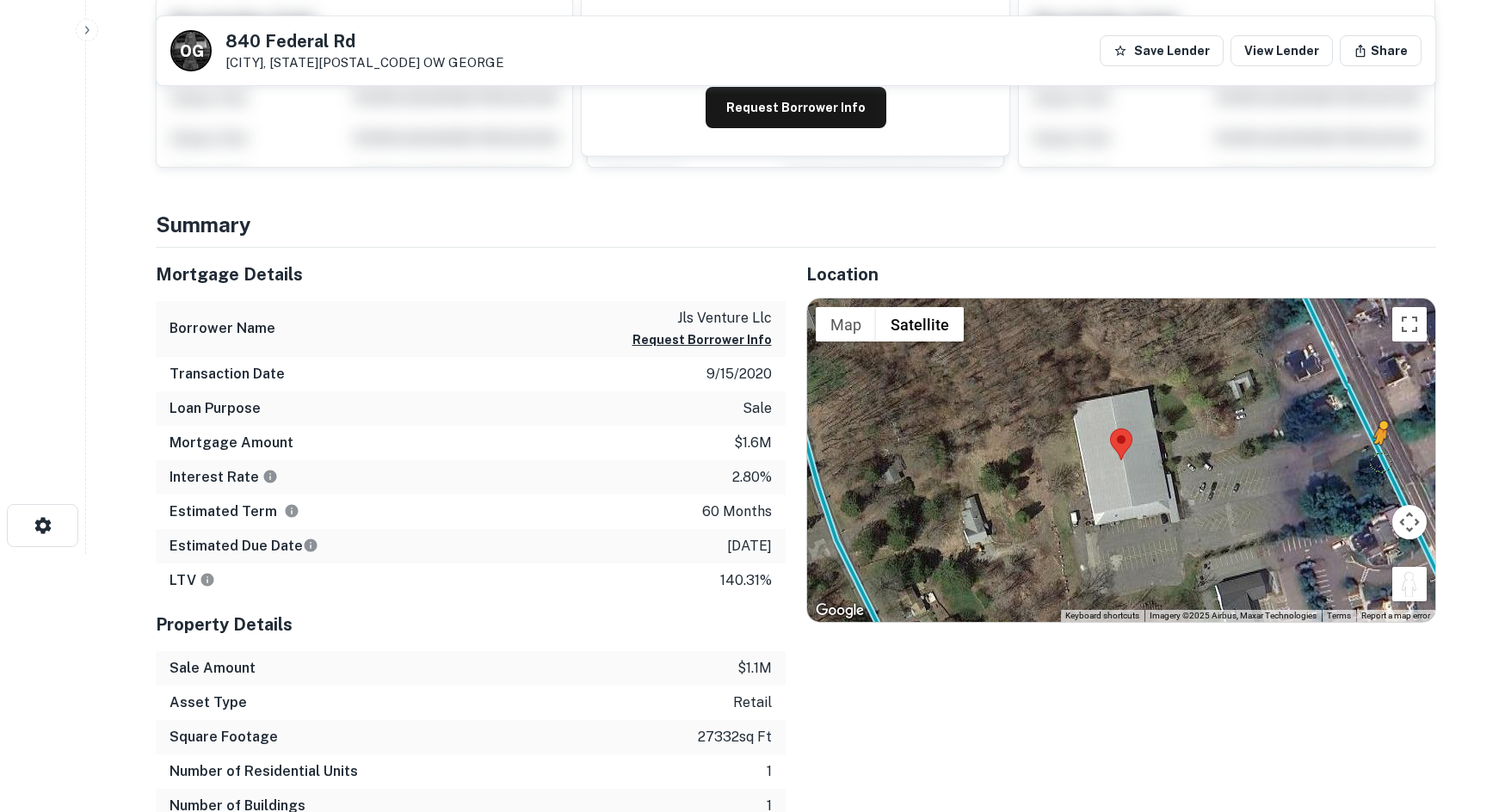 drag, startPoint x: 1401, startPoint y: 586, endPoint x: 1379, endPoint y: 462, distance: 125.9365 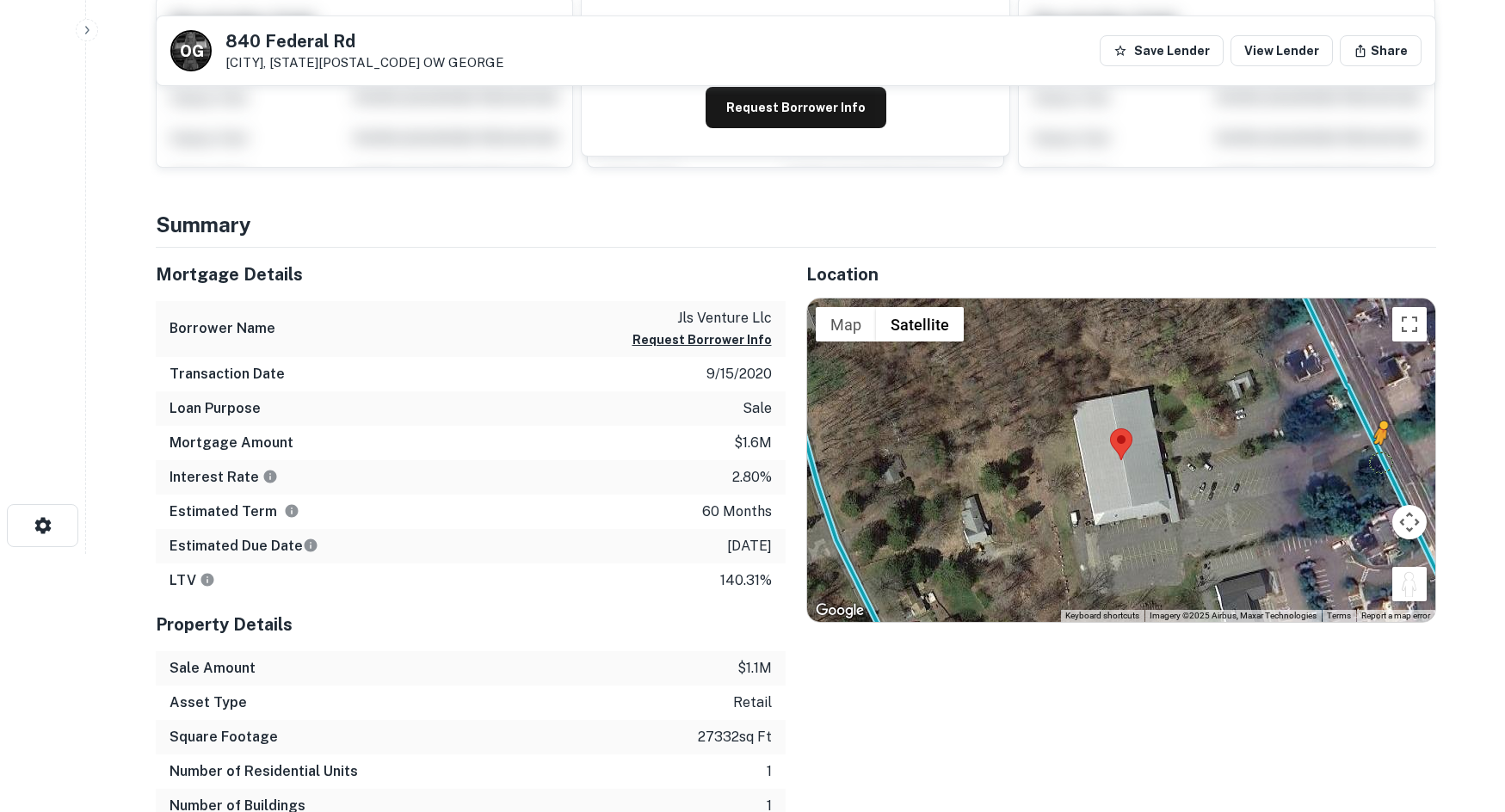 click on "To activate drag with keyboard, press Alt + Enter. Once in keyboard drag state, use the arrow keys to move the marker. To complete the drag, press the Enter key. To cancel, press Escape. Loading... Map Terrain Satellite Labels Keyboard shortcuts Map Data Imagery ©2025 Airbus, Maxar Technologies Imagery ©2025 Airbus, Maxar Technologies 20 m  Click to toggle between metric and imperial units Terms Report a map error" at bounding box center (1121, 460) 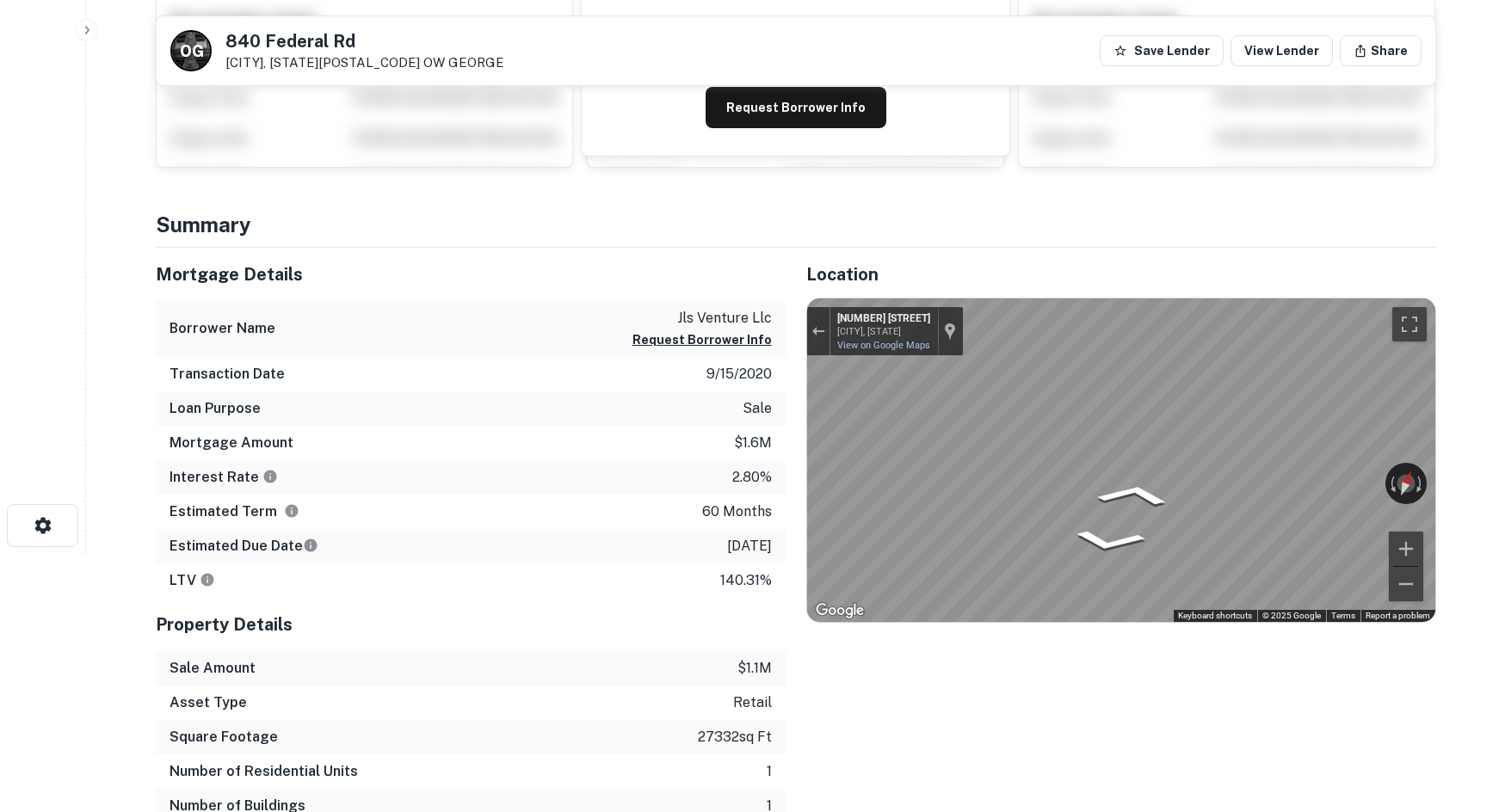 click on "Mortgage Details Borrower Name jls venture llc Request Borrower Info Transaction Date   9/15/2020 Loan Purpose   sale Mortgage Amount   $1.6m Interest Rate   2.80% Estimated Term 60 months Estimated Due Date 9/15/2025 LTV   140.31% Property Details Sale Amount $1.1m Asset Type retail Square Footage 27332  sq ft Number of Residential Units 1 Number of Buildings 1 Year Built 1975 Location ← Move left → Move right ↑ Move up ↓ Move down + Zoom in - Zoom out Home Jump left by 75% End Jump right by 75% Page Up Jump up by 75% Page Down Jump down by 75% To activate drag with keyboard, press Alt + Enter. Once in keyboard drag state, use the arrow keys to move the marker. To complete the drag, press the Enter key. To cancel, press Escape. Loading... Map Terrain Satellite Labels Keyboard shortcuts Map Data Imagery ©2025 Airbus, Maxar Technologies Imagery ©2025 Airbus, Maxar Technologies 20 m  Click to toggle between metric and imperial units Terms Report a map error                 ← Move left → ↑ ↓ +" at bounding box center [786, 552] 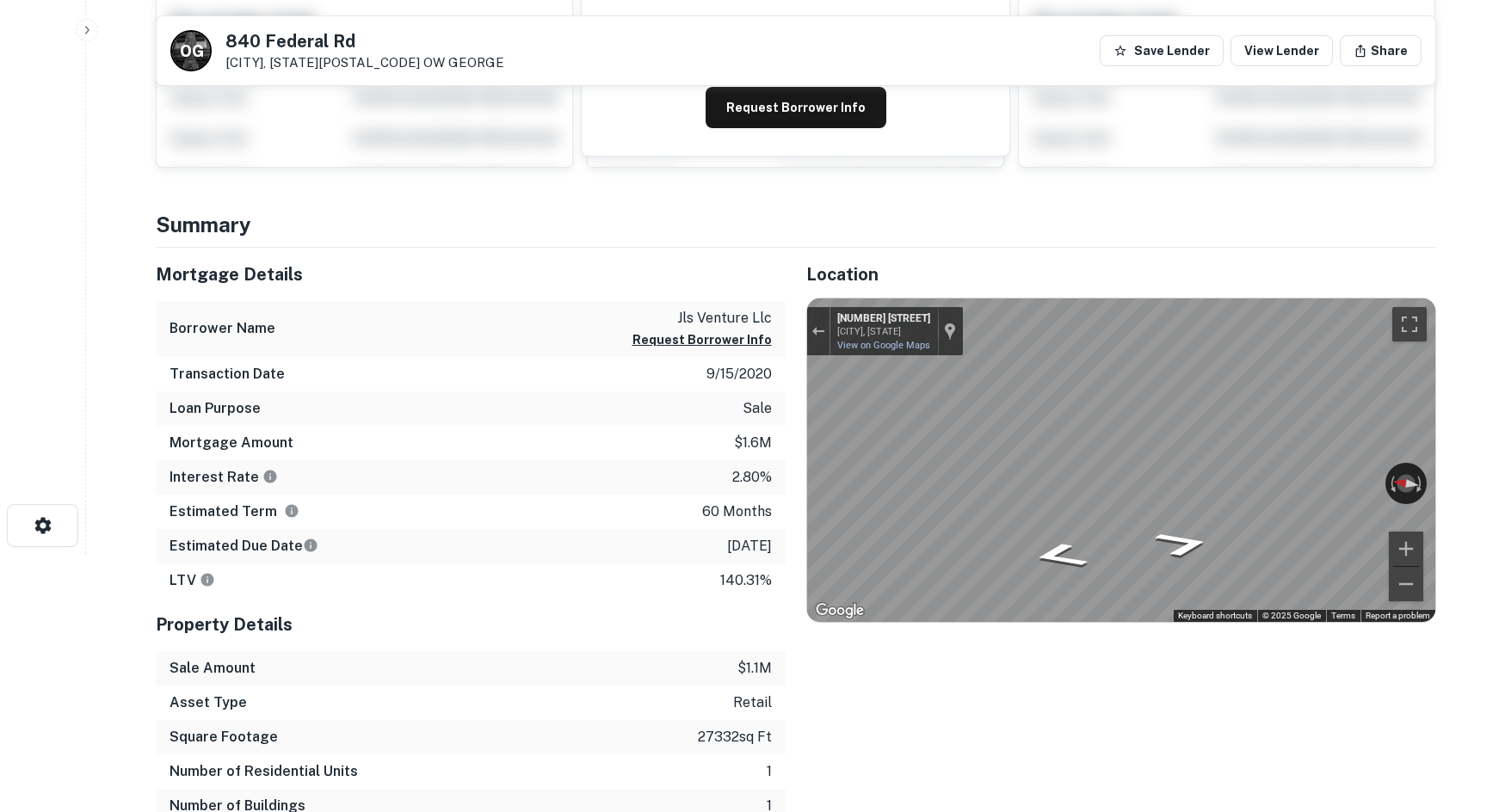 click on "Search         Borrowers         Contacts         Saved     Back to search O   G 840 Federal Rd Brookfield, CT06804    OW George Save Lender View Lender Share View Property Details Buyer Details Request to get contact info Request for contact information for  840 federal rd Request Borrower Info Placeholder Field Display Field Another placeholder field and text Display Field Another placeholder field and text Display Field Another placeholder field and text Display Field Another placeholder field and text Display Field Another placeholder field and text Display Field Another placeholder field and text Placeholder Field Display Field Another placeholder field and text Display Field Another placeholder field and text Display Field Another placeholder field and text Display Field Another placeholder field and text Display Field Another placeholder field and text Display Field Another placeholder field and text Placeholder Field Display Field Another placeholder field and text Display Field Summary" at bounding box center [752, 148] 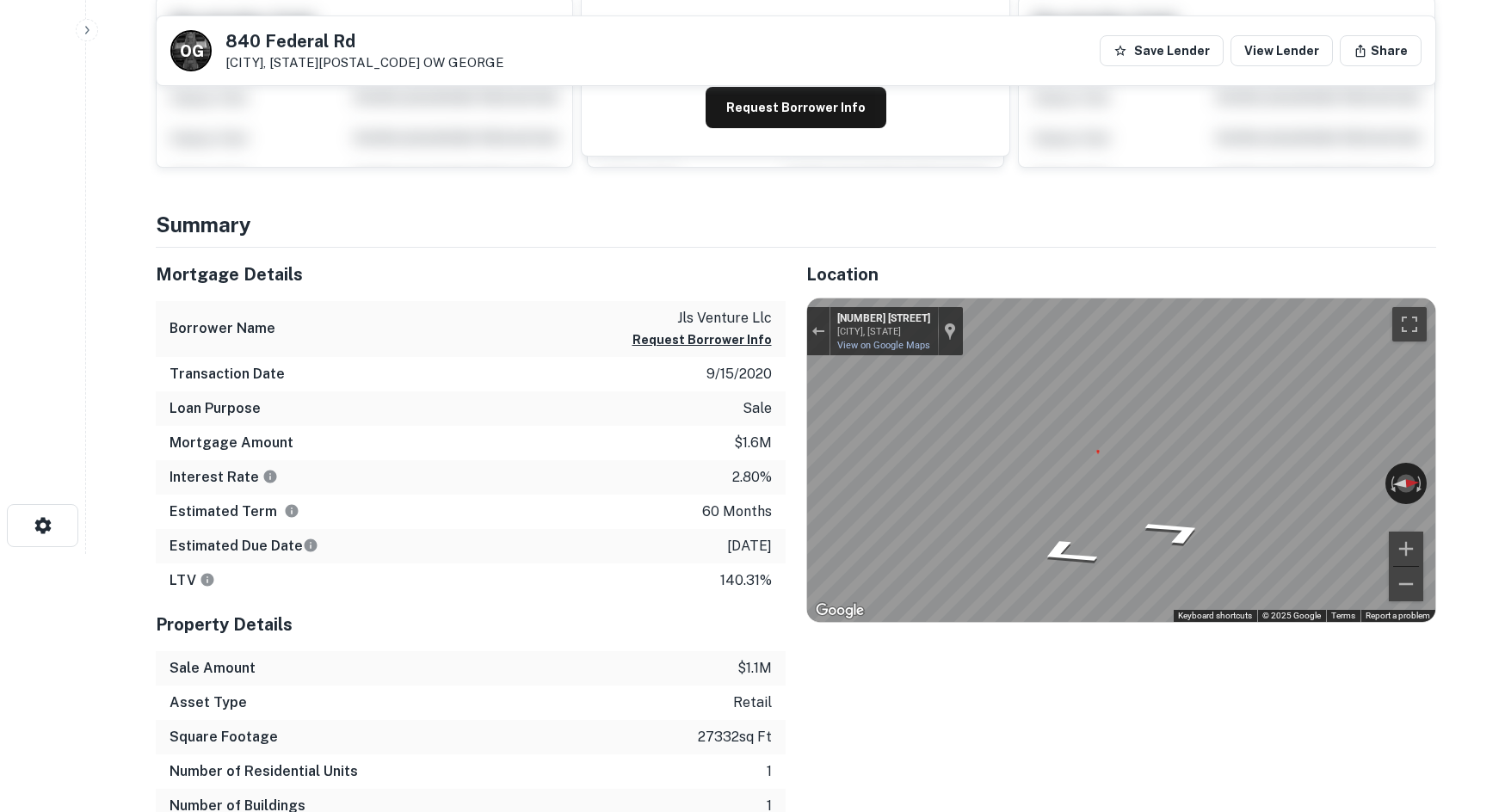 click on "Search         Borrowers         Contacts         Saved     Back to search O   G 840 Federal Rd Brookfield, CT06804    OW George Save Lender View Lender Share View Property Details Buyer Details Request to get contact info Request for contact information for  840 federal rd Request Borrower Info Placeholder Field Display Field Another placeholder field and text Display Field Another placeholder field and text Display Field Another placeholder field and text Display Field Another placeholder field and text Display Field Another placeholder field and text Display Field Another placeholder field and text Placeholder Field Display Field Another placeholder field and text Display Field Another placeholder field and text Display Field Another placeholder field and text Display Field Another placeholder field and text Display Field Another placeholder field and text Display Field Another placeholder field and text Placeholder Field Display Field Another placeholder field and text Display Field Summary" at bounding box center [752, 148] 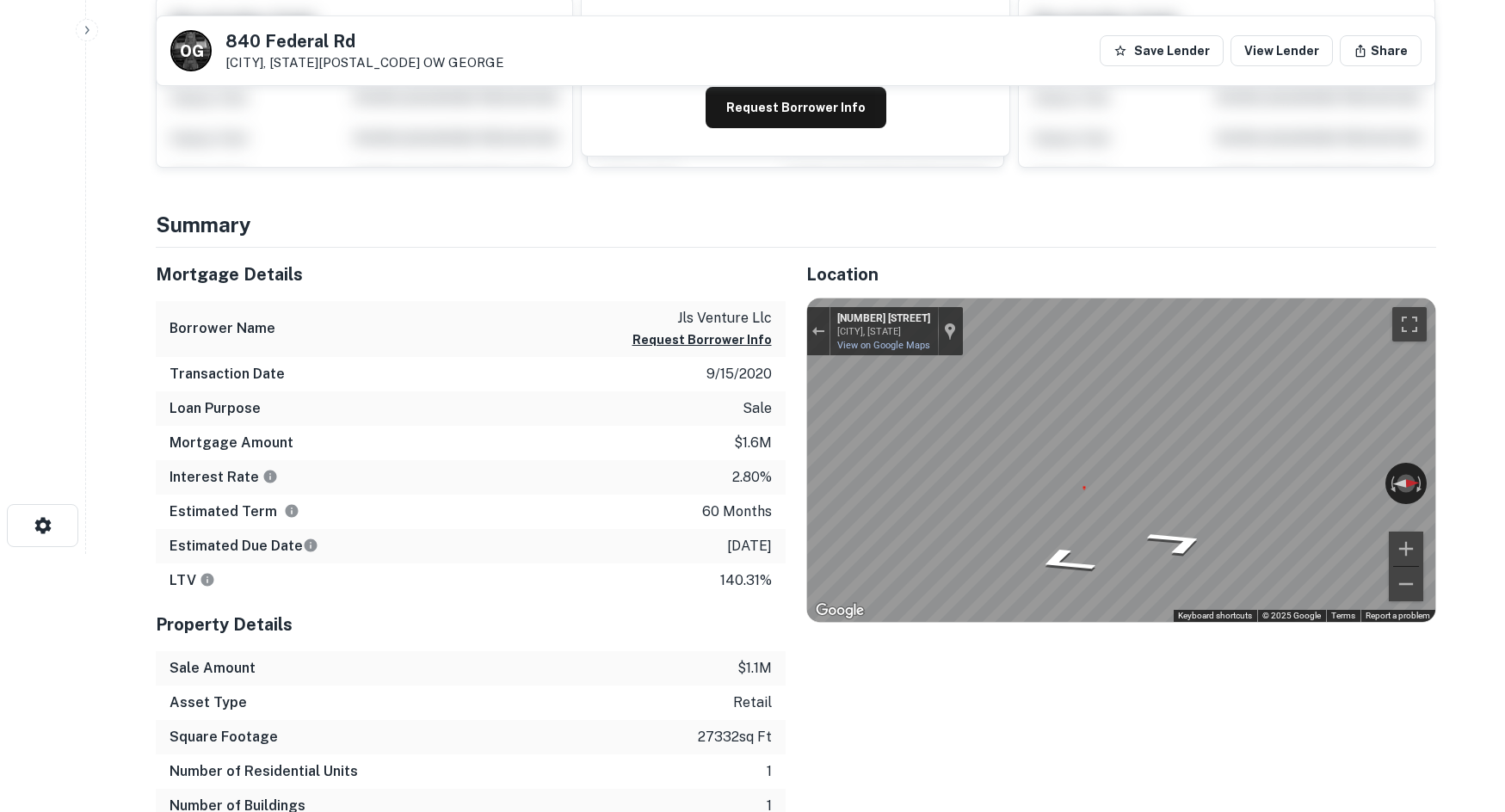 click on "Back to search O   G 840 Federal Rd Brookfield, CT06804    OW George Save Lender View Lender Share View Property Details Buyer Details Request to get contact info Request for contact information for  840 federal rd Request Borrower Info Placeholder Field Display Field Another placeholder field and text Display Field Another placeholder field and text Display Field Another placeholder field and text Display Field Another placeholder field and text Display Field Another placeholder field and text Display Field Another placeholder field and text Placeholder Field Display Field Another placeholder field and text Display Field Another placeholder field and text Display Field Another placeholder field and text Display Field Another placeholder field and text Display Field Another placeholder field and text Display Field Another placeholder field and text Placeholder Field Display Field Another placeholder field and text Display Field Another placeholder field and text Display Field Display Field Display Field" at bounding box center [795, 148] 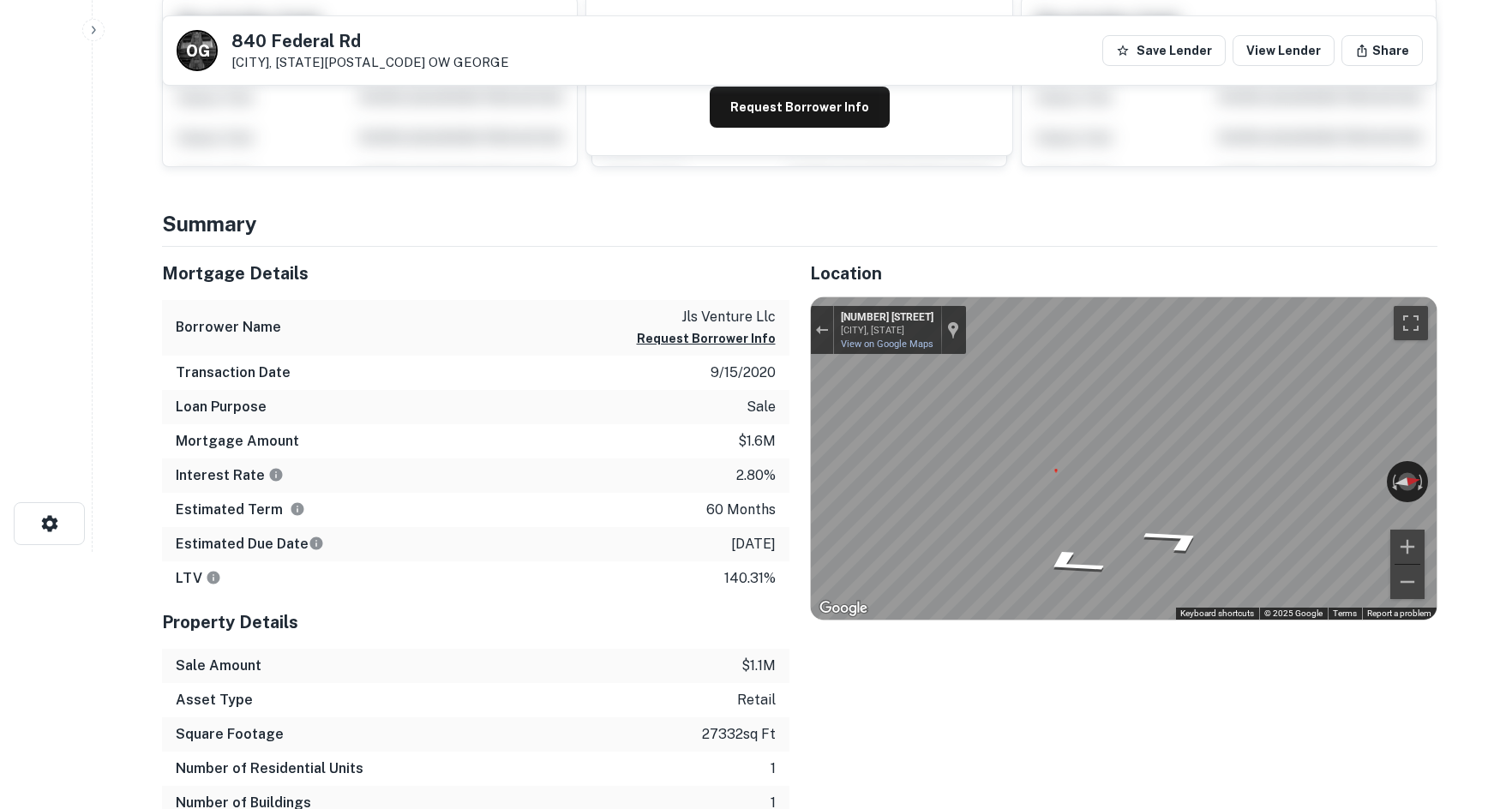 scroll, scrollTop: 0, scrollLeft: 0, axis: both 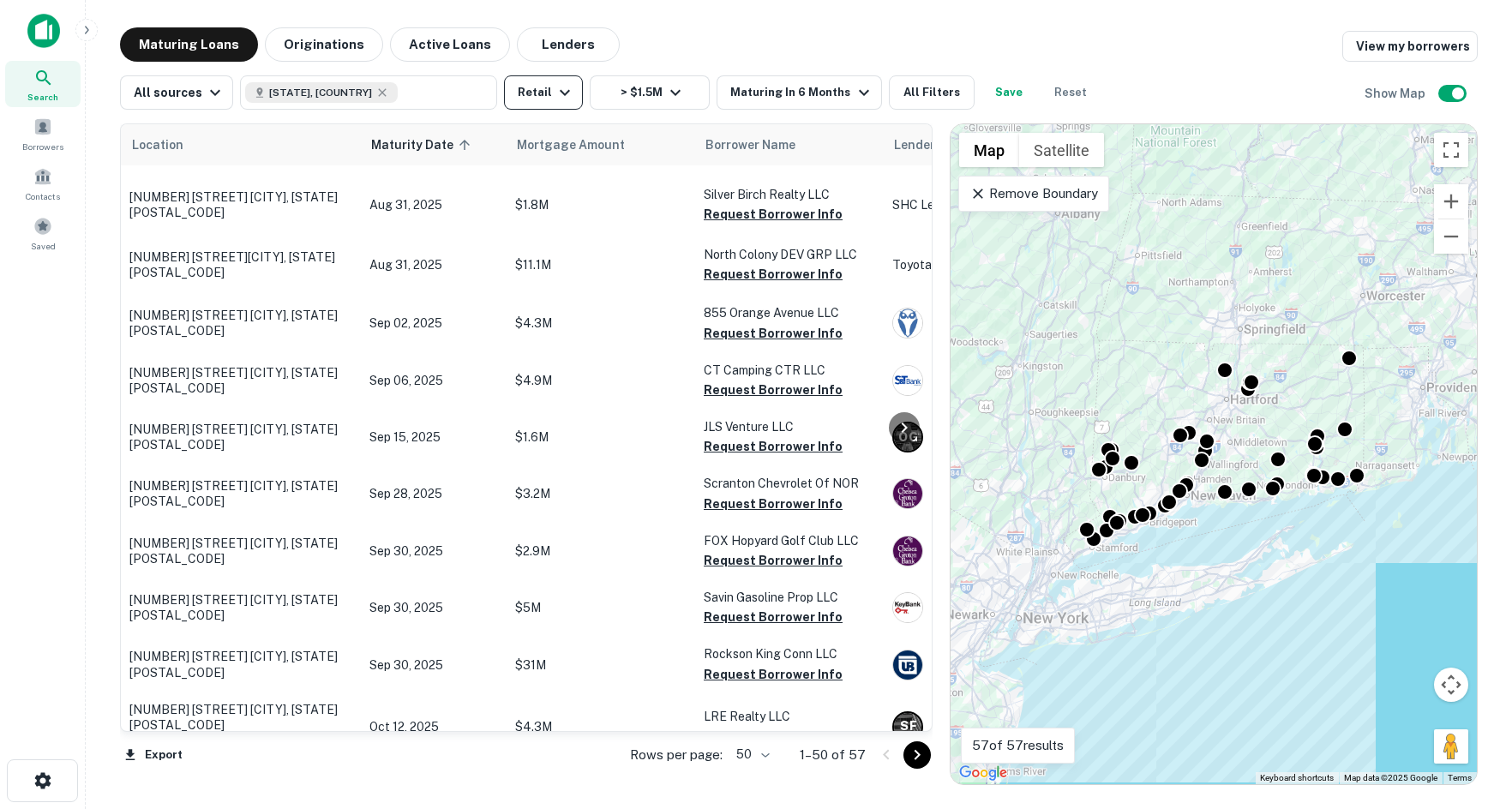 click on "Retail" at bounding box center (543, 93) 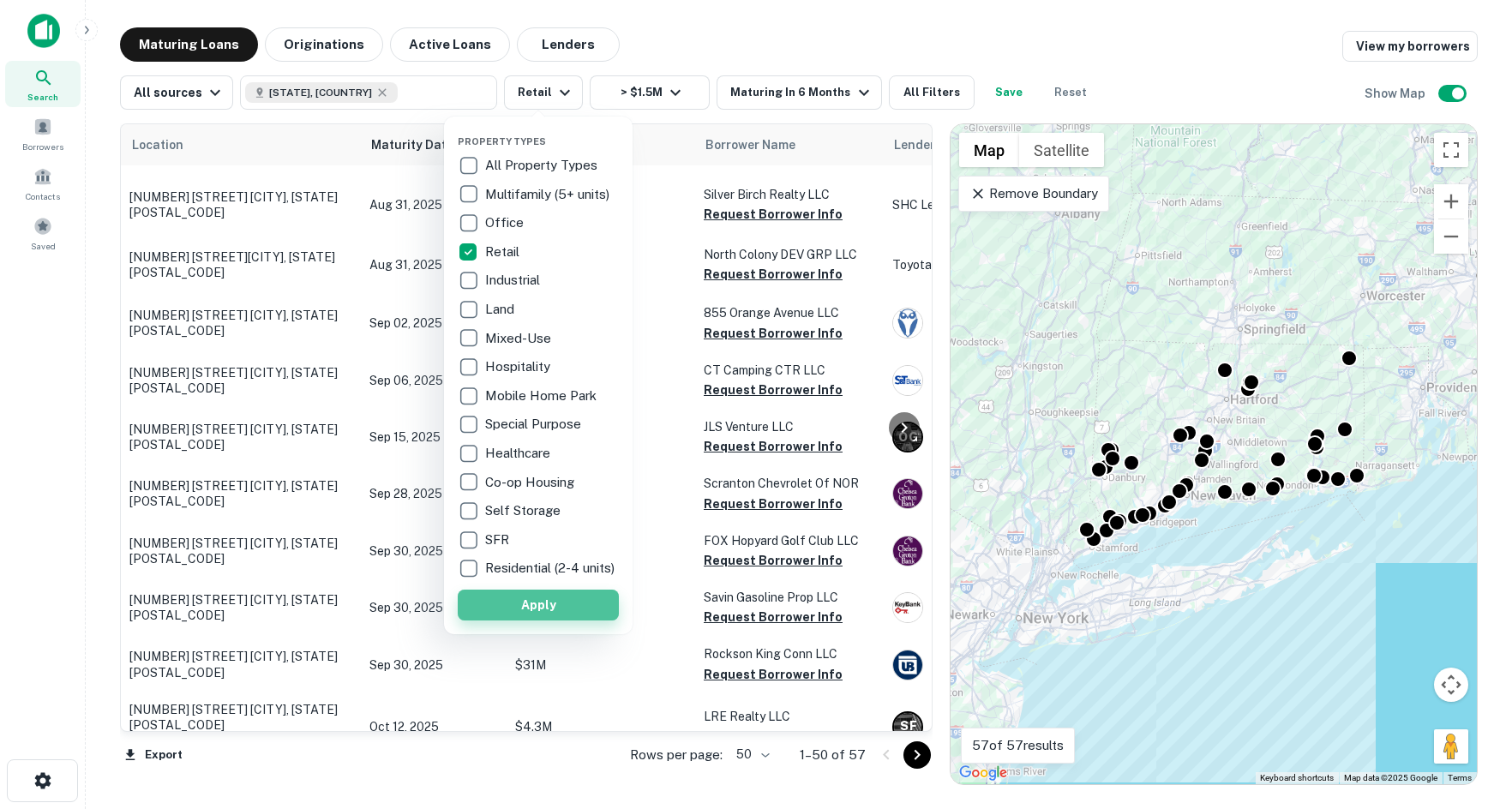 click on "Apply" at bounding box center (538, 605) 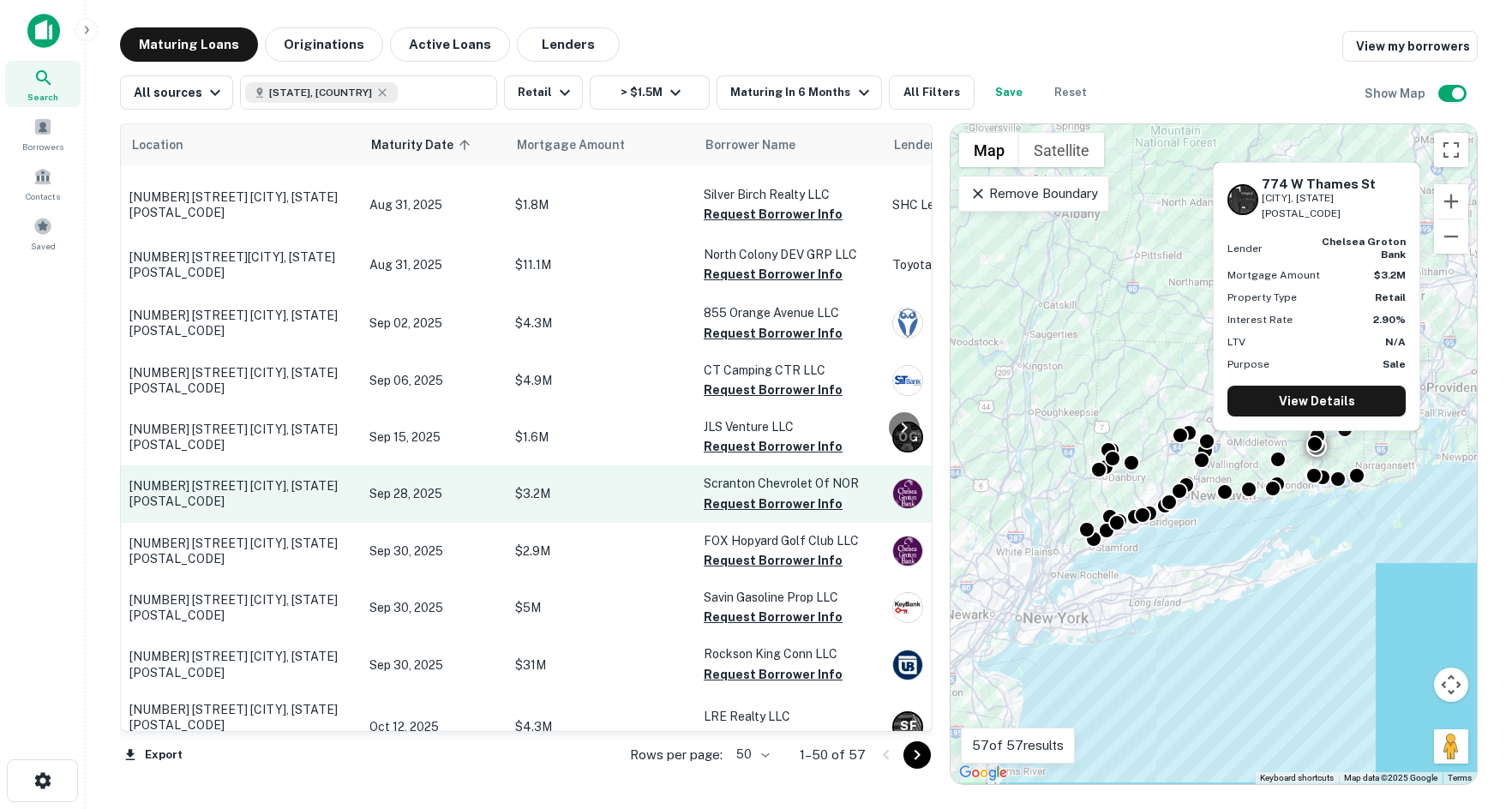 click on "Sep 28, 2025" at bounding box center (434, 494) 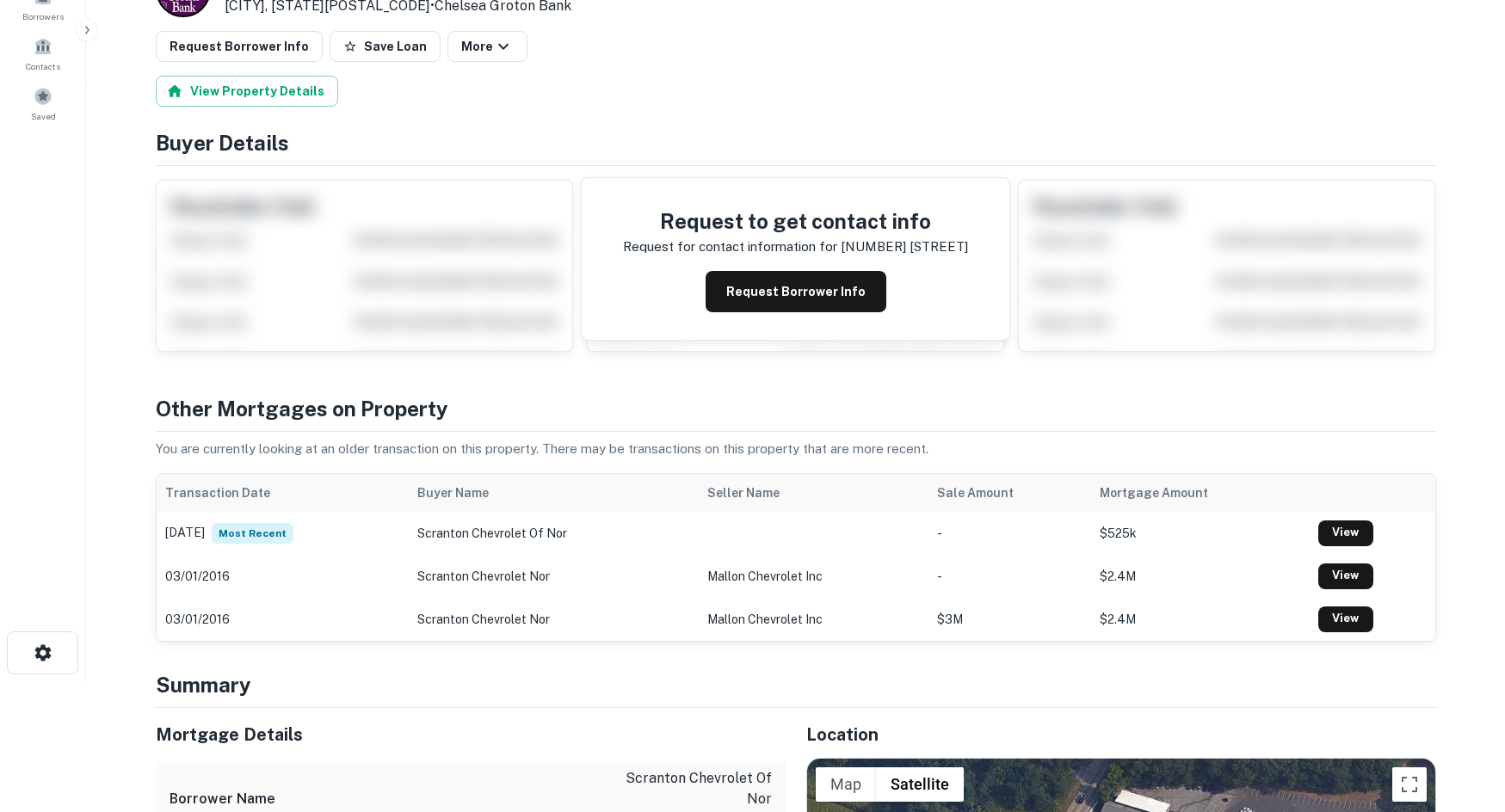 scroll, scrollTop: 430, scrollLeft: 0, axis: vertical 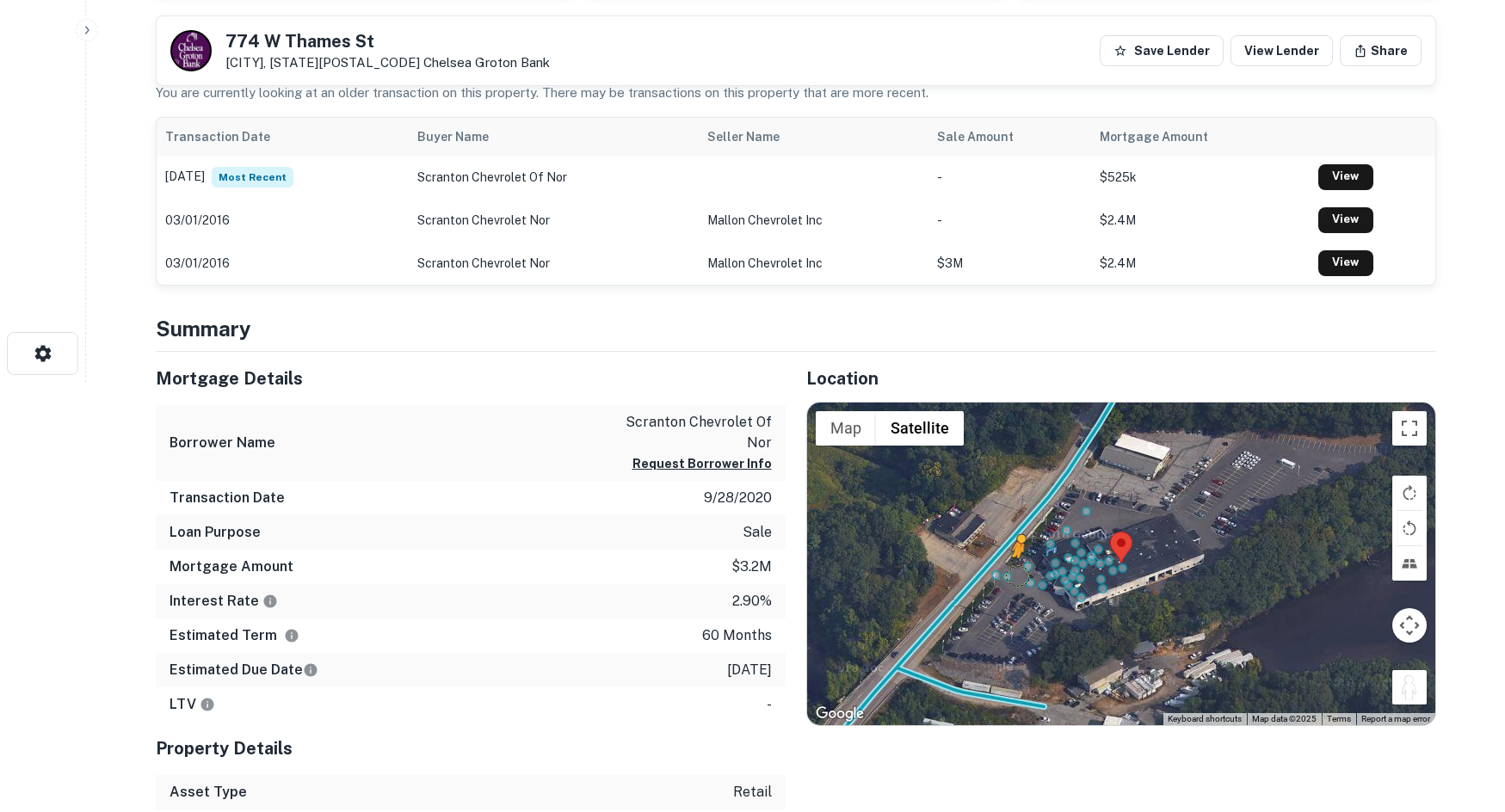 drag, startPoint x: 1412, startPoint y: 699, endPoint x: 1016, endPoint y: 575, distance: 414.96024 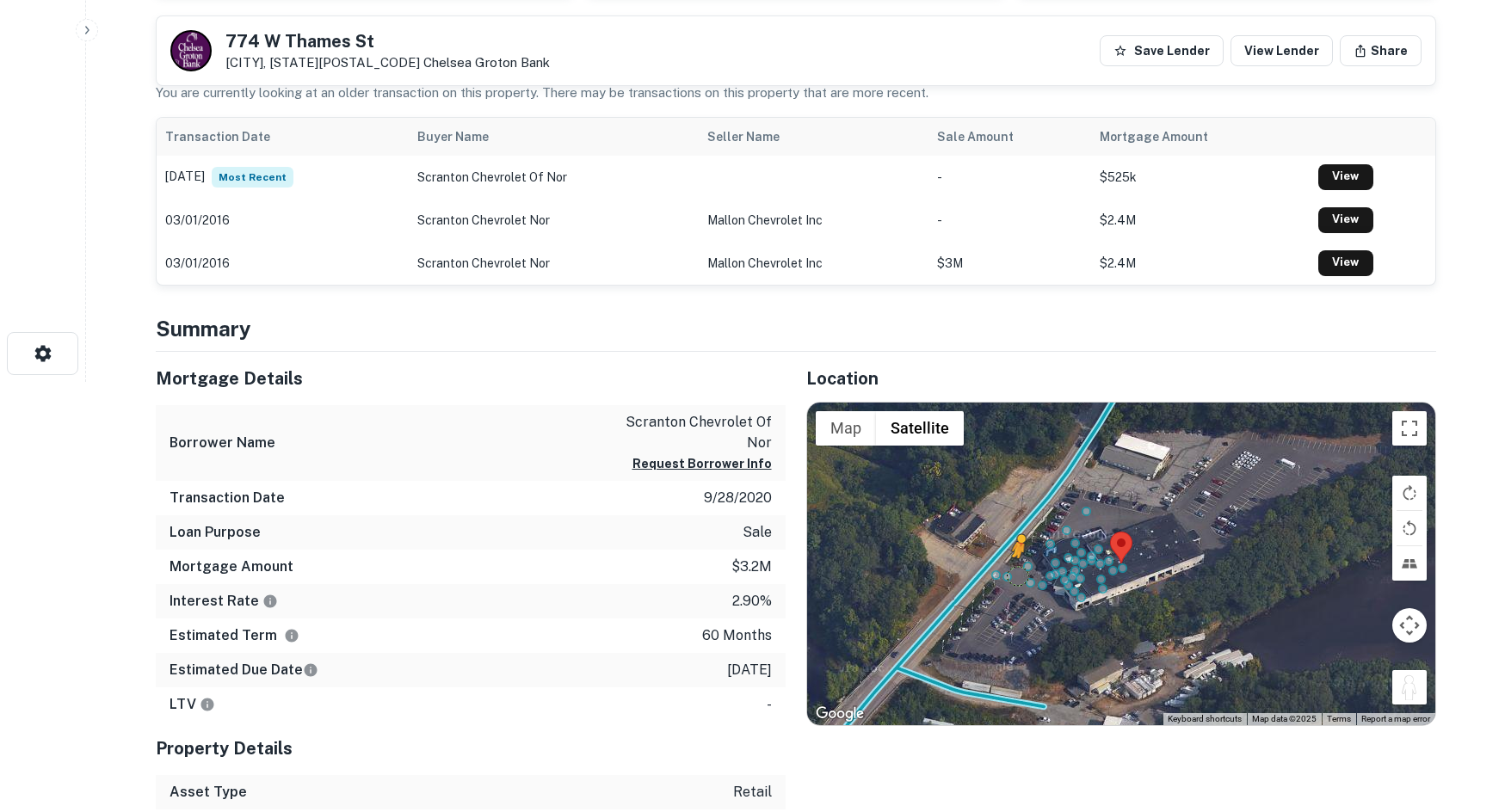 click on "To activate drag with keyboard, press Alt + Enter. Once in keyboard drag state, use the arrow keys to move the marker. To complete the drag, press the Enter key. To cancel, press Escape. Loading... Map Terrain Satellite Labels Keyboard shortcuts Map Data Map data ©2025 Map data ©2025 20 m  Click to toggle between metric and imperial units Terms Report a map error" at bounding box center (1121, 564) 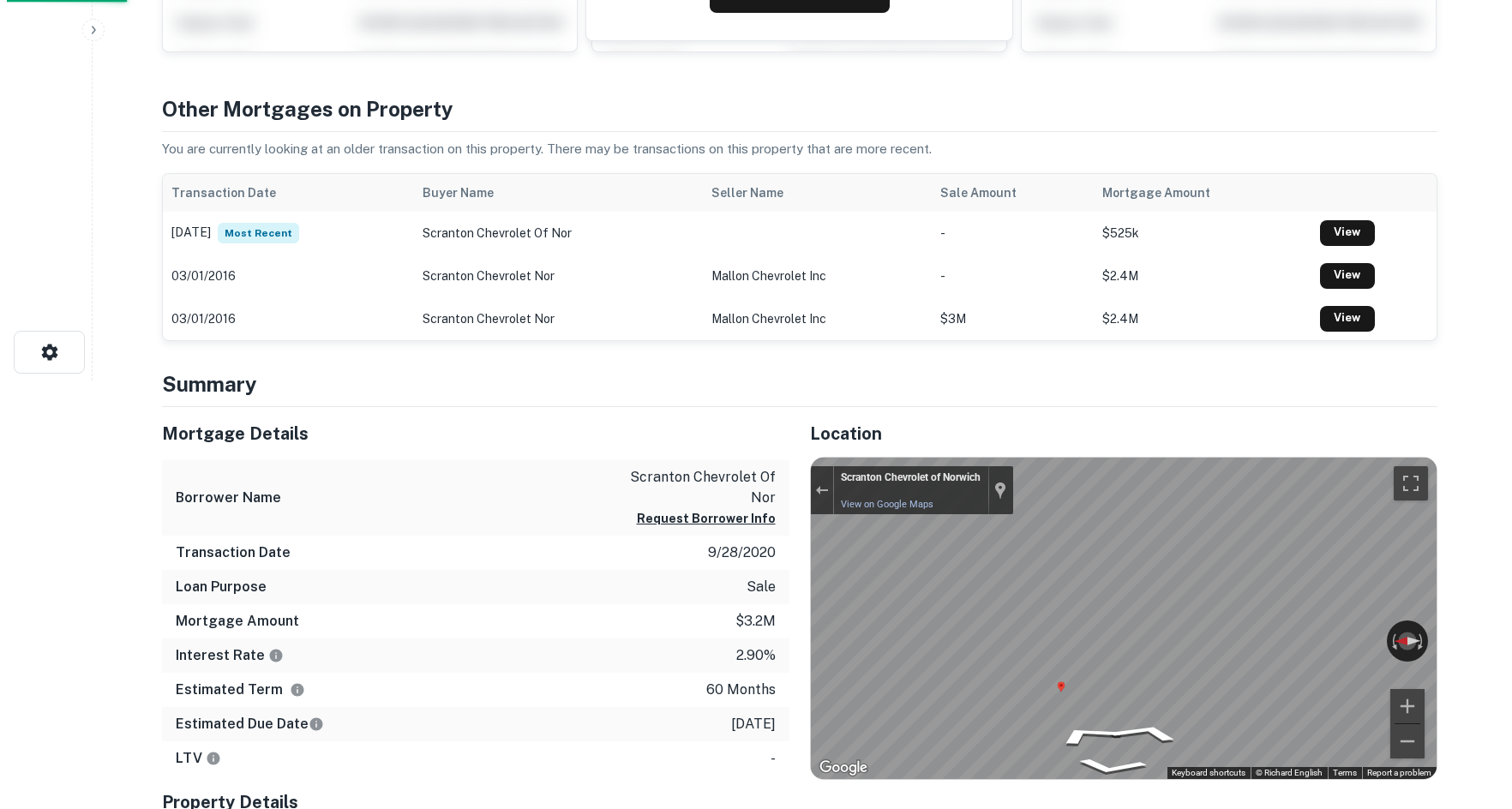 scroll, scrollTop: 0, scrollLeft: 0, axis: both 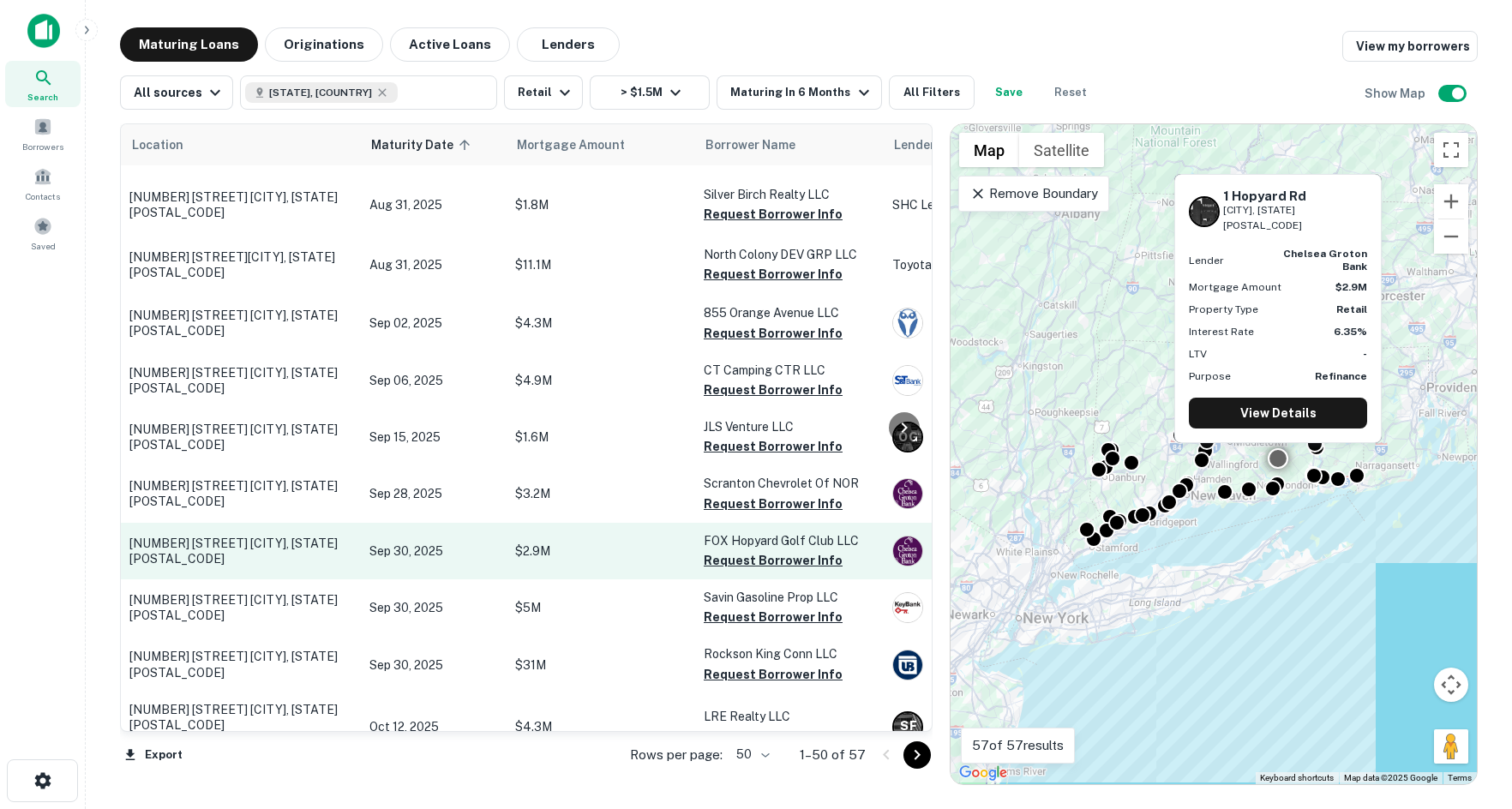 click on "Sep 30, 2025" at bounding box center [434, 551] 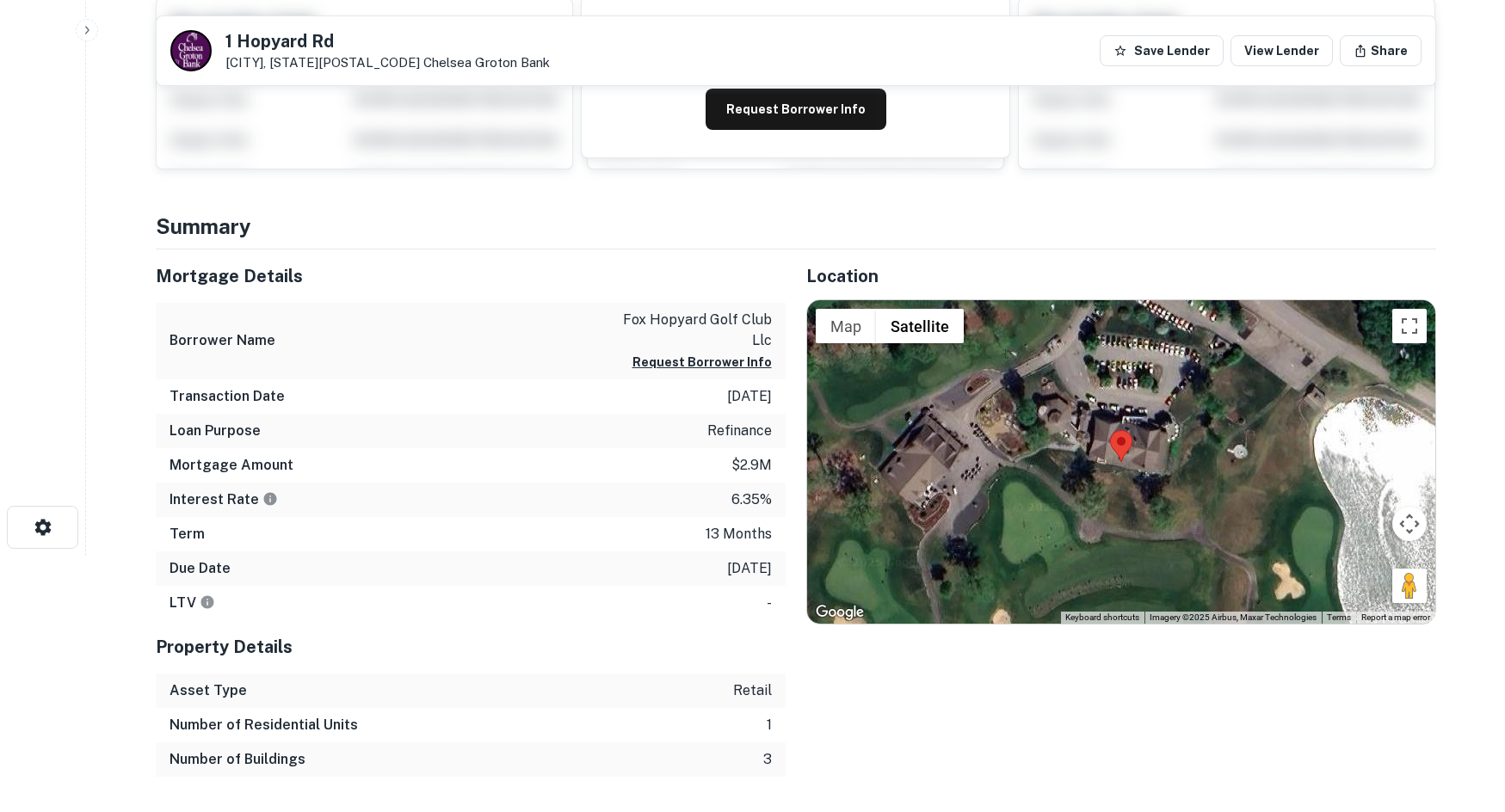 scroll, scrollTop: 258, scrollLeft: 0, axis: vertical 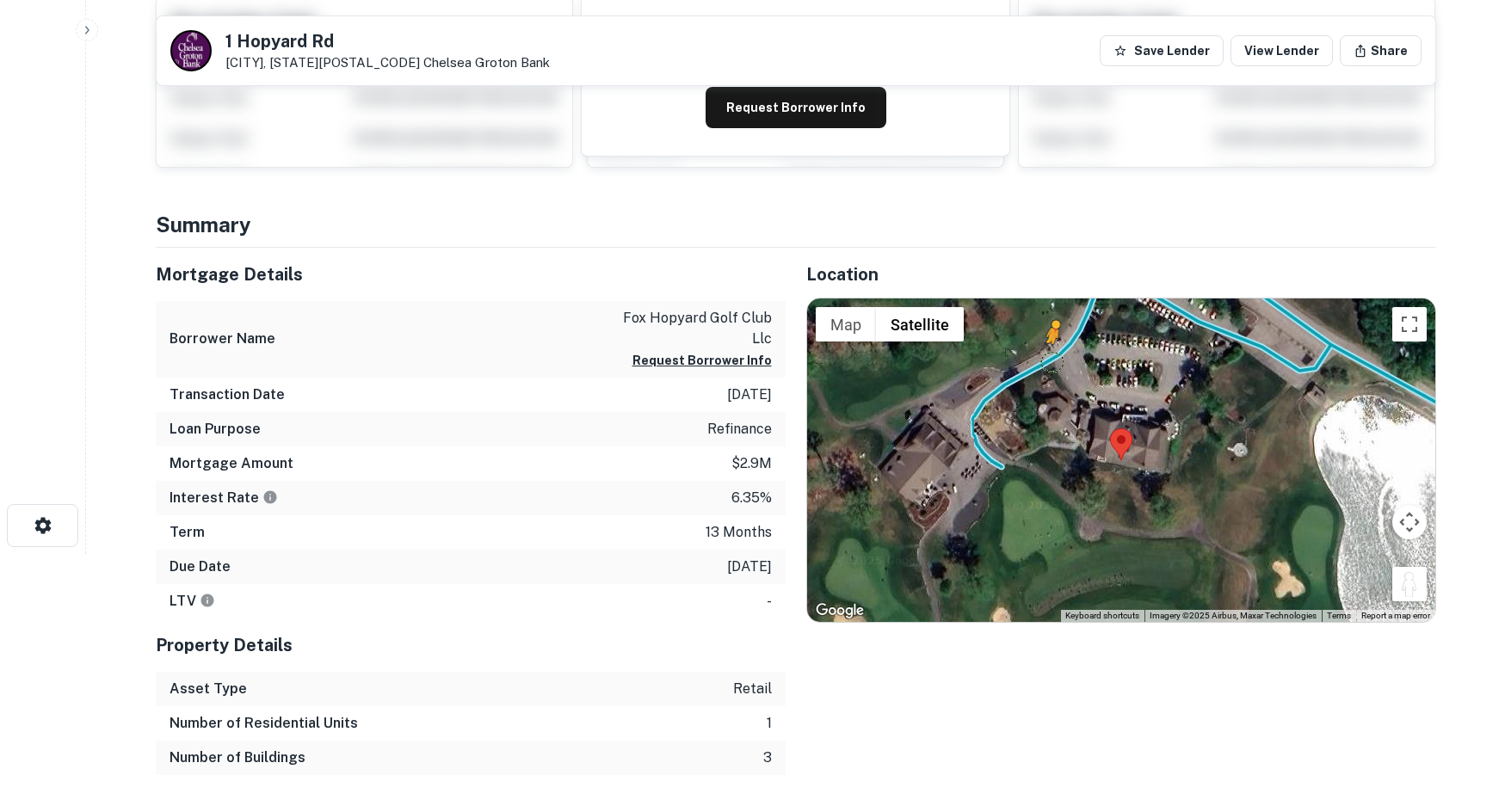 drag, startPoint x: 1407, startPoint y: 592, endPoint x: 1052, endPoint y: 358, distance: 425.18349 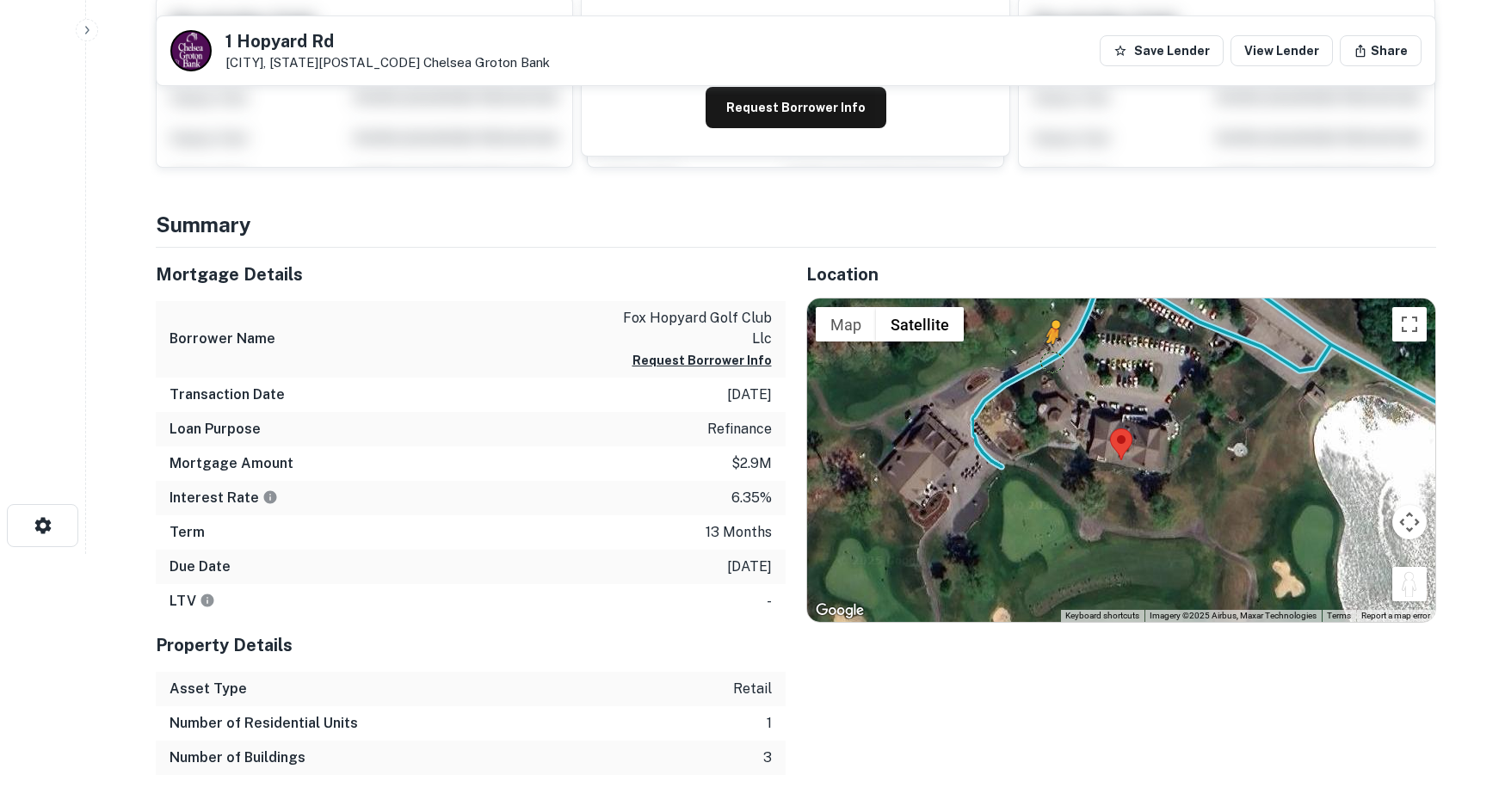 click on "To activate drag with keyboard, press Alt + Enter. Once in keyboard drag state, use the arrow keys to move the marker. To complete the drag, press the Enter key. To cancel, press Escape. Loading... Map Terrain Satellite Labels Keyboard shortcuts Map Data Imagery ©2025 Airbus, Maxar Technologies Imagery ©2025 Airbus, Maxar Technologies 20 m  Click to toggle between metric and imperial units Terms Report a map error" at bounding box center (1121, 460) 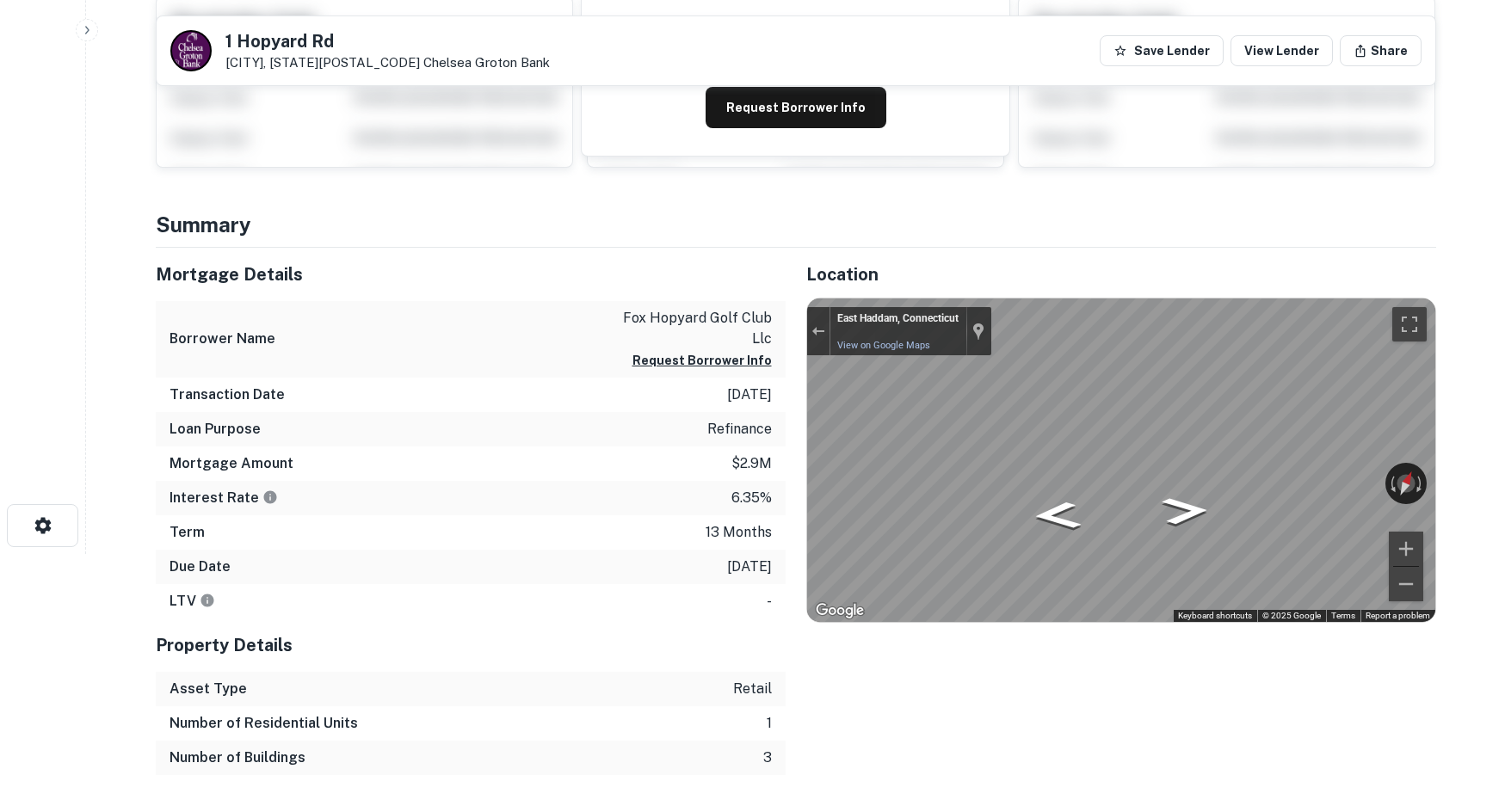 click on "Search         Borrowers         Contacts         Saved     Back to search 1 Hopyard Rd East Haddam, CT06423    Chelsea Groton Bank Save Lender View Lender Share View Property Details Buyer Details Request to get contact info Request for contact information for  1 hopyard rd Request Borrower Info Placeholder Field Display Field Another placeholder field and text Display Field Another placeholder field and text Display Field Another placeholder field and text Display Field Another placeholder field and text Display Field Another placeholder field and text Display Field Another placeholder field and text Placeholder Field Display Field Another placeholder field and text Display Field Another placeholder field and text Display Field Another placeholder field and text Display Field Another placeholder field and text Display Field Another placeholder field and text Display Field Another placeholder field and text Placeholder Field Display Field Another placeholder field and text Display Field Summary" at bounding box center [752, 148] 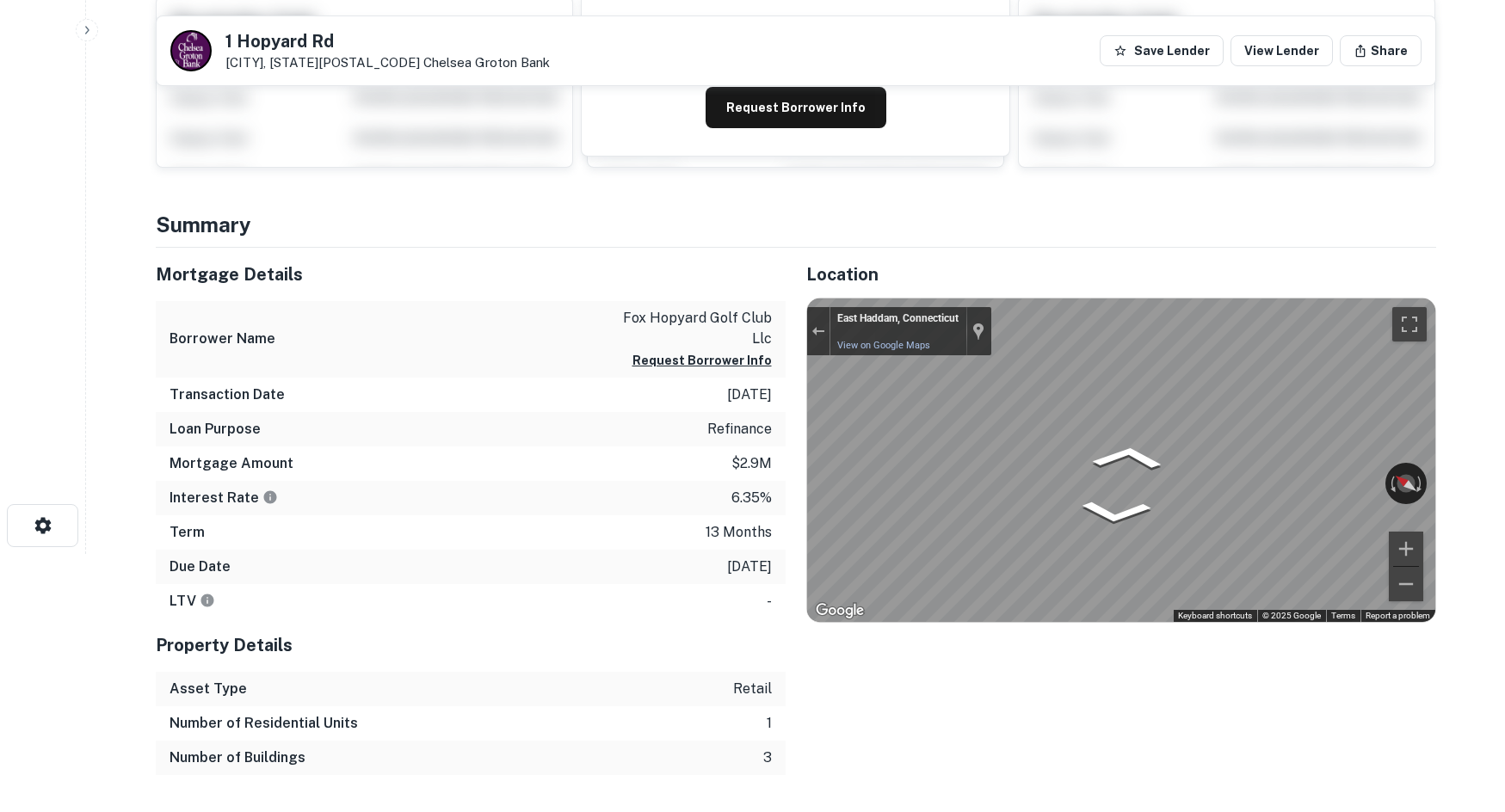 click on "Mortgage Details Borrower Name fox hopyard golf club llc Request Borrower Info Transaction Date   9/26/2024 Loan Purpose   refinance Mortgage Amount   $2.9m Interest Rate   6.35% Term 13 months Due Date 9/30/2025 LTV   - Property Details Asset Type retail Number of Residential Units 1 Number of Buildings 3 Location ← Move left → Move right ↑ Move up ↓ Move down + Zoom in - Zoom out Home Jump left by 75% End Jump right by 75% Page Up Jump up by 75% Page Down Jump down by 75% To activate drag with keyboard, press Alt + Enter. Once in keyboard drag state, use the arrow keys to move the marker. To complete the drag, press the Enter key. To cancel, press Escape. Loading... Map Terrain Satellite Labels Keyboard shortcuts Map Data Imagery ©2025 Airbus, Maxar Technologies Imagery ©2025 Airbus, Maxar Technologies 20 m  Click to toggle between metric and imperial units Terms Report a map error                 ← Move left → Move right ↑ Move up ↓ Move down + Zoom in - Zoom out" at bounding box center (786, 511) 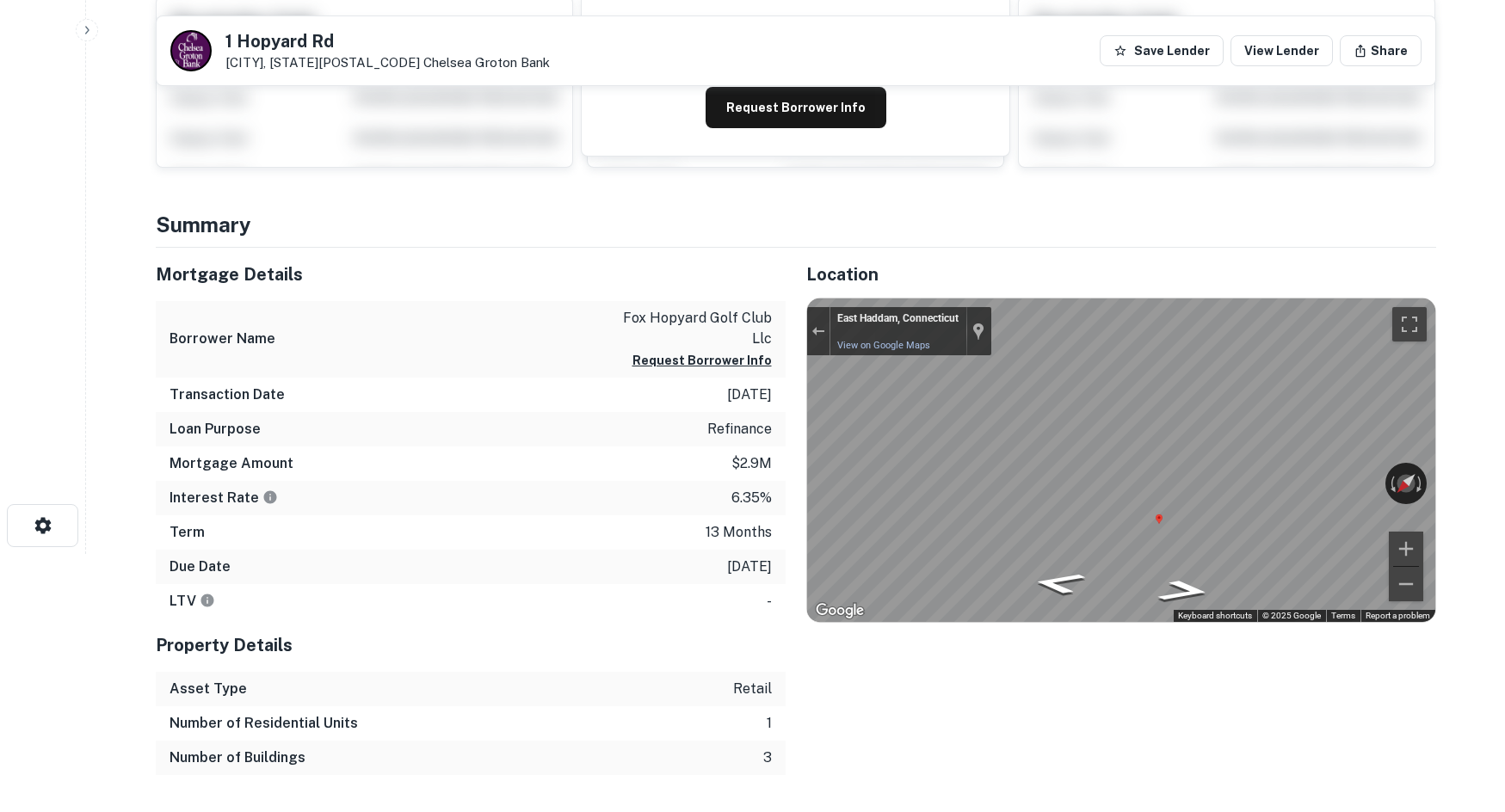 click on "Mortgage Details Borrower Name fox hopyard golf club llc Request Borrower Info Transaction Date   9/26/2024 Loan Purpose   refinance Mortgage Amount   $2.9m Interest Rate   6.35% Term 13 months Due Date 9/30/2025 LTV   - Property Details Asset Type retail Number of Residential Units 1 Number of Buildings 3 Location ← Move left → Move right ↑ Move up ↓ Move down + Zoom in - Zoom out Home Jump left by 75% End Jump right by 75% Page Up Jump up by 75% Page Down Jump down by 75% To activate drag with keyboard, press Alt + Enter. Once in keyboard drag state, use the arrow keys to move the marker. To complete the drag, press the Enter key. To cancel, press Escape. Loading... Map Terrain Satellite Labels Keyboard shortcuts Map Data Imagery ©2025 Airbus, Maxar Technologies Imagery ©2025 Airbus, Maxar Technologies 20 m  Click to toggle between metric and imperial units Terms Report a map error                 ← Move left → Move right ↑ Move up ↓ Move down + Zoom in - Zoom out" at bounding box center (786, 511) 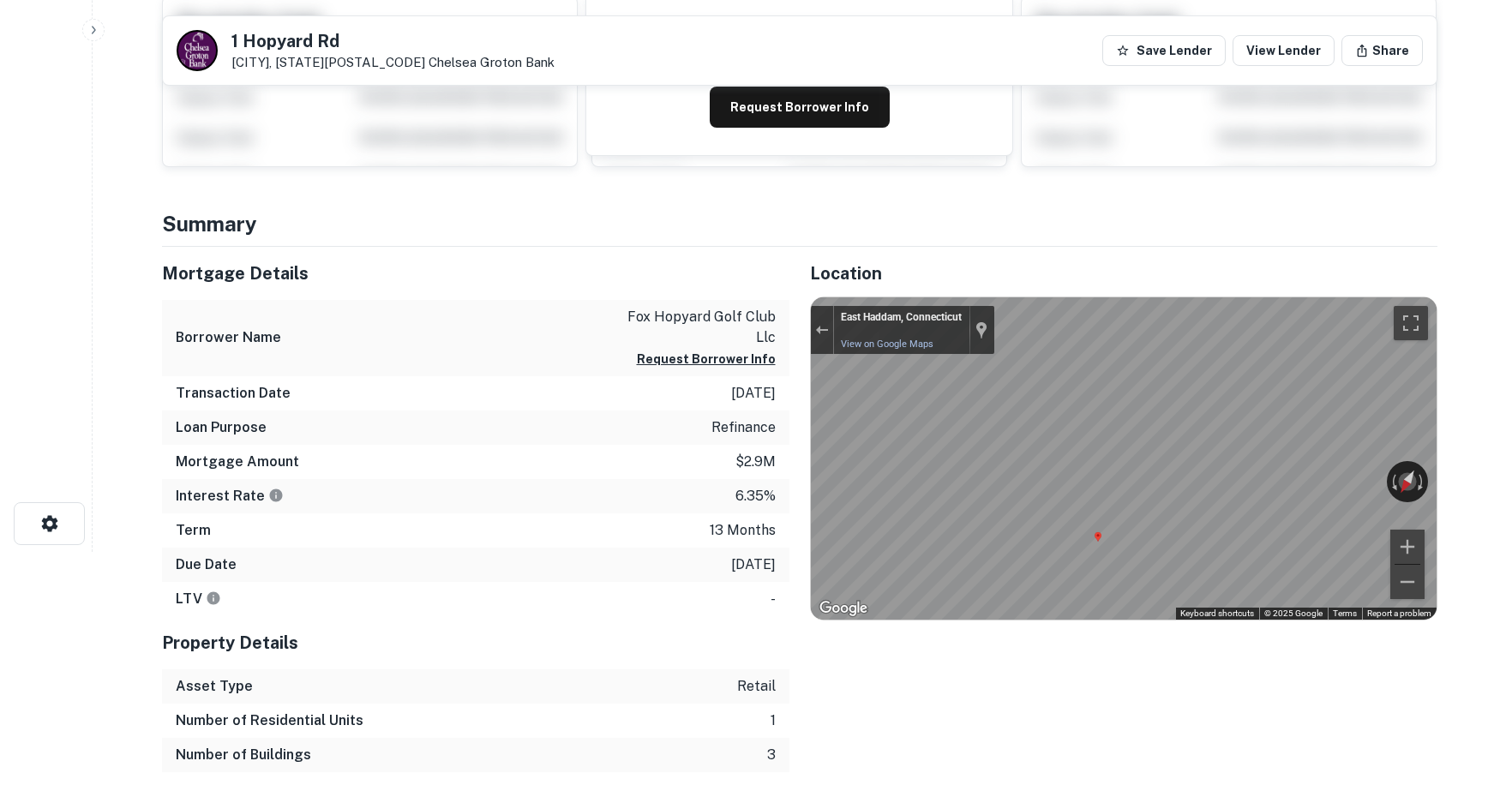 scroll, scrollTop: 0, scrollLeft: 0, axis: both 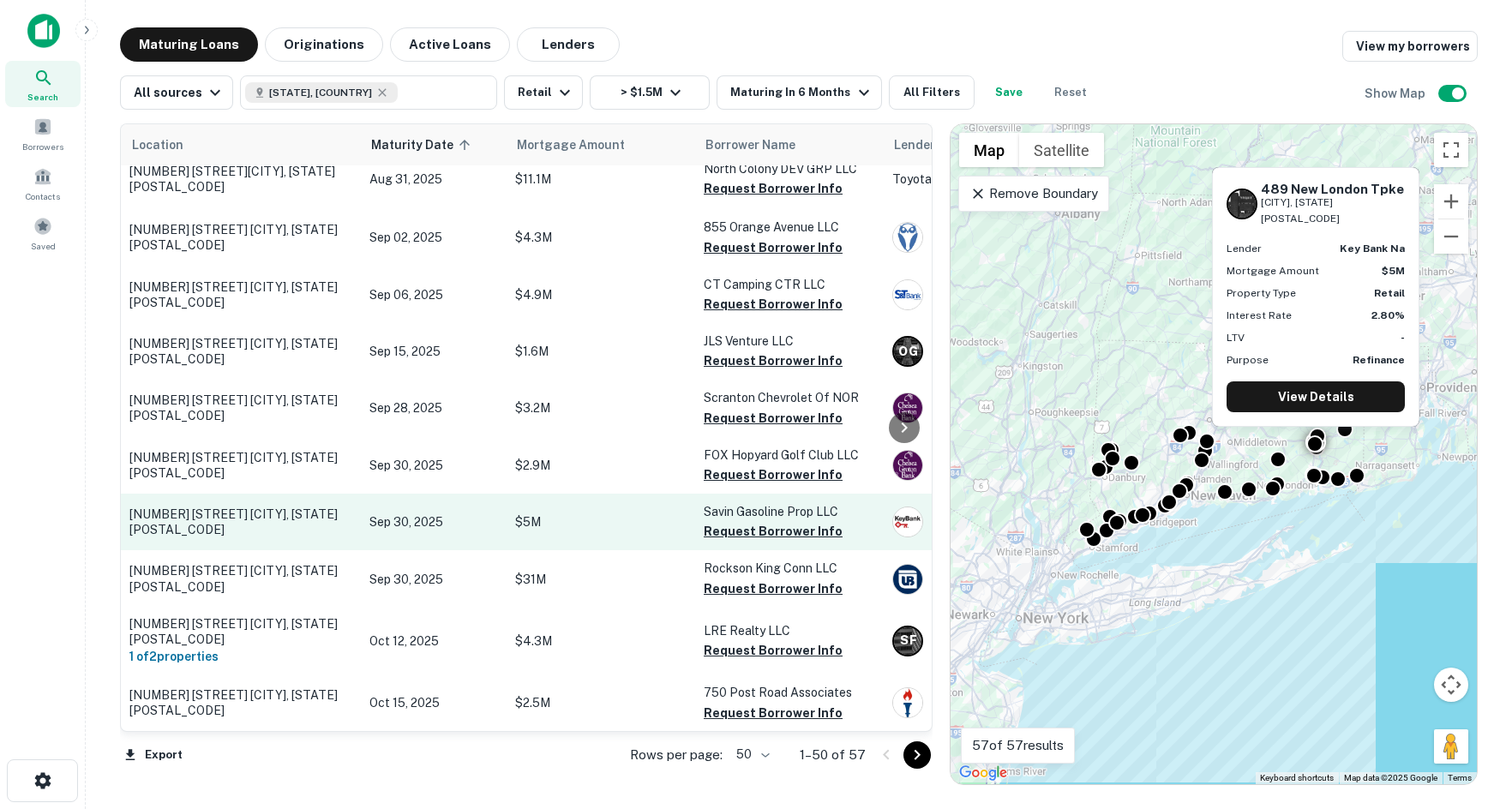 click on "Sep 30, 2025" at bounding box center (434, 522) 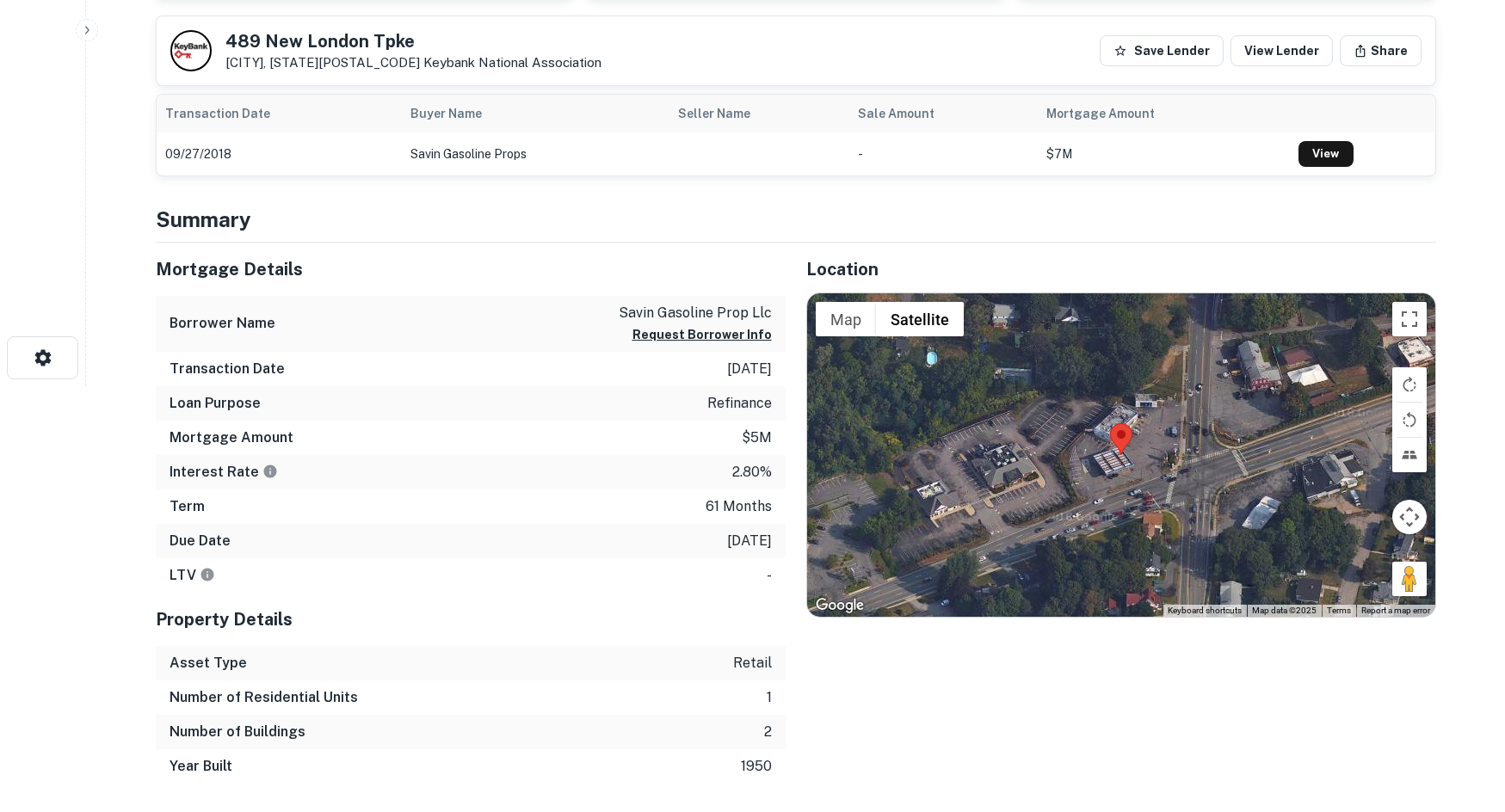 scroll, scrollTop: 430, scrollLeft: 0, axis: vertical 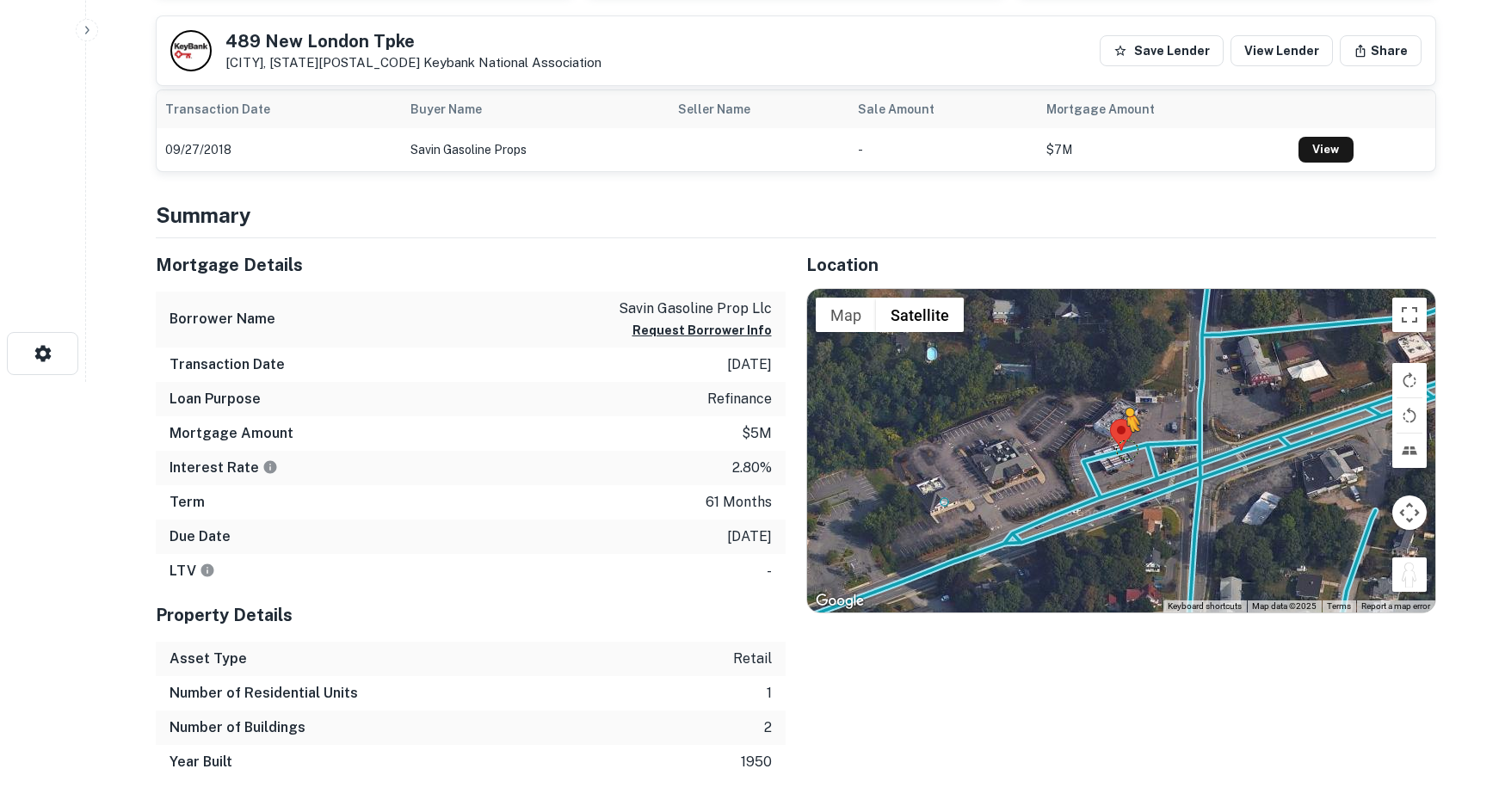 drag, startPoint x: 1421, startPoint y: 578, endPoint x: 1124, endPoint y: 448, distance: 324.20518 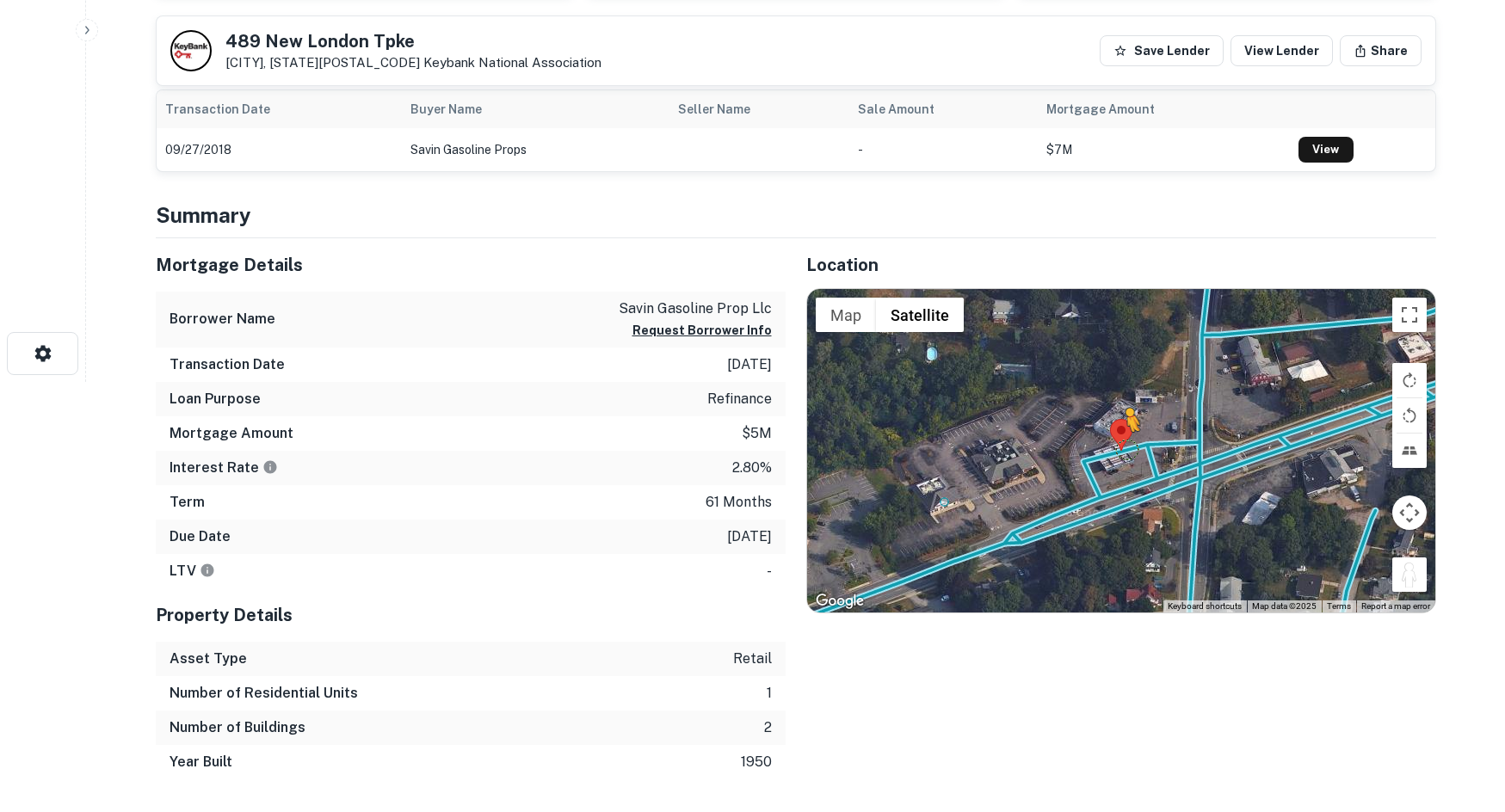 click on "To activate drag with keyboard, press Alt + Enter. Once in keyboard drag state, use the arrow keys to move the marker. To complete the drag, press the Enter key. To cancel, press Escape. Loading... Map Terrain Satellite Labels Keyboard shortcuts Map Data Map data ©2025 Map data ©2025 20 m  Click to toggle between metric and imperial units Terms Report a map error" at bounding box center (1121, 451) 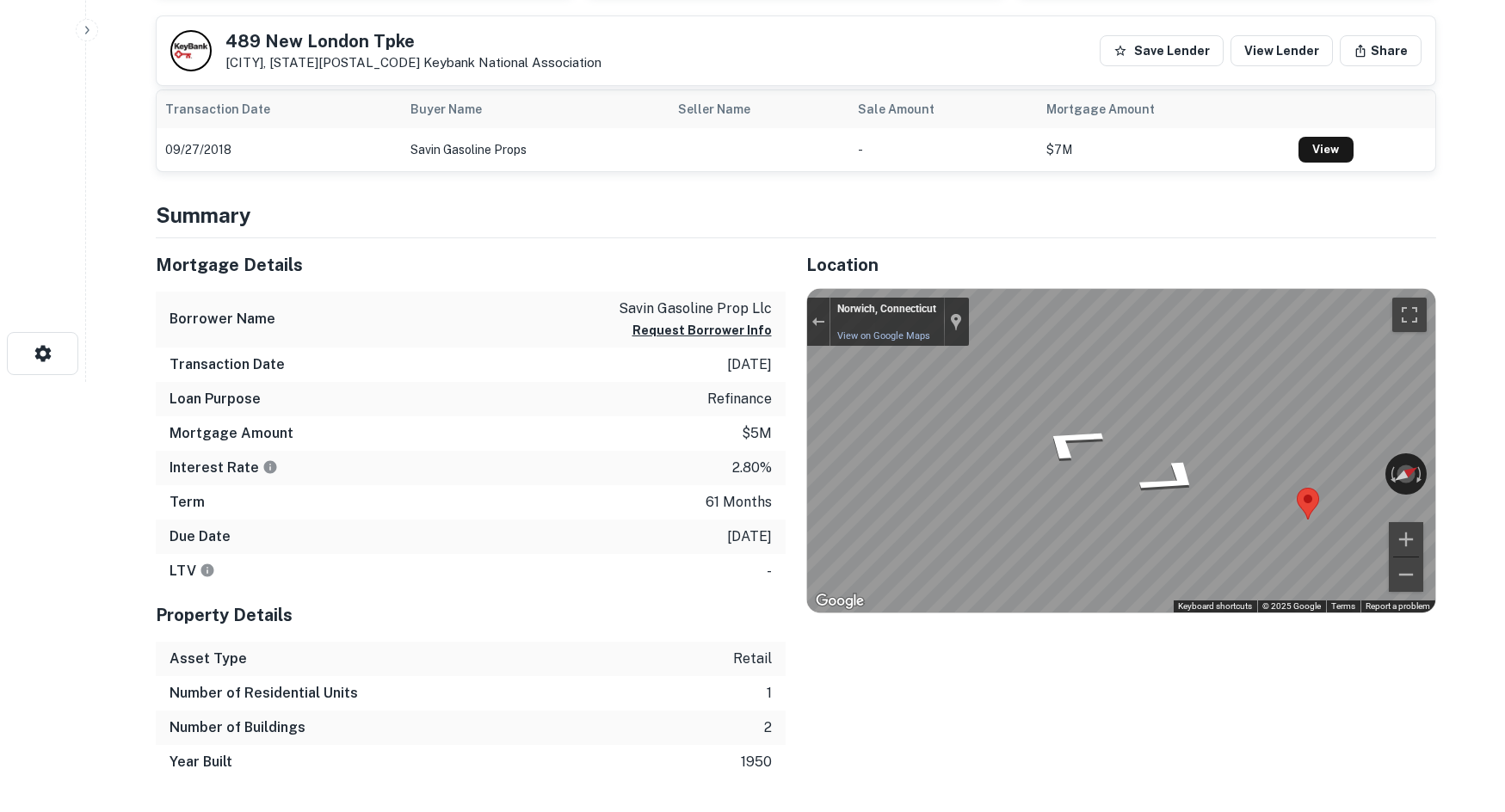 click on "Search         Borrowers         Contacts         Saved     Back to search 489 New London Tpke Norwich, CT06360    Keybank National Association Save Lender View Lender Share View Property Details Buyer Details Request to get contact info Request for contact information for  489 new london tpke Request Borrower Info Placeholder Field Display Field Another placeholder field and text Display Field Another placeholder field and text Display Field Another placeholder field and text Display Field Another placeholder field and text Display Field Another placeholder field and text Display Field Another placeholder field and text Placeholder Field Display Field Another placeholder field and text Display Field Another placeholder field and text Display Field Another placeholder field and text Display Field Another placeholder field and text Display Field Another placeholder field and text Display Field Another placeholder field and text Placeholder Field Display Field Another placeholder field and text -" at bounding box center (752, -24) 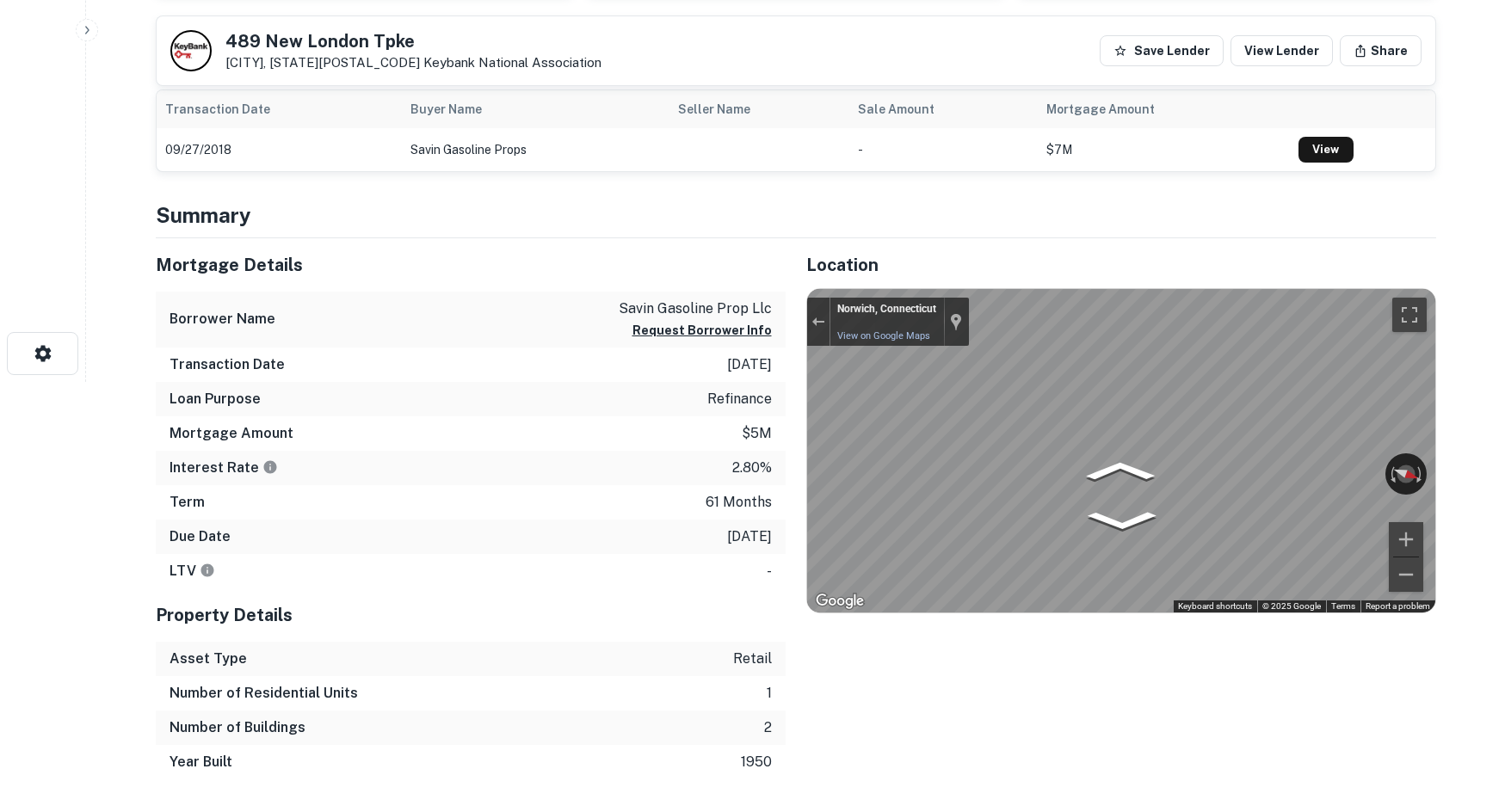 click on "Search         Borrowers         Contacts         Saved     Back to search 489 New London Tpke Norwich, CT06360    Keybank National Association Save Lender View Lender Share View Property Details Buyer Details Request to get contact info Request for contact information for  489 new london tpke Request Borrower Info Placeholder Field Display Field Another placeholder field and text Display Field Another placeholder field and text Display Field Another placeholder field and text Display Field Another placeholder field and text Display Field Another placeholder field and text Display Field Another placeholder field and text Placeholder Field Display Field Another placeholder field and text Display Field Another placeholder field and text Display Field Another placeholder field and text Display Field Another placeholder field and text Display Field Another placeholder field and text Display Field Another placeholder field and text Placeholder Field Display Field Another placeholder field and text -" at bounding box center [752, -24] 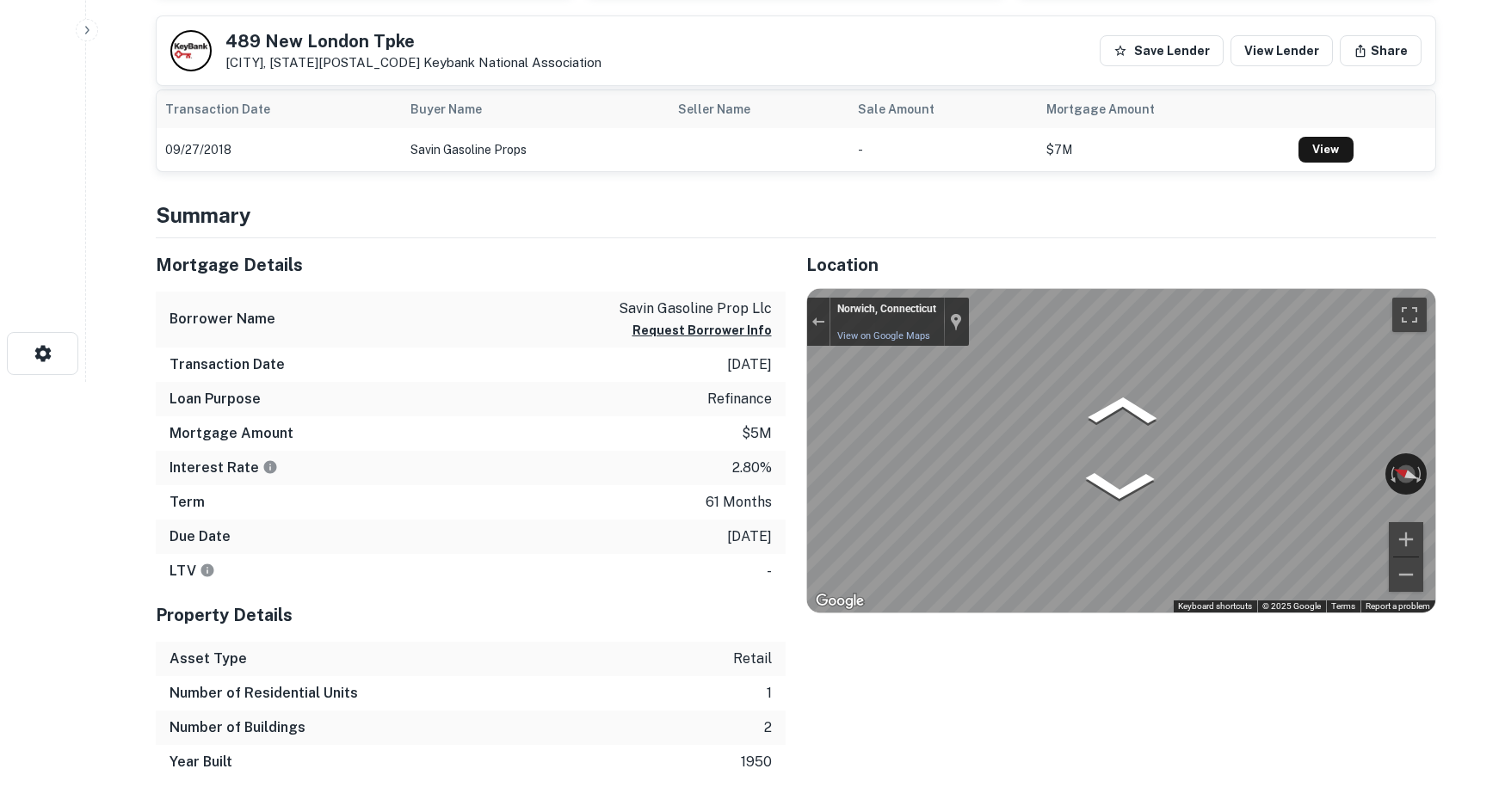 click on "Back to search 489 New London Tpke Norwich, CT06360    Keybank National Association Save Lender View Lender Share View Property Details Buyer Details Request to get contact info Request for contact information for  489 new london tpke Request Borrower Info Placeholder Field Display Field Another placeholder field and text Display Field Another placeholder field and text Display Field Another placeholder field and text Display Field Another placeholder field and text Display Field Another placeholder field and text Display Field Another placeholder field and text Placeholder Field Display Field Another placeholder field and text Display Field Another placeholder field and text Display Field Another placeholder field and text Display Field Another placeholder field and text Display Field Another placeholder field and text Display Field Another placeholder field and text Placeholder Field Display Field Another placeholder field and text Display Field Another placeholder field and text Display Field Display Field" at bounding box center [795, -24] 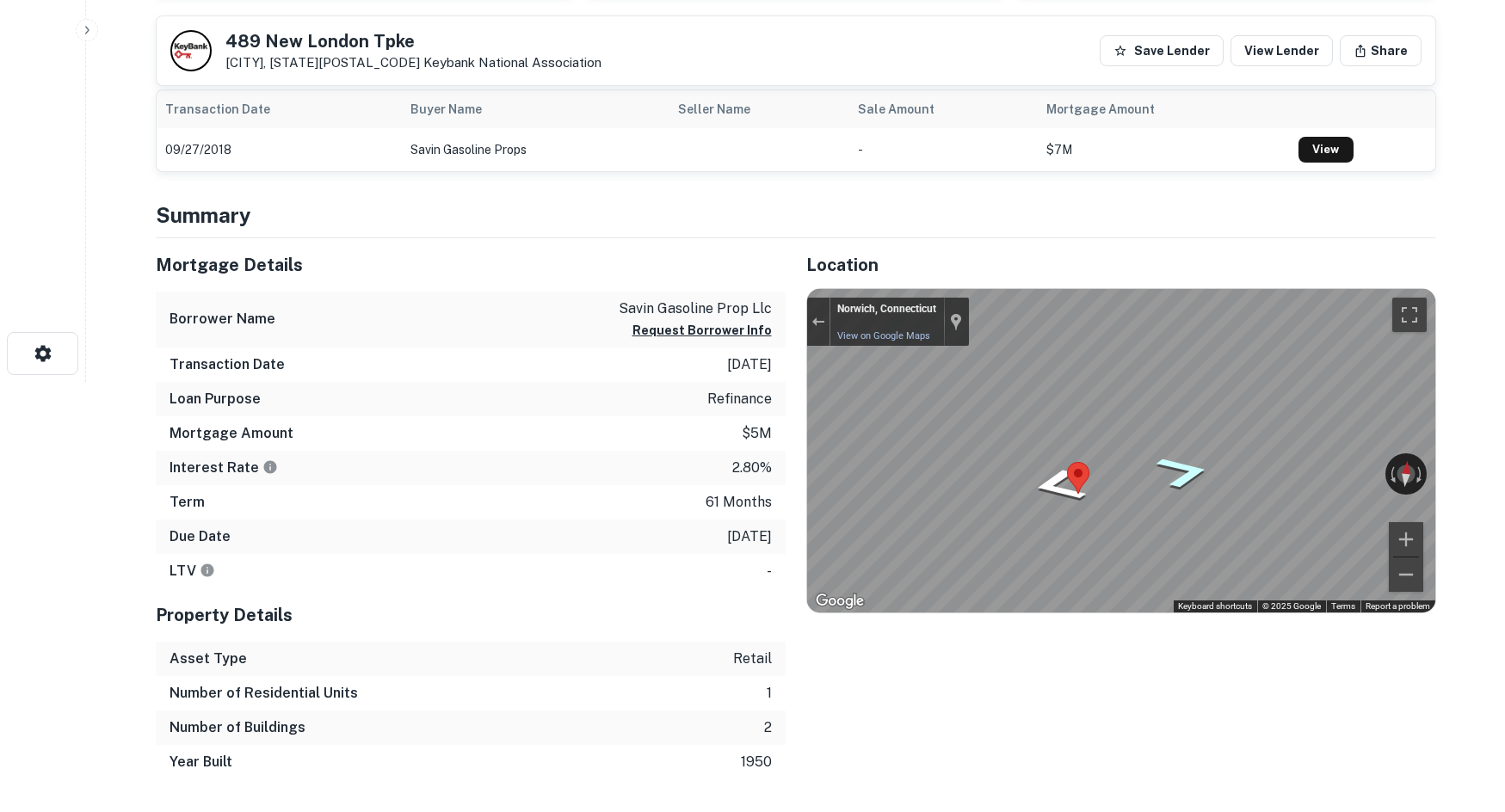 click on "← Move left → Move right ↑ Move up ↓ Move down + Zoom in - Zoom out             Norwich, Connecticut         Norwich, Connecticut            View on Google Maps        Custom Imagery                 This image is no longer available                                      Rotate the view          Keyboard shortcuts Map Data © 2025 Google © 2025 Google Terms Report a problem" at bounding box center [1121, 451] 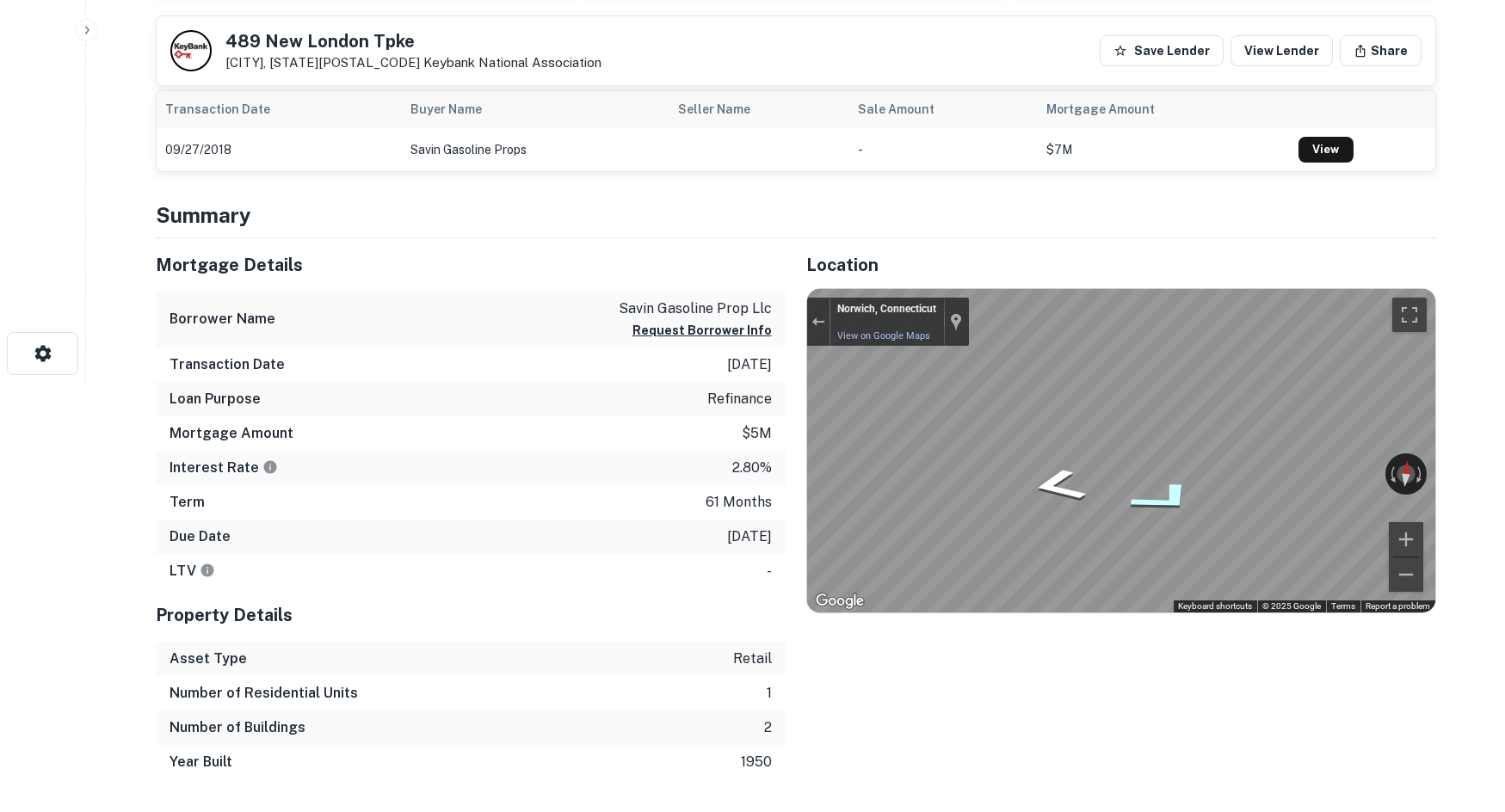 click 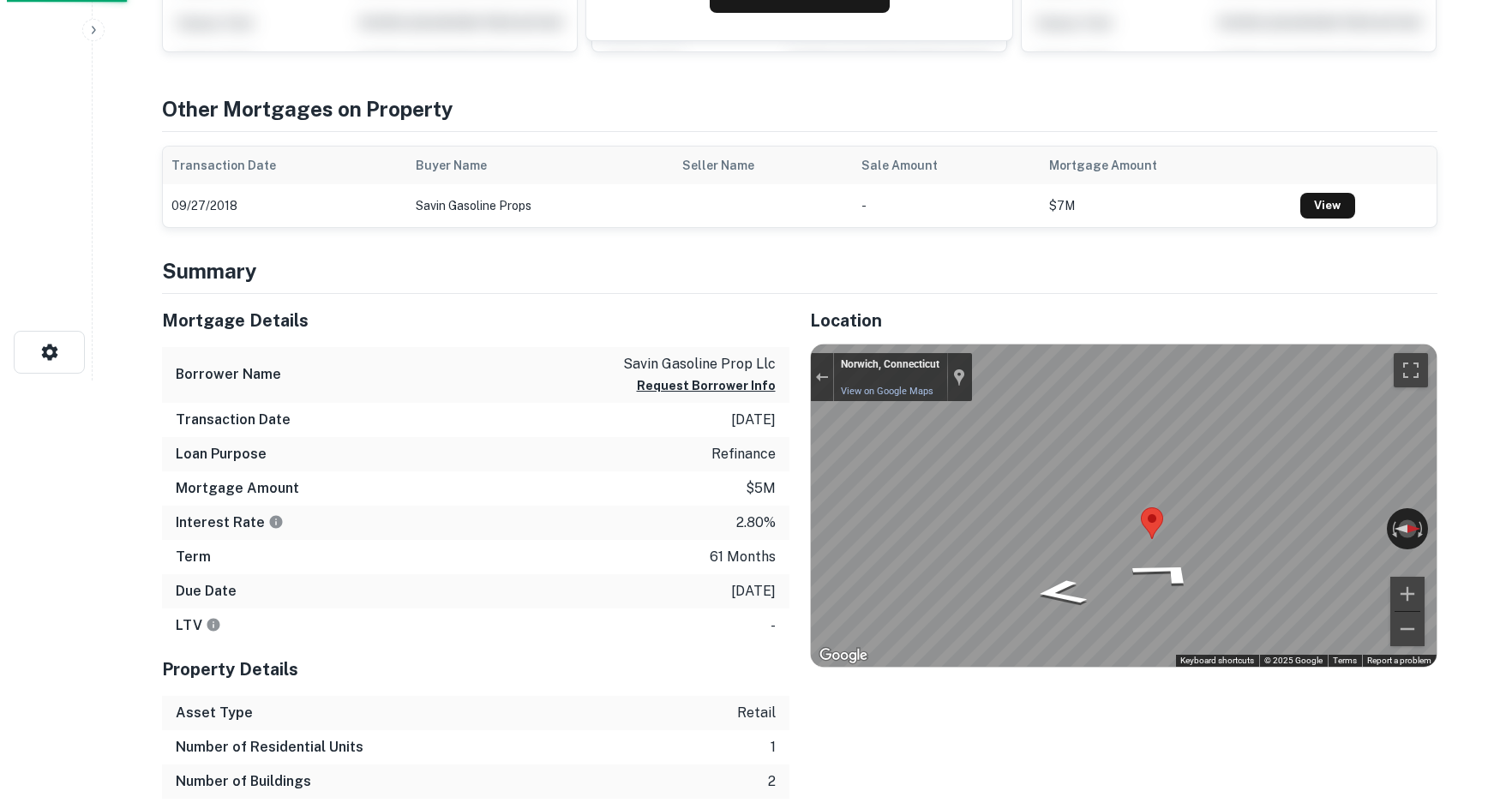 scroll, scrollTop: 0, scrollLeft: 0, axis: both 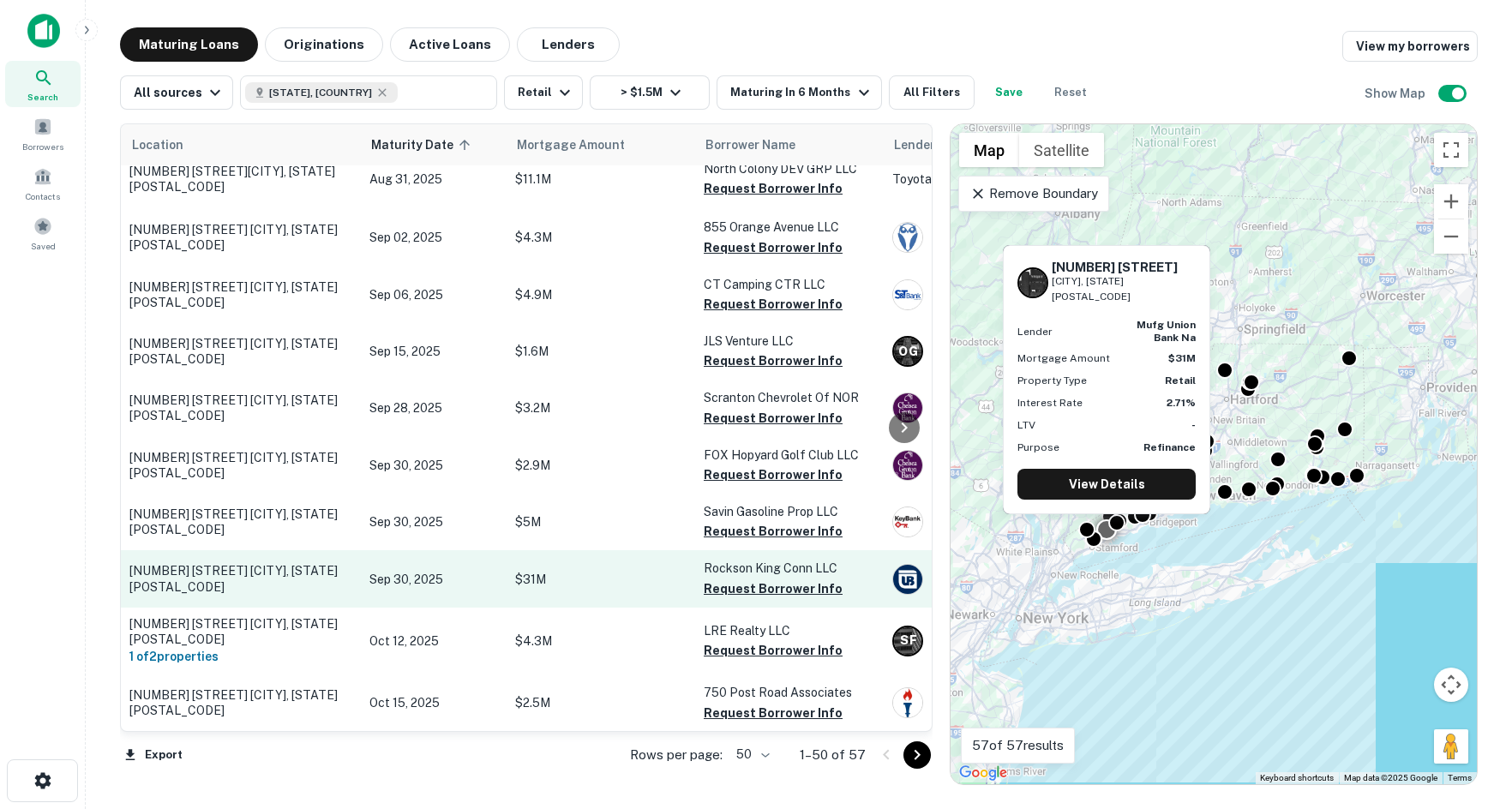 click on "$31M" at bounding box center (601, 578) 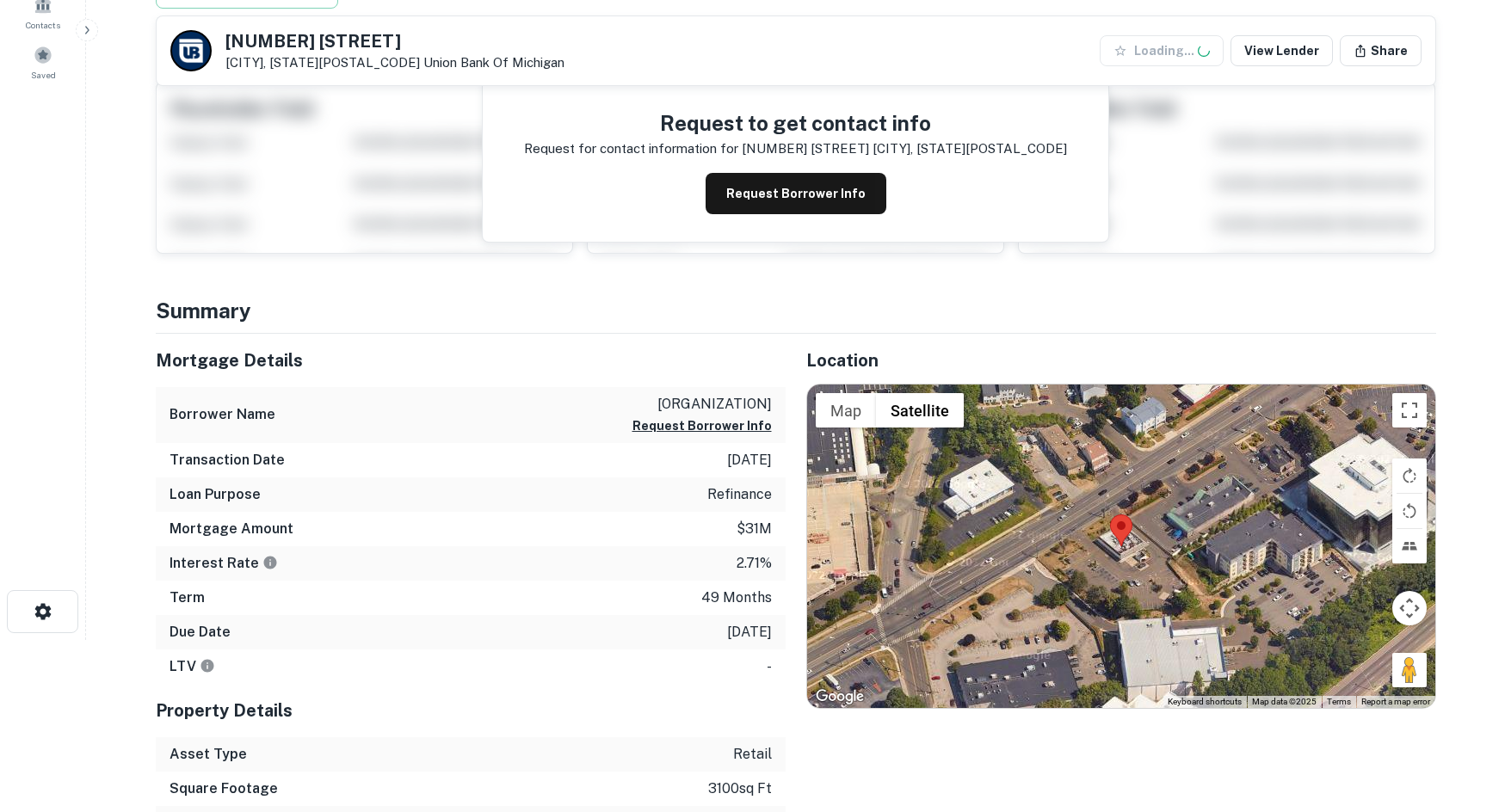 scroll, scrollTop: 258, scrollLeft: 0, axis: vertical 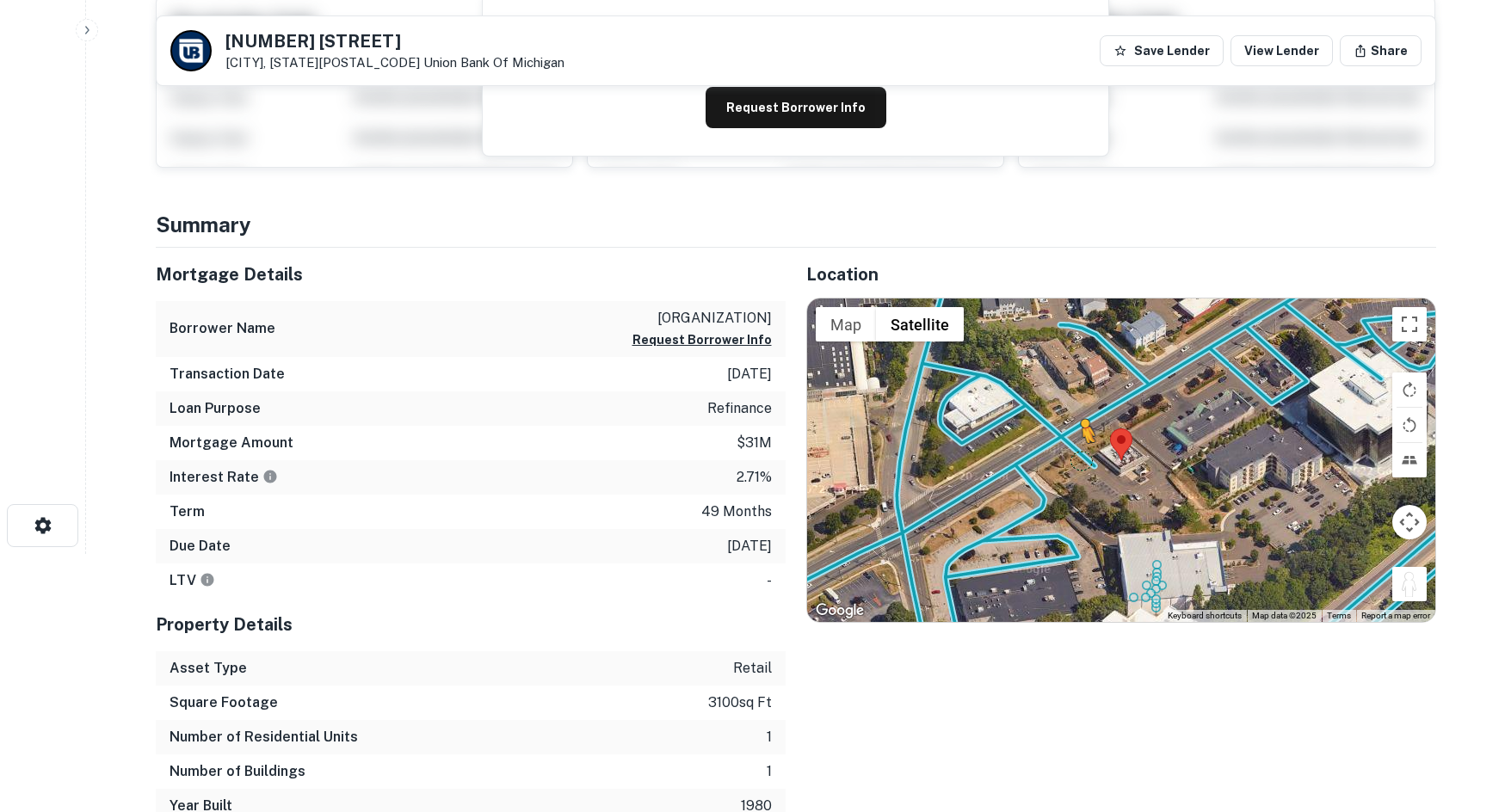 drag, startPoint x: 1422, startPoint y: 590, endPoint x: 1081, endPoint y: 458, distance: 365.65694 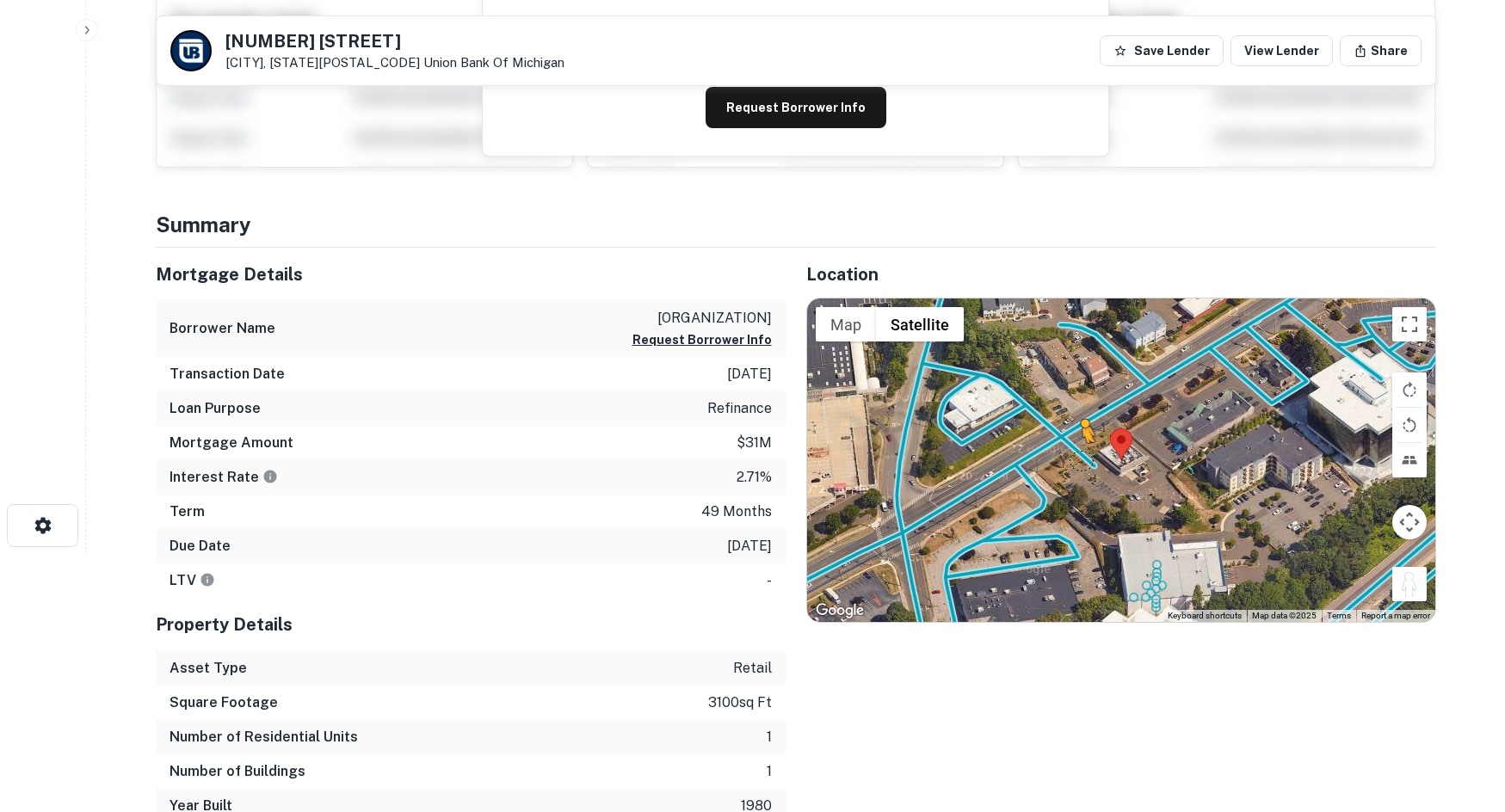 click on "To activate drag with keyboard, press Alt + Enter. Once in keyboard drag state, use the arrow keys to move the marker. To complete the drag, press the Enter key. To cancel, press Escape. Loading... Map Terrain Satellite Labels Keyboard shortcuts Map Data Map data ©2025 Map data ©2025 20 m  Click to toggle between metric and imperial units Terms Report a map error" at bounding box center [1121, 460] 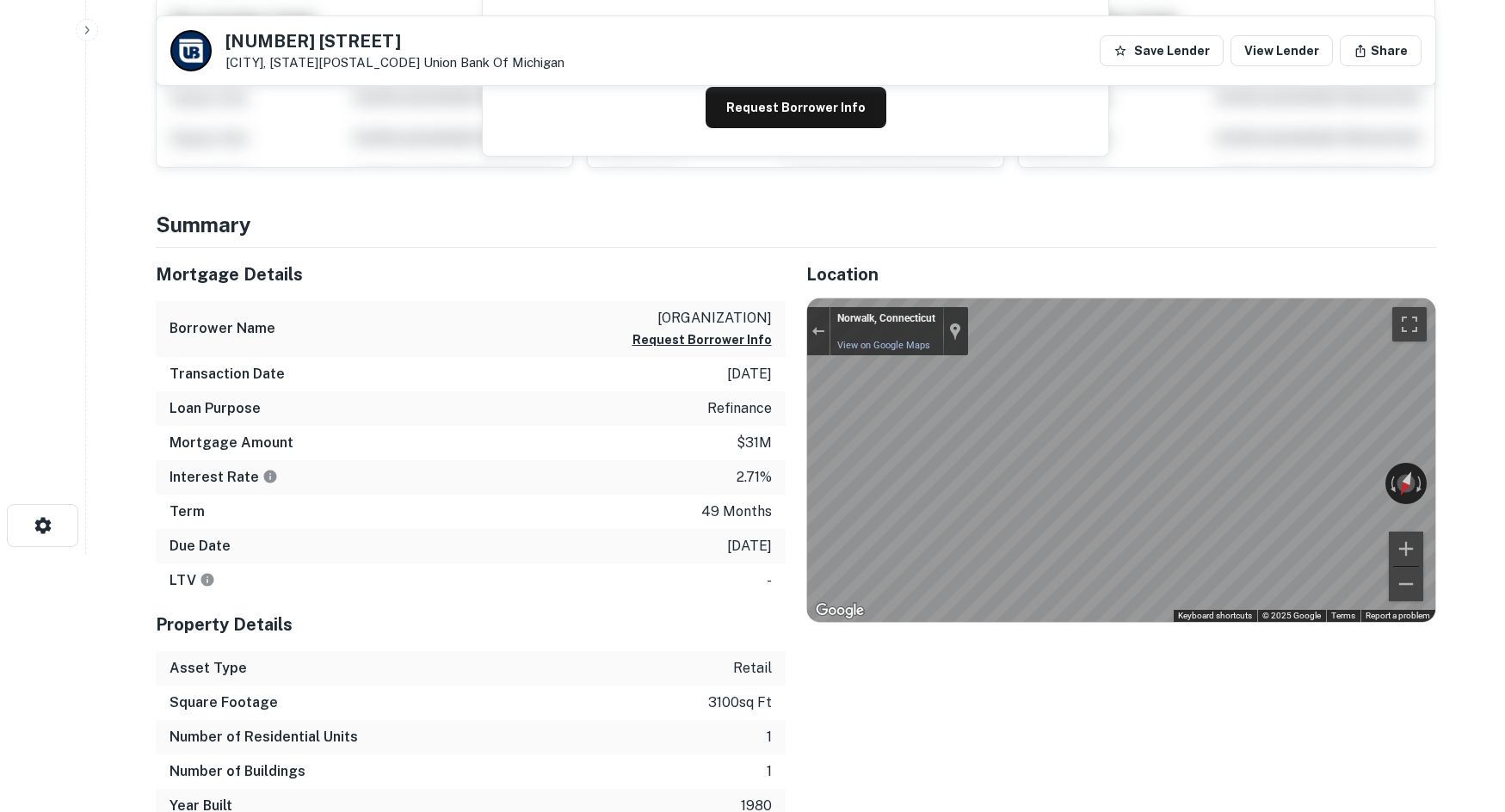 click on "Mortgage Details Borrower Name rockson king conn llc Request Borrower Info Transaction Date   9/22/2021 Loan Purpose   refinance Mortgage Amount   $31m Interest Rate   2.71% Term 49 months Due Date 9/30/2025 LTV   - Property Details Asset Type retail Square Footage 3100  sq ft Number of Residential Units 1 Number of Buildings 1 Year Built 1980 Location ← Move left → Move right ↑ Move up ↓ Move down + Zoom in - Zoom out Home Jump left by 75% End Jump right by 75% Page Up Jump up by 75% Page Down Jump down by 75% To activate drag with keyboard, press Alt + Enter. Once in keyboard drag state, use the arrow keys to move the marker. To complete the drag, press the Enter key. To cancel, press Escape. Loading... Map Terrain Satellite Labels Keyboard shortcuts Map Data Map data ©2025 Map data ©2025 20 m  Click to toggle between metric and imperial units Terms Report a map error                 ← Move left → Move right ↑ Move up ↓ Move down + Zoom in - Zoom out             Norwalk, Connecticut" at bounding box center (786, 535) 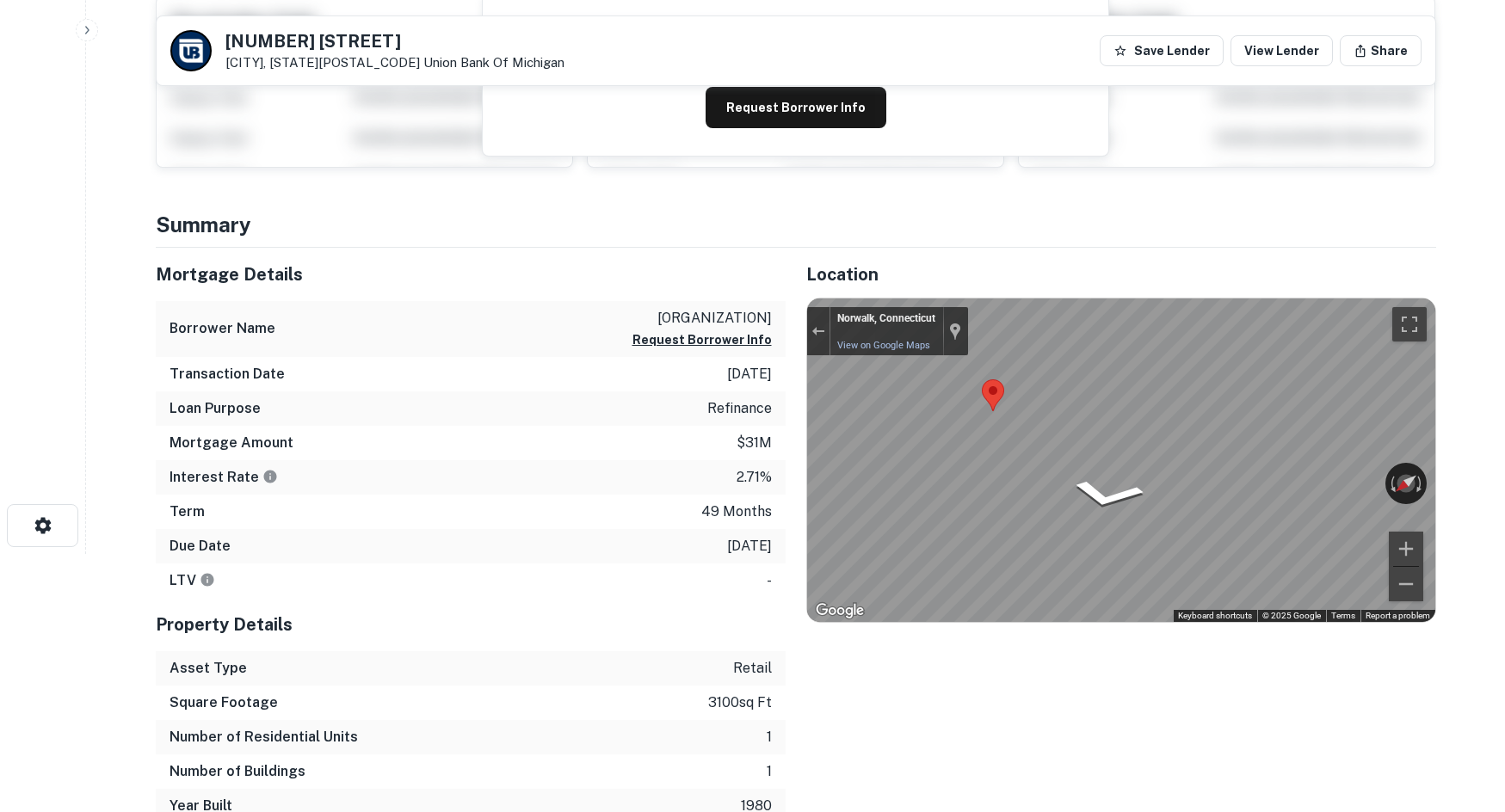 click on "Back to search 575 Connecticut Ave Norwalk, CT06854    Union Bank Of Michigan Save Lender View Lender Share View Property Details Buyer Details Request to get contact info Request for contact information for  575 connecticut ave Request Borrower Info Placeholder Field Display Field Another placeholder field and text Display Field Another placeholder field and text Display Field Another placeholder field and text Display Field Another placeholder field and text Display Field Another placeholder field and text Display Field Another placeholder field and text Placeholder Field Display Field Another placeholder field and text Display Field Another placeholder field and text Display Field Another placeholder field and text Display Field Another placeholder field and text Display Field Another placeholder field and text Display Field Another placeholder field and text Placeholder Field Display Field Another placeholder field and text Display Field Another placeholder field and text Display Field Display Field" at bounding box center [796, 1362] 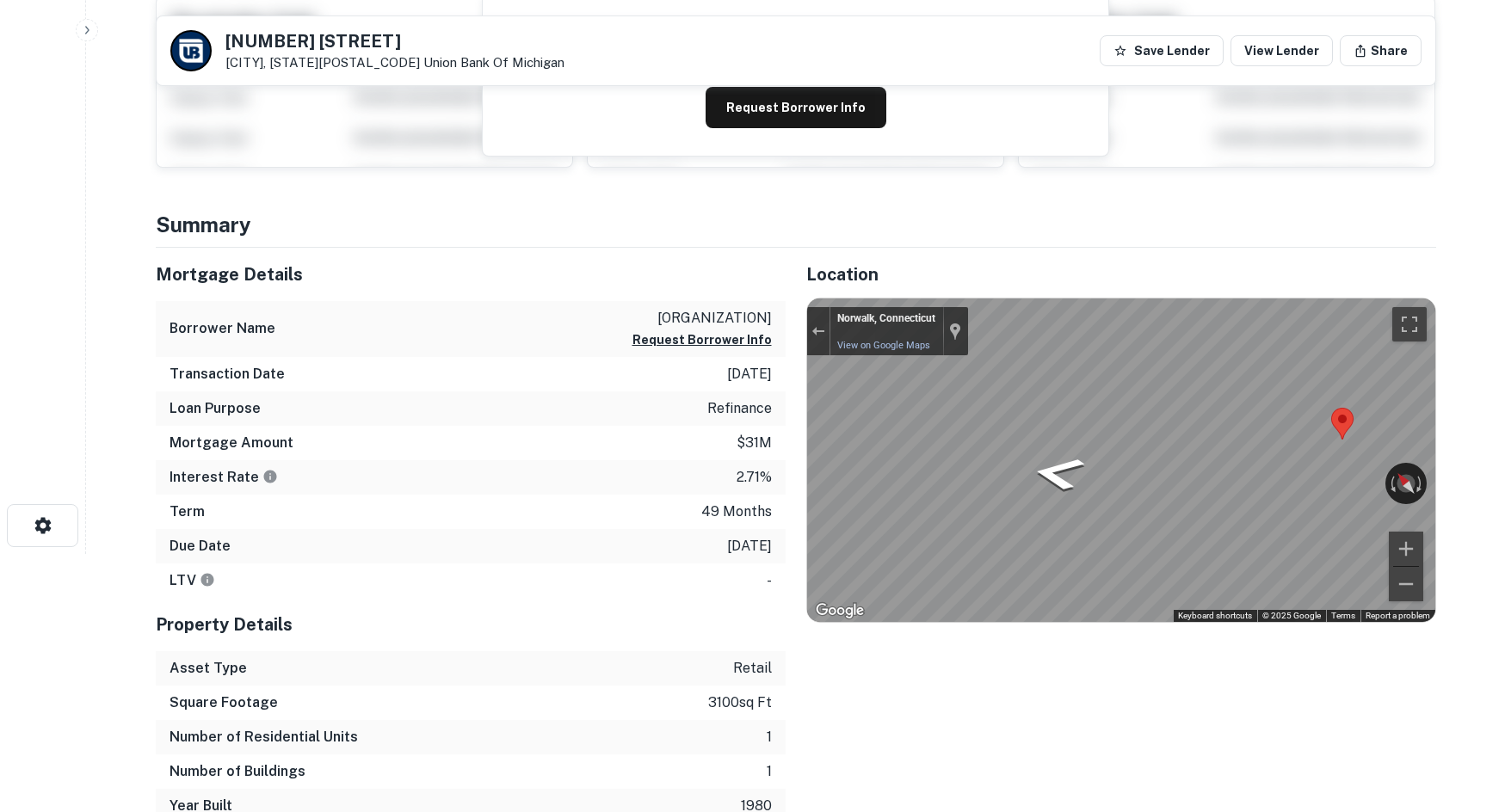 click on "Back to search 575 Connecticut Ave Norwalk, CT06854    Union Bank Of Michigan Save Lender View Lender Share View Property Details Buyer Details Request to get contact info Request for contact information for  575 connecticut ave Request Borrower Info Placeholder Field Display Field Another placeholder field and text Display Field Another placeholder field and text Display Field Another placeholder field and text Display Field Another placeholder field and text Display Field Another placeholder field and text Display Field Another placeholder field and text Placeholder Field Display Field Another placeholder field and text Display Field Another placeholder field and text Display Field Another placeholder field and text Display Field Another placeholder field and text Display Field Another placeholder field and text Display Field Another placeholder field and text Placeholder Field Display Field Another placeholder field and text Display Field Another placeholder field and text Display Field Display Field" at bounding box center [795, 148] 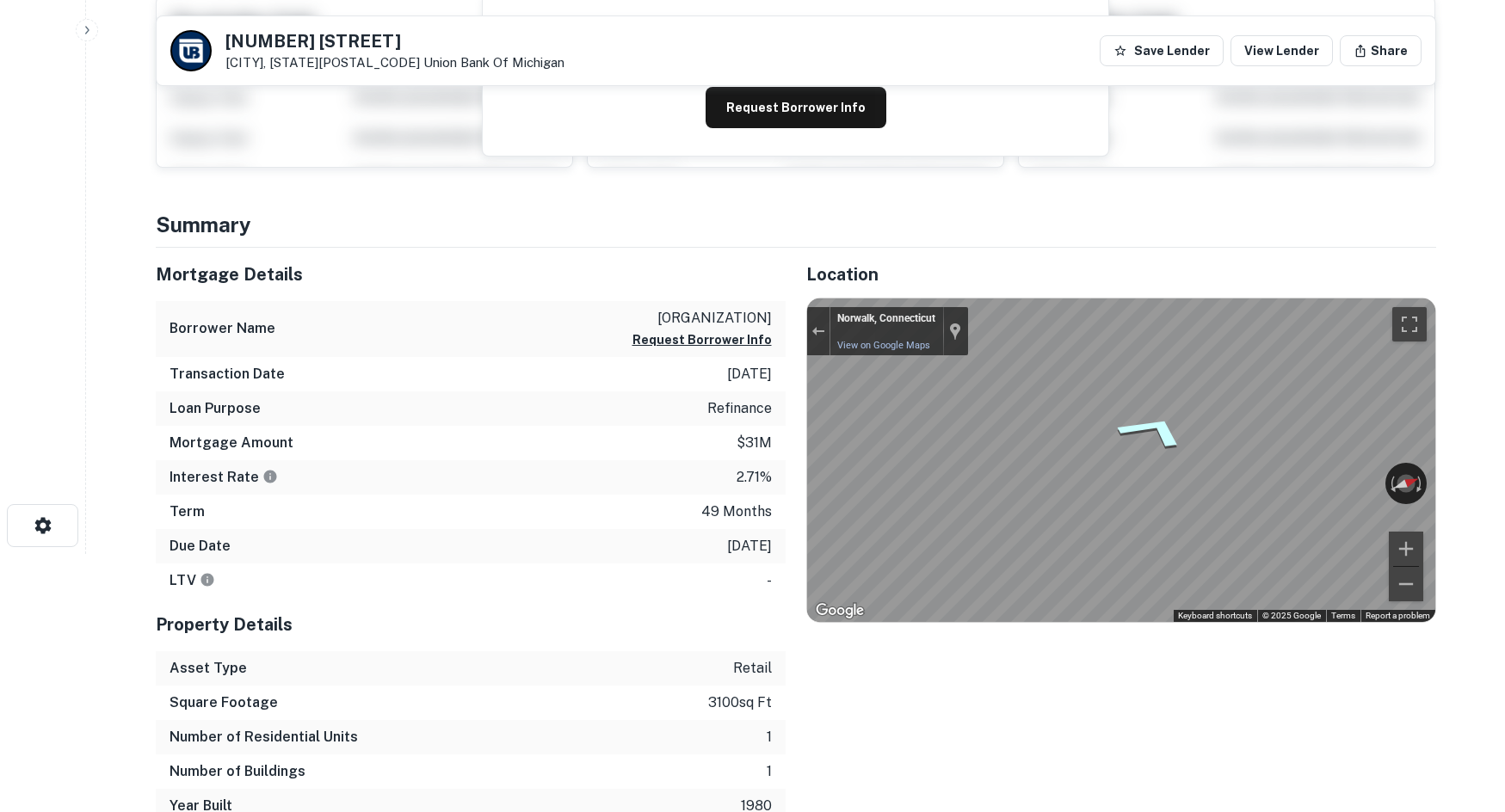 click 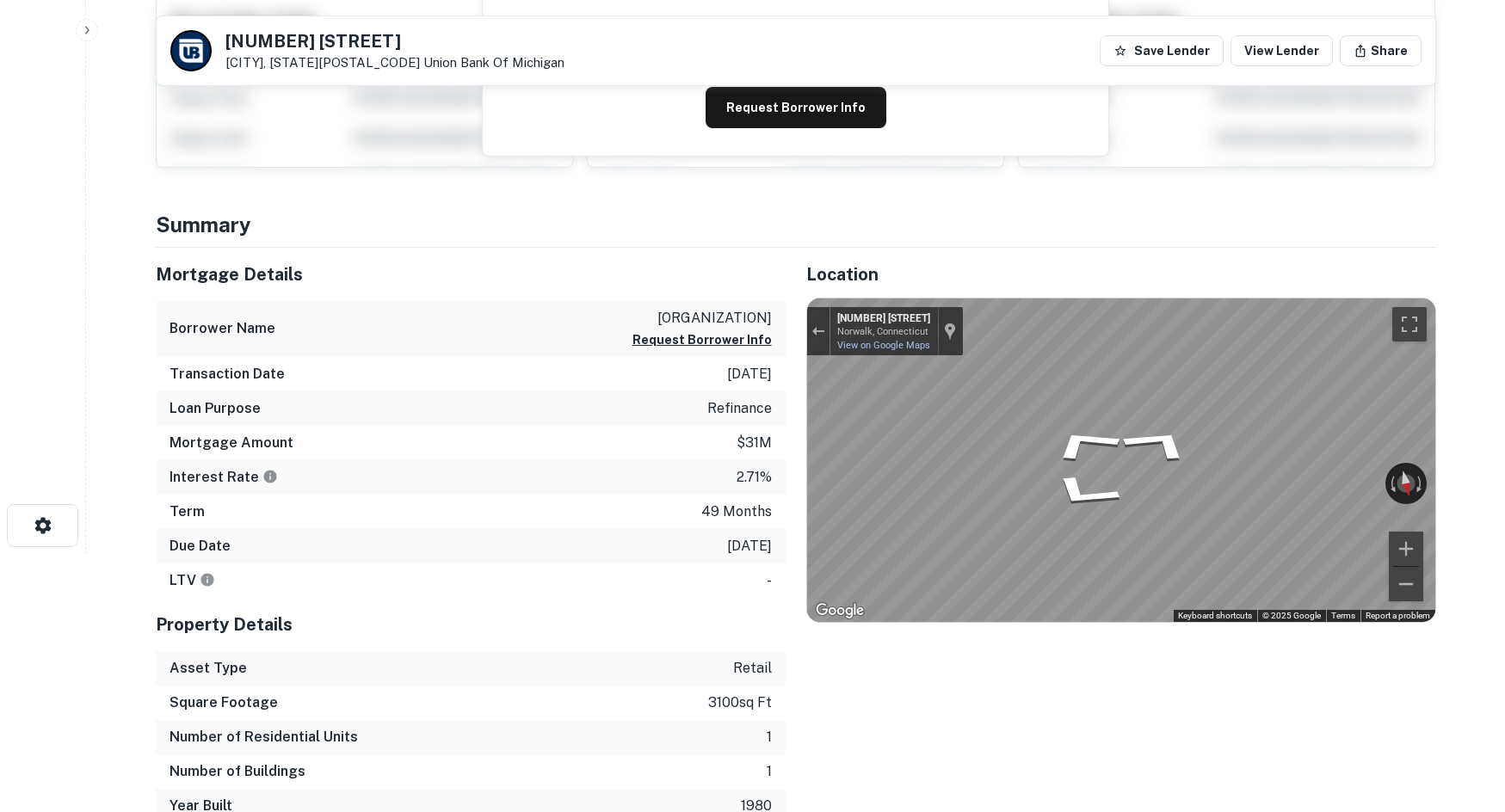 click on "Back to search 575 Connecticut Ave Norwalk, CT06854    Union Bank Of Michigan Save Lender View Lender Share View Property Details Buyer Details Request to get contact info Request for contact information for  575 connecticut ave Request Borrower Info Placeholder Field Display Field Another placeholder field and text Display Field Another placeholder field and text Display Field Another placeholder field and text Display Field Another placeholder field and text Display Field Another placeholder field and text Display Field Another placeholder field and text Placeholder Field Display Field Another placeholder field and text Display Field Another placeholder field and text Display Field Another placeholder field and text Display Field Another placeholder field and text Display Field Another placeholder field and text Display Field Another placeholder field and text Placeholder Field Display Field Another placeholder field and text Display Field Another placeholder field and text Display Field Display Field" at bounding box center [795, 148] 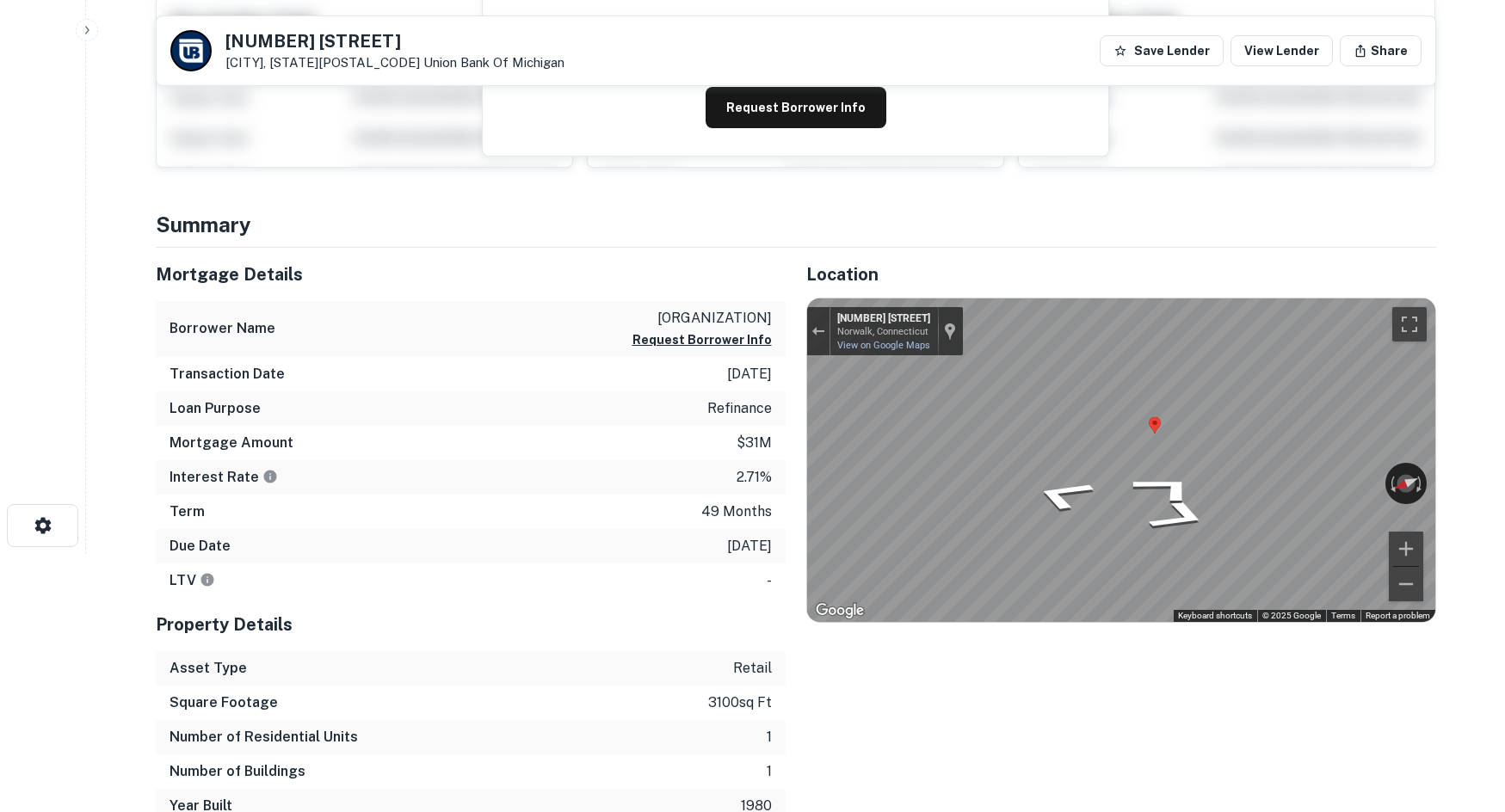click on "Back to search 575 Connecticut Ave Norwalk, CT06854    Union Bank Of Michigan Save Lender View Lender Share View Property Details Buyer Details Request to get contact info Request for contact information for  575 connecticut ave Request Borrower Info Placeholder Field Display Field Another placeholder field and text Display Field Another placeholder field and text Display Field Another placeholder field and text Display Field Another placeholder field and text Display Field Another placeholder field and text Display Field Another placeholder field and text Placeholder Field Display Field Another placeholder field and text Display Field Another placeholder field and text Display Field Another placeholder field and text Display Field Another placeholder field and text Display Field Another placeholder field and text Display Field Another placeholder field and text Placeholder Field Display Field Another placeholder field and text Display Field Another placeholder field and text Display Field Display Field" at bounding box center [795, 148] 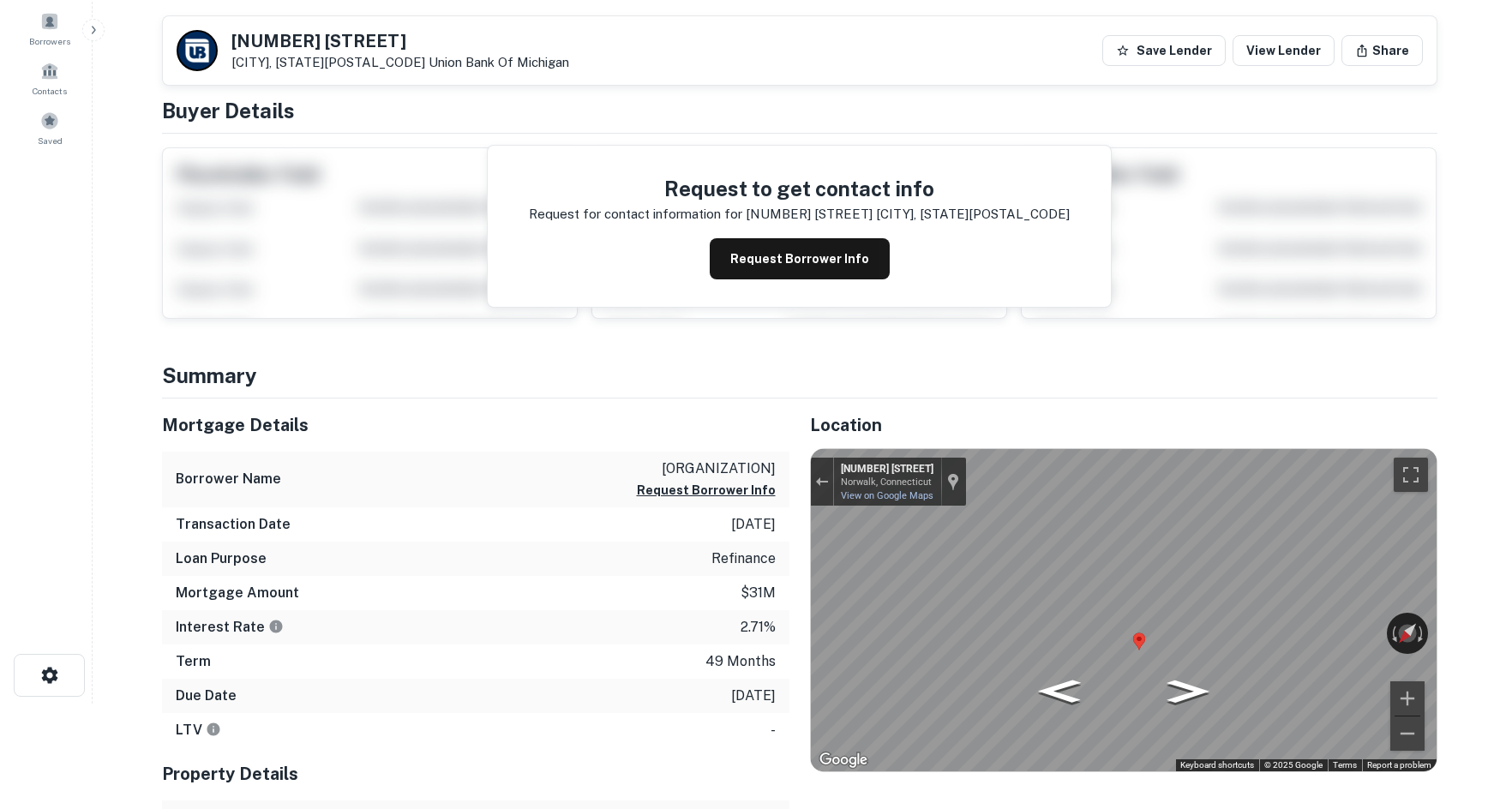 scroll, scrollTop: 0, scrollLeft: 0, axis: both 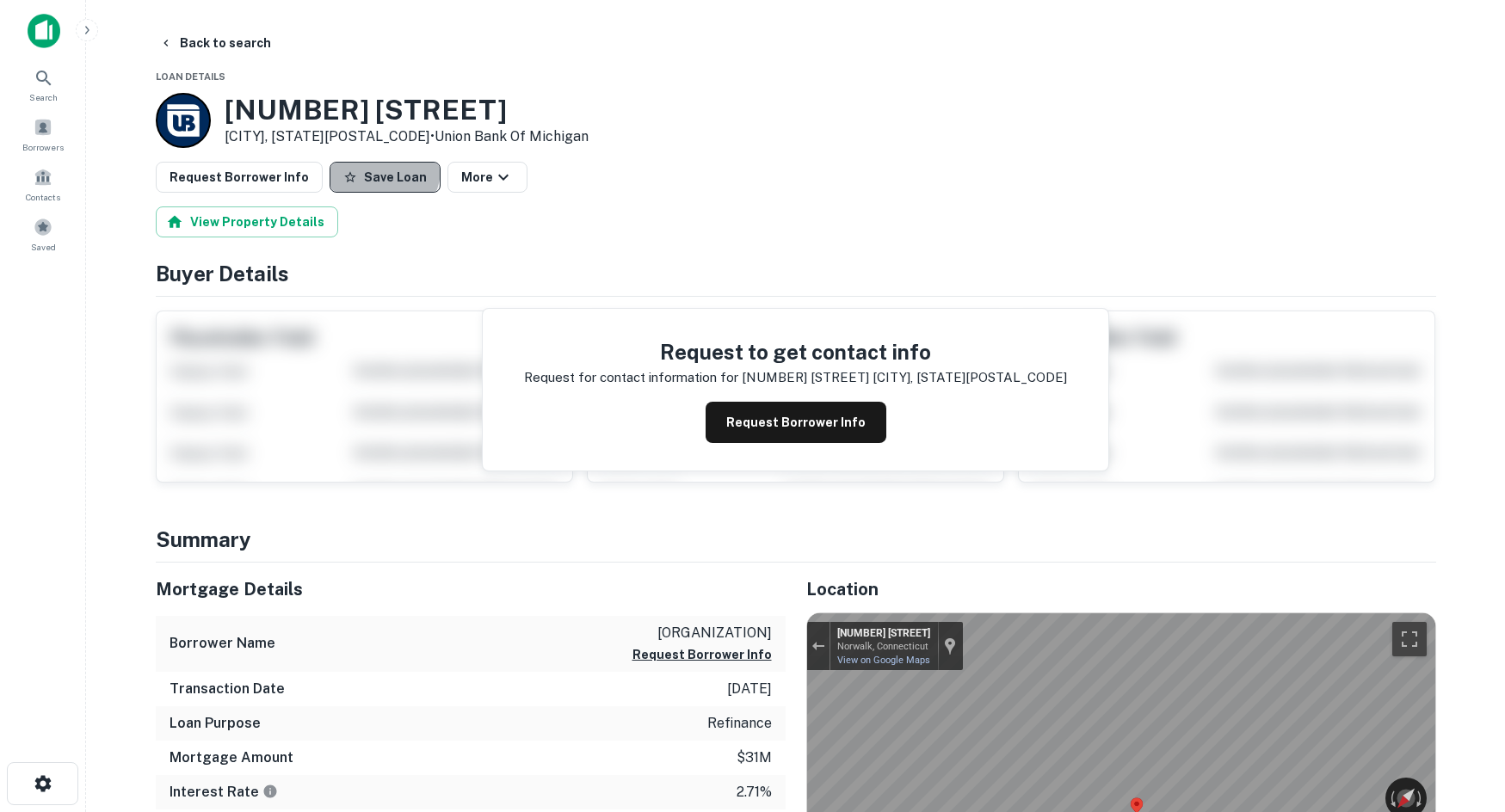 click on "Save Loan" at bounding box center [385, 177] 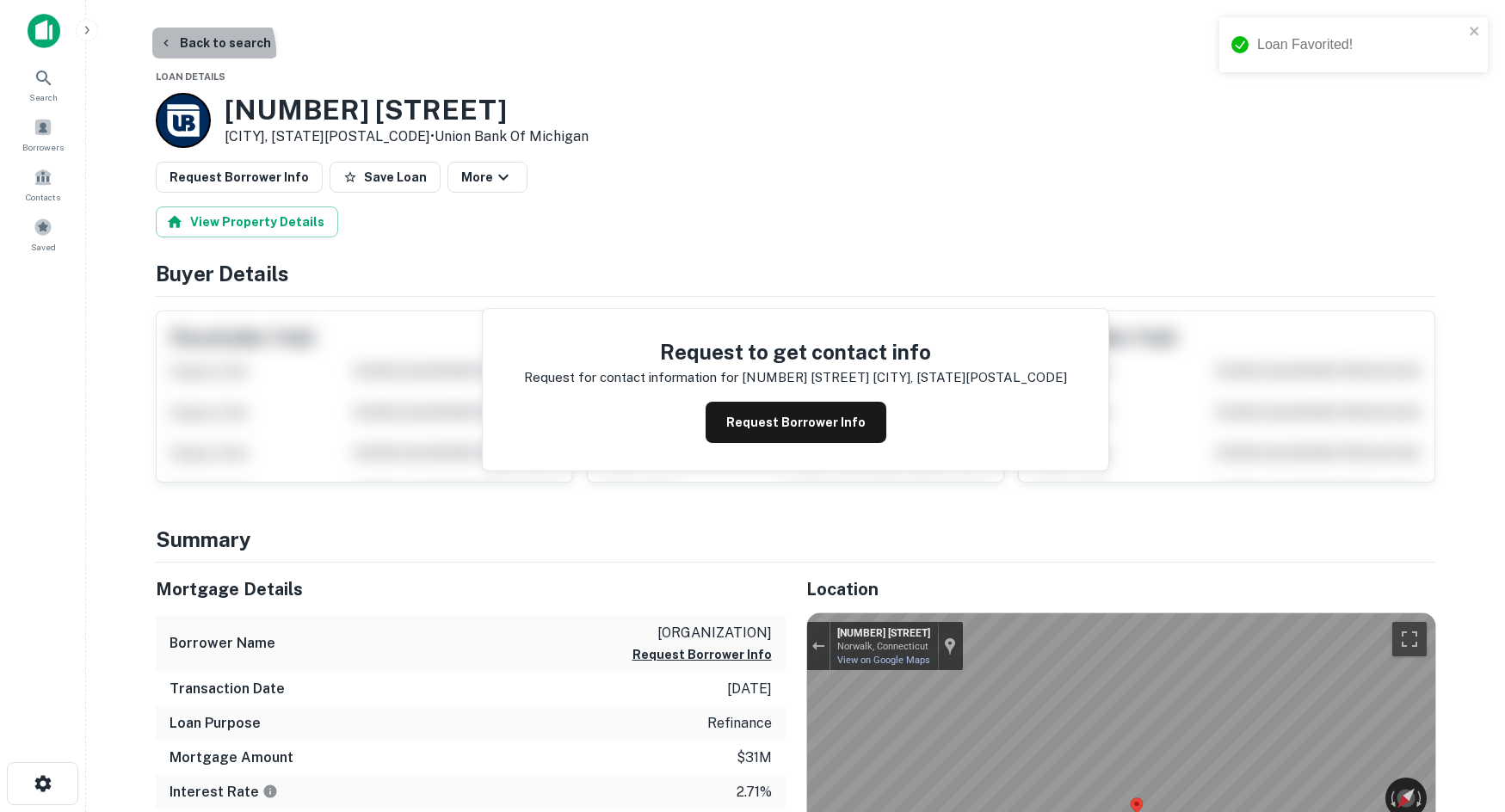 click on "Back to search" at bounding box center [215, 43] 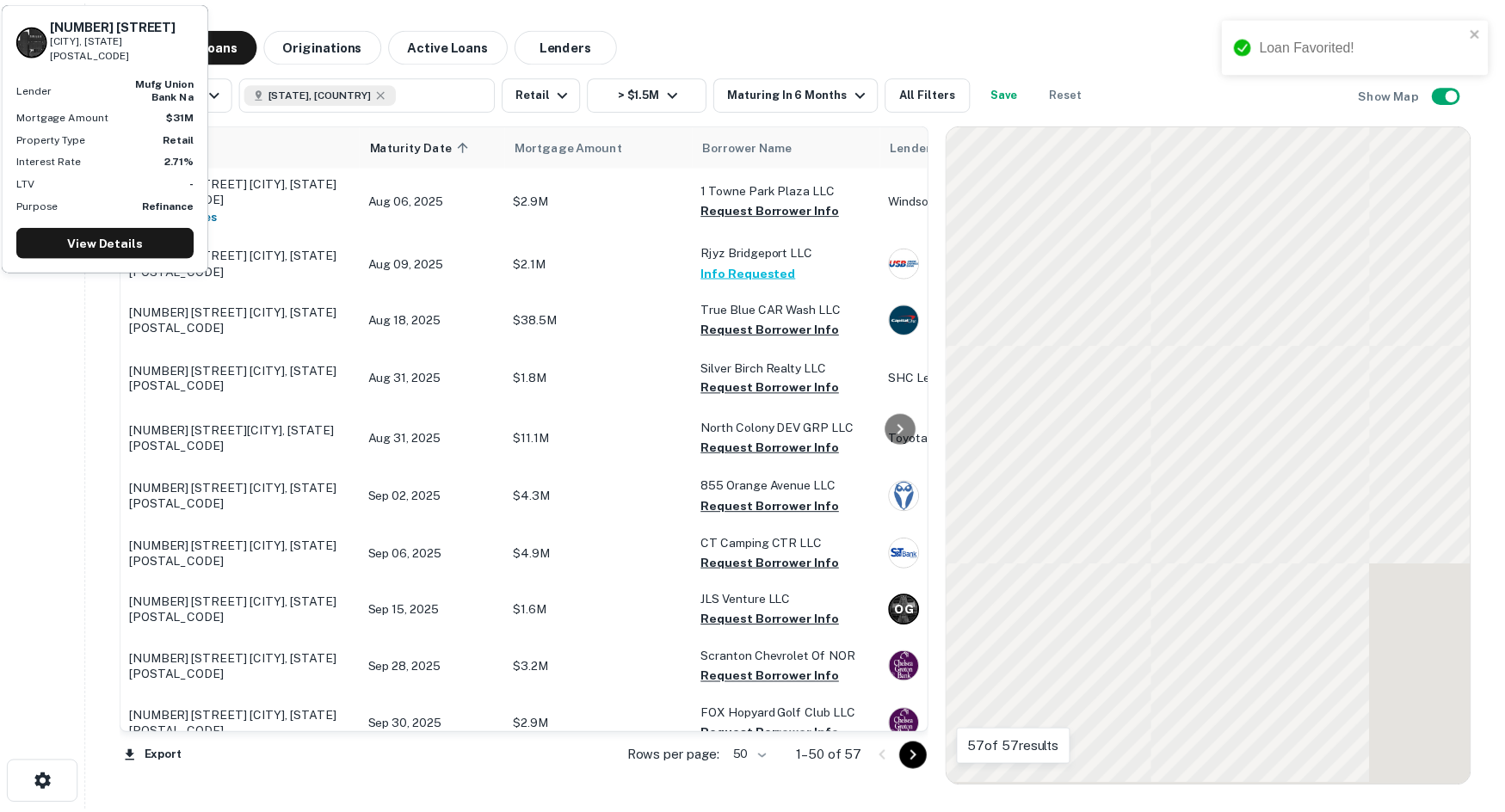 scroll, scrollTop: 258, scrollLeft: 0, axis: vertical 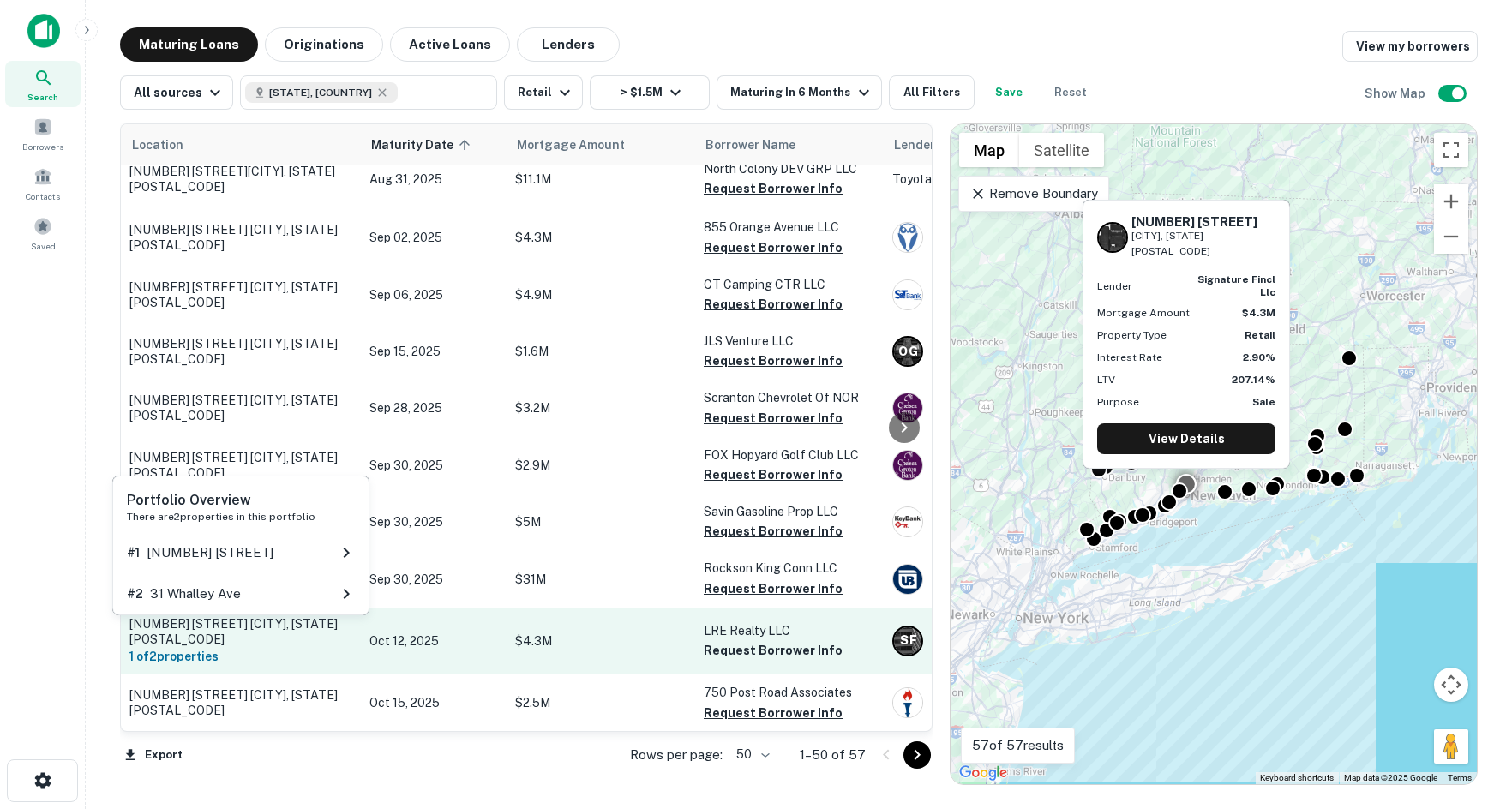 click on "1 of  2  properties" at bounding box center (241, 656) 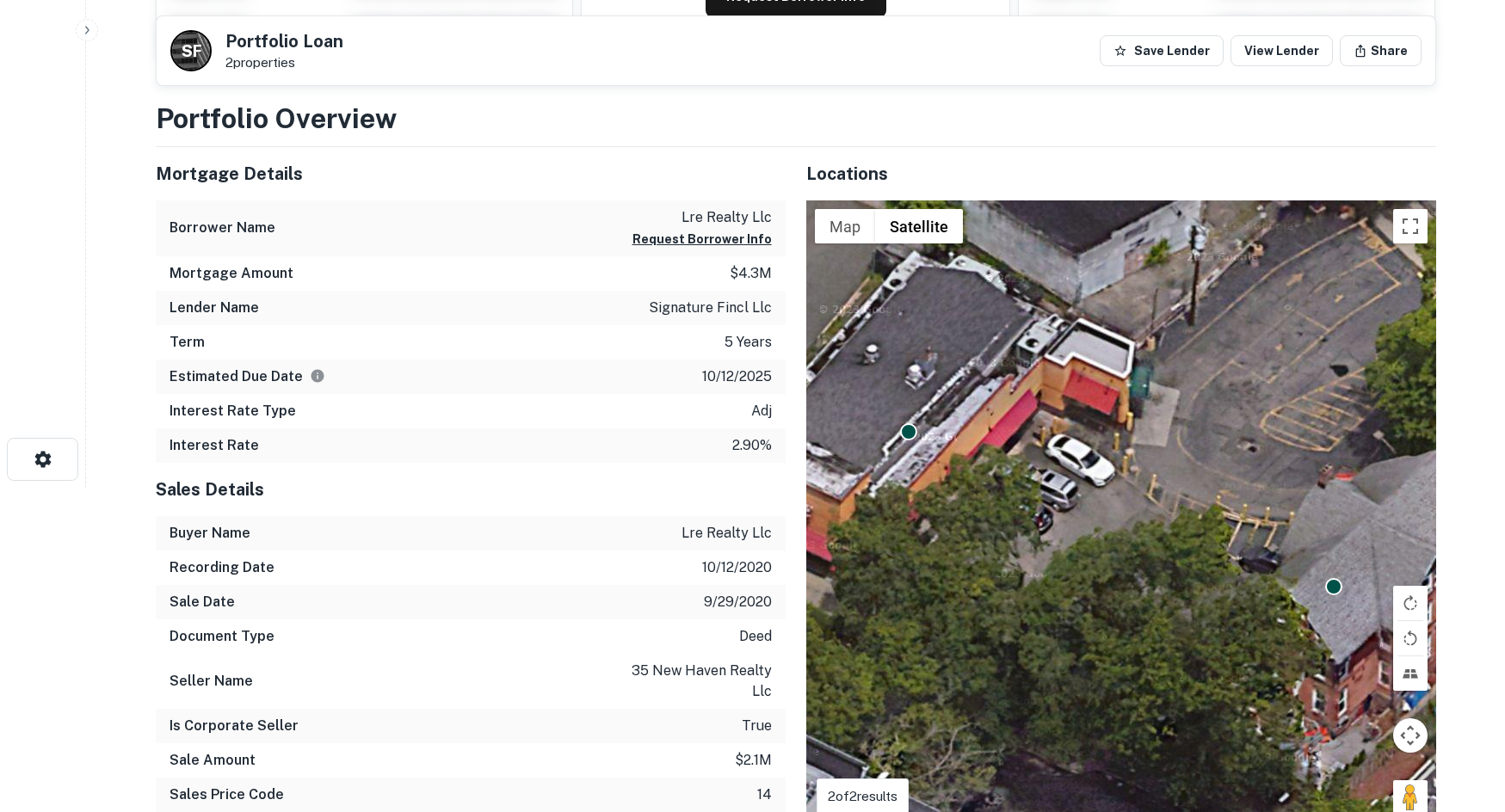 scroll, scrollTop: 344, scrollLeft: 0, axis: vertical 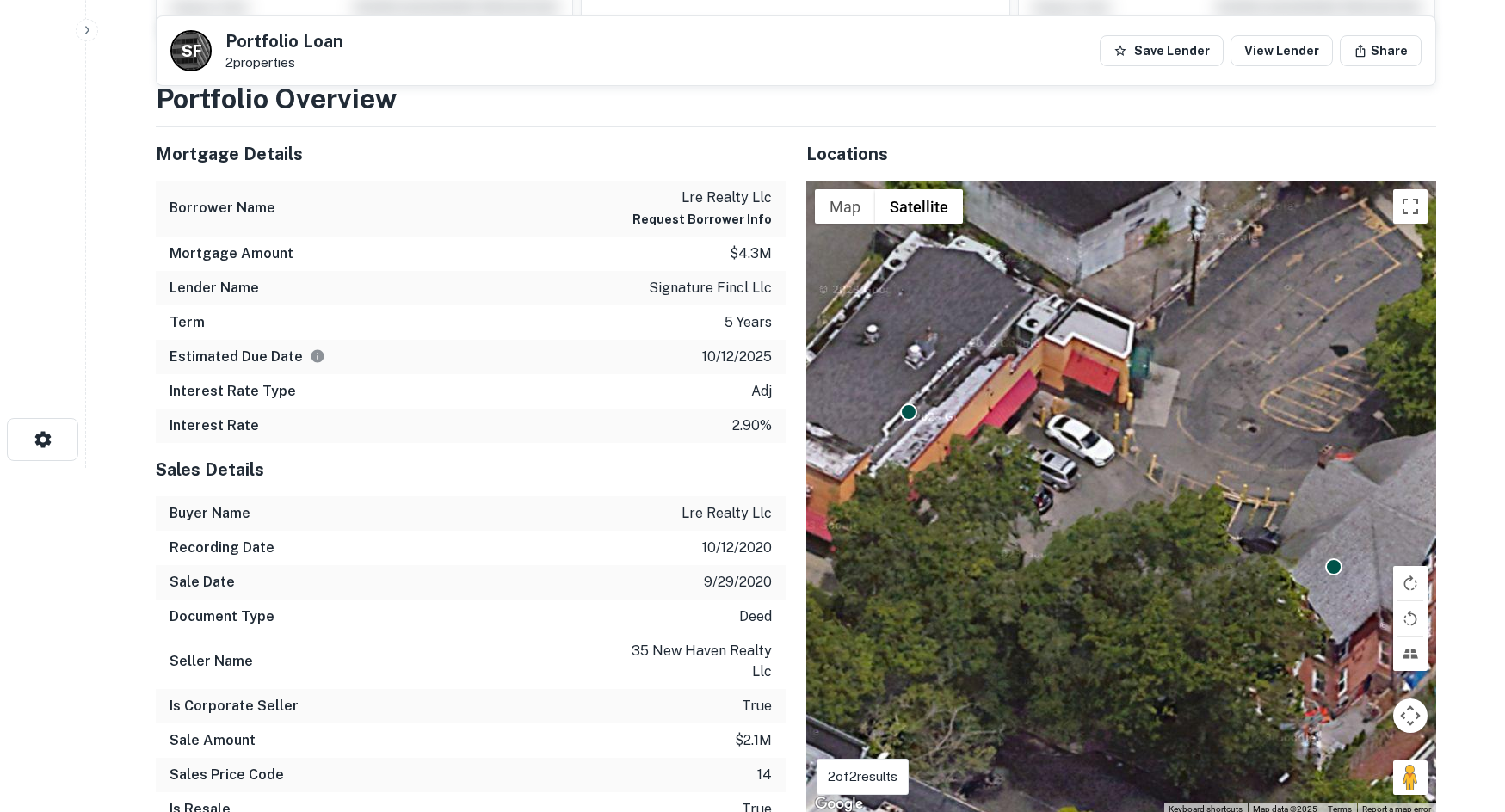drag, startPoint x: 689, startPoint y: 455, endPoint x: 612, endPoint y: 455, distance: 77 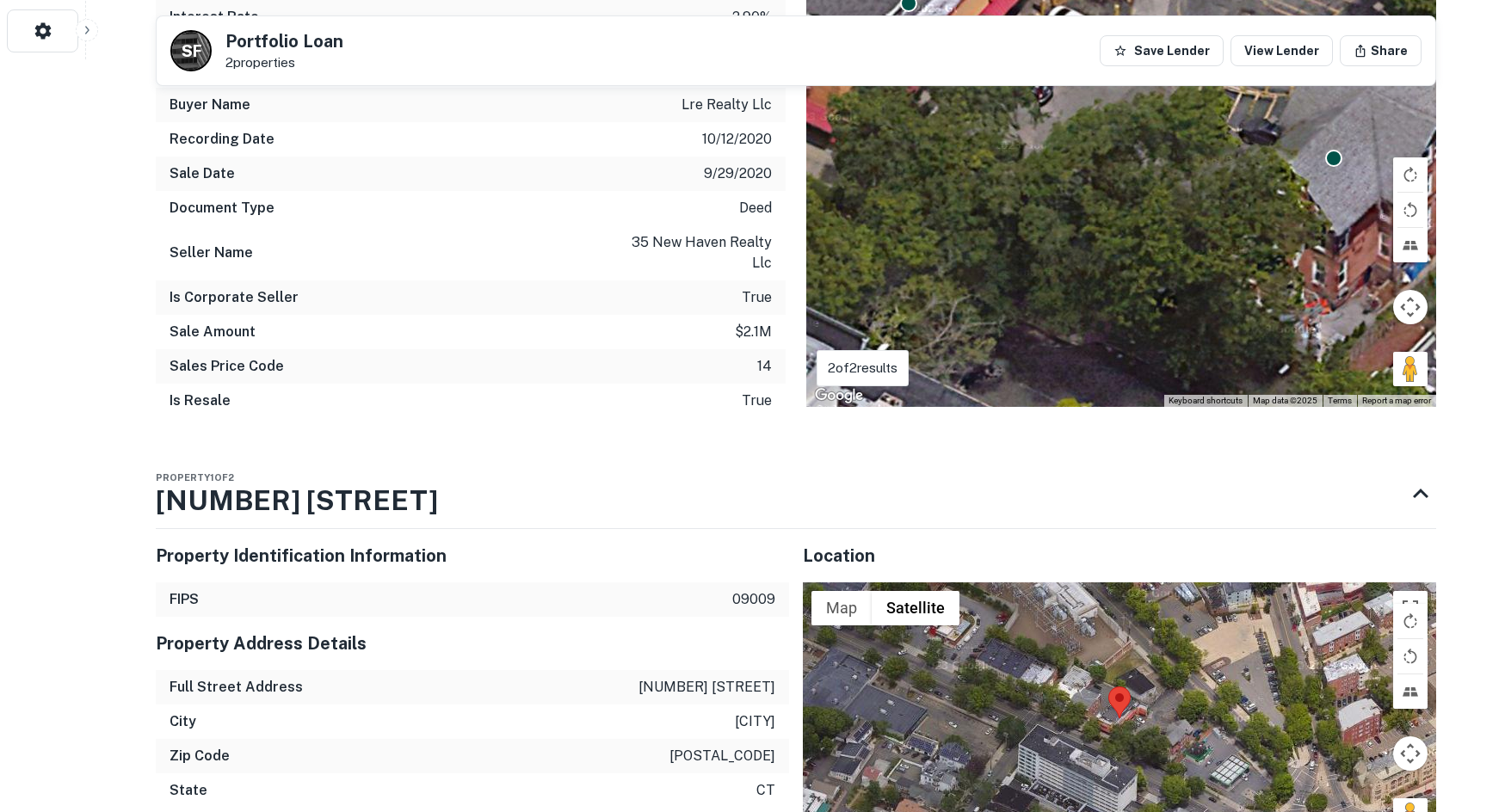 scroll, scrollTop: 502, scrollLeft: 0, axis: vertical 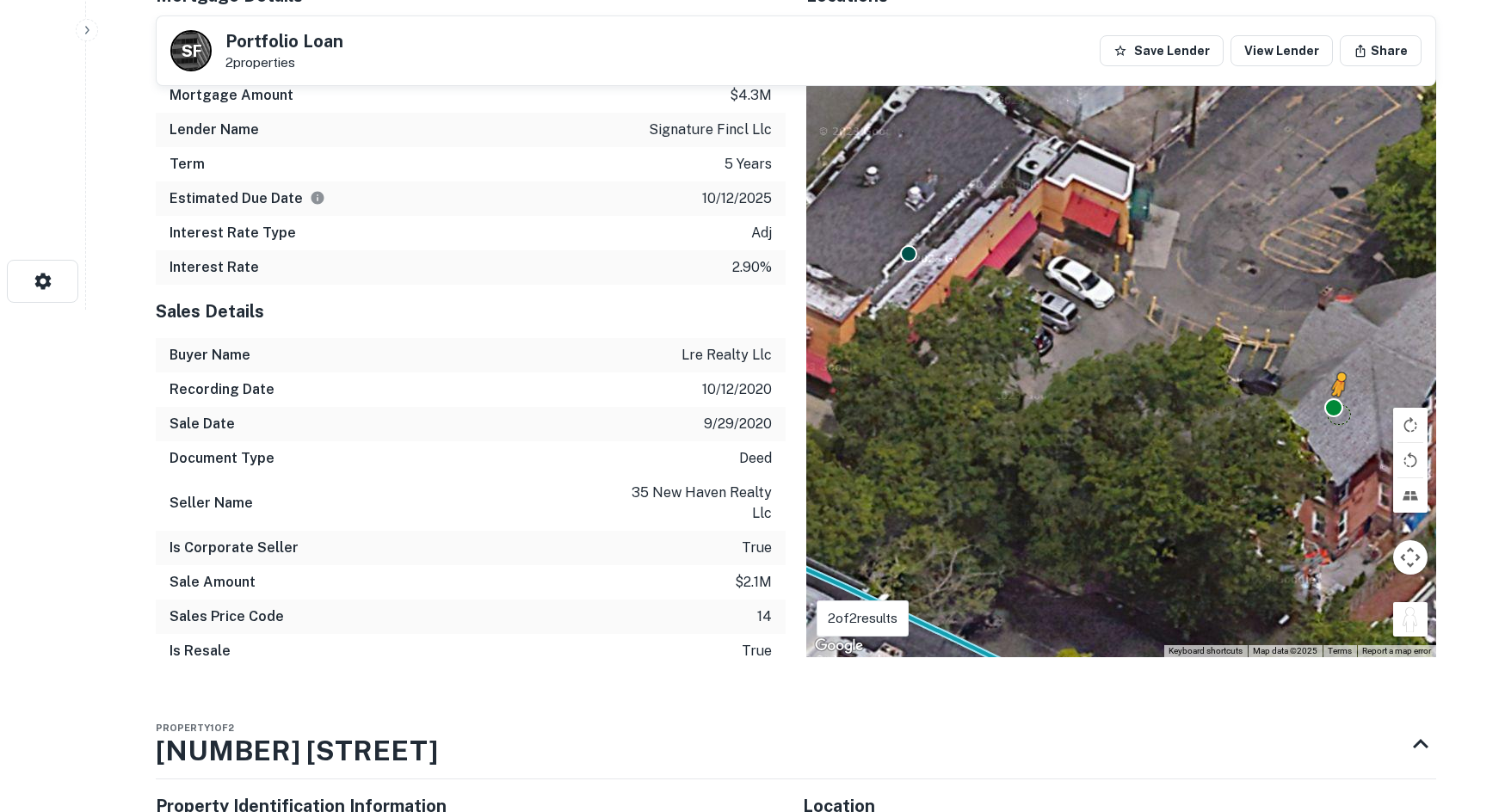 drag, startPoint x: 1416, startPoint y: 624, endPoint x: 1335, endPoint y: 407, distance: 231.6247 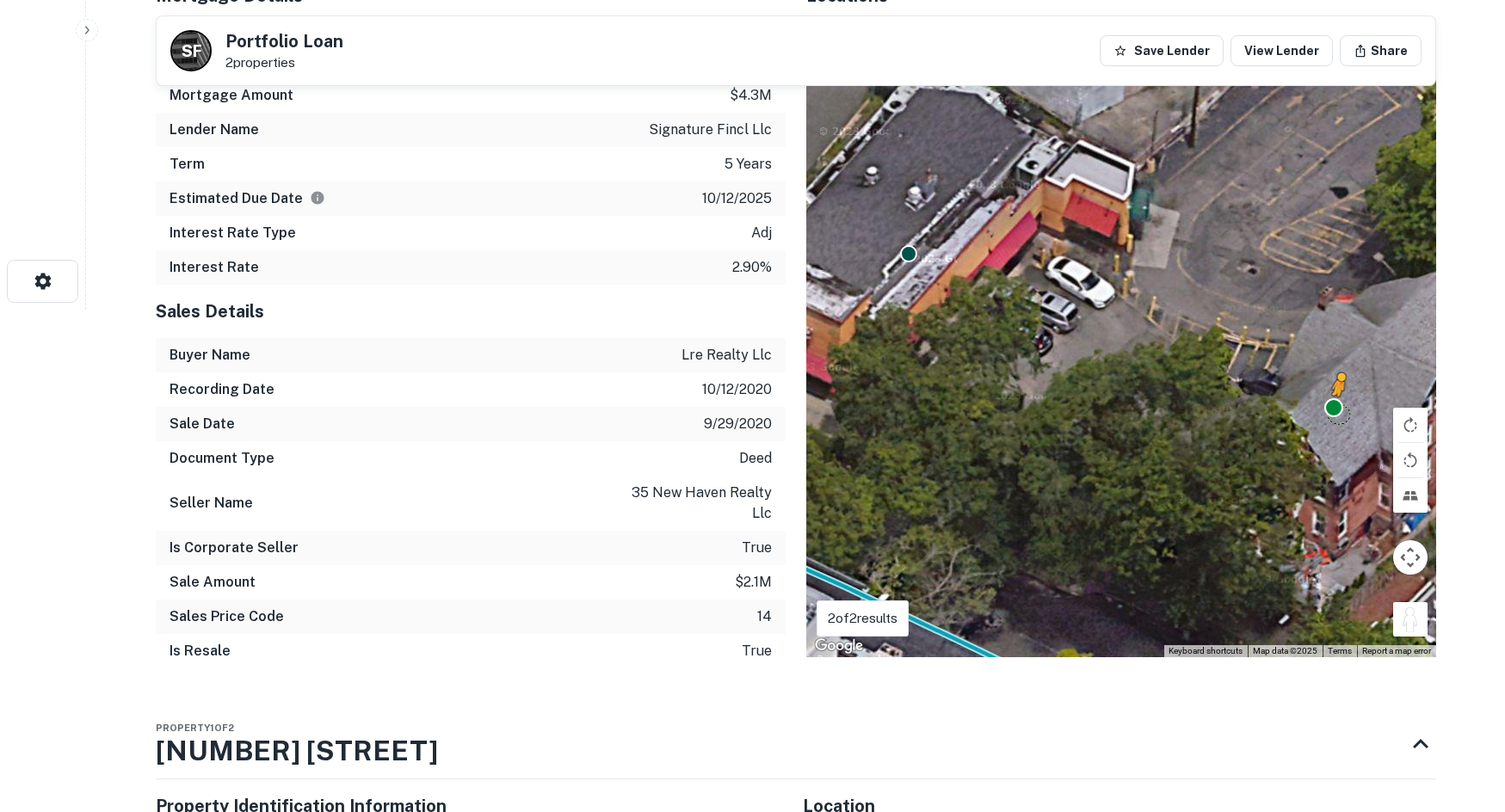 click on "To activate drag with keyboard, press Alt + Enter. Once in keyboard drag state, use the arrow keys to move the marker. To complete the drag, press the Enter key. To cancel, press Escape. Loading... Map Terrain Satellite Labels Keyboard shortcuts Map Data Map data ©2025 Map data ©2025 2 m  Click to toggle between metric and imperial units Terms Report a map error" at bounding box center [1121, 340] 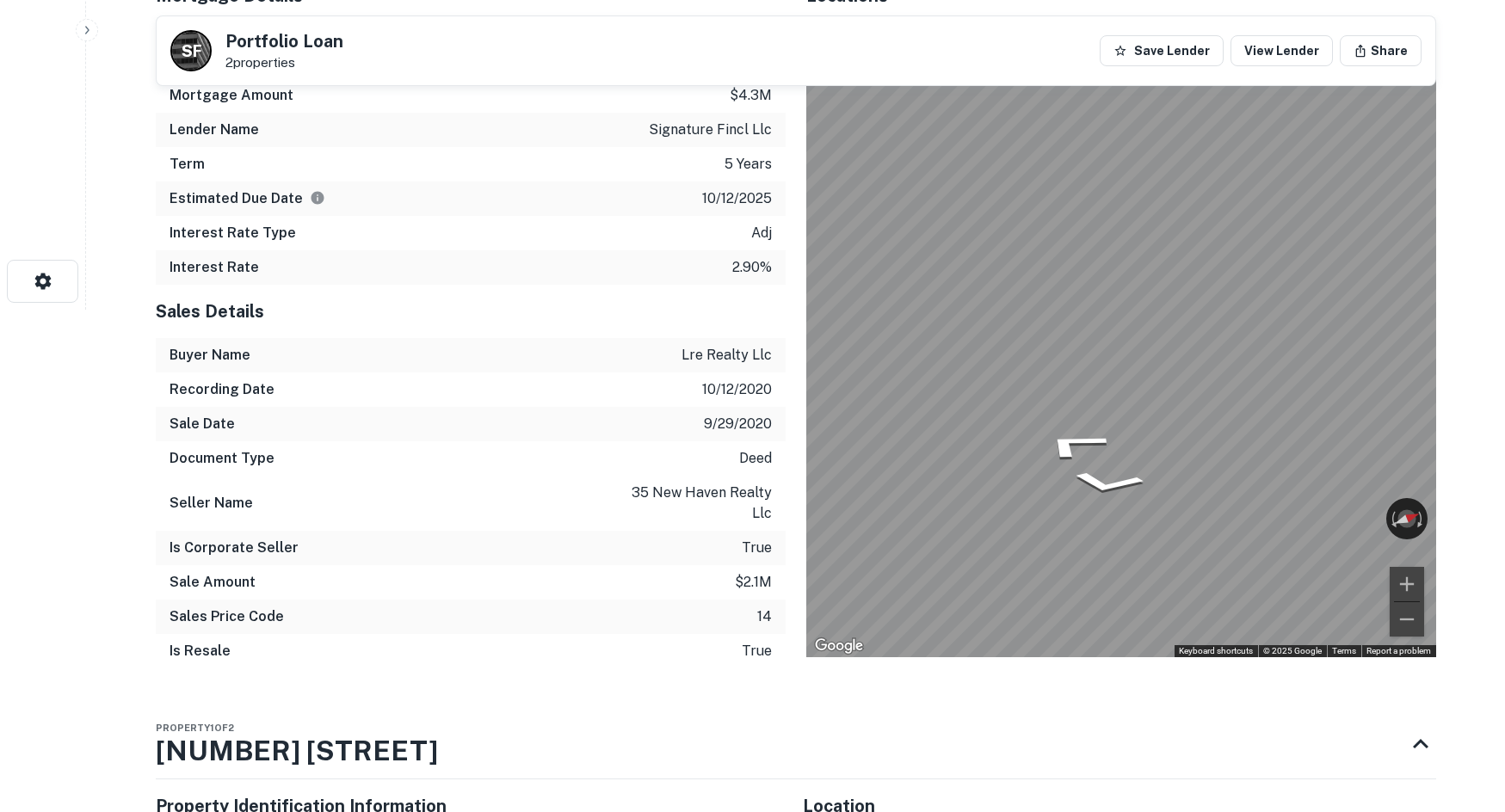 click on "Back to search S   F Portfolio Loan 2  properties Save Lender View Lender Share Buyer Details Request to get contact info Request for contact information for  35 whalley ave Request Borrower Info Placeholder Field Display Field Another placeholder field and text Display Field Another placeholder field and text Display Field Another placeholder field and text Display Field Another placeholder field and text Display Field Another placeholder field and text Display Field Another placeholder field and text Placeholder Field Display Field Another placeholder field and text Display Field Another placeholder field and text Display Field Another placeholder field and text Display Field Another placeholder field and text Display Field Another placeholder field and text Display Field Another placeholder field and text Placeholder Field Display Field Another placeholder field and text Display Field Another placeholder field and text Display Field Another placeholder field and text Display Field Display Field $4.3m Term" at bounding box center (796, 900) 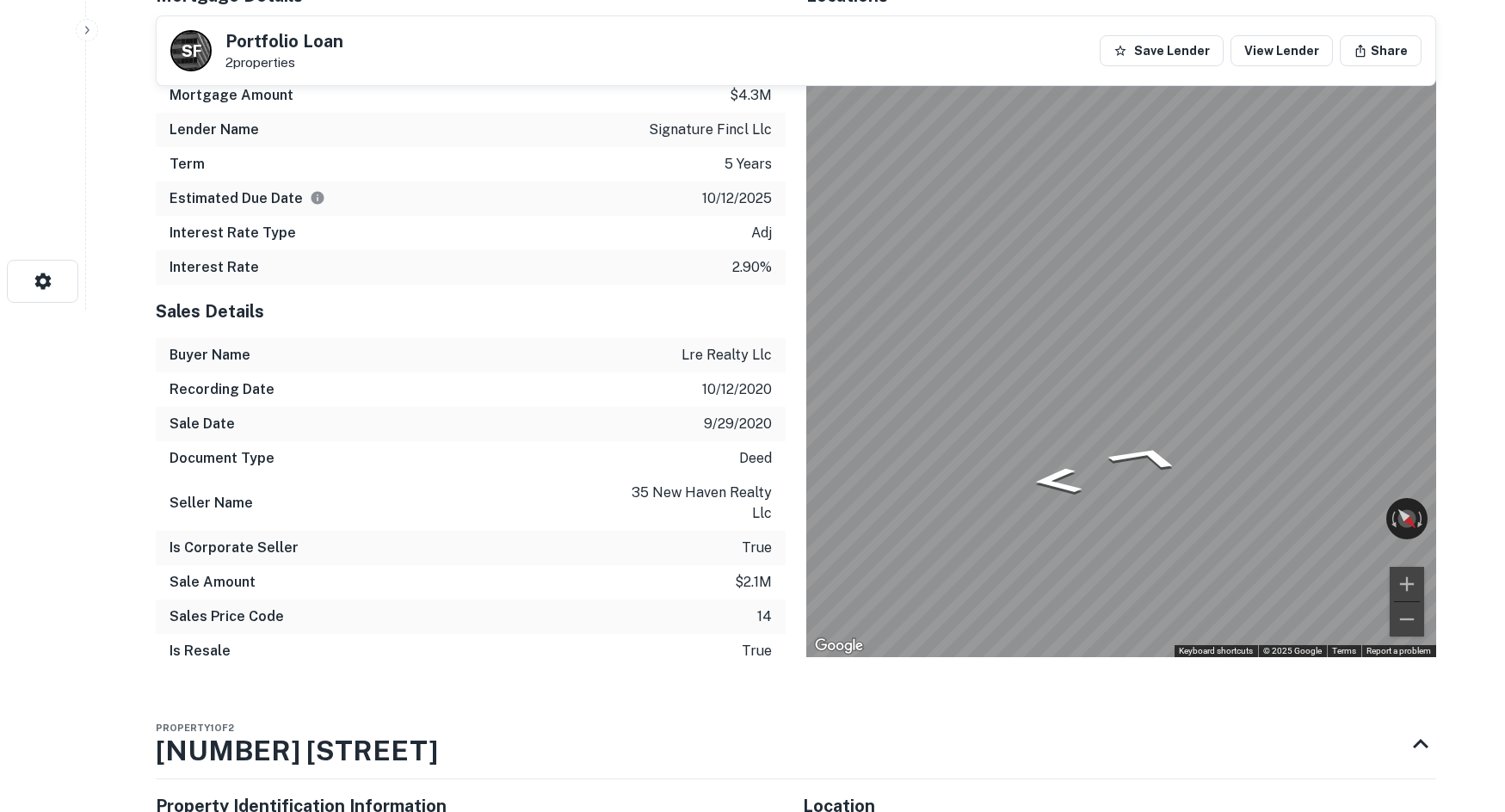 click on "Search         Borrowers         Contacts         Saved     Back to search S   F Portfolio Loan 2  properties Save Lender View Lender Share Buyer Details Request to get contact info Request for contact information for  35 whalley ave Request Borrower Info Placeholder Field Display Field Another placeholder field and text Display Field Another placeholder field and text Display Field Another placeholder field and text Display Field Another placeholder field and text Display Field Another placeholder field and text Display Field Another placeholder field and text Placeholder Field Display Field Another placeholder field and text Display Field Another placeholder field and text Display Field Another placeholder field and text Display Field Another placeholder field and text Display Field Another placeholder field and text Display Field Another placeholder field and text Placeholder Field Display Field Another placeholder field and text Display Field Another placeholder field and text Display Field 14" at bounding box center (752, -96) 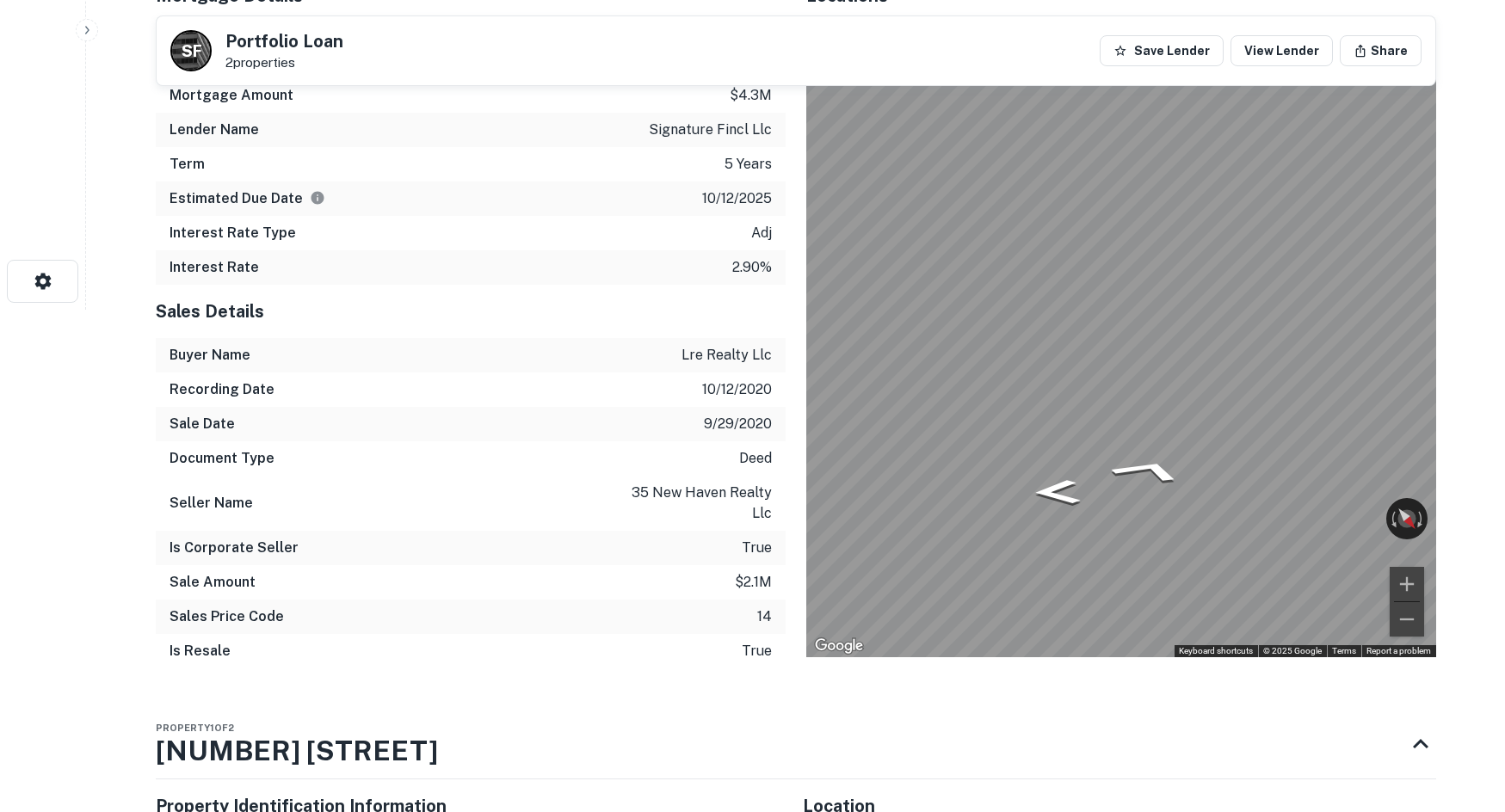 click on "Search         Borrowers         Contacts         Saved     Back to search S   F Portfolio Loan 2  properties Save Lender View Lender Share Buyer Details Request to get contact info Request for contact information for  35 whalley ave Request Borrower Info Placeholder Field Display Field Another placeholder field and text Display Field Another placeholder field and text Display Field Another placeholder field and text Display Field Another placeholder field and text Display Field Another placeholder field and text Display Field Another placeholder field and text Placeholder Field Display Field Another placeholder field and text Display Field Another placeholder field and text Display Field Another placeholder field and text Display Field Another placeholder field and text Display Field Another placeholder field and text Display Field Another placeholder field and text Placeholder Field Display Field Another placeholder field and text Display Field Another placeholder field and text Display Field 14" at bounding box center (752, -96) 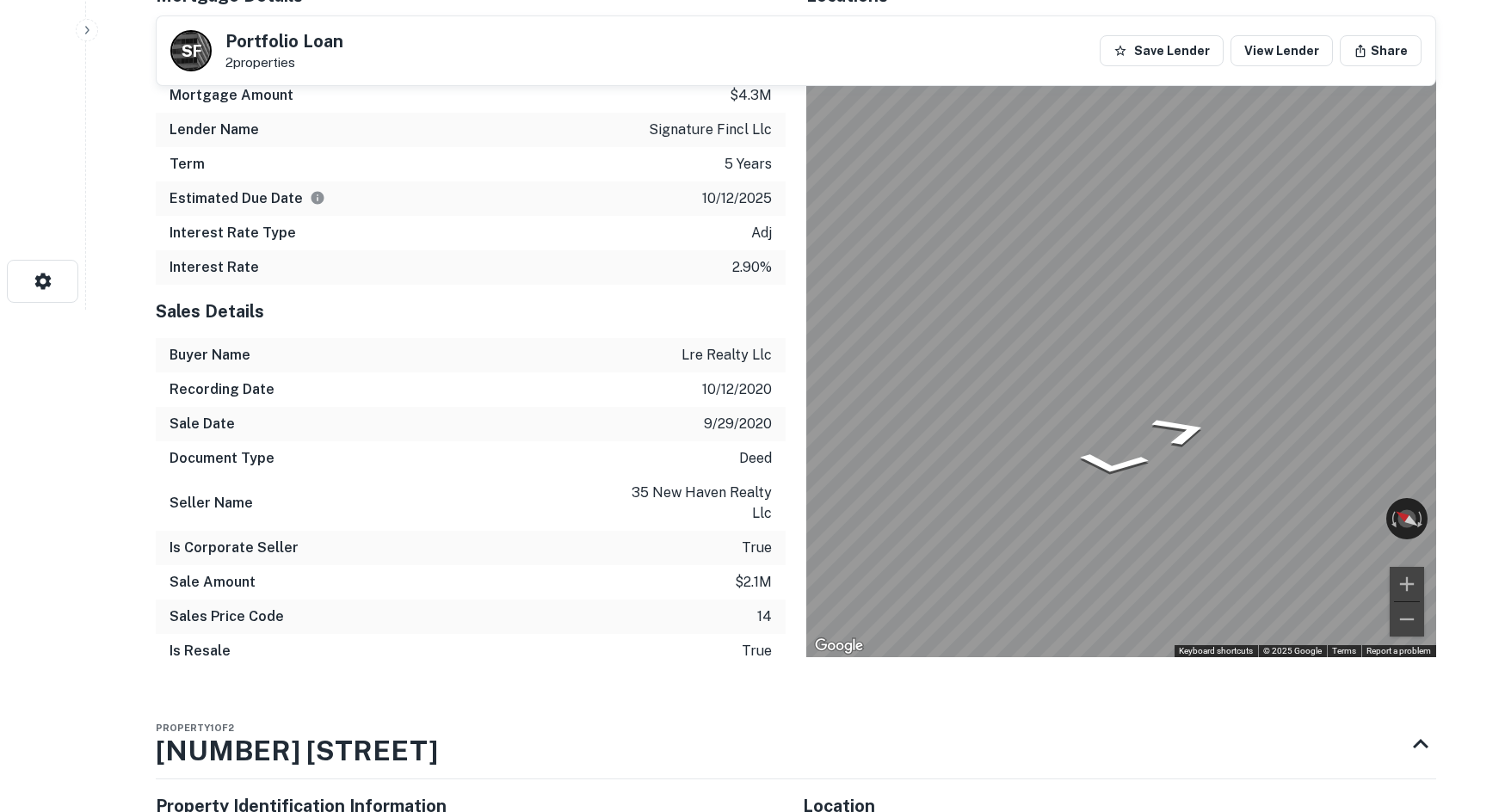 click on "Search         Borrowers         Contacts         Saved     Back to search S   F Portfolio Loan 2  properties Save Lender View Lender Share Buyer Details Request to get contact info Request for contact information for  35 whalley ave Request Borrower Info Placeholder Field Display Field Another placeholder field and text Display Field Another placeholder field and text Display Field Another placeholder field and text Display Field Another placeholder field and text Display Field Another placeholder field and text Display Field Another placeholder field and text Placeholder Field Display Field Another placeholder field and text Display Field Another placeholder field and text Display Field Another placeholder field and text Display Field Another placeholder field and text Display Field Another placeholder field and text Display Field Another placeholder field and text Placeholder Field Display Field Another placeholder field and text Display Field Another placeholder field and text Display Field 14" at bounding box center [752, -96] 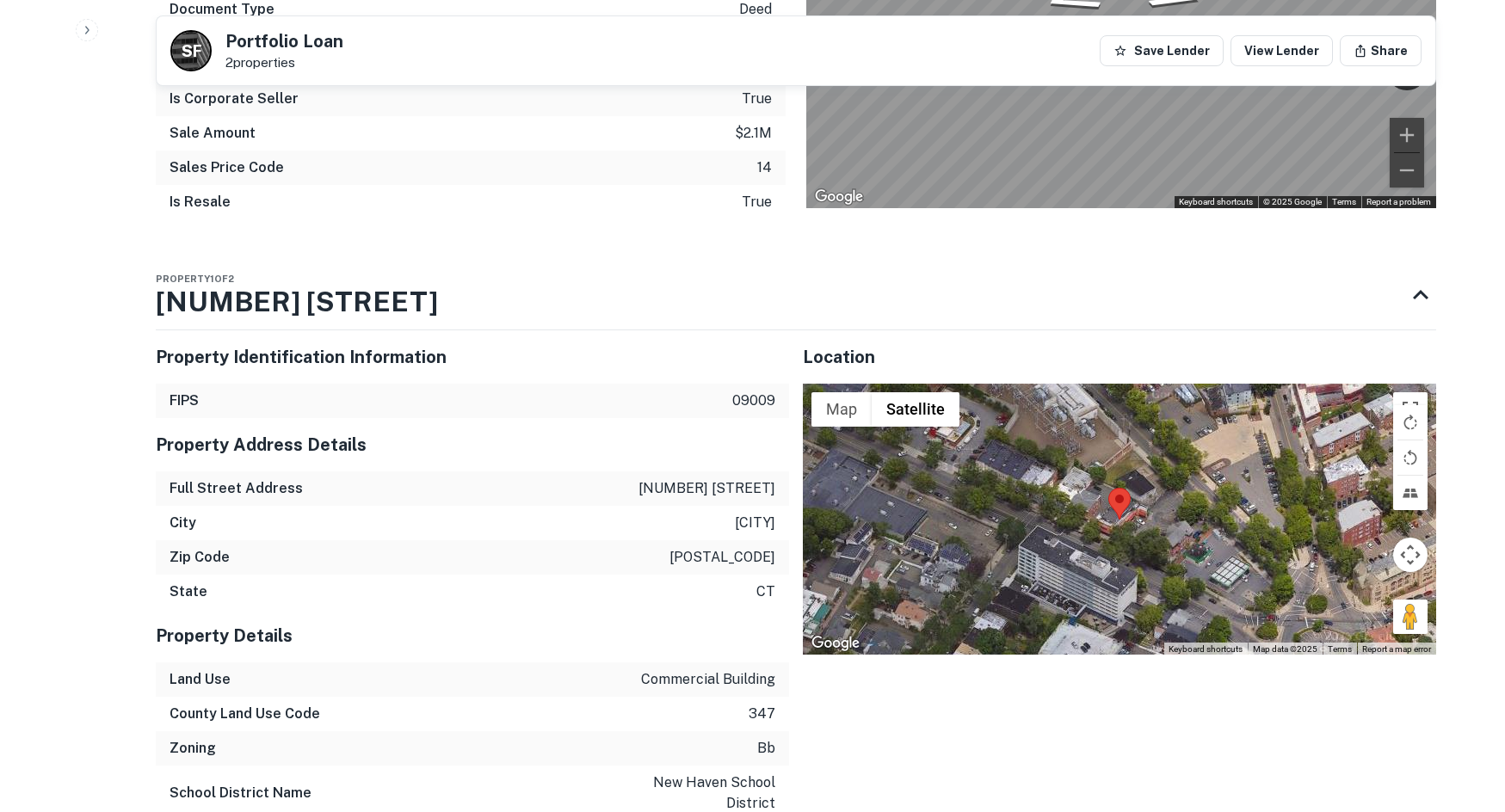 scroll, scrollTop: 1276, scrollLeft: 0, axis: vertical 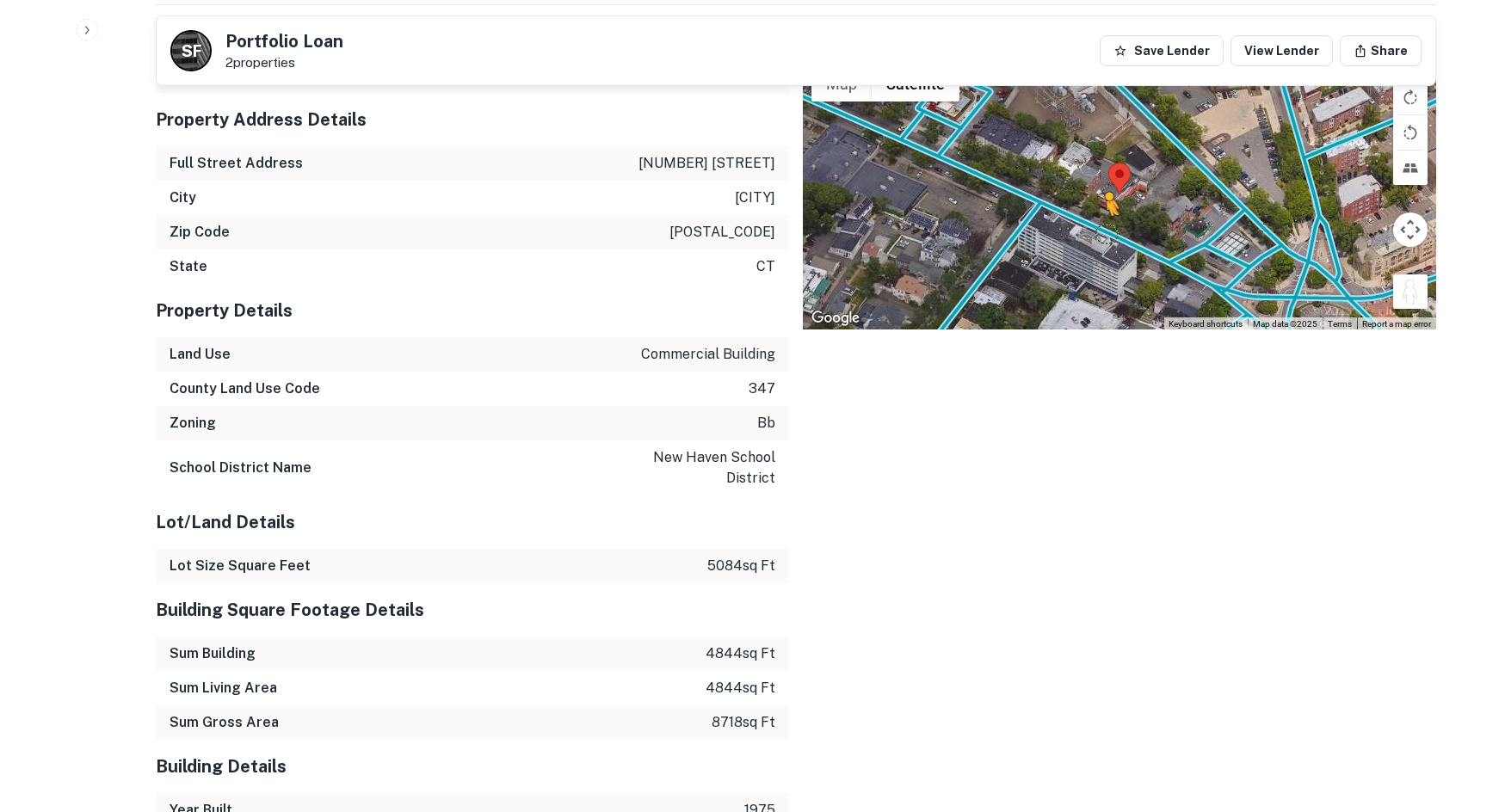 drag, startPoint x: 1397, startPoint y: 286, endPoint x: 1100, endPoint y: 232, distance: 301.86918 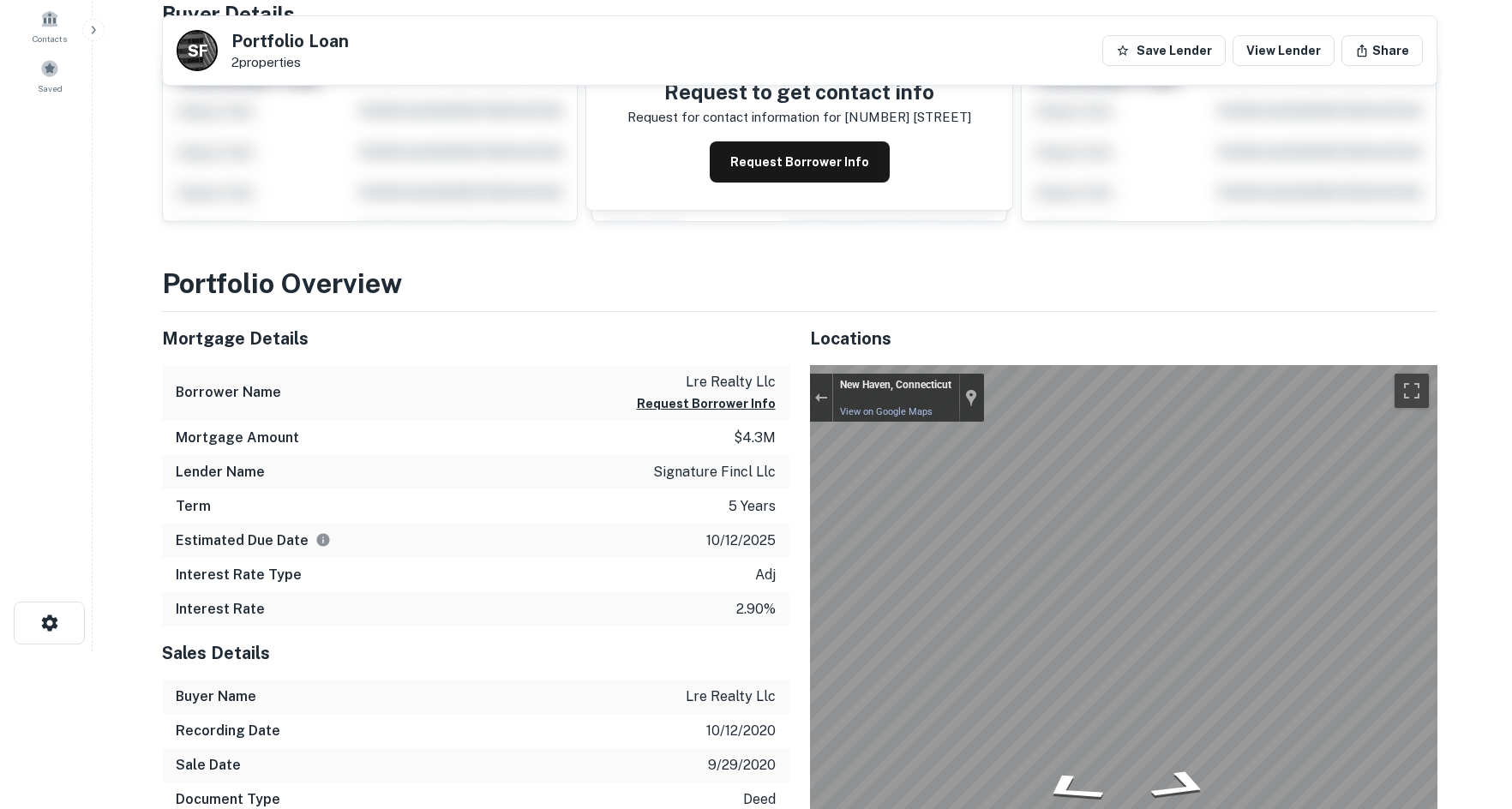 scroll, scrollTop: 0, scrollLeft: 0, axis: both 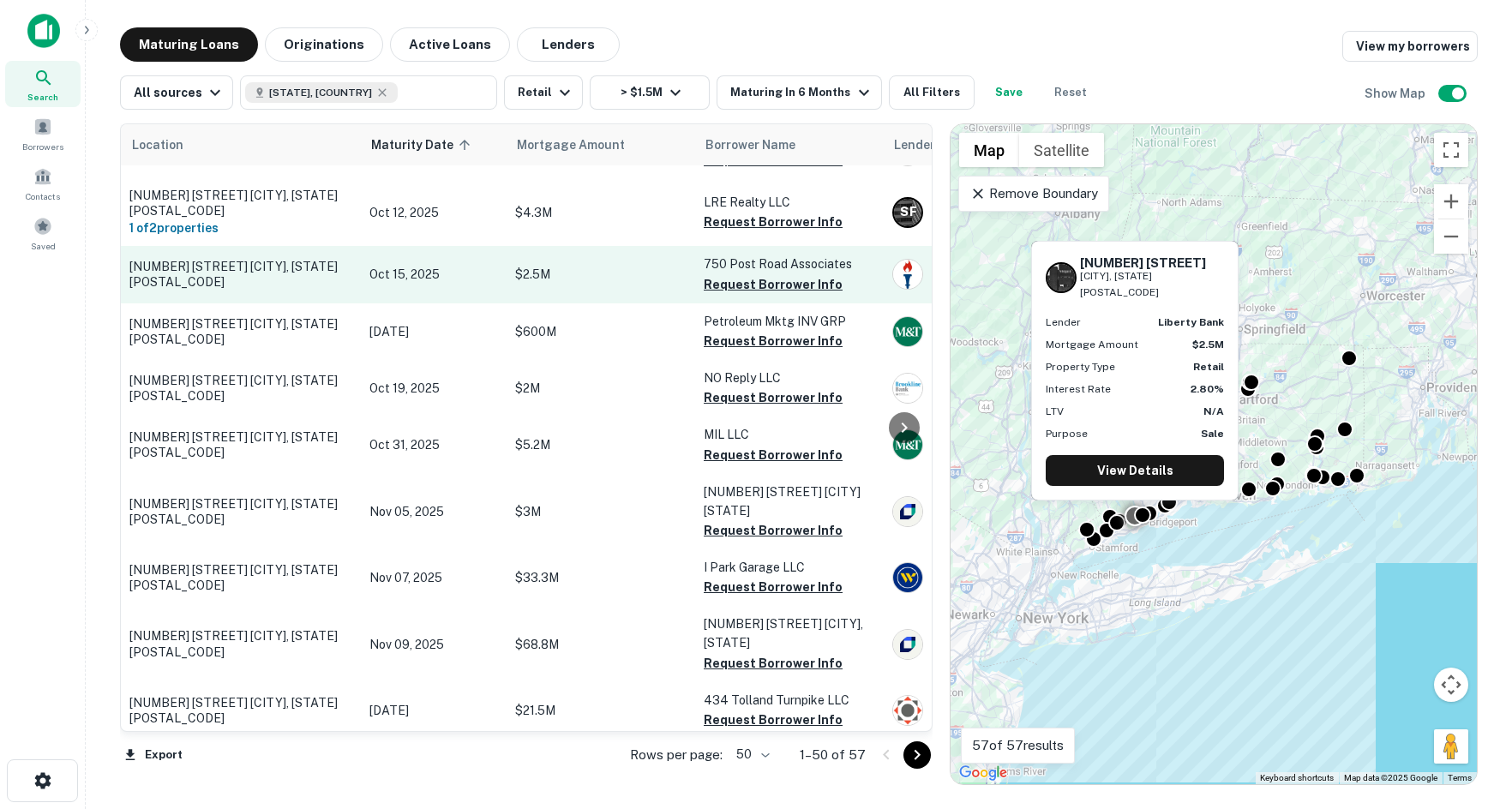 click on "Oct 15, 2025" at bounding box center [434, 274] 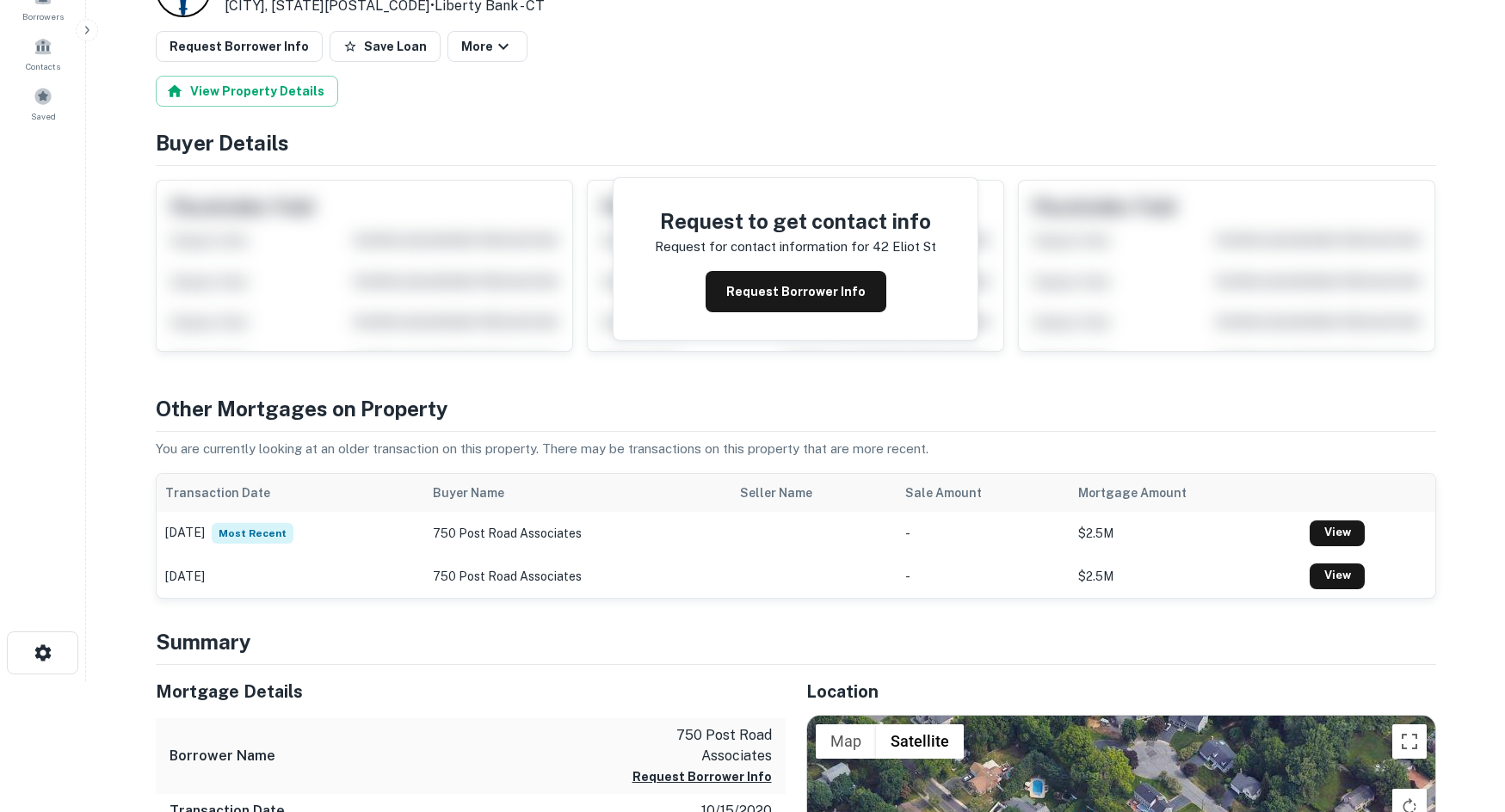 scroll, scrollTop: 430, scrollLeft: 0, axis: vertical 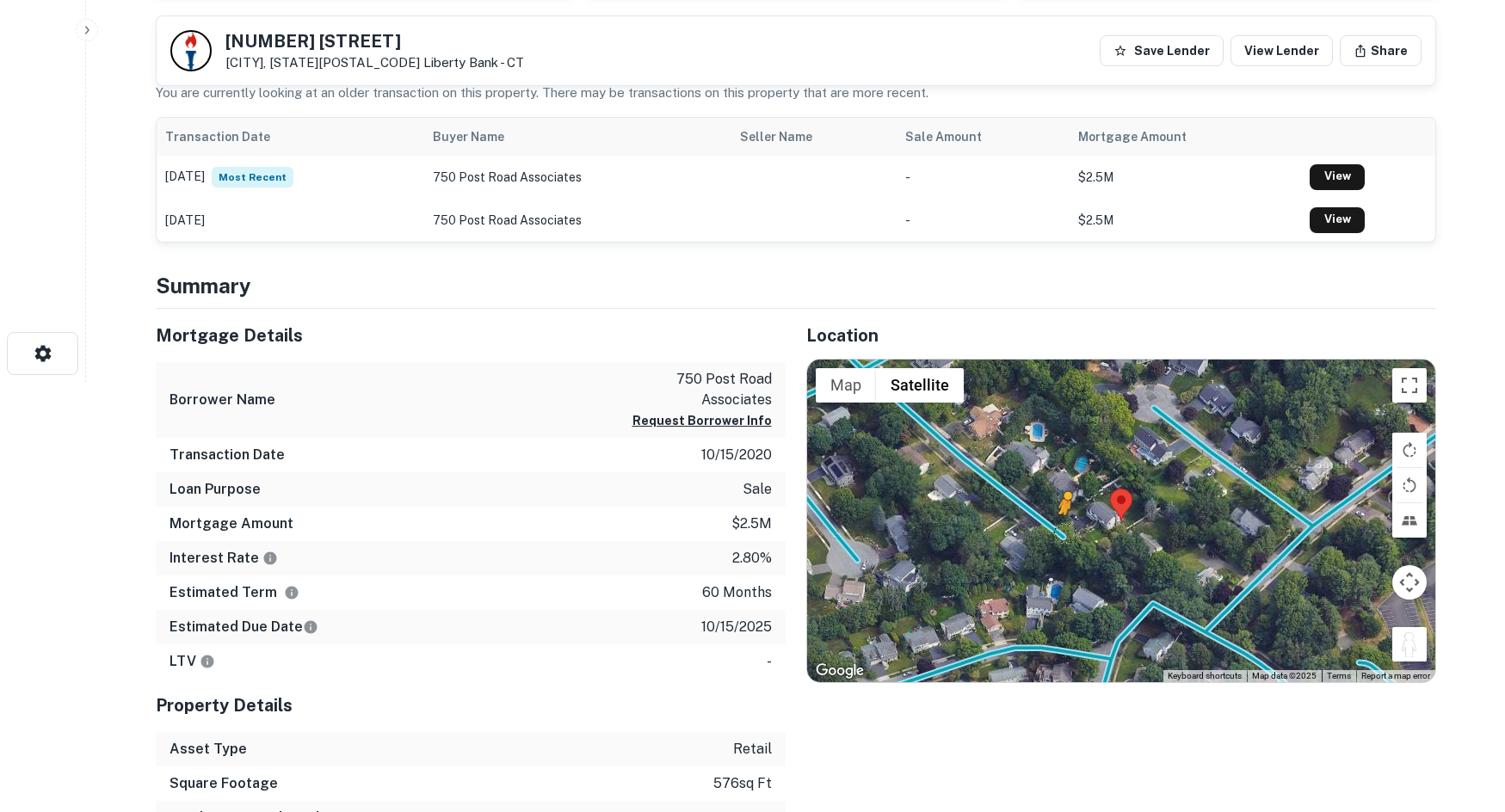 drag, startPoint x: 1417, startPoint y: 649, endPoint x: 1061, endPoint y: 532, distance: 374.73324 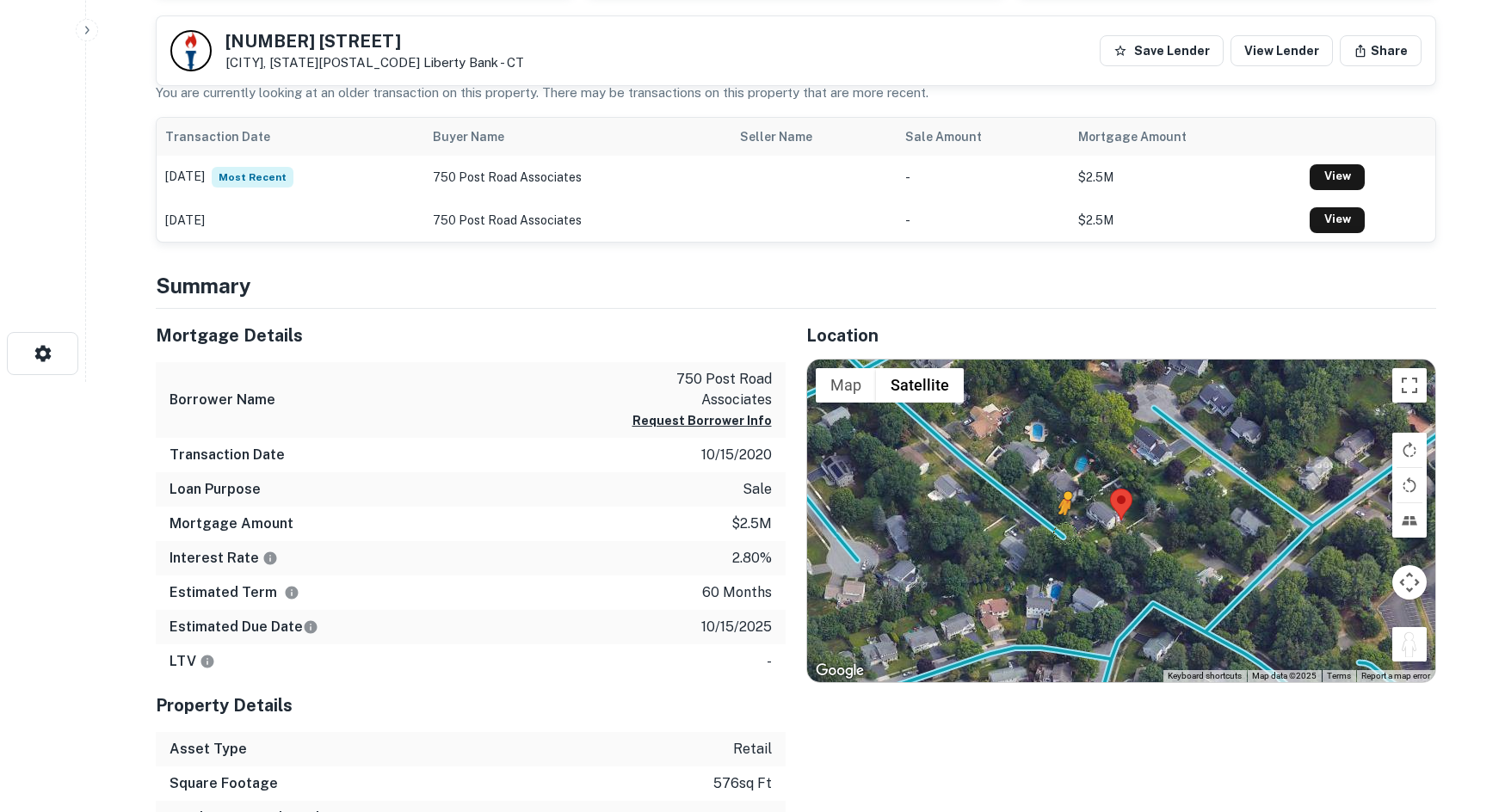click on "To activate drag with keyboard, press Alt + Enter. Once in keyboard drag state, use the arrow keys to move the marker. To complete the drag, press the Enter key. To cancel, press Escape. Loading... Map Terrain Satellite Labels Keyboard shortcuts Map Data Map data ©2025 Map data ©2025 20 m  Click to toggle between metric and imperial units Terms Report a map error" at bounding box center [1121, 521] 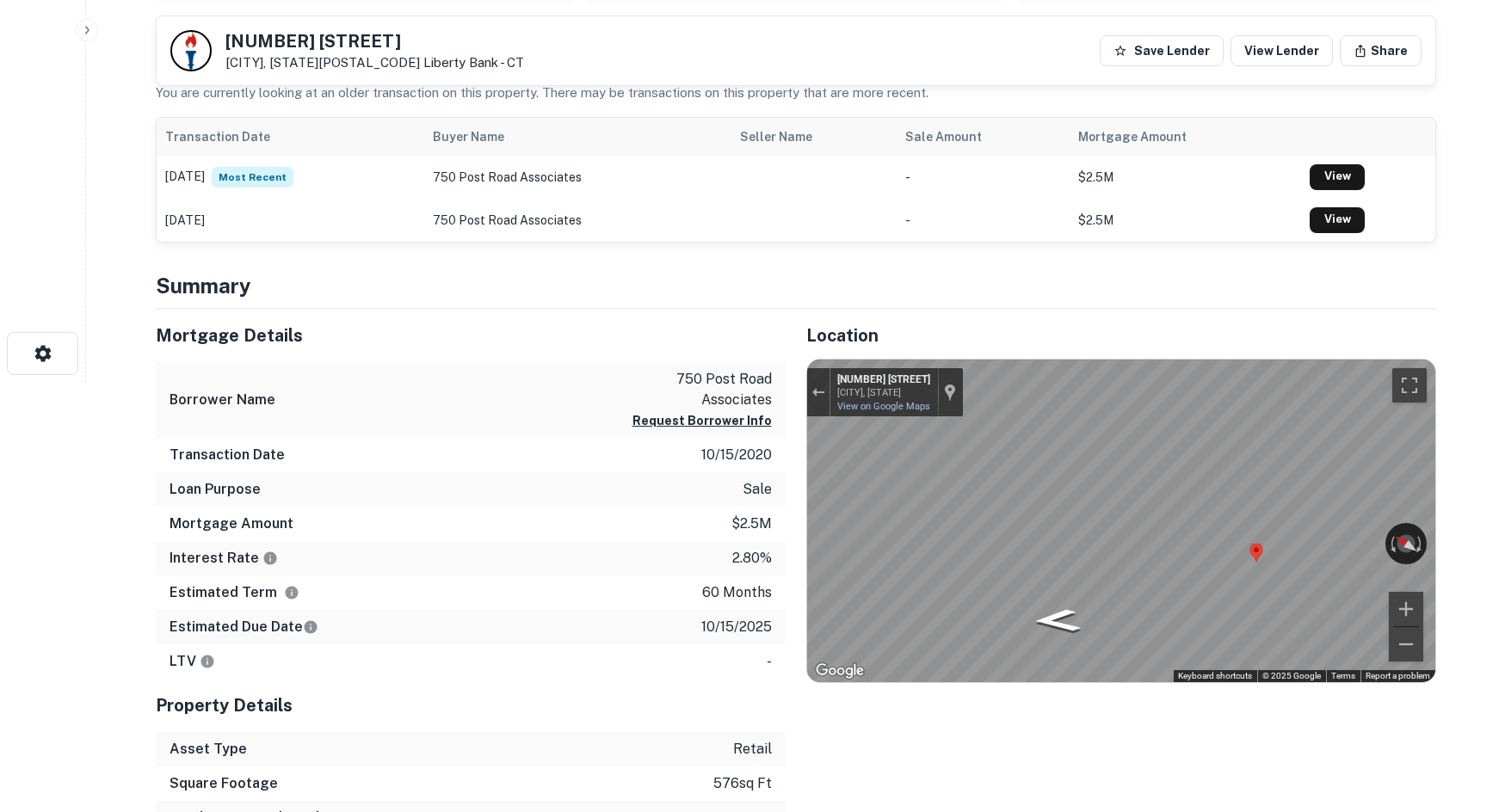 click on "Location ← Move left → Move right ↑ Move up ↓ Move down + Zoom in - Zoom out Home Jump left by 75% End Jump right by 75% Page Up Jump up by 75% Page Down Jump down by 75% To activate drag with keyboard, press Alt + Enter. Once in keyboard drag state, use the arrow keys to move the marker. To complete the drag, press the Enter key. To cancel, press Escape. Loading... Map Terrain Satellite Labels Keyboard shortcuts Map Data Map data ©2025 Map data ©2025 20 m  Click to toggle between metric and imperial units Terms Report a map error                 ← Move left → Move right ↑ Move up ↓ Move down + Zoom in - Zoom out             1433 Round Hill Rd   Fairfield, Connecticut       1433 Round Hill Rd            View on Google Maps        Custom Imagery                 This image is no longer available                                      Rotate the view          Keyboard shortcuts Map Data © 2025 Google © 2025 Google Terms Report a problem" at bounding box center (1111, 606) 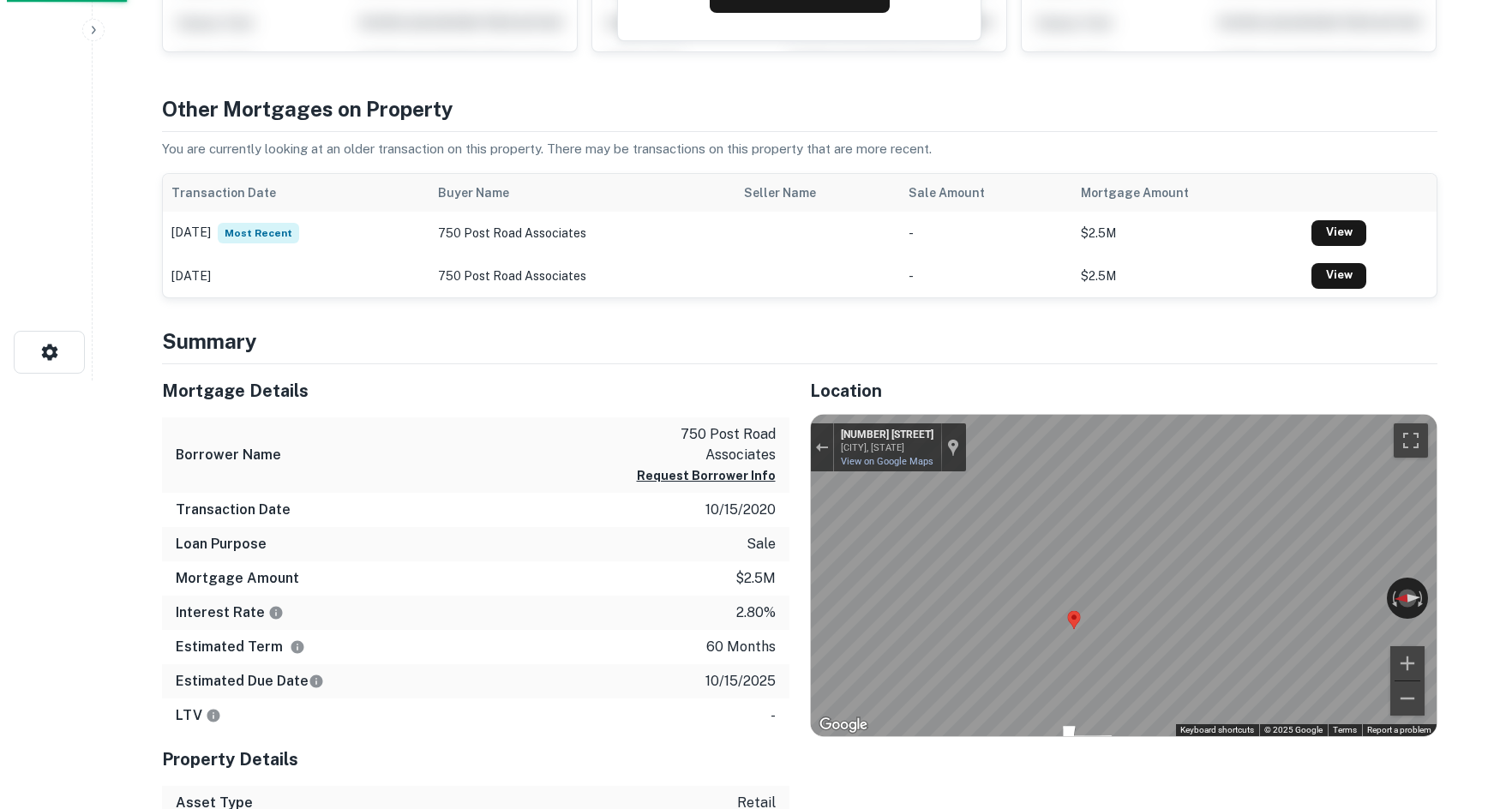 scroll, scrollTop: 0, scrollLeft: 0, axis: both 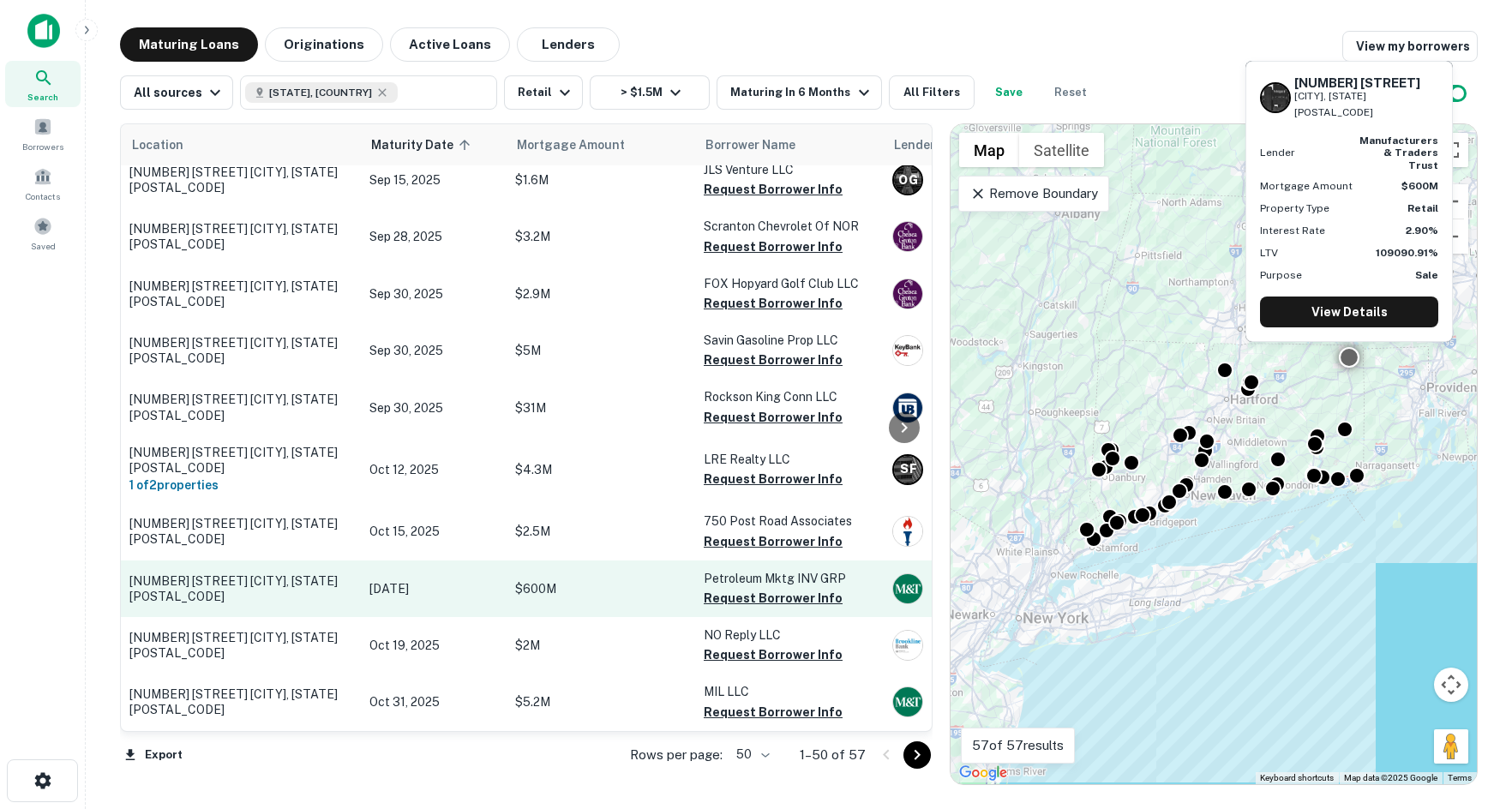 click on "647 School St Putnam, CT06260" at bounding box center (241, 589) 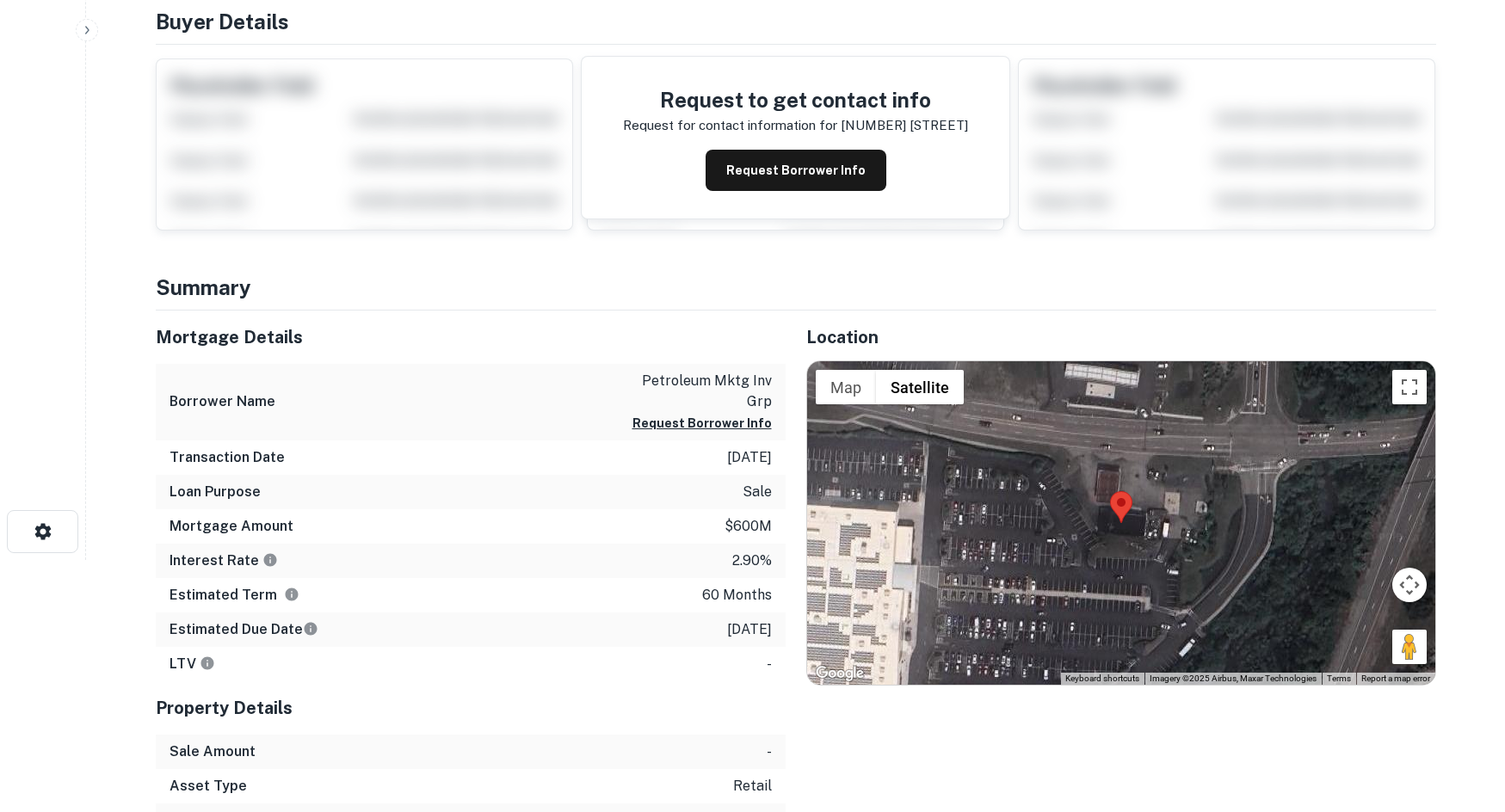 scroll, scrollTop: 258, scrollLeft: 0, axis: vertical 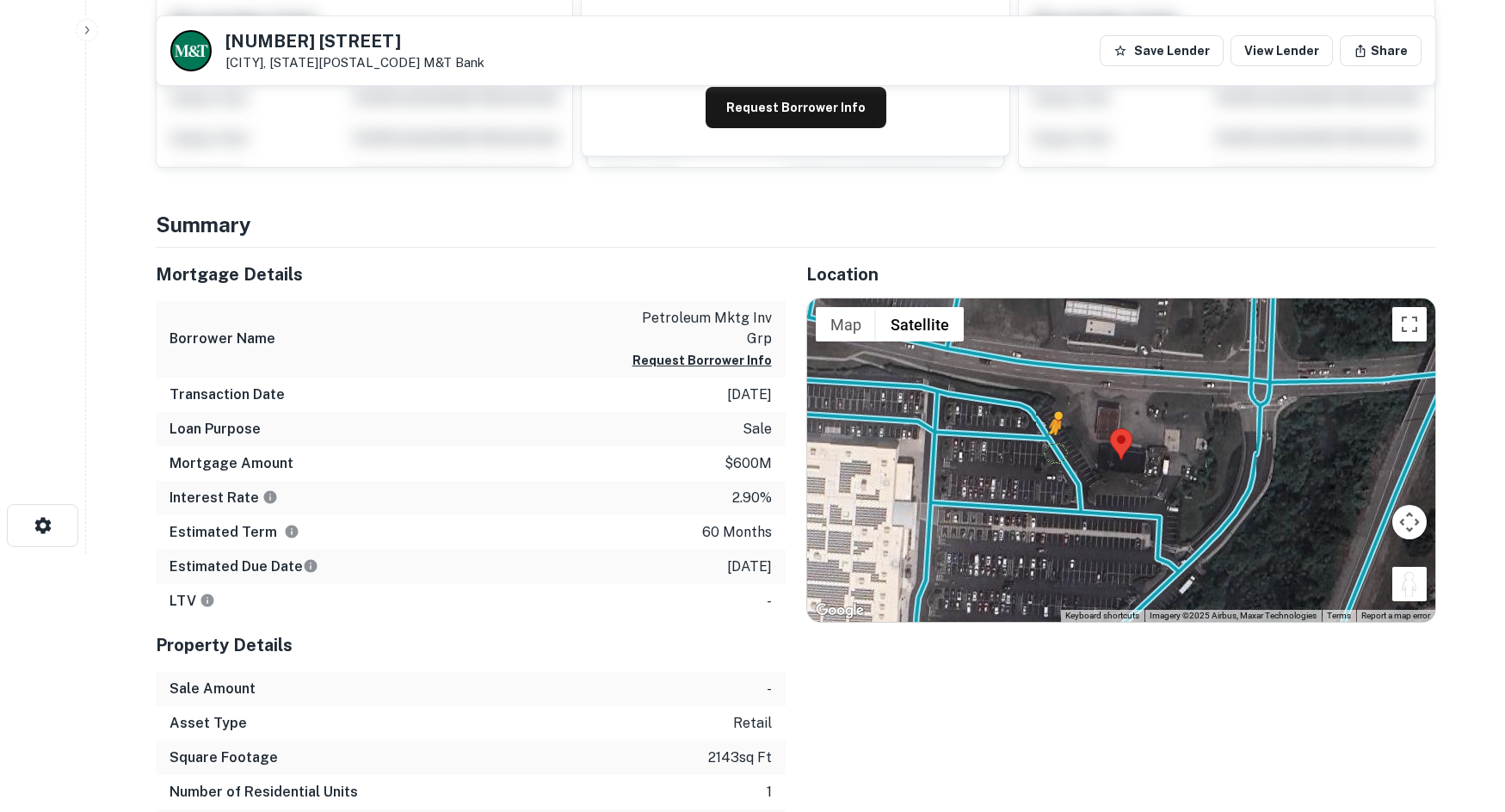 drag, startPoint x: 1424, startPoint y: 581, endPoint x: 1054, endPoint y: 452, distance: 391.8431 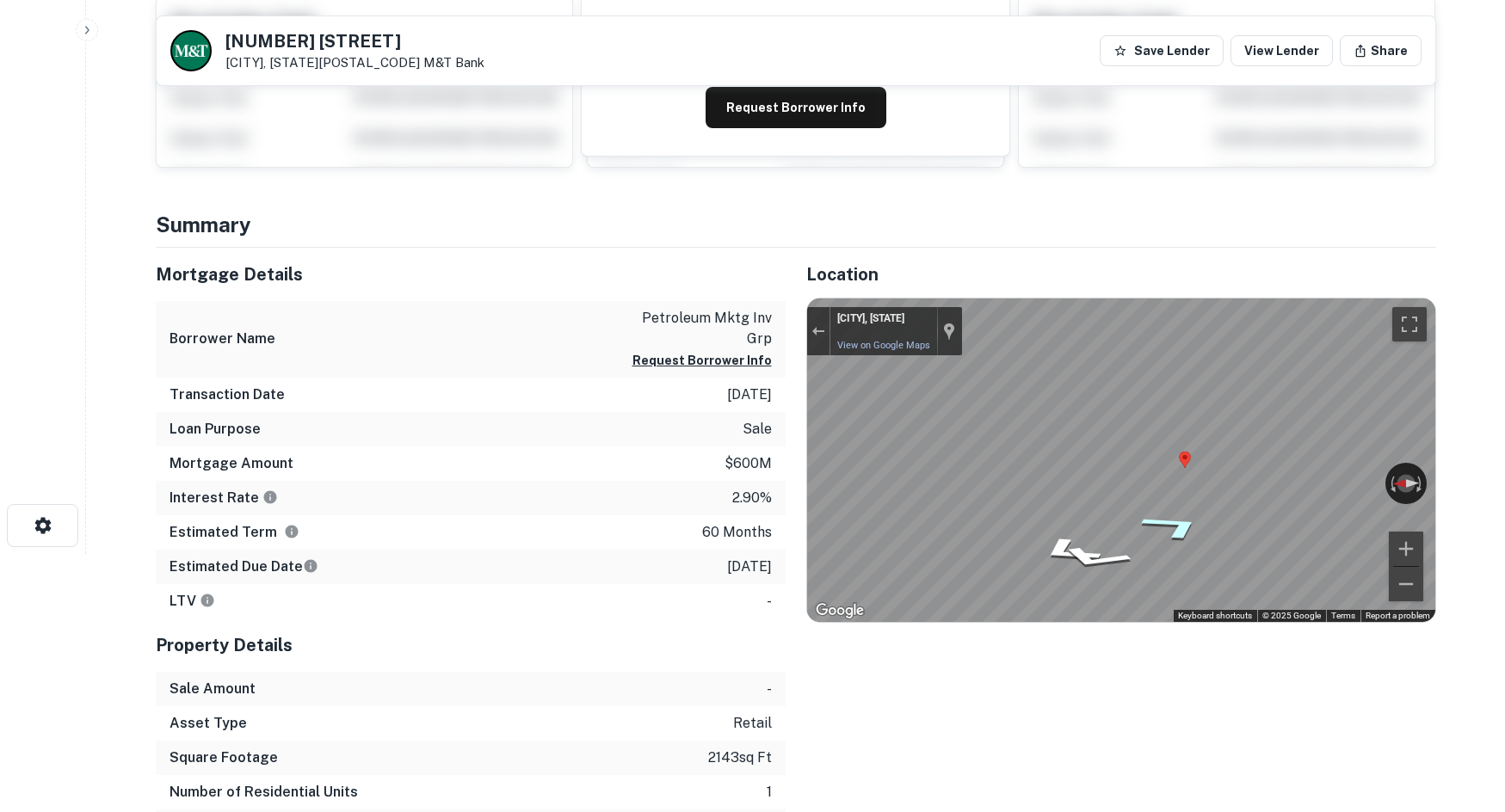 click 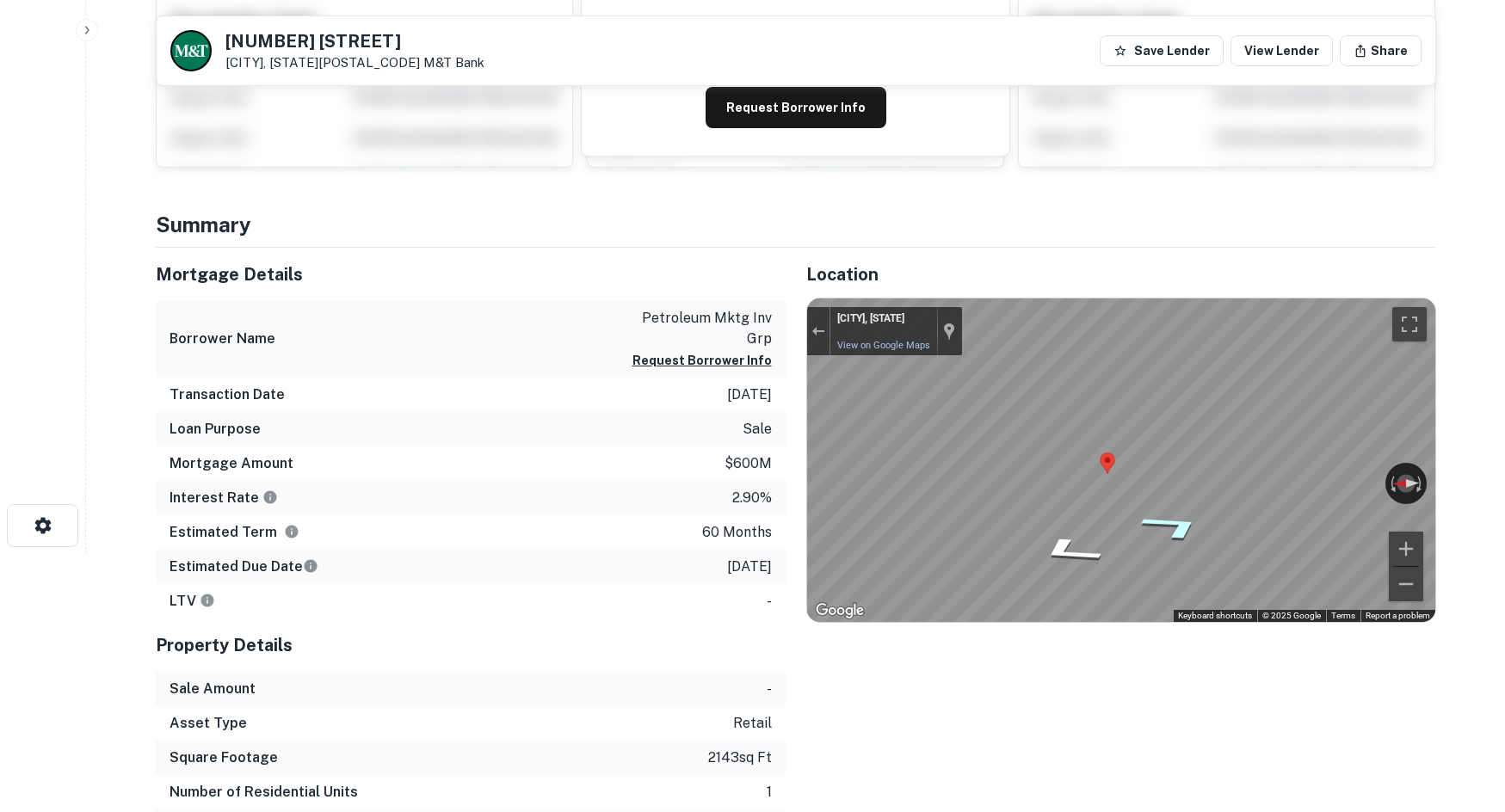 click 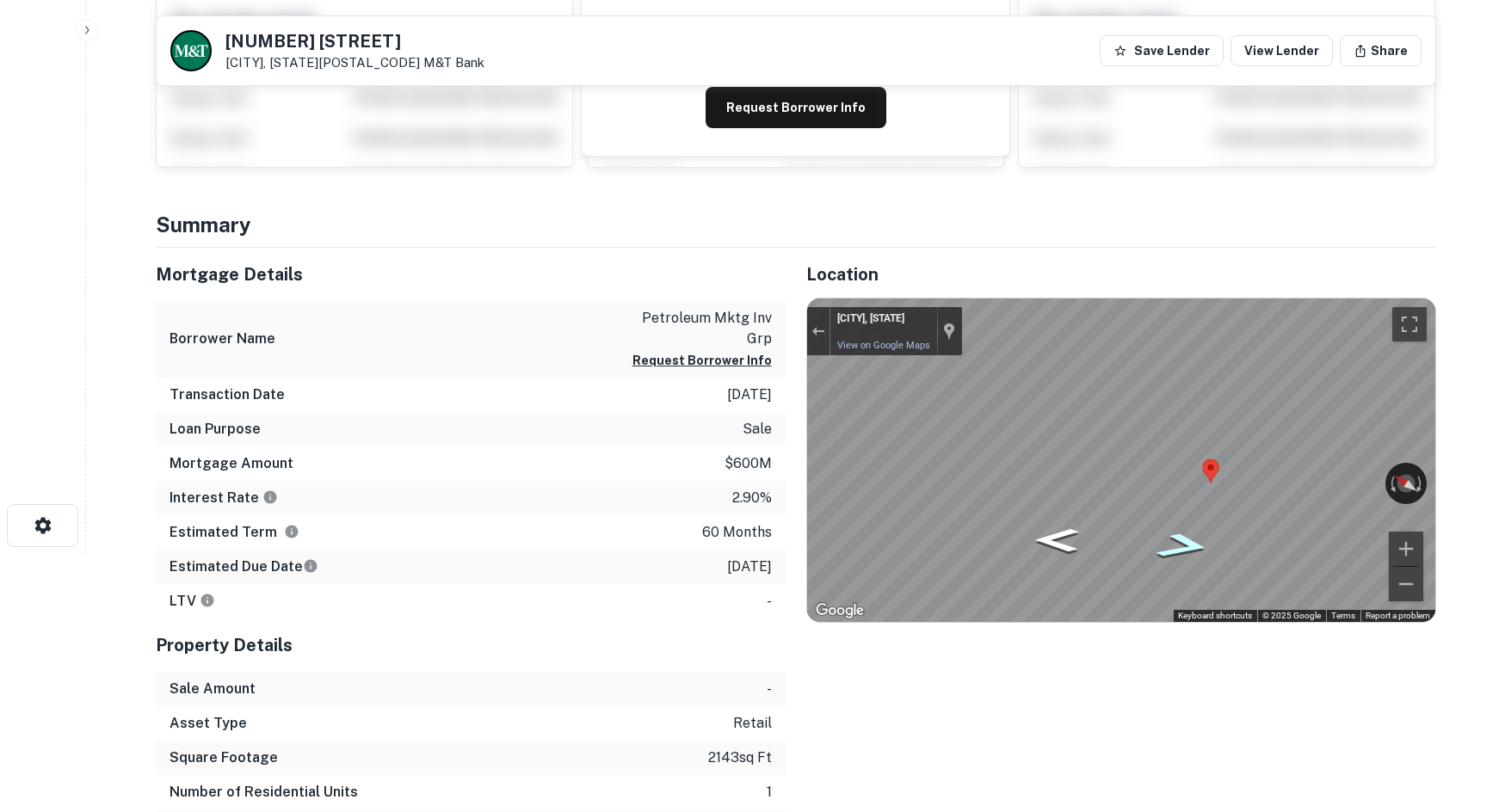 click 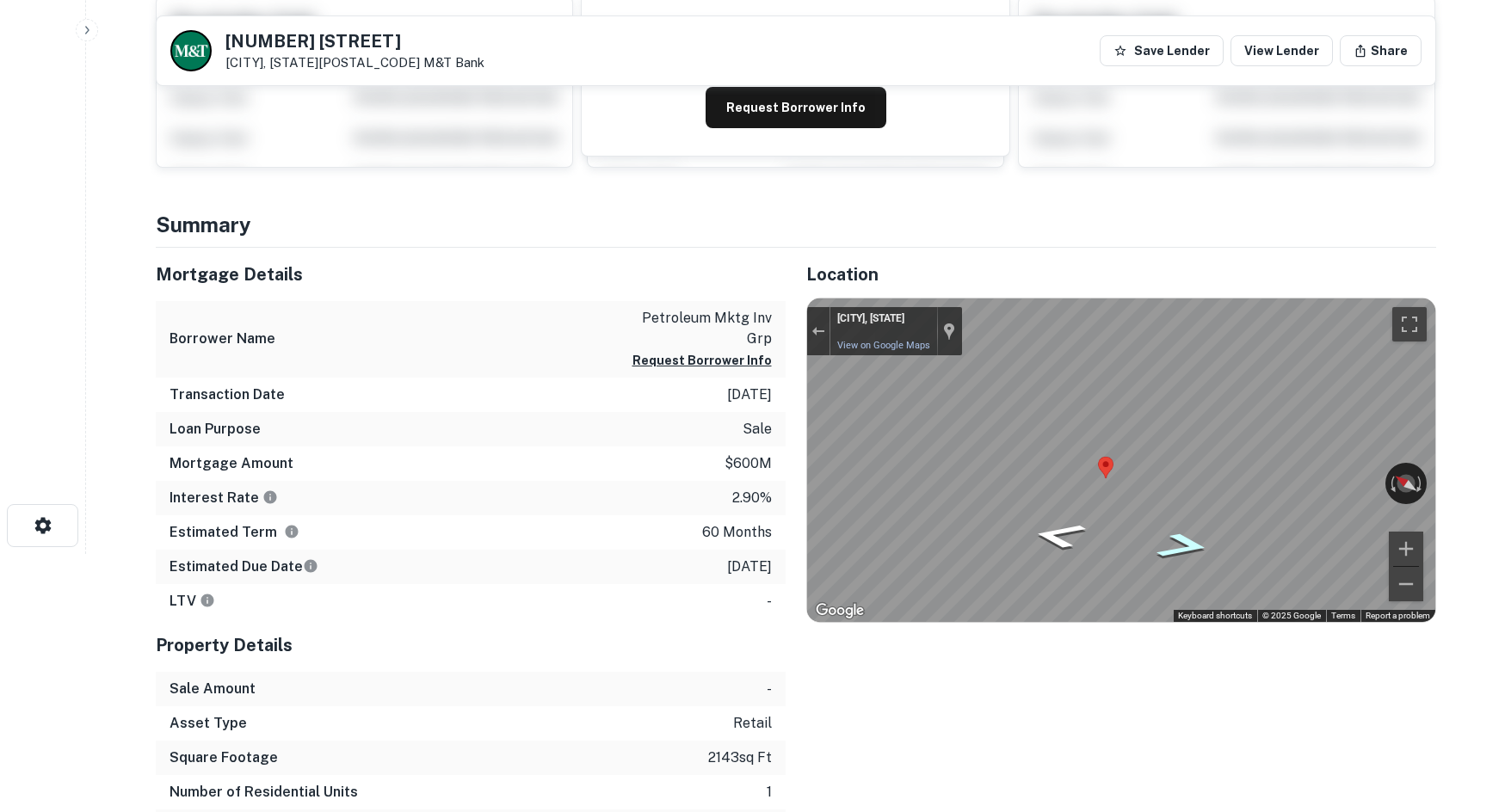 click 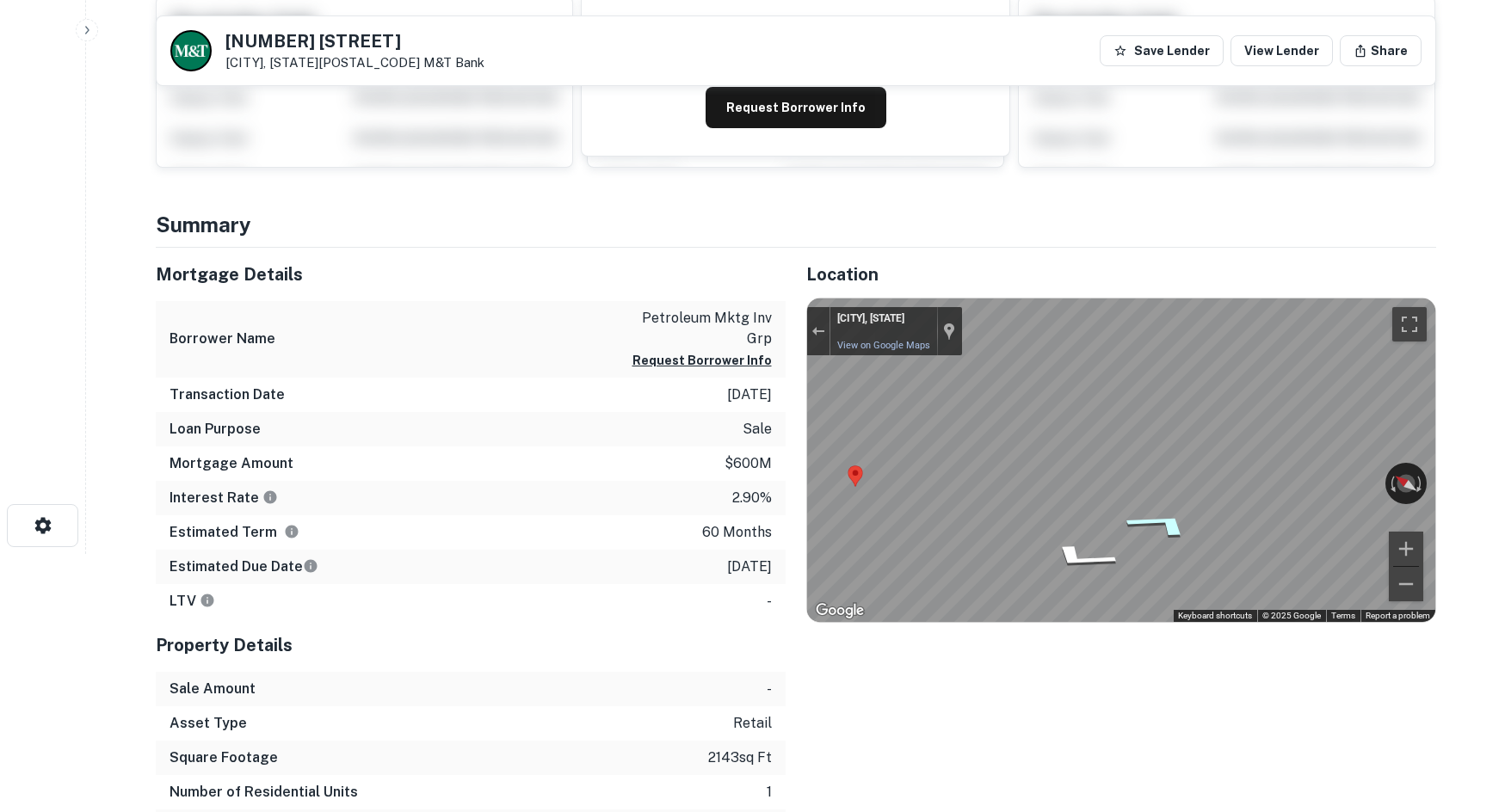 click 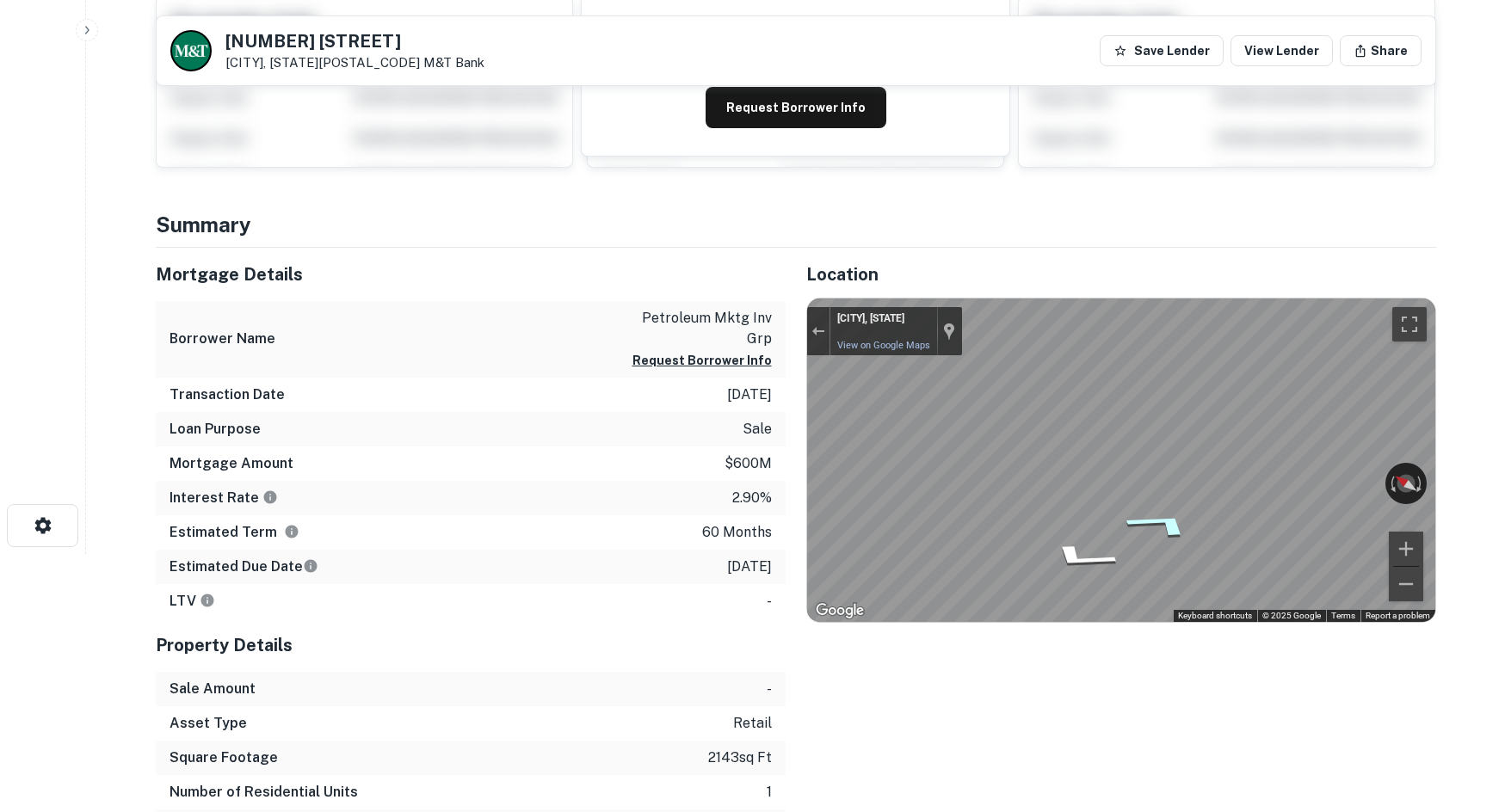 click 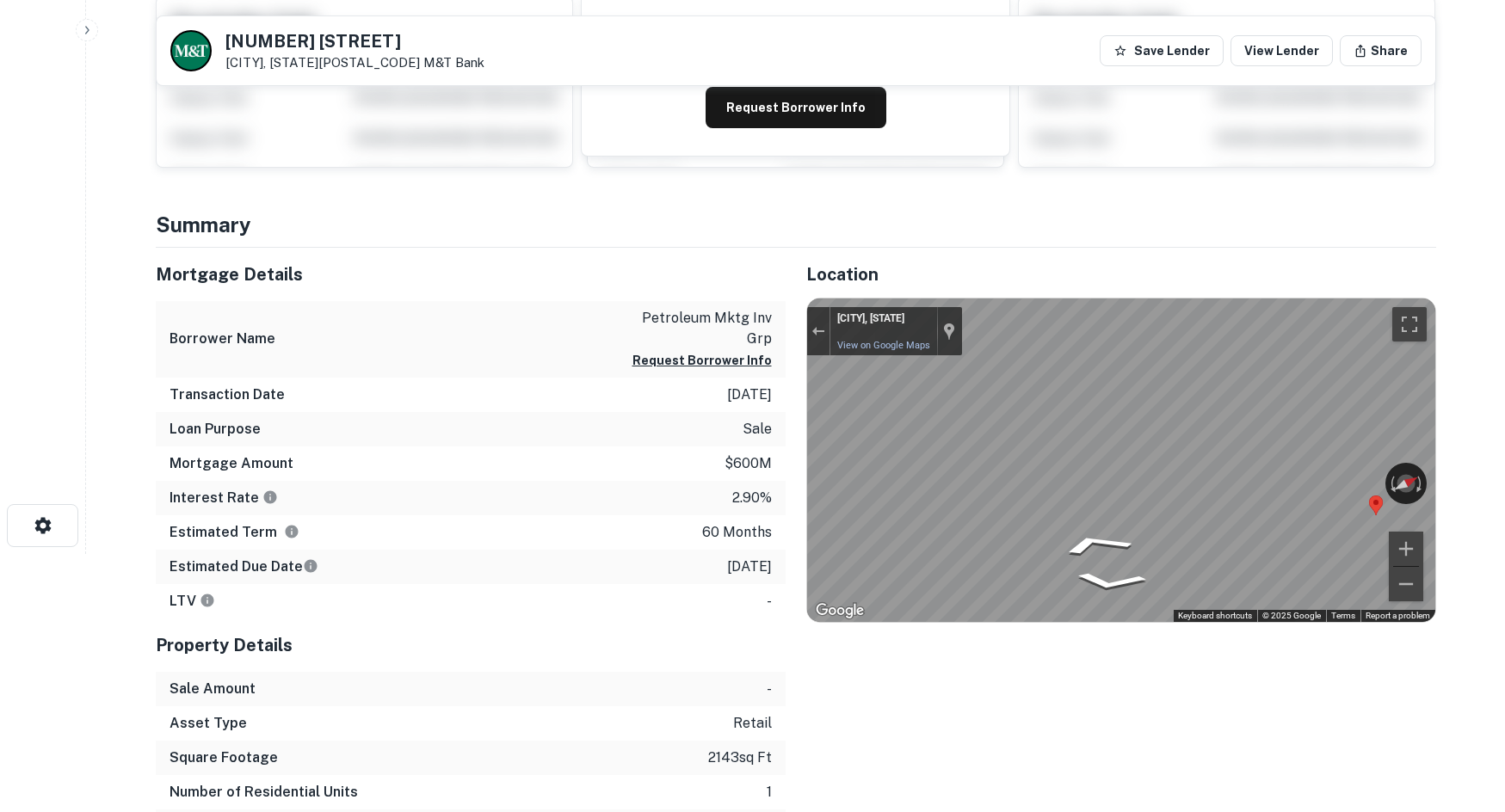 click on "← Move left → Move right ↑ Move up ↓ Move down + Zoom in - Zoom out Home Jump left by 75% End Jump right by 75% Page Up Jump up by 75% Page Down Jump down by 75% To activate drag with keyboard, press Alt + Enter. Once in keyboard drag state, use the arrow keys to move the marker. To complete the drag, press the Enter key. To cancel, press Escape. Loading... Map Terrain Satellite Labels Keyboard shortcuts Map Data Imagery ©2025 Airbus, Maxar Technologies Imagery ©2025 Airbus, Maxar Technologies 20 m  Click to toggle between metric and imperial units Terms Report a map error                 ← Move left → Move right ↑ Move up ↓ Move down + Zoom in - Zoom out             Putnam, Connecticut         Putnam, Connecticut            View on Google Maps        Custom Imagery                 This image is no longer available                                      Rotate the view          Keyboard shortcuts Map Data © 2025 Google © 2025 Google Terms Report a problem" at bounding box center [1121, 460] 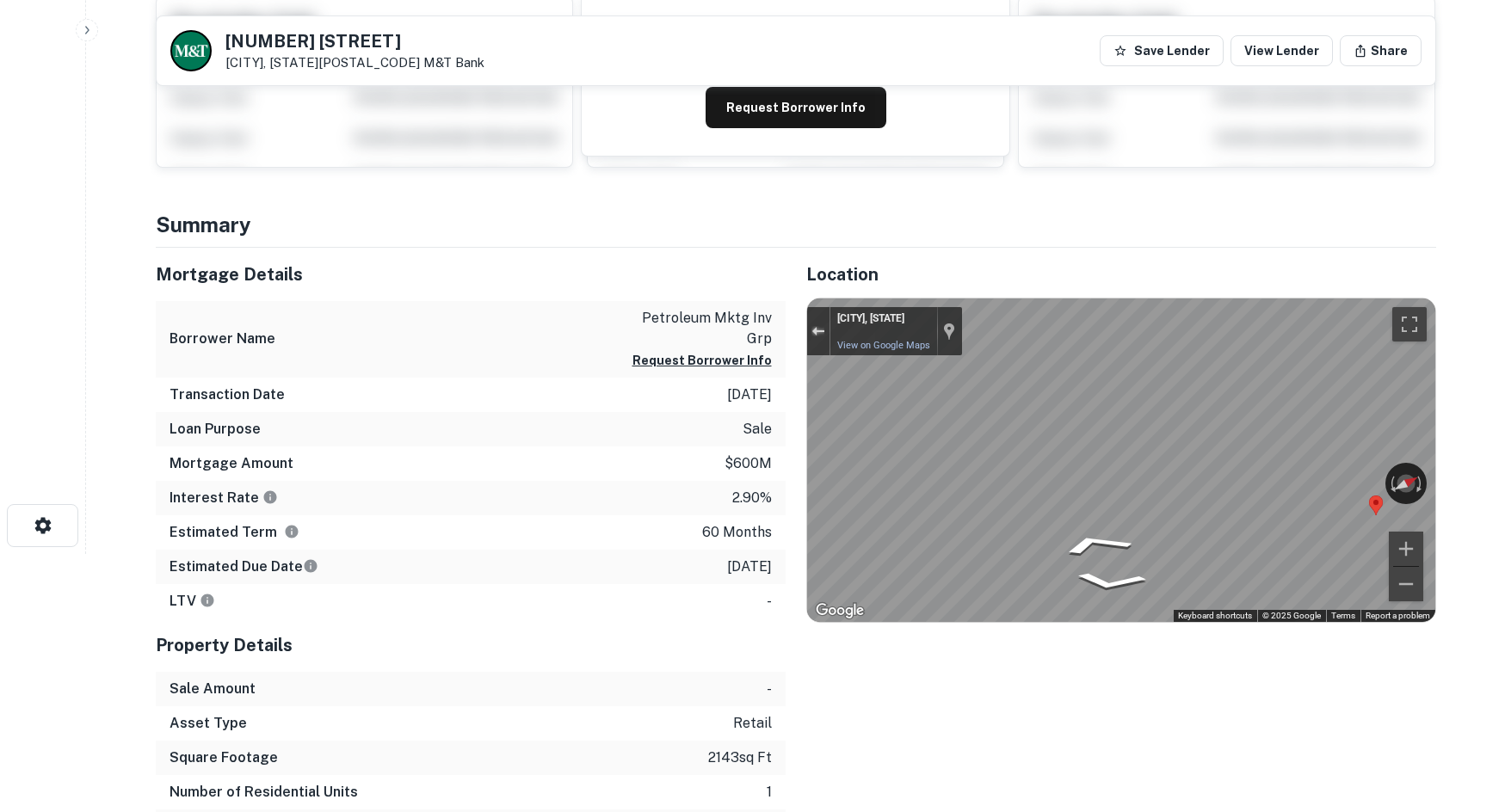 click at bounding box center [818, 331] 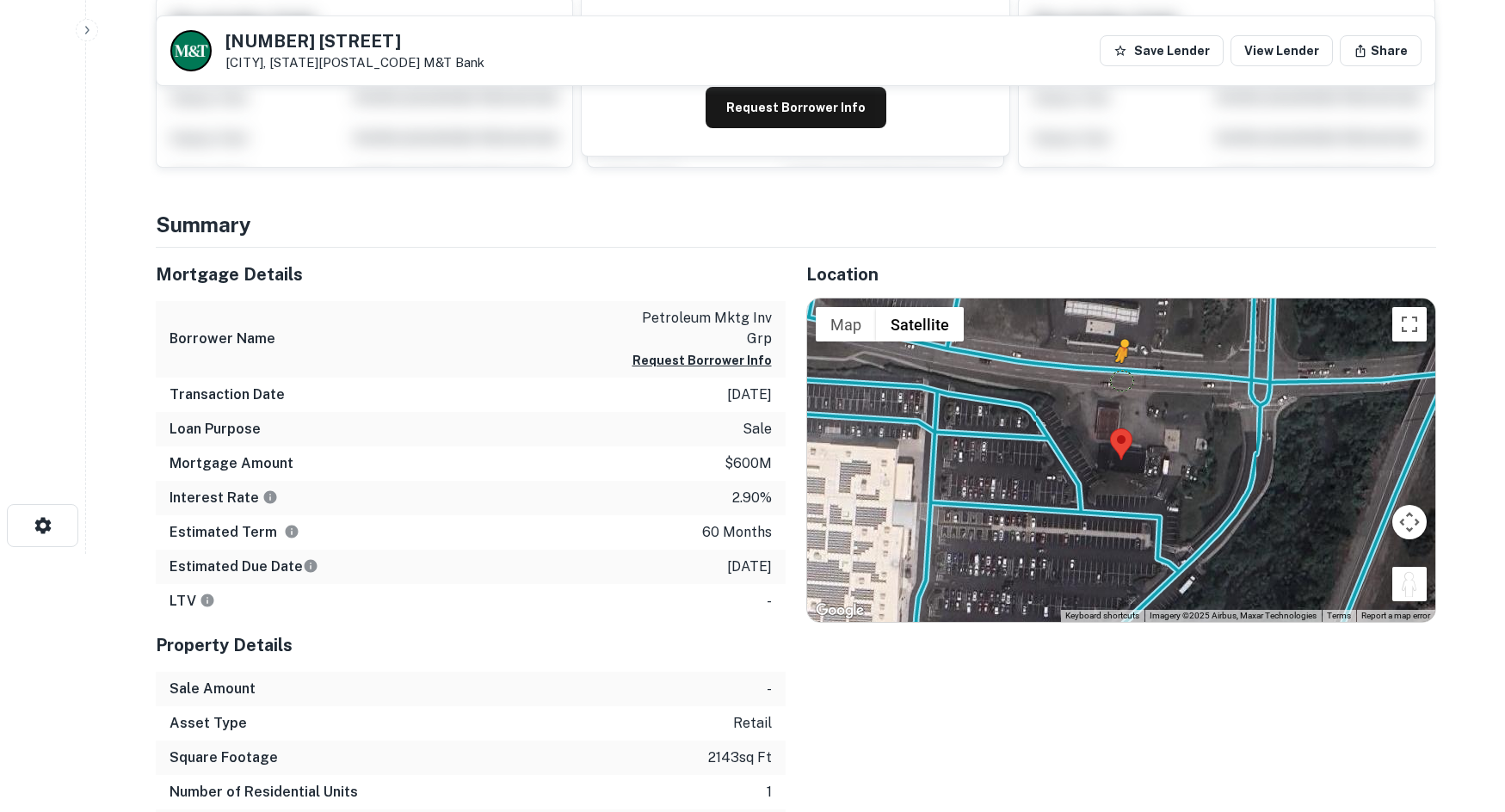 drag, startPoint x: 1416, startPoint y: 589, endPoint x: 1119, endPoint y: 378, distance: 364.3213 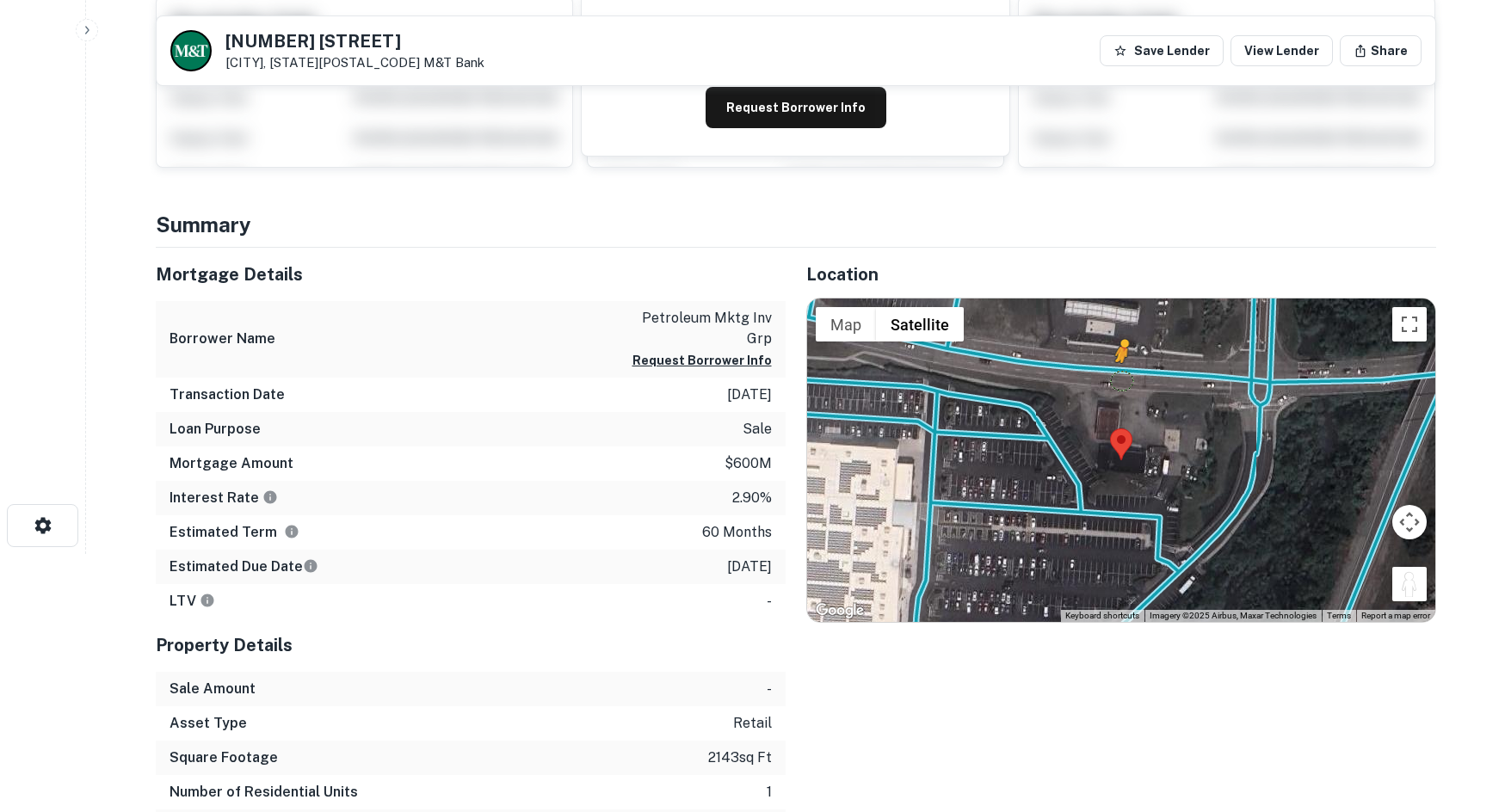 click on "To activate drag with keyboard, press Alt + Enter. Once in keyboard drag state, use the arrow keys to move the marker. To complete the drag, press the Enter key. To cancel, press Escape. Loading... Map Terrain Satellite Labels Keyboard shortcuts Map Data Imagery ©2025 Airbus, Maxar Technologies Imagery ©2025 Airbus, Maxar Technologies 20 m  Click to toggle between metric and imperial units Terms Report a map error" at bounding box center [1121, 460] 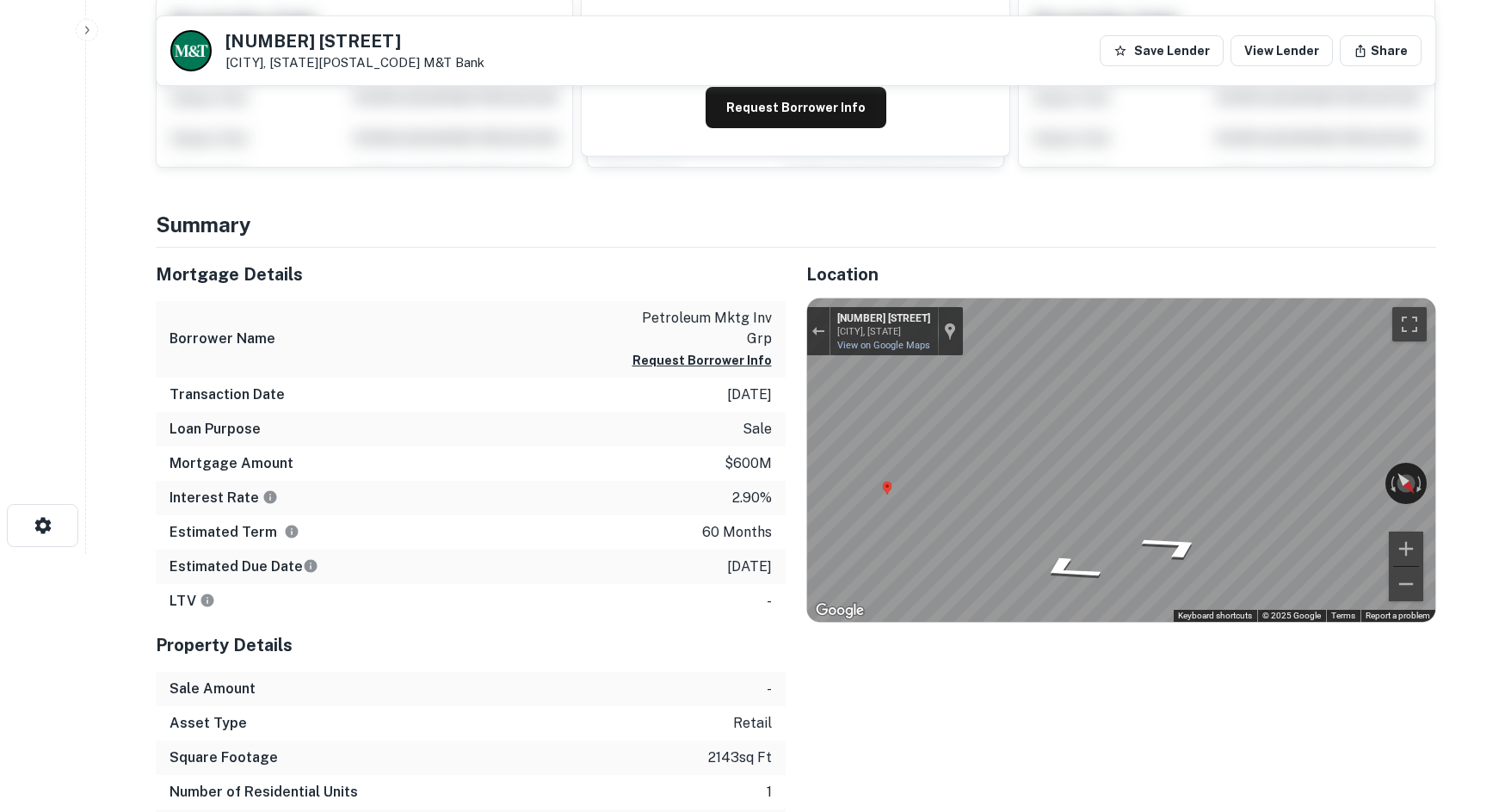 click on "Search         Borrowers         Contacts         Saved     Back to search 647 School St Putnam, CT06260    M&T Bank Save Lender View Lender Share View Property Details Buyer Details Request to get contact info Request for contact information for  647 school st Request Borrower Info Placeholder Field Display Field Another placeholder field and text Display Field Another placeholder field and text Display Field Another placeholder field and text Display Field Another placeholder field and text Display Field Another placeholder field and text Display Field Another placeholder field and text Placeholder Field Display Field Another placeholder field and text Display Field Another placeholder field and text Display Field Another placeholder field and text Display Field Another placeholder field and text Display Field Another placeholder field and text Display Field Another placeholder field and text Placeholder Field Display Field Another placeholder field and text Display Field Display Field Summary" at bounding box center (752, 148) 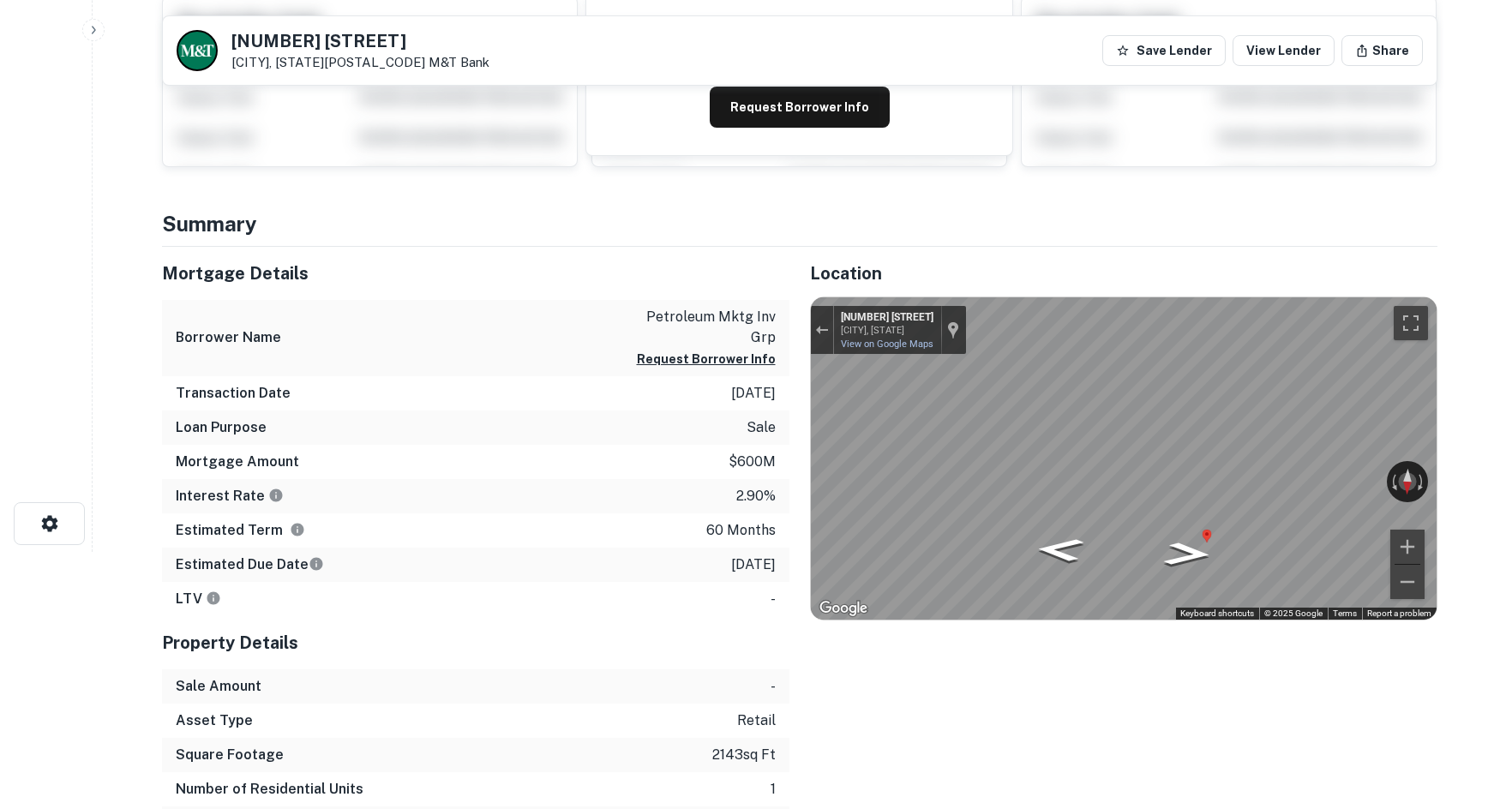 scroll, scrollTop: 0, scrollLeft: 0, axis: both 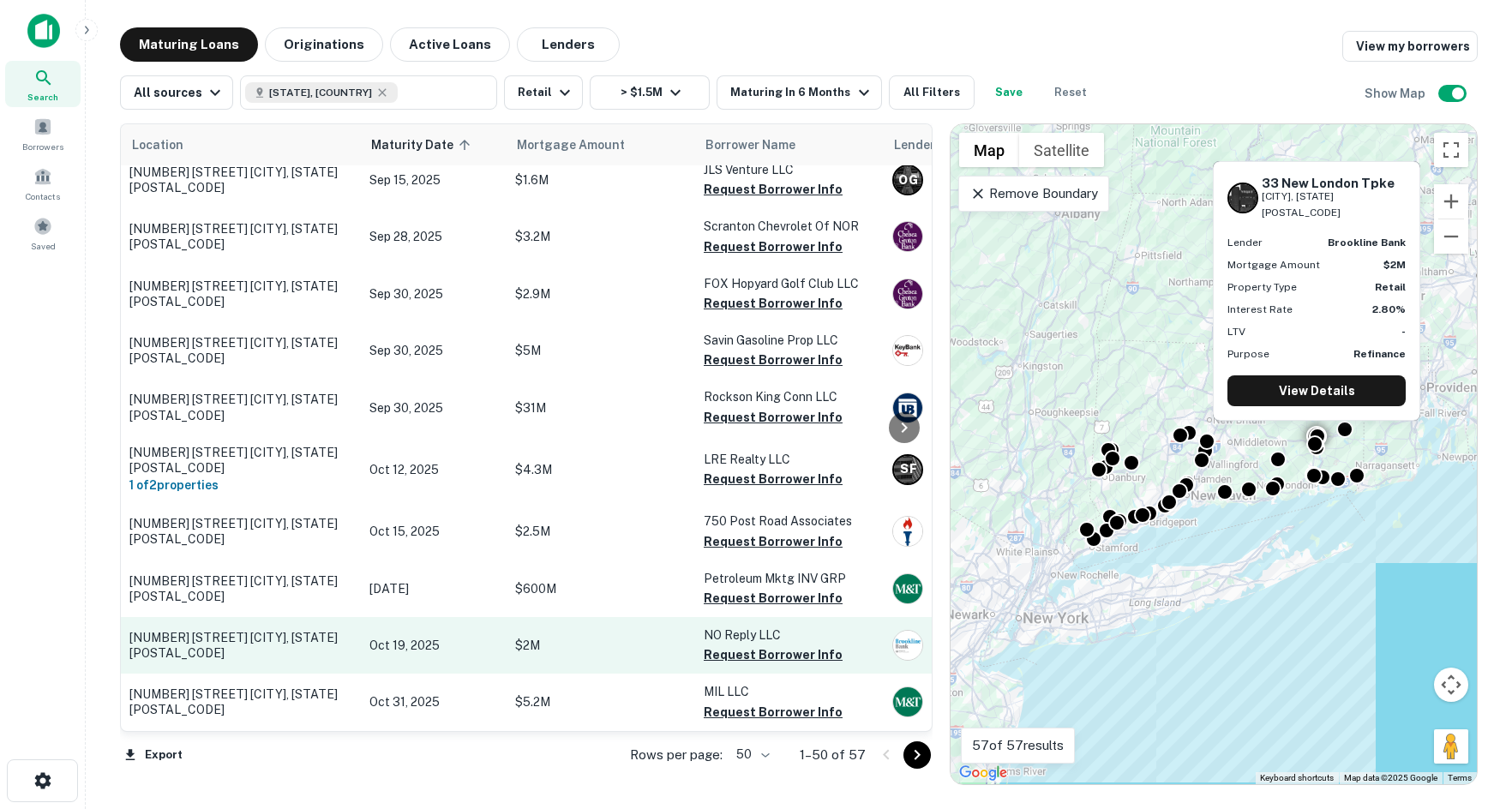click on "Oct 19, 2025" at bounding box center [434, 645] 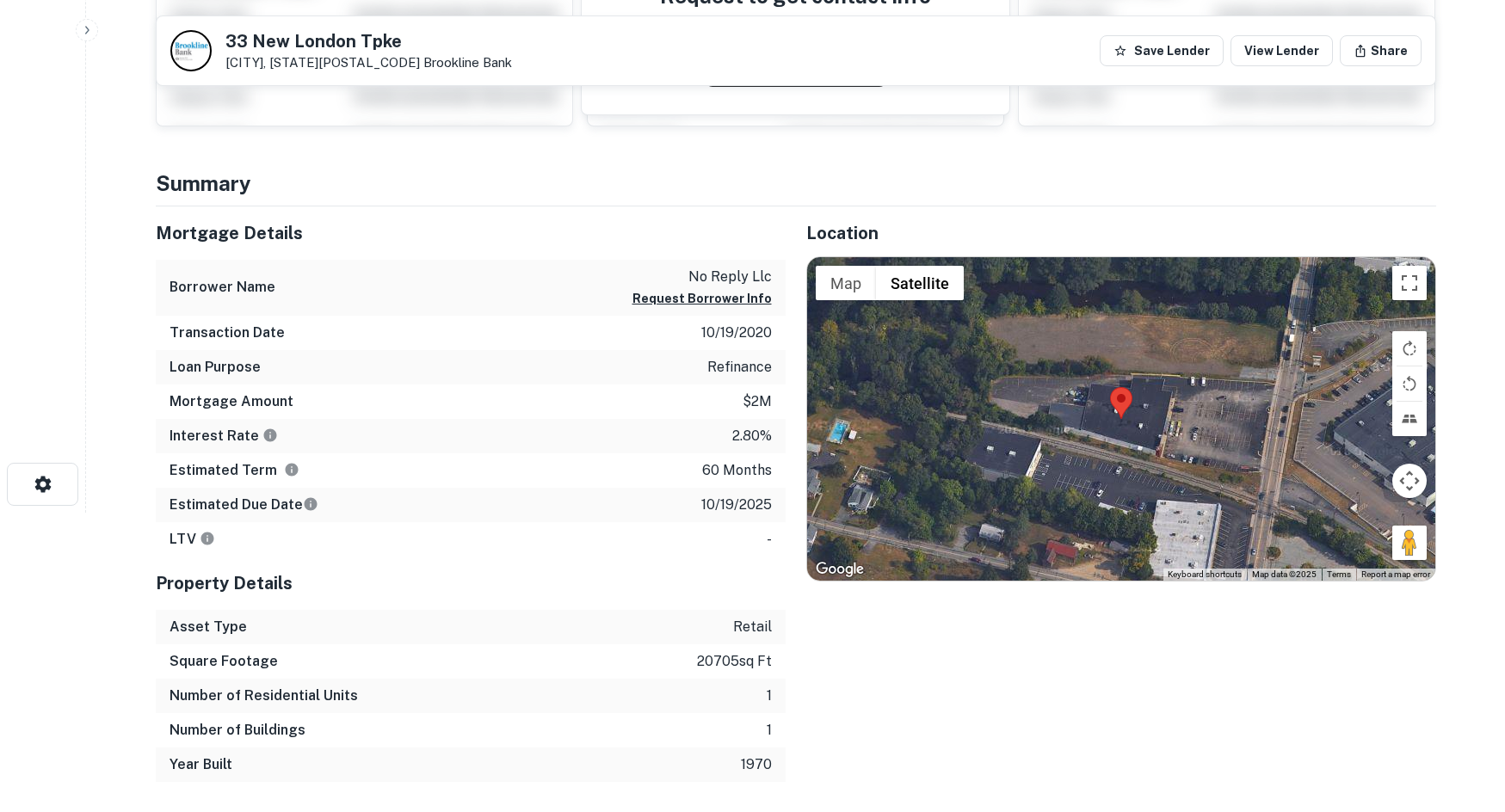 scroll, scrollTop: 344, scrollLeft: 0, axis: vertical 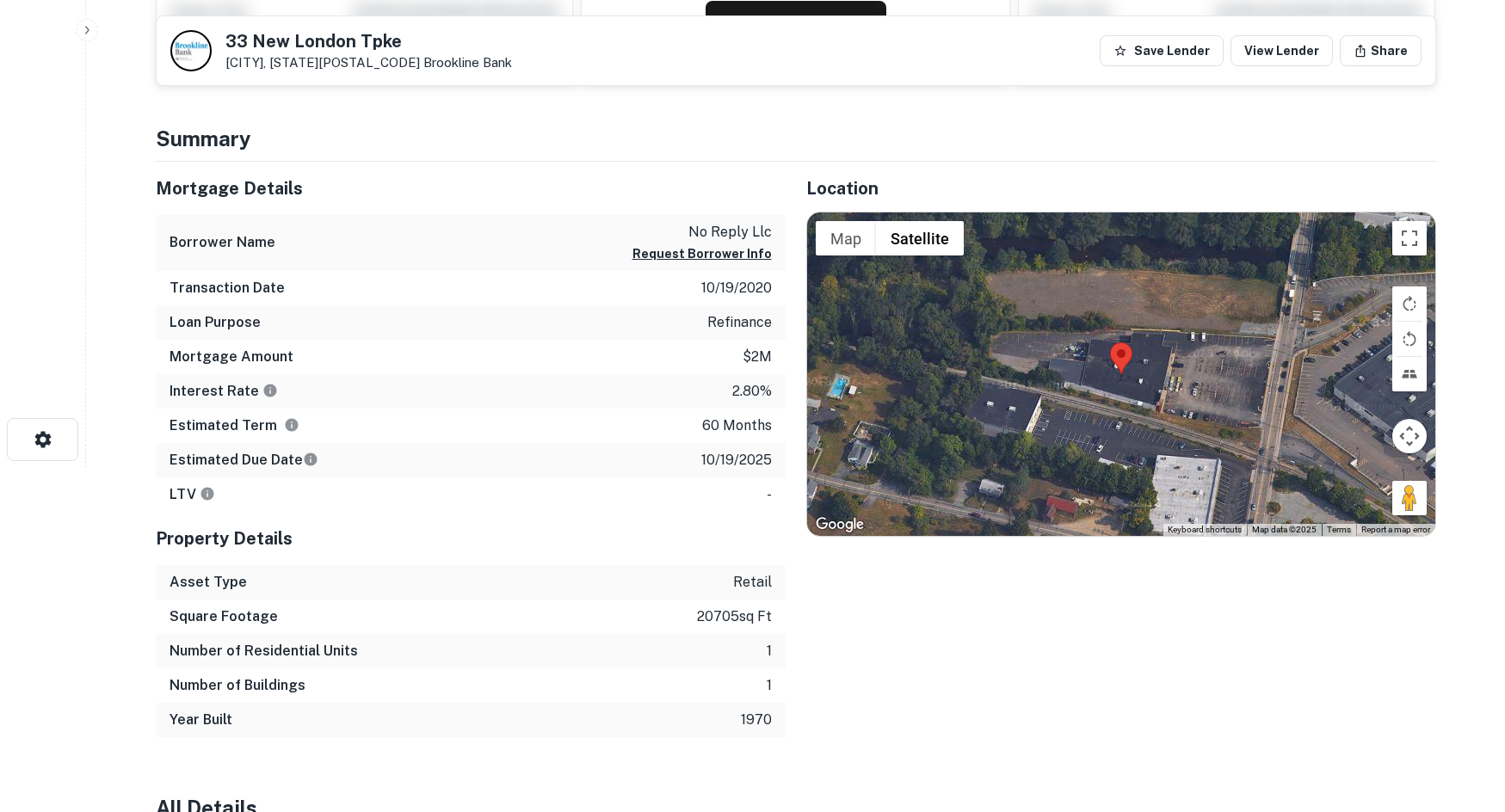 drag, startPoint x: 1392, startPoint y: 491, endPoint x: 1261, endPoint y: 454, distance: 136.12494 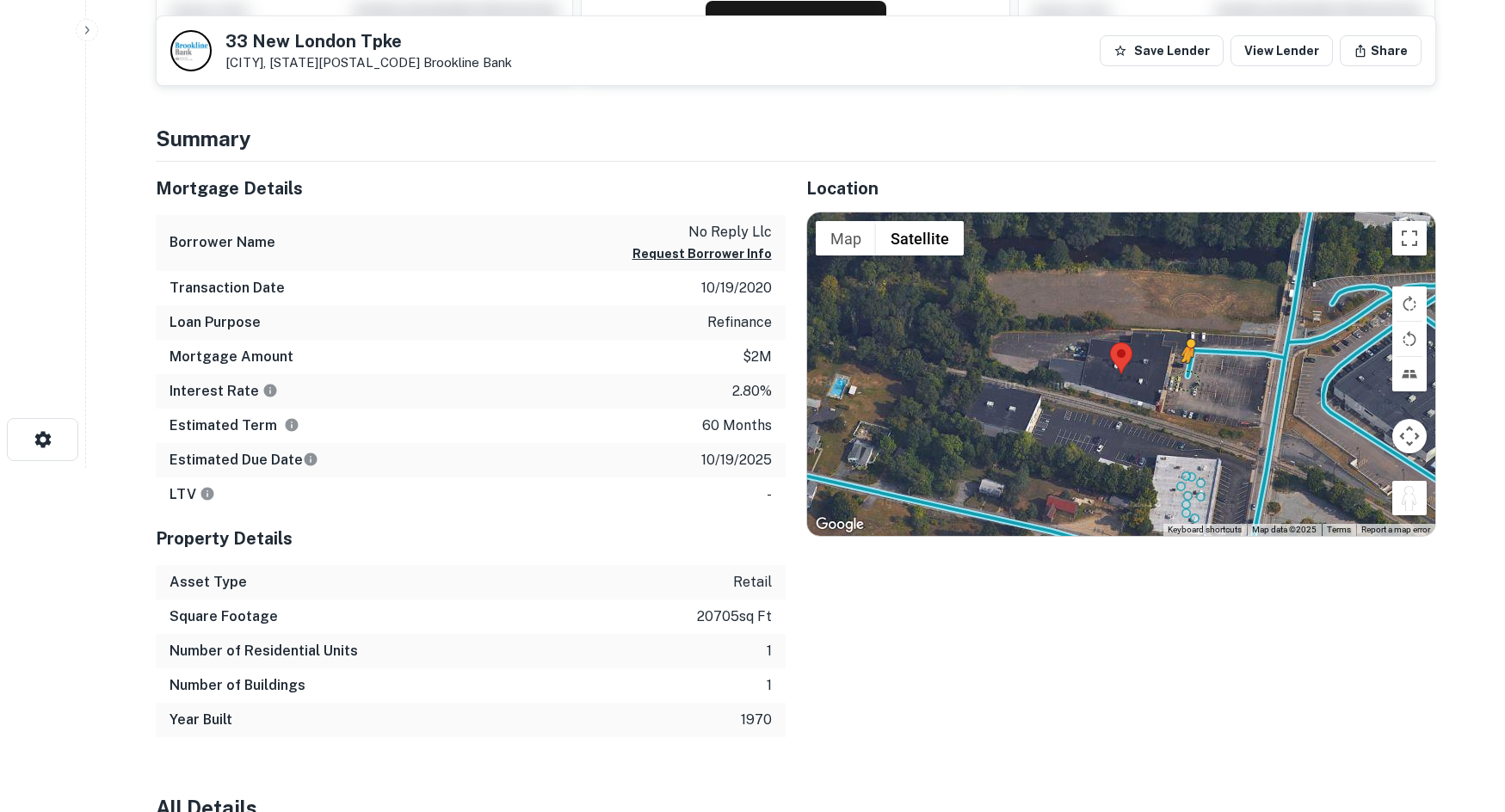 drag, startPoint x: 1403, startPoint y: 501, endPoint x: 1187, endPoint y: 379, distance: 248.0726 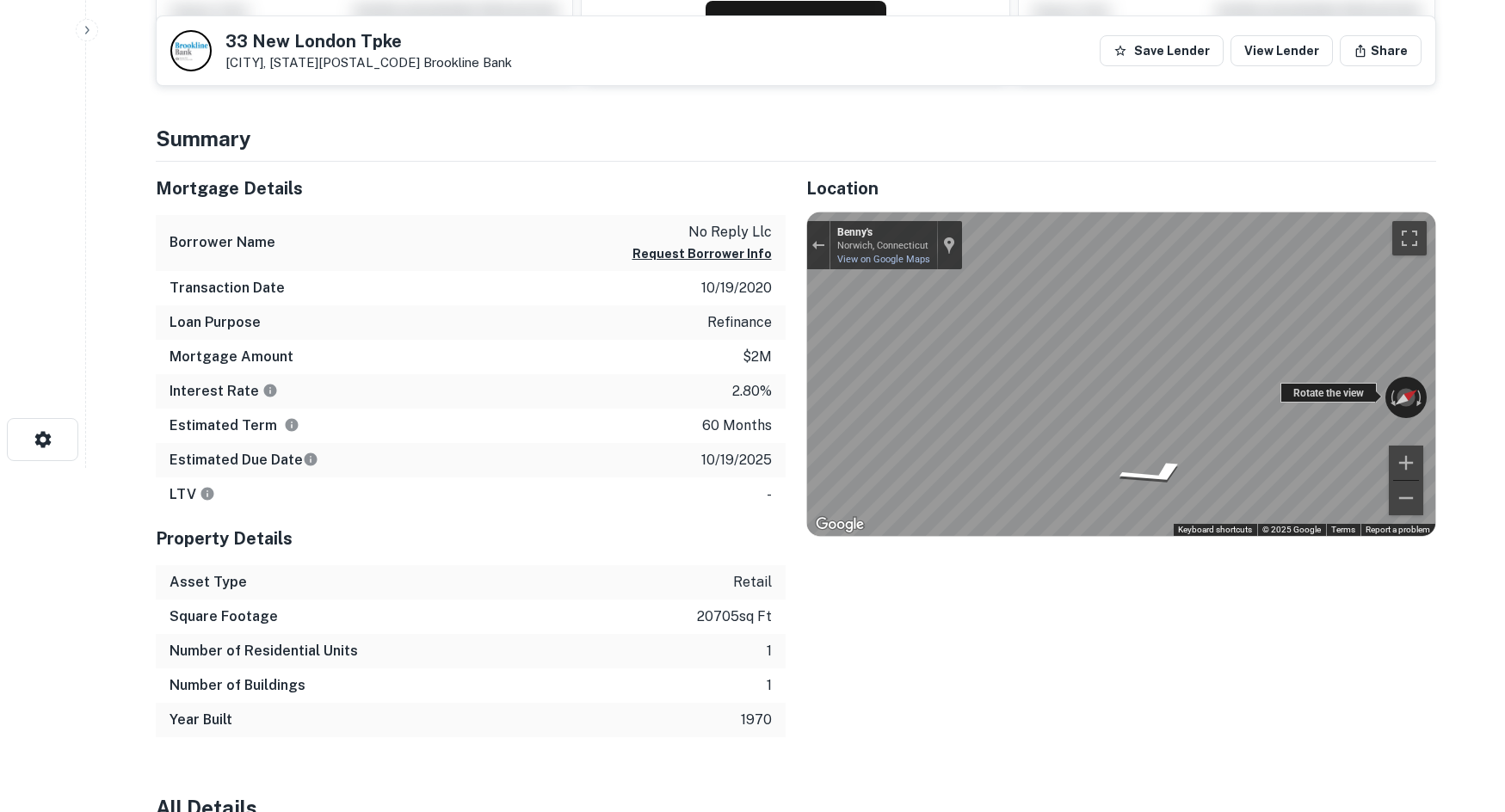 click on "← Move left → Move right ↑ Move up ↓ Move down + Zoom in - Zoom out             Benny's   Norwich, Connecticut       Benny's            View on Google Maps        Custom Imagery                 This image is no longer available                                      Rotate the view          Keyboard shortcuts Map Data © 2025 Google © 2025 Google Terms Report a problem" at bounding box center [1121, 374] 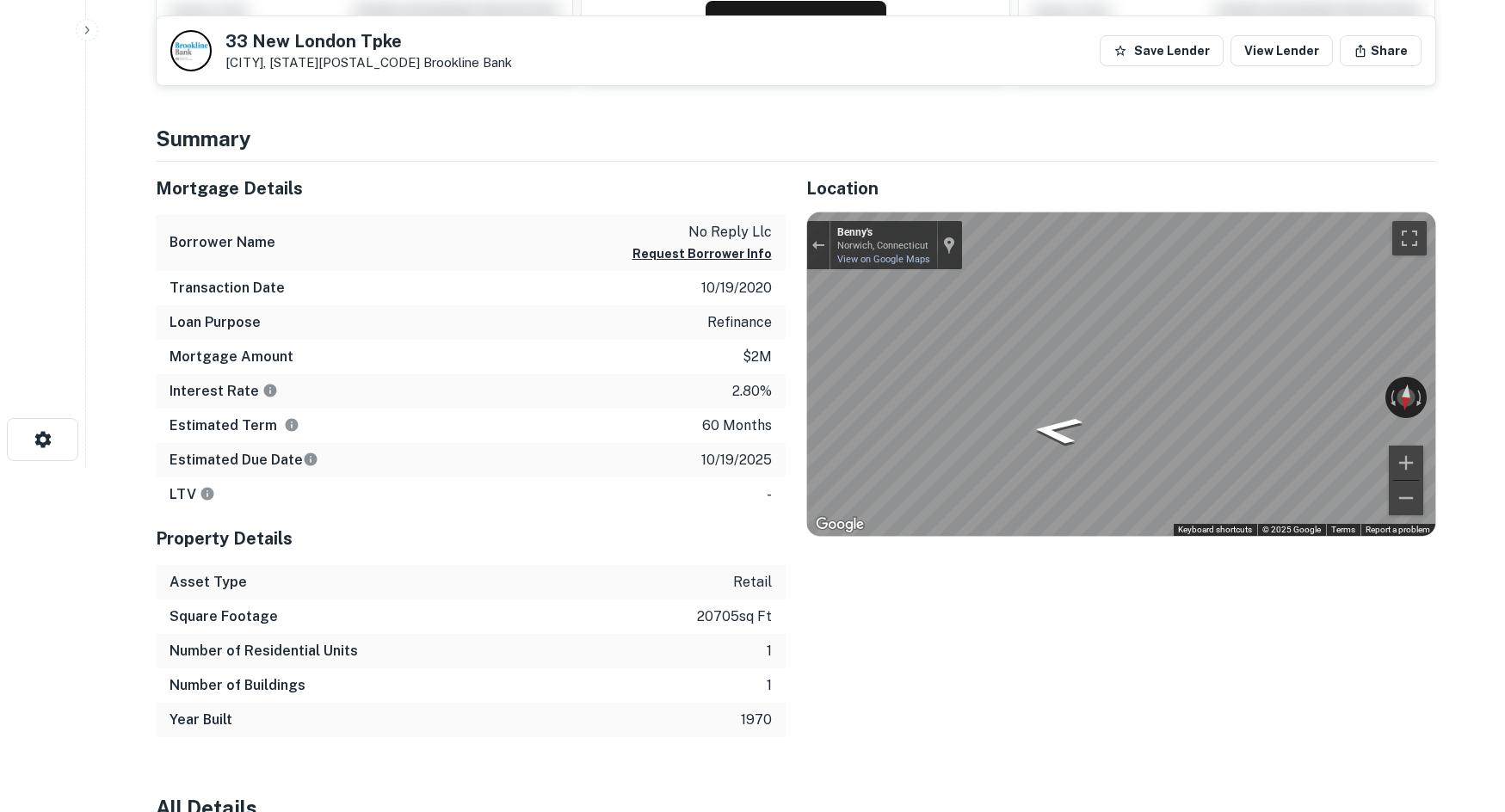 click on "Back to search 33 New London Tpke Norwich, CT06360    Brookline Bank Save Lender View Lender Share View Property Details Buyer Details Request to get contact info Request for contact information for  33 new london tpke Request Borrower Info Placeholder Field Display Field Another placeholder field and text Display Field Another placeholder field and text Display Field Another placeholder field and text Display Field Another placeholder field and text Display Field Another placeholder field and text Display Field Another placeholder field and text Placeholder Field Display Field Another placeholder field and text Display Field Another placeholder field and text Display Field Another placeholder field and text Display Field Another placeholder field and text Display Field Another placeholder field and text Display Field Another placeholder field and text Placeholder Field Display Field Another placeholder field and text Display Field Another placeholder field and text Display Field Display Field Display Field" at bounding box center (795, 62) 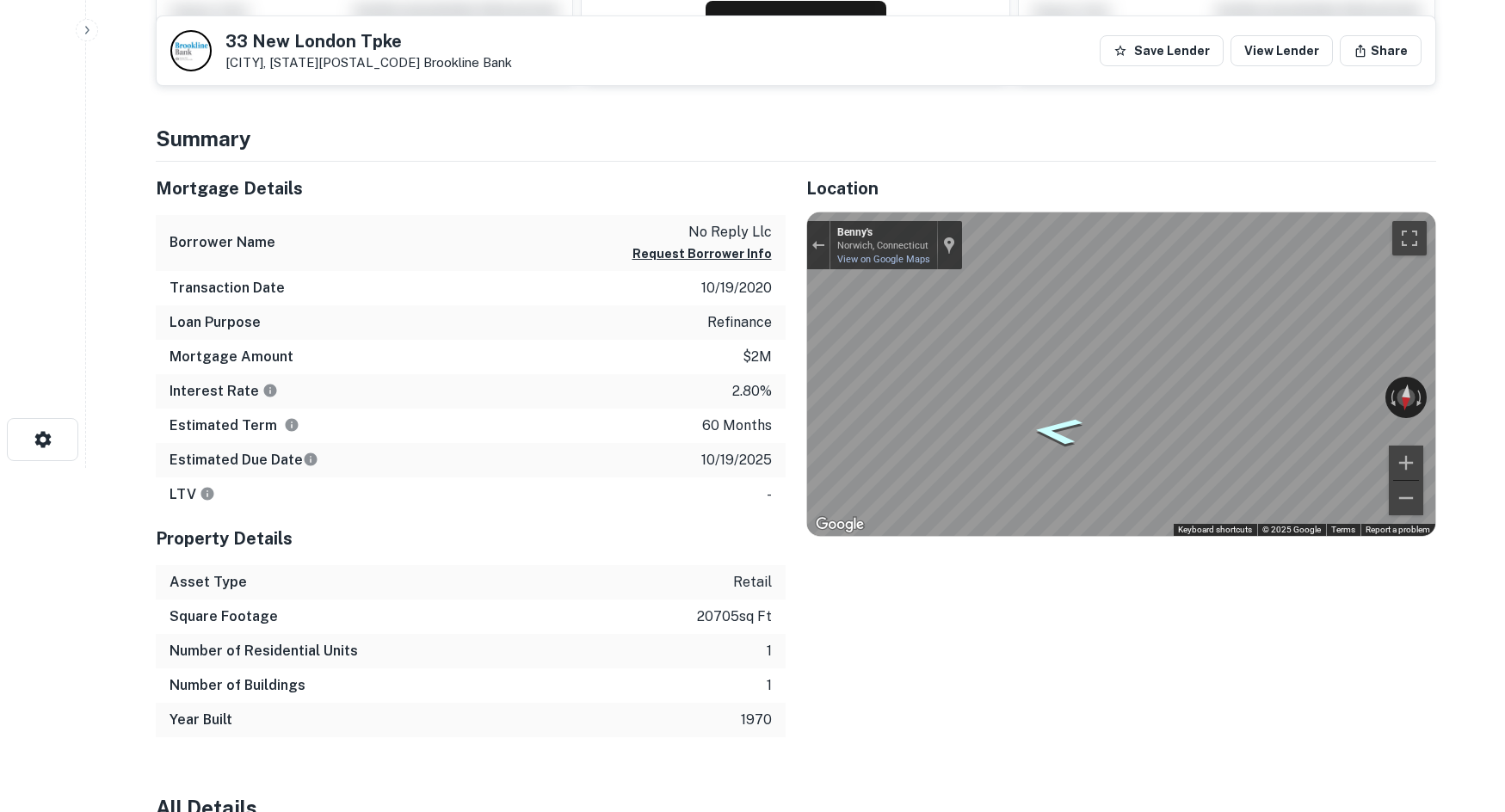 click 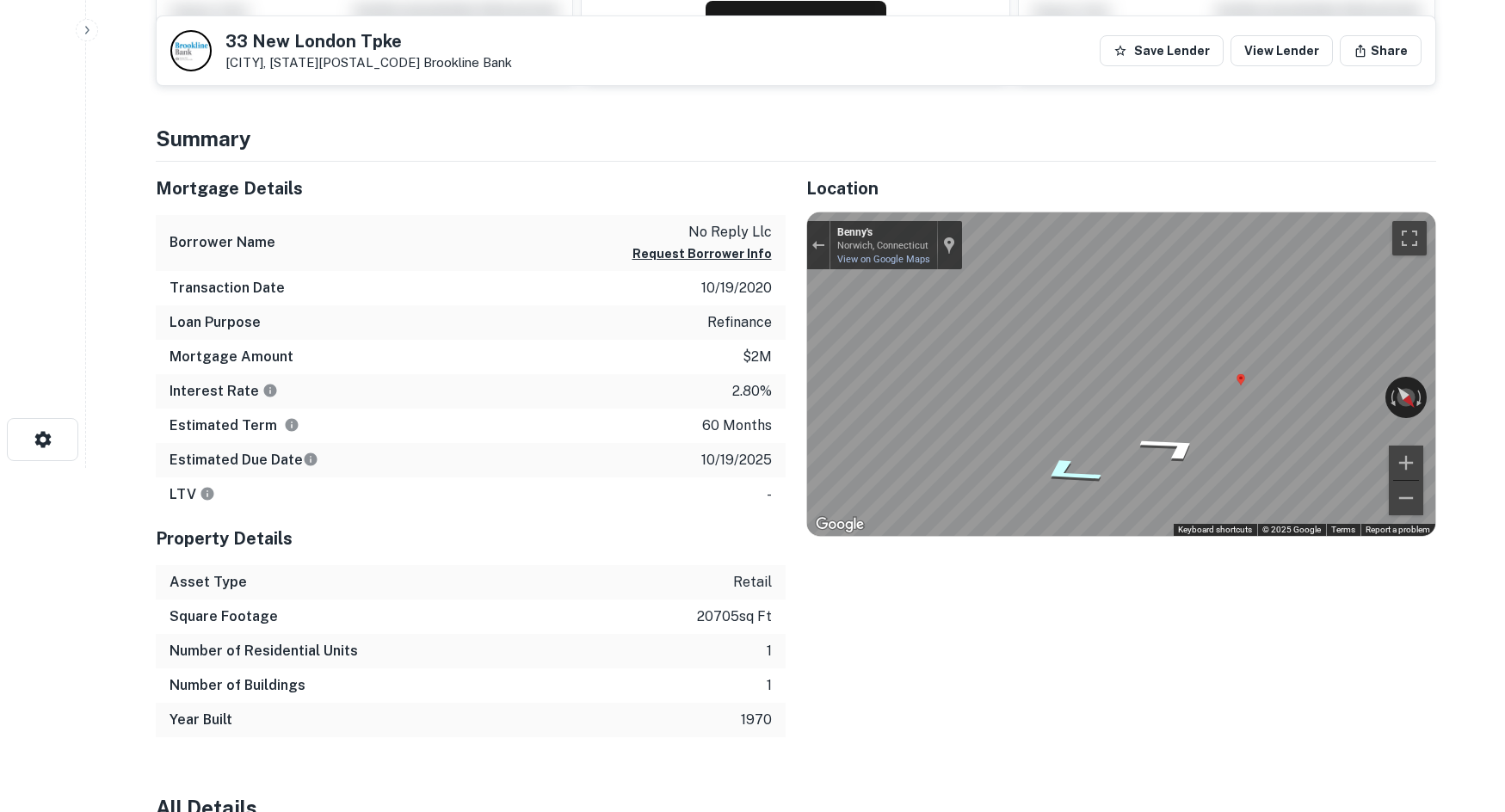 click 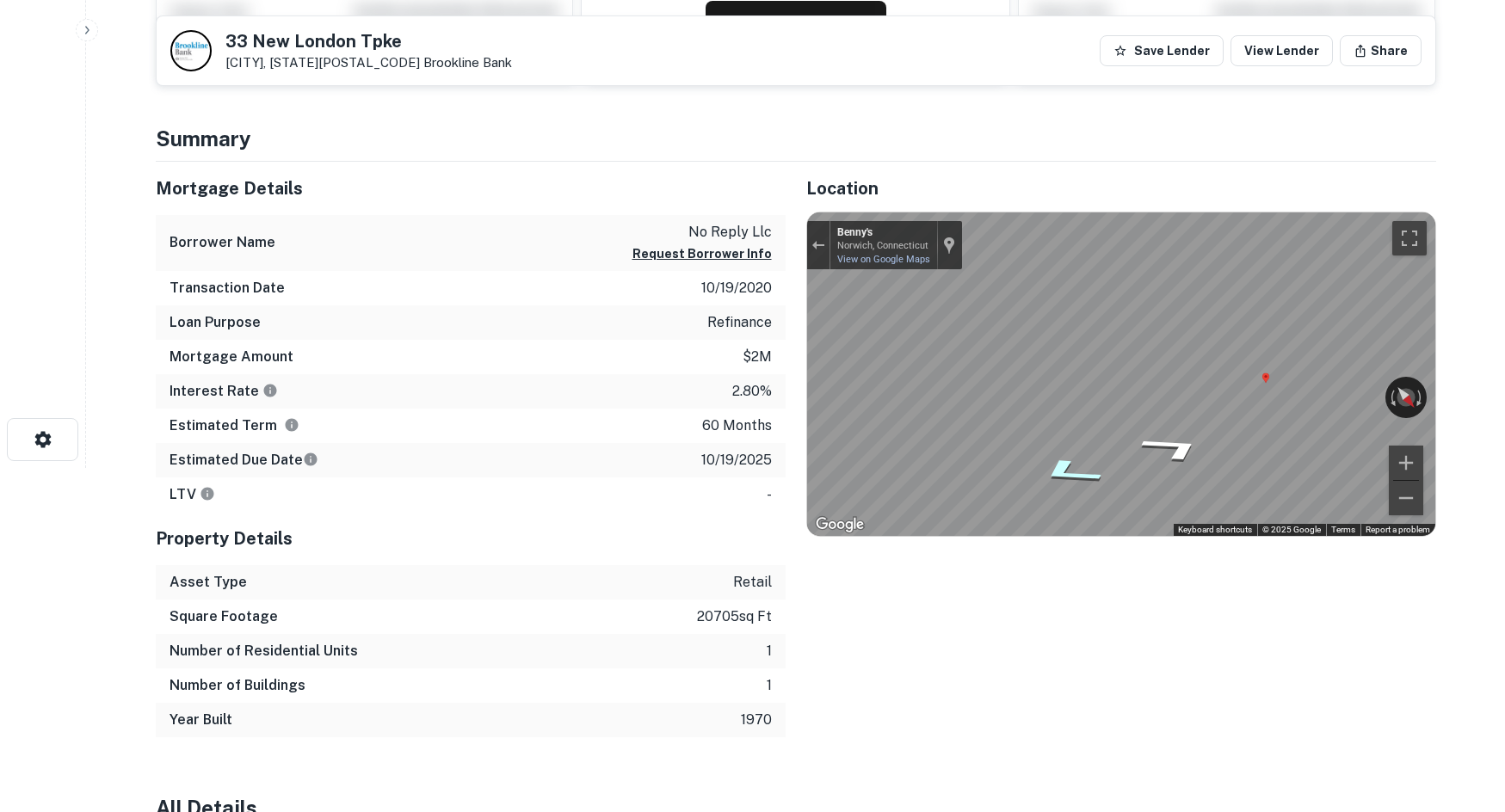 click 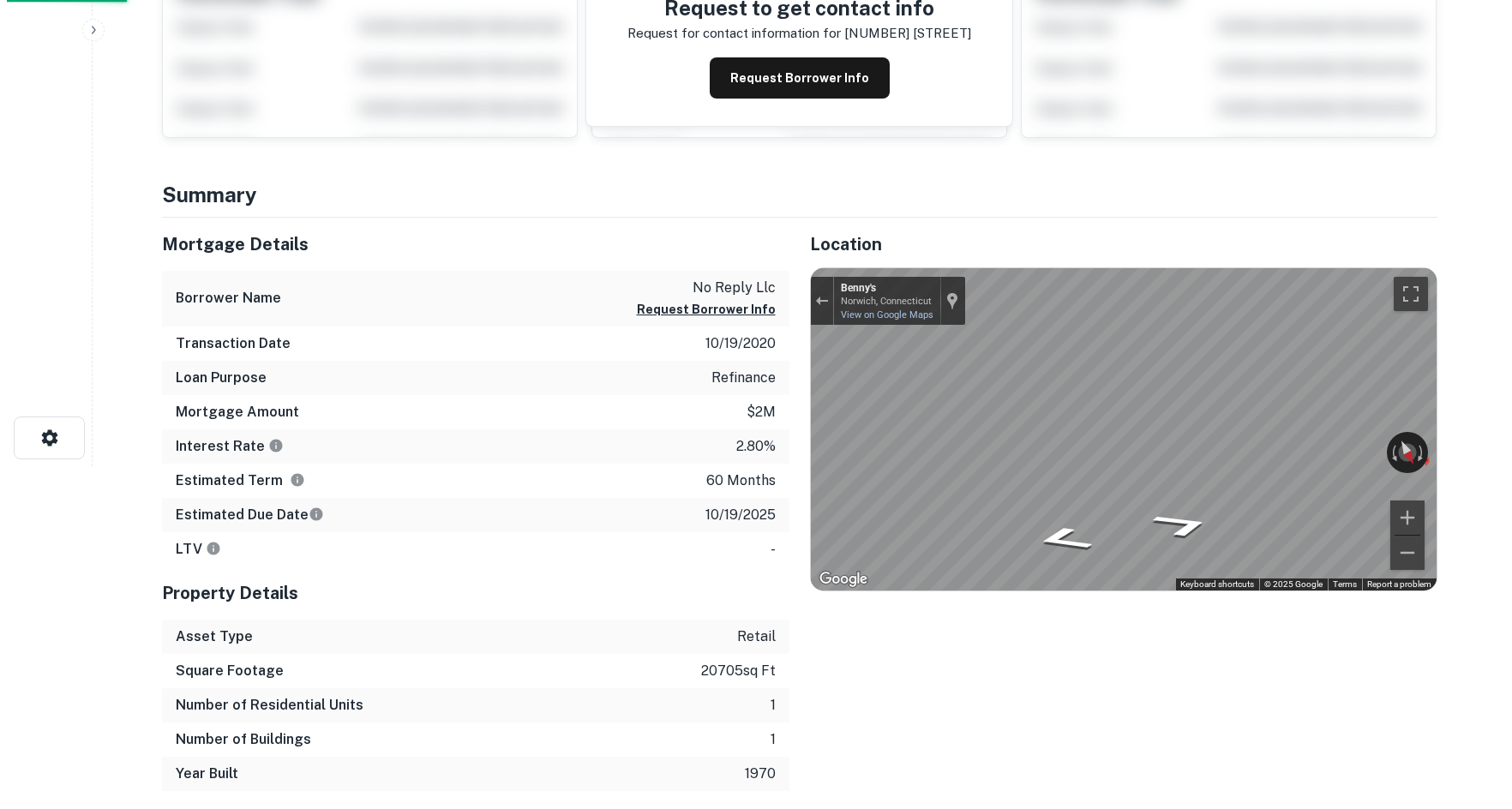 scroll, scrollTop: 0, scrollLeft: 0, axis: both 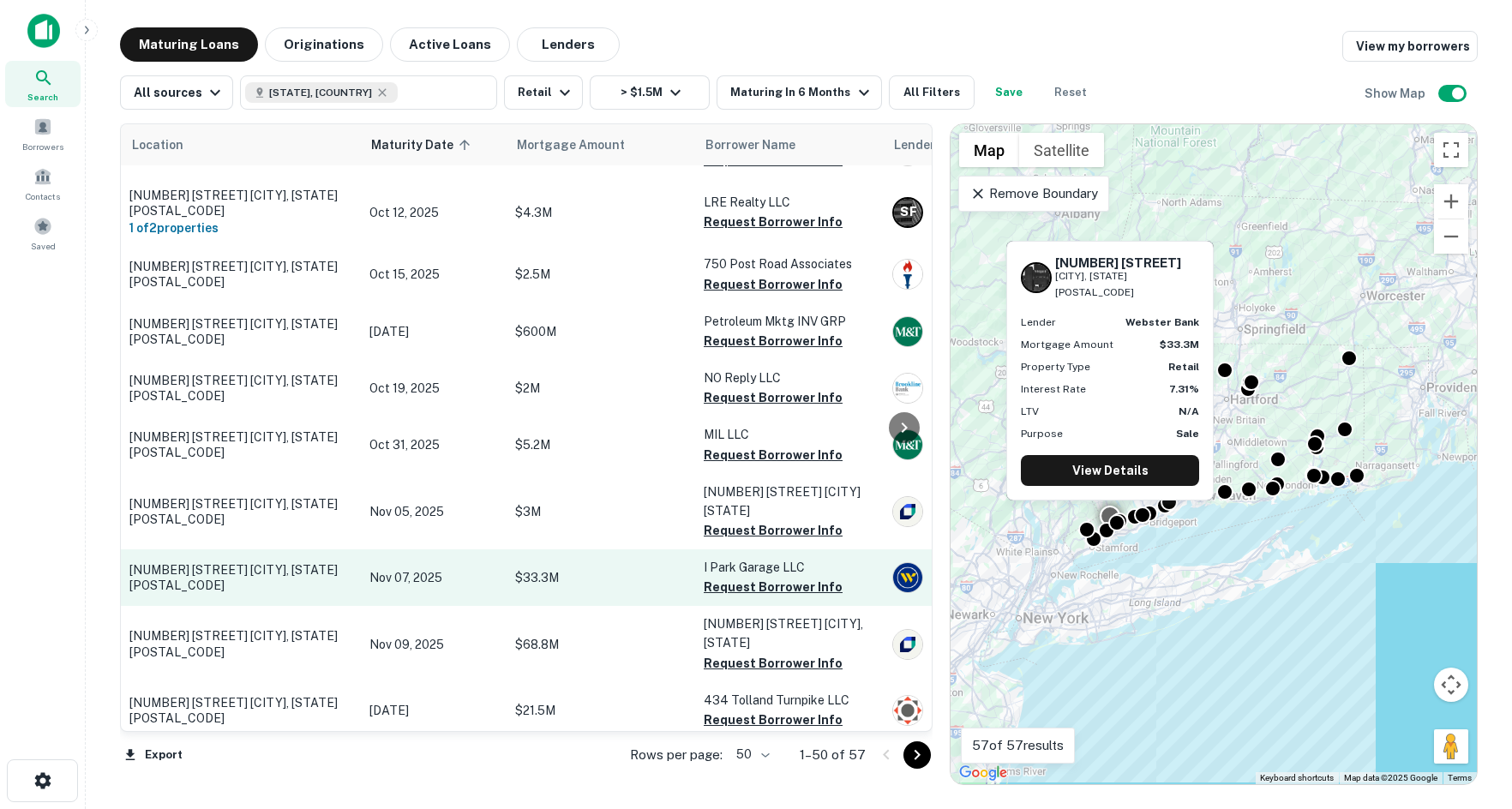 click on "Nov 07, 2025" at bounding box center (434, 578) 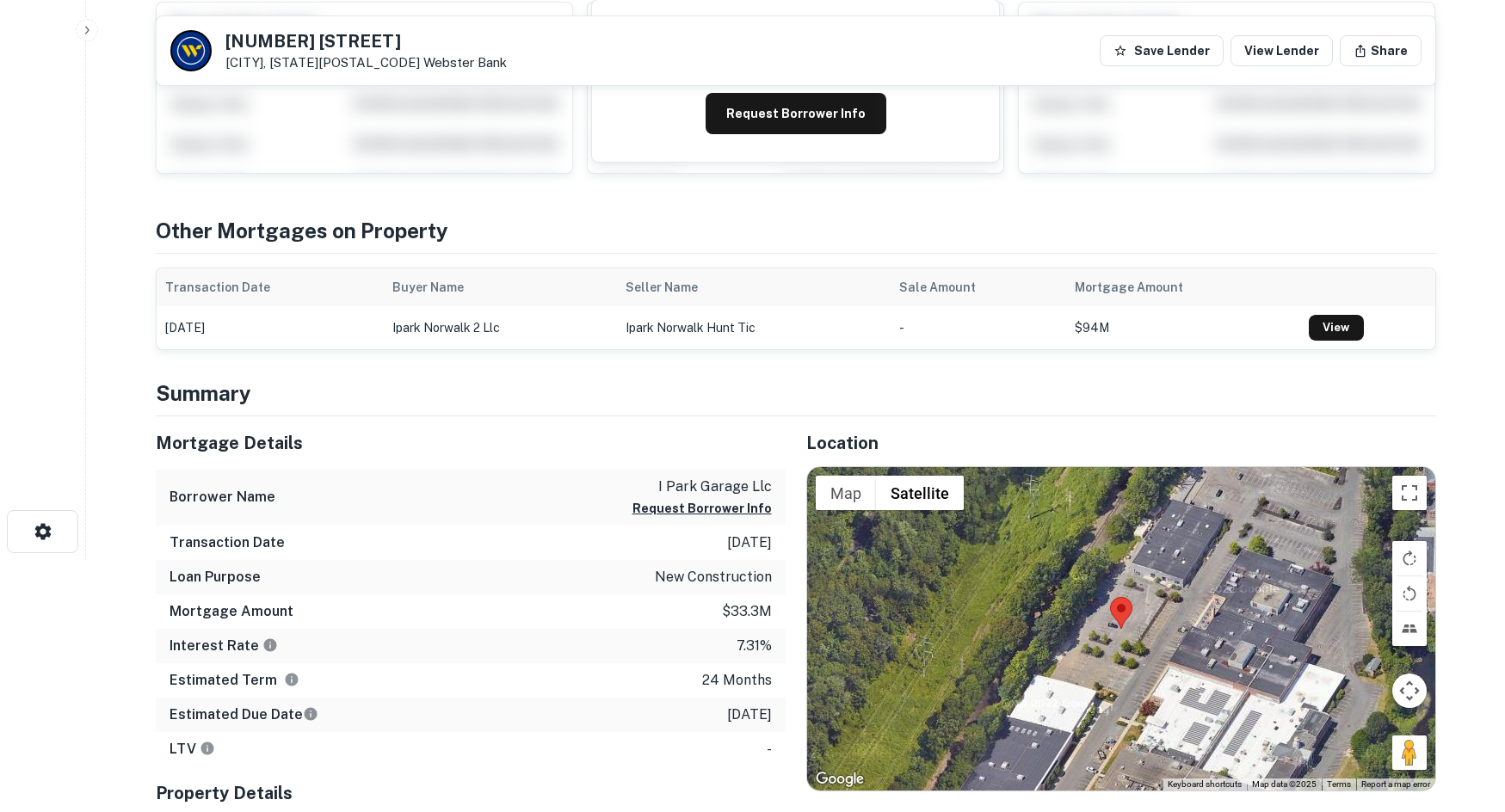 scroll, scrollTop: 258, scrollLeft: 0, axis: vertical 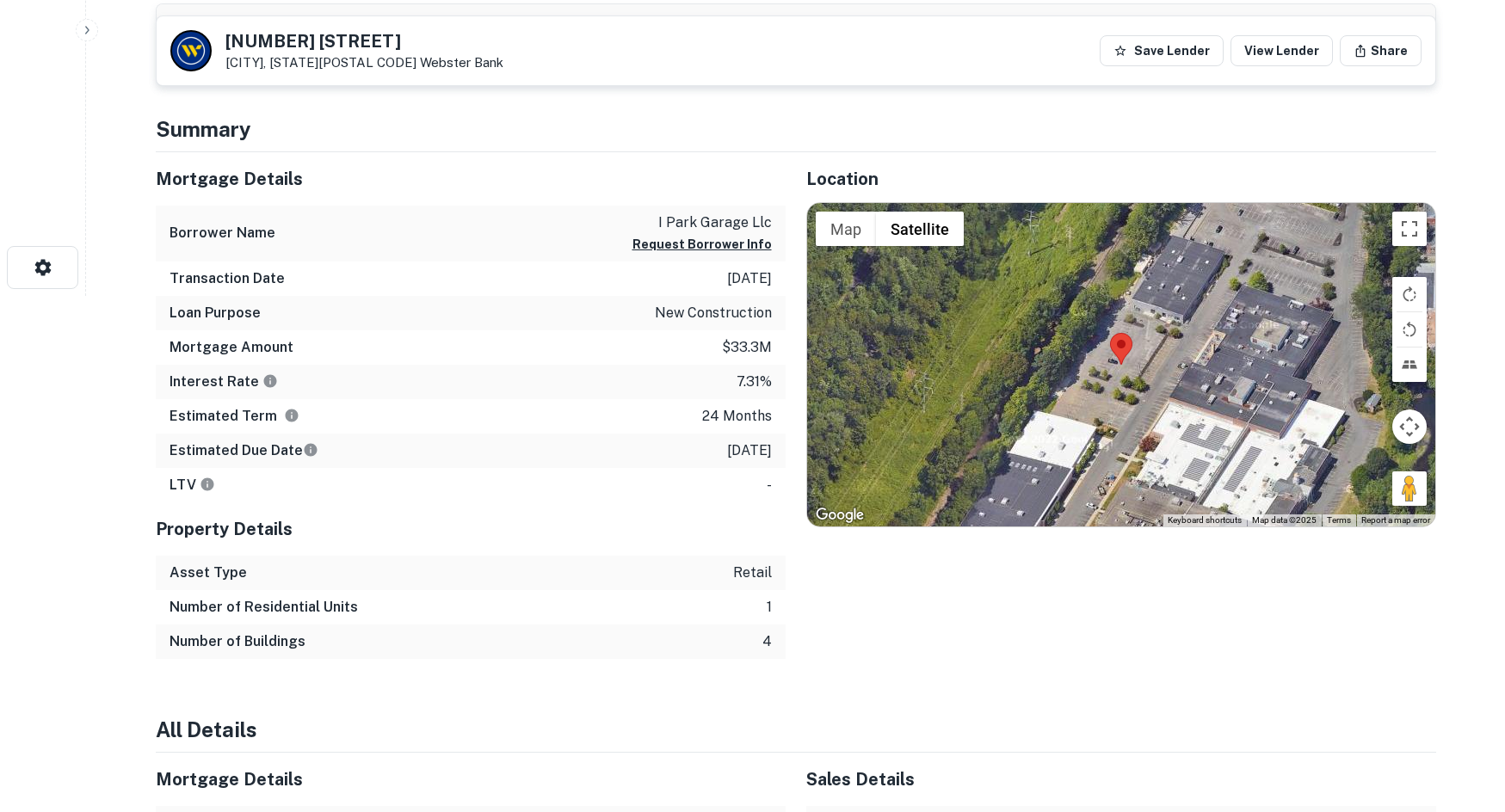 click at bounding box center (1121, 365) 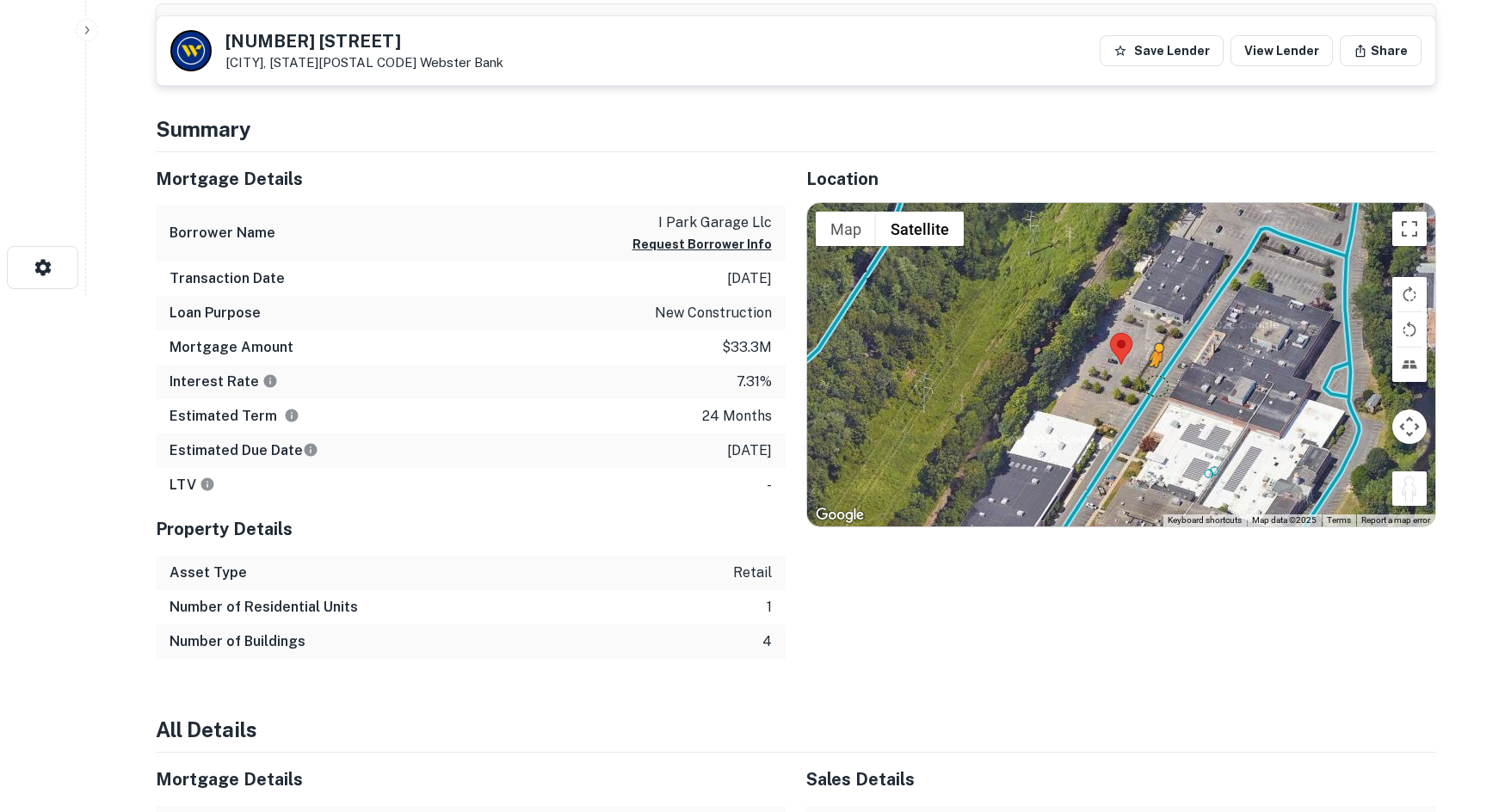 drag, startPoint x: 1415, startPoint y: 496, endPoint x: 1153, endPoint y: 383, distance: 285.32963 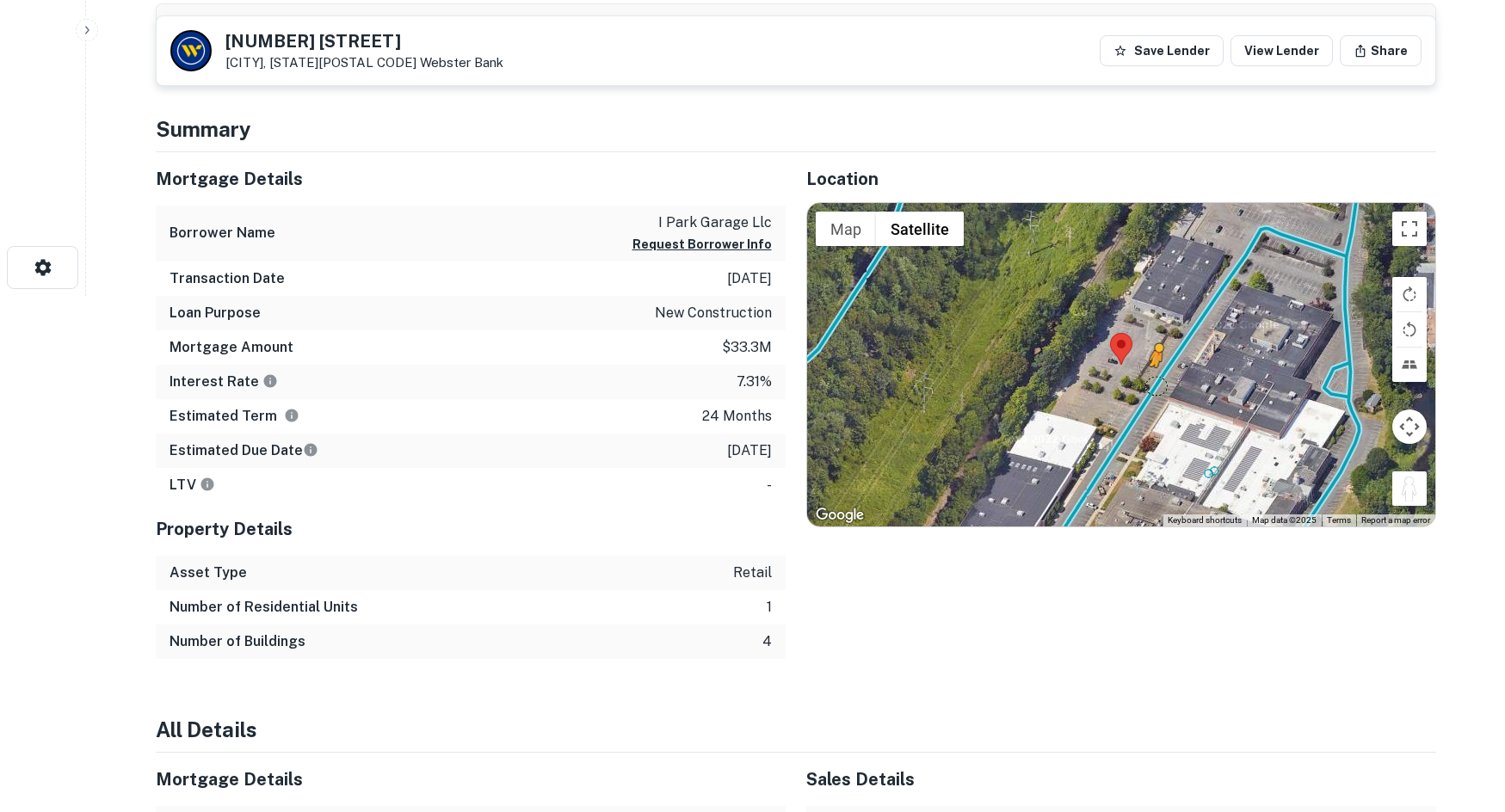 click on "To activate drag with keyboard, press Alt + Enter. Once in keyboard drag state, use the arrow keys to move the marker. To complete the drag, press the Enter key. To cancel, press Escape. Loading... Map Terrain Satellite Labels Keyboard shortcuts Map Data Map data ©2025 Map data ©2025 20 m  Click to toggle between metric and imperial units Terms Report a map error" at bounding box center [1121, 365] 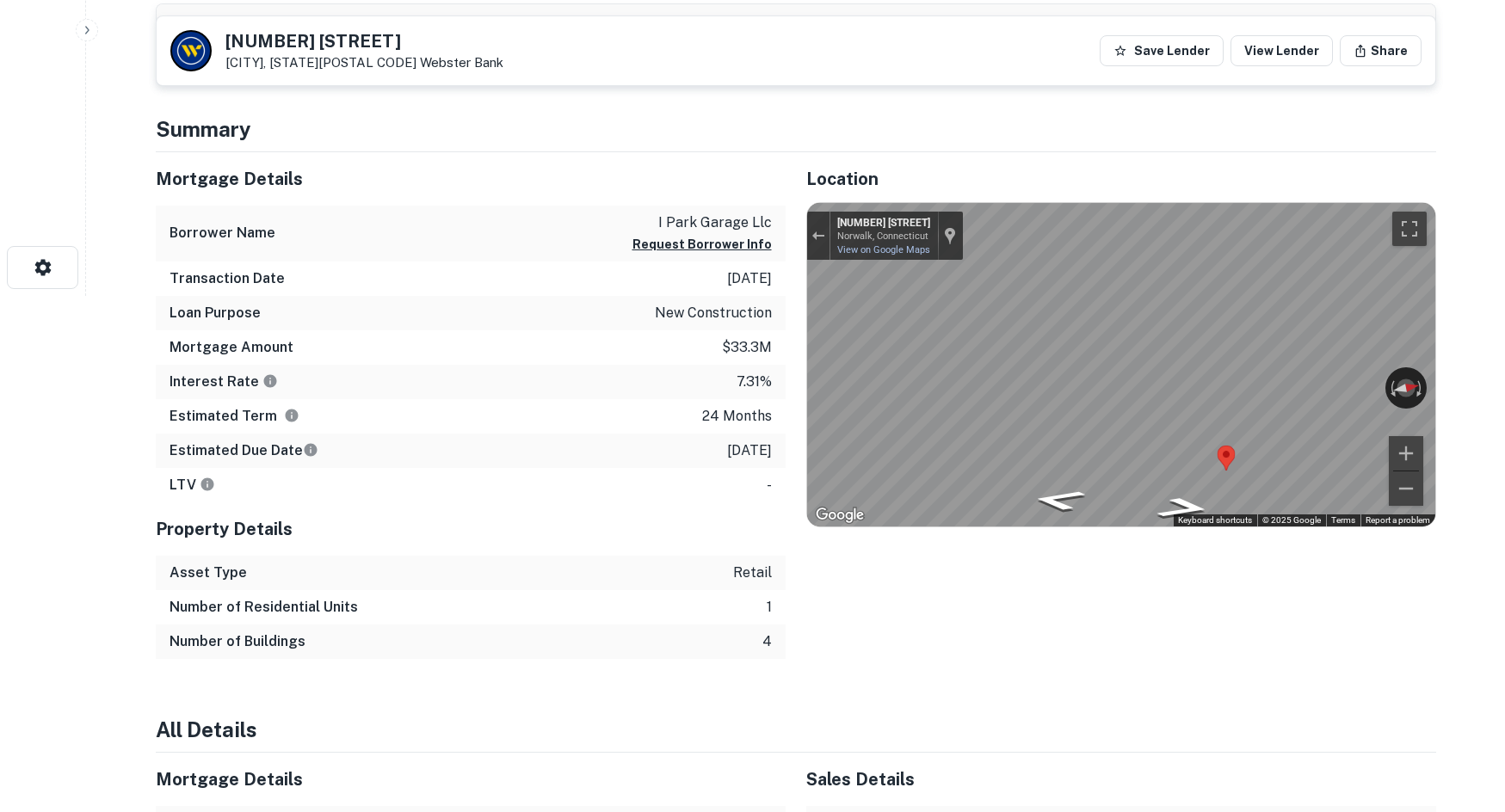 click on "Search         Borrowers         Contacts         Saved     Back to search 1 Cannondale Way Wilton, CT06897    Webster Bank Save Lender View Lender Share View Property Details Buyer Details Request to get contact info Request for contact information for  1 cannondale way Request Borrower Info Placeholder Field Display Field Another placeholder field and text Display Field Another placeholder field and text Display Field Another placeholder field and text Display Field Another placeholder field and text Display Field Another placeholder field and text Display Field Another placeholder field and text Placeholder Field Display Field Another placeholder field and text Display Field Another placeholder field and text Display Field Another placeholder field and text Display Field Another placeholder field and text Display Field Another placeholder field and text Display Field Another placeholder field and text Placeholder Field Display Field Another placeholder field and text Display Field Display Field" at bounding box center (752, -110) 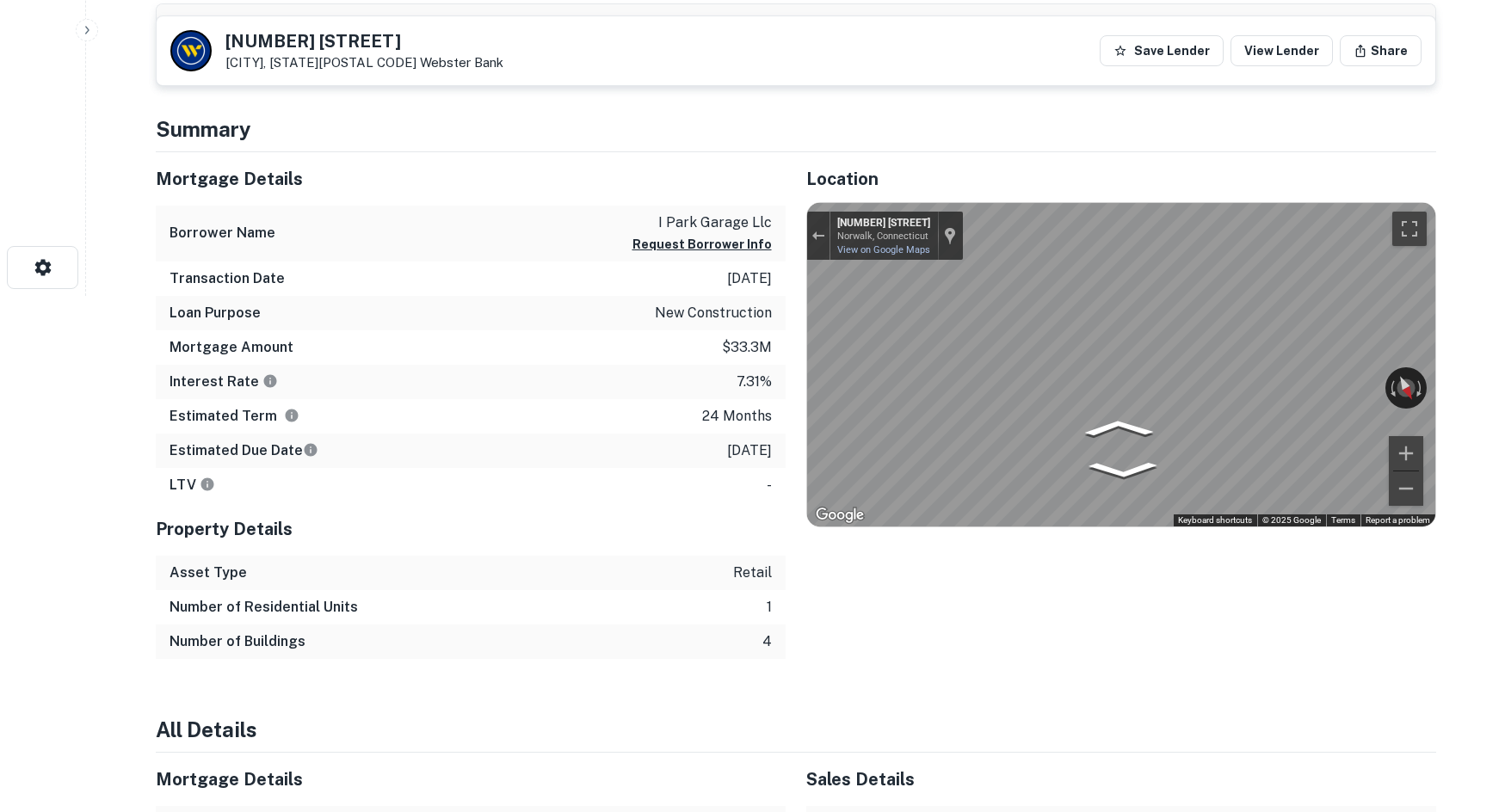 click on "Search         Borrowers         Contacts         Saved     Back to search 1 Cannondale Way Wilton, CT06897    Webster Bank Save Lender View Lender Share View Property Details Buyer Details Request to get contact info Request for contact information for  1 cannondale way Request Borrower Info Placeholder Field Display Field Another placeholder field and text Display Field Another placeholder field and text Display Field Another placeholder field and text Display Field Another placeholder field and text Display Field Another placeholder field and text Display Field Another placeholder field and text Placeholder Field Display Field Another placeholder field and text Display Field Another placeholder field and text Display Field Another placeholder field and text Display Field Another placeholder field and text Display Field Another placeholder field and text Display Field Another placeholder field and text Placeholder Field Display Field Another placeholder field and text Display Field Display Field" at bounding box center [752, -110] 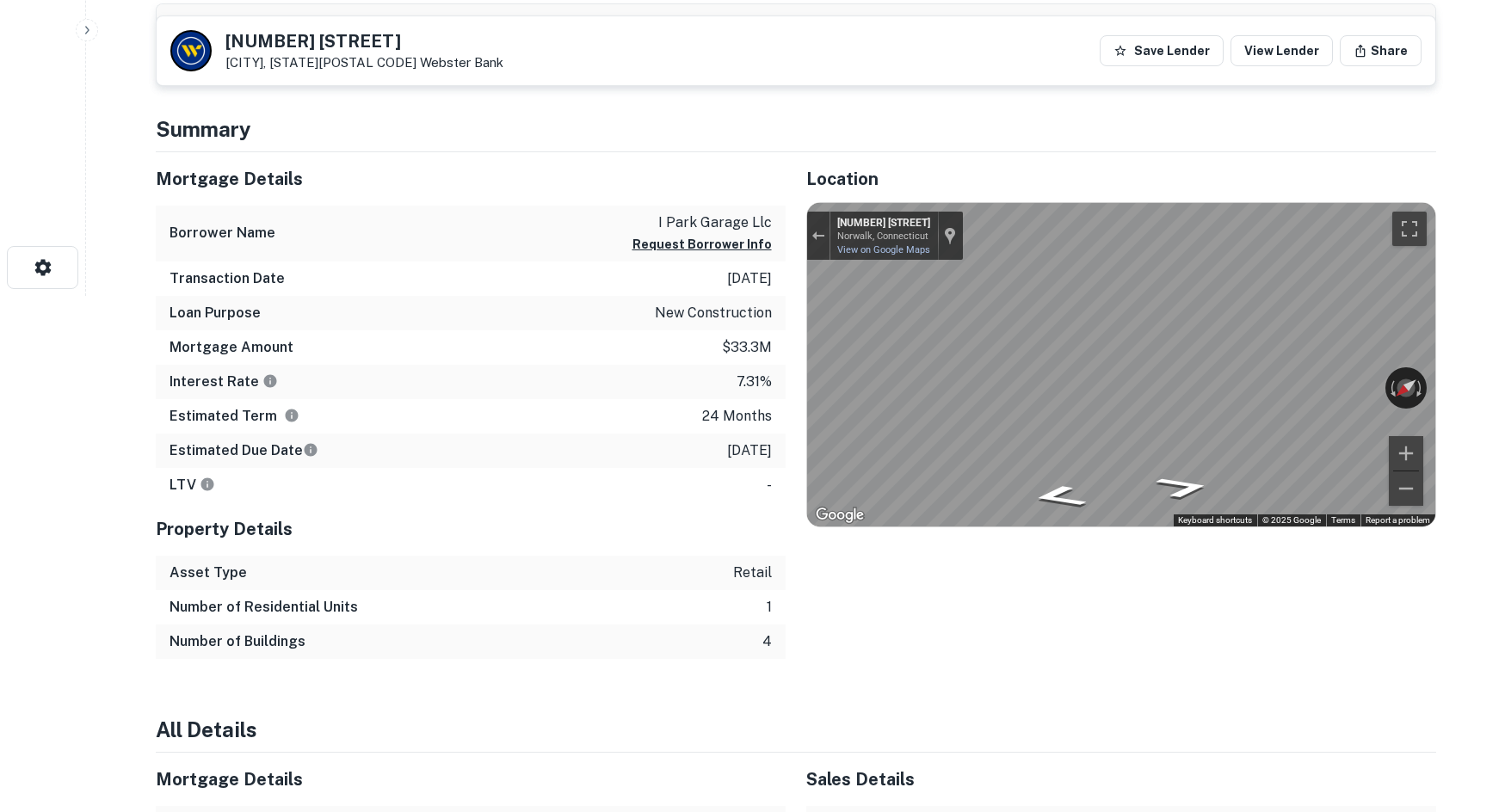 click on "Search         Borrowers         Contacts         Saved     Back to search 1 Cannondale Way Wilton, CT06897    Webster Bank Save Lender View Lender Share View Property Details Buyer Details Request to get contact info Request for contact information for  1 cannondale way Request Borrower Info Placeholder Field Display Field Another placeholder field and text Display Field Another placeholder field and text Display Field Another placeholder field and text Display Field Another placeholder field and text Display Field Another placeholder field and text Display Field Another placeholder field and text Placeholder Field Display Field Another placeholder field and text Display Field Another placeholder field and text Display Field Another placeholder field and text Display Field Another placeholder field and text Display Field Another placeholder field and text Display Field Another placeholder field and text Placeholder Field Display Field Another placeholder field and text Display Field Display Field" at bounding box center (752, -110) 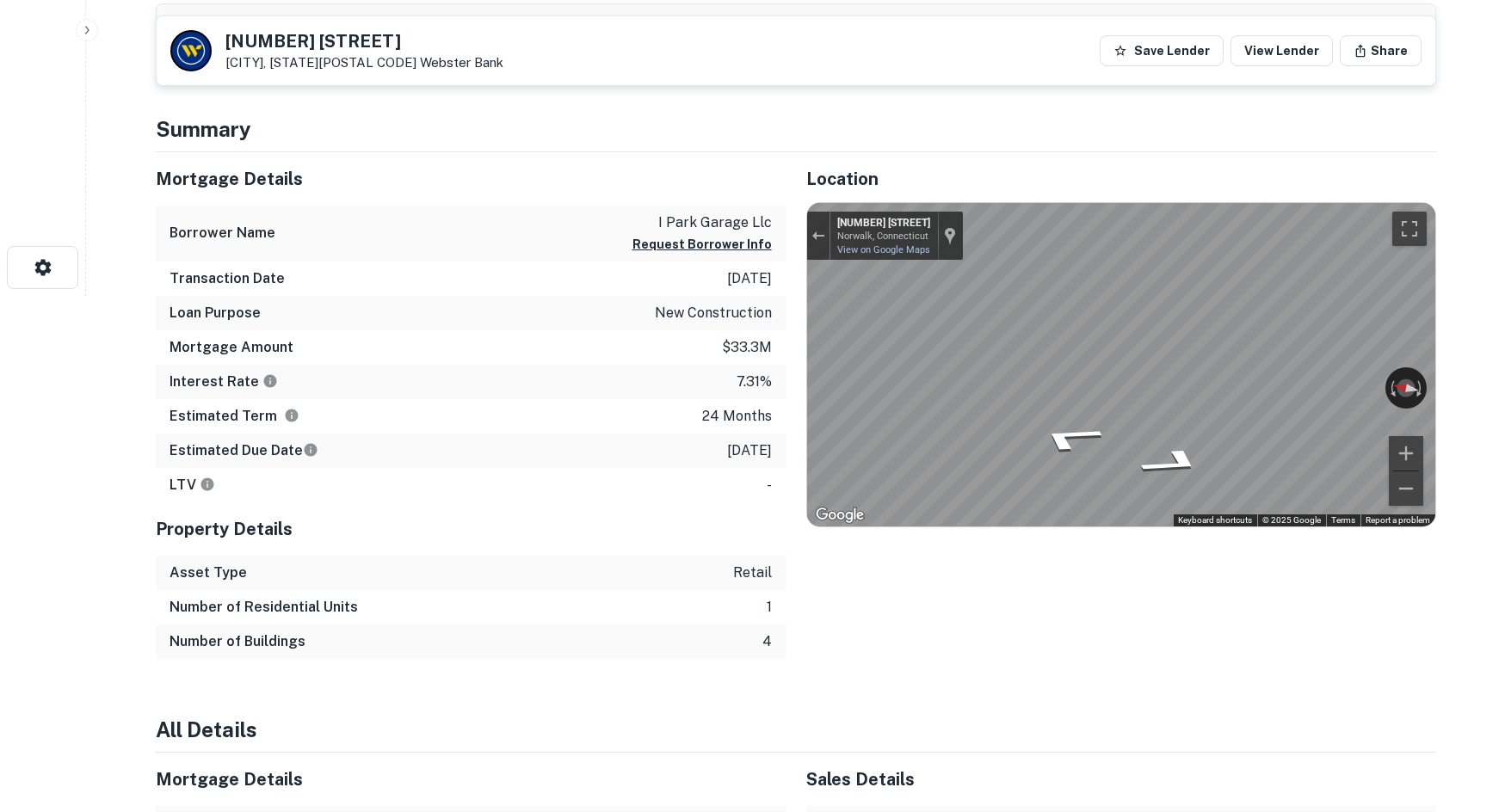 click on "Search         Borrowers         Contacts         Saved     Back to search 1 Cannondale Way Wilton, CT06897    Webster Bank Save Lender View Lender Share View Property Details Buyer Details Request to get contact info Request for contact information for  1 cannondale way Request Borrower Info Placeholder Field Display Field Another placeholder field and text Display Field Another placeholder field and text Display Field Another placeholder field and text Display Field Another placeholder field and text Display Field Another placeholder field and text Display Field Another placeholder field and text Placeholder Field Display Field Another placeholder field and text Display Field Another placeholder field and text Display Field Another placeholder field and text Display Field Another placeholder field and text Display Field Another placeholder field and text Display Field Another placeholder field and text Placeholder Field Display Field Another placeholder field and text Display Field Display Field" at bounding box center (752, -110) 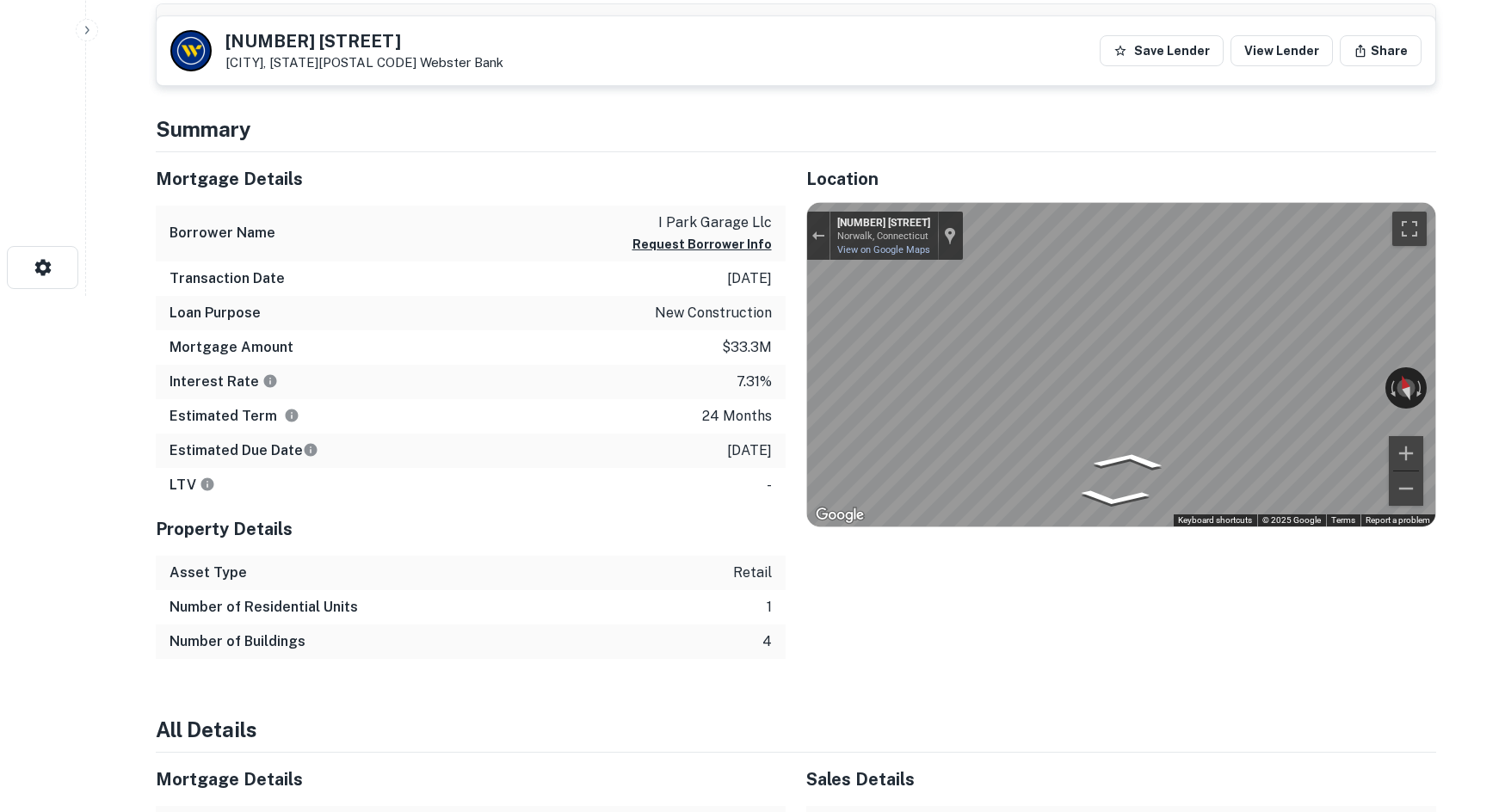click on "Search         Borrowers         Contacts         Saved     Back to search 1 Cannondale Way Wilton, CT06897    Webster Bank Save Lender View Lender Share View Property Details Buyer Details Request to get contact info Request for contact information for  1 cannondale way Request Borrower Info Placeholder Field Display Field Another placeholder field and text Display Field Another placeholder field and text Display Field Another placeholder field and text Display Field Another placeholder field and text Display Field Another placeholder field and text Display Field Another placeholder field and text Placeholder Field Display Field Another placeholder field and text Display Field Another placeholder field and text Display Field Another placeholder field and text Display Field Another placeholder field and text Display Field Another placeholder field and text Display Field Another placeholder field and text Placeholder Field Display Field Another placeholder field and text Display Field Display Field" at bounding box center (752, -110) 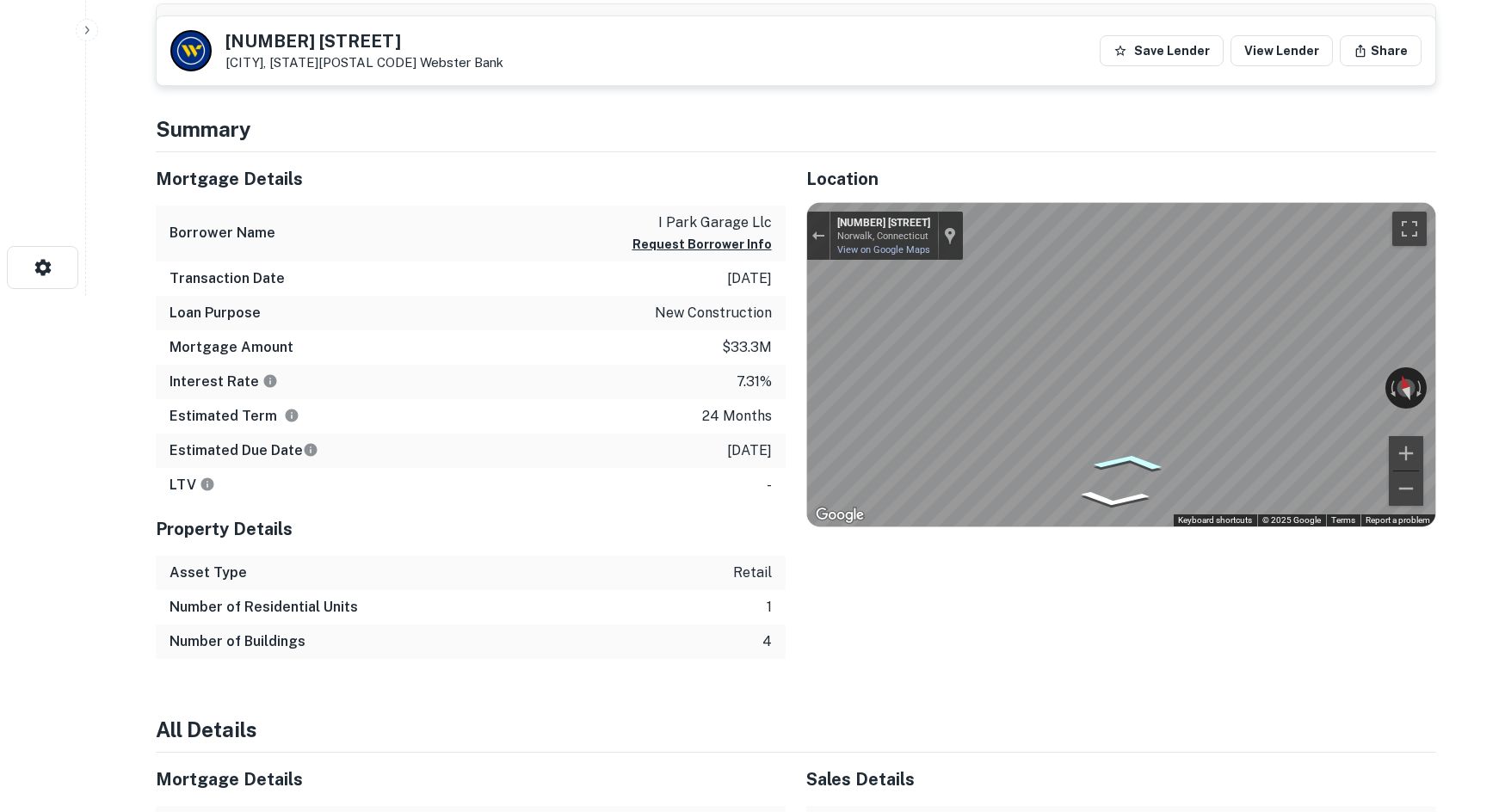 click 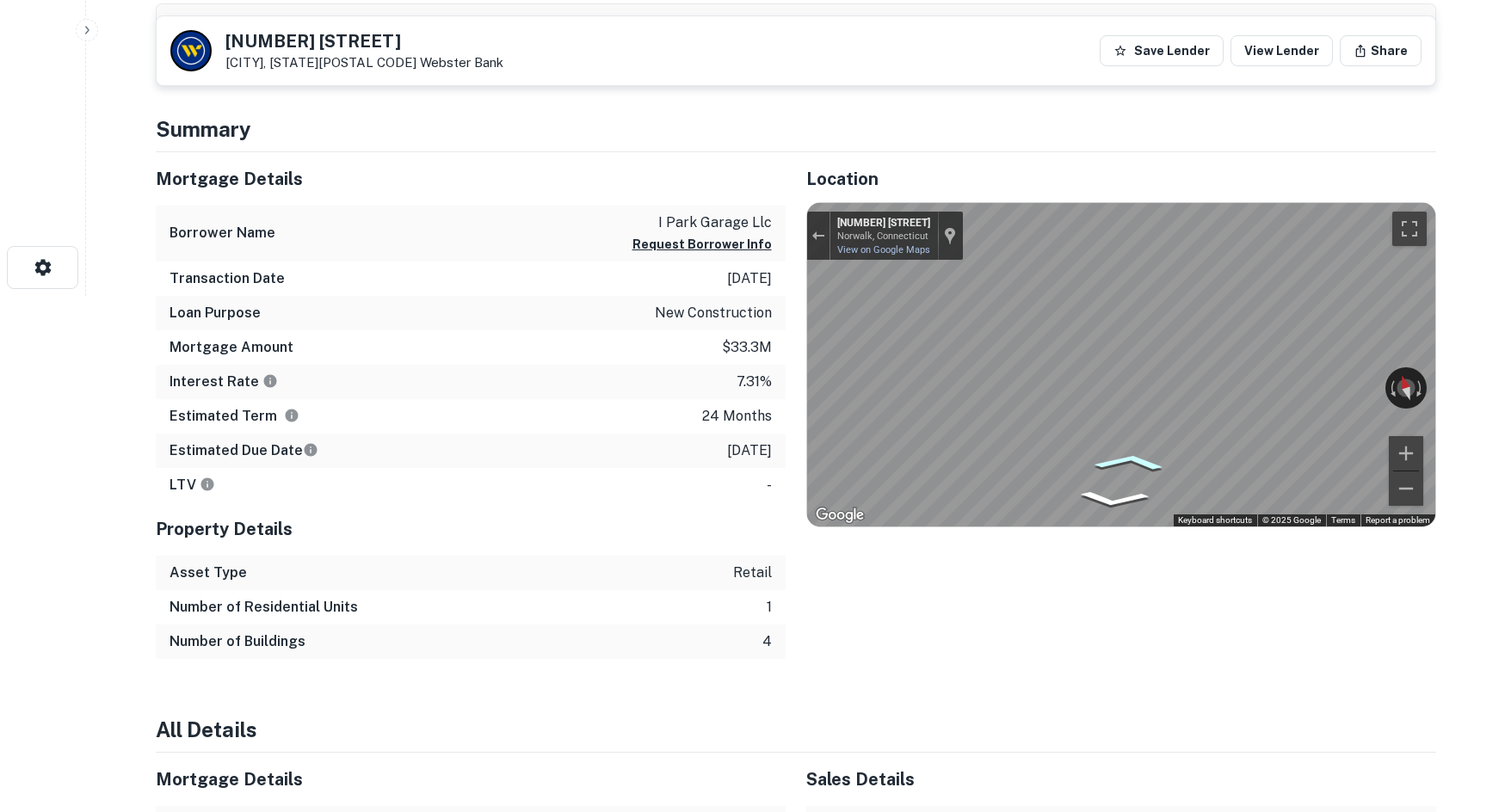 click 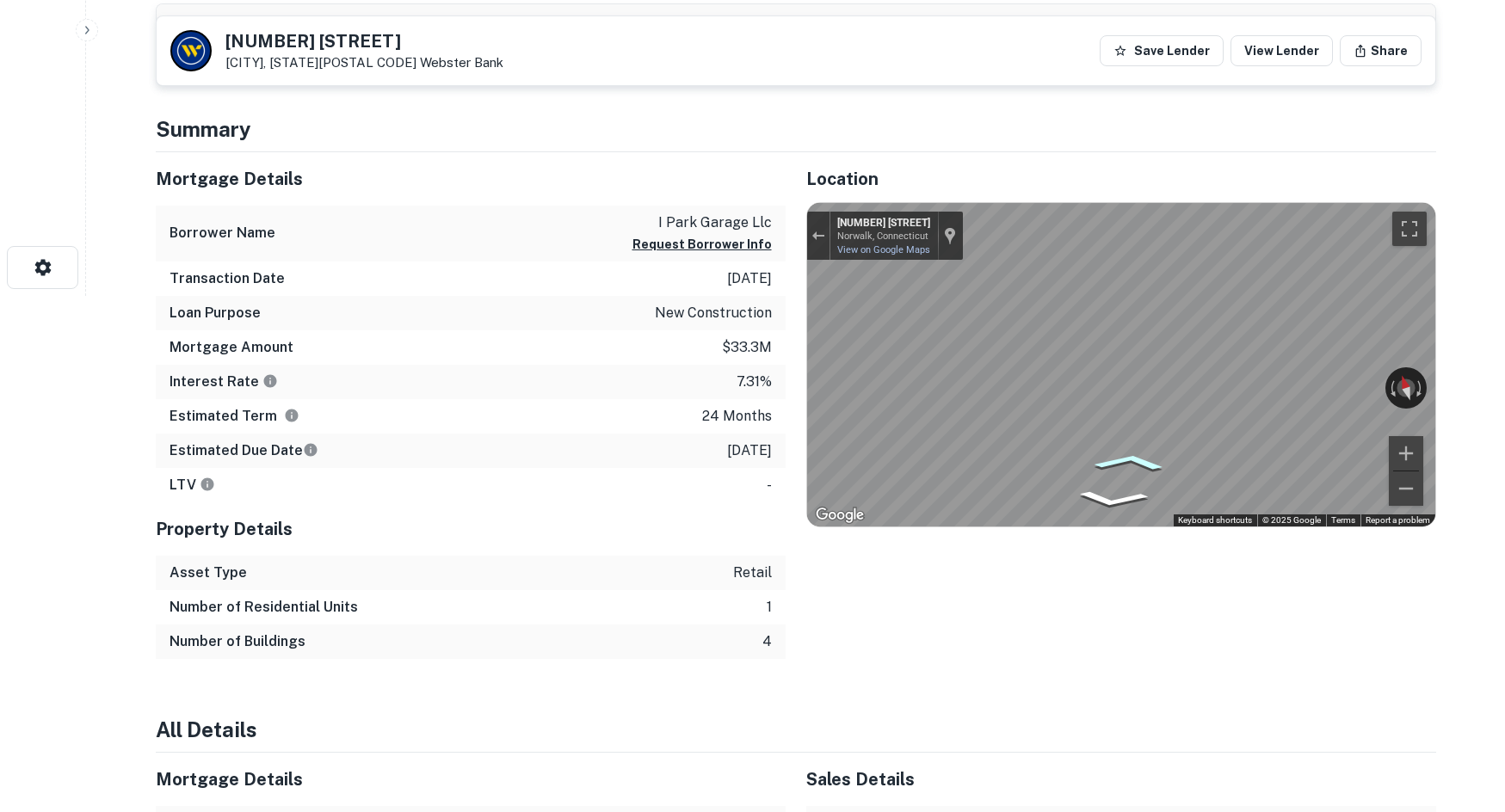 click 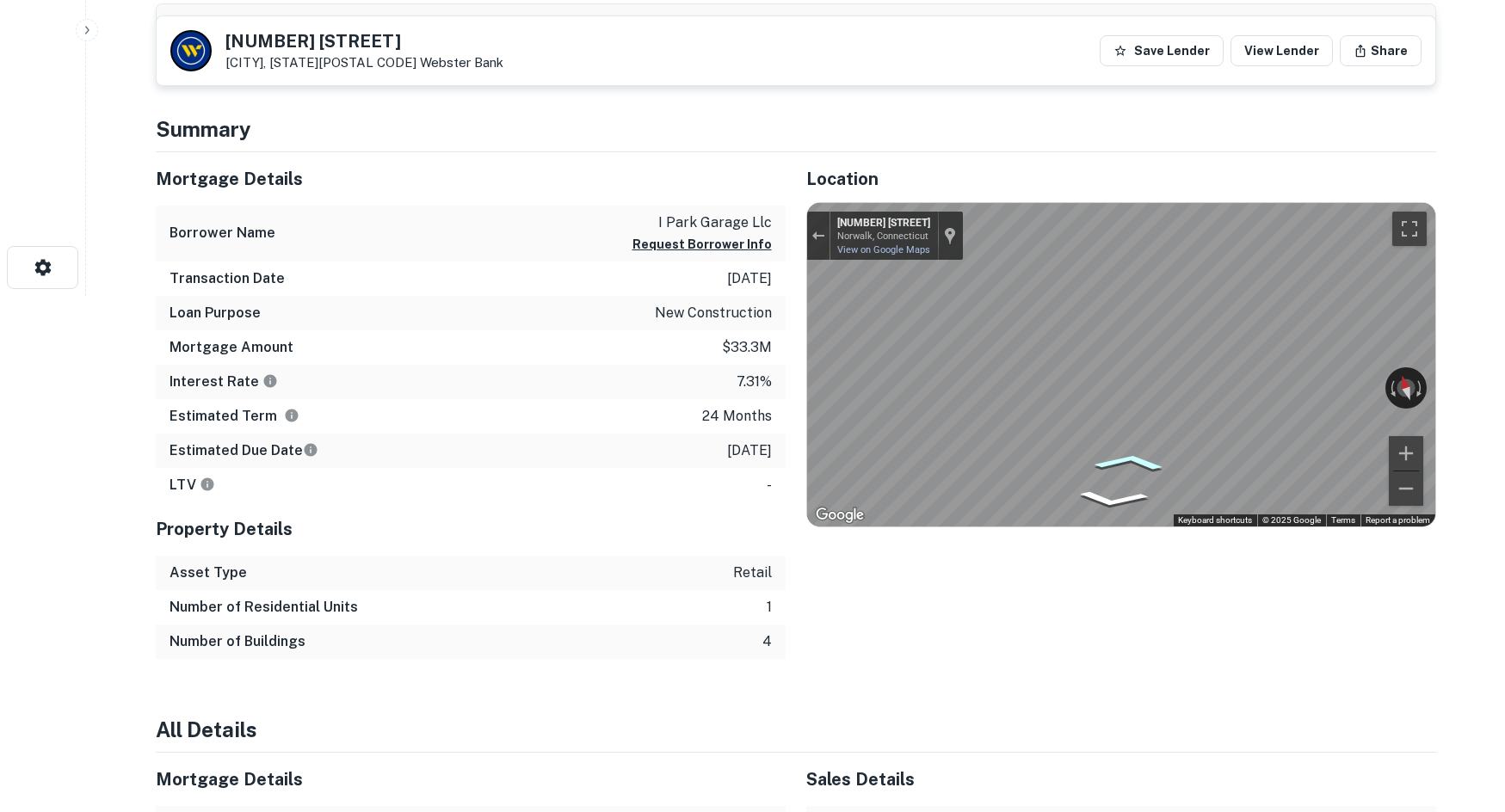 click 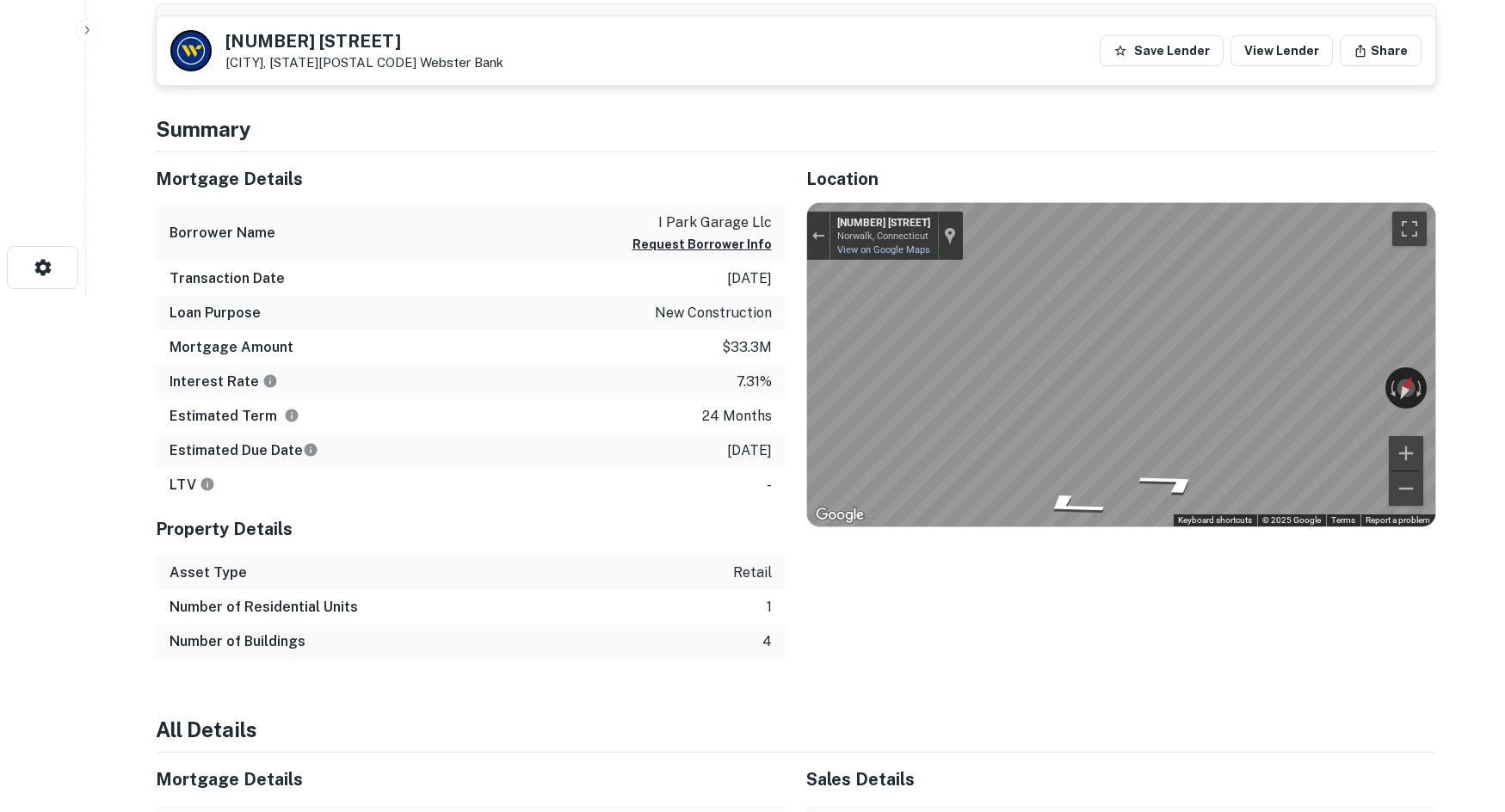 click on "Back to search 1 Cannondale Way Wilton, CT06897    Webster Bank Save Lender View Lender Share View Property Details Buyer Details Request to get contact info Request for contact information for  1 cannondale way Request Borrower Info Placeholder Field Display Field Another placeholder field and text Display Field Another placeholder field and text Display Field Another placeholder field and text Display Field Another placeholder field and text Display Field Another placeholder field and text Display Field Another placeholder field and text Placeholder Field Display Field Another placeholder field and text Display Field Another placeholder field and text Display Field Another placeholder field and text Display Field Another placeholder field and text Display Field Another placeholder field and text Display Field Another placeholder field and text Placeholder Field Display Field Another placeholder field and text Display Field Another placeholder field and text Display Field Another placeholder field and text -" at bounding box center [796, 834] 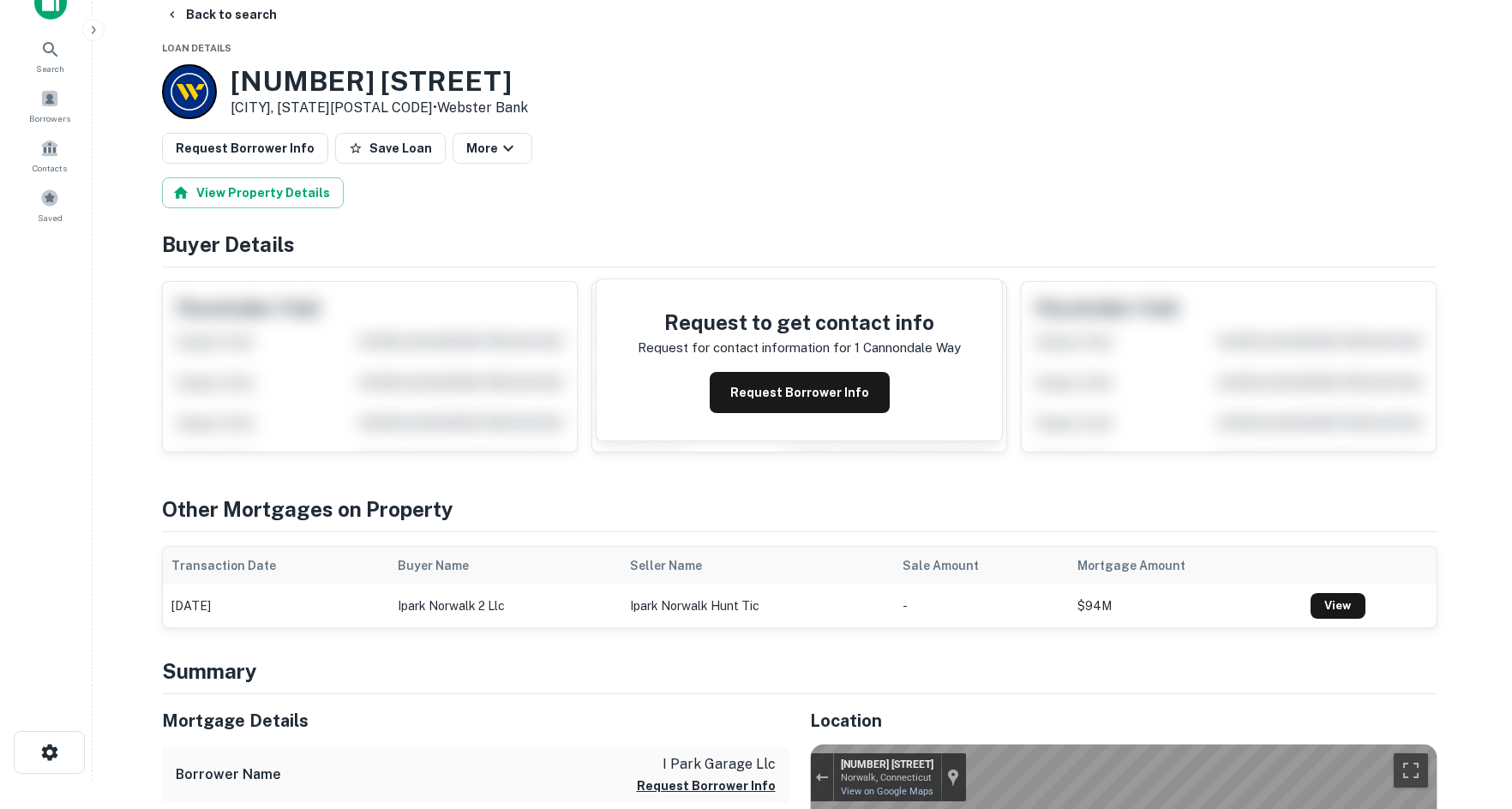 scroll, scrollTop: 0, scrollLeft: 0, axis: both 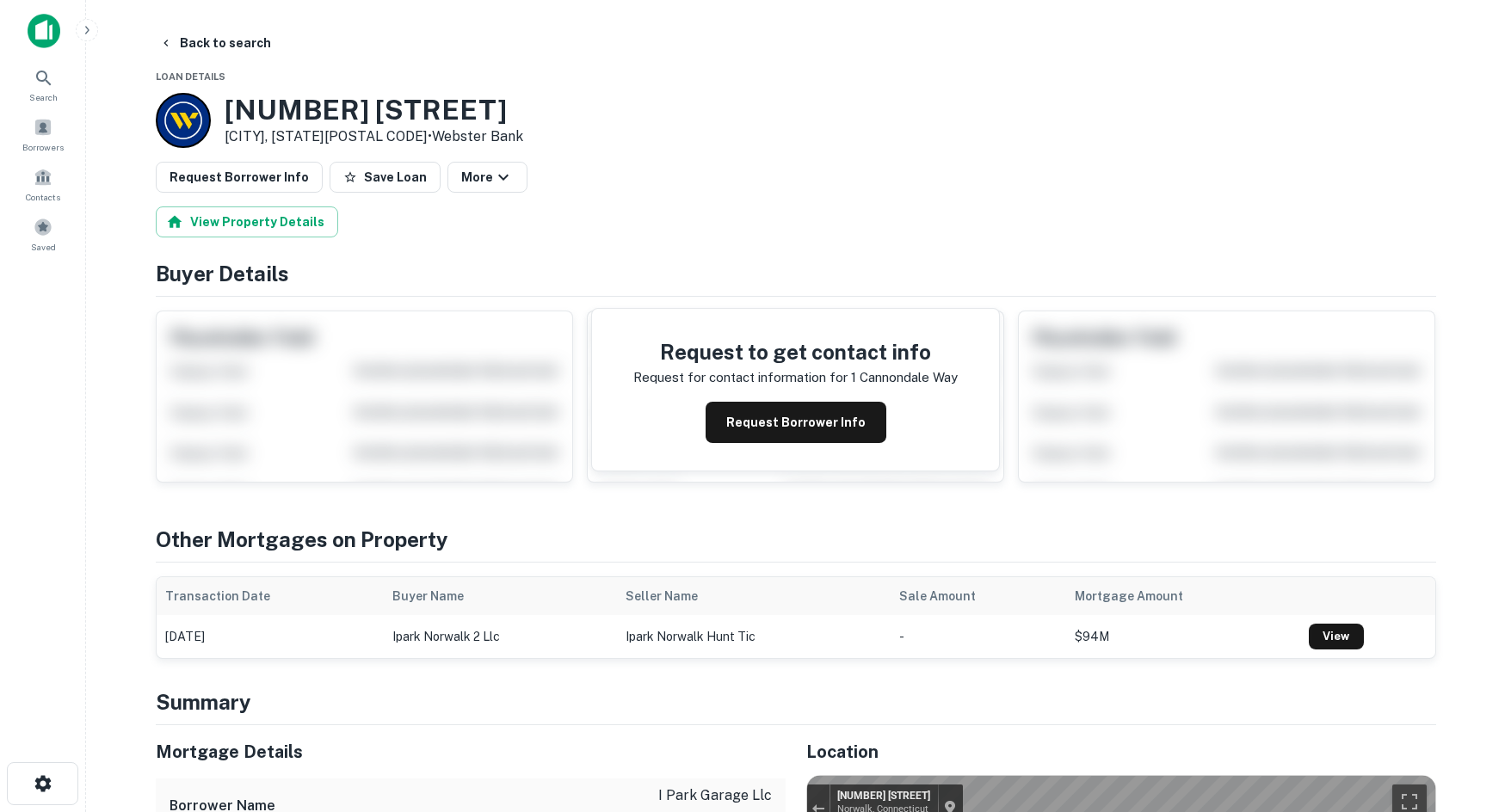 drag, startPoint x: 221, startPoint y: 108, endPoint x: 338, endPoint y: 136, distance: 120.30378 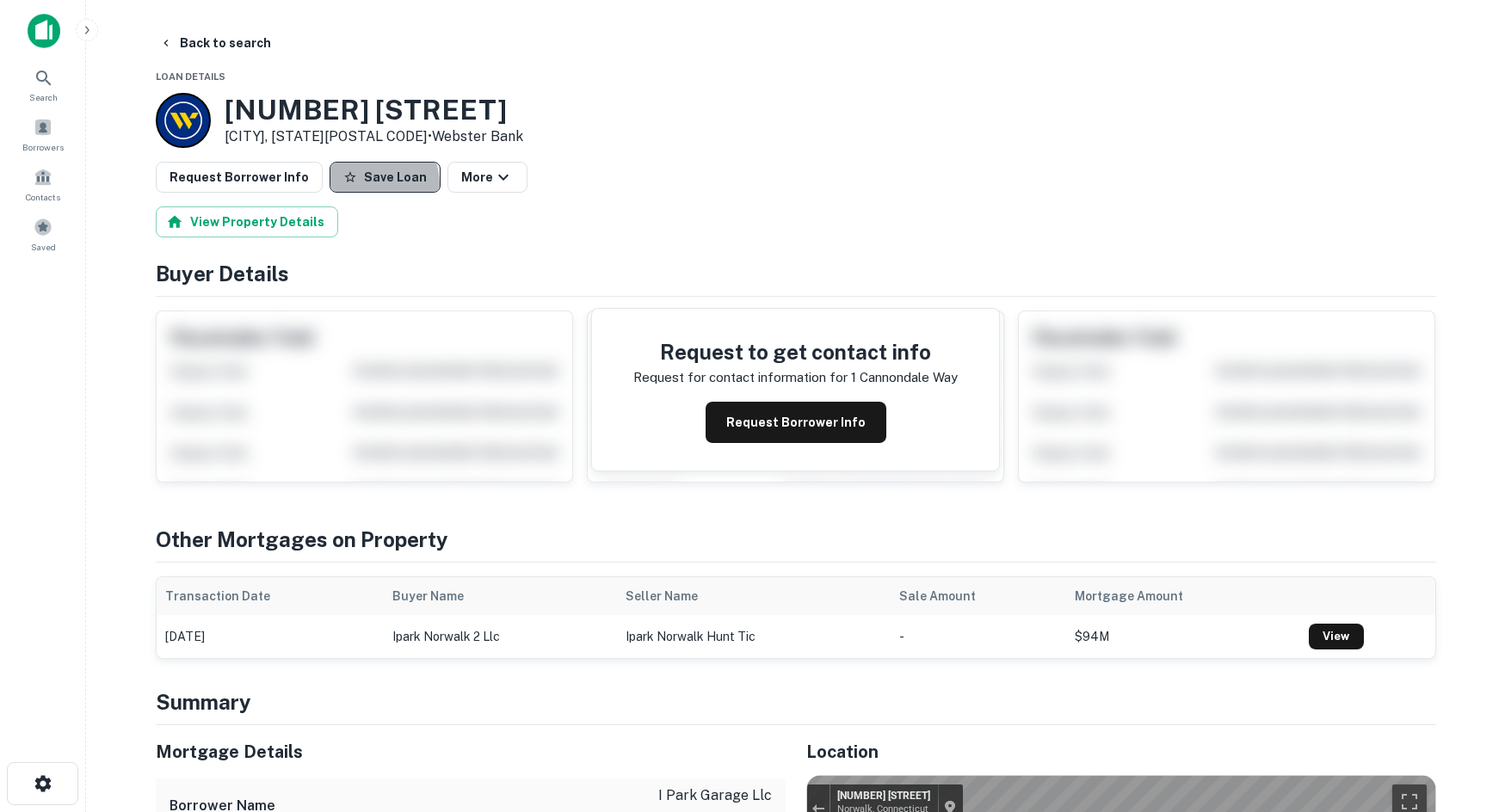click on "Save Loan" at bounding box center [385, 177] 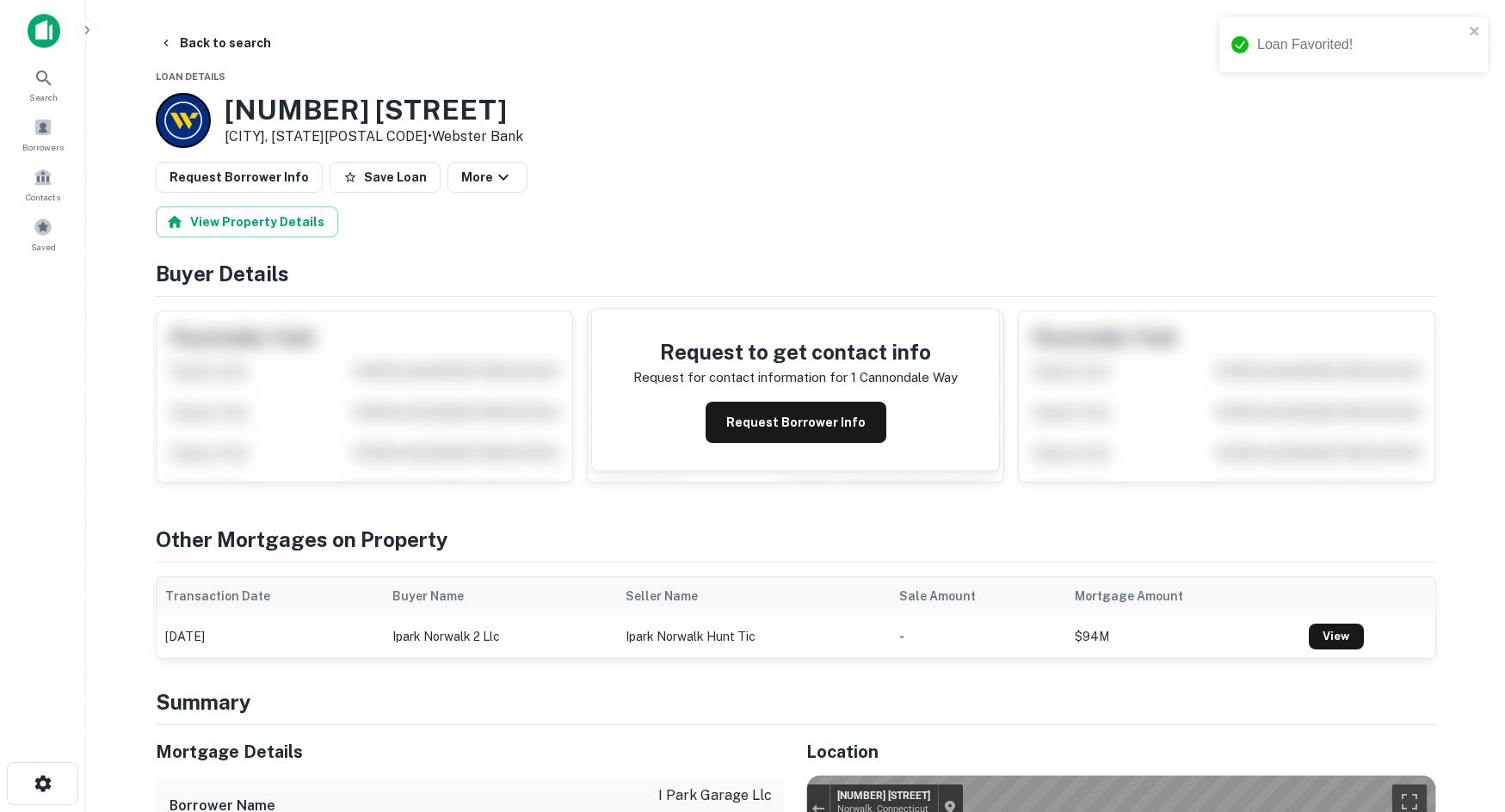 click on "1 Cannondale Way Wilton, CT06897   •  Webster Bank" at bounding box center (796, 120) 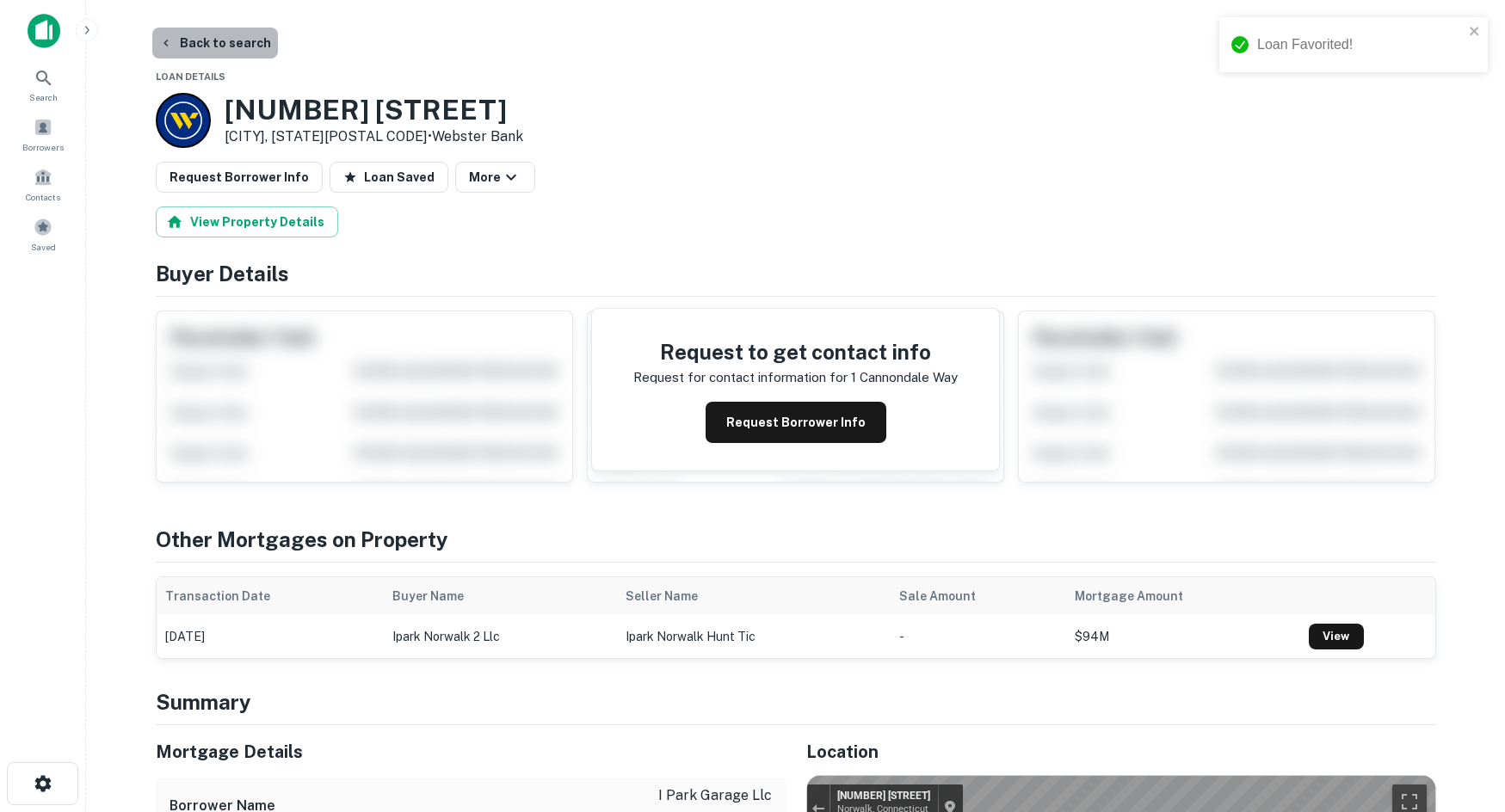 click on "Back to search" at bounding box center (215, 43) 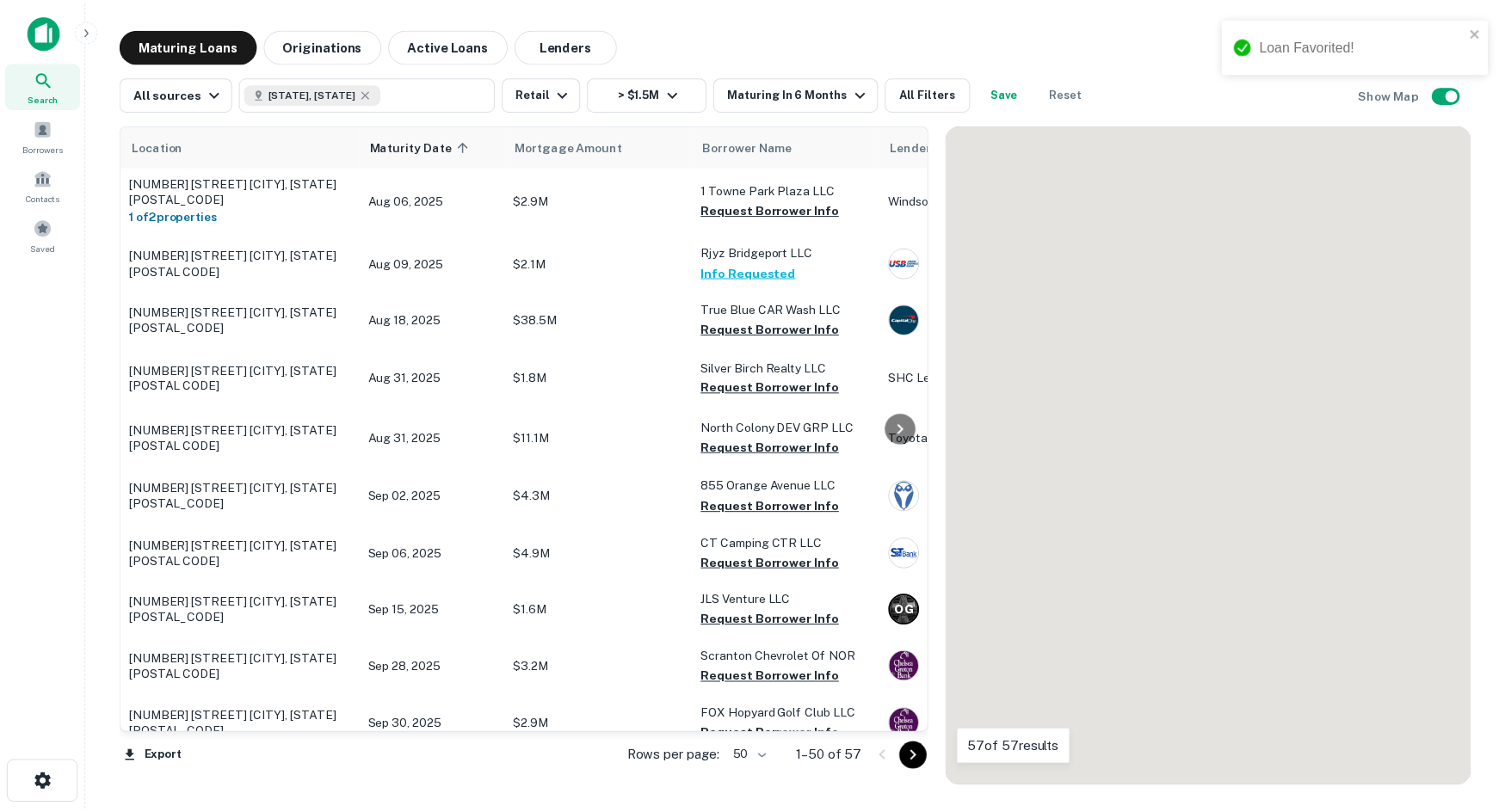 scroll, scrollTop: 688, scrollLeft: 0, axis: vertical 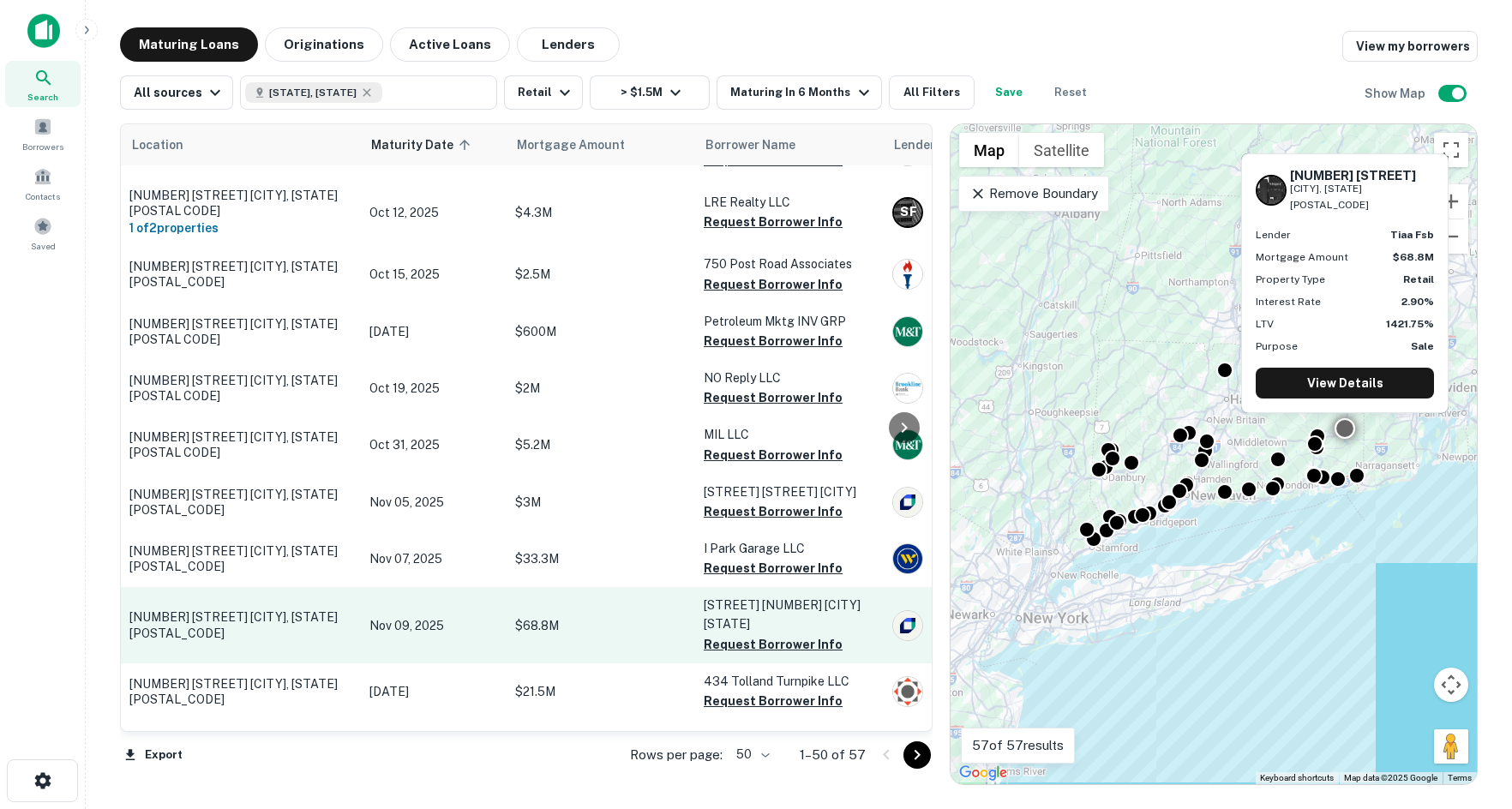 click on "1065 Voluntown Rd Jewett City, CT06351" at bounding box center (241, 625) 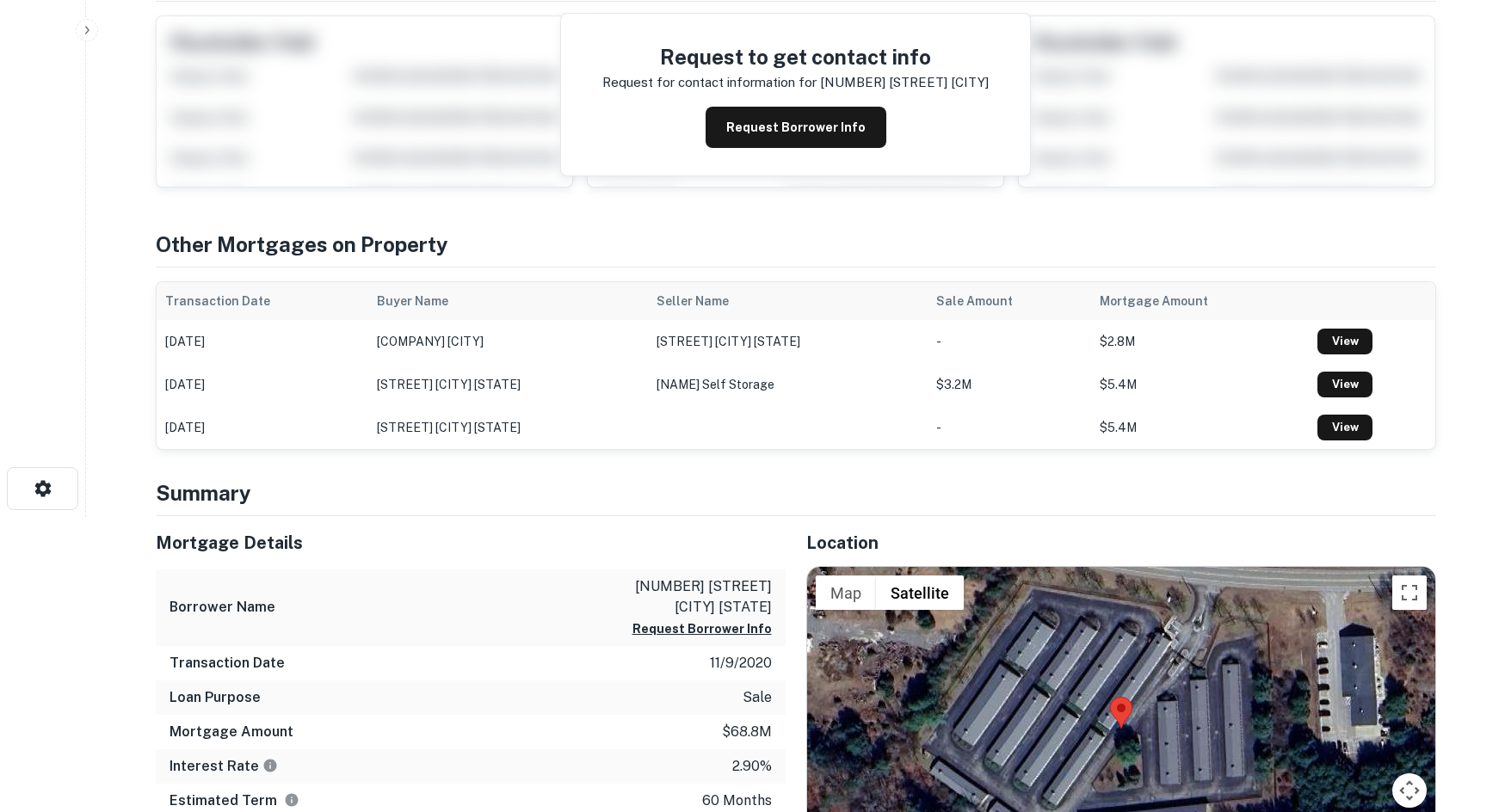 scroll, scrollTop: 516, scrollLeft: 0, axis: vertical 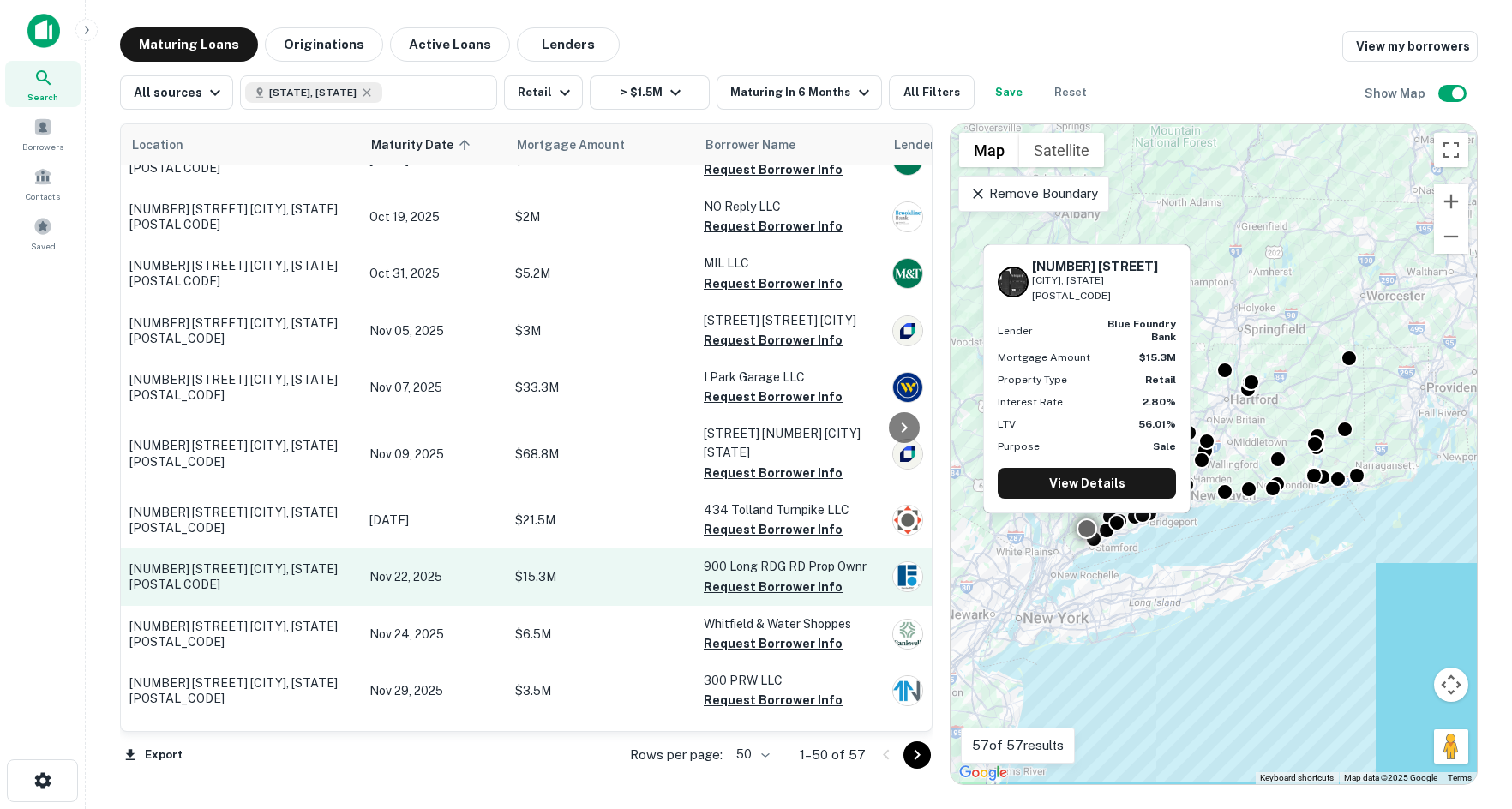 click on "900 Long Ridge Rd Stamford, CT06902" at bounding box center [241, 577] 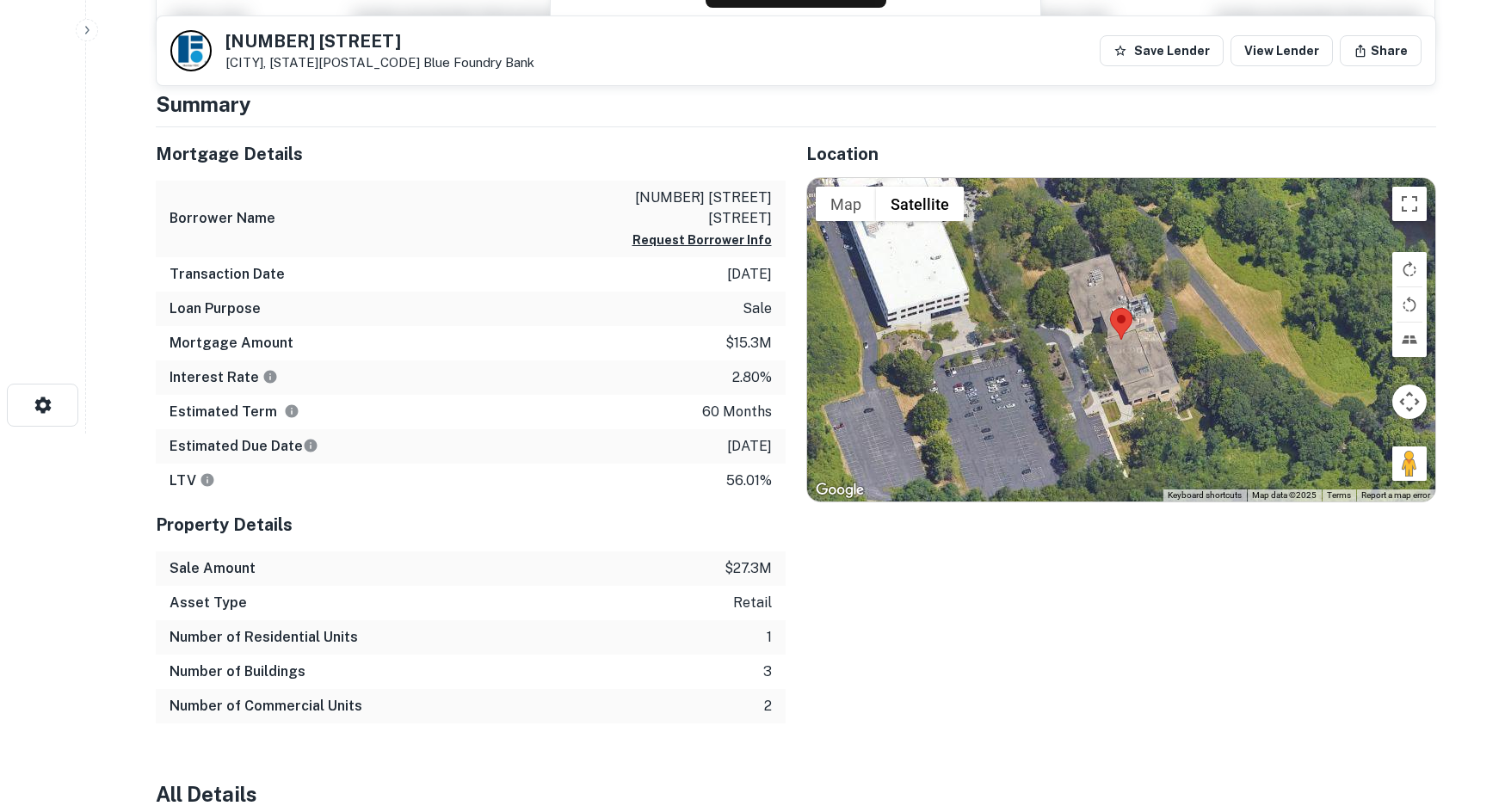 scroll, scrollTop: 430, scrollLeft: 0, axis: vertical 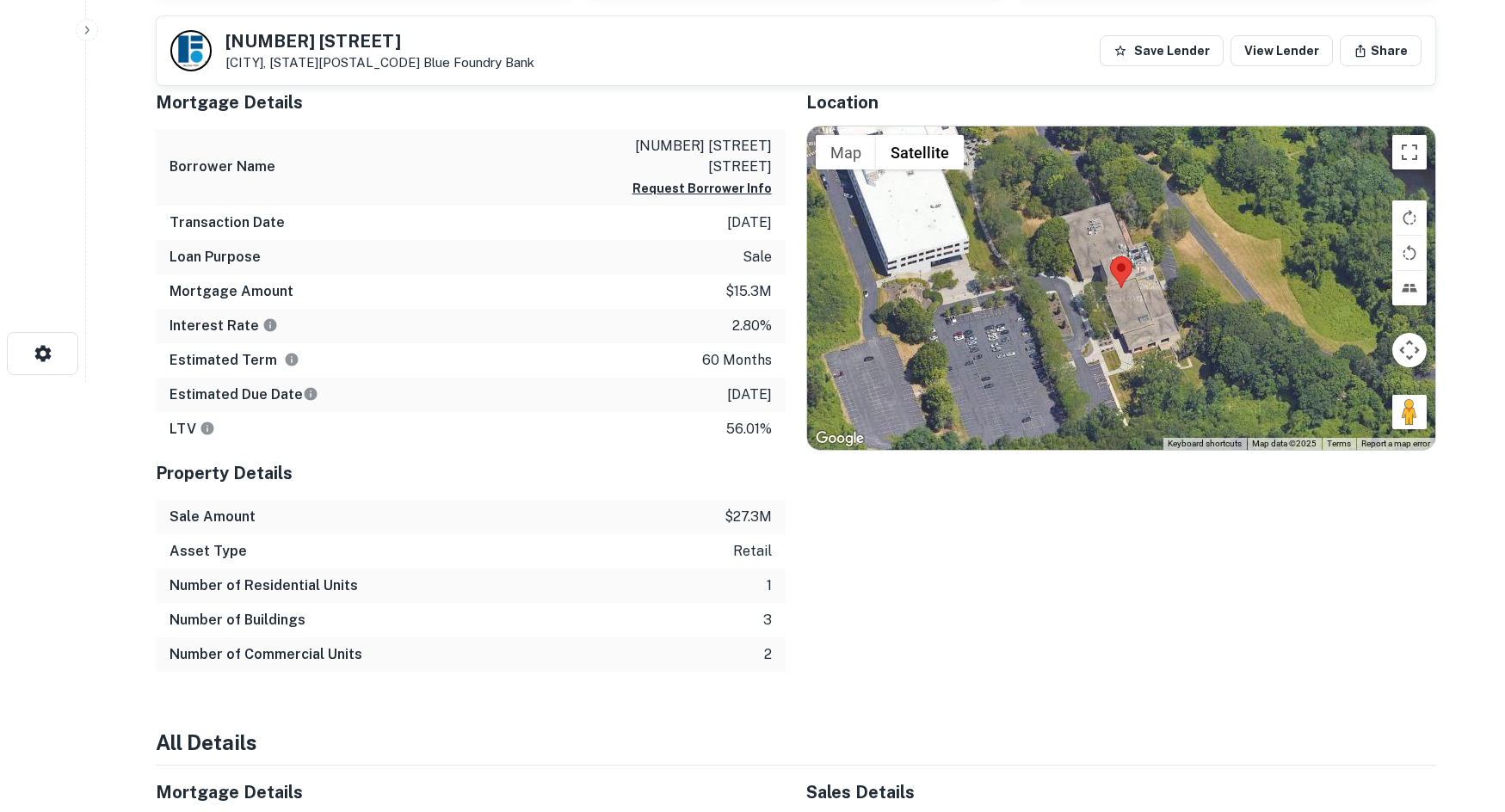 drag, startPoint x: 1397, startPoint y: 406, endPoint x: 1157, endPoint y: 360, distance: 244.3686 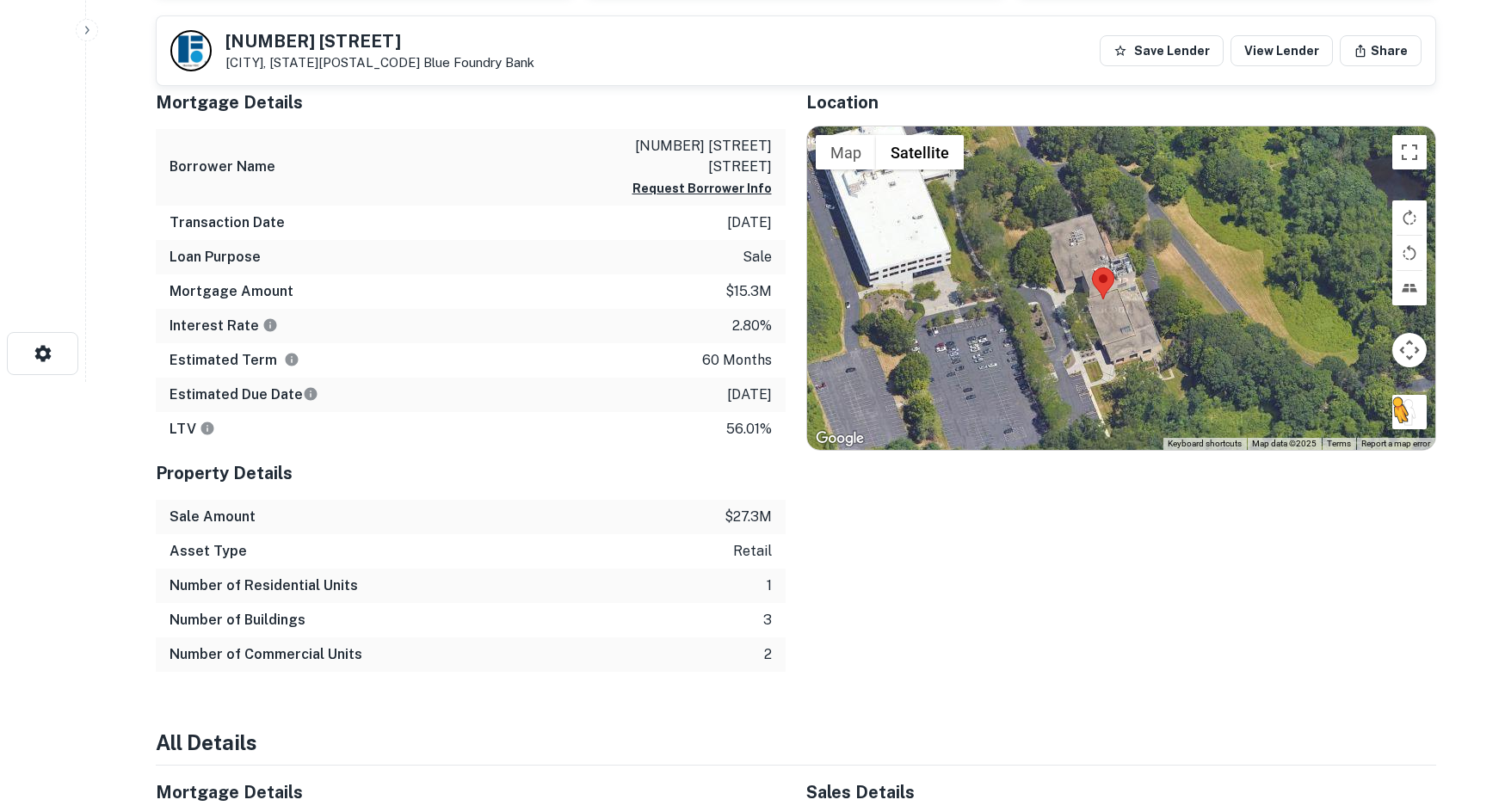 drag, startPoint x: 1429, startPoint y: 410, endPoint x: 1409, endPoint y: 421, distance: 22.825424 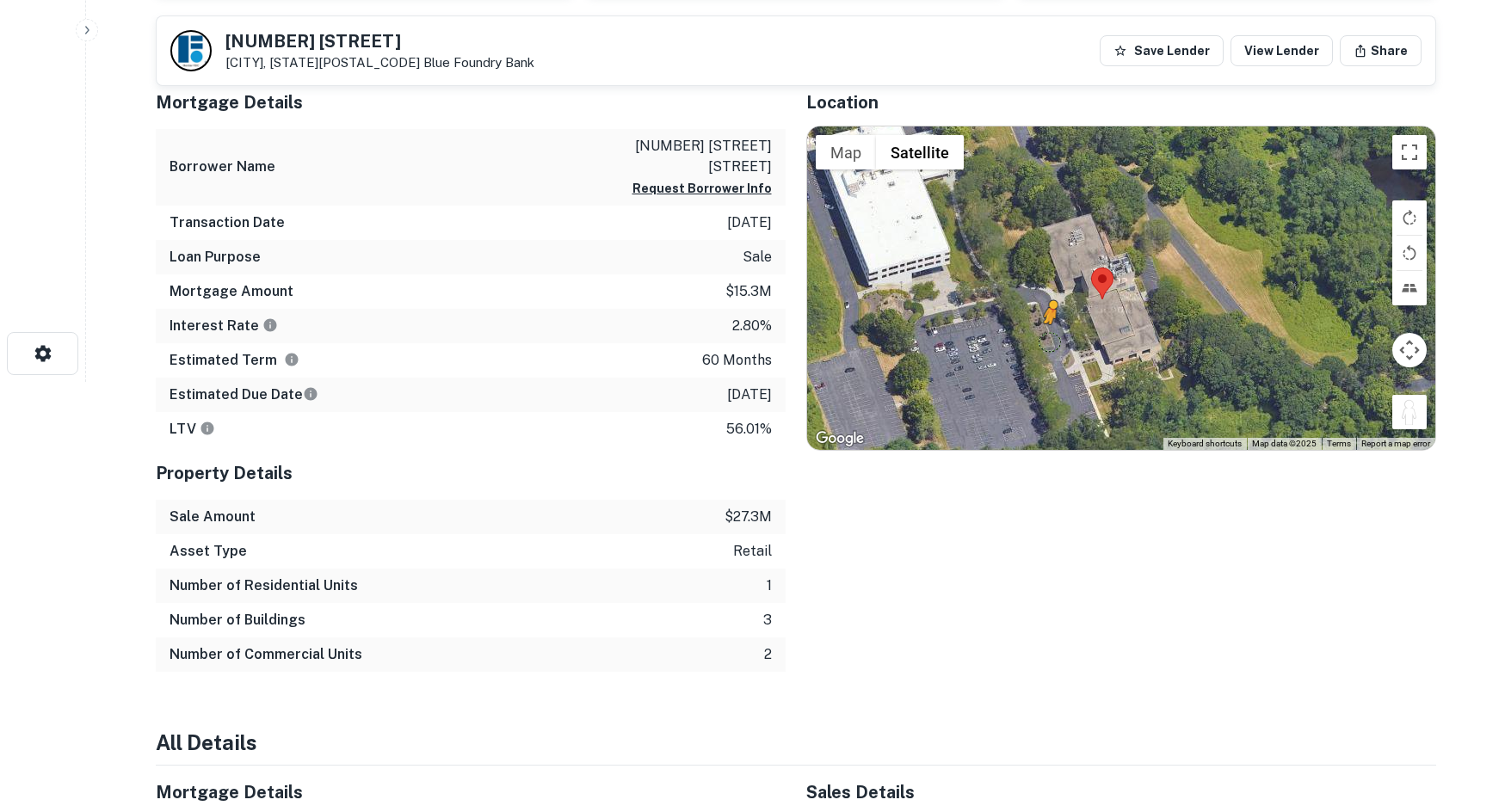 drag, startPoint x: 1405, startPoint y: 411, endPoint x: 1048, endPoint y: 341, distance: 363.79802 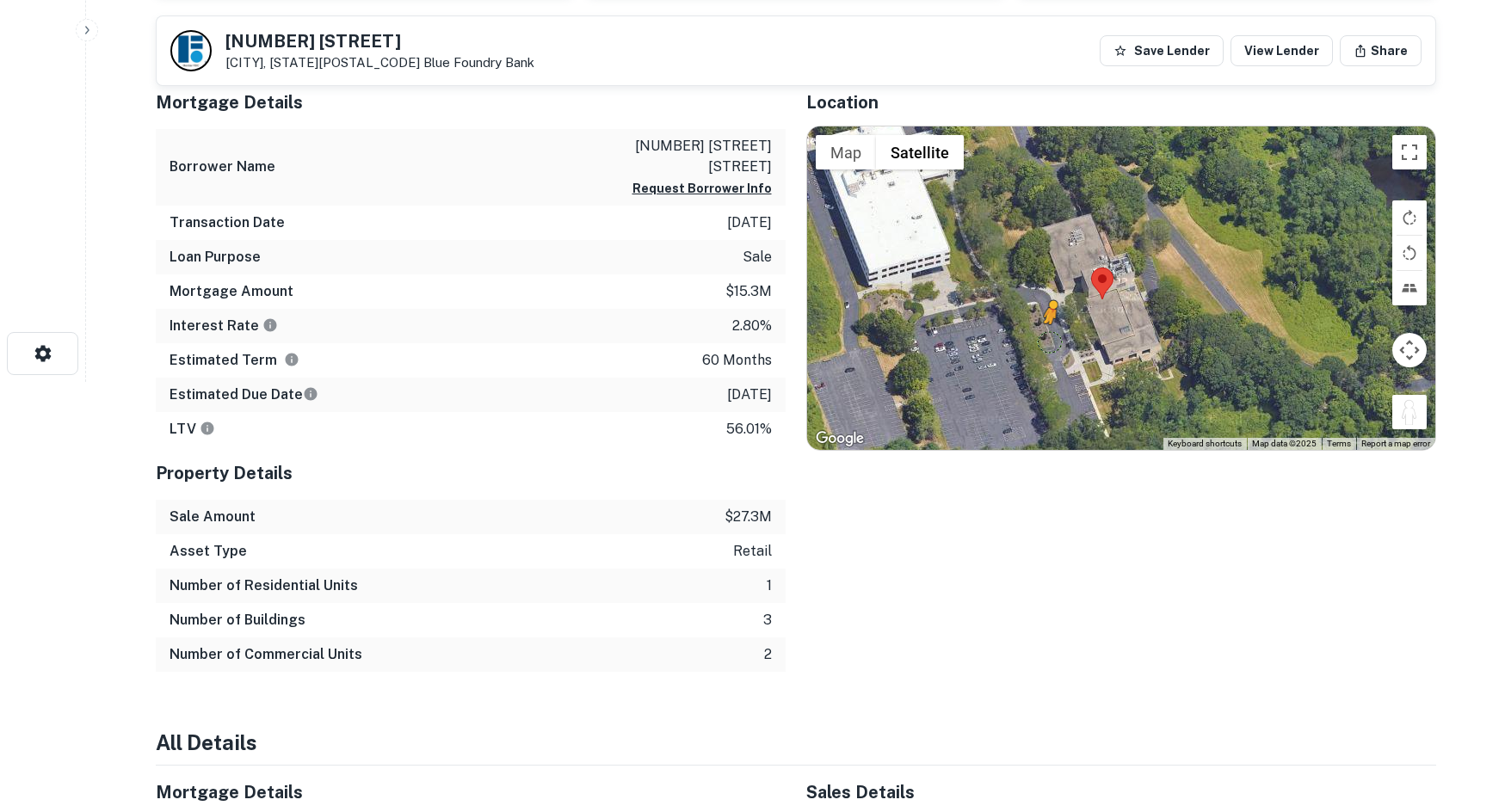 click on "To activate drag with keyboard, press Alt + Enter. Once in keyboard drag state, use the arrow keys to move the marker. To complete the drag, press the Enter key. To cancel, press Escape. Loading... Map Terrain Satellite Labels Keyboard shortcuts Map Data Map data ©2025 Map data ©2025 20 m  Click to toggle between metric and imperial units Terms Report a map error" at bounding box center (1121, 288) 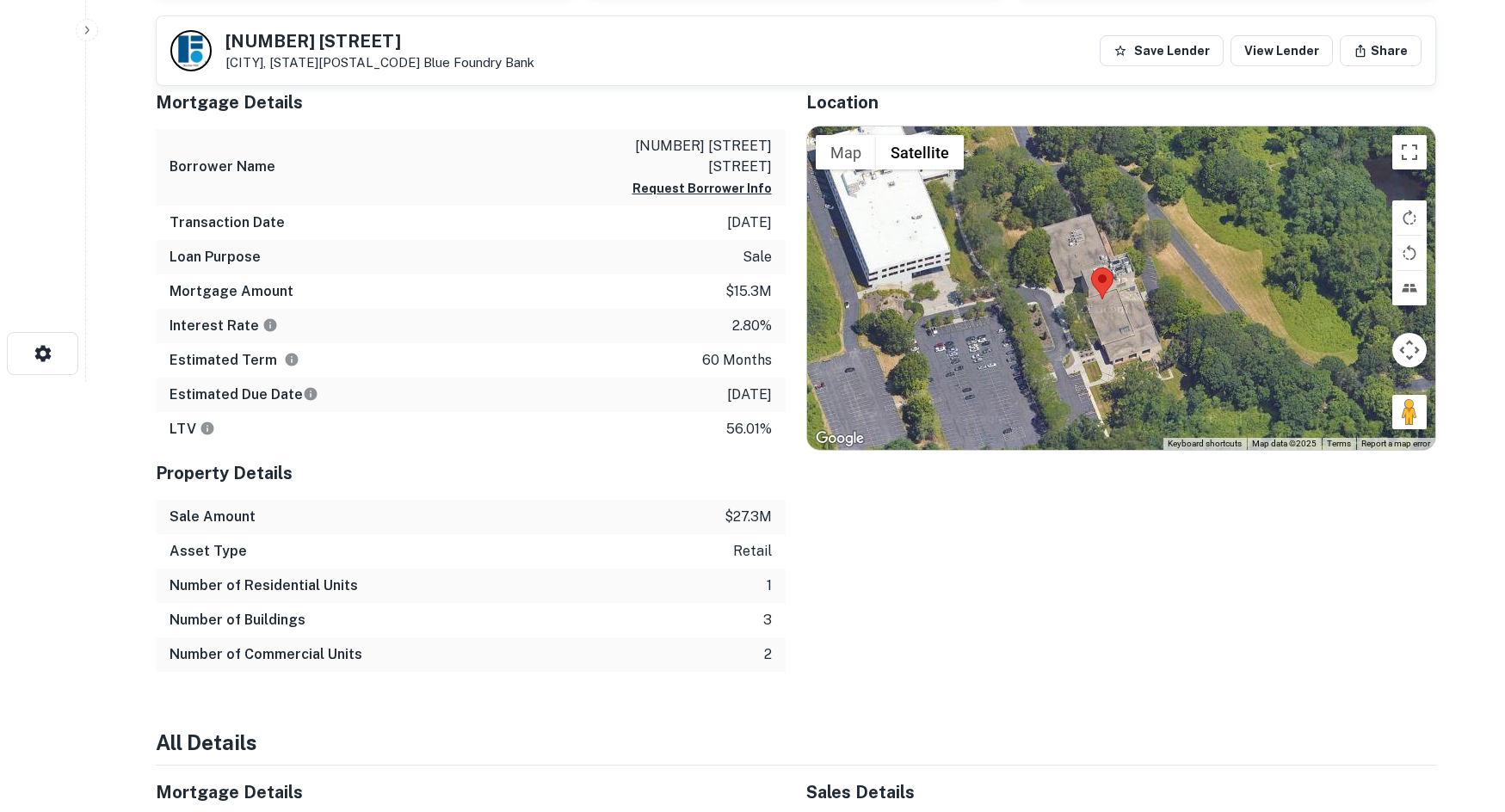 click on "No data available." at bounding box center [1121, 288] 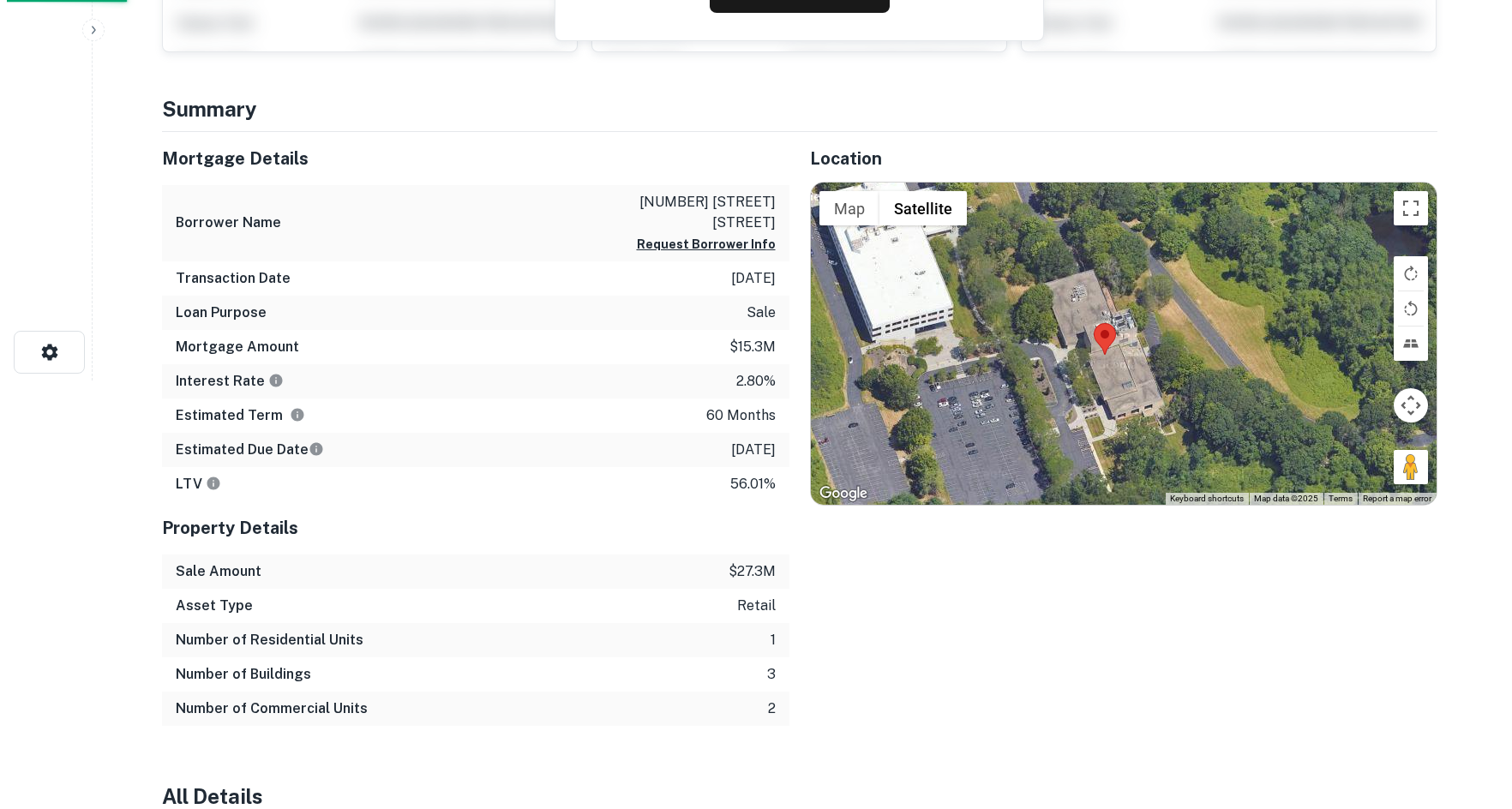 scroll, scrollTop: 0, scrollLeft: 0, axis: both 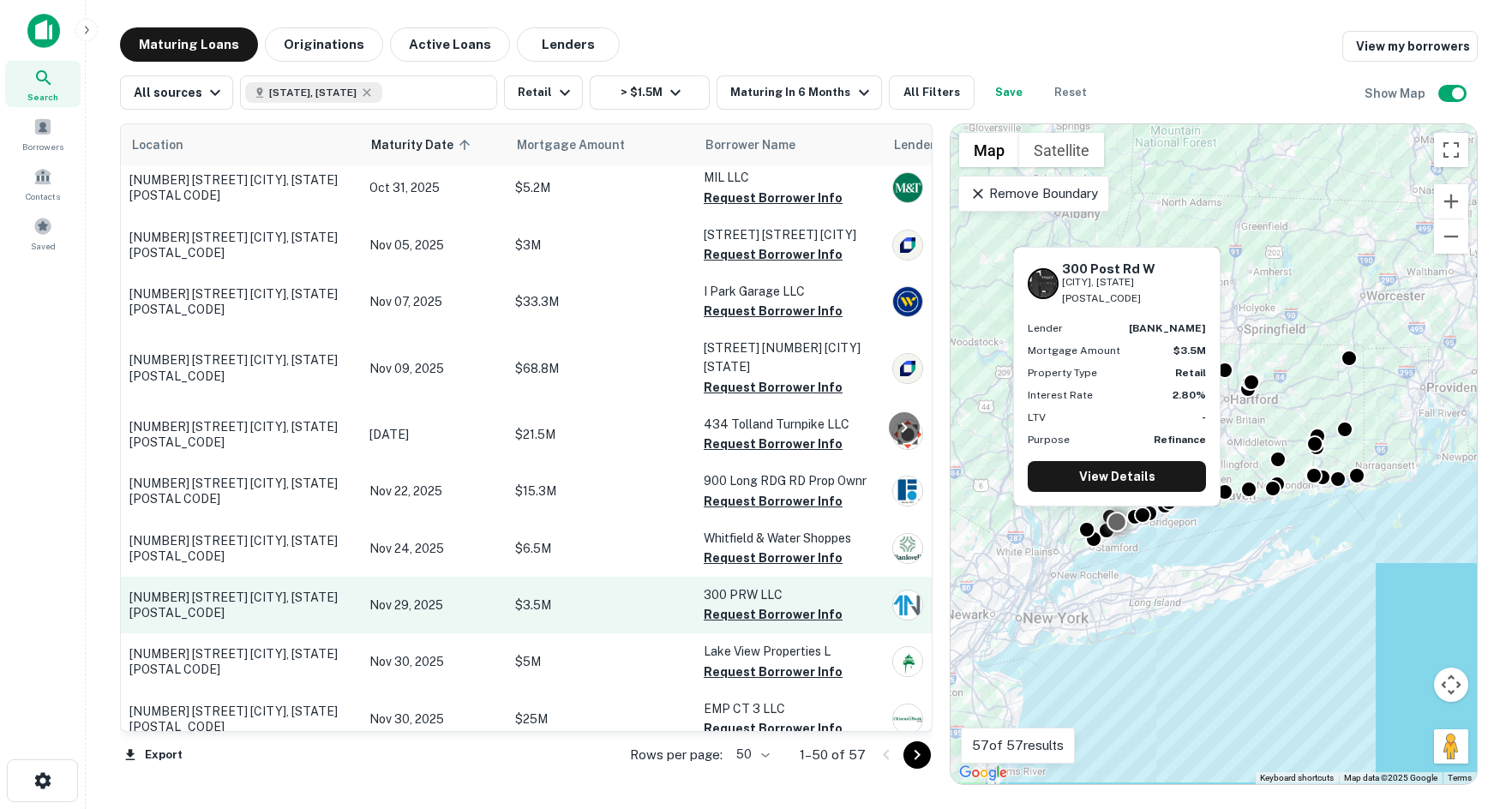 click on "Nov 29, 2025" at bounding box center [434, 605] 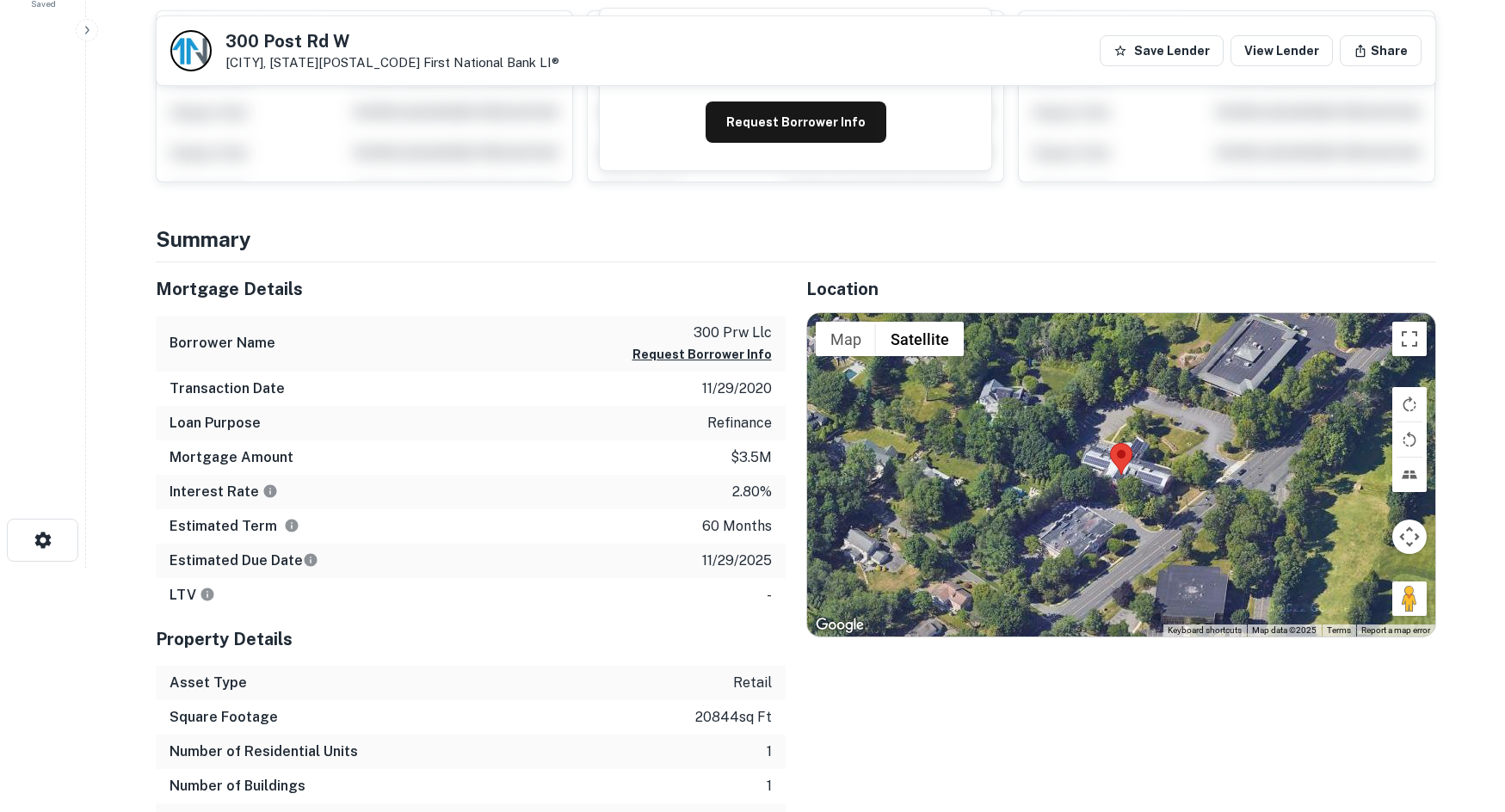 scroll, scrollTop: 258, scrollLeft: 0, axis: vertical 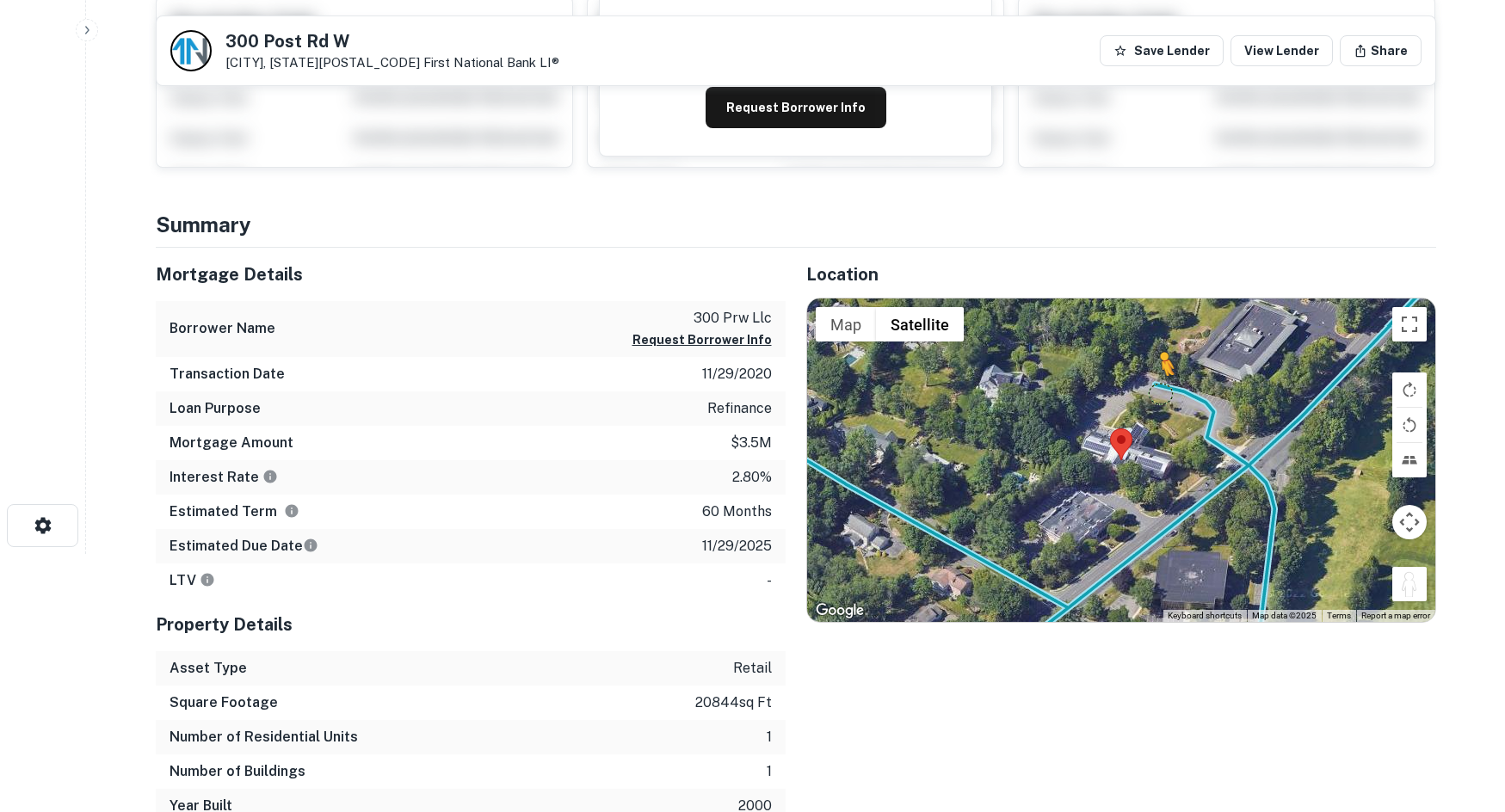 drag, startPoint x: 1421, startPoint y: 587, endPoint x: 1155, endPoint y: 384, distance: 334.6117 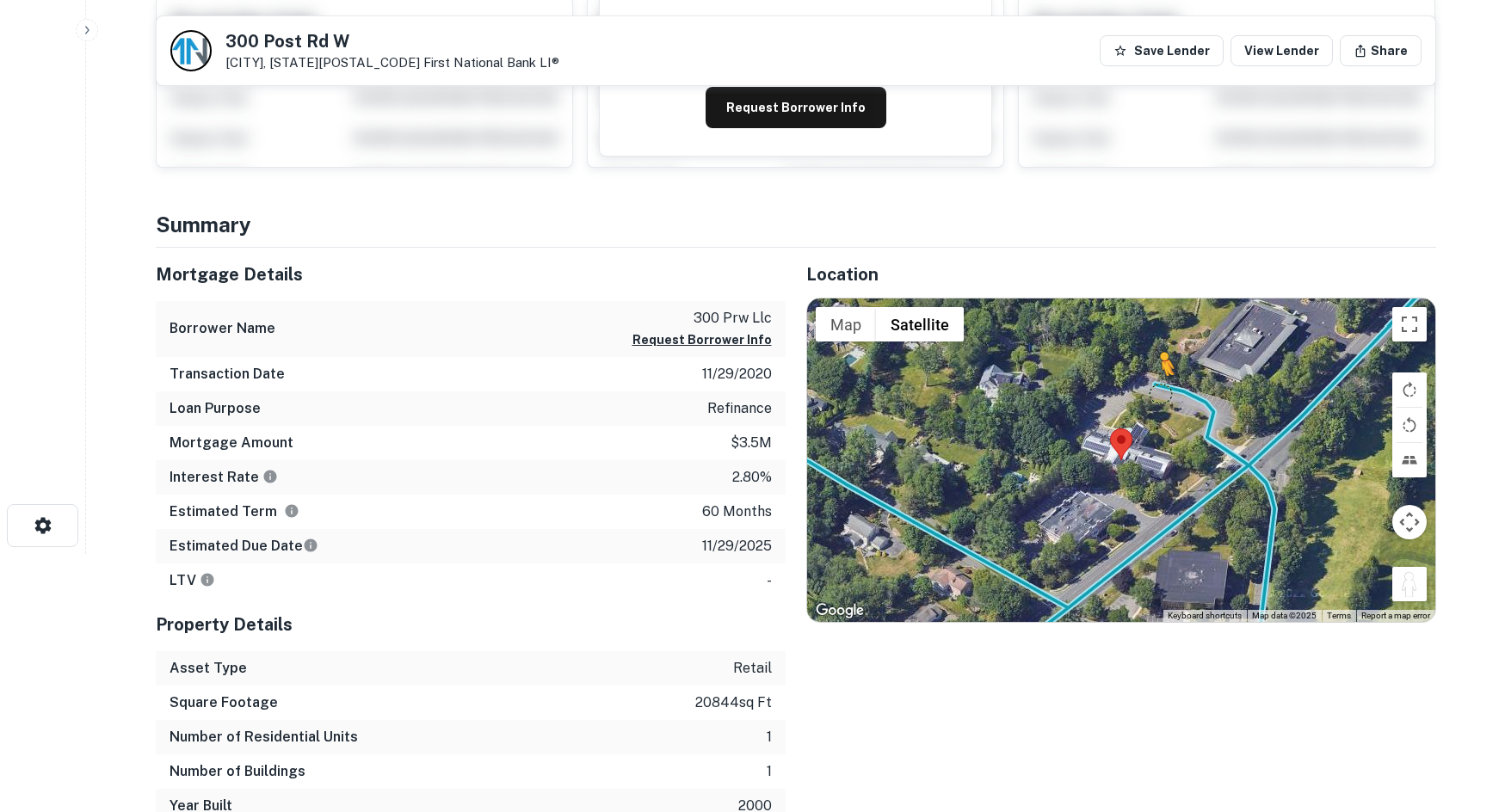 click on "To activate drag with keyboard, press Alt + Enter. Once in keyboard drag state, use the arrow keys to move the marker. To complete the drag, press the Enter key. To cancel, press Escape. Loading... Map Terrain Satellite Labels Keyboard shortcuts Map Data Map data ©2025 Map data ©2025 20 m  Click to toggle between metric and imperial units Terms Report a map error" at bounding box center [1121, 460] 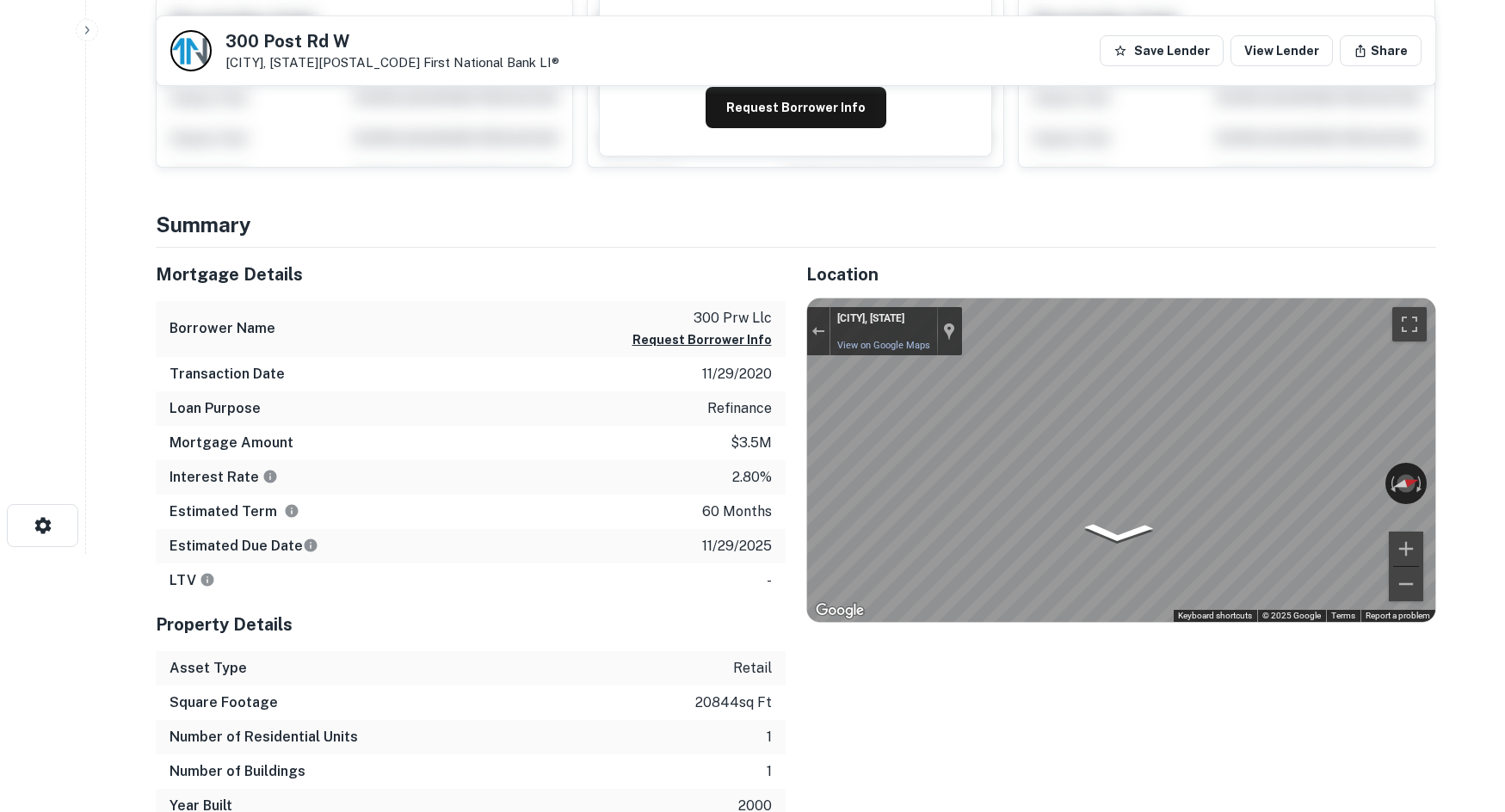 click on "Back to search 300 Post Rd W Westport, CT06880    First National Bank LI® Save Lender View Lender Share View Property Details Buyer Details Request to get contact info Request for contact information for  300 post rd w Request Borrower Info Placeholder Field Display Field Another placeholder field and text Display Field Another placeholder field and text Display Field Another placeholder field and text Display Field Another placeholder field and text Display Field Another placeholder field and text Display Field Another placeholder field and text Placeholder Field Display Field Another placeholder field and text Display Field Another placeholder field and text Display Field Another placeholder field and text Display Field Another placeholder field and text Display Field Another placeholder field and text Display Field Another placeholder field and text Placeholder Field Display Field Another placeholder field and text Display Field Another placeholder field and text Display Field Display Field Display Field" at bounding box center [795, 148] 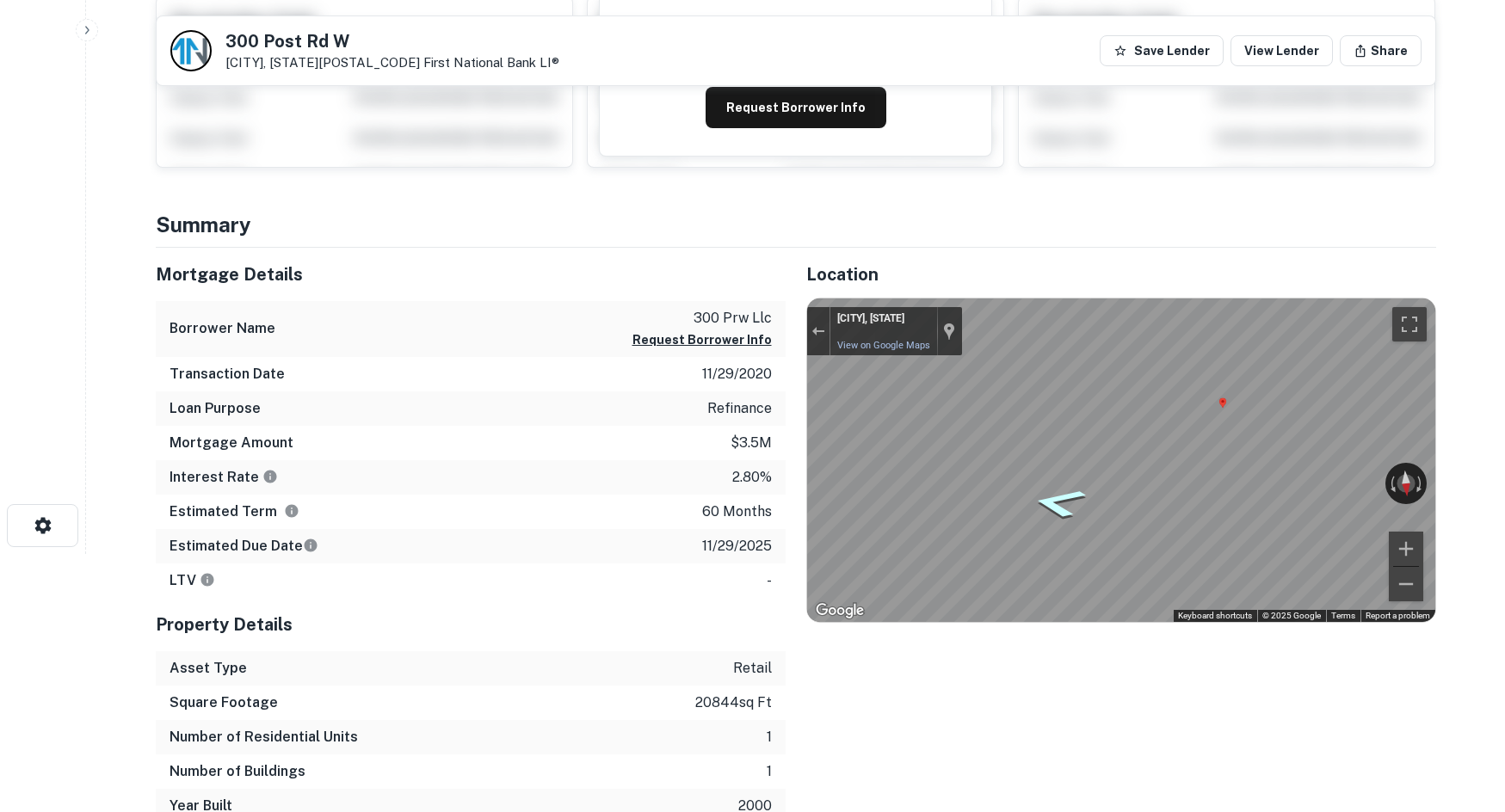 click 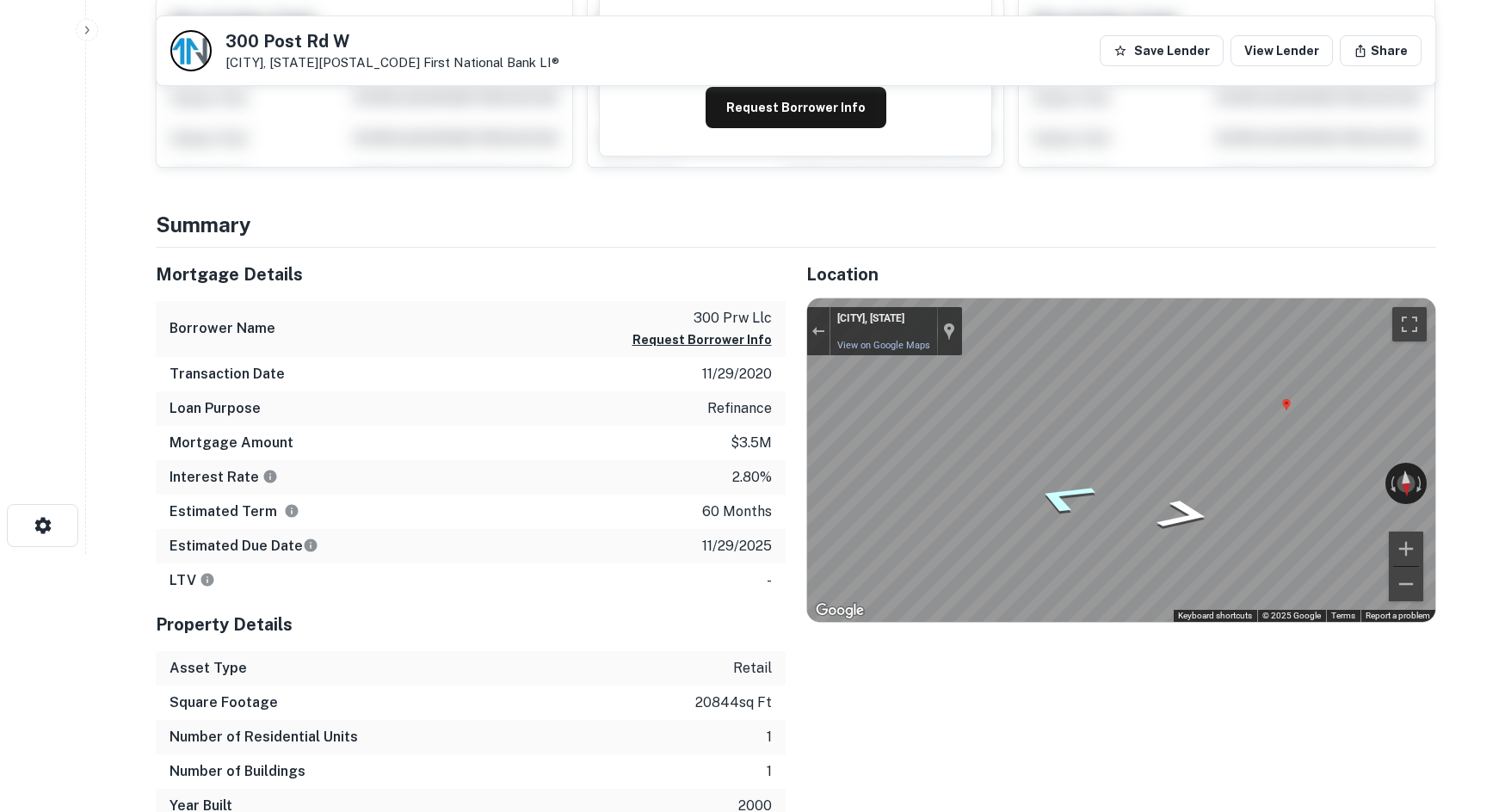 click 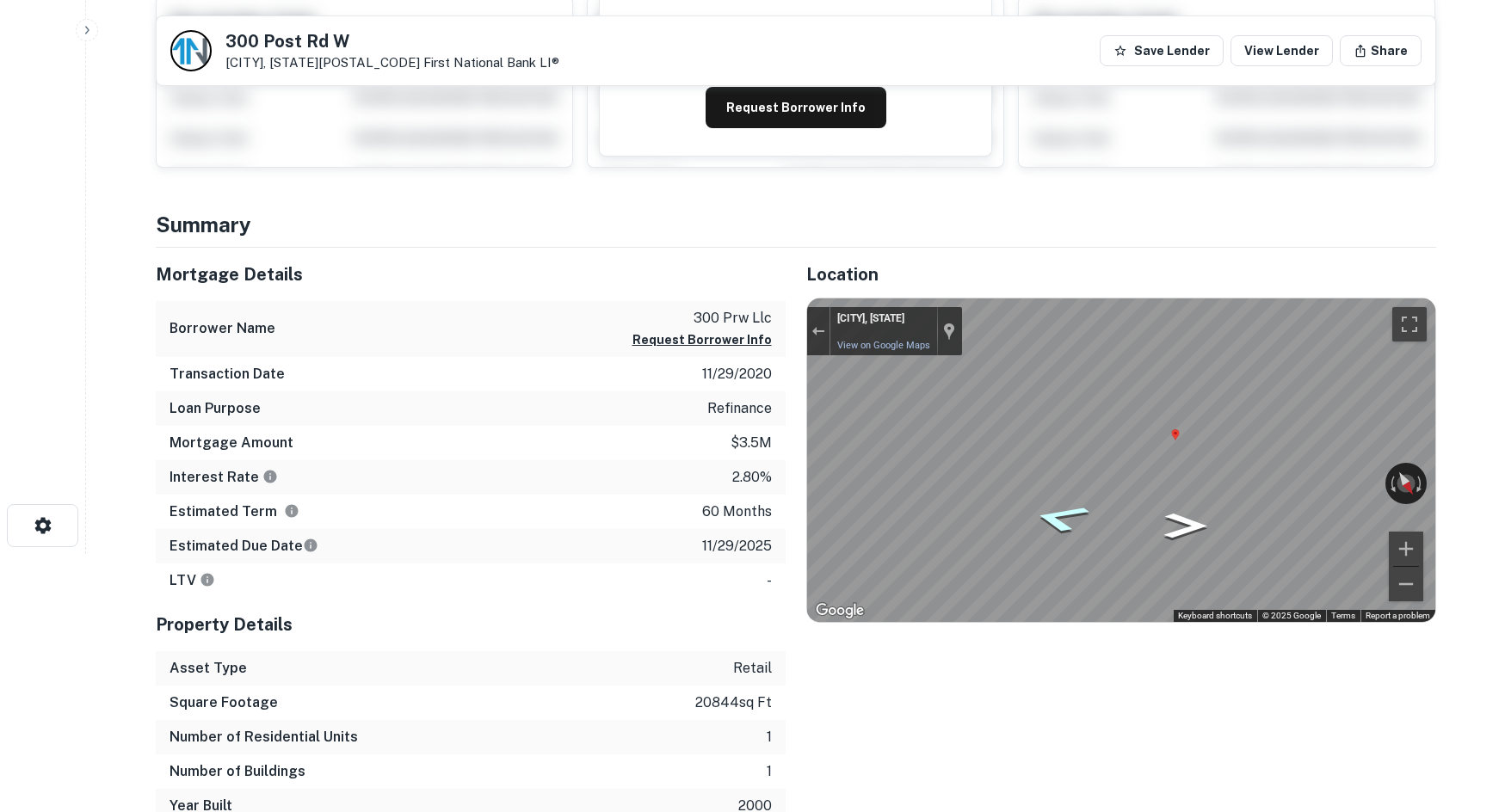 click 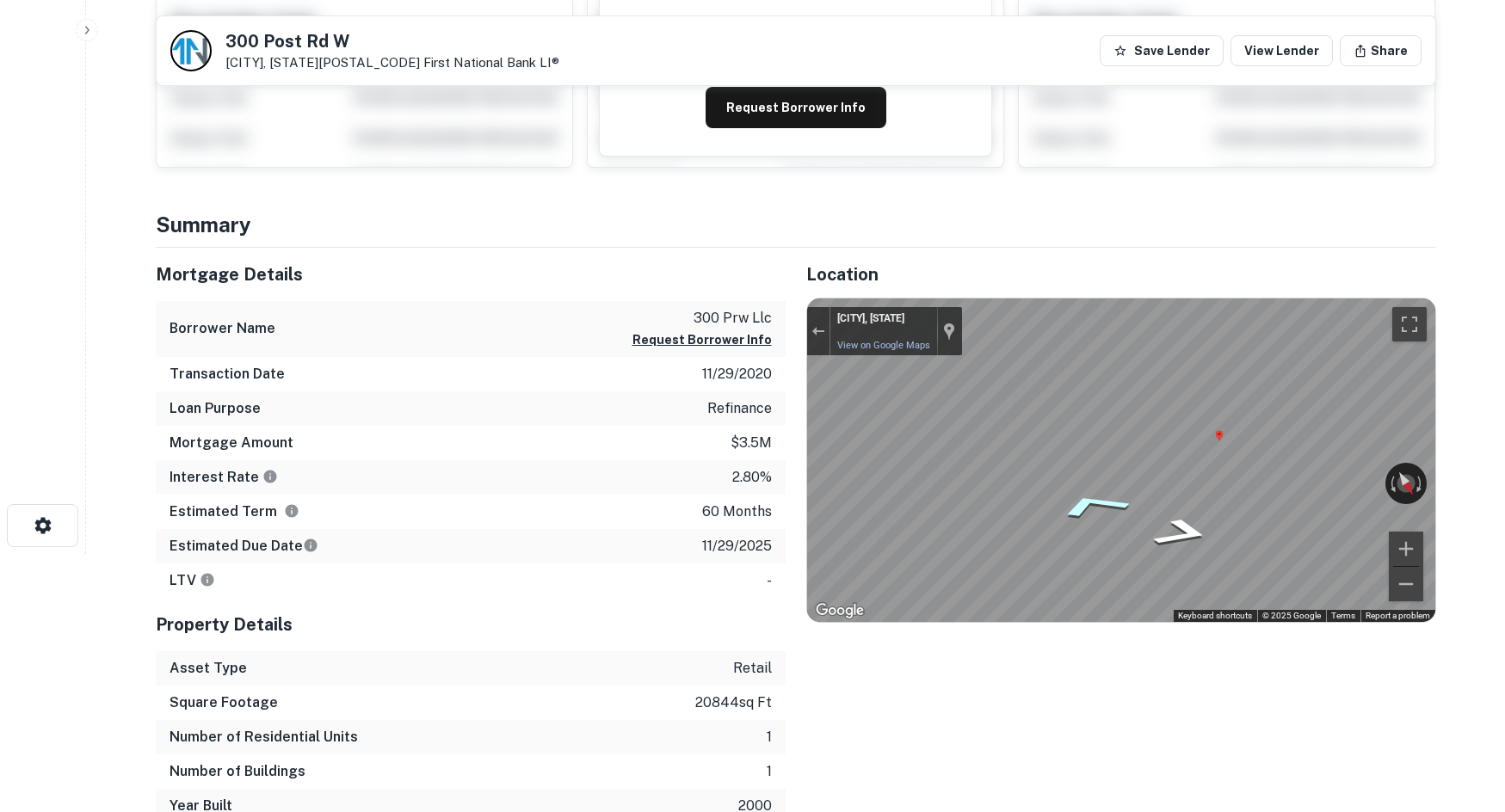 click 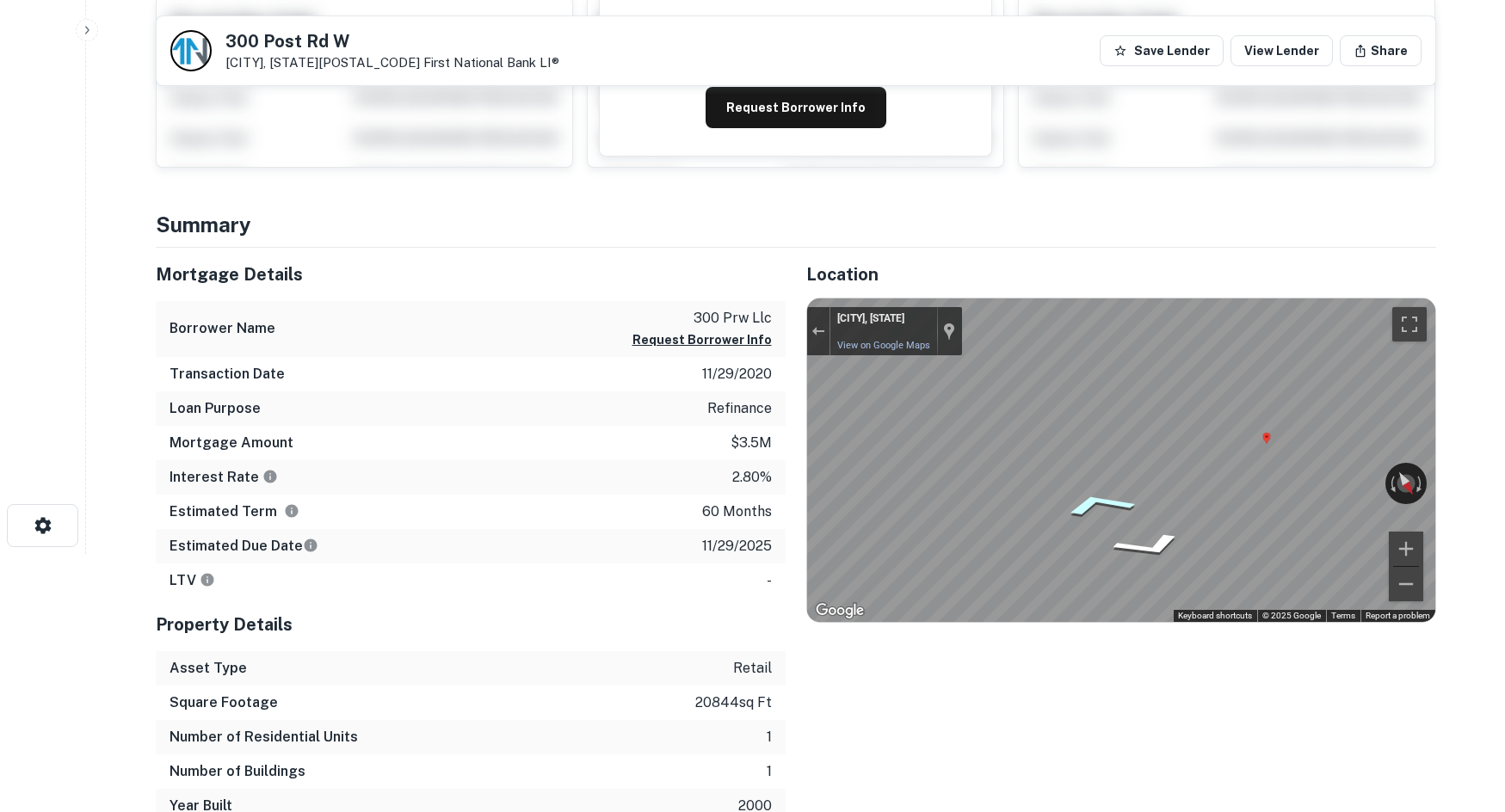 click 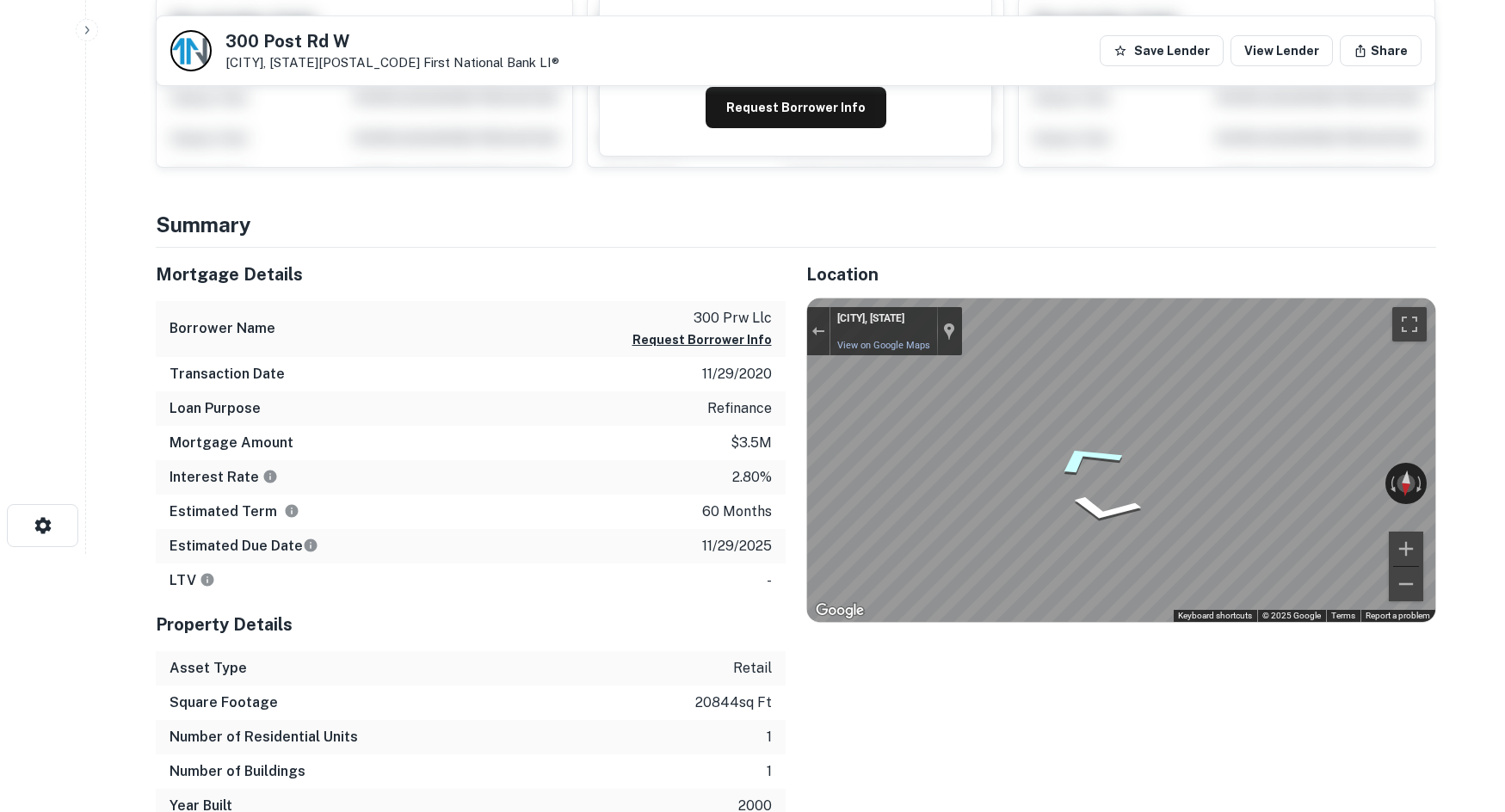 click 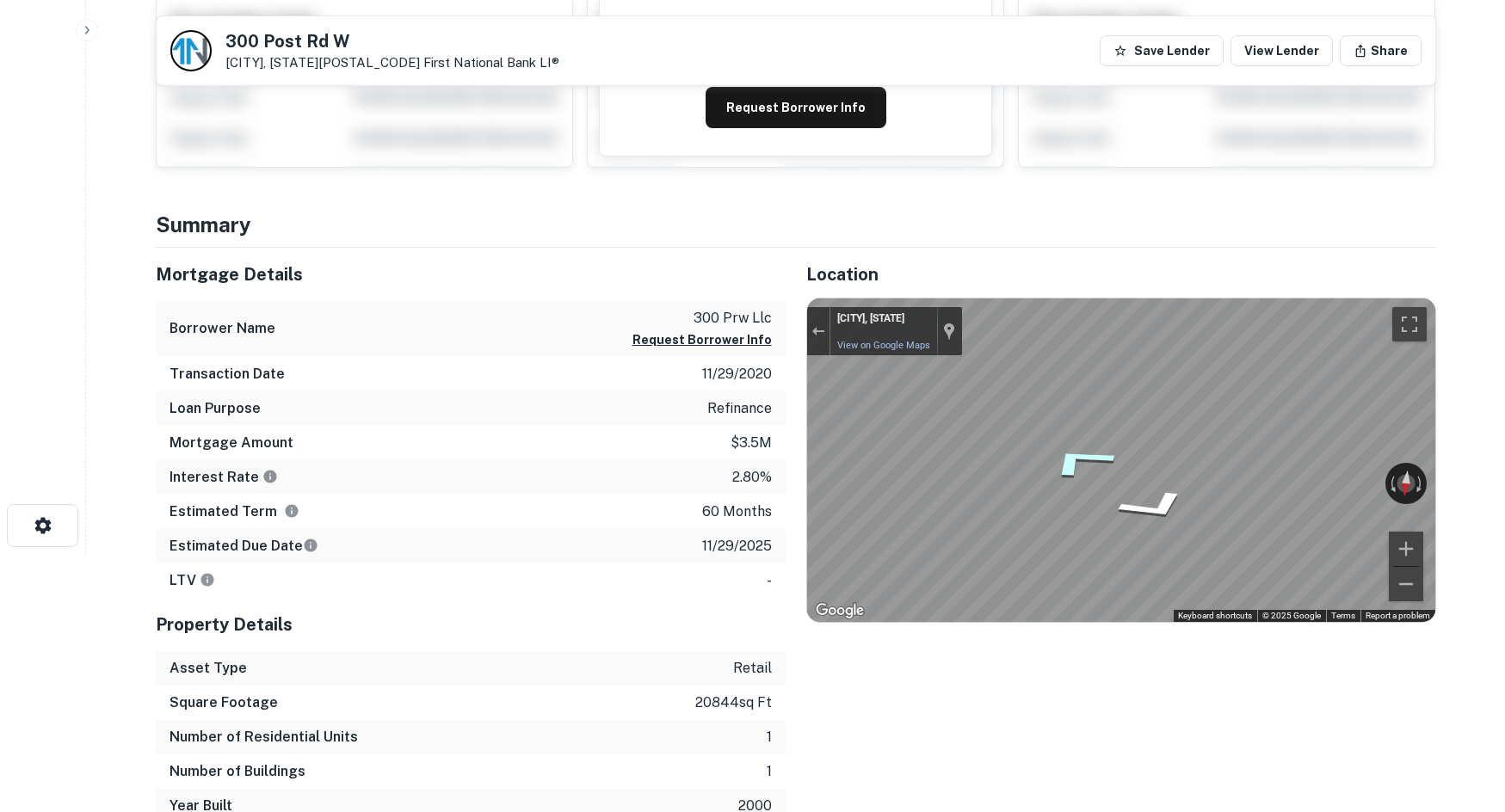 click 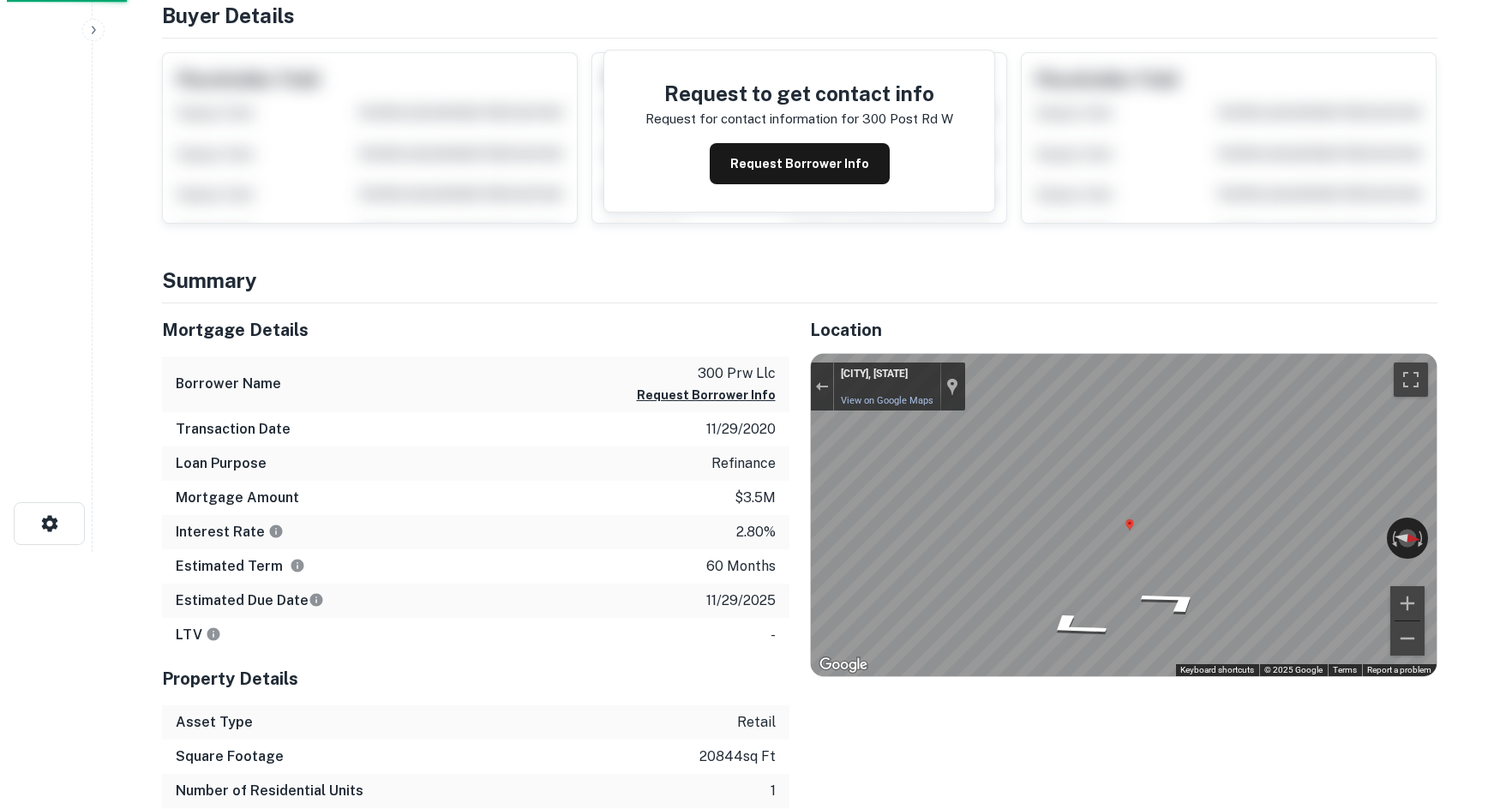 scroll, scrollTop: 0, scrollLeft: 0, axis: both 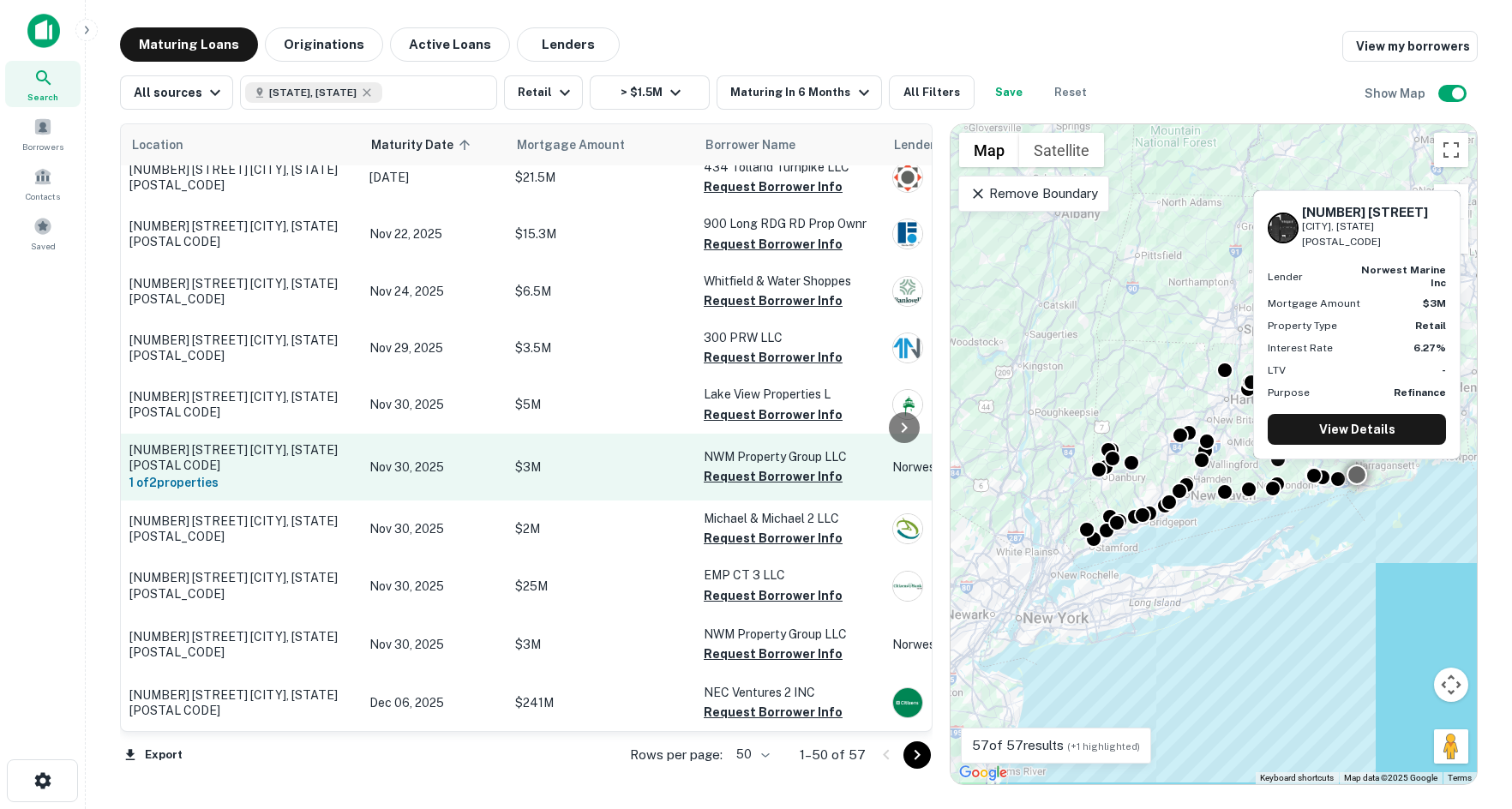 click on "$3M" at bounding box center (601, 467) 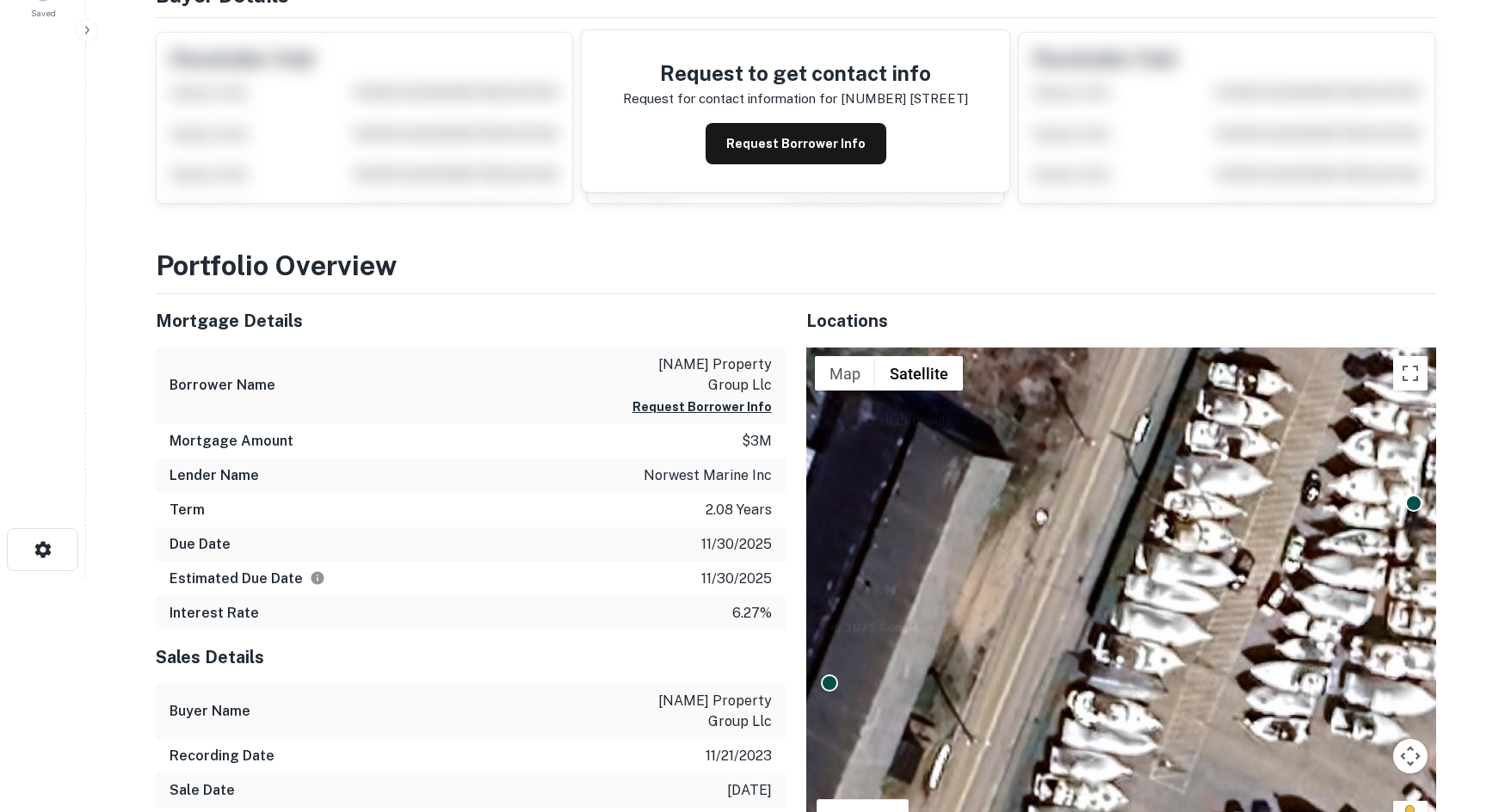 scroll, scrollTop: 258, scrollLeft: 0, axis: vertical 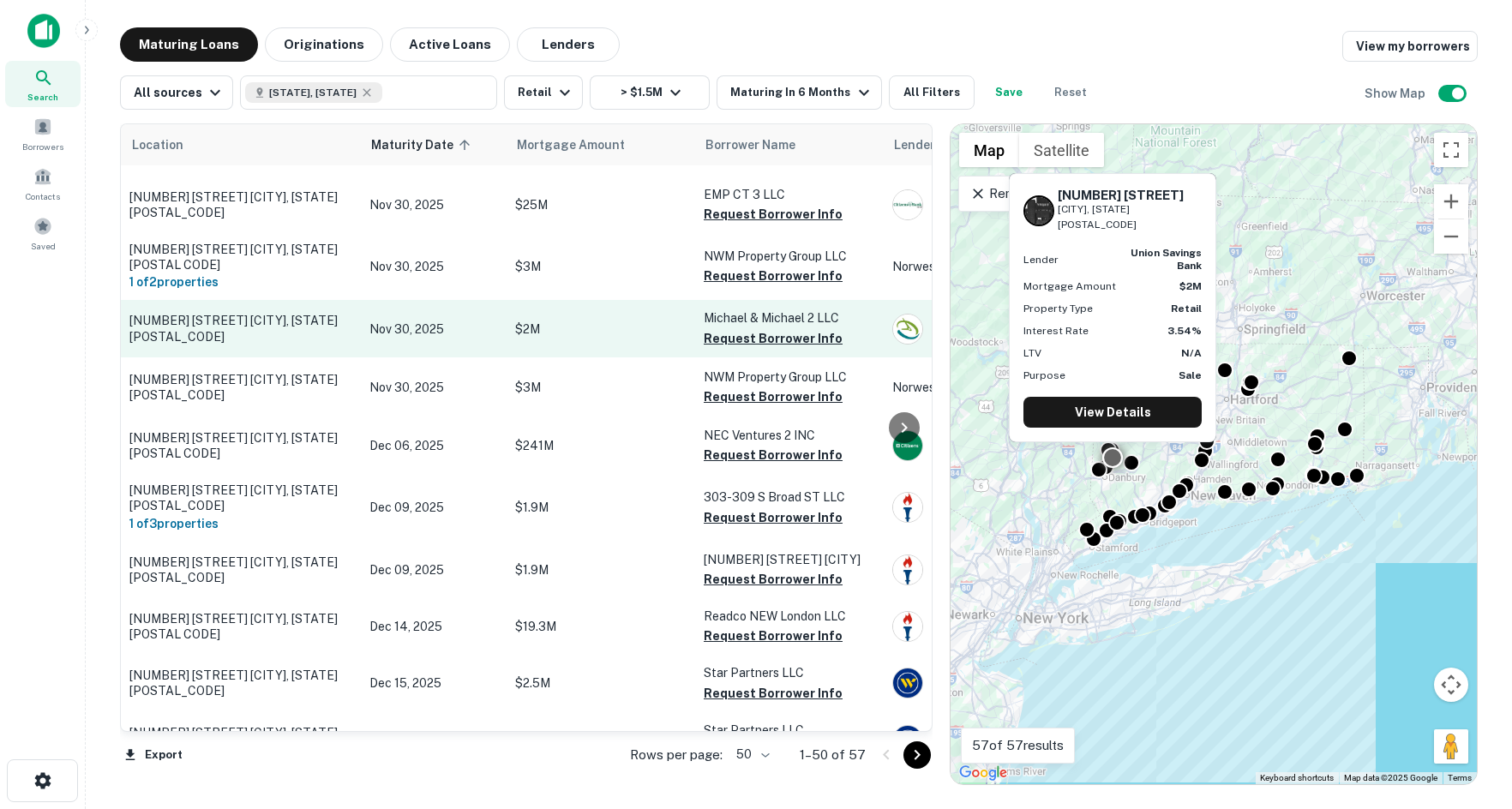 click on "Nov 30, 2025" at bounding box center [434, 328] 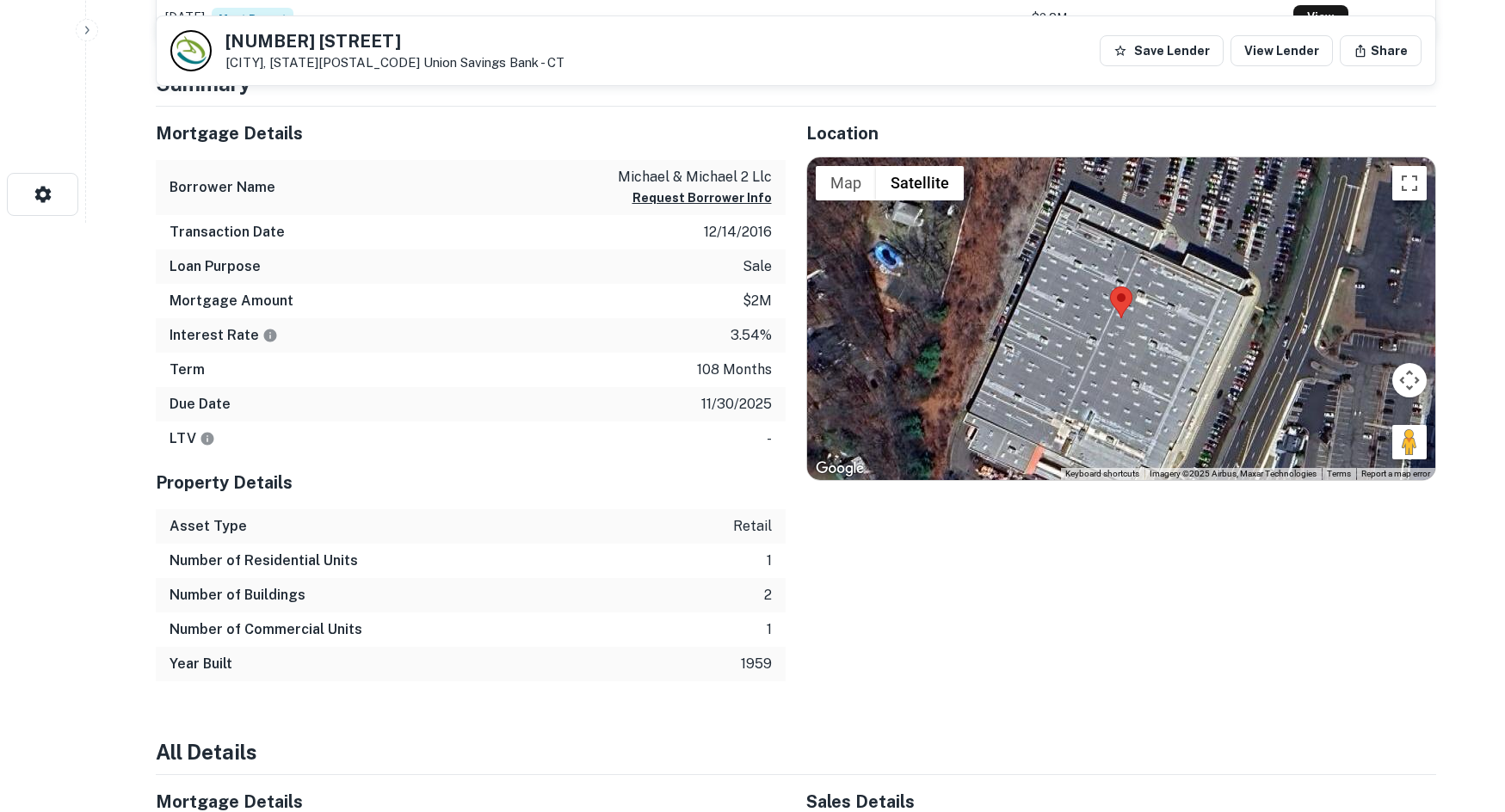 scroll, scrollTop: 602, scrollLeft: 0, axis: vertical 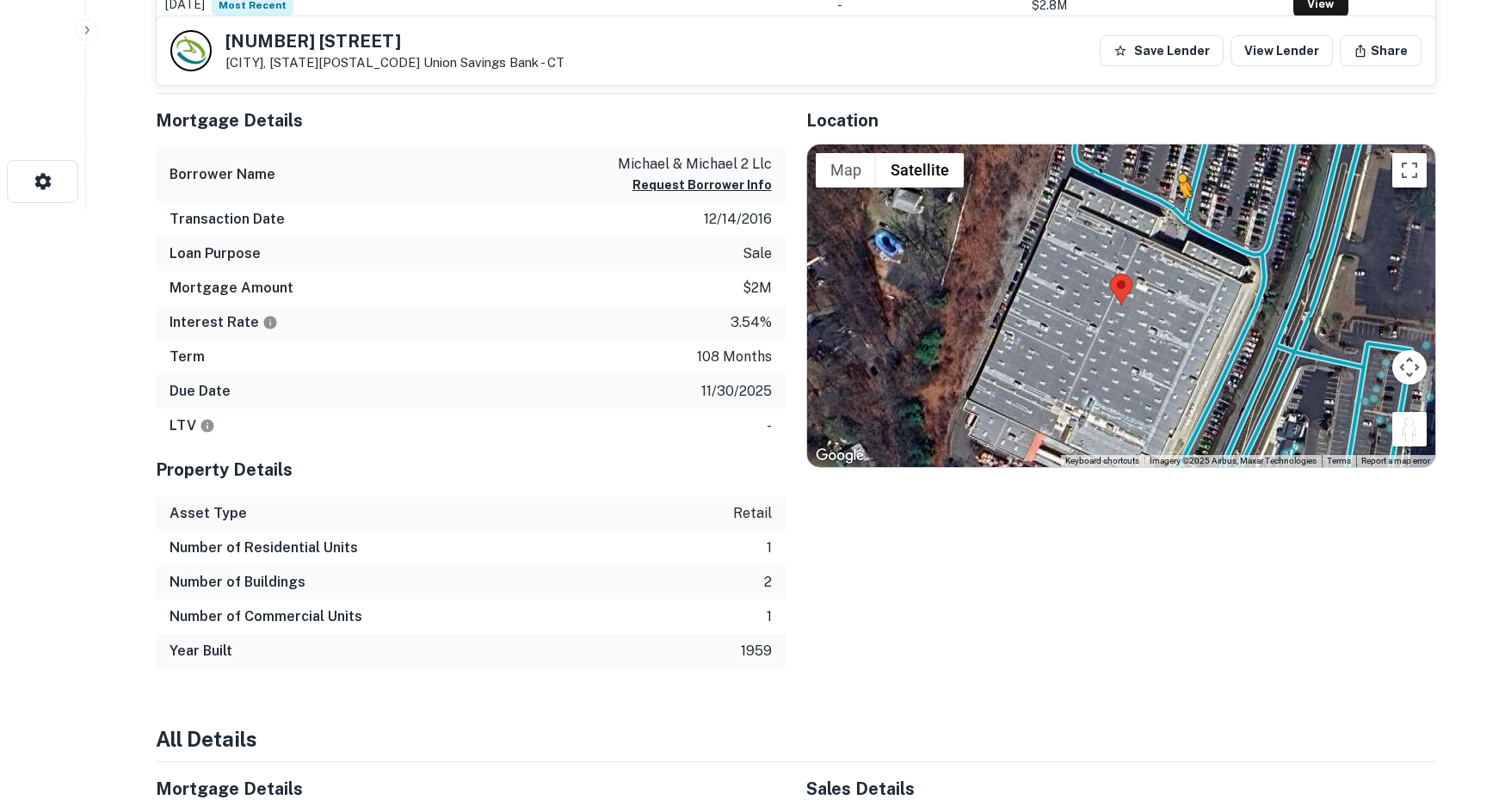 drag, startPoint x: 1410, startPoint y: 428, endPoint x: 1177, endPoint y: 212, distance: 317.7184 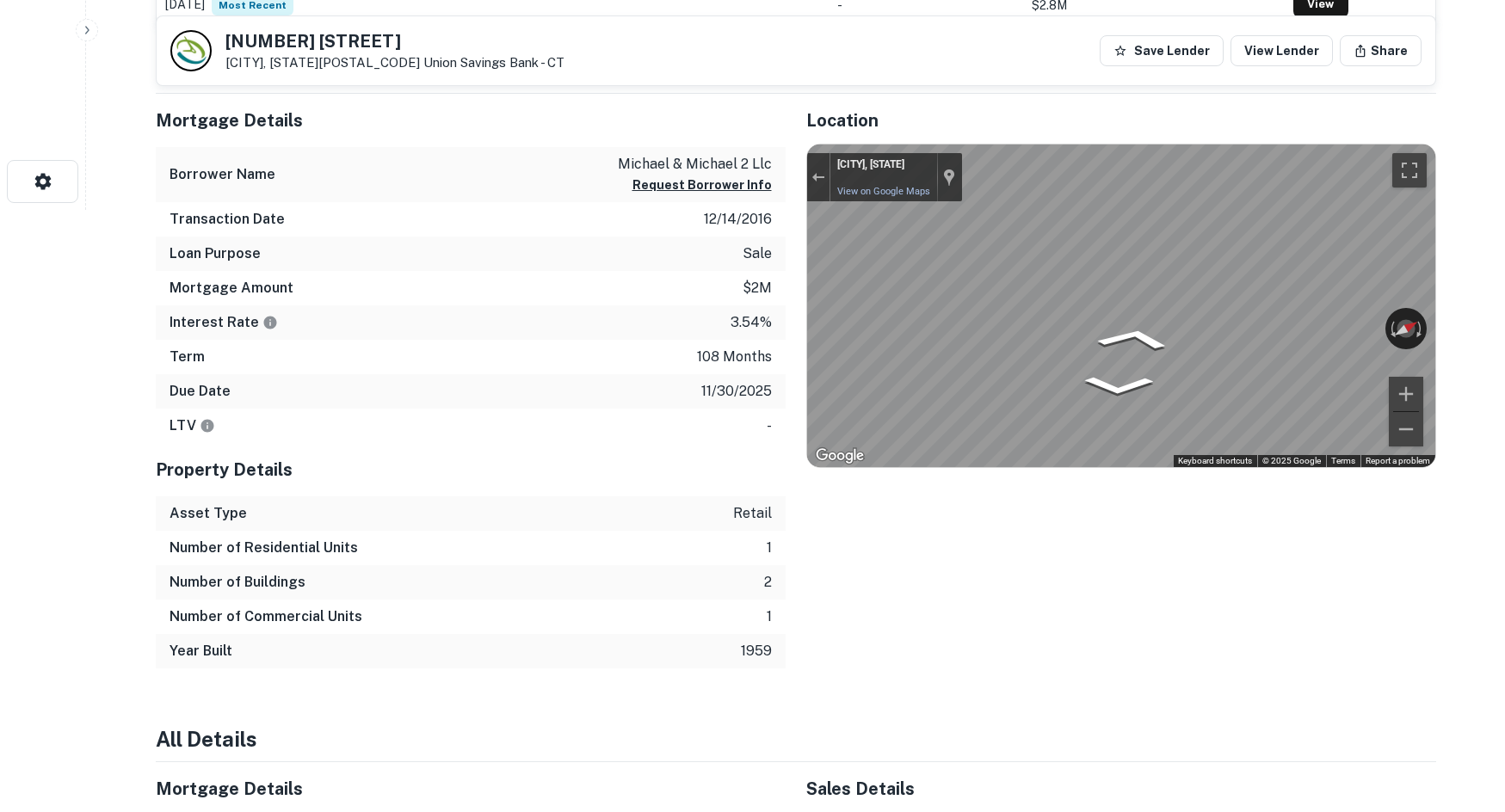 click on "Back to search 200 Federal Rd Brookfield, CT06804    Union Savings Bank - CT Save Lender View Lender Share View Property Details Buyer Details Request to get contact info Request for contact information for  200 federal rd Request Borrower Info Placeholder Field Display Field Another placeholder field and text Display Field Another placeholder field and text Display Field Another placeholder field and text Display Field Another placeholder field and text Display Field Another placeholder field and text Display Field Another placeholder field and text Placeholder Field Display Field Another placeholder field and text Display Field Another placeholder field and text Display Field Another placeholder field and text Display Field Another placeholder field and text Display Field Another placeholder field and text Display Field Another placeholder field and text Placeholder Field Display Field Another placeholder field and text Display Field Another placeholder field and text Display Field Display Field Buyer Name" at bounding box center (796, 1126) 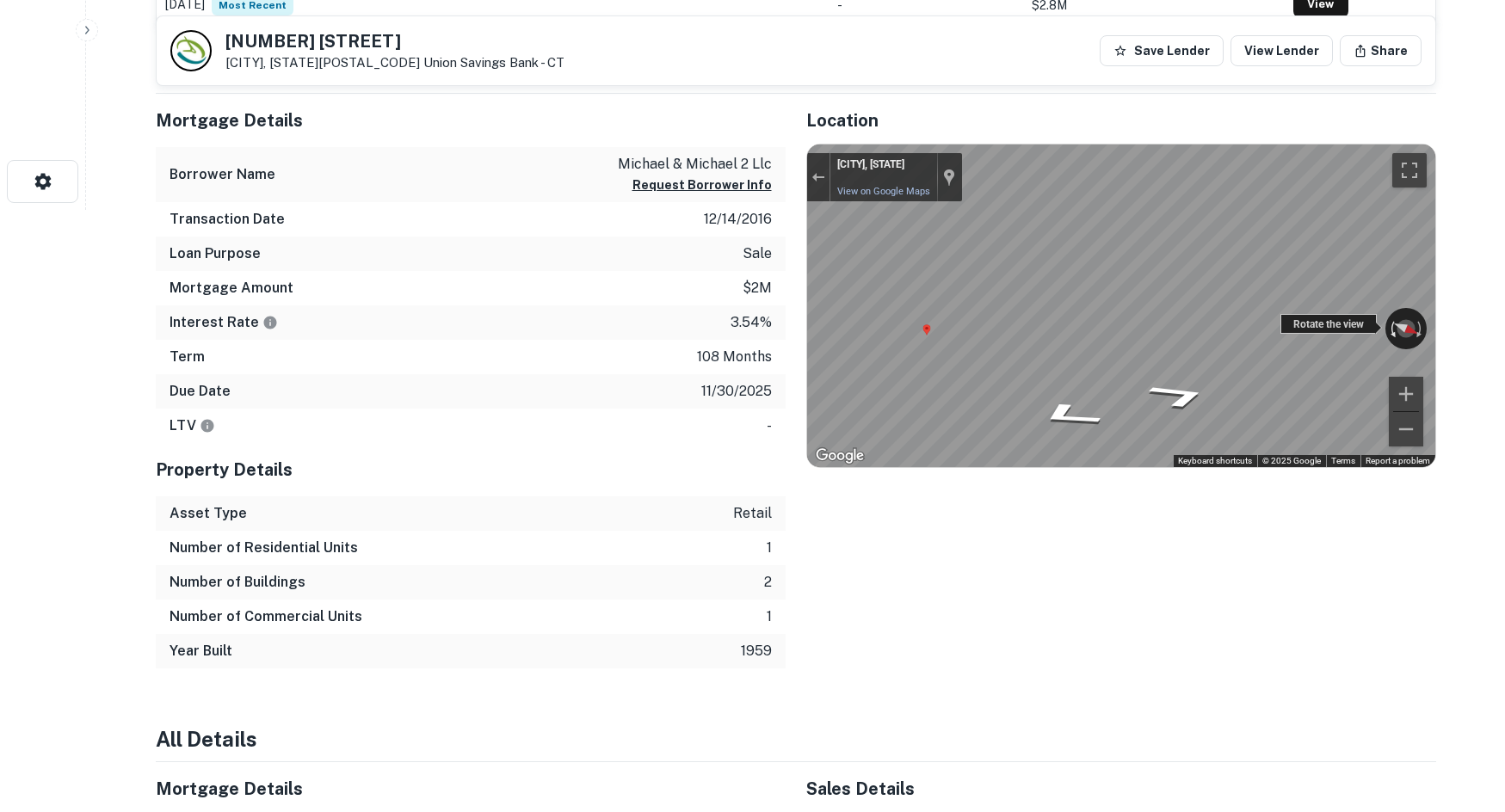 click on "← Move left → Move right ↑ Move up ↓ Move down + Zoom in - Zoom out             Brookfield, Connecticut         Brookfield, Connecticut            View on Google Maps        Custom Imagery                 This image is no longer available                                      Rotate the view          Keyboard shortcuts Map Data © 2025 Google © 2025 Google Terms Report a problem" at bounding box center [1121, 306] 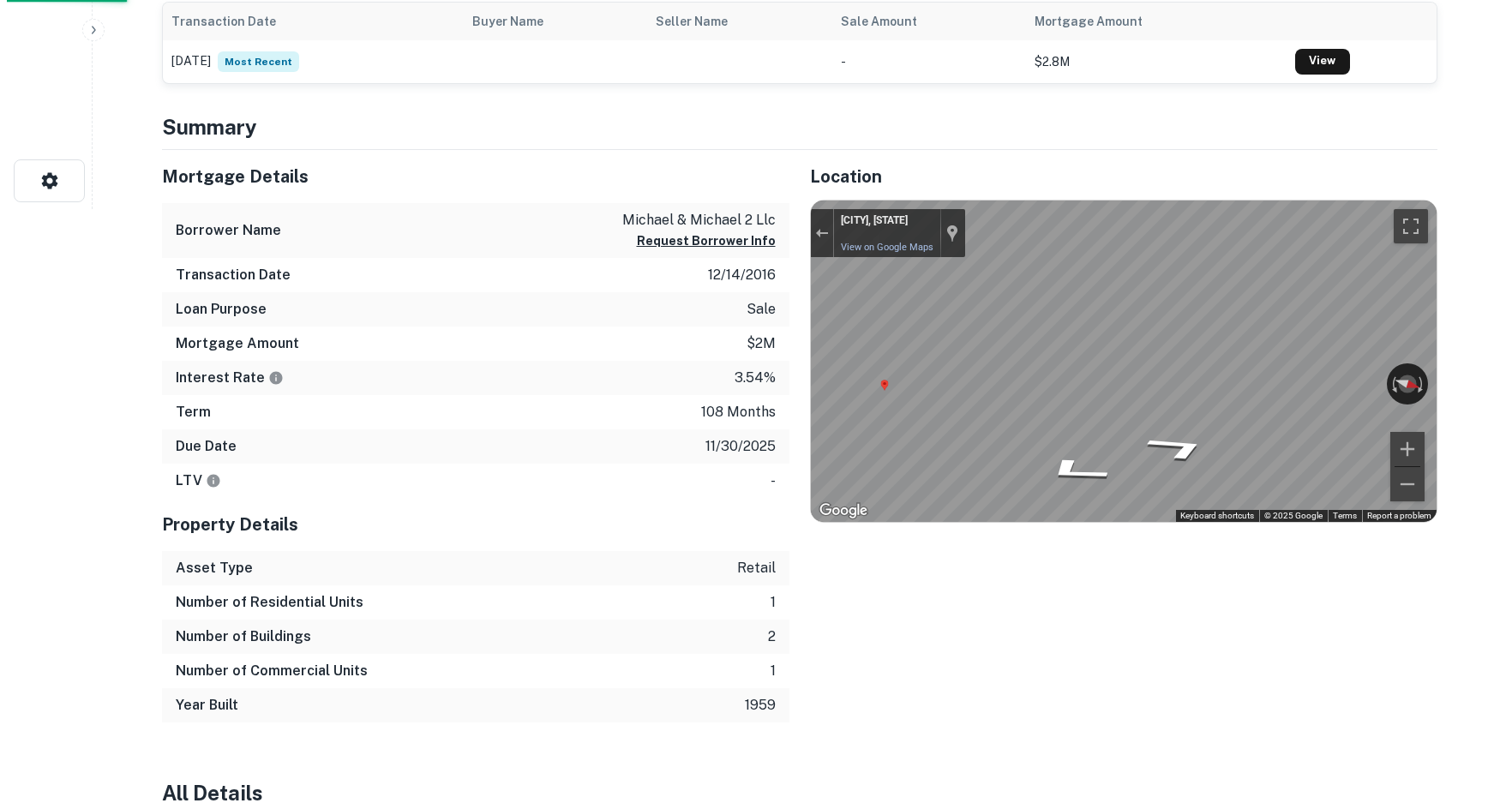 scroll, scrollTop: 0, scrollLeft: 0, axis: both 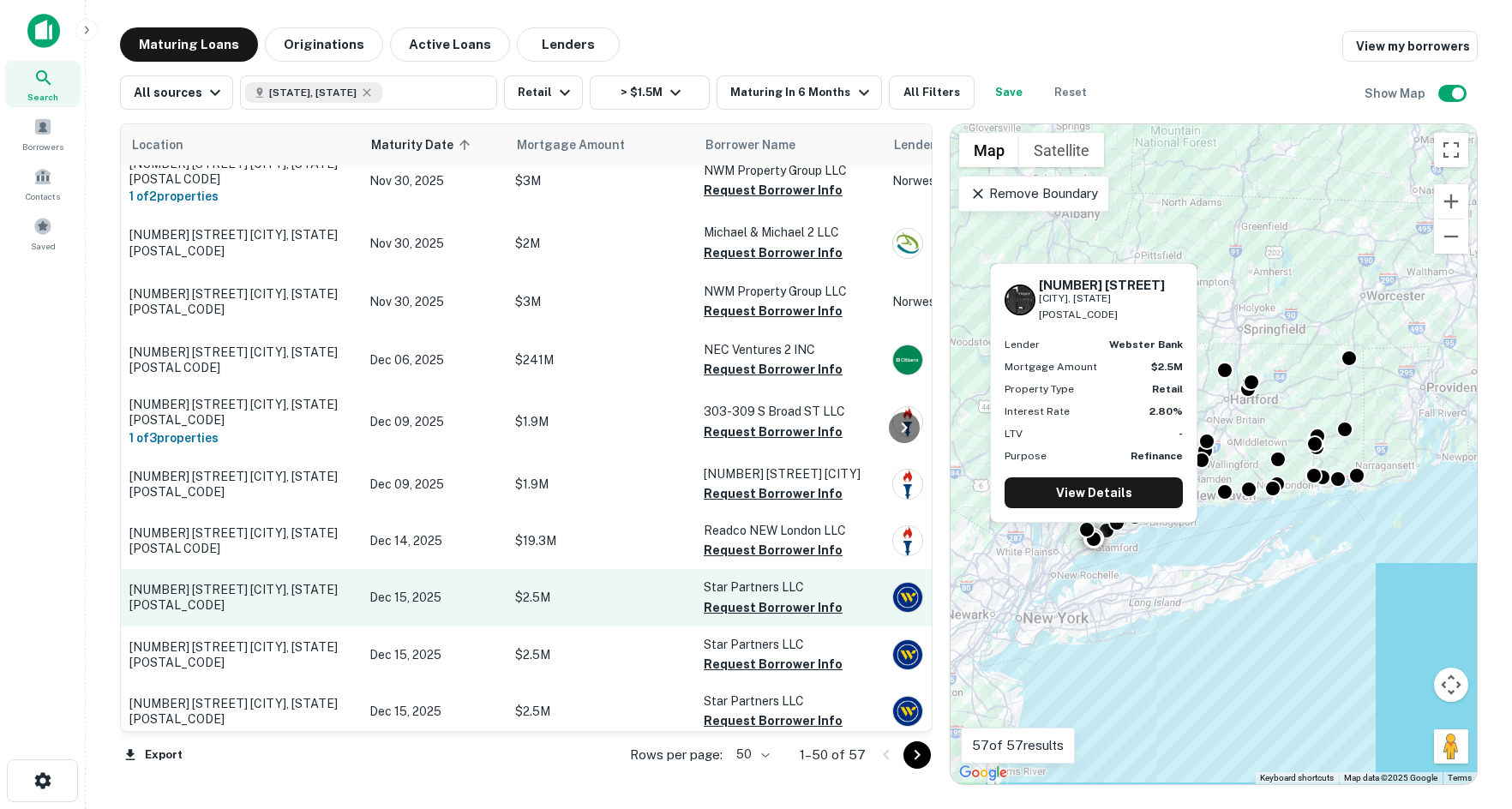 click on "850 E Main St Stamford, CT06902" at bounding box center (241, 597) 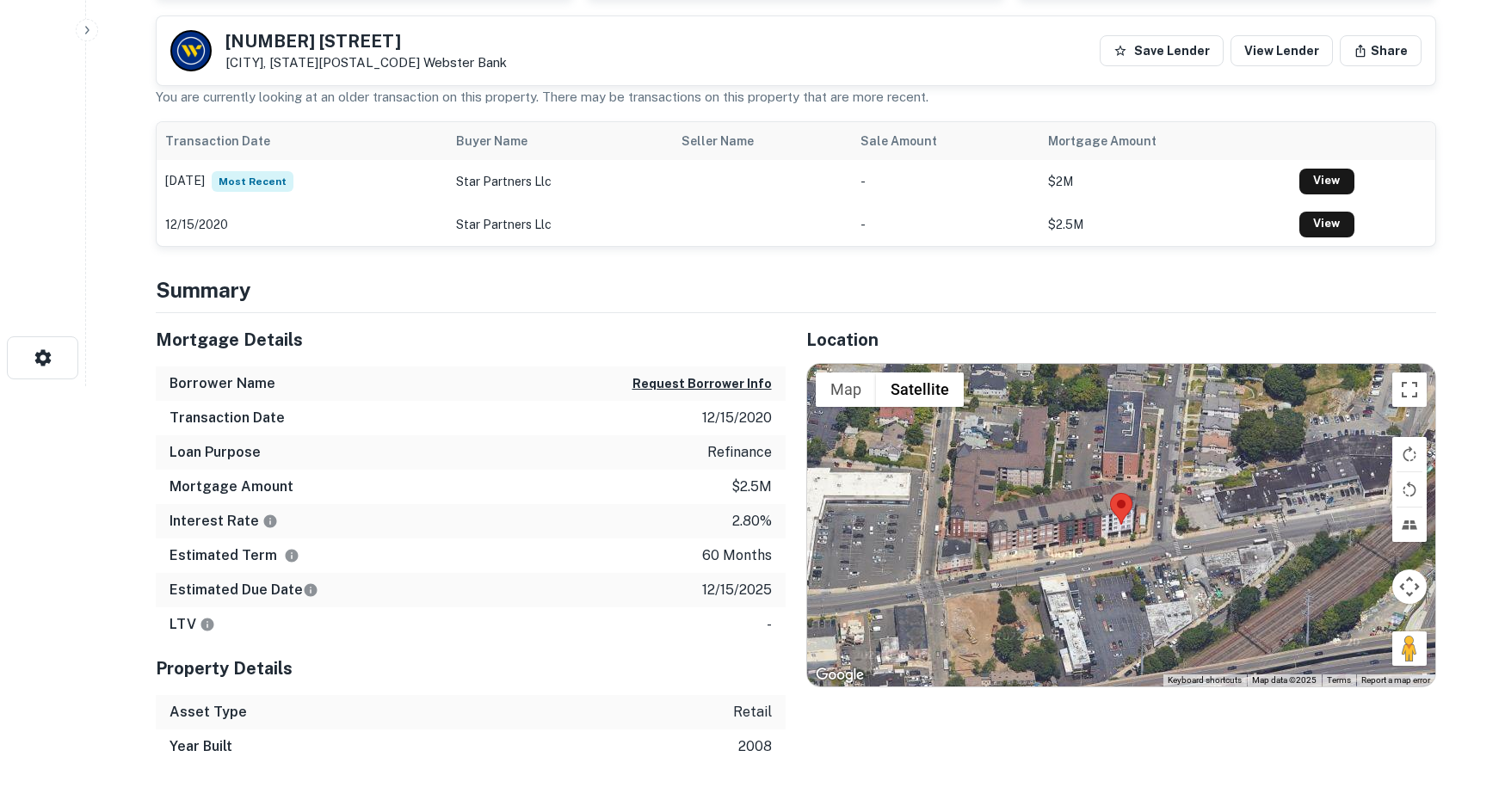 scroll, scrollTop: 430, scrollLeft: 0, axis: vertical 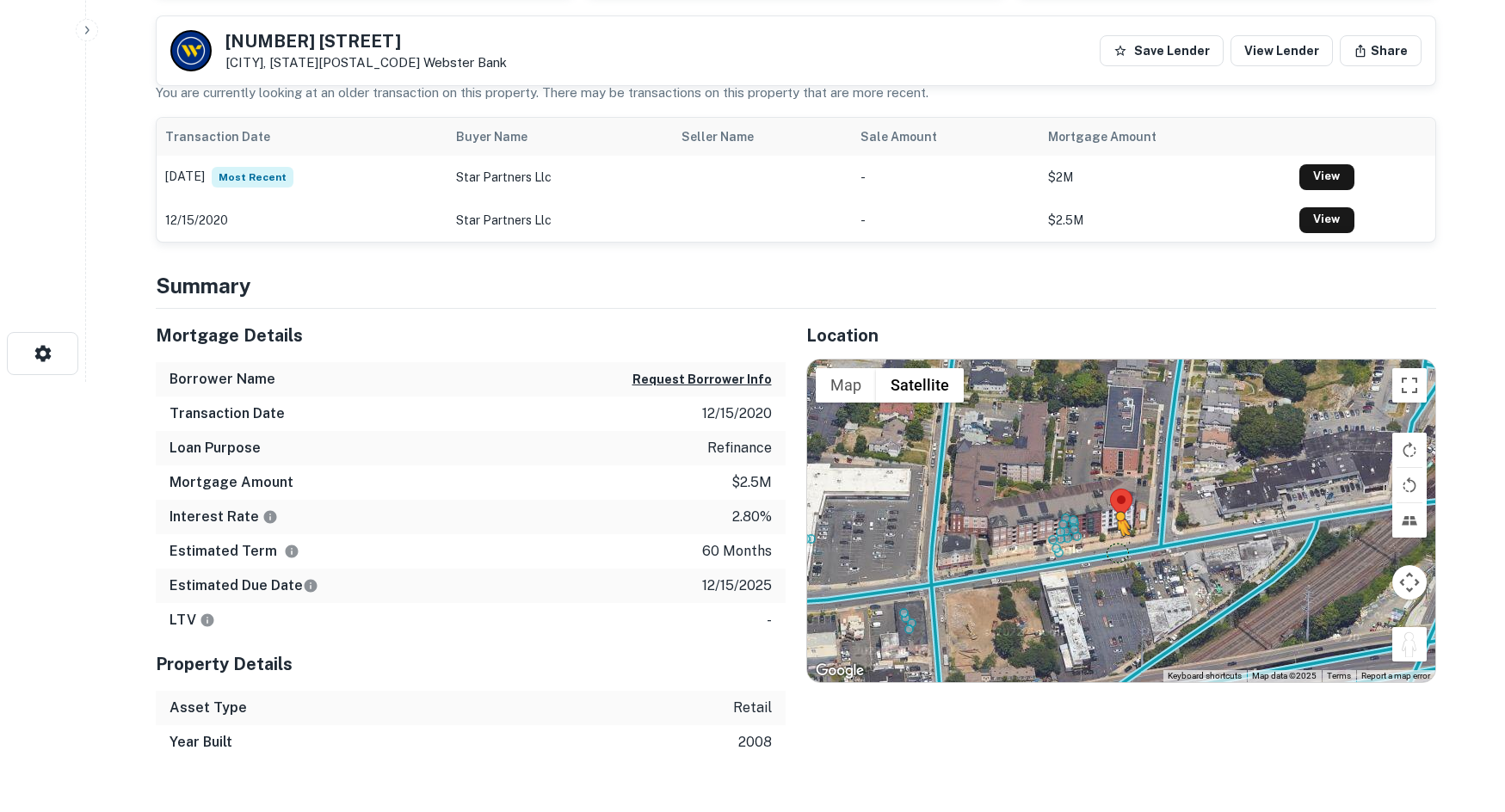 drag, startPoint x: 1397, startPoint y: 644, endPoint x: 1118, endPoint y: 553, distance: 293.4655 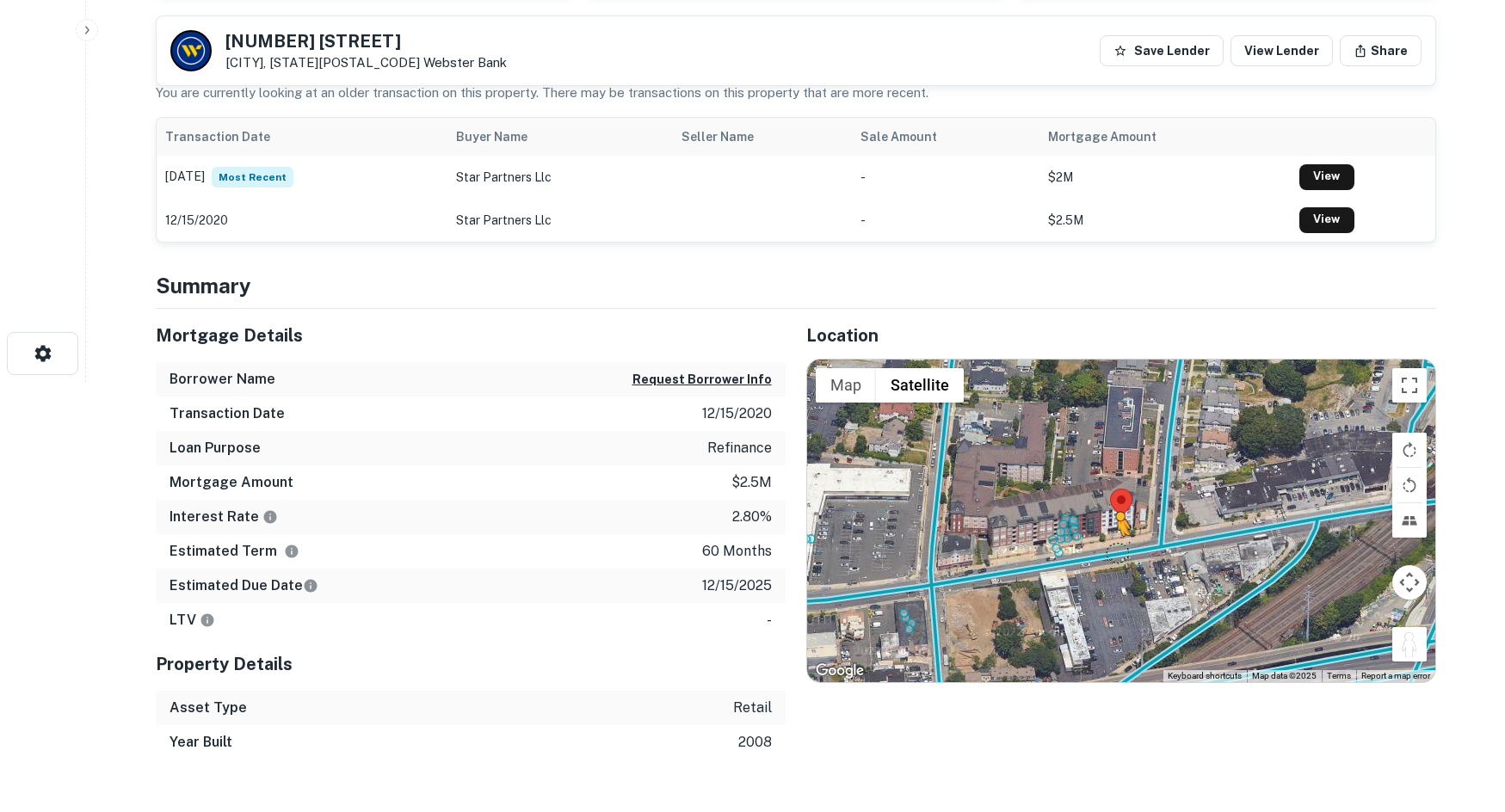 click on "To activate drag with keyboard, press Alt + Enter. Once in keyboard drag state, use the arrow keys to move the marker. To complete the drag, press the Enter key. To cancel, press Escape. Loading... Map Terrain Satellite Labels Keyboard shortcuts Map Data Map data ©2025 Map data ©2025 20 m  Click to toggle between metric and imperial units Terms Report a map error" at bounding box center [1121, 521] 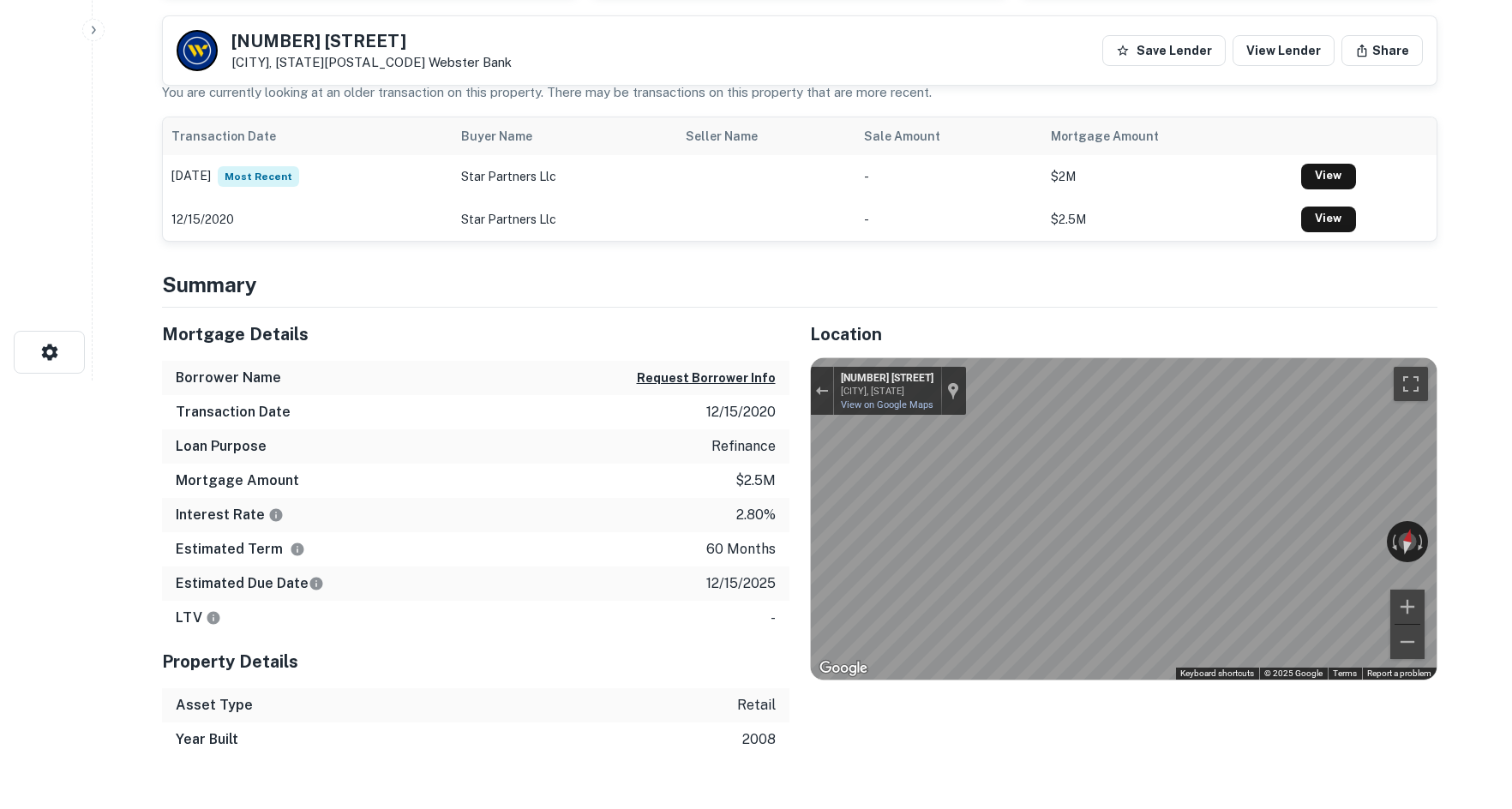 scroll, scrollTop: 0, scrollLeft: 0, axis: both 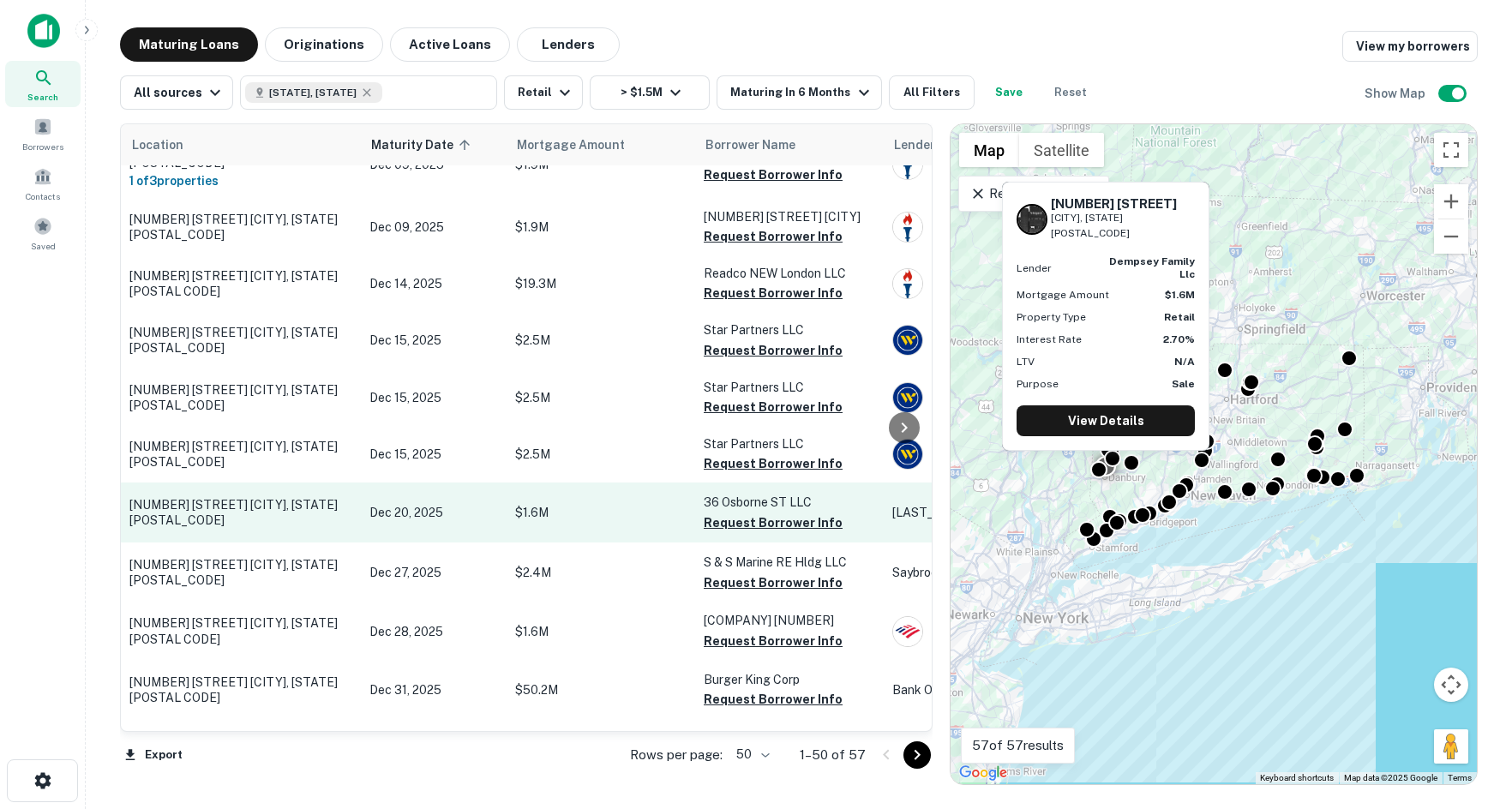 click on "36 Osborne St Danbury, CT06810" at bounding box center (241, 512) 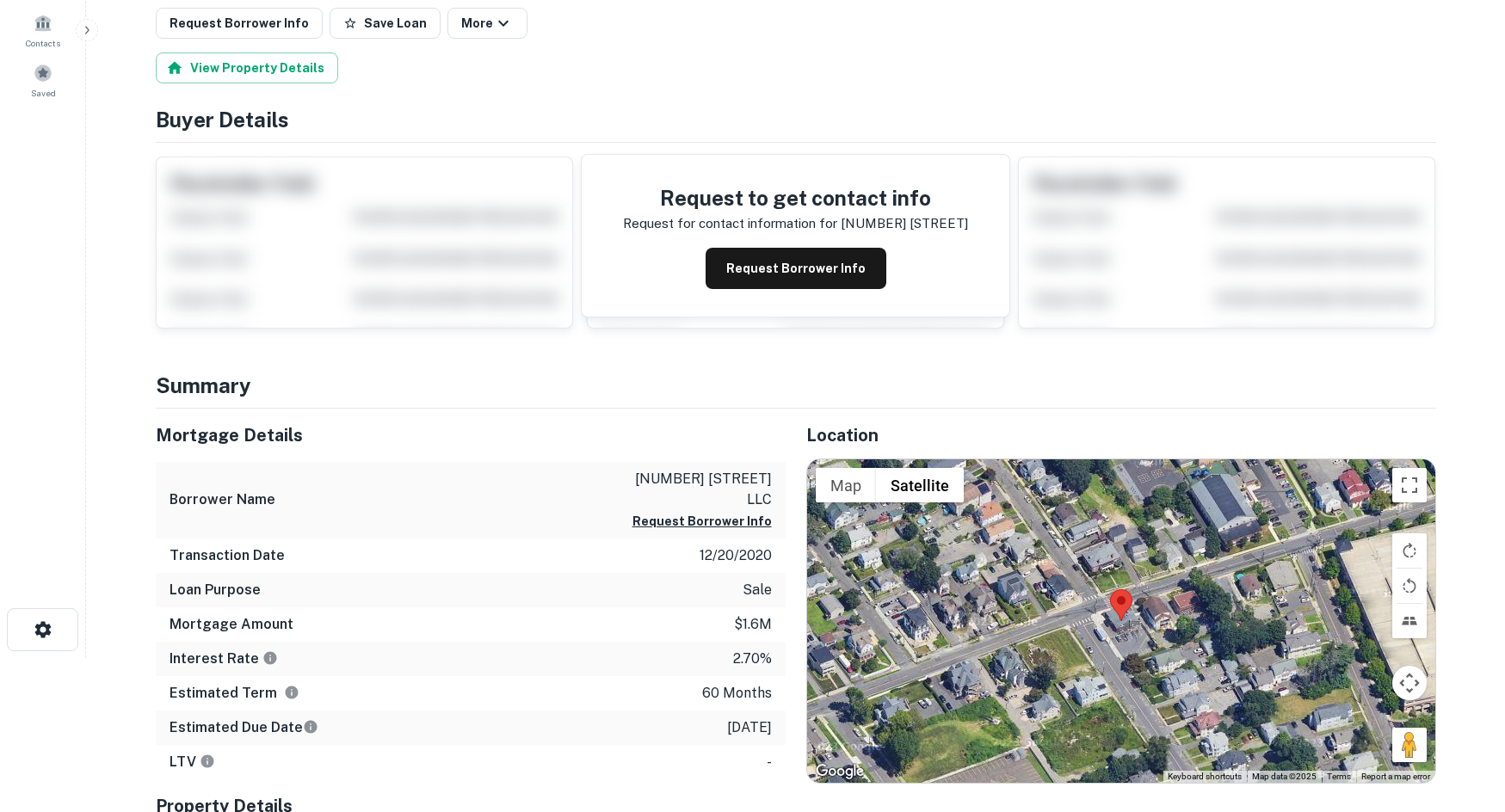 scroll, scrollTop: 172, scrollLeft: 0, axis: vertical 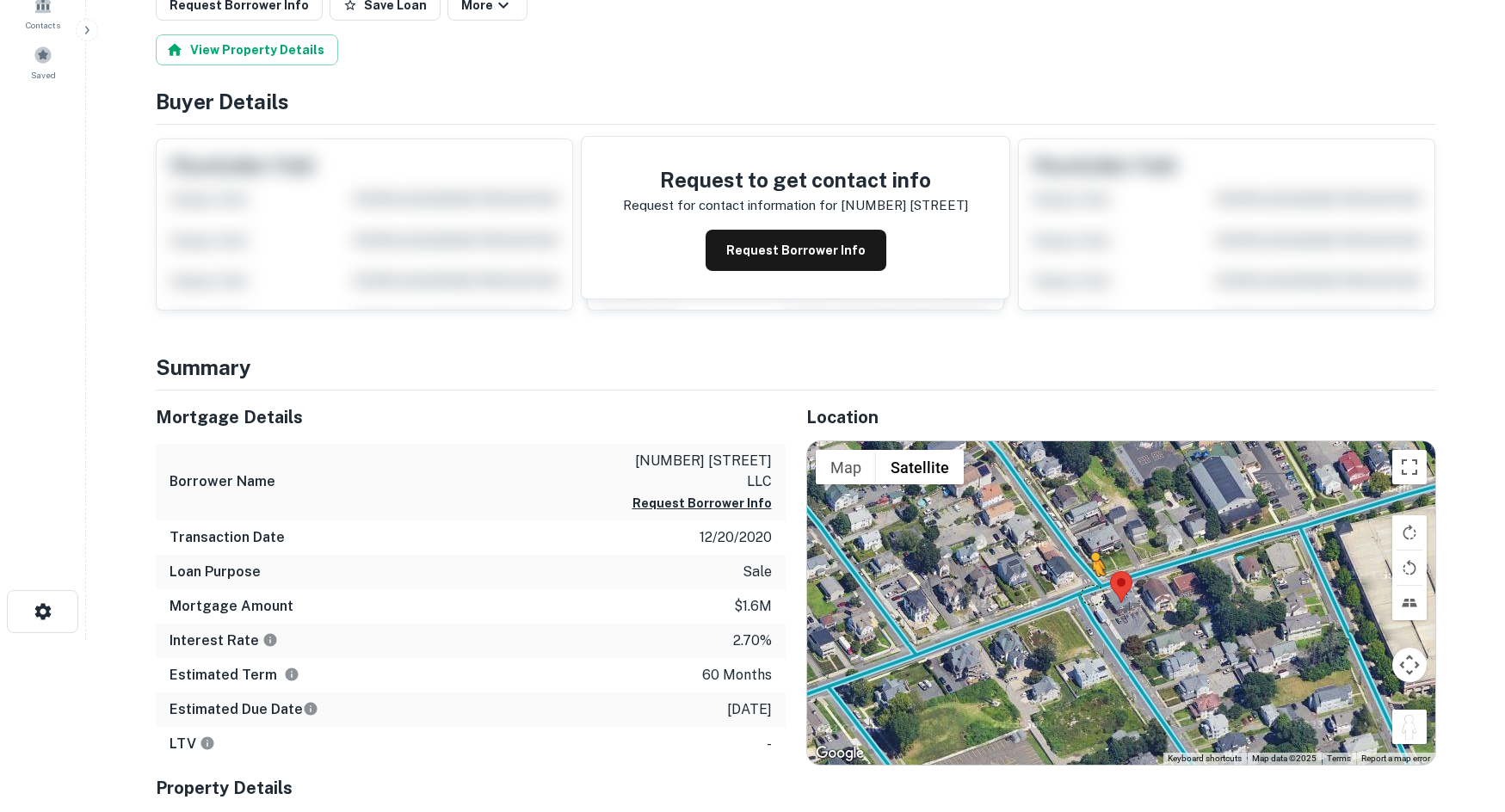 drag, startPoint x: 1398, startPoint y: 725, endPoint x: 1093, endPoint y: 591, distance: 333.1381 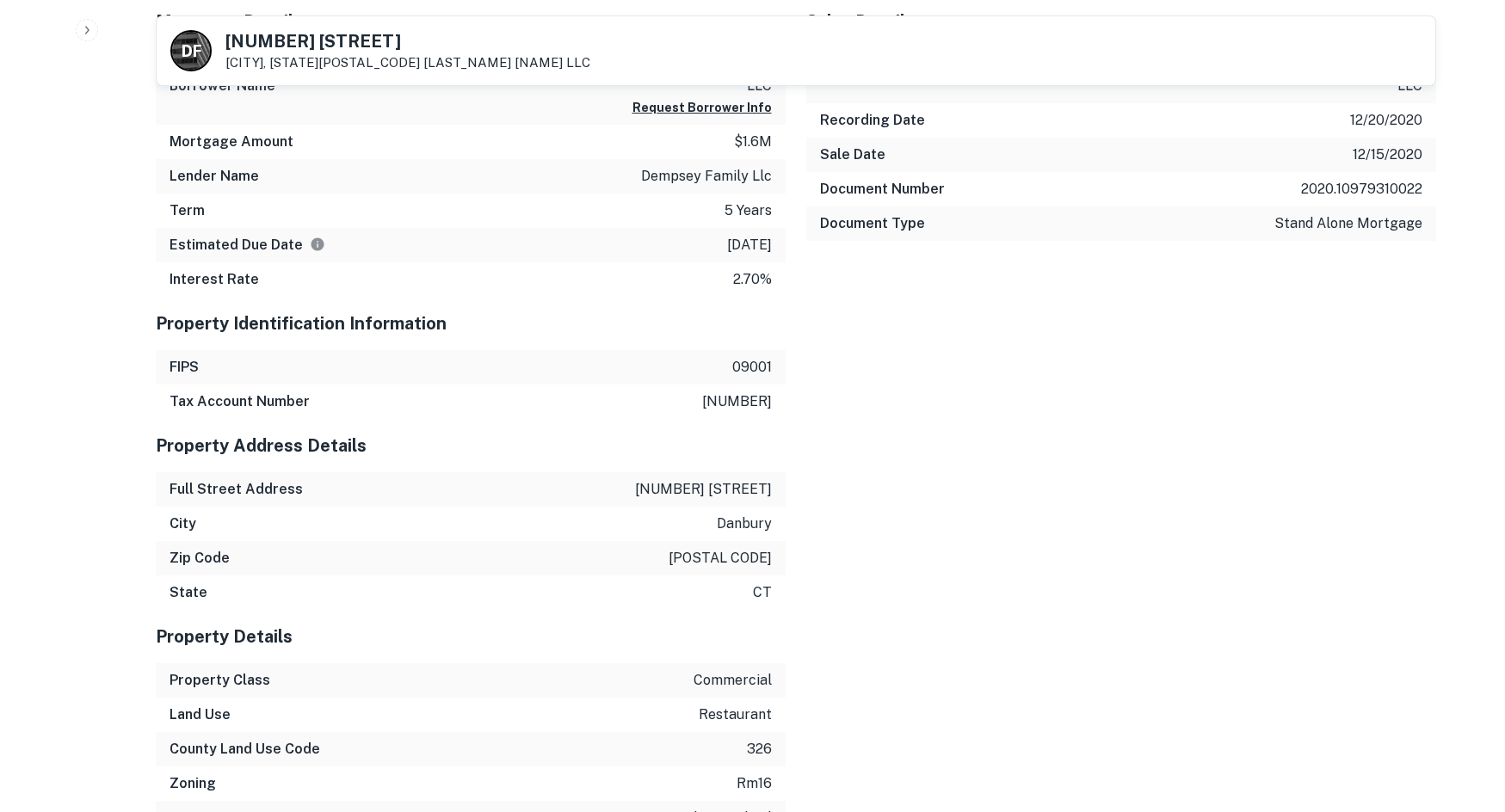 scroll, scrollTop: 1204, scrollLeft: 0, axis: vertical 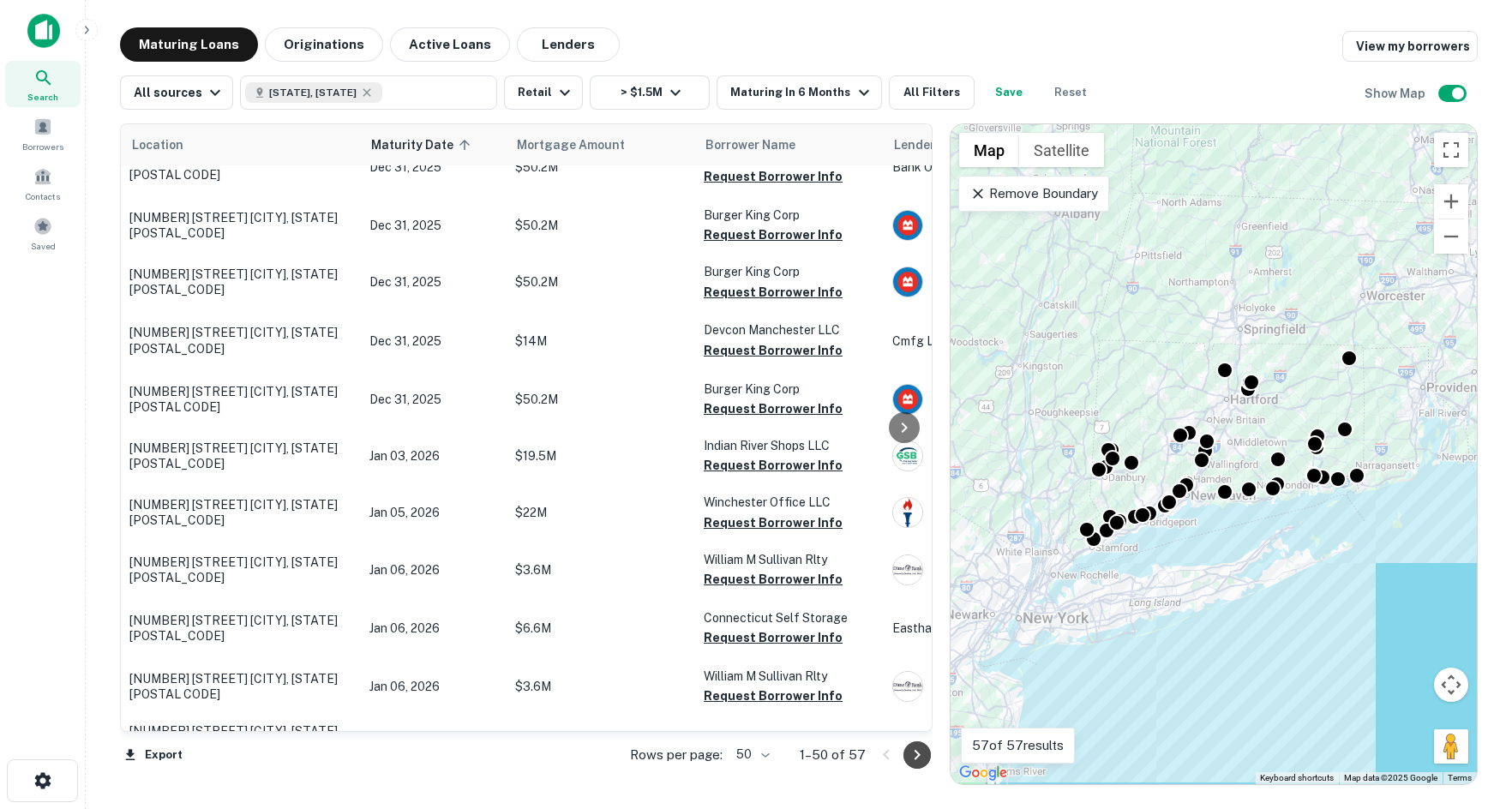 click 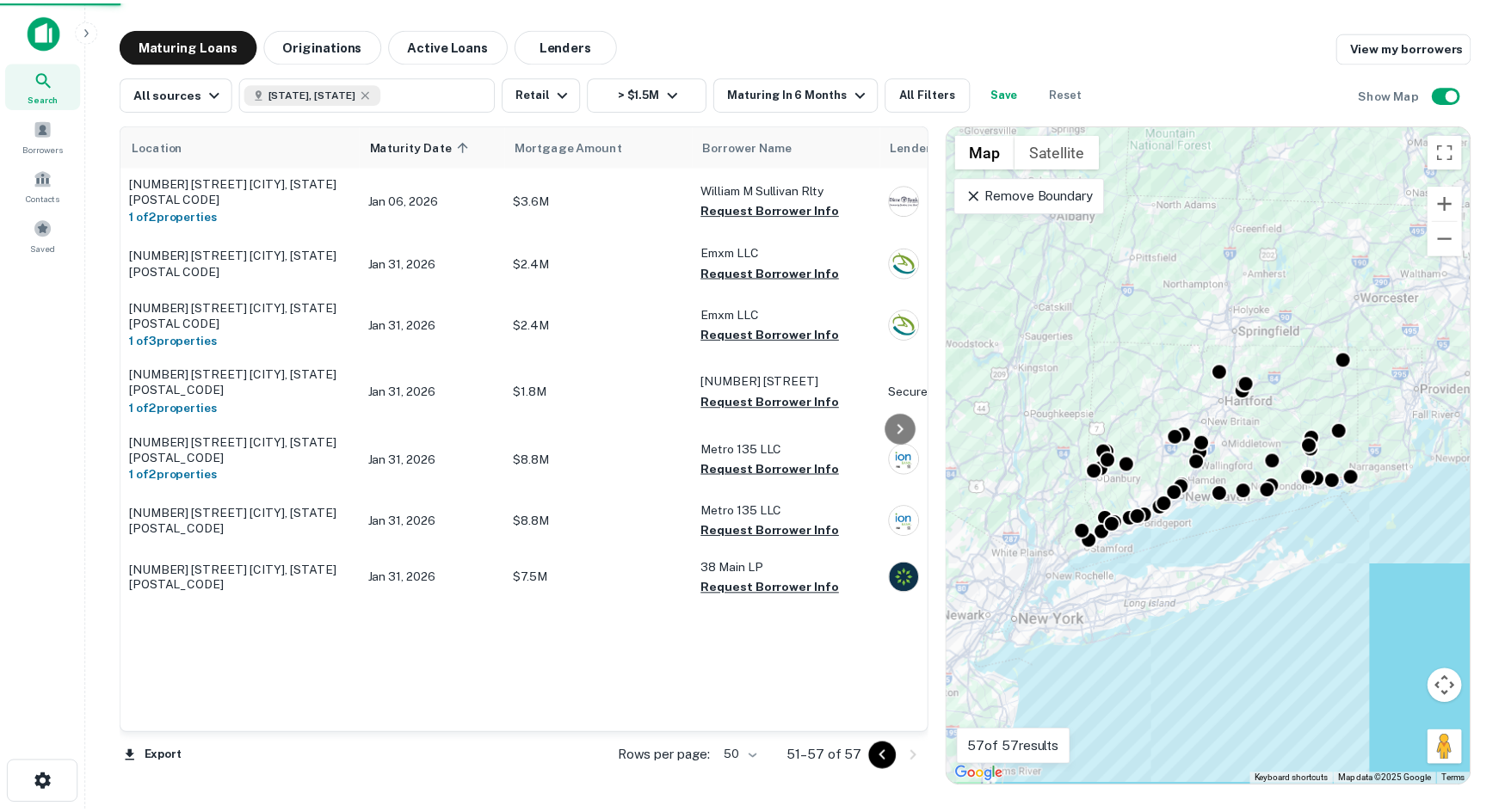 scroll, scrollTop: 0, scrollLeft: 0, axis: both 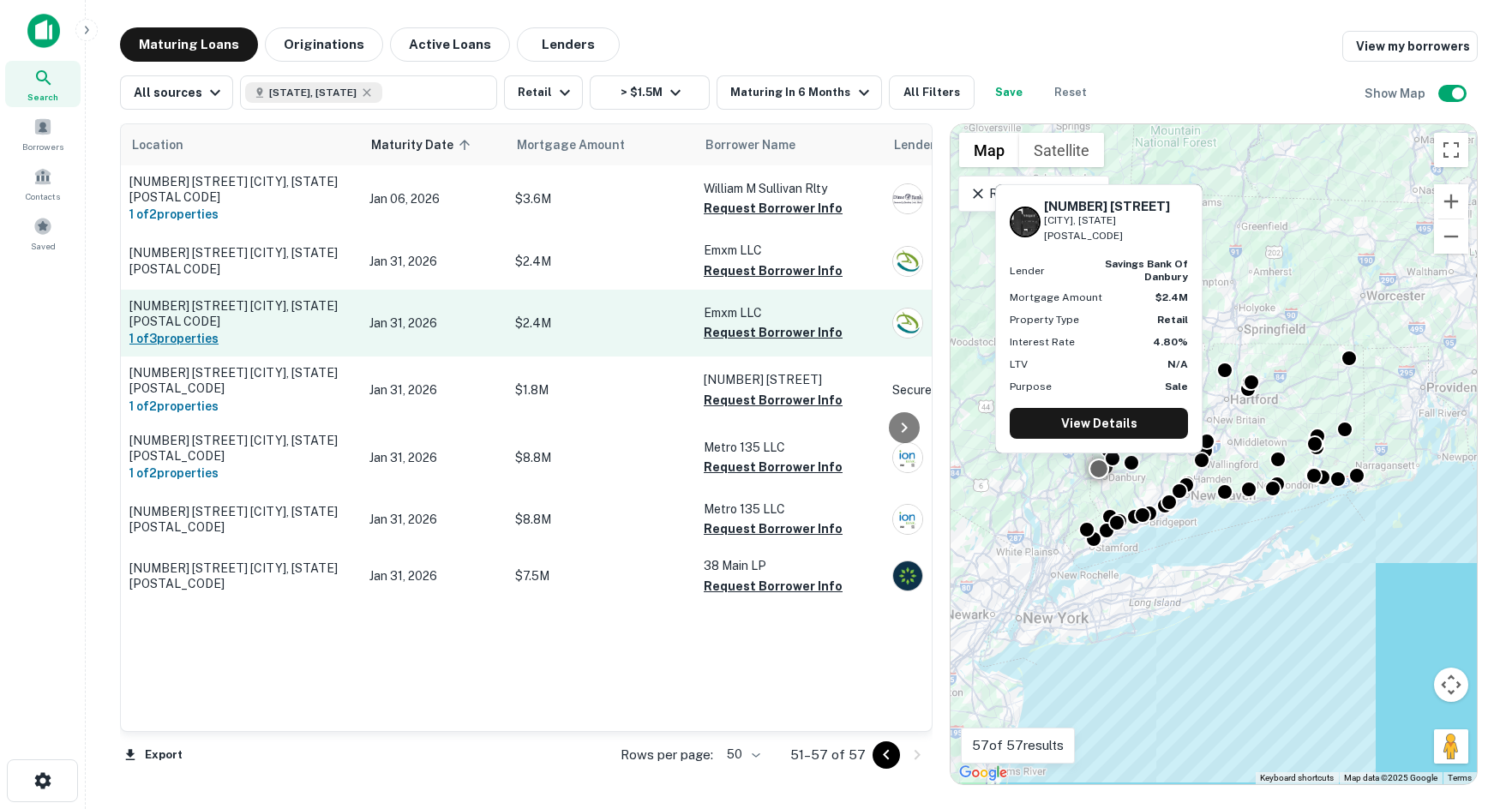 click on "1 of  3  properties" at bounding box center [241, 339] 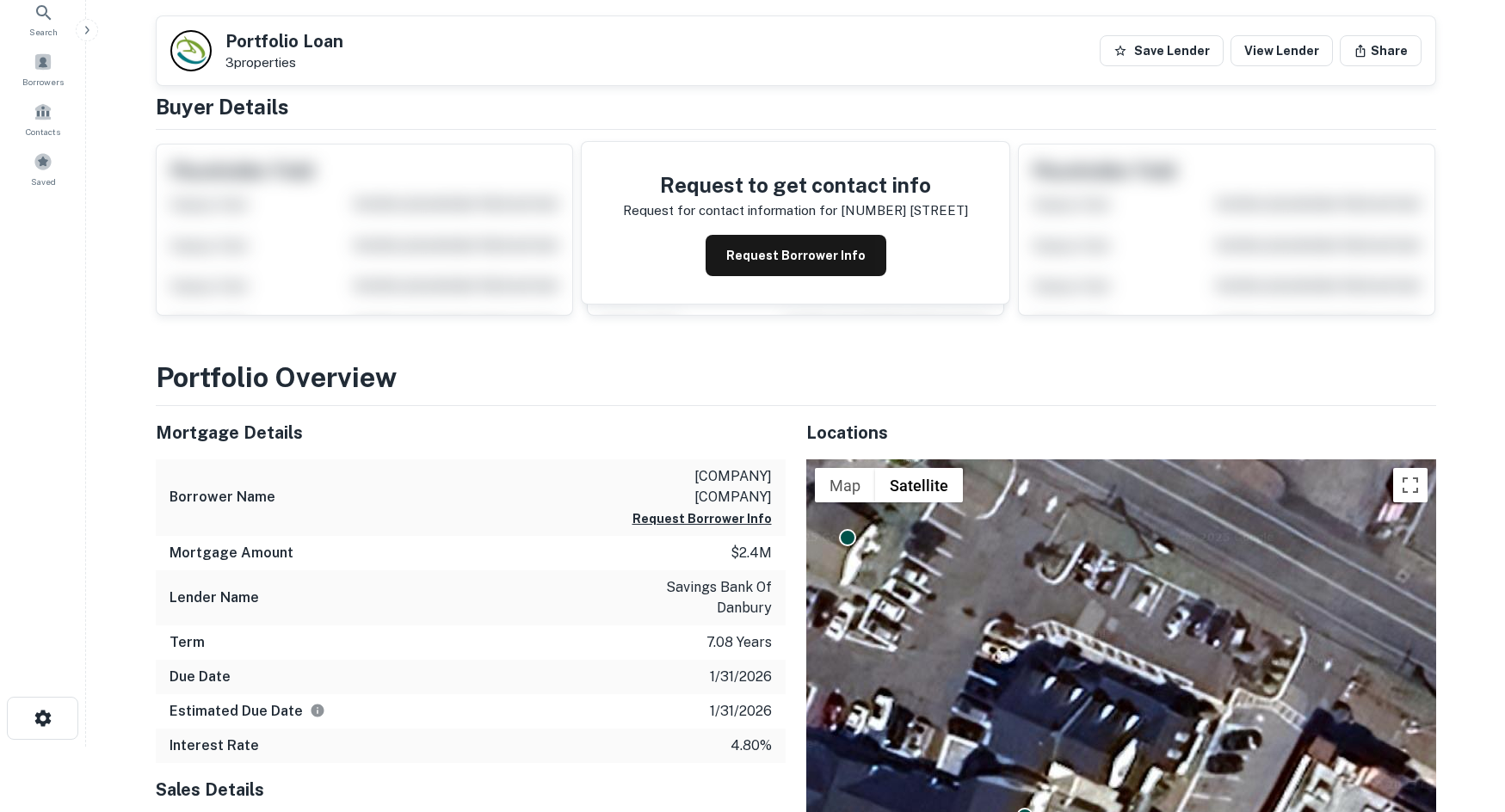 scroll, scrollTop: 258, scrollLeft: 0, axis: vertical 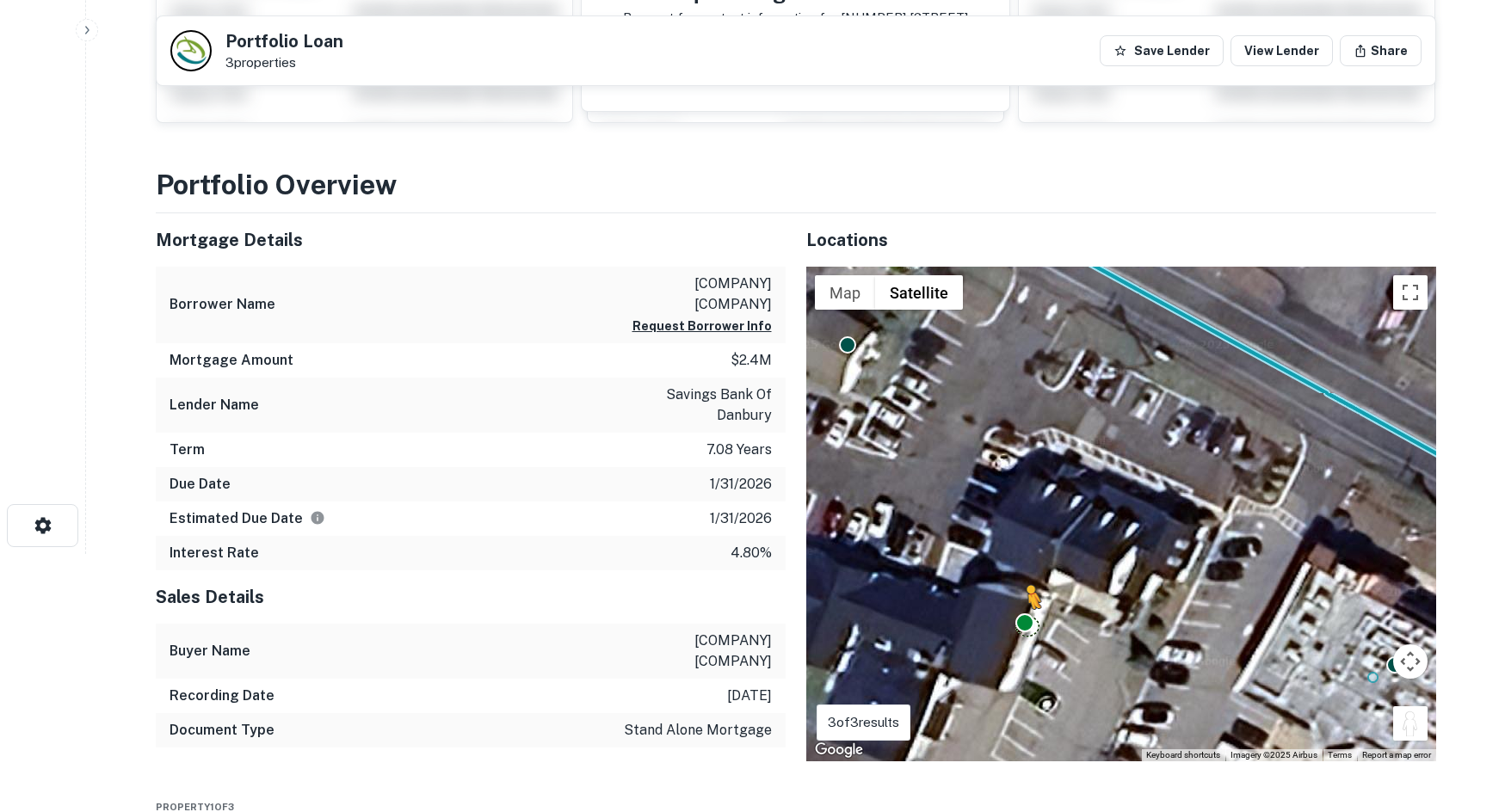 drag, startPoint x: 1410, startPoint y: 676, endPoint x: 1021, endPoint y: 604, distance: 395.60713 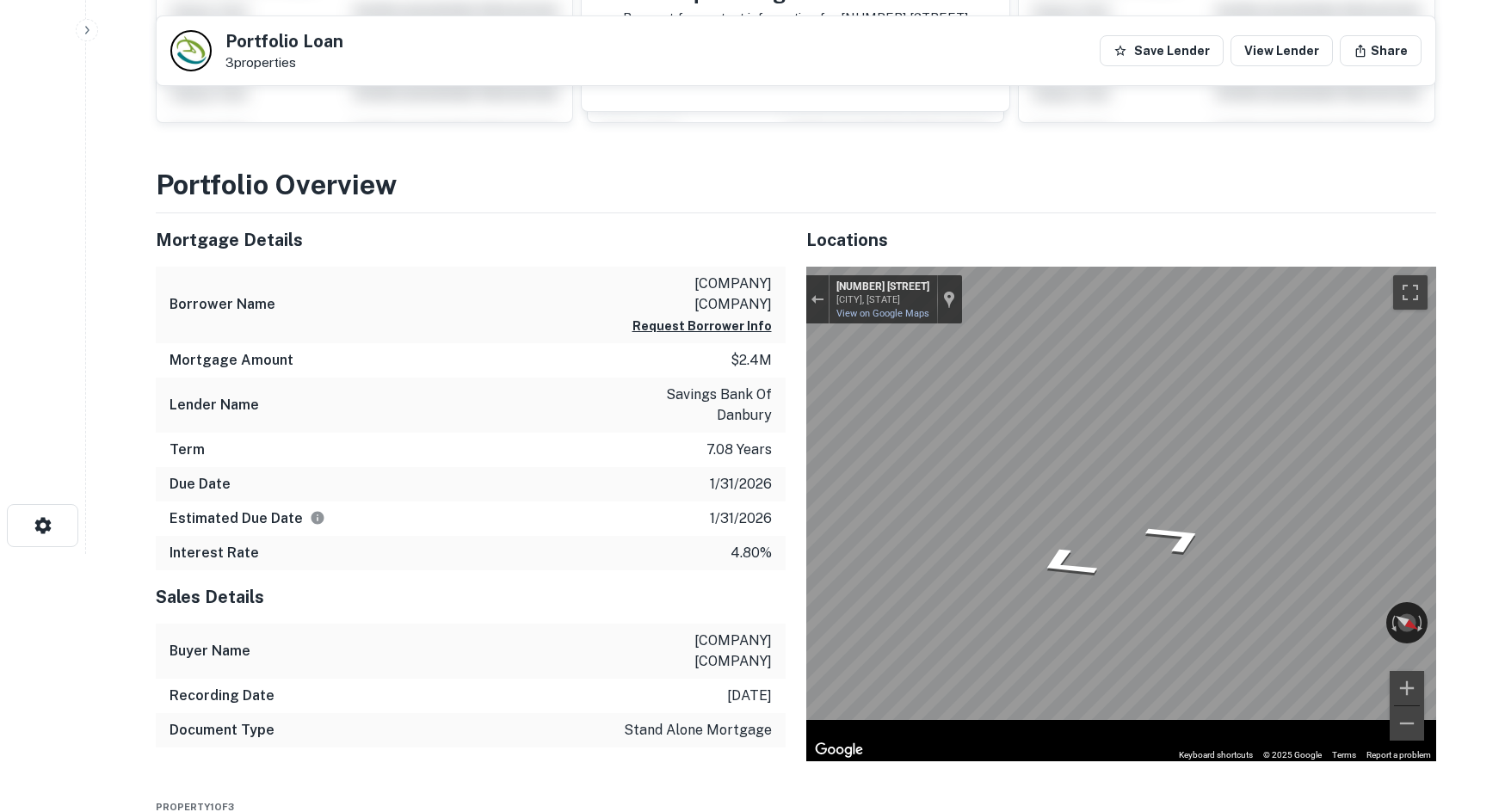click on "Back to search Portfolio Loan 3  properties Save Lender View Lender Share Buyer Details Request to get contact info Request for contact information for  16 mill plain rd Request Borrower Info Placeholder Field Display Field Another placeholder field and text Display Field Another placeholder field and text Display Field Another placeholder field and text Display Field Another placeholder field and text Display Field Another placeholder field and text Display Field Another placeholder field and text Placeholder Field Display Field Another placeholder field and text Display Field Another placeholder field and text Display Field Another placeholder field and text Display Field Another placeholder field and text Display Field Another placeholder field and text Display Field Another placeholder field and text Placeholder Field Display Field Another placeholder field and text Display Field Another placeholder field and text Display Field Another placeholder field and text Display Field Display Field Display Field +" at bounding box center [795, 148] 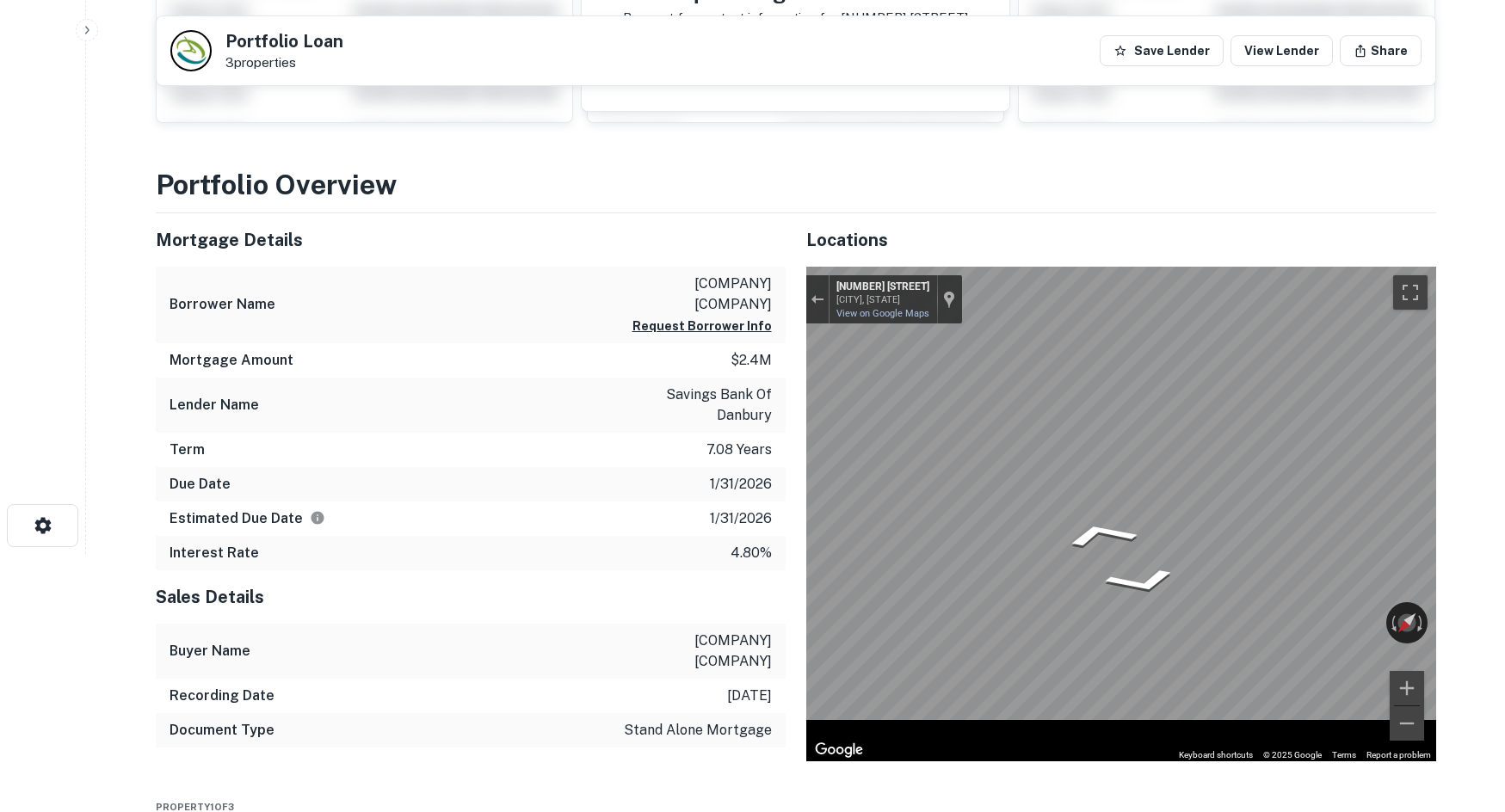 click on "Search         Borrowers         Contacts         Saved     Back to search Portfolio Loan 3  properties Save Lender View Lender Share Buyer Details Request to get contact info Request for contact information for  16 mill plain rd Request Borrower Info Placeholder Field Display Field Another placeholder field and text Display Field Another placeholder field and text Display Field Another placeholder field and text Display Field Another placeholder field and text Display Field Another placeholder field and text Display Field Another placeholder field and text Placeholder Field Display Field Another placeholder field and text Display Field Another placeholder field and text Display Field Another placeholder field and text Display Field Another placeholder field and text Display Field Another placeholder field and text Display Field Another placeholder field and text Placeholder Field Display Field Another placeholder field and text Display Field Another placeholder field and text Display Field $2.4m" at bounding box center (752, 148) 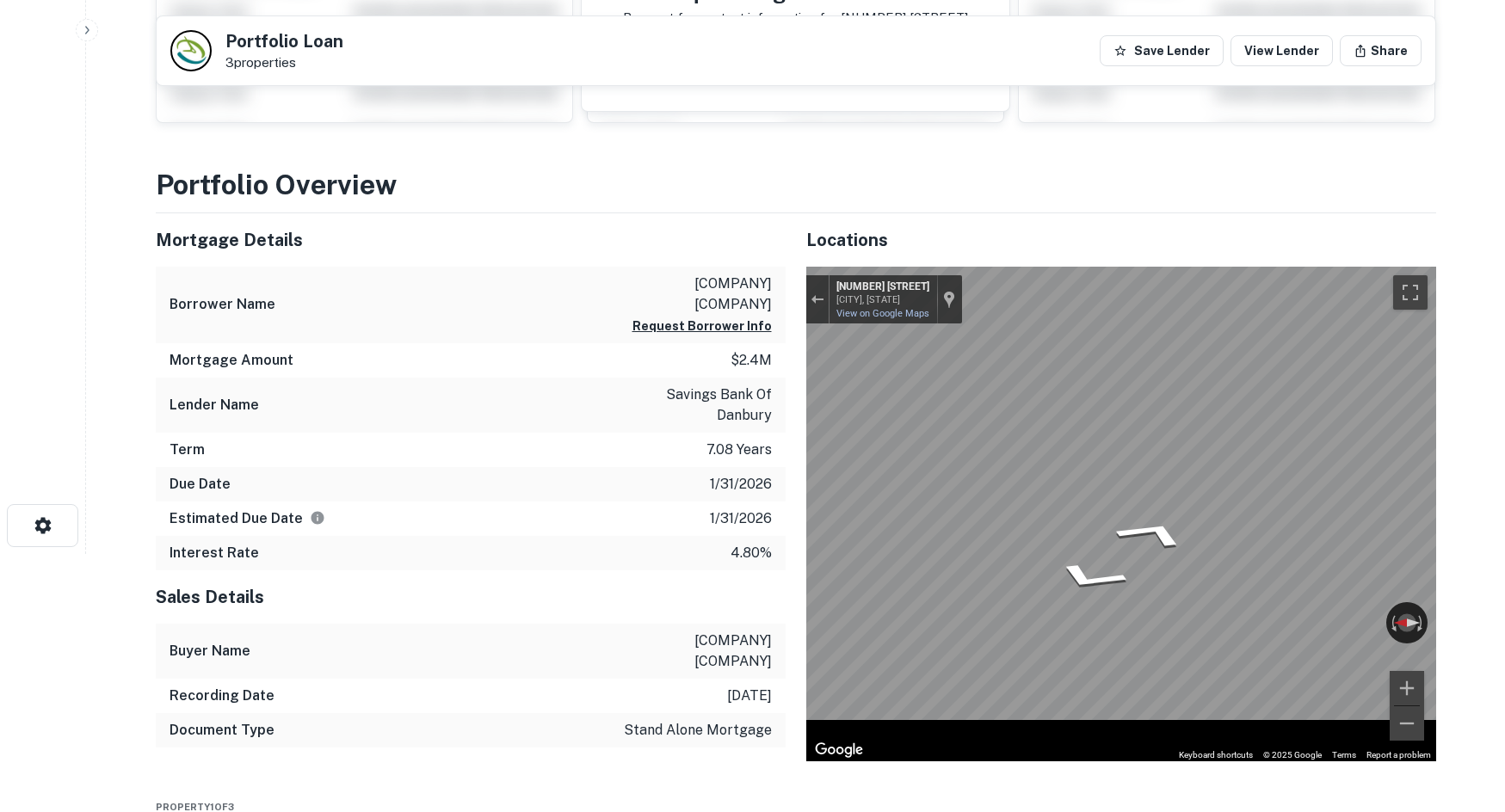 click on "Search         Borrowers         Contacts         Saved     Back to search Portfolio Loan 3  properties Save Lender View Lender Share Buyer Details Request to get contact info Request for contact information for  16 mill plain rd Request Borrower Info Placeholder Field Display Field Another placeholder field and text Display Field Another placeholder field and text Display Field Another placeholder field and text Display Field Another placeholder field and text Display Field Another placeholder field and text Display Field Another placeholder field and text Placeholder Field Display Field Another placeholder field and text Display Field Another placeholder field and text Display Field Another placeholder field and text Display Field Another placeholder field and text Display Field Another placeholder field and text Display Field Another placeholder field and text Placeholder Field Display Field Another placeholder field and text Display Field Another placeholder field and text Display Field $2.4m" at bounding box center (752, 148) 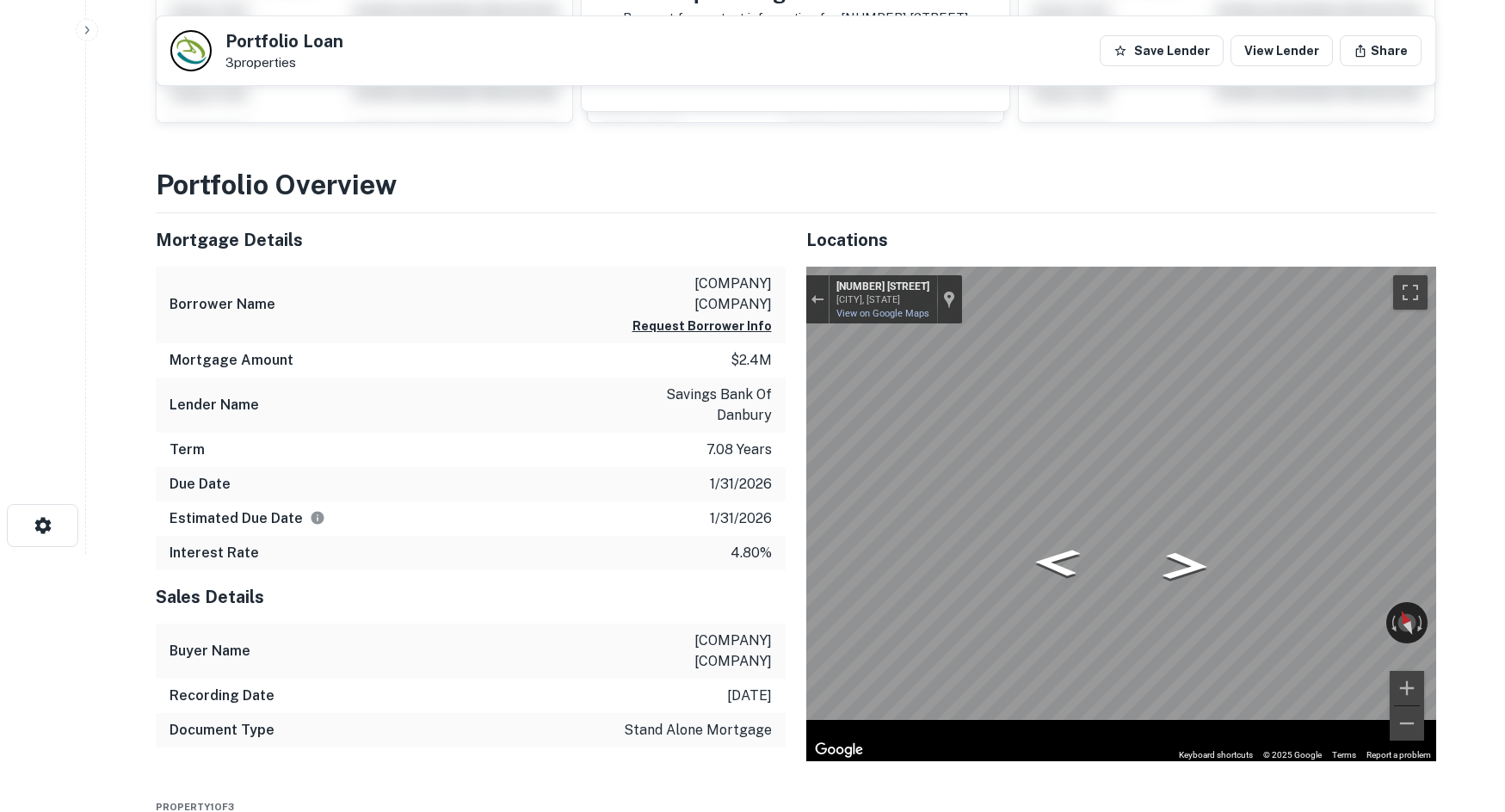 click on "Back to search Portfolio Loan 3  properties Save Lender View Lender Share Buyer Details Request to get contact info Request for contact information for  16 mill plain rd Request Borrower Info Placeholder Field Display Field Another placeholder field and text Display Field Another placeholder field and text Display Field Another placeholder field and text Display Field Another placeholder field and text Display Field Another placeholder field and text Display Field Another placeholder field and text Placeholder Field Display Field Another placeholder field and text Display Field Another placeholder field and text Display Field Another placeholder field and text Display Field Another placeholder field and text Display Field Another placeholder field and text Display Field Another placeholder field and text Placeholder Field Display Field Another placeholder field and text Display Field Another placeholder field and text Display Field Another placeholder field and text Display Field Display Field Display Field +" at bounding box center [796, 1233] 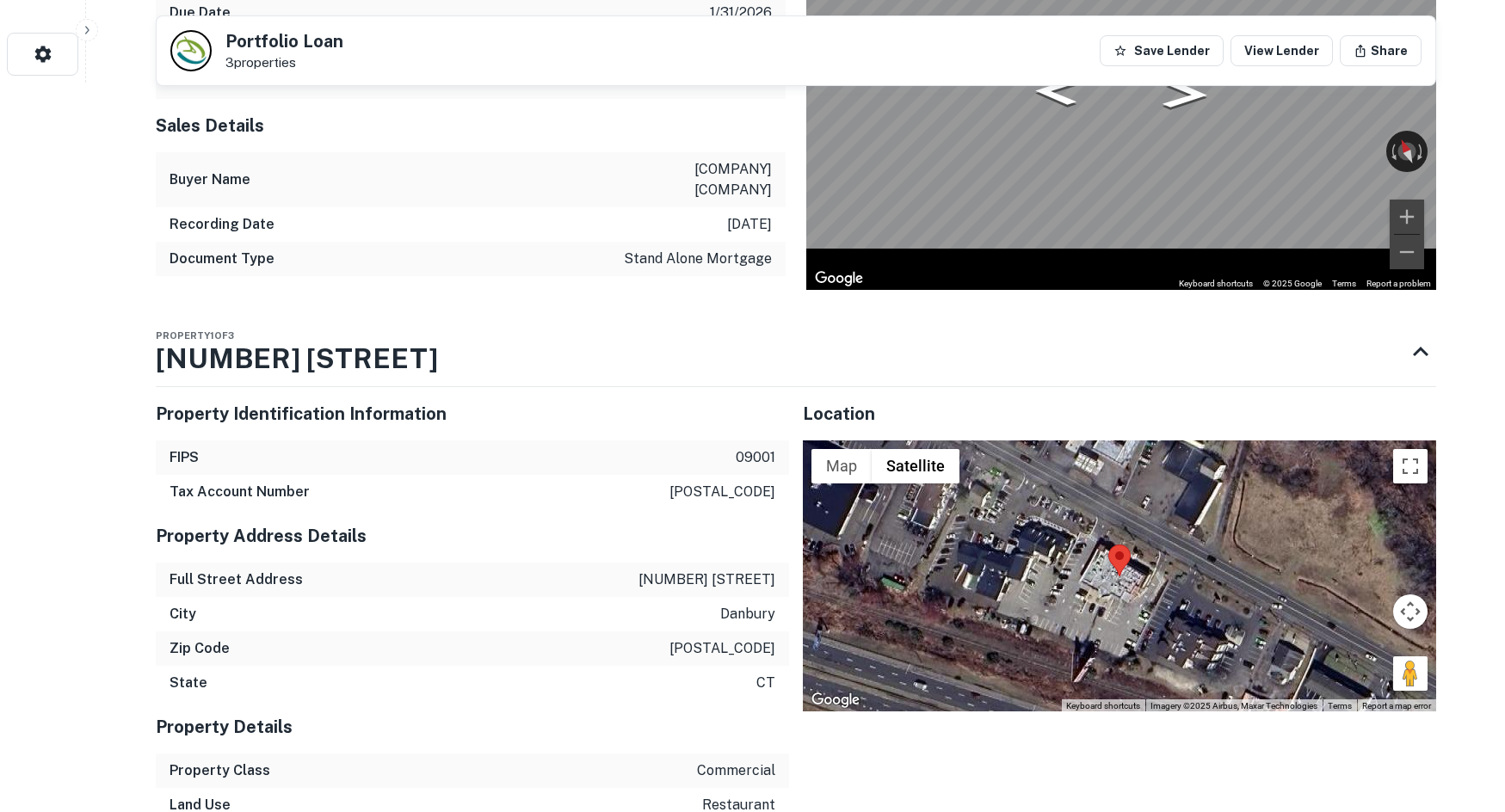 scroll, scrollTop: 774, scrollLeft: 0, axis: vertical 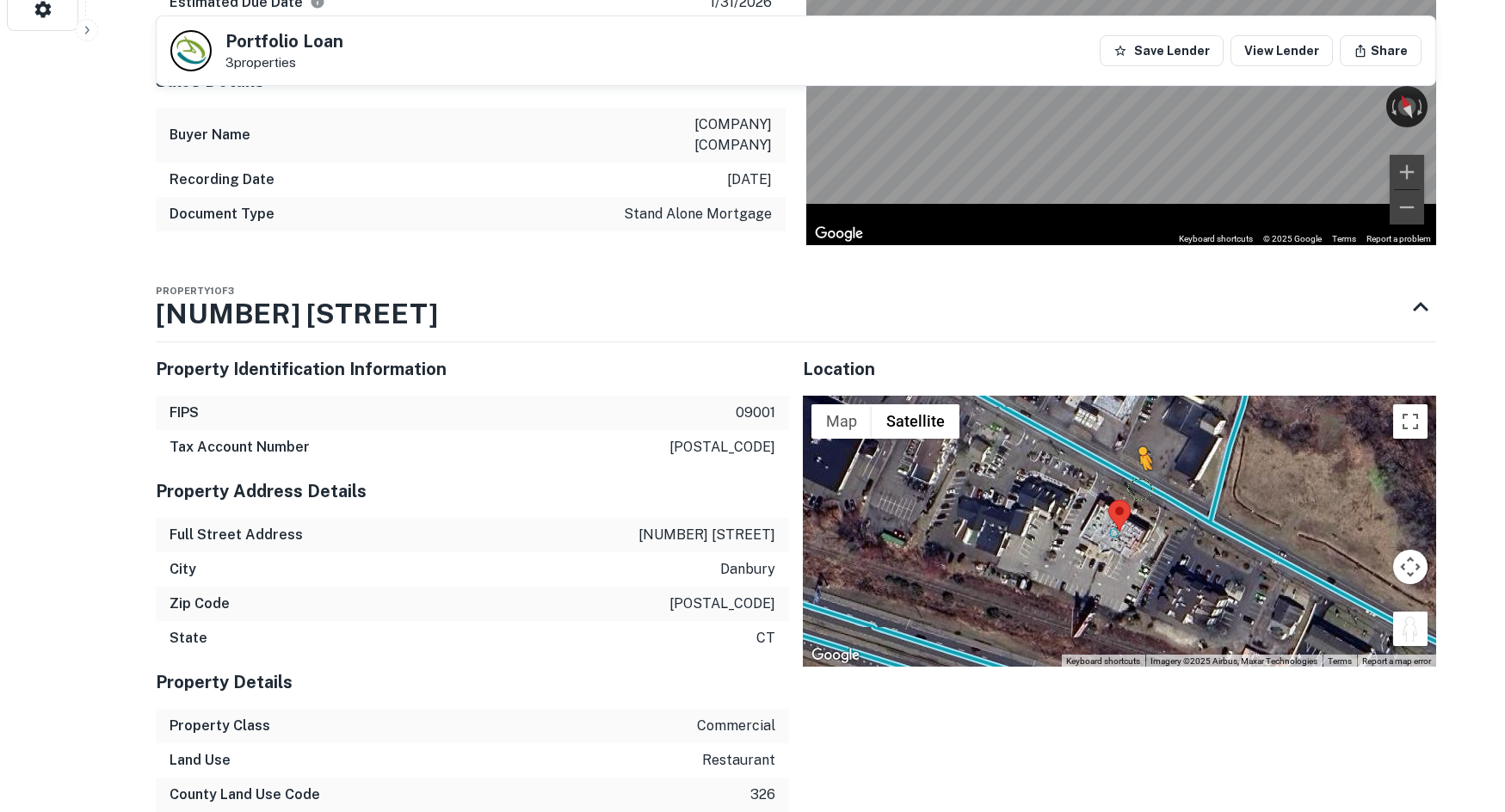 drag, startPoint x: 1399, startPoint y: 574, endPoint x: 1139, endPoint y: 442, distance: 291.5888 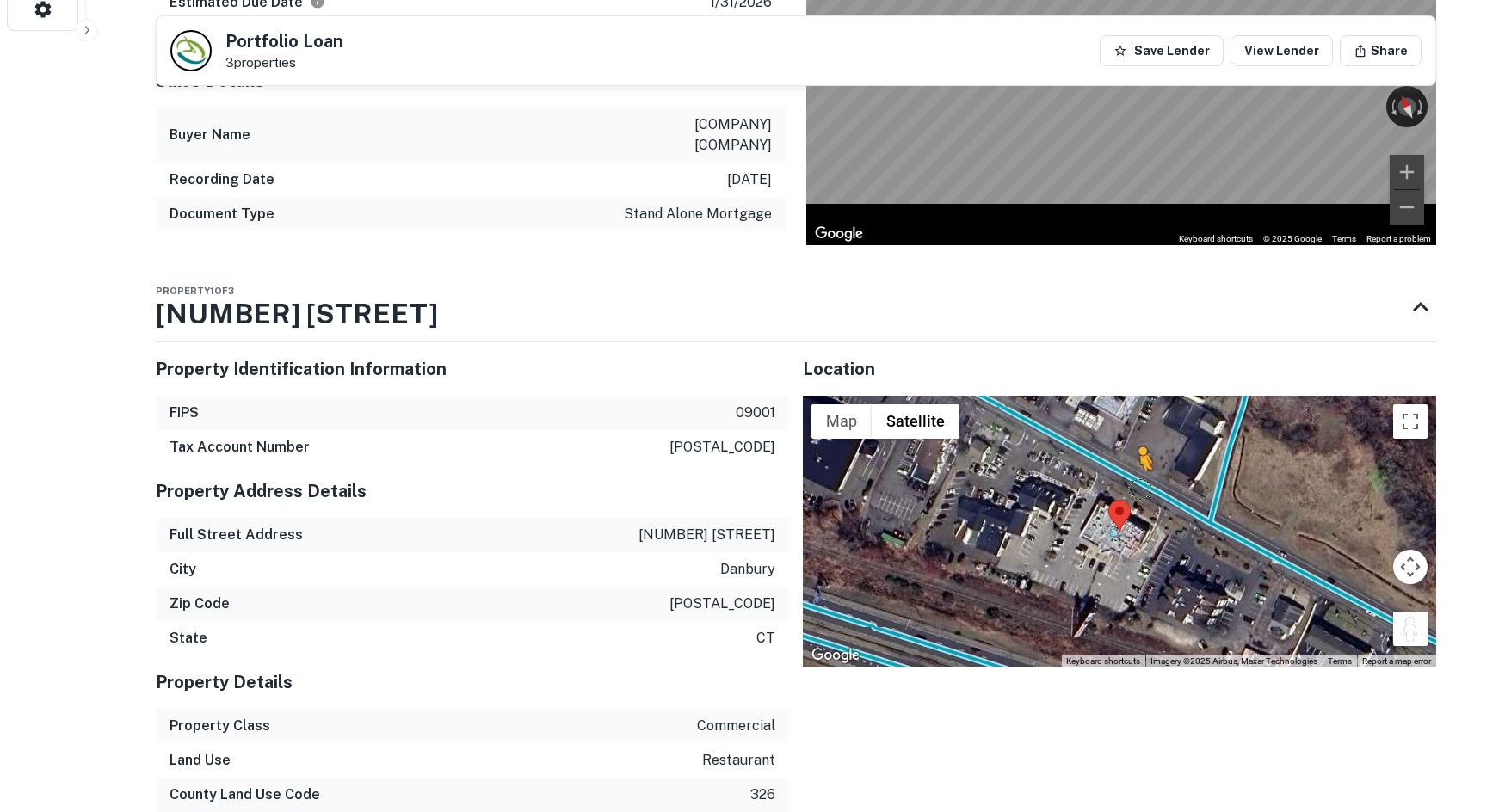 click on "To activate drag with keyboard, press Alt + Enter. Once in keyboard drag state, use the arrow keys to move the marker. To complete the drag, press the Enter key. To cancel, press Escape. Loading... Map Terrain Satellite Labels Keyboard shortcuts Map Data Imagery ©2025 Airbus, Maxar Technologies Imagery ©2025 Airbus, Maxar Technologies 20 m  Click to toggle between metric and imperial units Terms Report a map error" at bounding box center [1119, 532] 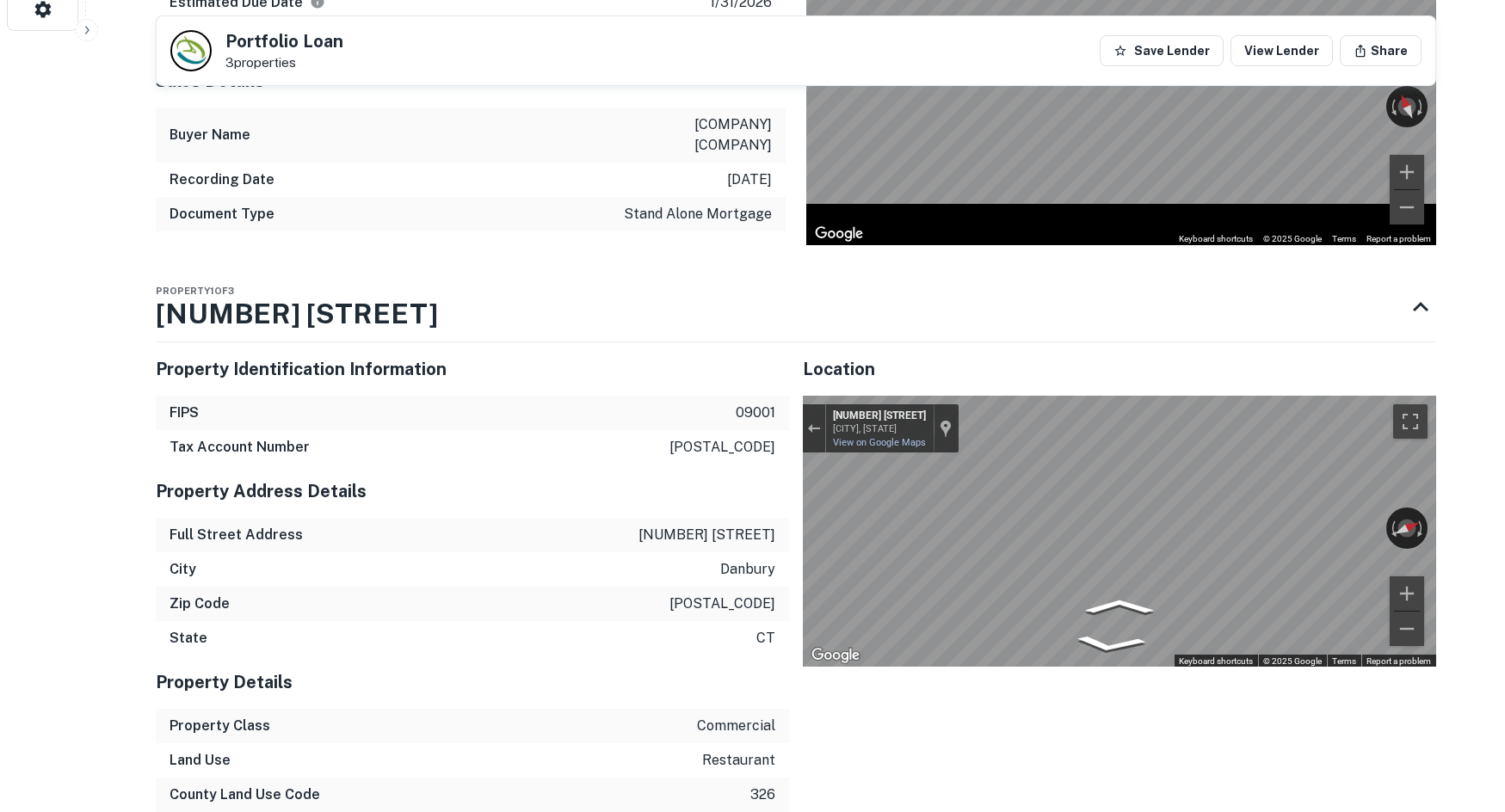 click on "Search         Borrowers         Contacts         Saved     Back to search Portfolio Loan 3  properties Save Lender View Lender Share Buyer Details Request to get contact info Request for contact information for  16 mill plain rd Request Borrower Info Placeholder Field Display Field Another placeholder field and text Display Field Another placeholder field and text Display Field Another placeholder field and text Display Field Another placeholder field and text Display Field Another placeholder field and text Display Field Another placeholder field and text Placeholder Field Display Field Another placeholder field and text Display Field Another placeholder field and text Display Field Another placeholder field and text Display Field Another placeholder field and text Display Field Another placeholder field and text Display Field Another placeholder field and text Placeholder Field Display Field Another placeholder field and text Display Field Another placeholder field and text Display Field $2.4m" at bounding box center [752, -368] 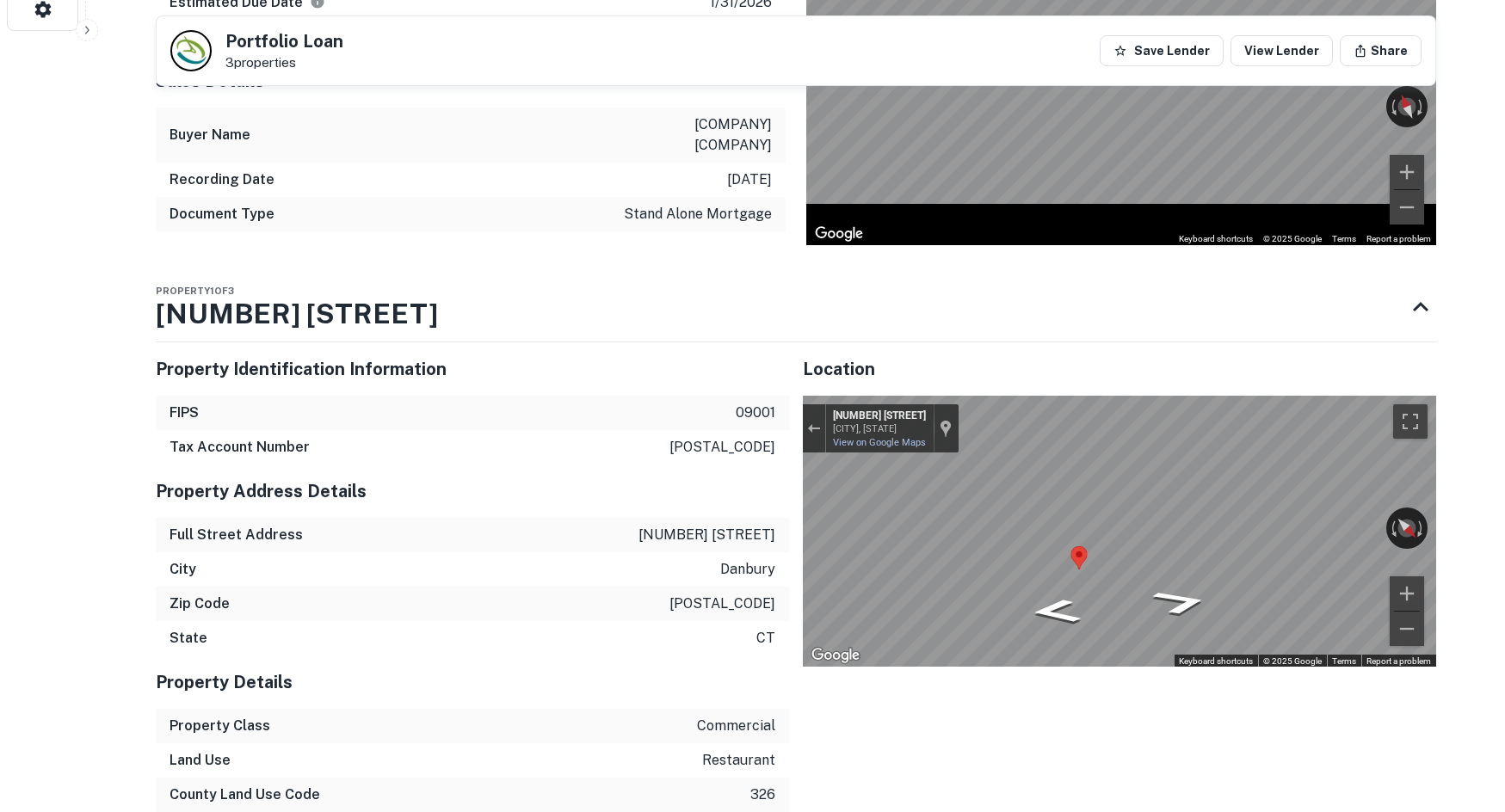 click on "Search         Borrowers         Contacts         Saved     Back to search Portfolio Loan 3  properties Save Lender View Lender Share Buyer Details Request to get contact info Request for contact information for  16 mill plain rd Request Borrower Info Placeholder Field Display Field Another placeholder field and text Display Field Another placeholder field and text Display Field Another placeholder field and text Display Field Another placeholder field and text Display Field Another placeholder field and text Display Field Another placeholder field and text Placeholder Field Display Field Another placeholder field and text Display Field Another placeholder field and text Display Field Another placeholder field and text Display Field Another placeholder field and text Display Field Another placeholder field and text Display Field Another placeholder field and text Placeholder Field Display Field Another placeholder field and text Display Field Another placeholder field and text Display Field $2.4m" at bounding box center (752, -368) 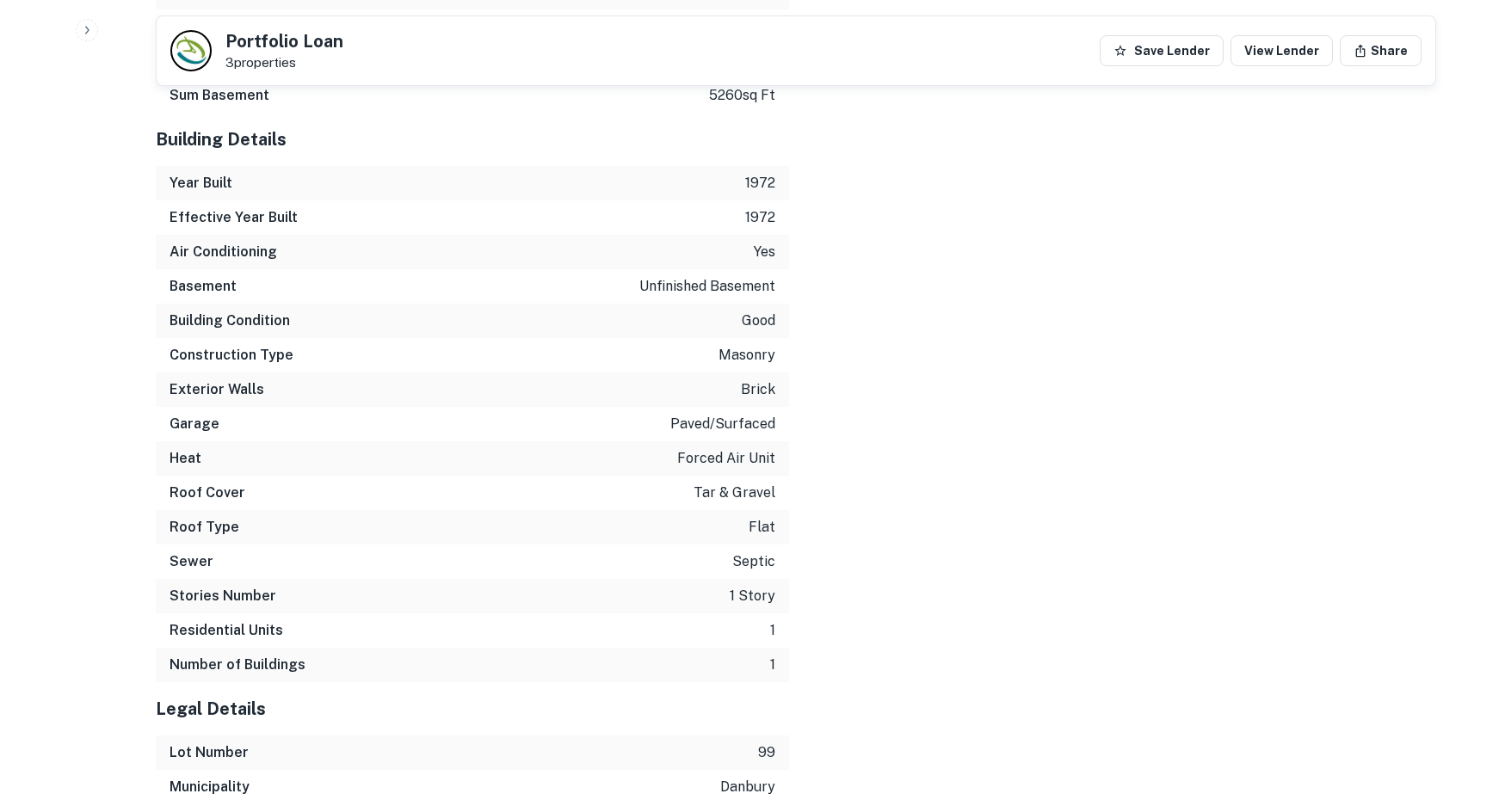 scroll, scrollTop: 2082, scrollLeft: 0, axis: vertical 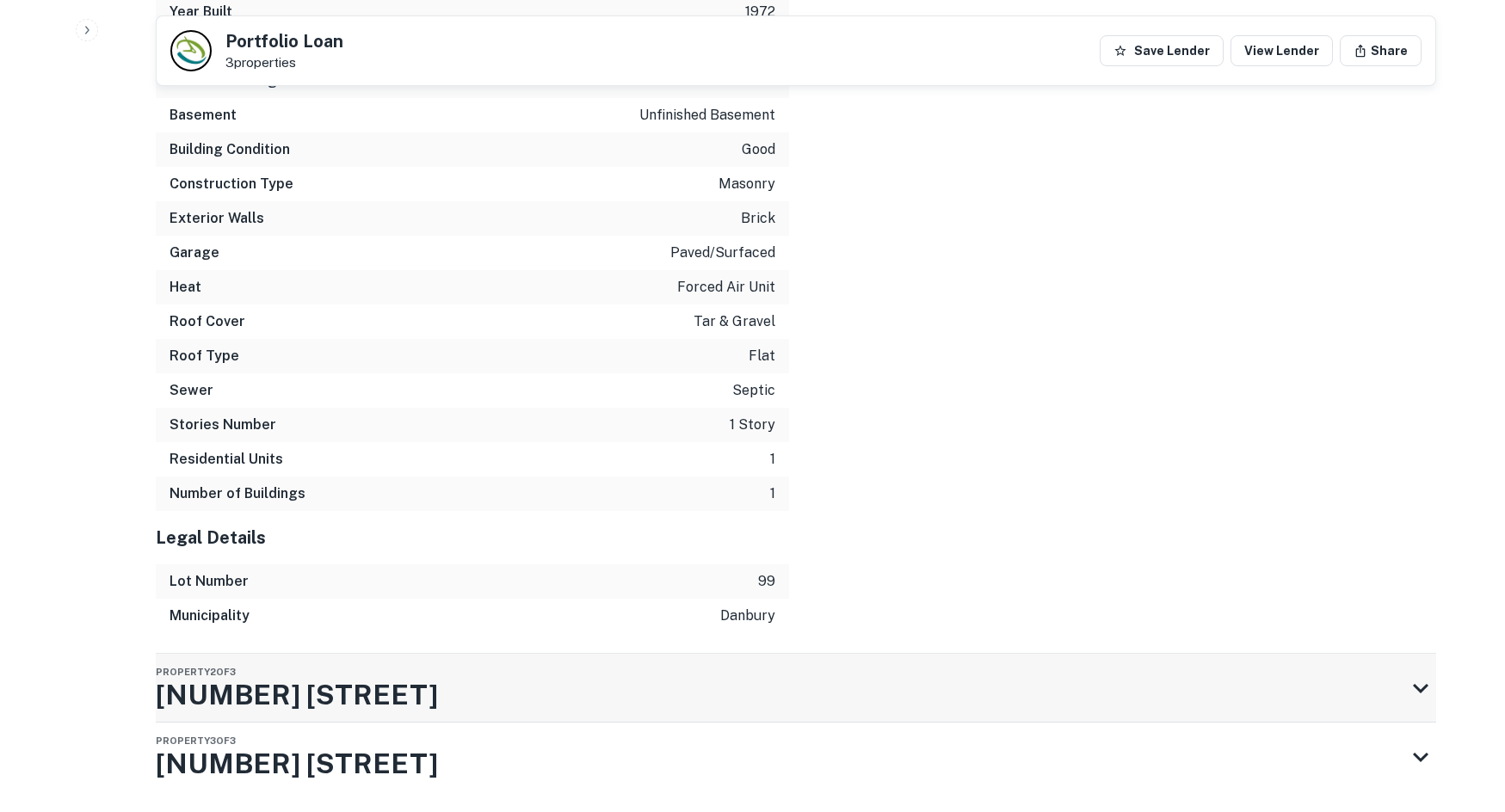 click on "Property  2  of  3 18-20 Mill Plain Rd" at bounding box center (780, 688) 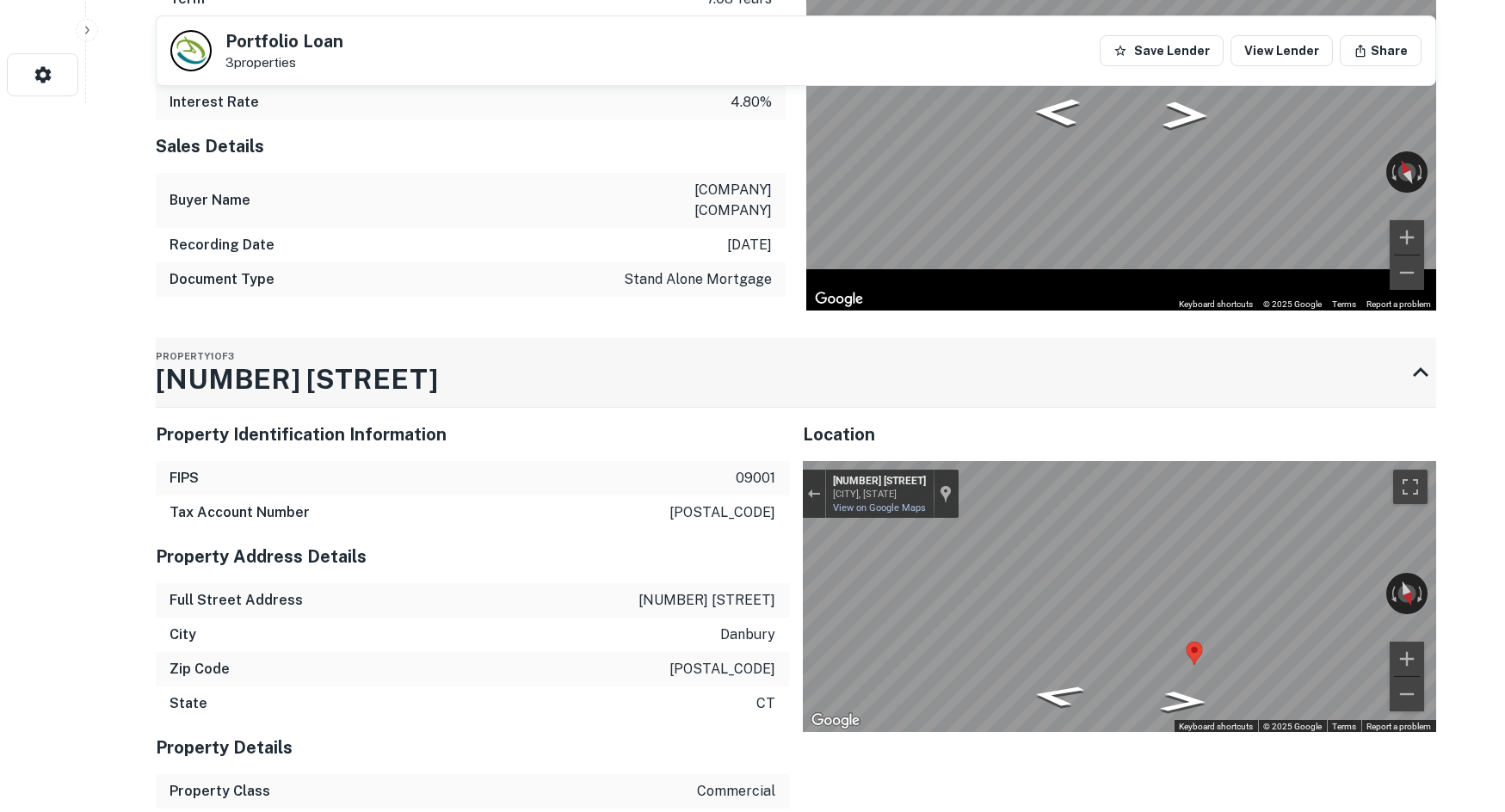 scroll, scrollTop: 705, scrollLeft: 0, axis: vertical 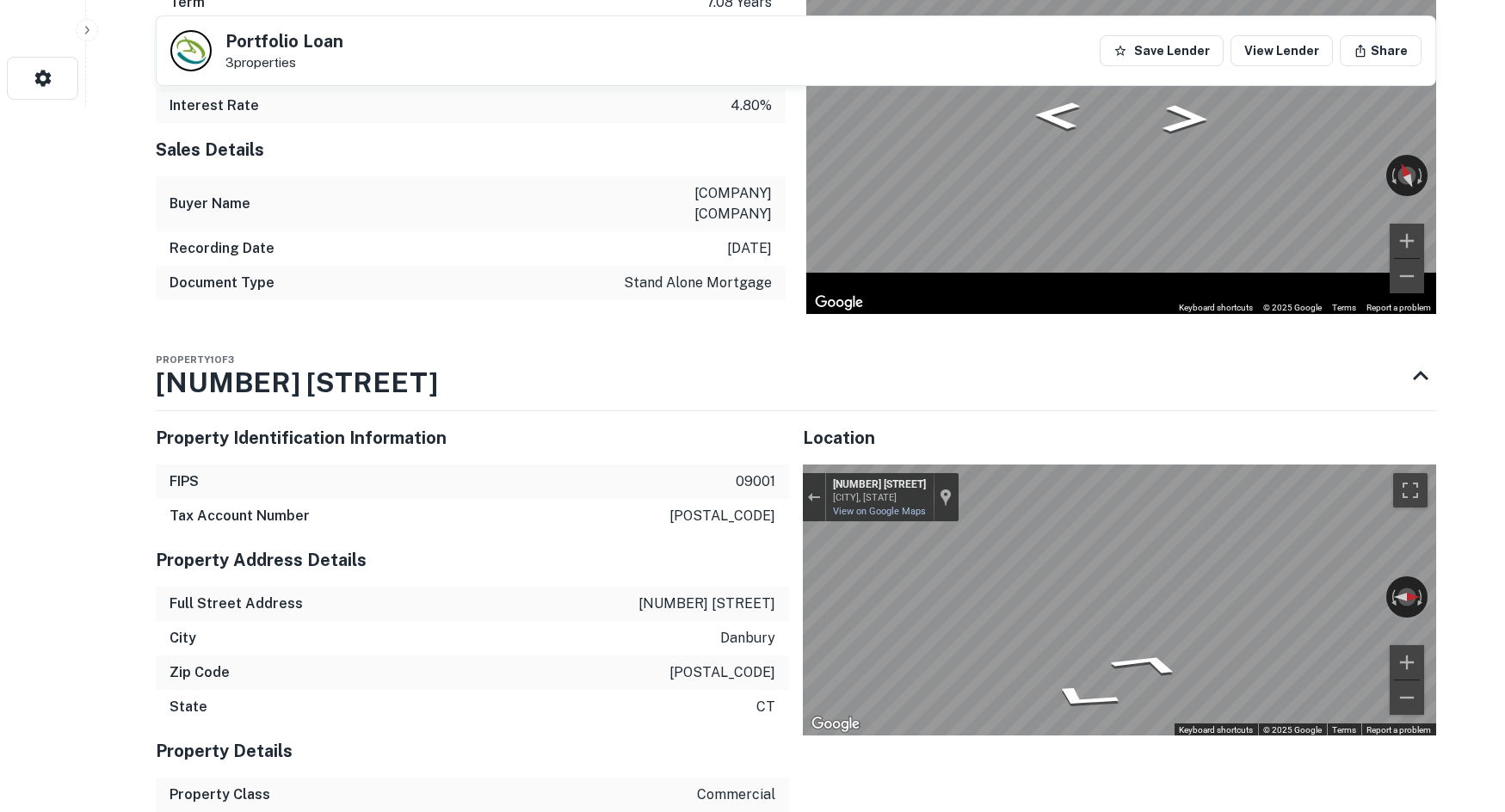 click on "← Move left → Move right ↑ Move up ↓ Move down + Zoom in - Zoom out             15 US-6   Danbury, Connecticut       15 US-6            View on Google Maps        Custom Imagery                 This image is no longer available                                      Rotate the view          Keyboard shortcuts Map Data © 2025 Google © 2025 Google Terms Report a problem" at bounding box center (1119, 600) 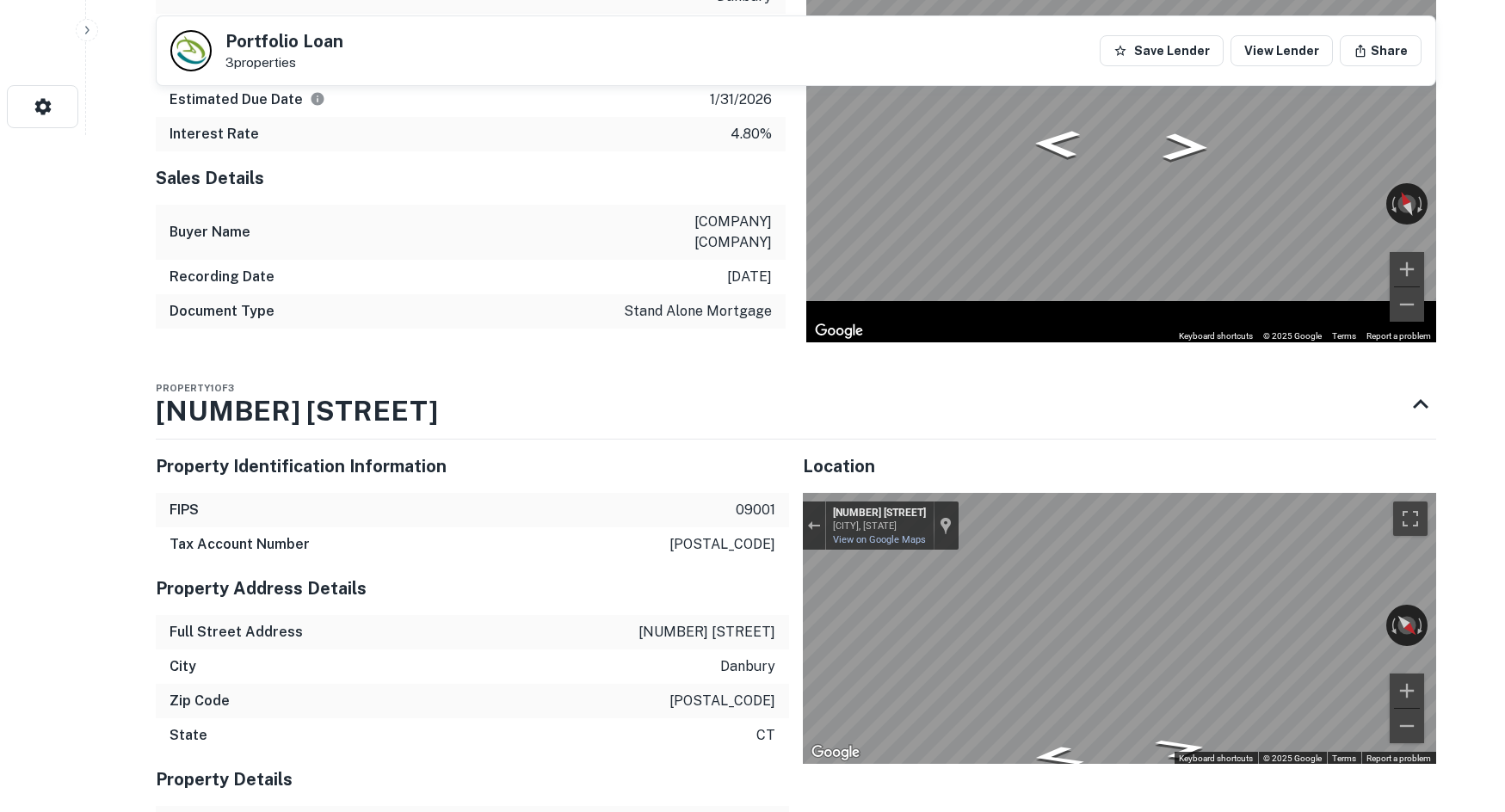 scroll, scrollTop: 791, scrollLeft: 0, axis: vertical 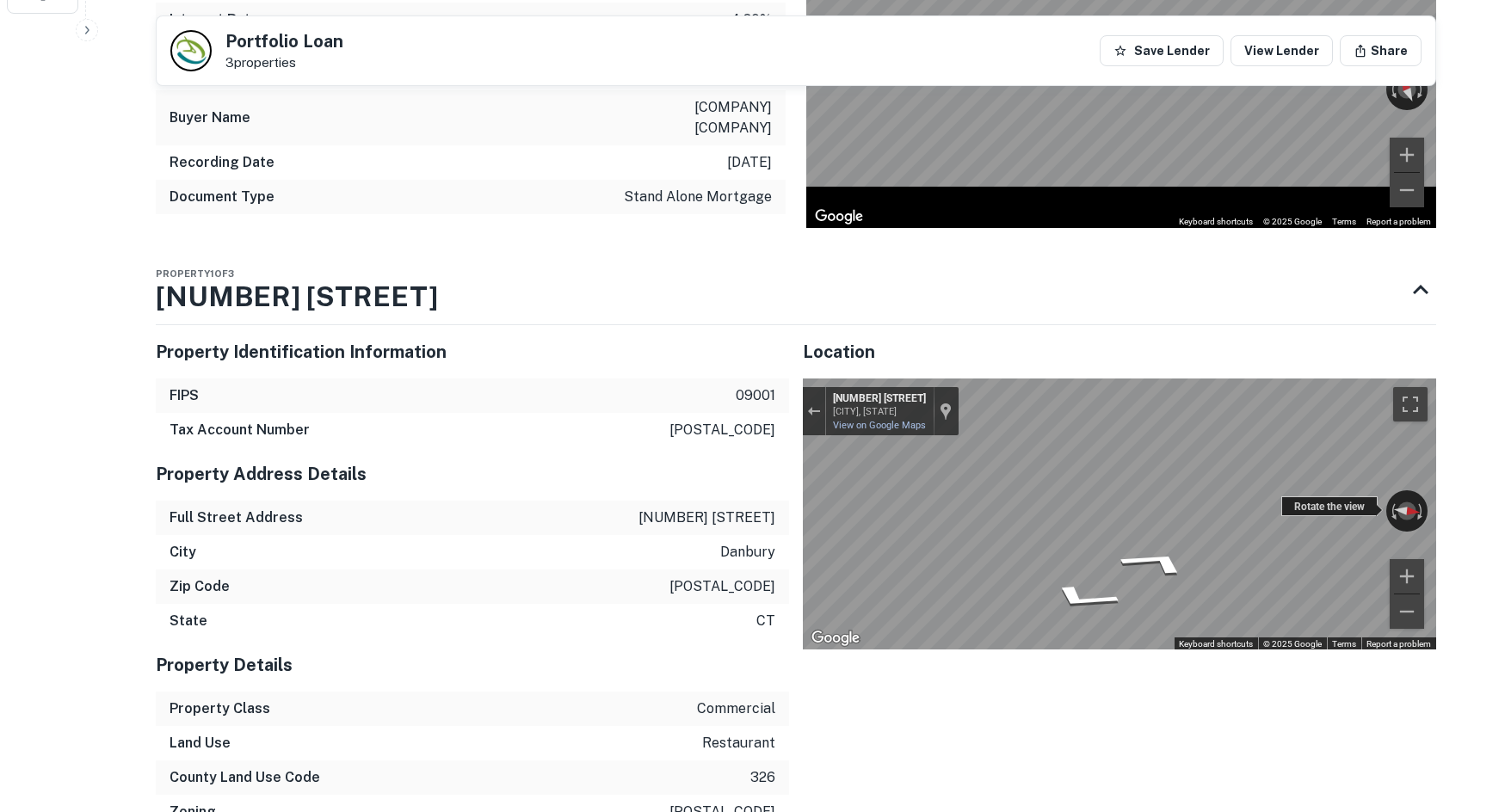 click on "Rotate the view" at bounding box center (1329, 506) 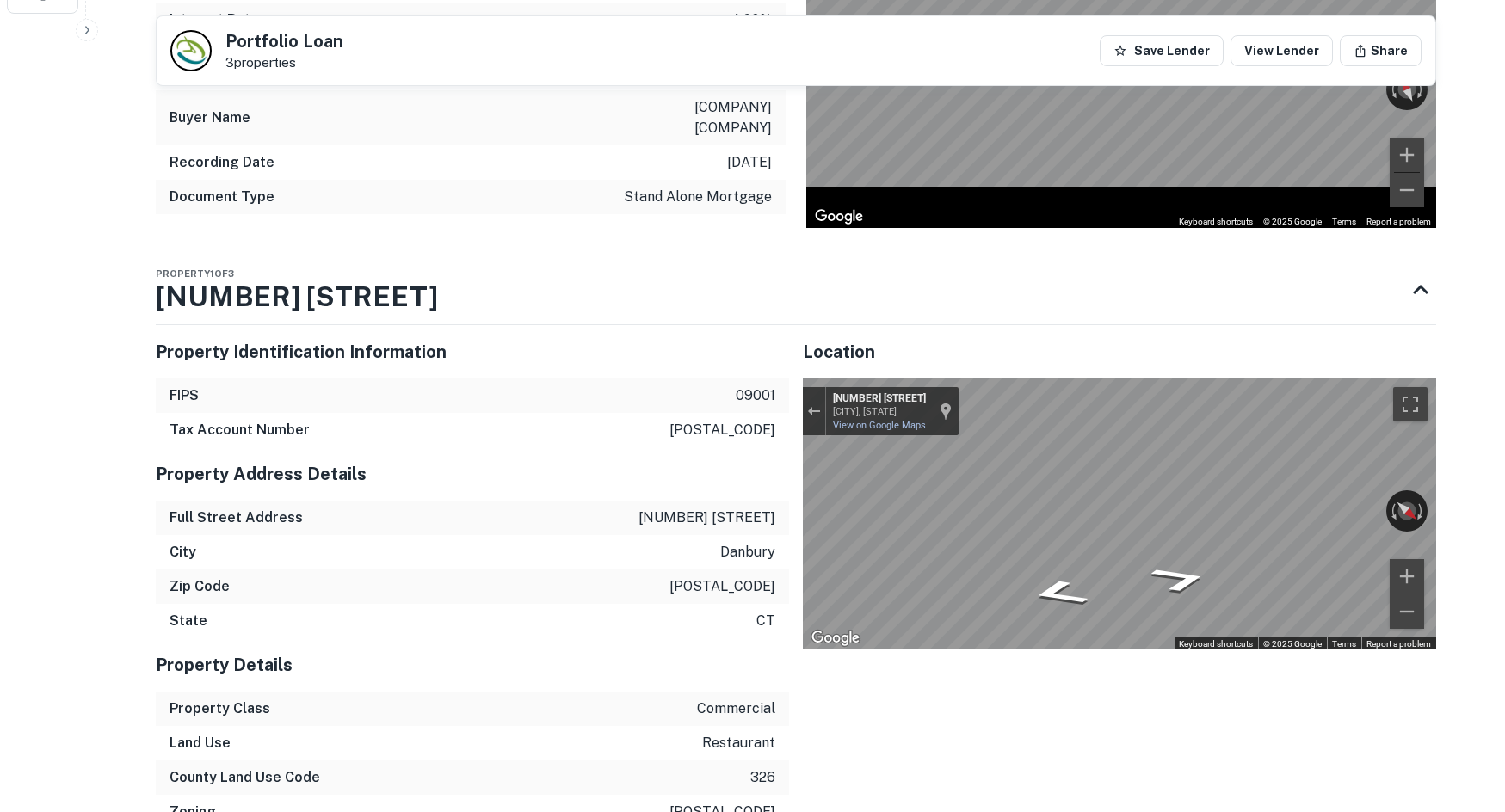 click on "Location ← Move left → Move right ↑ Move up ↓ Move down + Zoom in - Zoom out Home Jump left by 75% End Jump right by 75% Page Up Jump up by 75% Page Down Jump down by 75% To activate drag with keyboard, press Alt + Enter. Once in keyboard drag state, use the arrow keys to move the marker. To complete the drag, press the Enter key. To cancel, press Escape. Loading... Map Terrain Satellite Labels Keyboard shortcuts Map Data Imagery ©2025 Airbus, Maxar Technologies Imagery ©2025 Airbus, Maxar Technologies 20 m  Click to toggle between metric and imperial units Terms Report a map error                 ← Move left → Move right ↑ Move up ↓ Move down + Zoom in - Zoom out             20 Mill Plain Rd   Danbury, Connecticut       20 Mill Plain Rd            View on Google Maps        Custom Imagery                 This image is no longer available                                      Rotate the view          Keyboard shortcuts Map Data © 2025 Google © 2025 Google Terms Report a problem" at bounding box center [1113, 1117] 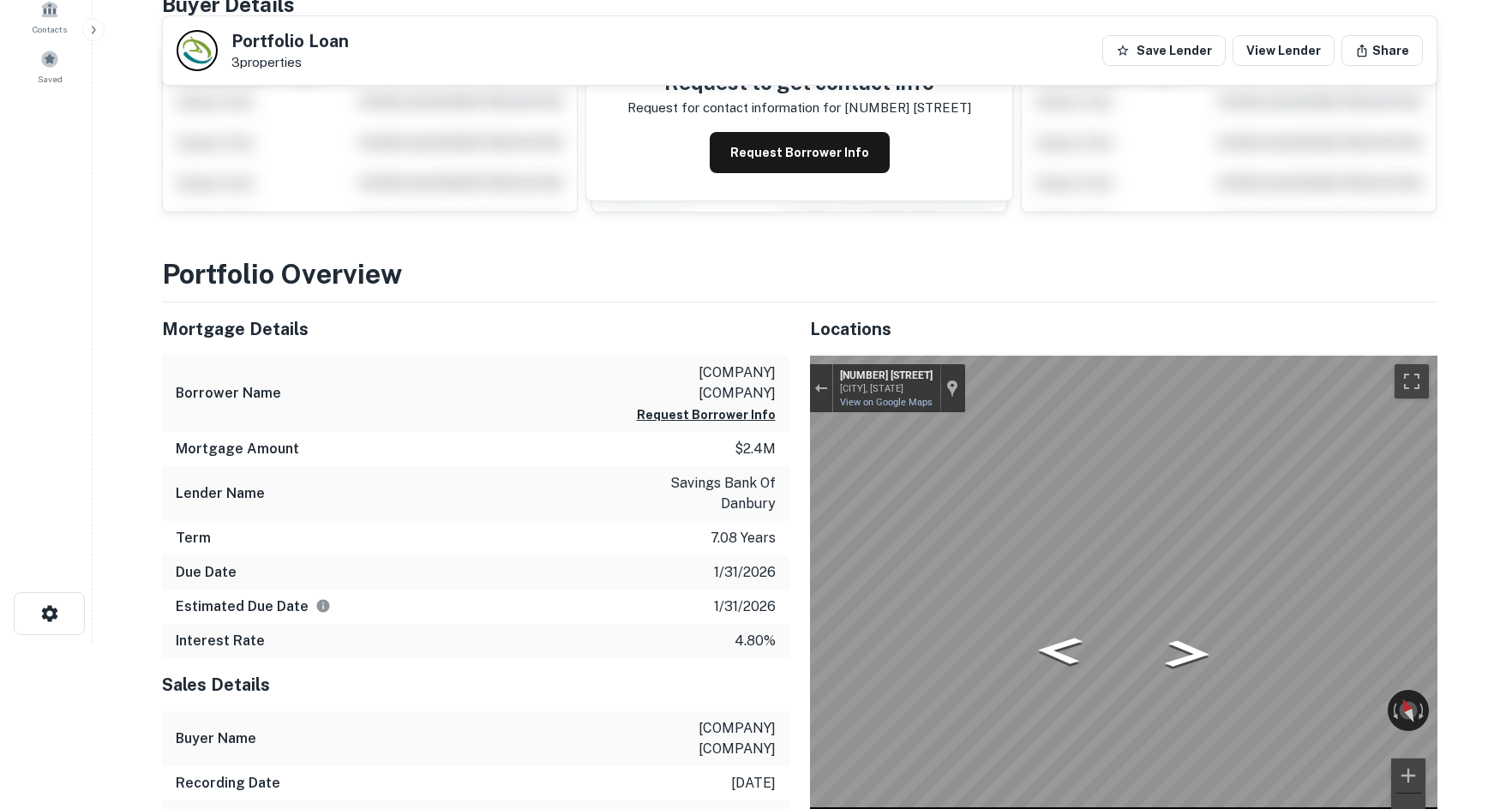 scroll, scrollTop: 0, scrollLeft: 0, axis: both 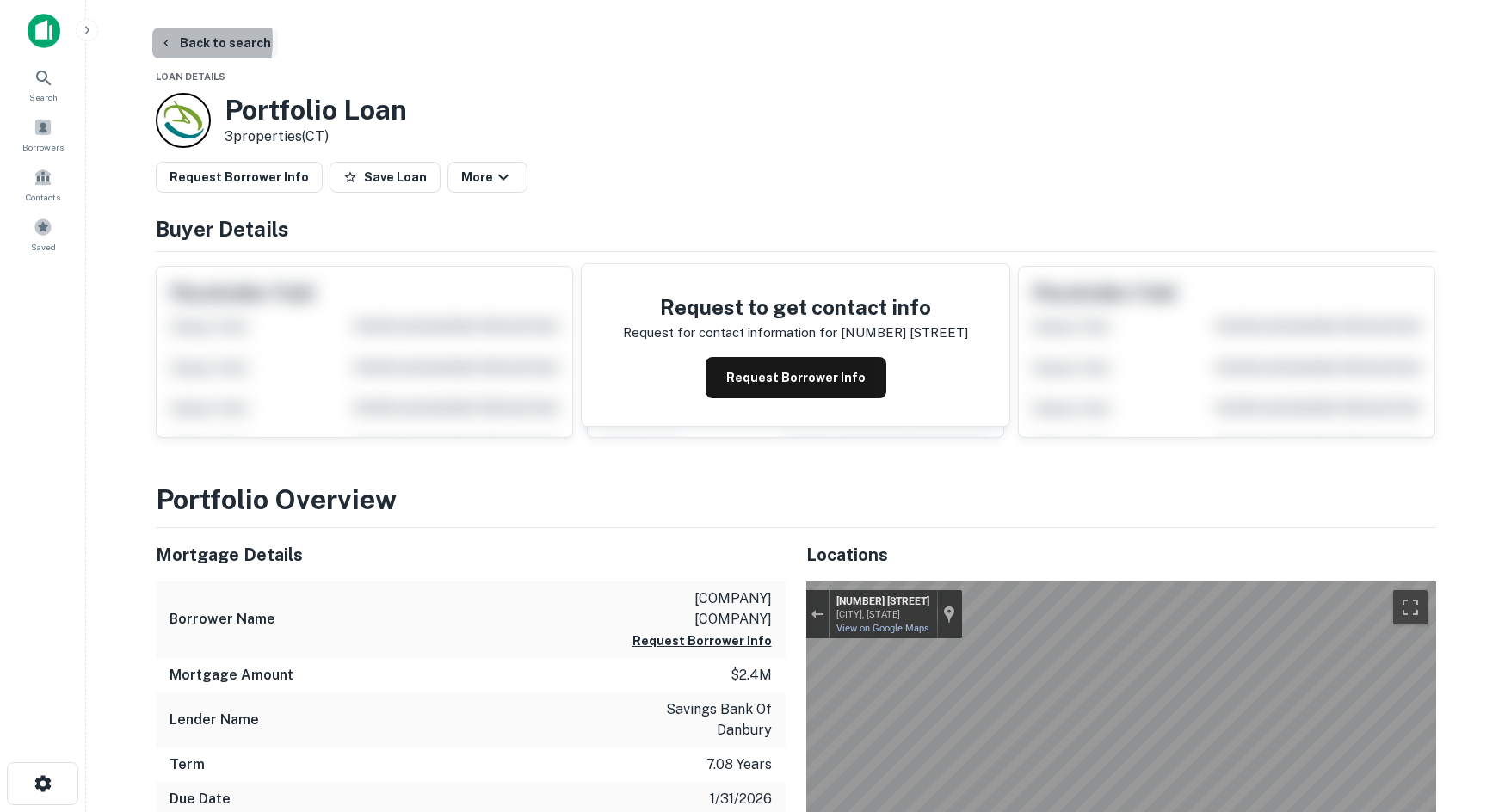 click on "Back to search" at bounding box center (215, 43) 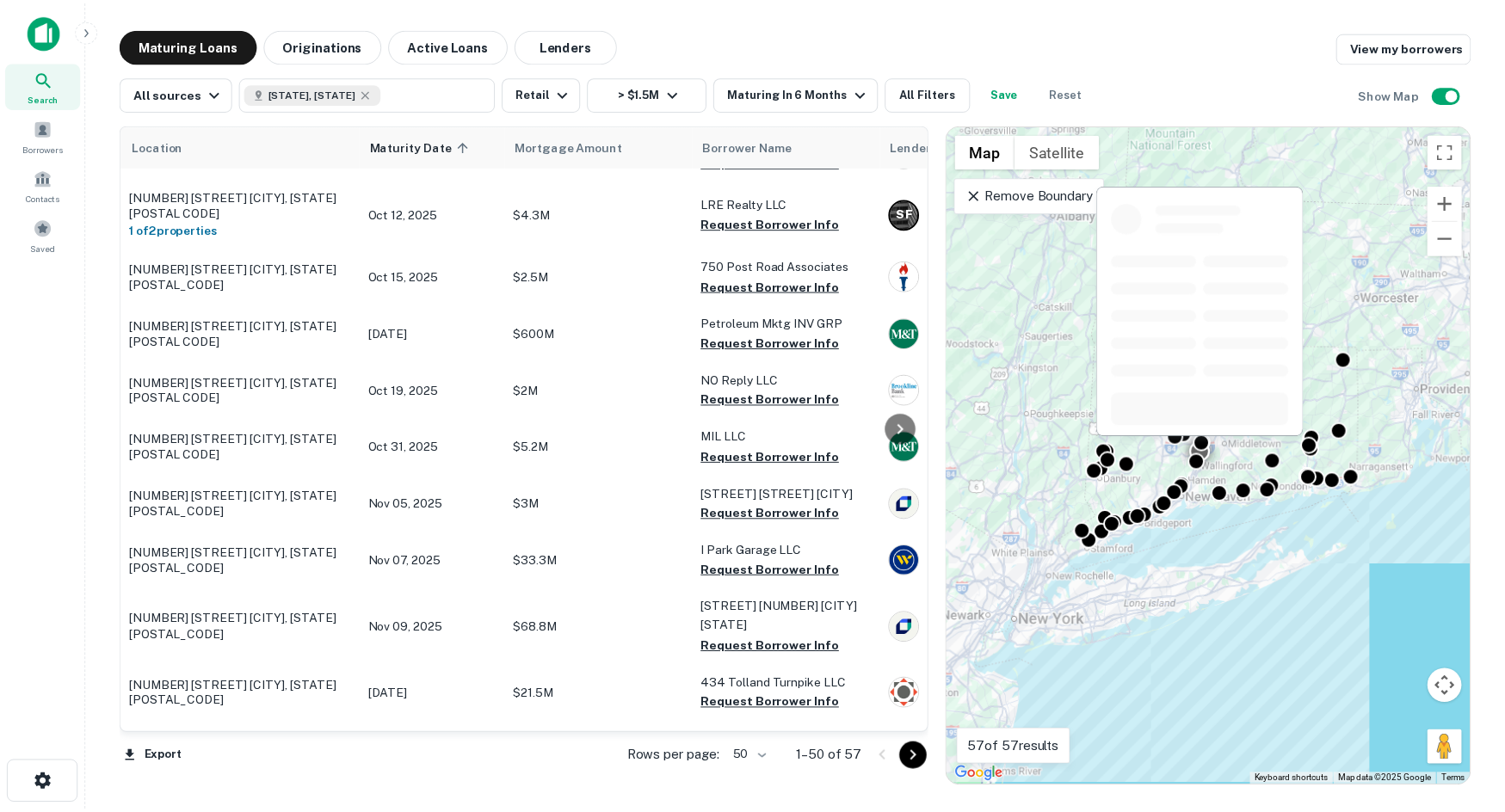 scroll, scrollTop: 0, scrollLeft: 0, axis: both 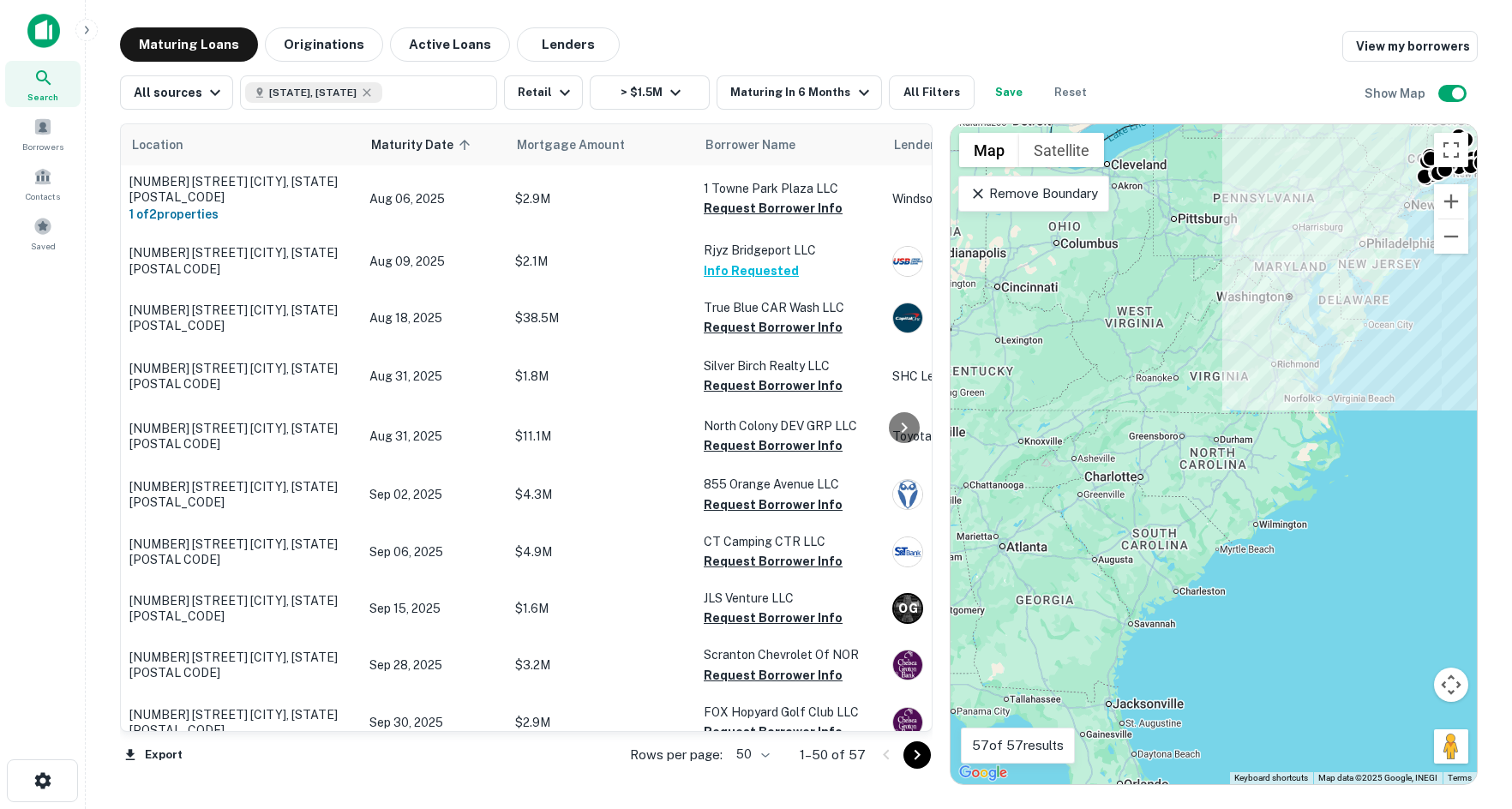 drag, startPoint x: 1141, startPoint y: 576, endPoint x: 1333, endPoint y: 220, distance: 404.47497 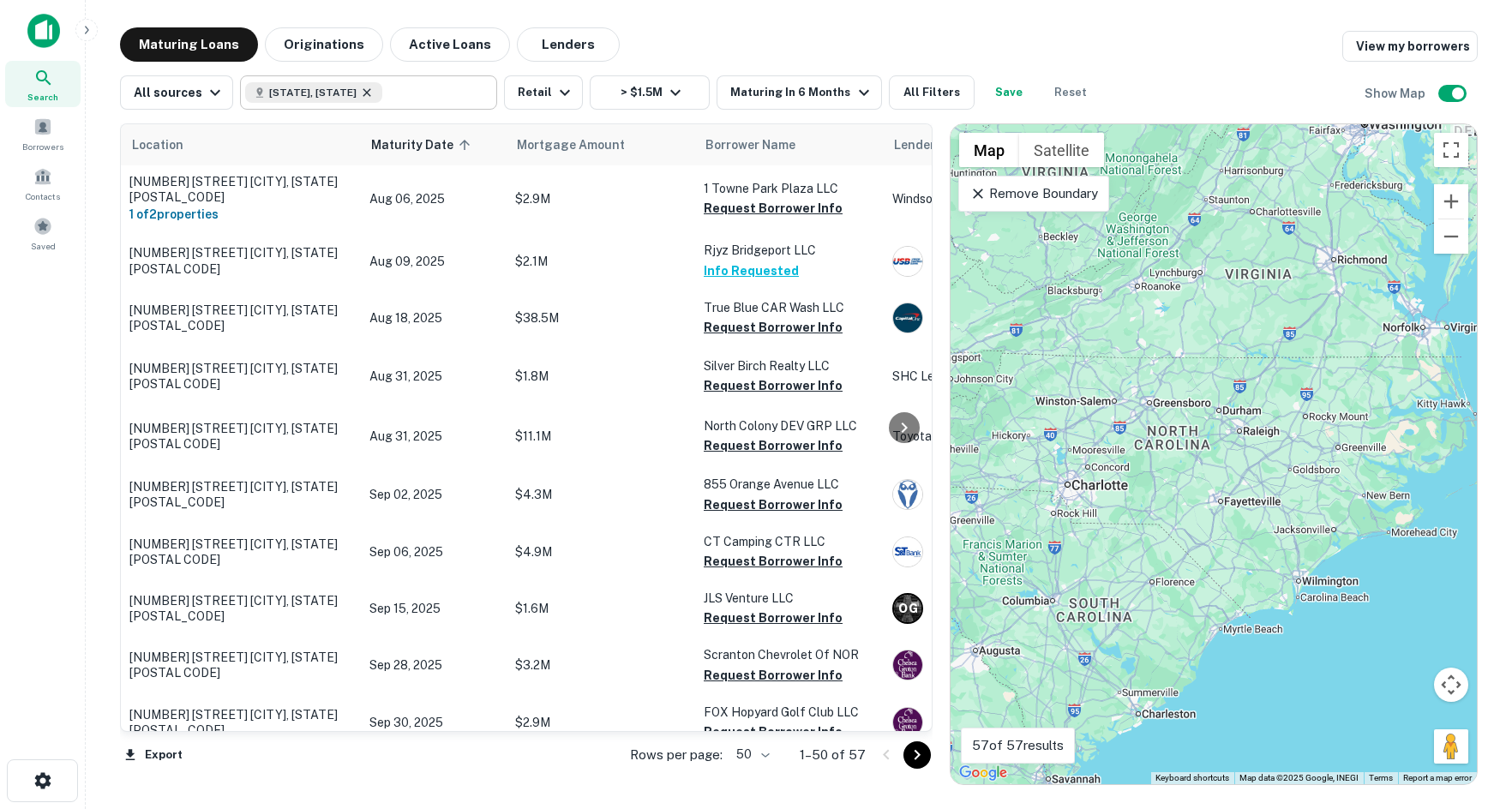 click 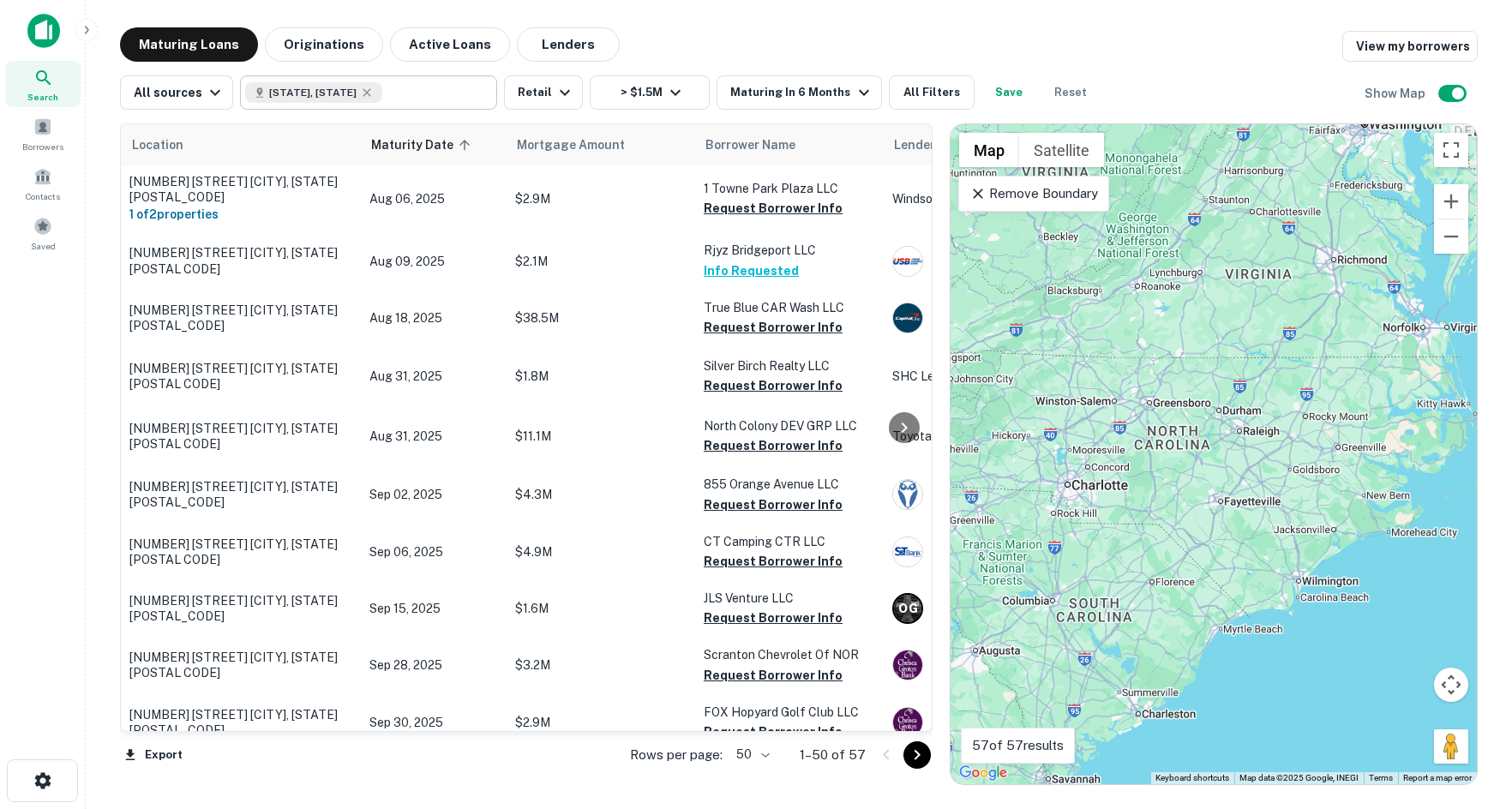 type on "**********" 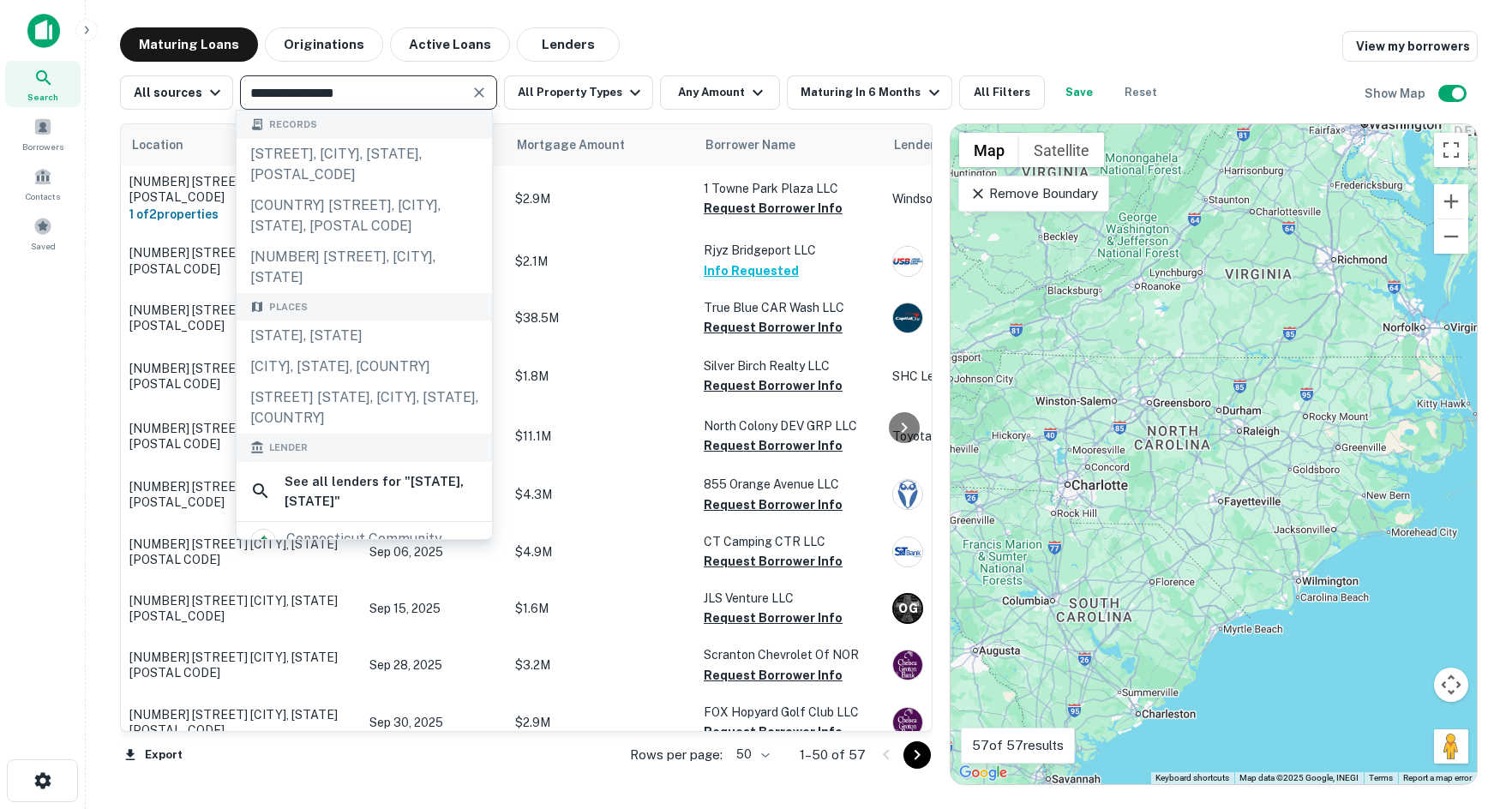 click 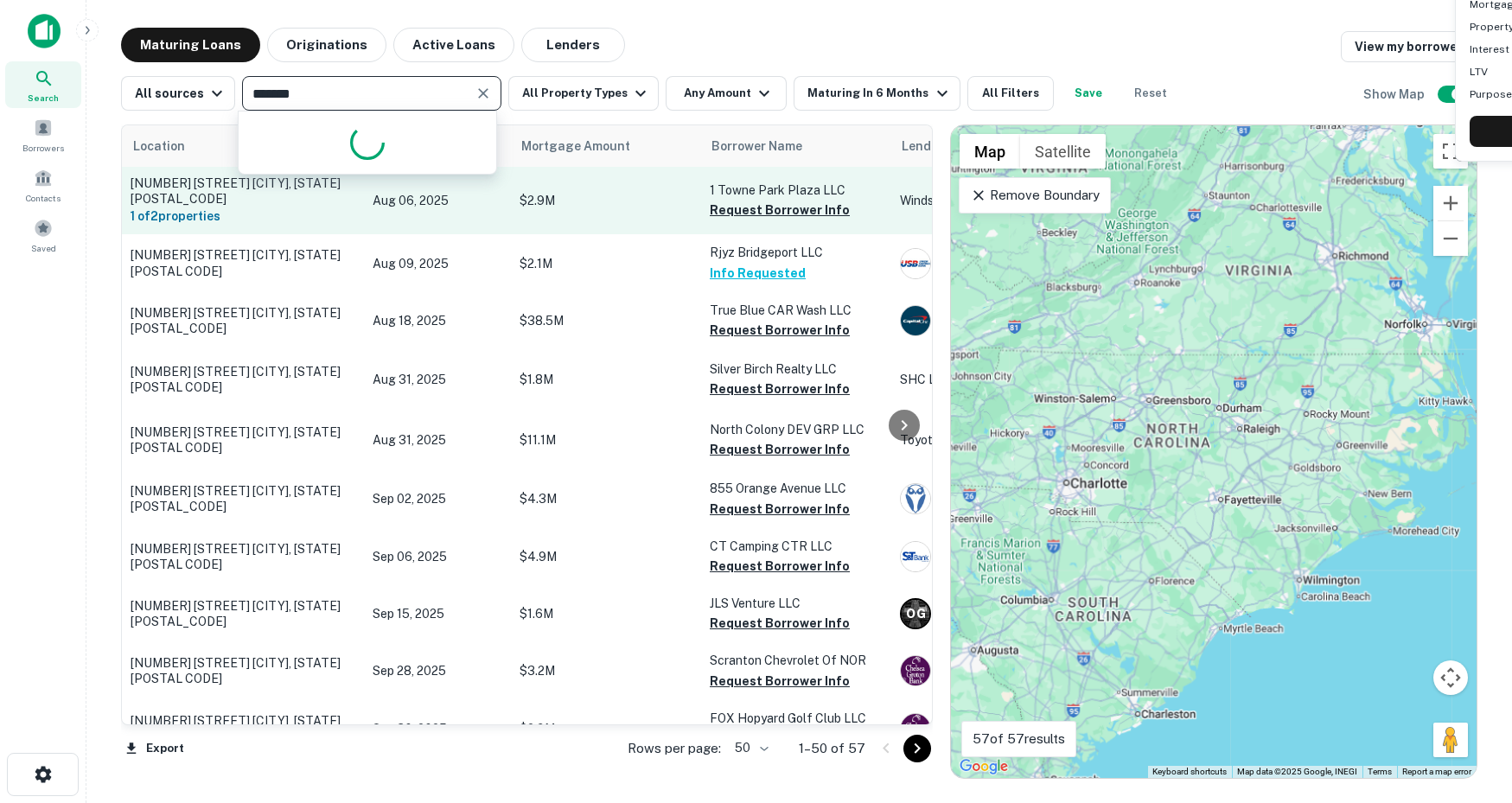 type on "********" 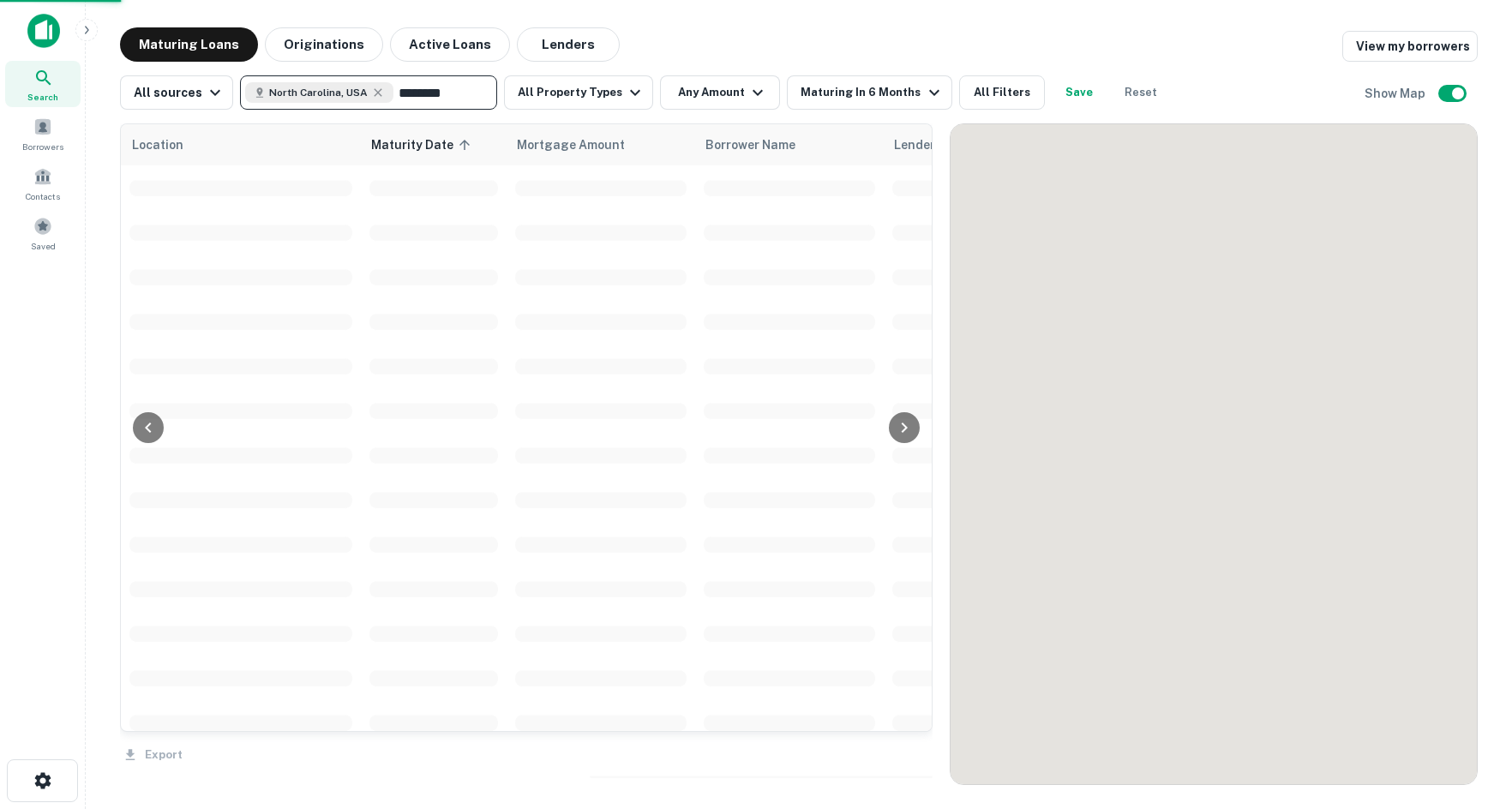 type 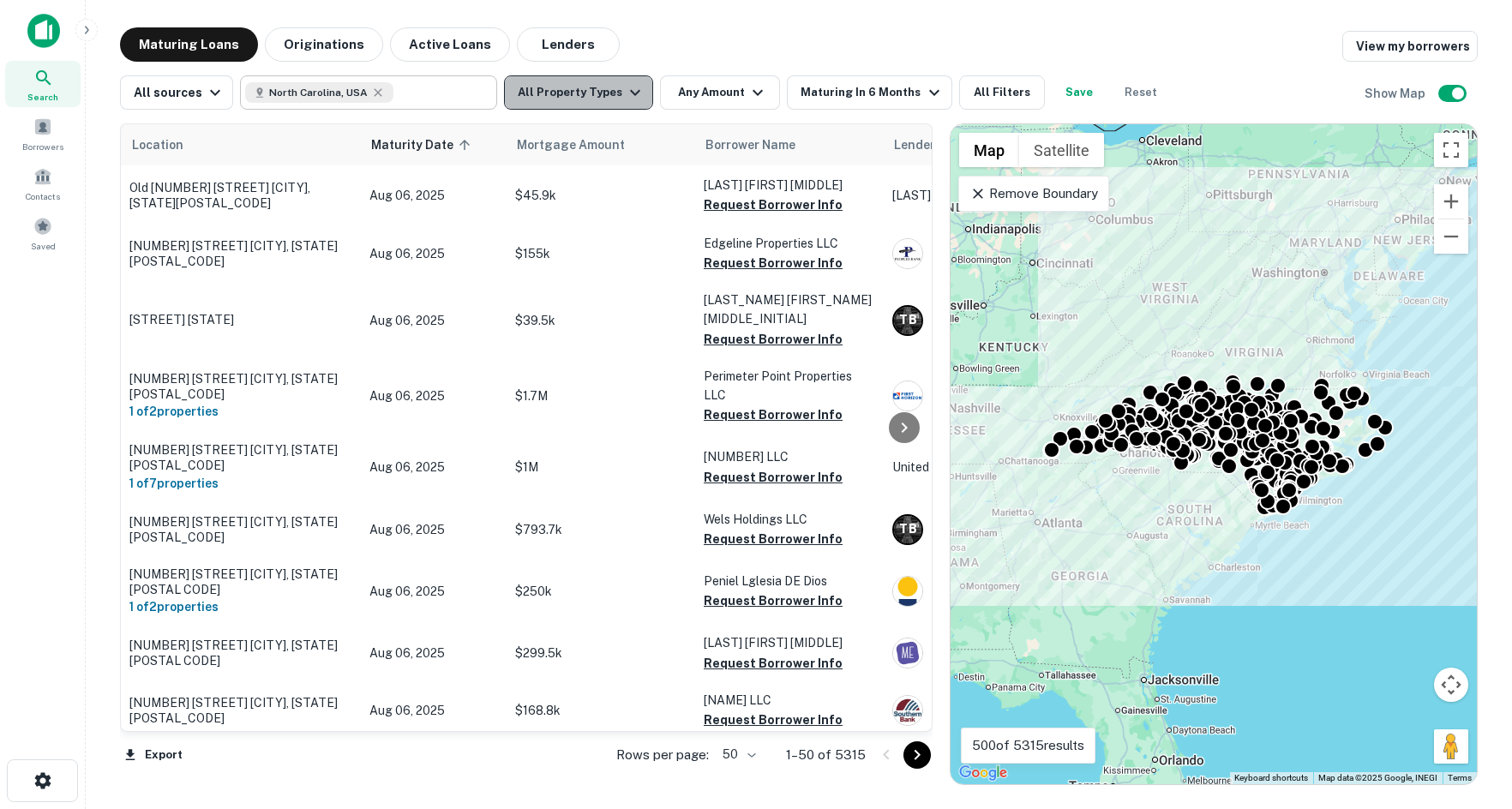 click 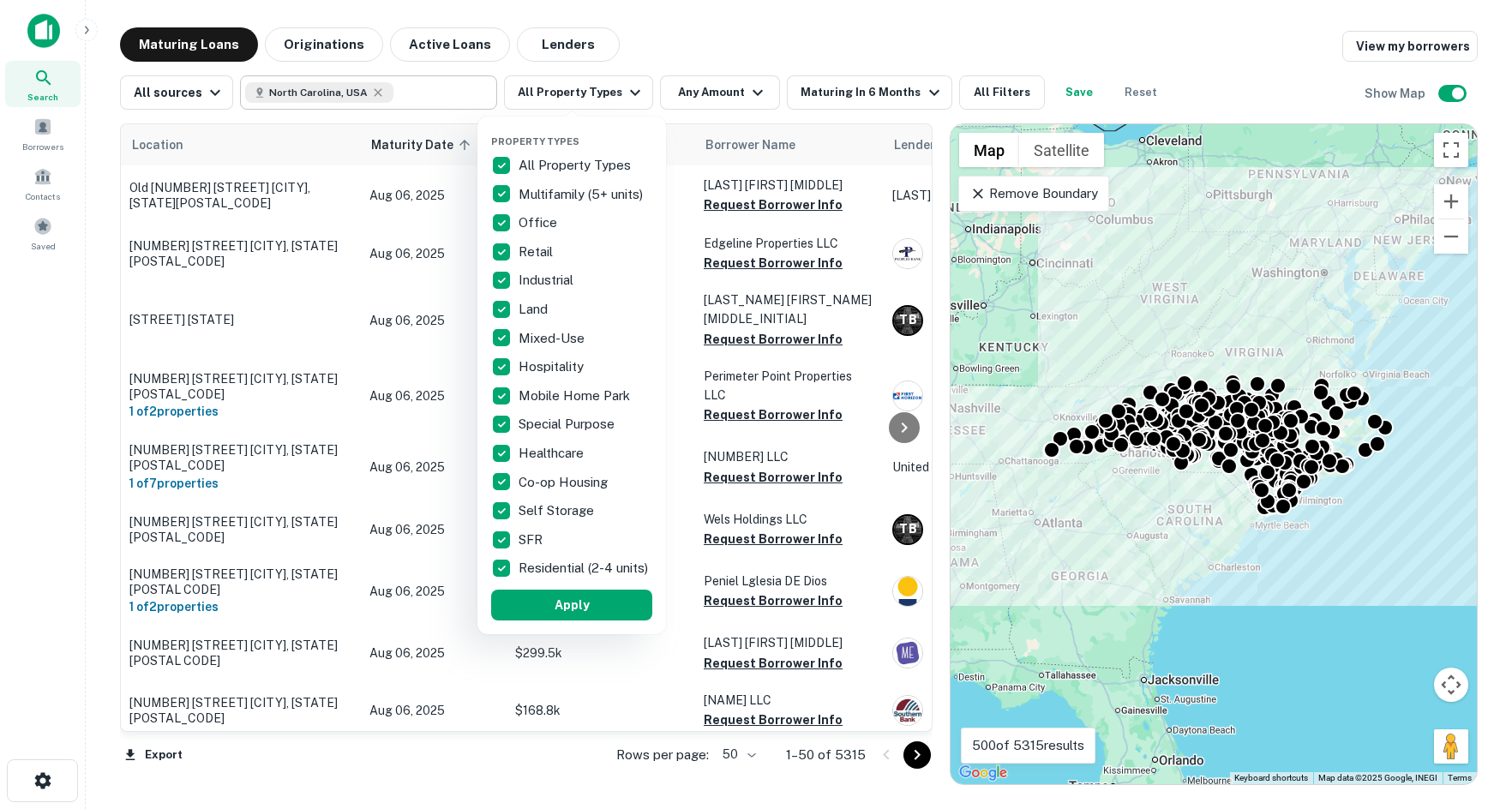 click on "All Property Types" at bounding box center (576, 165) 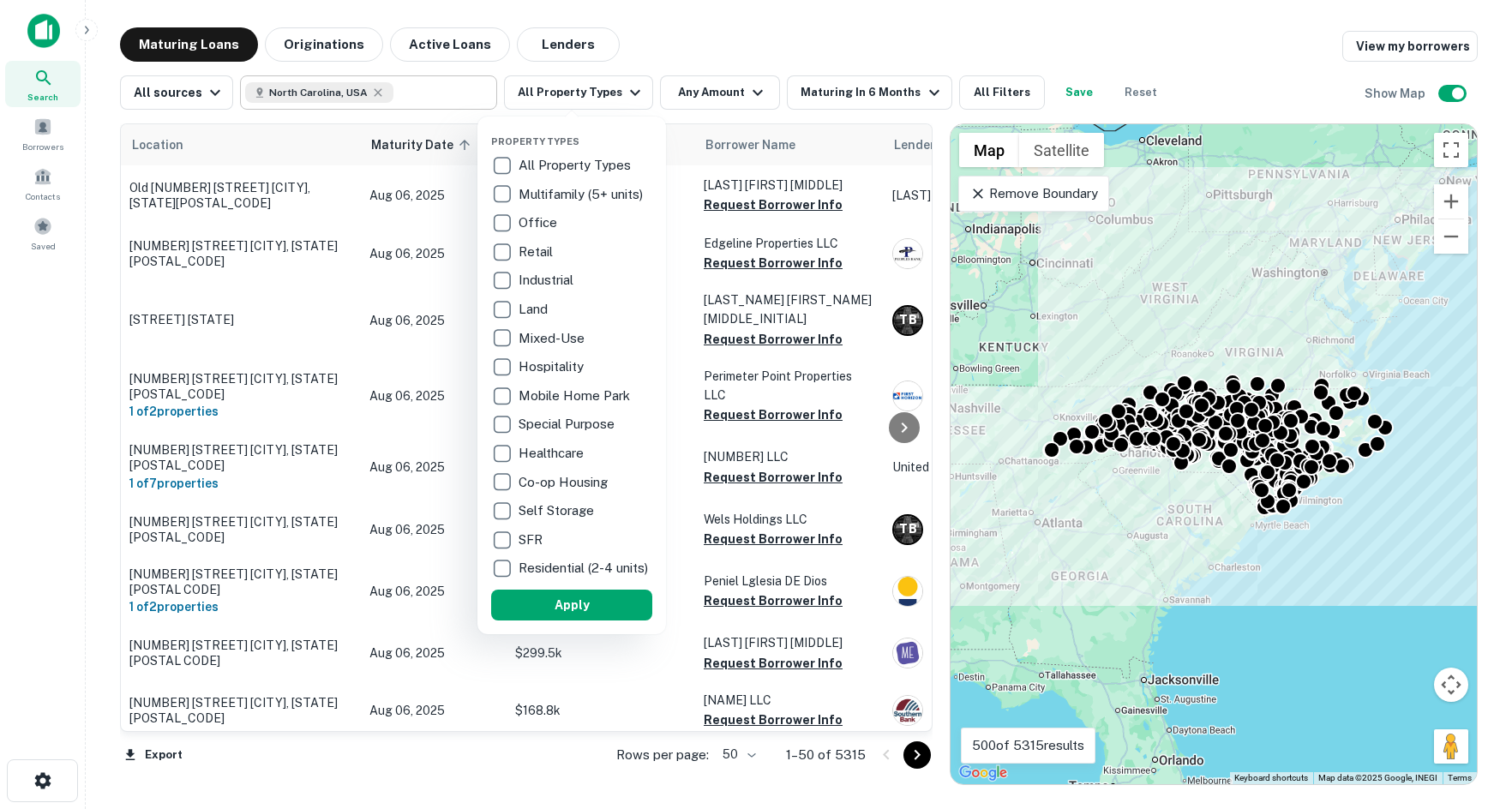click on "Retail" at bounding box center [537, 252] 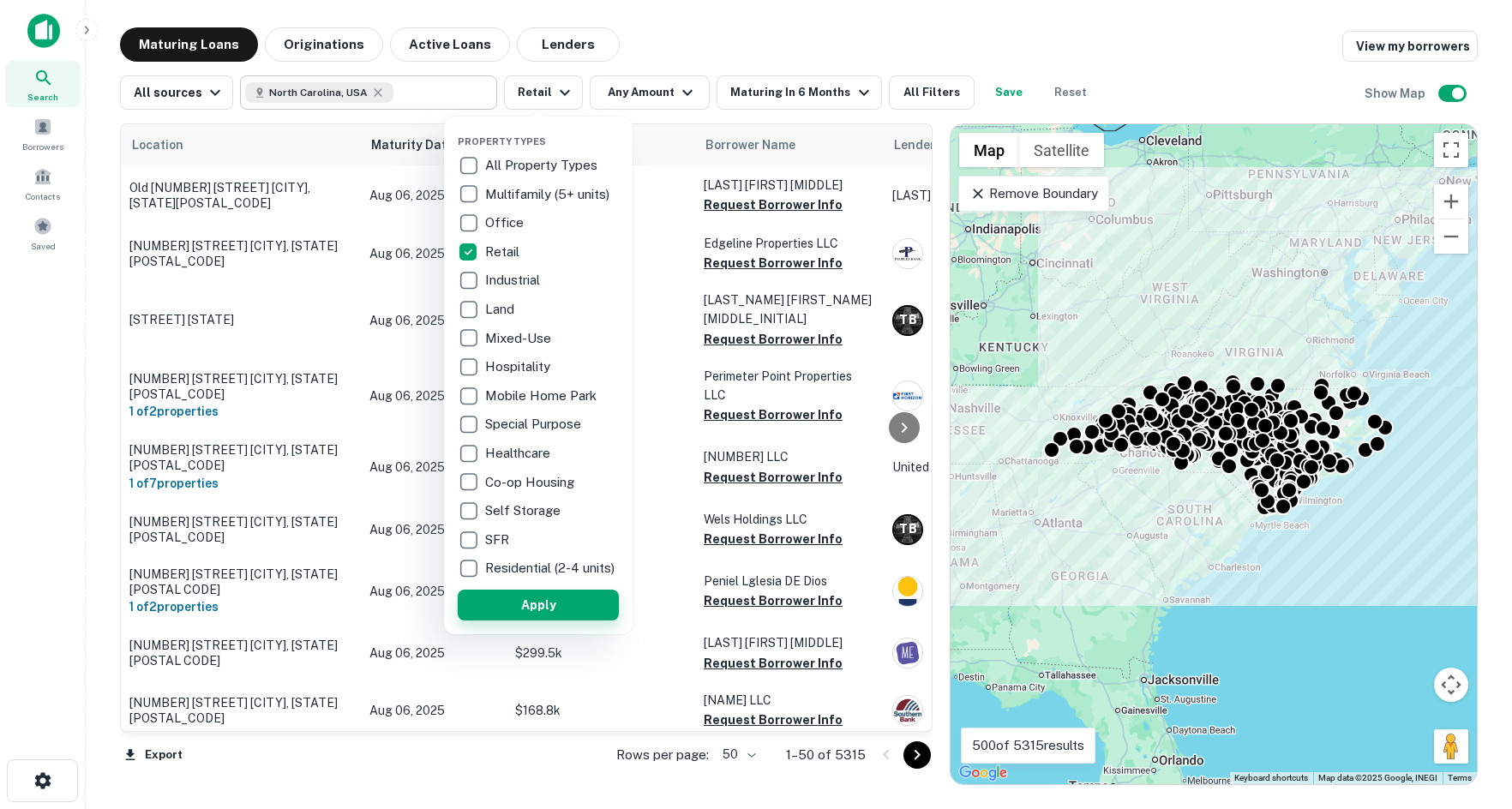 click on "Apply" at bounding box center [538, 605] 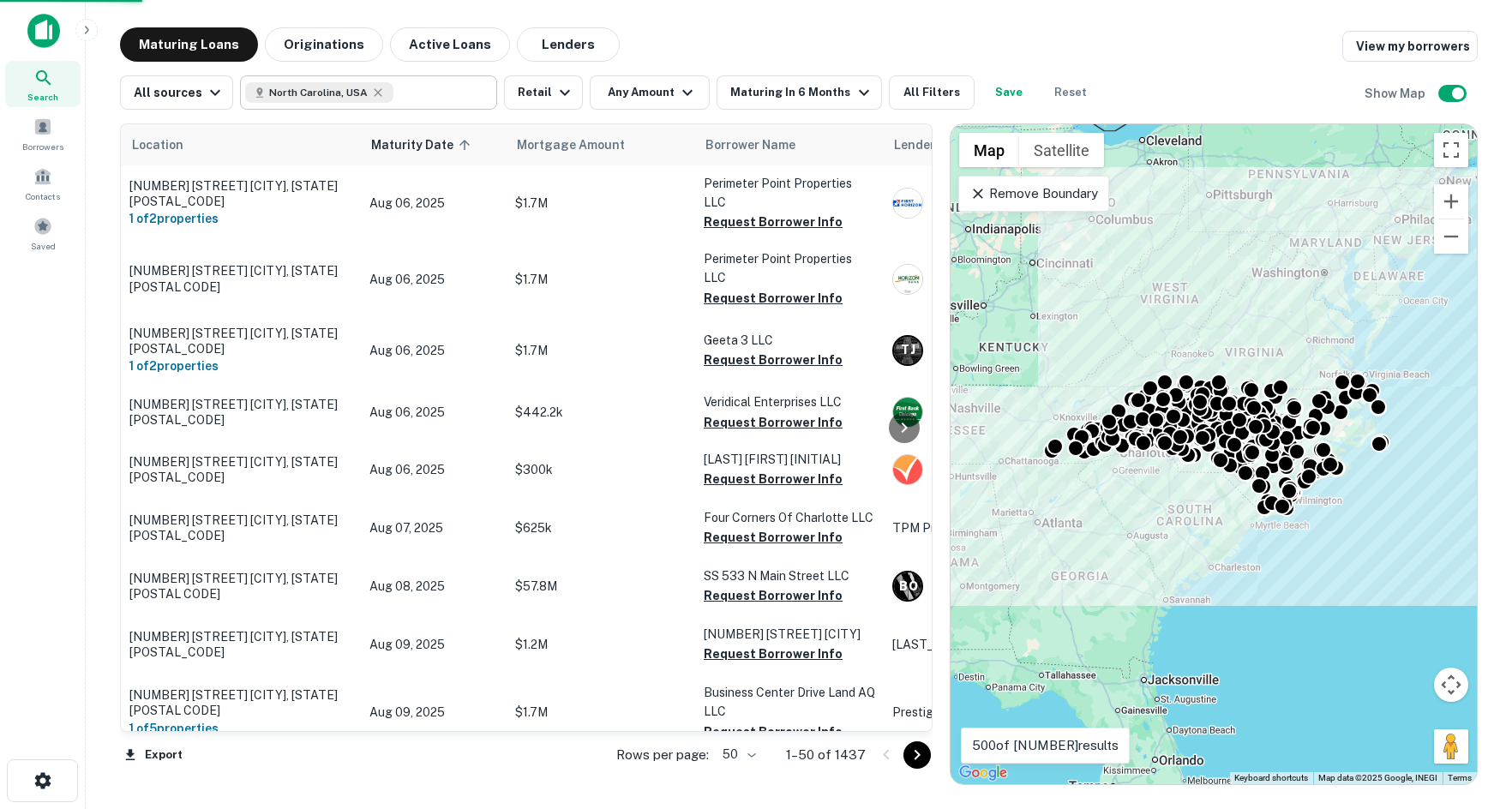 click on "Location Maturity Date sorted ascending Mortgage Amount Borrower Name Lender Purpose Type Lender Type Sale Amount LTV Interest Rate Year Built Unit Count 4970 Indiana Ave Winston Salem, NC27106  1 of  2  properties Aug 06, 2025 $1.7M Perimeter Point Properties LLC Request Borrower Info First Horizon Bank Portfolio Sale Retail Bank - - 3.00% 2007 - 4960 Indiana Ave Winston Salem, NC27106  Aug 06, 2025 $1.7M Perimeter Point Properties LLC Request Borrower Info Horizon Bank Sale Retail Bank $1.9M 87.18% 3.00% 1990 - 5th West Dr Lumberton, NC28358  1 of  2  properties Aug 06, 2025 $1.7M Geeta 3 LLC Request Borrower Info T   J The Jefferson Bank Portfolio Construction Retail Bank - - 5.00% 1999 - 6142 Carolina Beach Rd Wilmington, NC28412  Aug 06, 2025 $442.2k Veridical Enterprises LLC Request Borrower Info First Bank Chicago Sale Retail Private Money $355k 124.56% 3.10% 1966 1 3901 University Dr Durham, NC27707  Aug 06, 2025 $300k Thomas Mark K Request Borrower Info Select Bank Sale Retail Bank - - 3.00% 1981 - -" at bounding box center [799, 447] 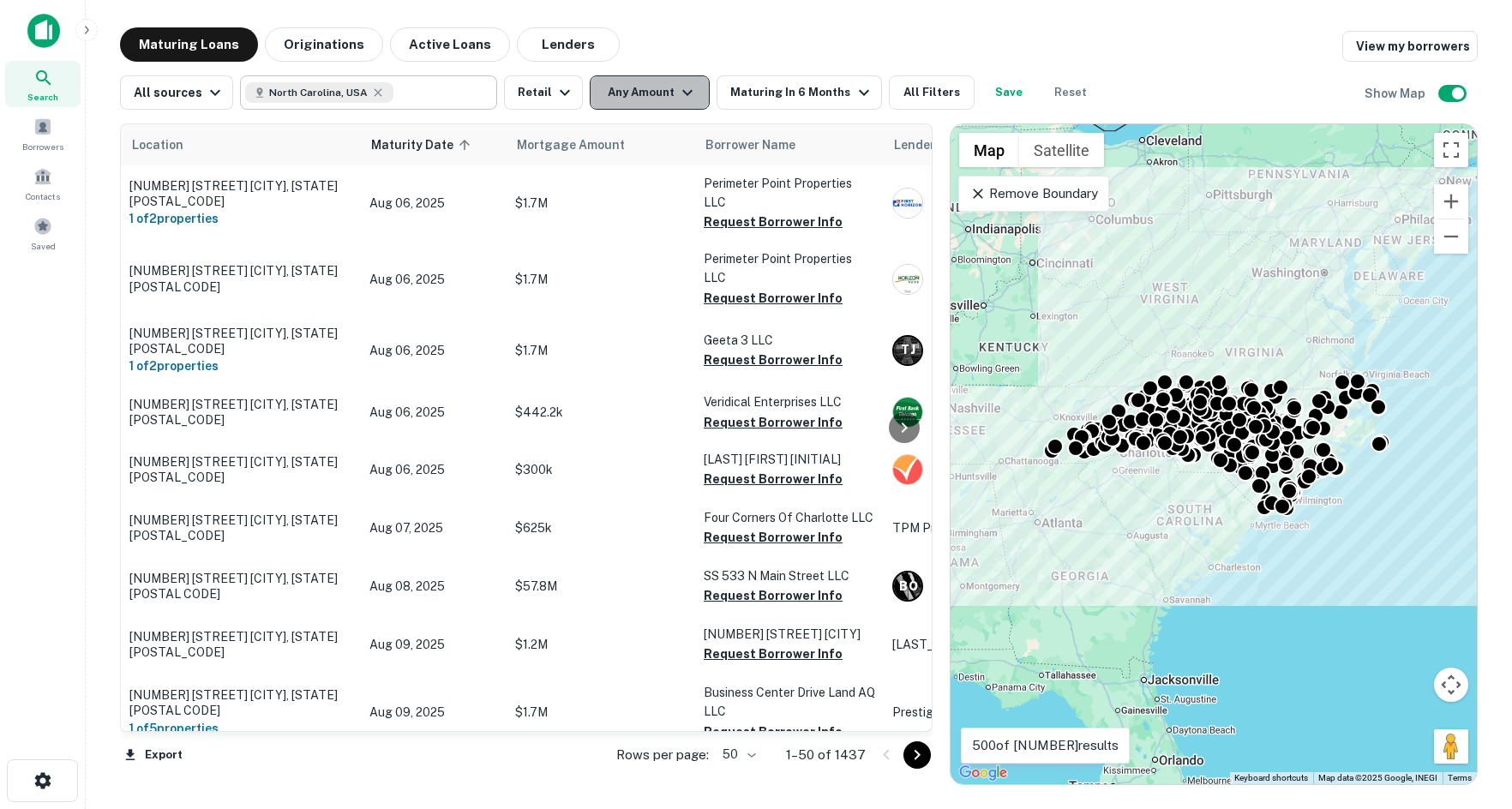 click on "Any Amount" at bounding box center (650, 93) 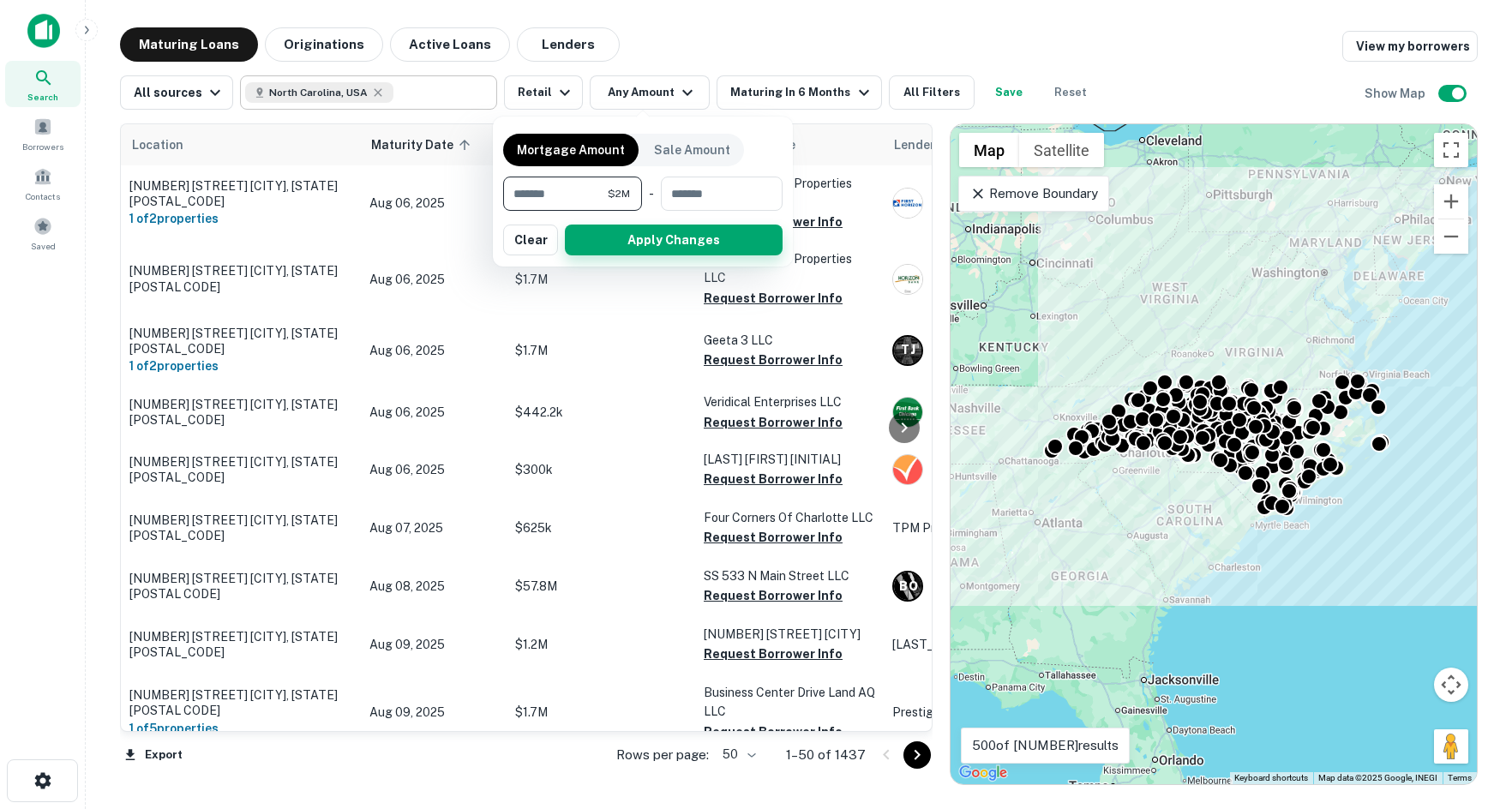 type on "*******" 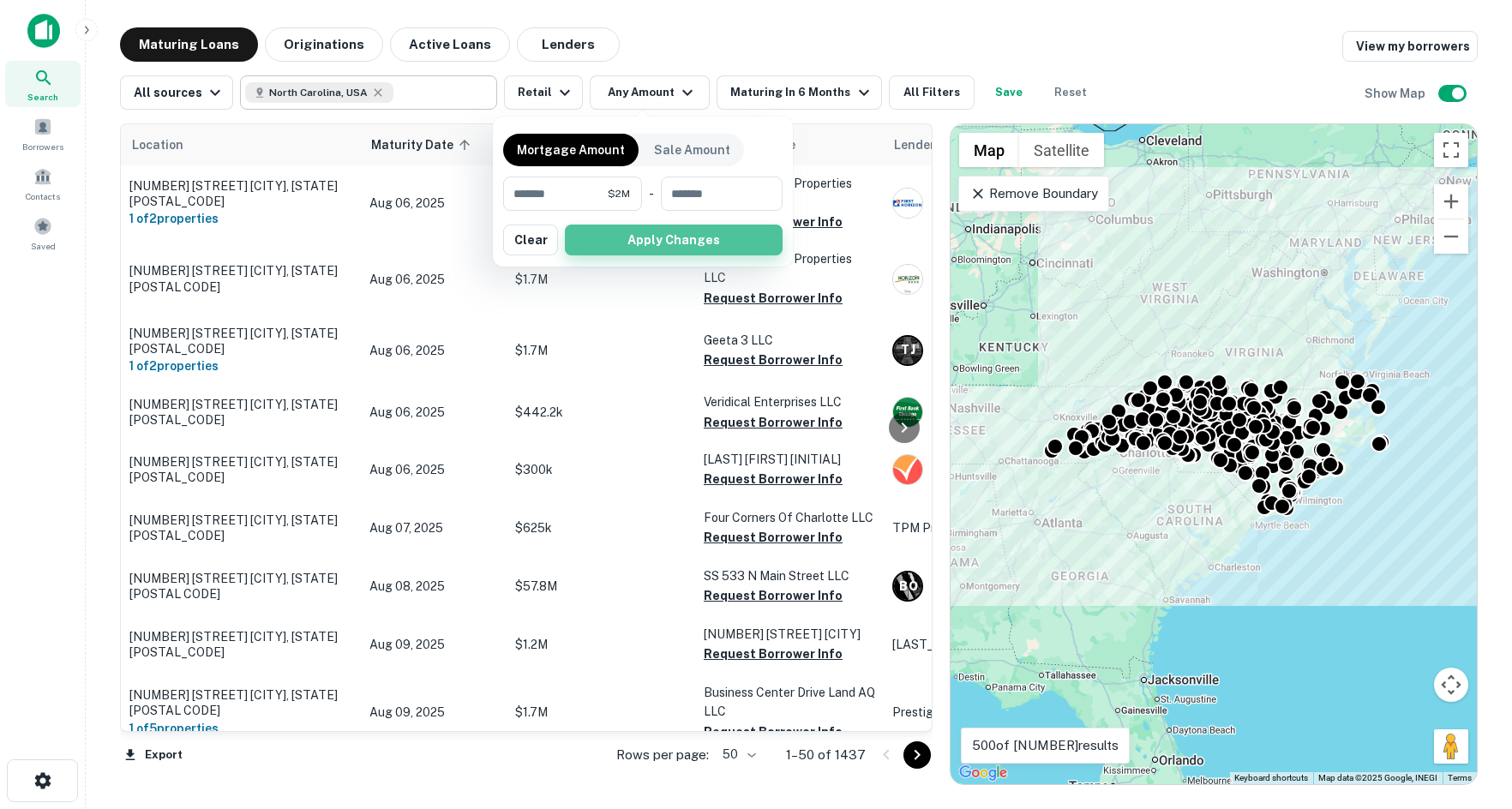 click on "Apply Changes" at bounding box center (674, 240) 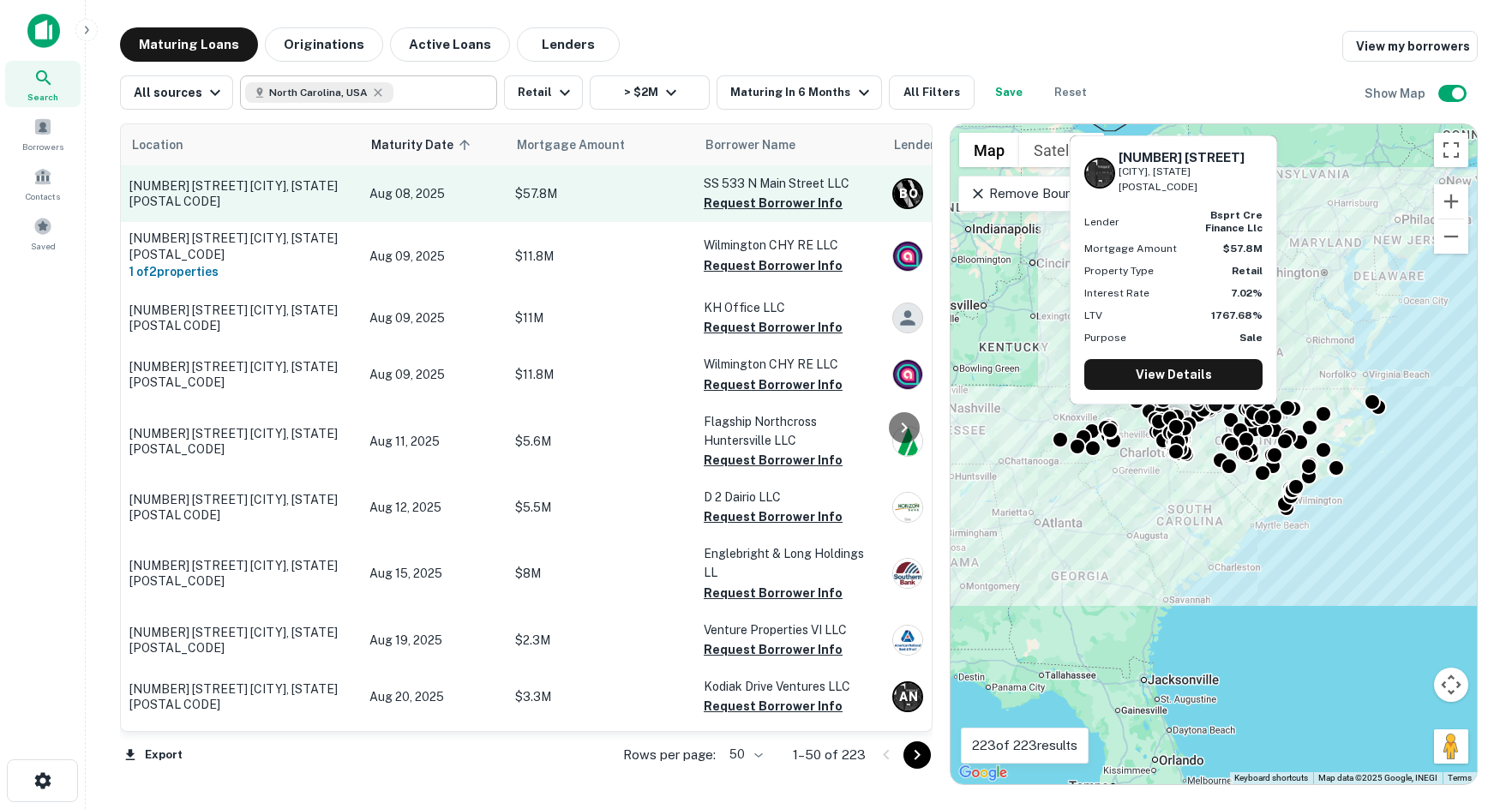 click on "$57.8M" at bounding box center (601, 194) 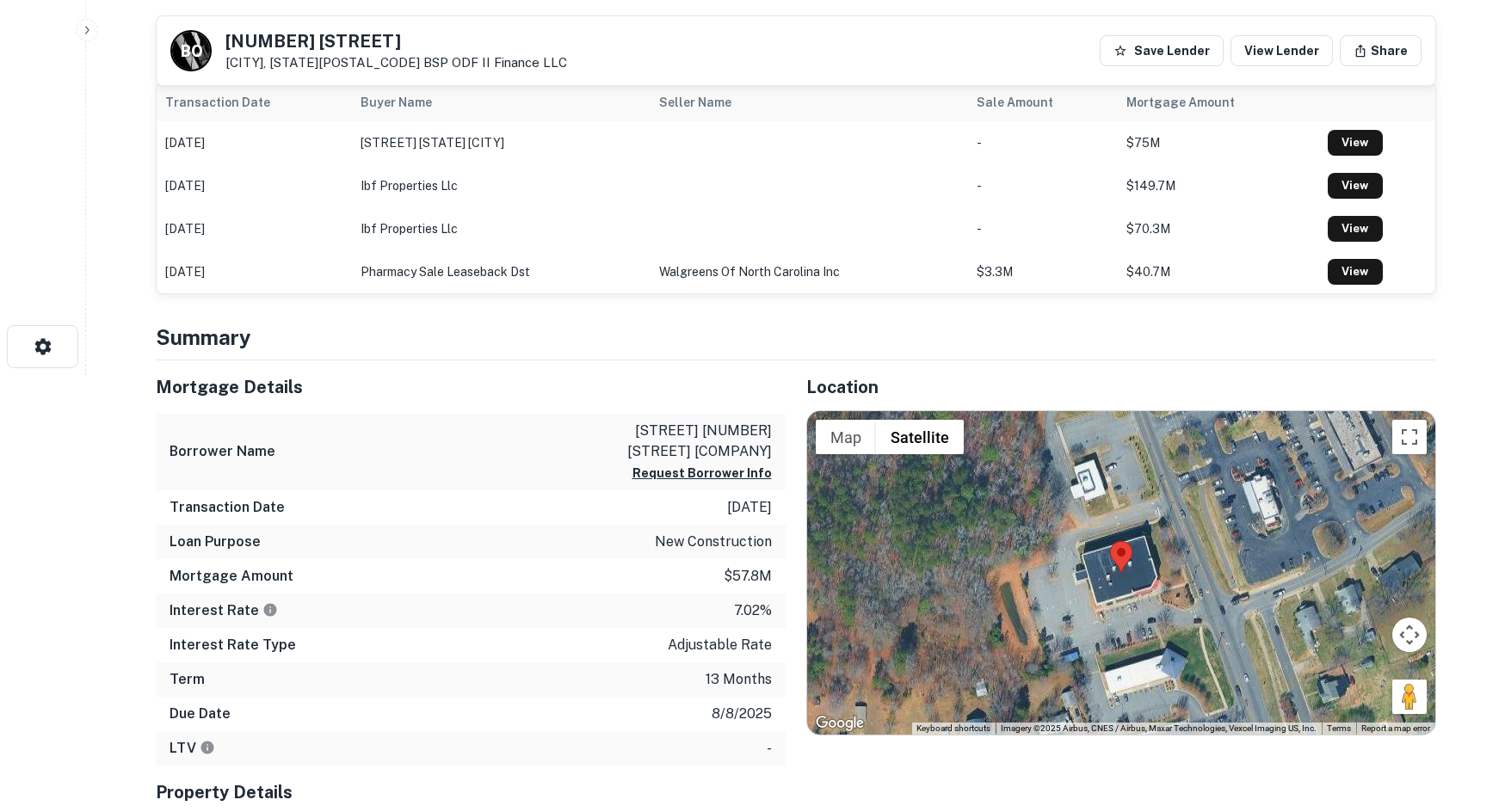 scroll, scrollTop: 516, scrollLeft: 0, axis: vertical 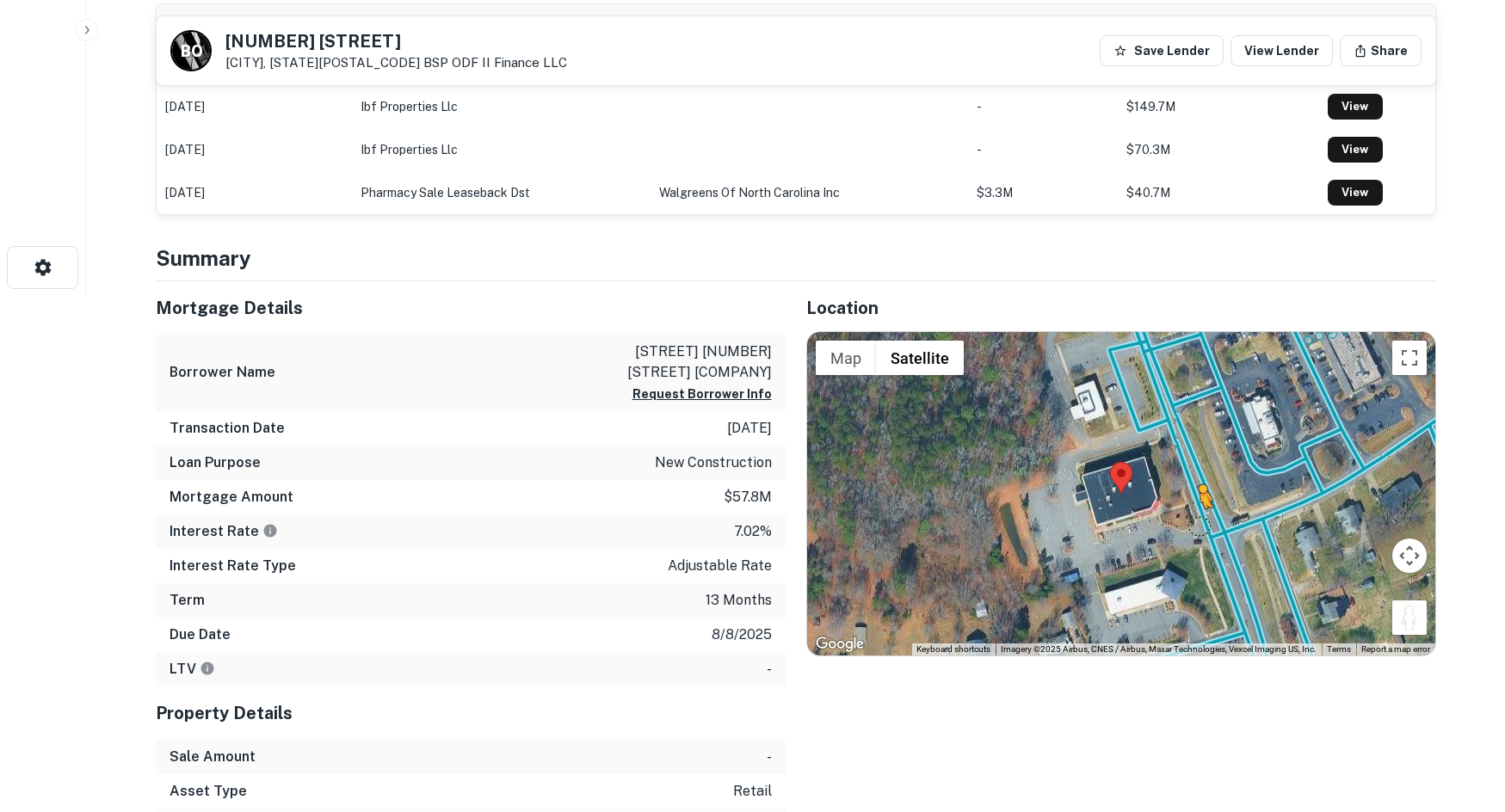 drag, startPoint x: 1421, startPoint y: 612, endPoint x: 1195, endPoint y: 518, distance: 244.76928 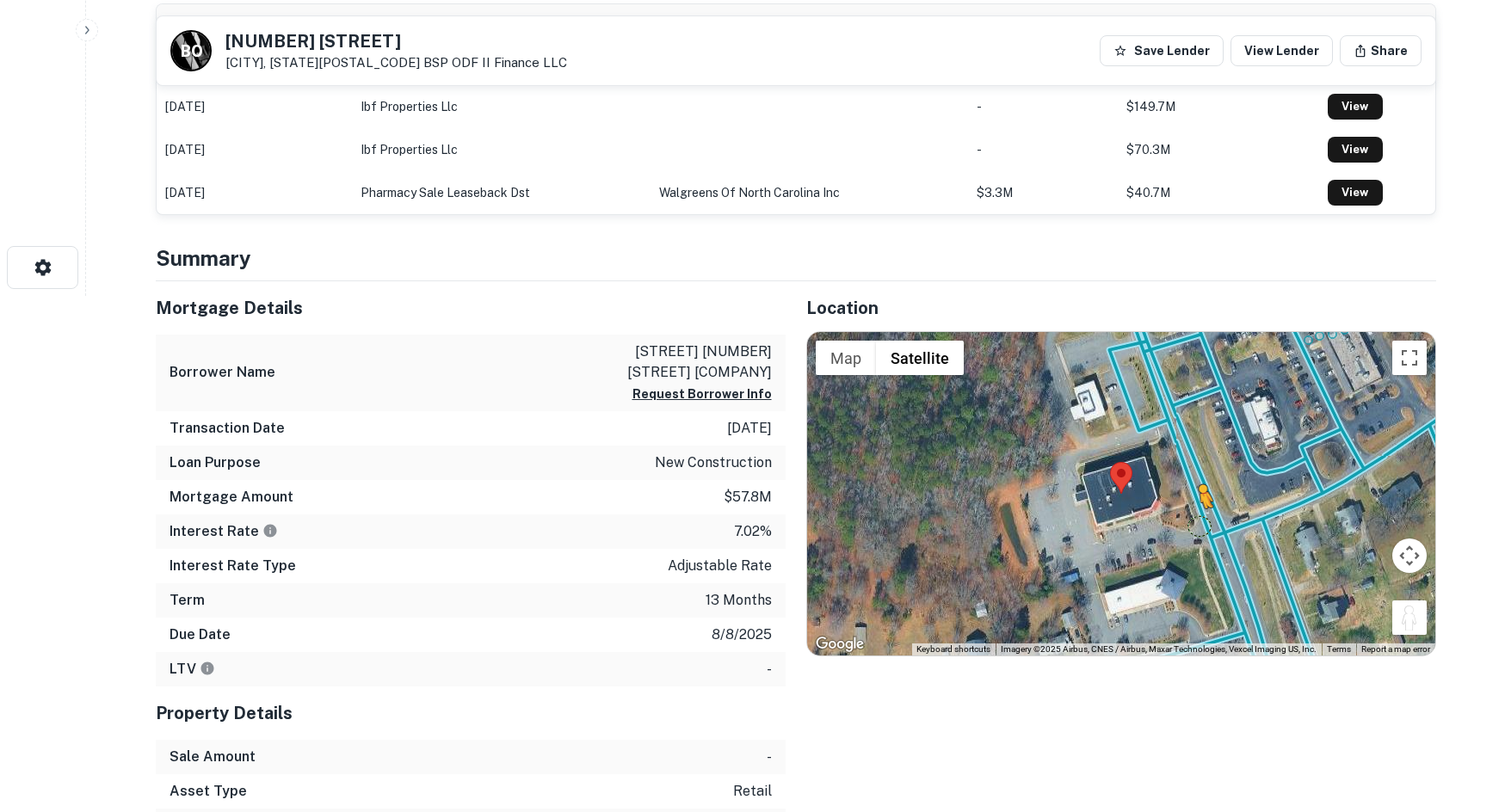 click on "To activate drag with keyboard, press Alt + Enter. Once in keyboard drag state, use the arrow keys to move the marker. To complete the drag, press the Enter key. To cancel, press Escape. Loading... Map Terrain Satellite Labels Keyboard shortcuts Map Data Imagery ©2025 Airbus, CNES / Airbus, Maxar Technologies, Vexcel Imaging US, Inc. Imagery ©2025 Airbus, CNES / Airbus, Maxar Technologies, Vexcel Imaging US, Inc. 20 m  Click to toggle between metric and imperial units Terms Report a map error" at bounding box center [1121, 494] 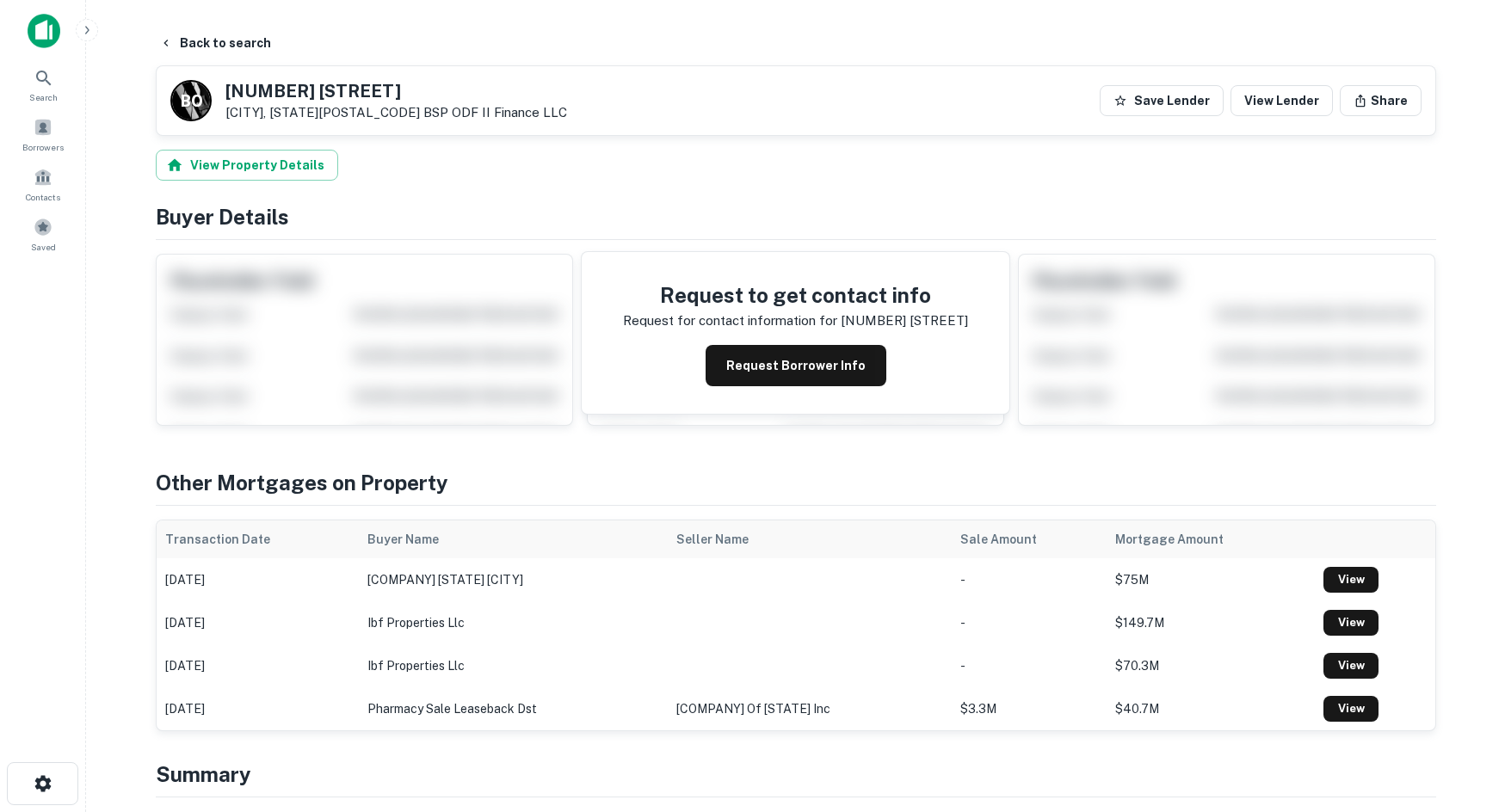 scroll, scrollTop: 516, scrollLeft: 0, axis: vertical 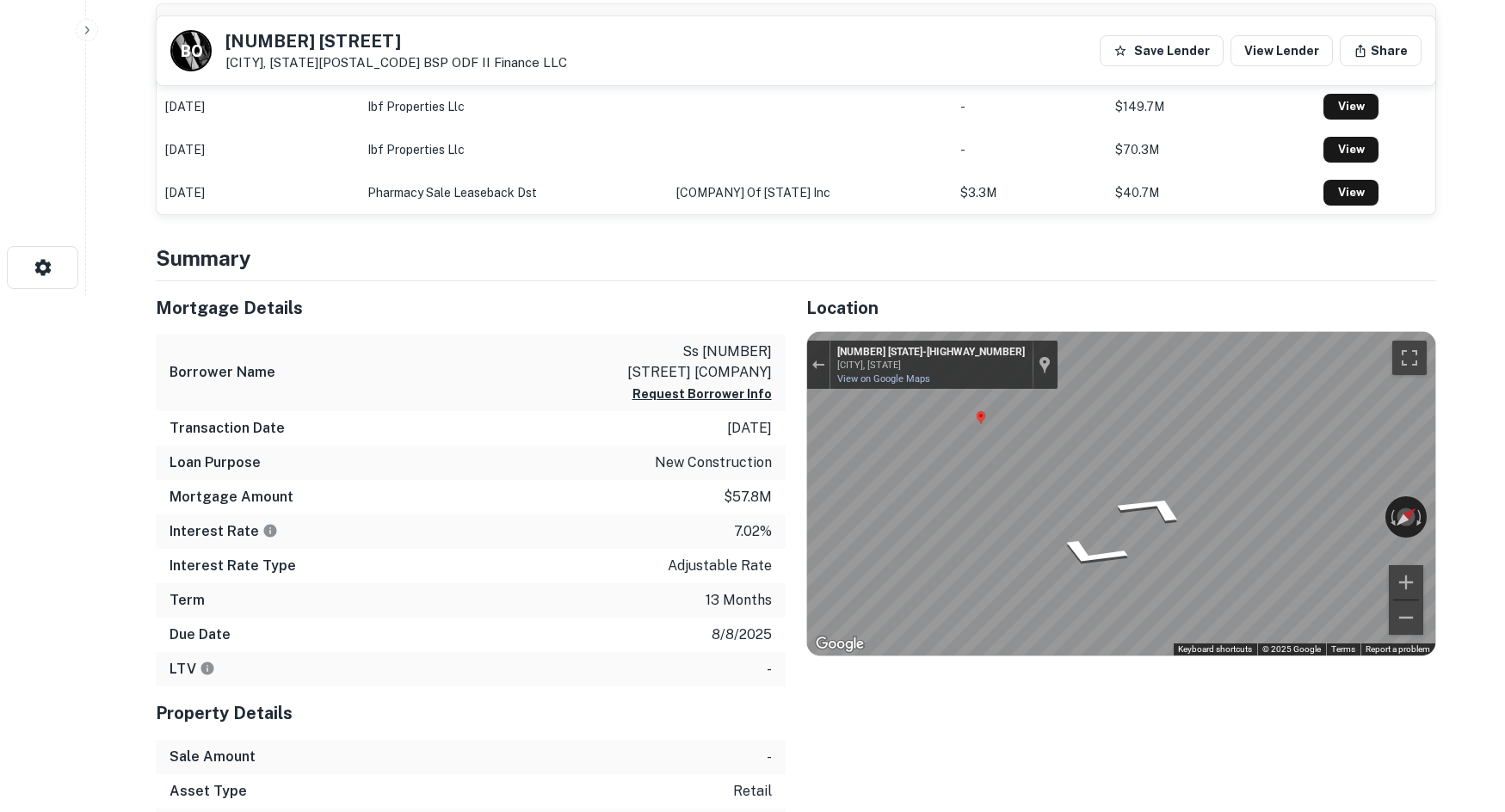 click on "← Move left → Move right ↑ Move up ↓ Move down + Zoom in - Zoom out             [NUMBER] [STATE]-[HIGHWAY_NUMBER]   [CITY], [STATE]       [NUMBER] [STATE]-[HIGHWAY_NUMBER]            View on Google Maps        Custom Imagery                 This image is no longer available                                      Rotate the view          Keyboard shortcuts Map Data © [YEAR] Google © [YEAR] Google Terms Report a problem" at bounding box center (1121, 494) 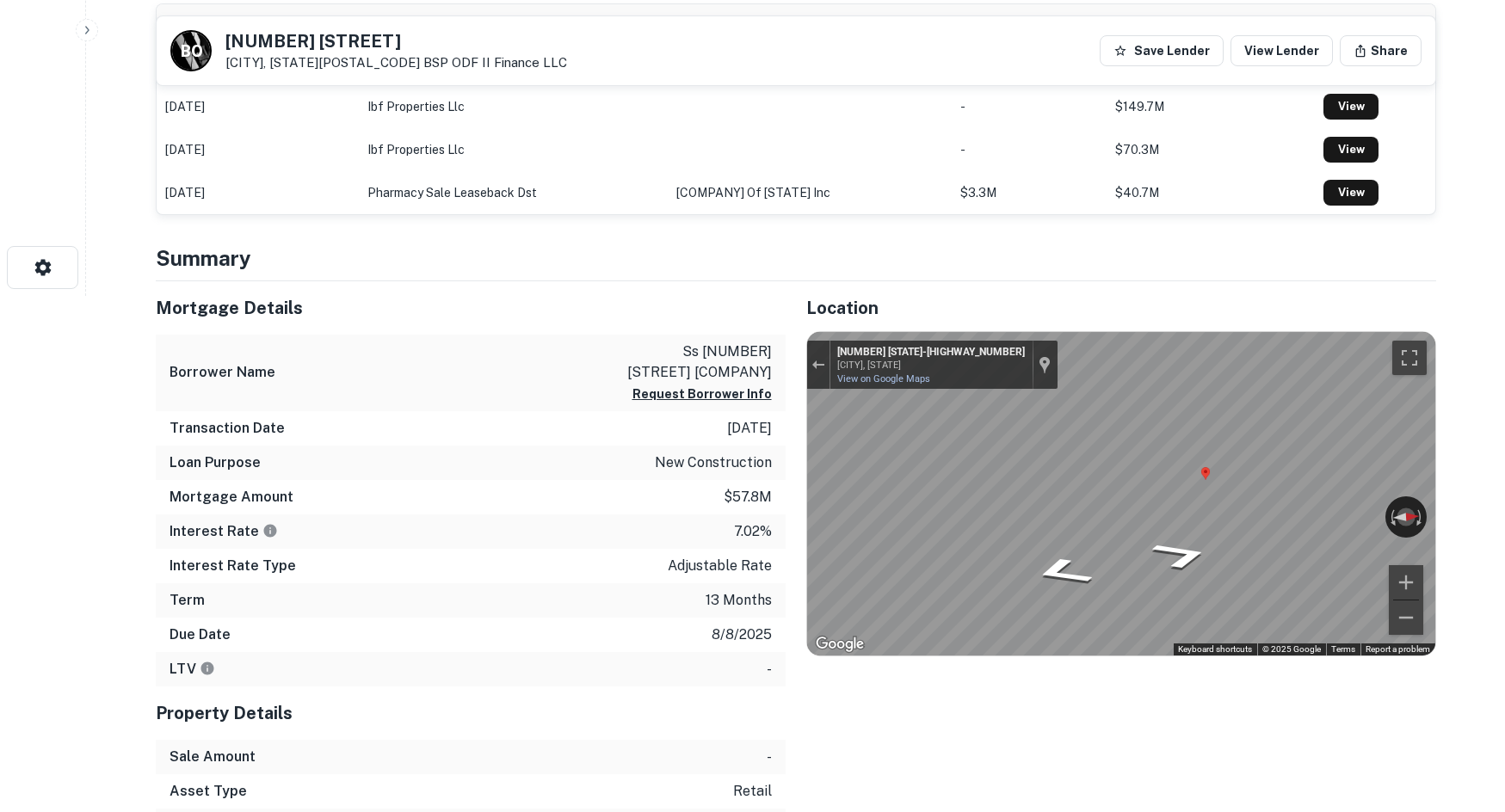 click on "Location ← Move left → Move right ↑ Move up ↓ Move down + Zoom in - Zoom out Home Jump left by 75% End Jump right by 75% Page Up Jump up by 75% Page Down Jump down by 75% To activate drag with keyboard, press Alt + Enter. Once in keyboard drag state, use the arrow keys to move the marker. To complete the drag, press the Enter key. To cancel, press Escape. Loading... Map Terrain Satellite Labels Keyboard shortcuts Map Data Map data ©[YEAR] Map data ©[YEAR] [NUMBER] m  Click to toggle between metric and imperial units Terms Report a map error                 ← Move left → Move right ↑ Move up ↓ Move down + Zoom in - Zoom out             [NUMBER] [STATE]-[HIGHWAY_NUMBER]   [CITY], [STATE]       [NUMBER] [STATE]-[HIGHWAY_NUMBER]            View on Google Maps        Custom Imagery                 This image is no longer available                                      Rotate the view          Map Data Terms" at bounding box center (1111, 579) 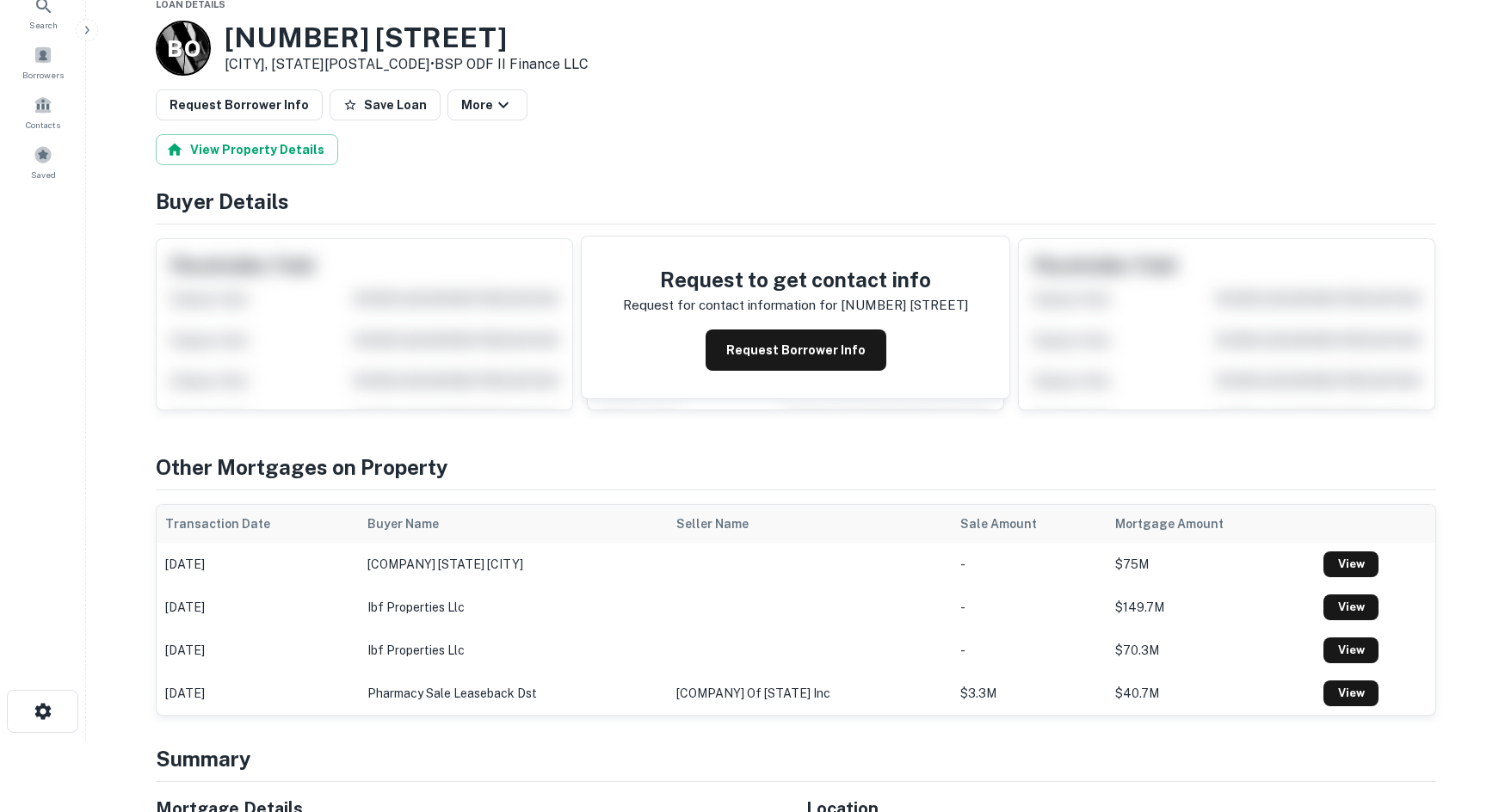 scroll, scrollTop: 172, scrollLeft: 0, axis: vertical 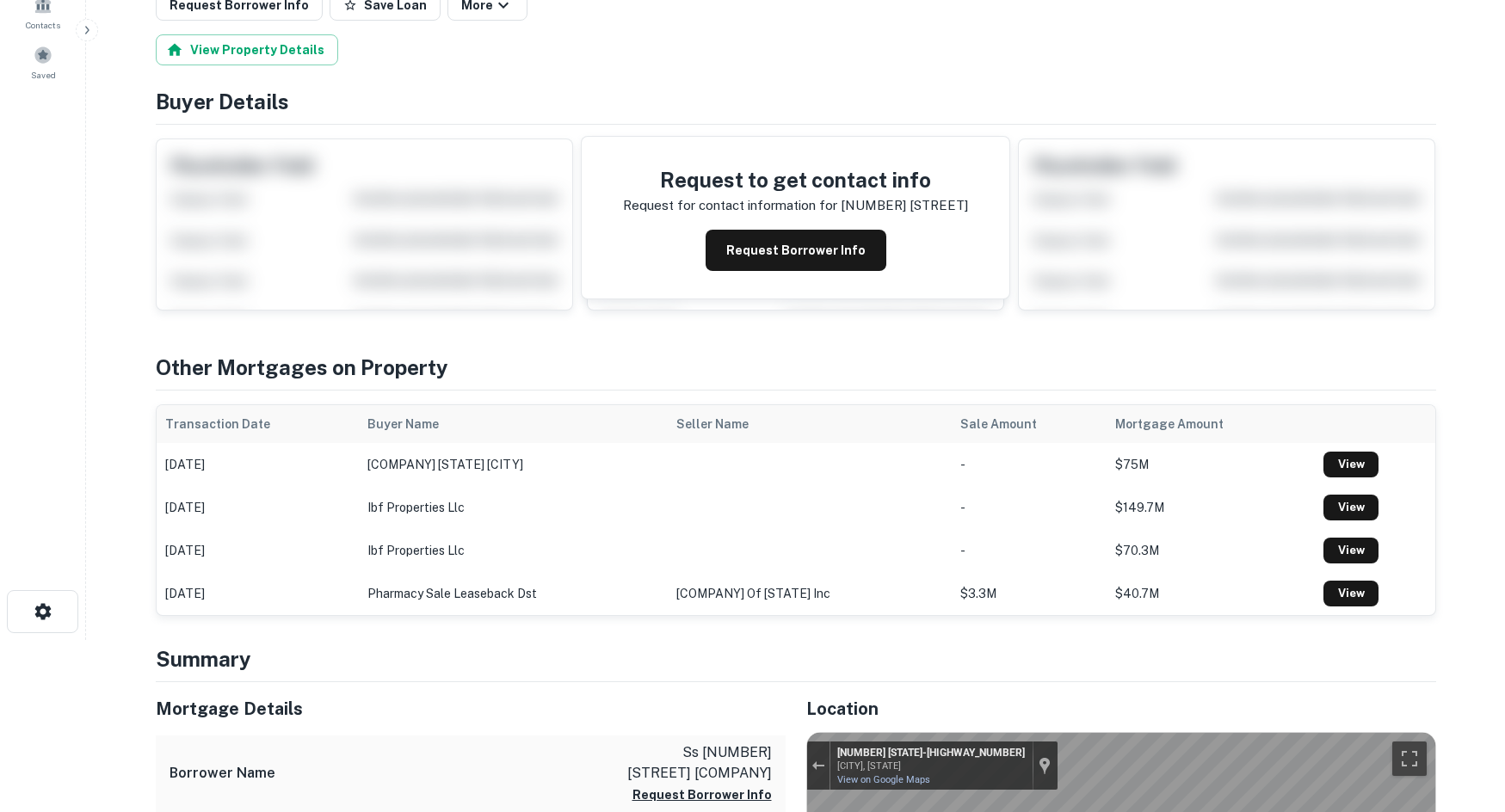 click on "Request to get contact info Request for contact information for  [NUMBER] [STREET] Request Borrower Info" at bounding box center [796, 218] 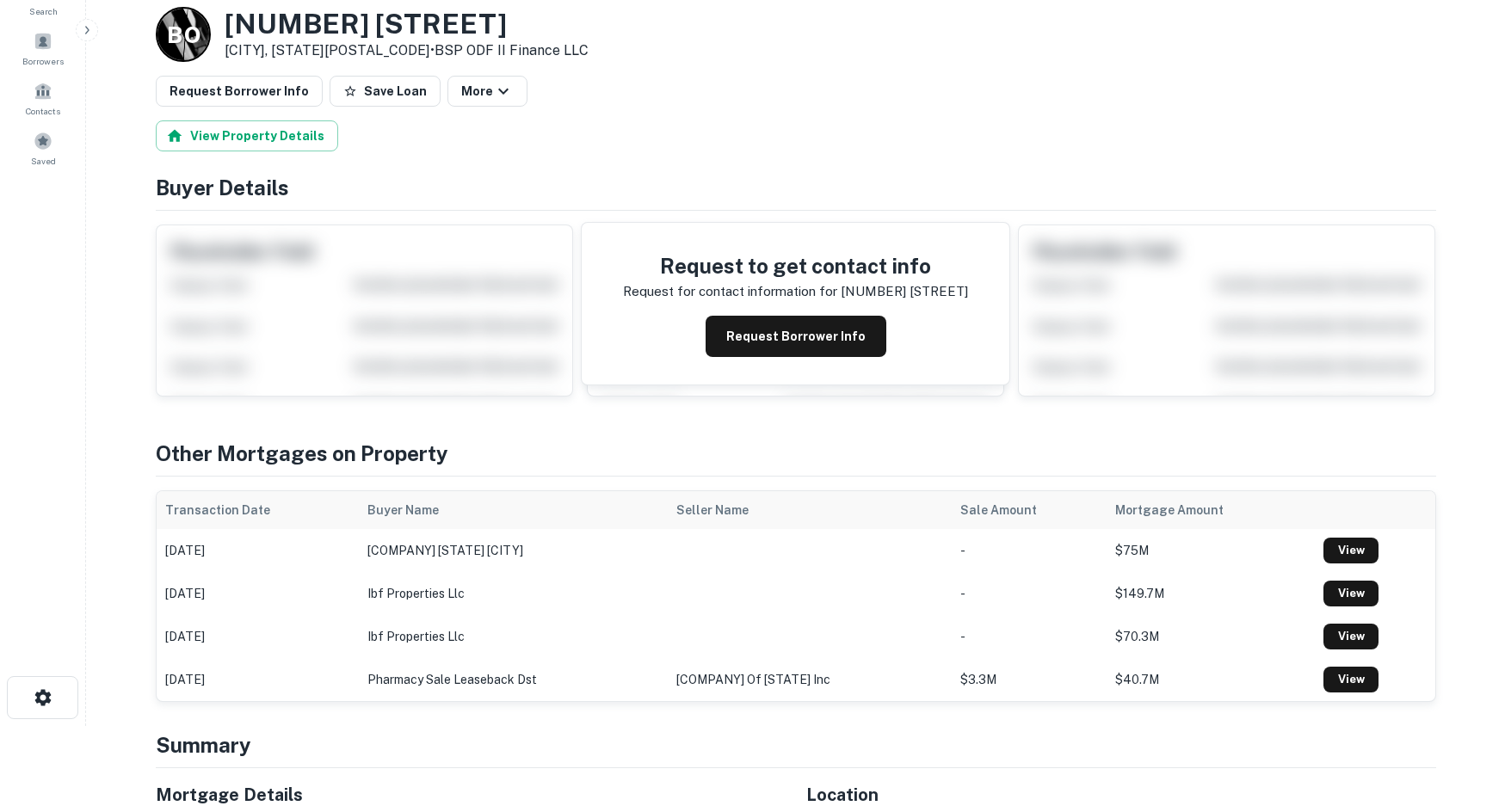 scroll, scrollTop: 0, scrollLeft: 0, axis: both 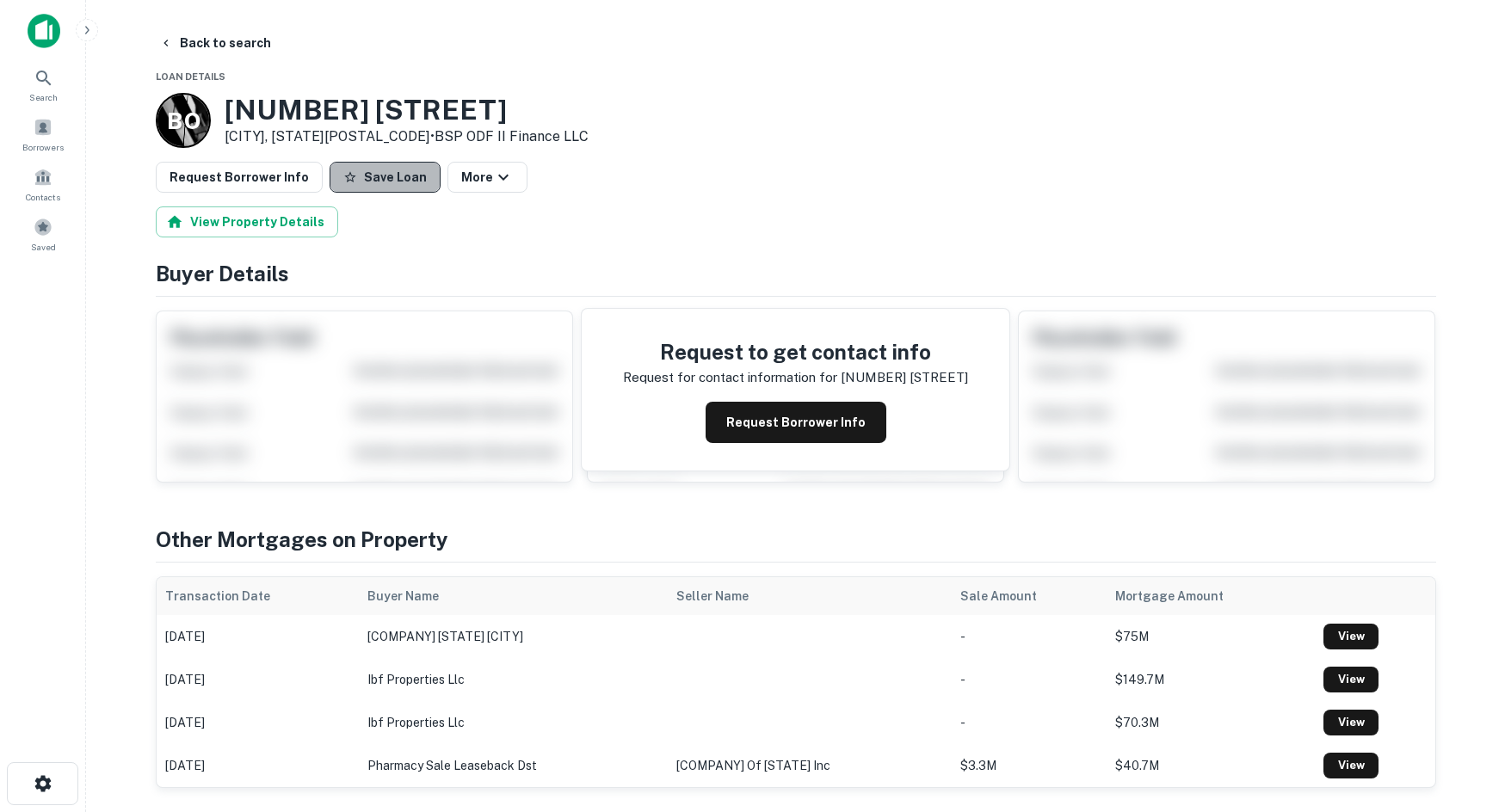 click on "Save Loan" at bounding box center [385, 177] 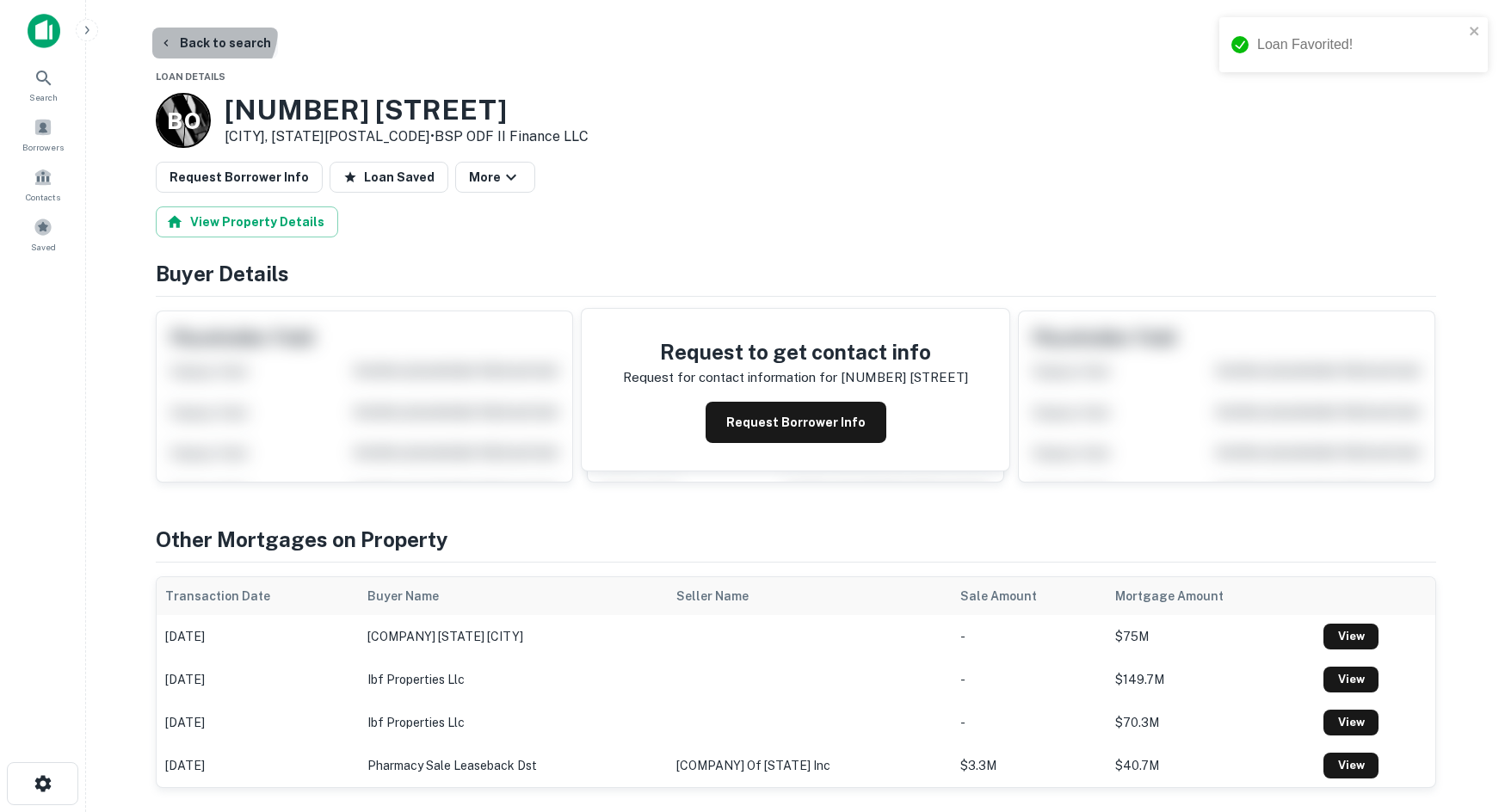 click on "Back to search" at bounding box center (215, 43) 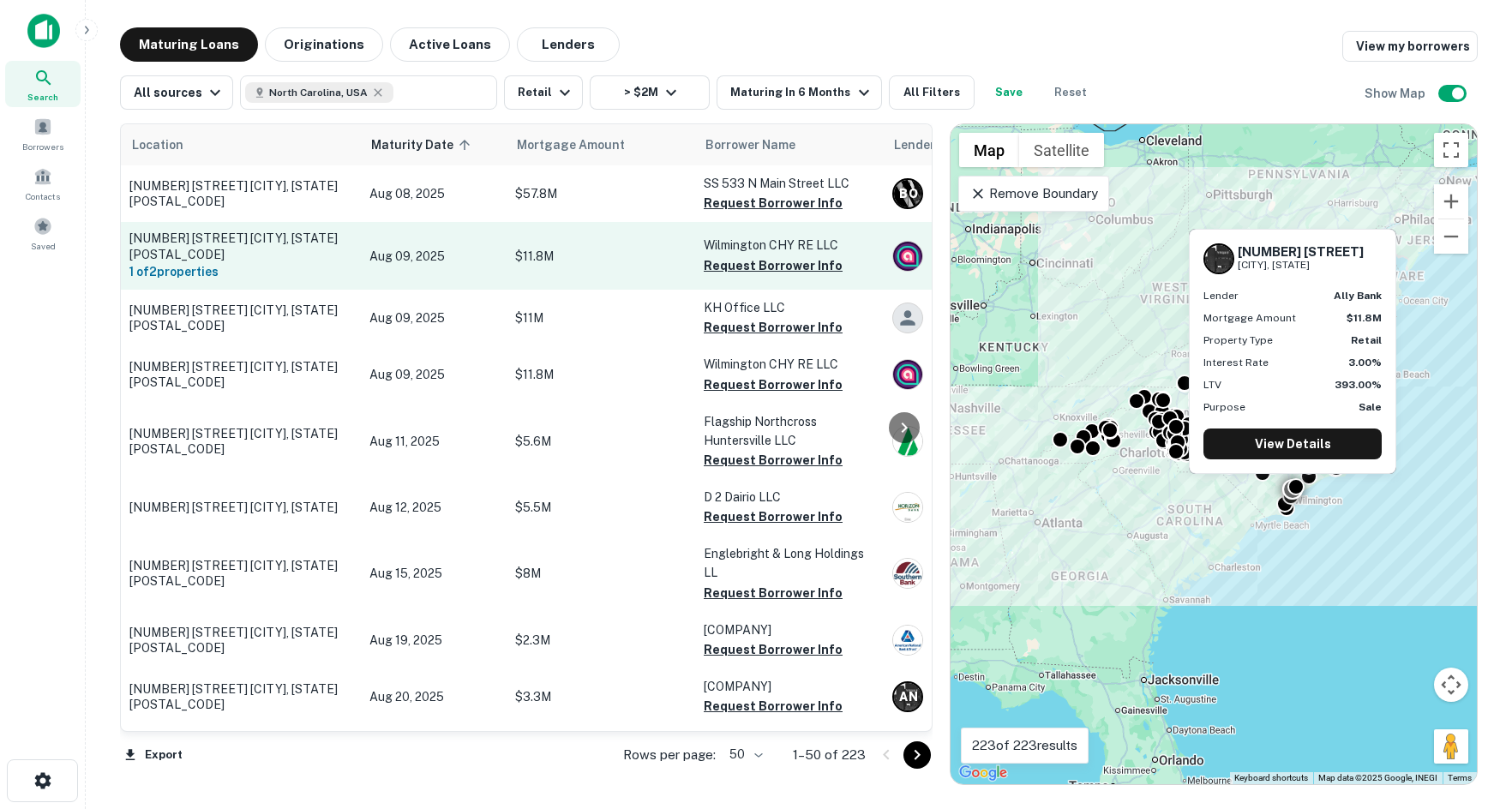 click on "Aug 09, 2025" at bounding box center (434, 256) 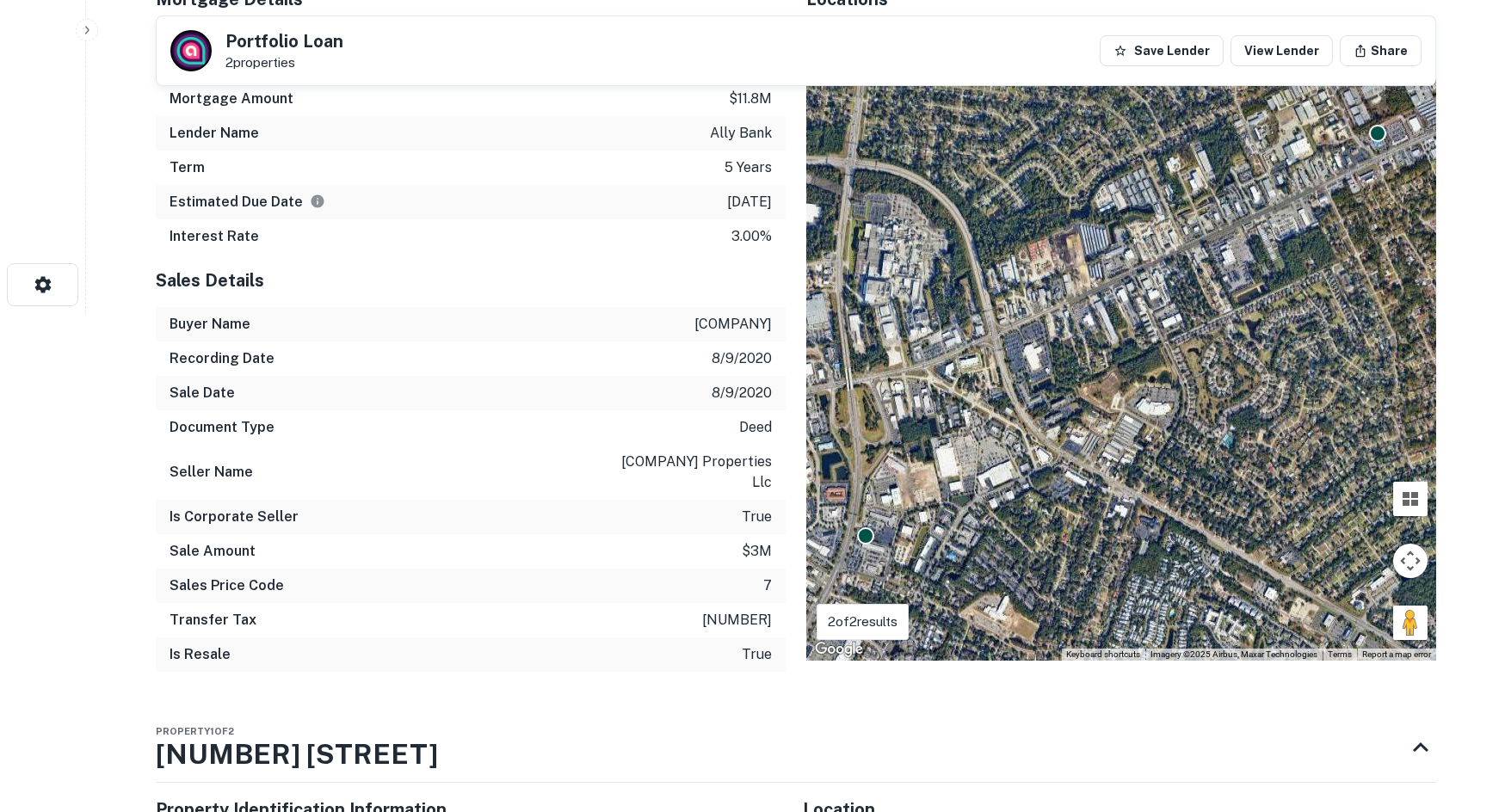 scroll, scrollTop: 516, scrollLeft: 0, axis: vertical 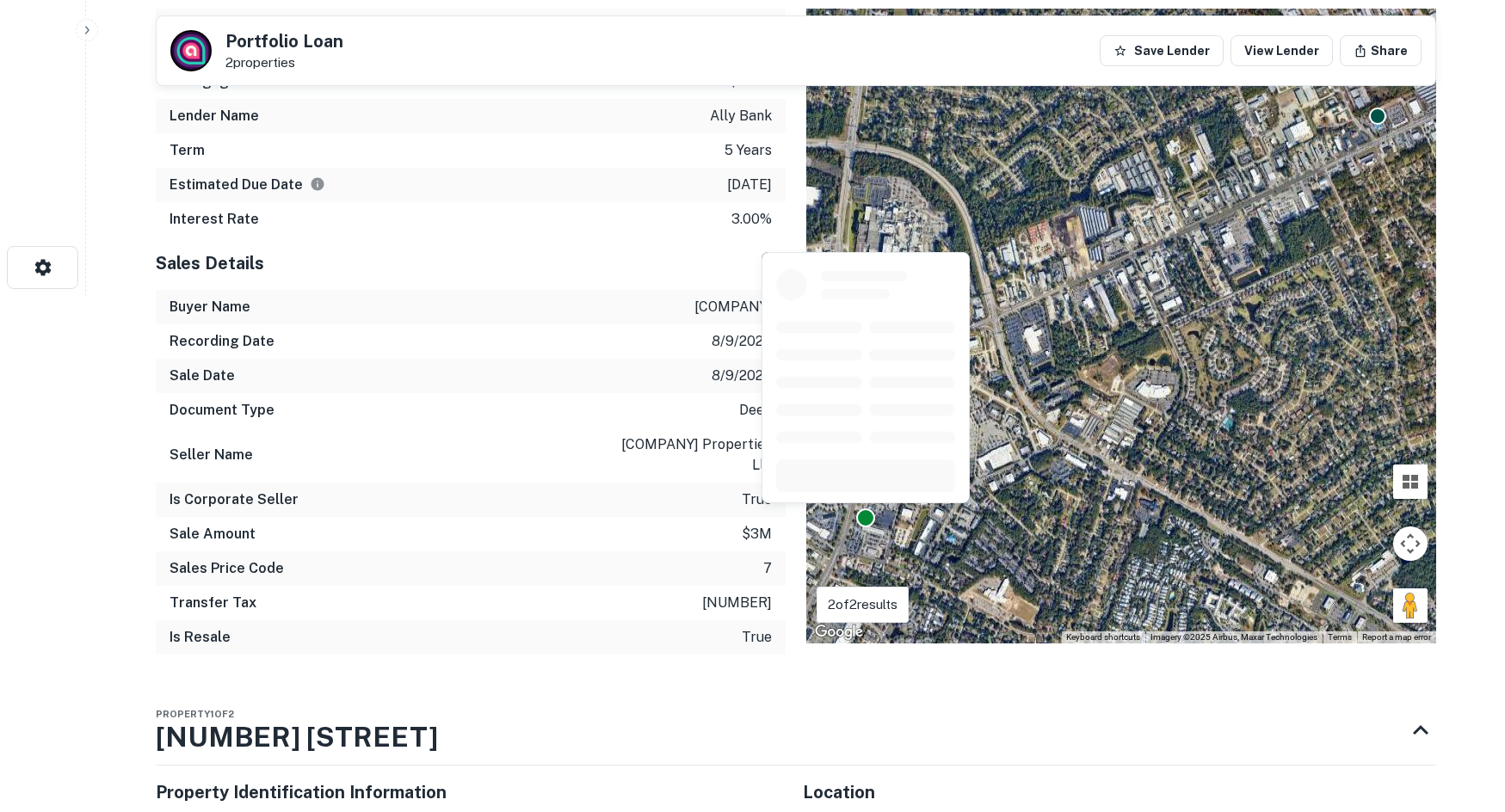 click at bounding box center [866, 518] 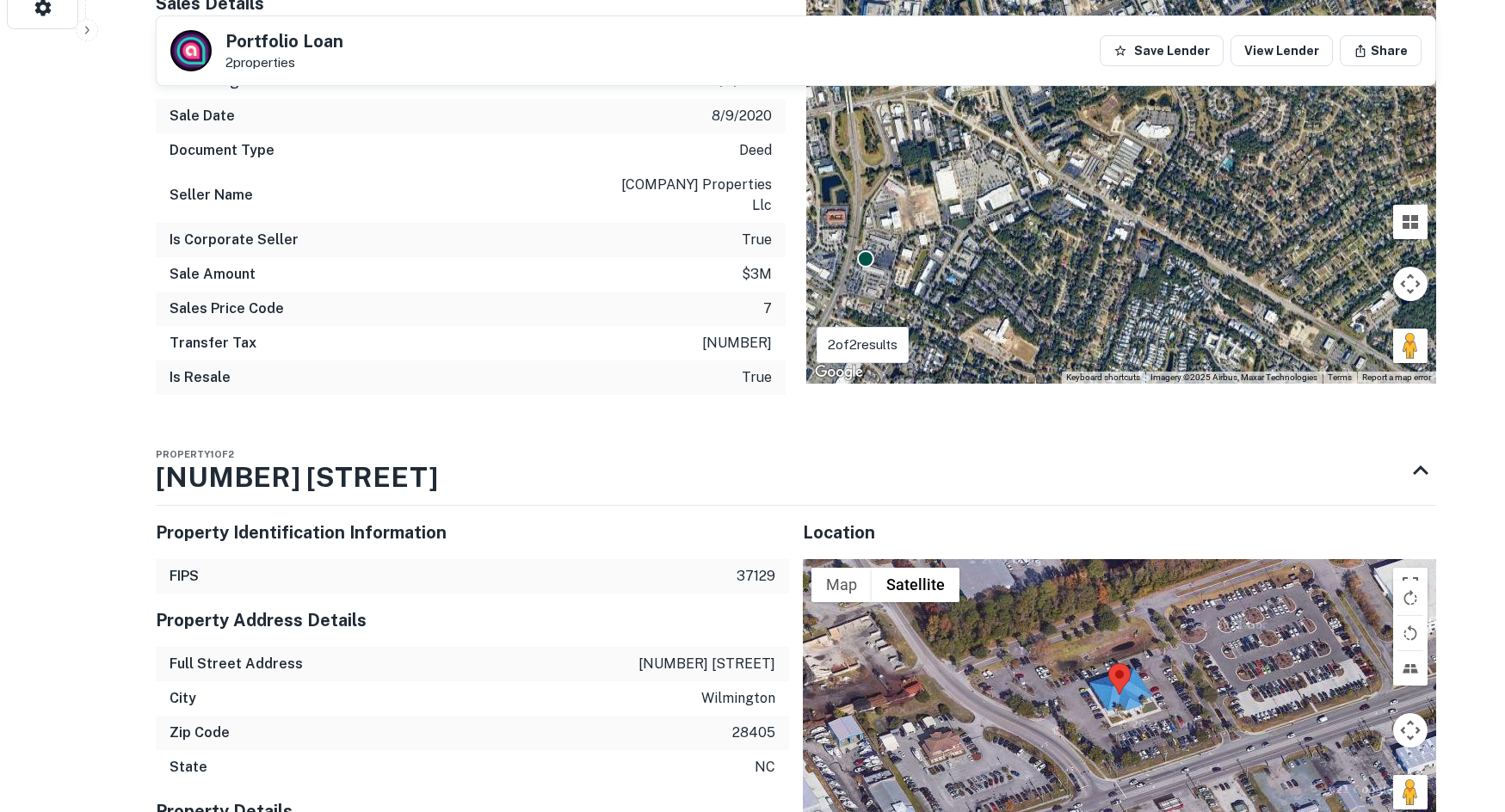 scroll, scrollTop: 946, scrollLeft: 0, axis: vertical 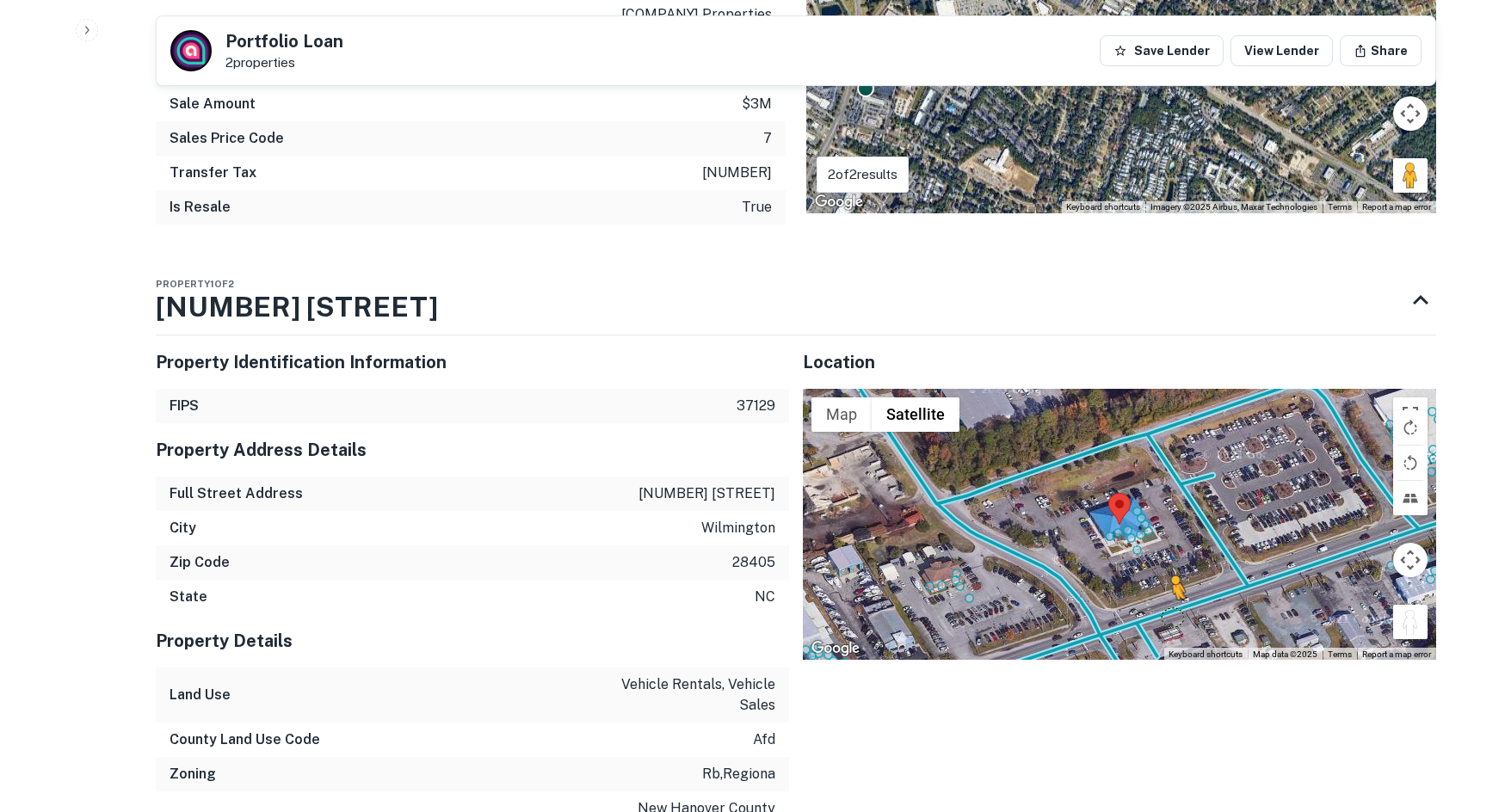 drag, startPoint x: 1407, startPoint y: 603, endPoint x: 1165, endPoint y: 593, distance: 242.2065 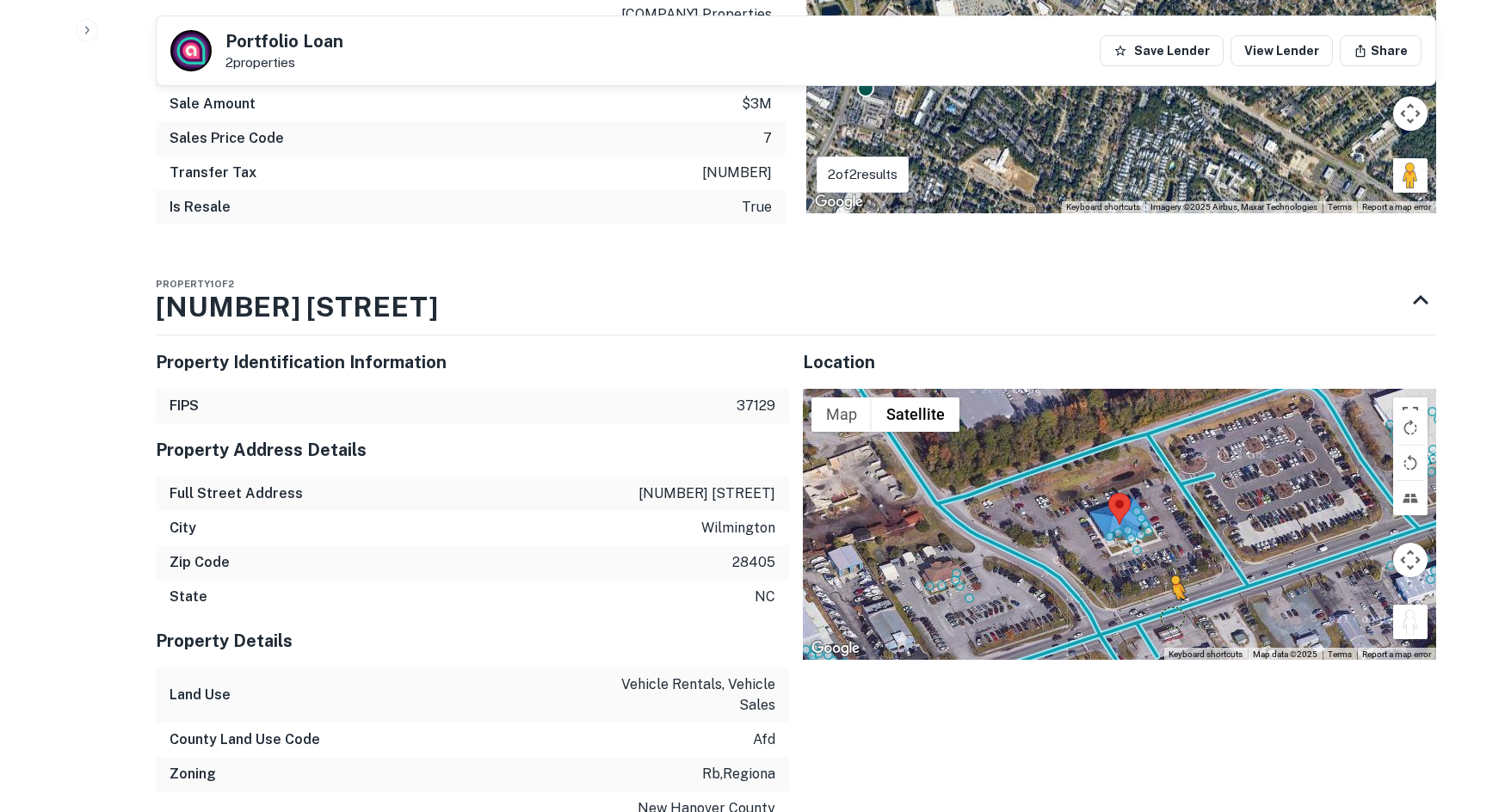click on "To activate drag with keyboard, press Alt + Enter. Once in keyboard drag state, use the arrow keys to move the marker. To complete the drag, press the Enter key. To cancel, press Escape. Loading... Map Terrain Satellite Labels Keyboard shortcuts Map Data Map data ©2025 Map data ©2025 20 m  Click to toggle between metric and imperial units Terms Report a map error" at bounding box center [1119, 525] 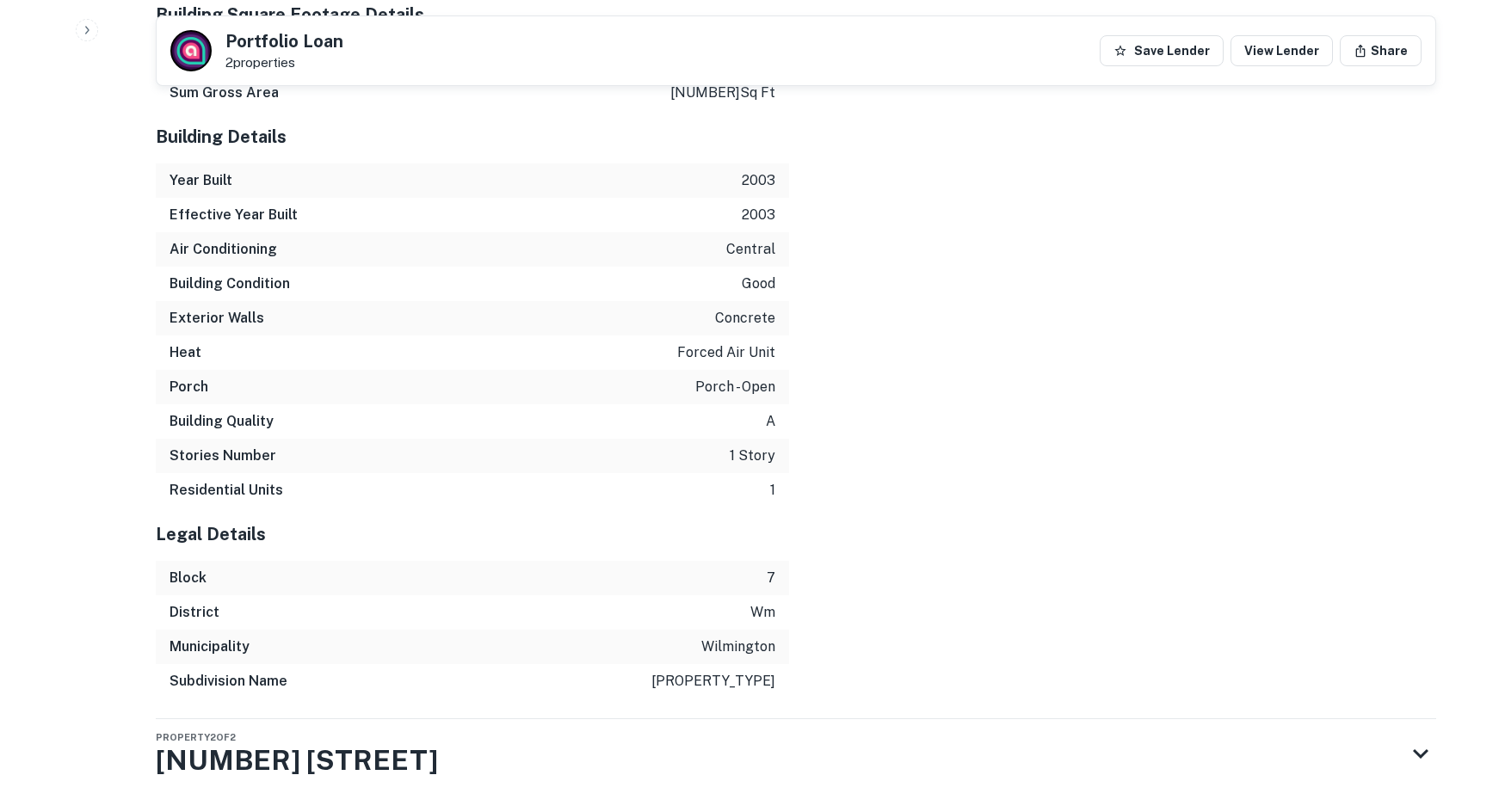 scroll, scrollTop: 1930, scrollLeft: 0, axis: vertical 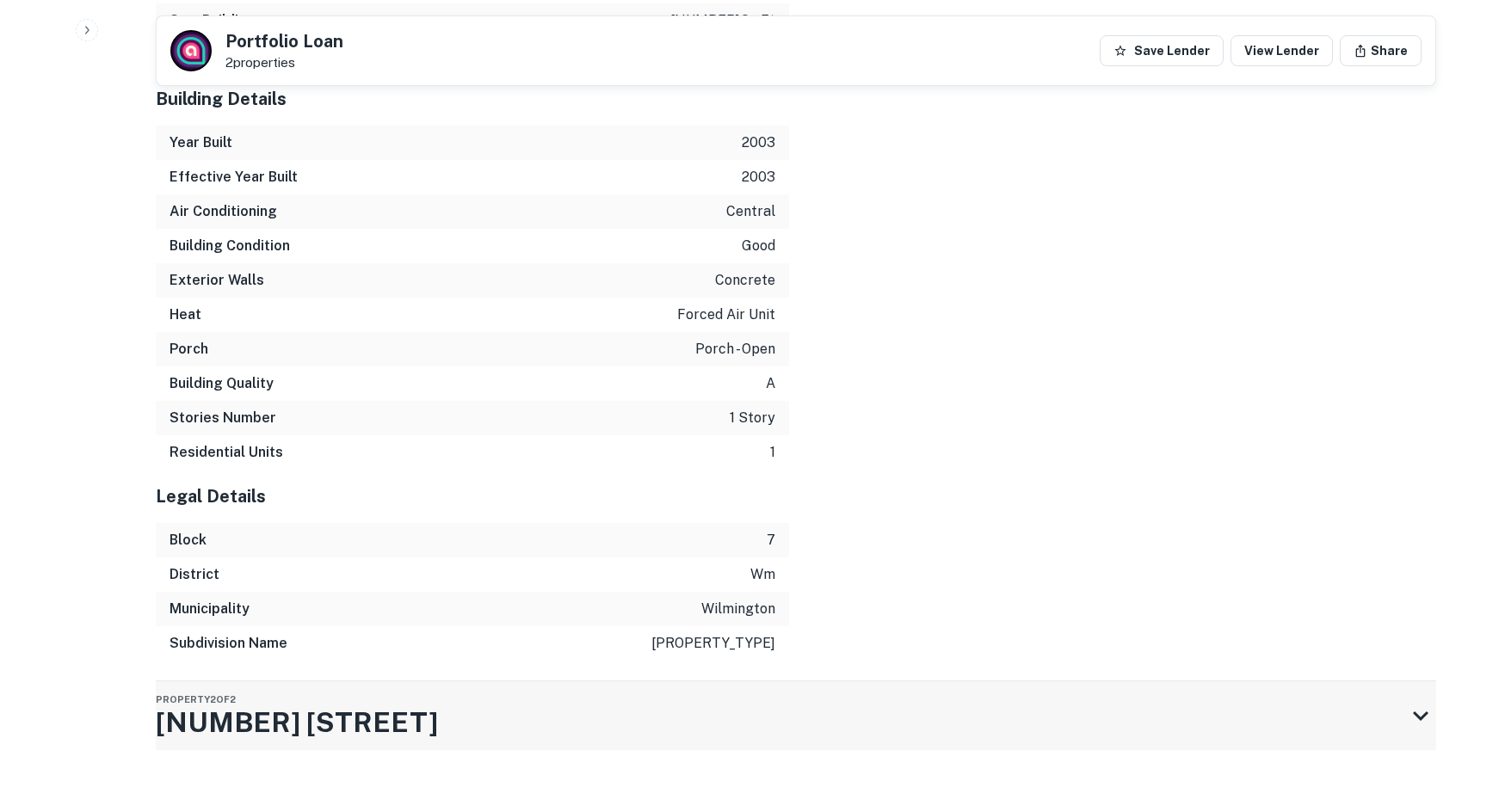 click on "Property  [NUMBER]  of  [NUMBER] [NUMBER] [STREET]" at bounding box center [780, 716] 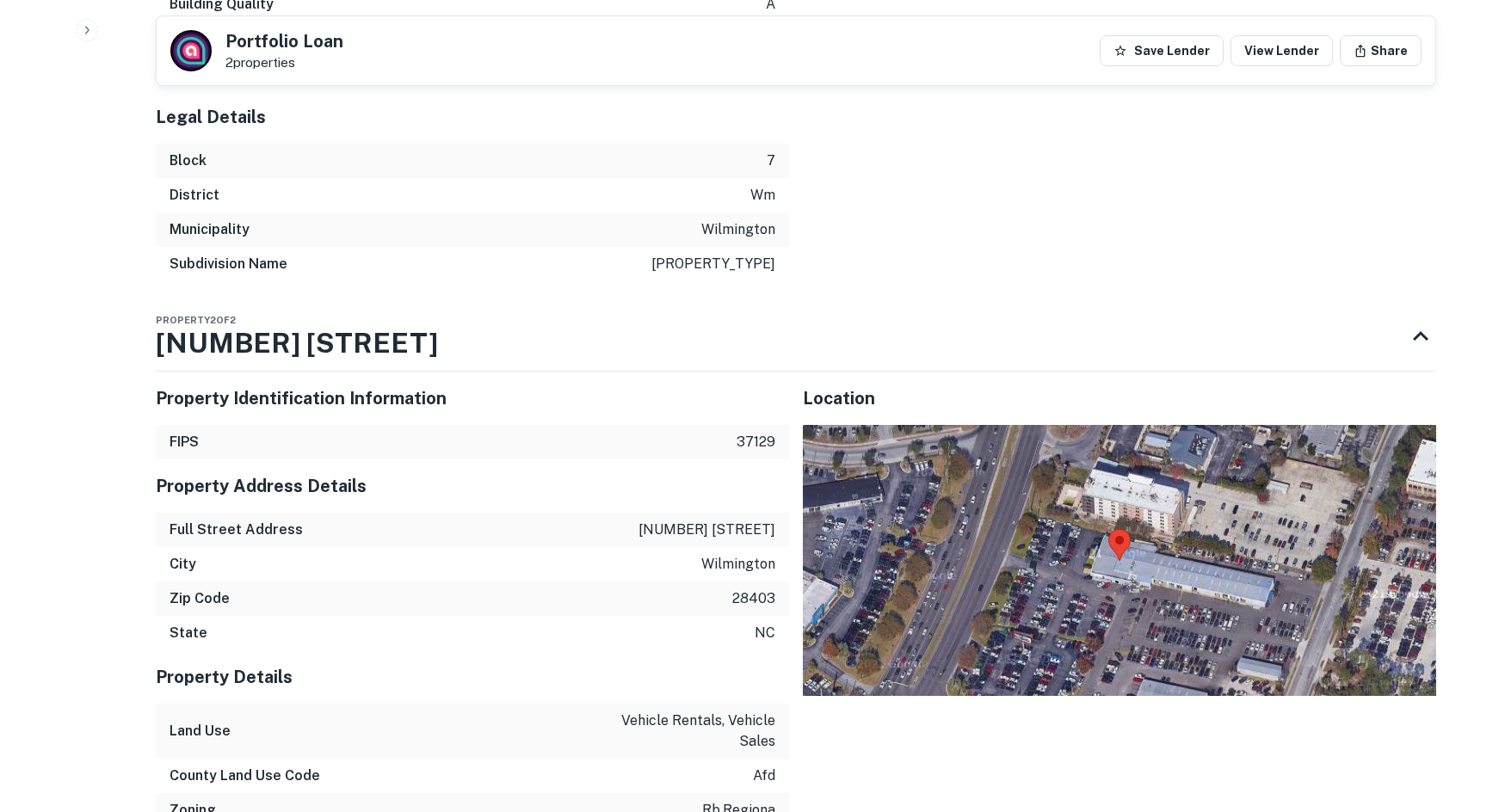 scroll, scrollTop: 2446, scrollLeft: 0, axis: vertical 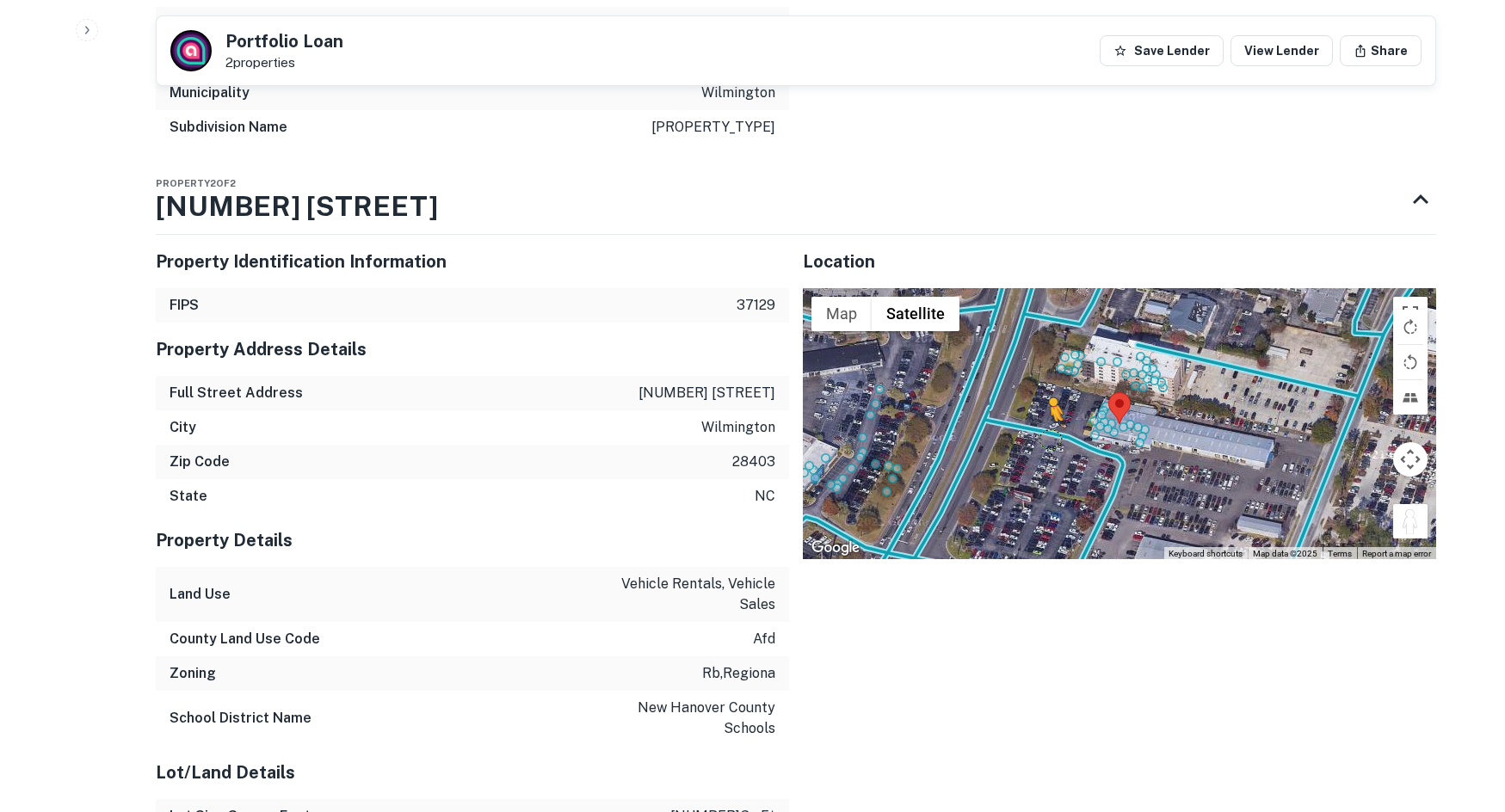 drag, startPoint x: 1417, startPoint y: 485, endPoint x: 1049, endPoint y: 416, distance: 374.41287 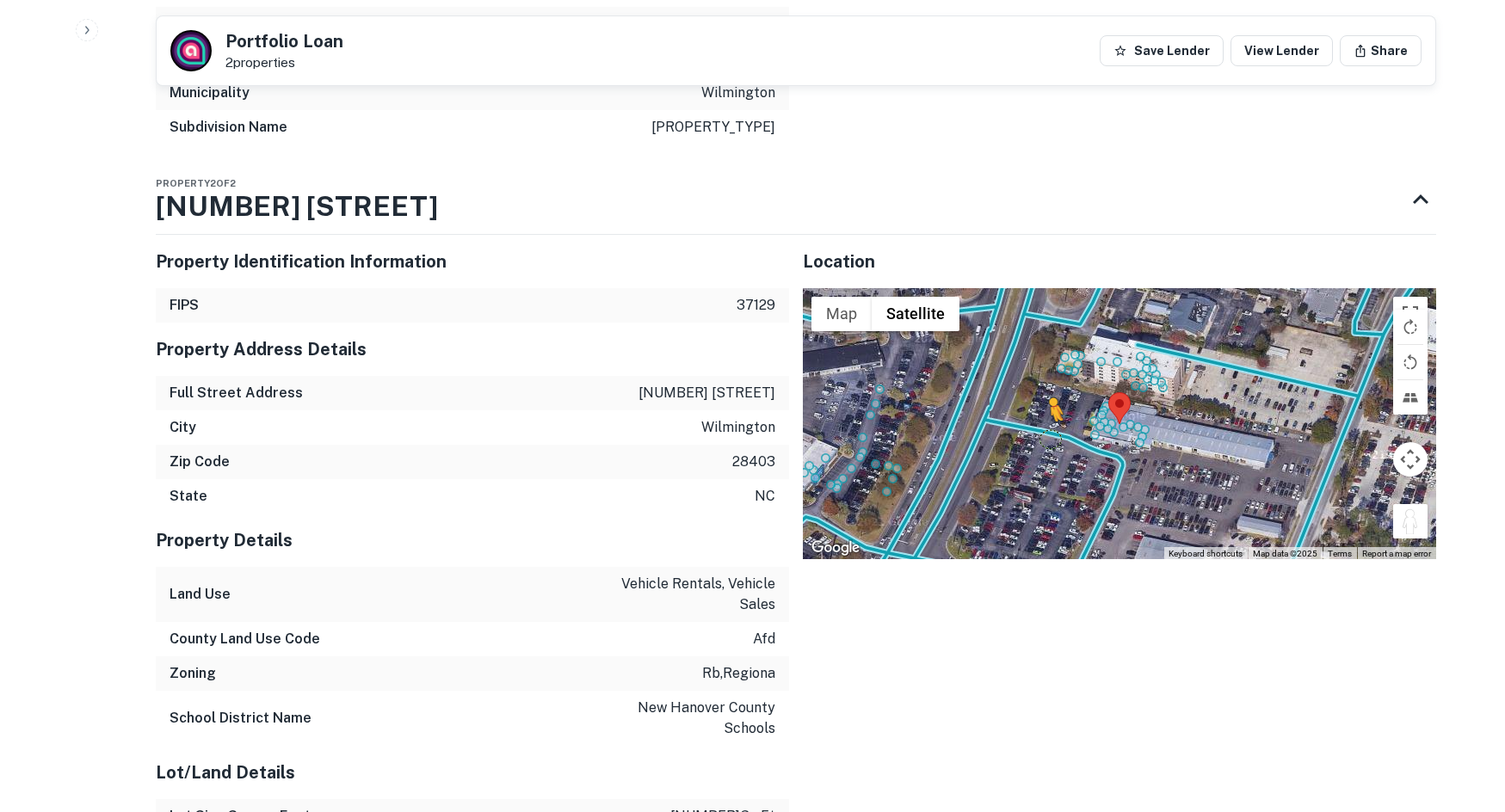 click on "To activate drag with keyboard, press Alt + Enter. Once in keyboard drag state, use the arrow keys to move the marker. To complete the drag, press the Enter key. To cancel, press Escape. Loading... Map Terrain Satellite Labels Keyboard shortcuts Map Data Map data ©2025 Map data ©2025 20 m  Click to toggle between metric and imperial units Terms Report a map error" at bounding box center (1119, 424) 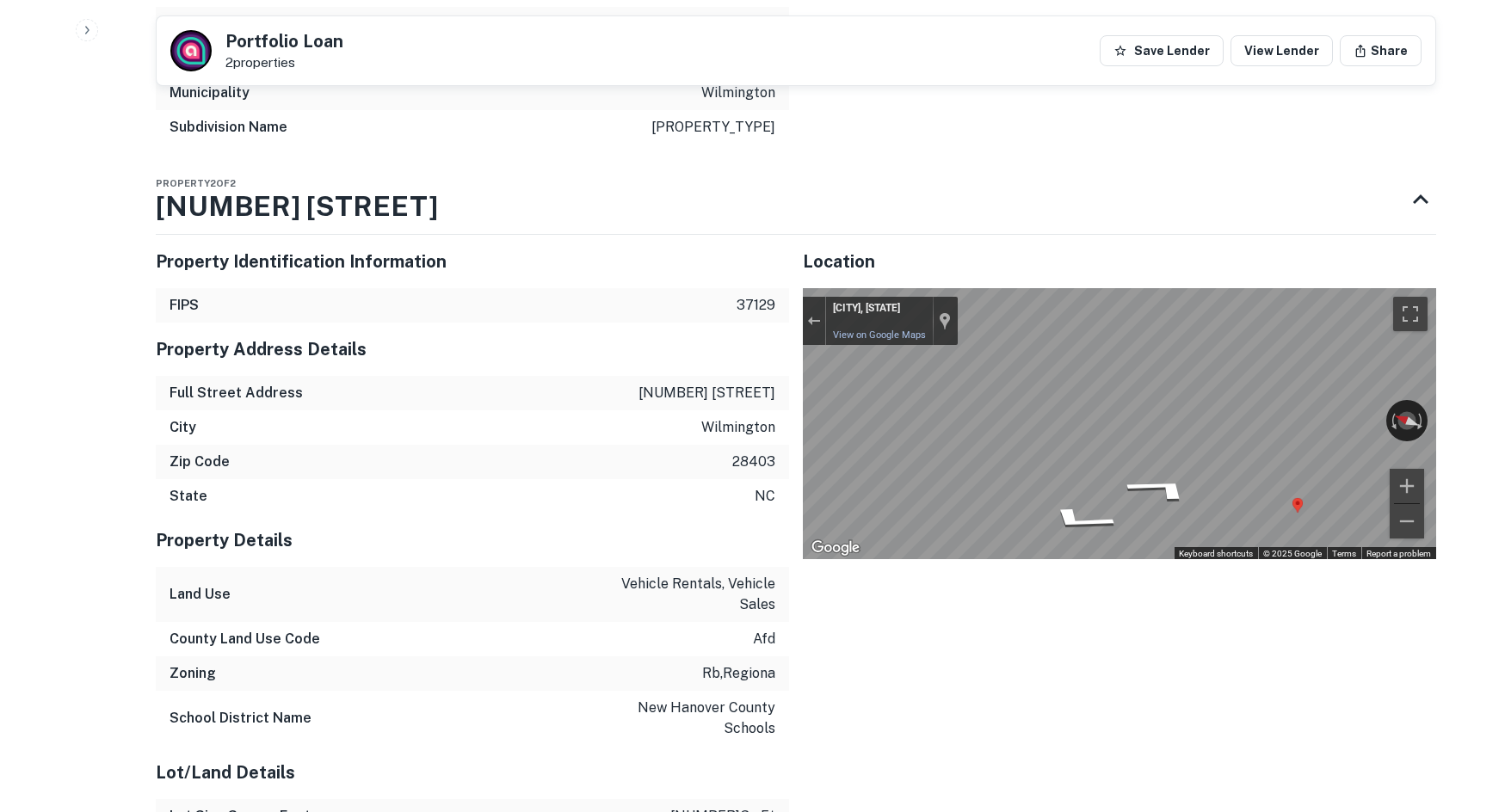 scroll, scrollTop: 0, scrollLeft: 0, axis: both 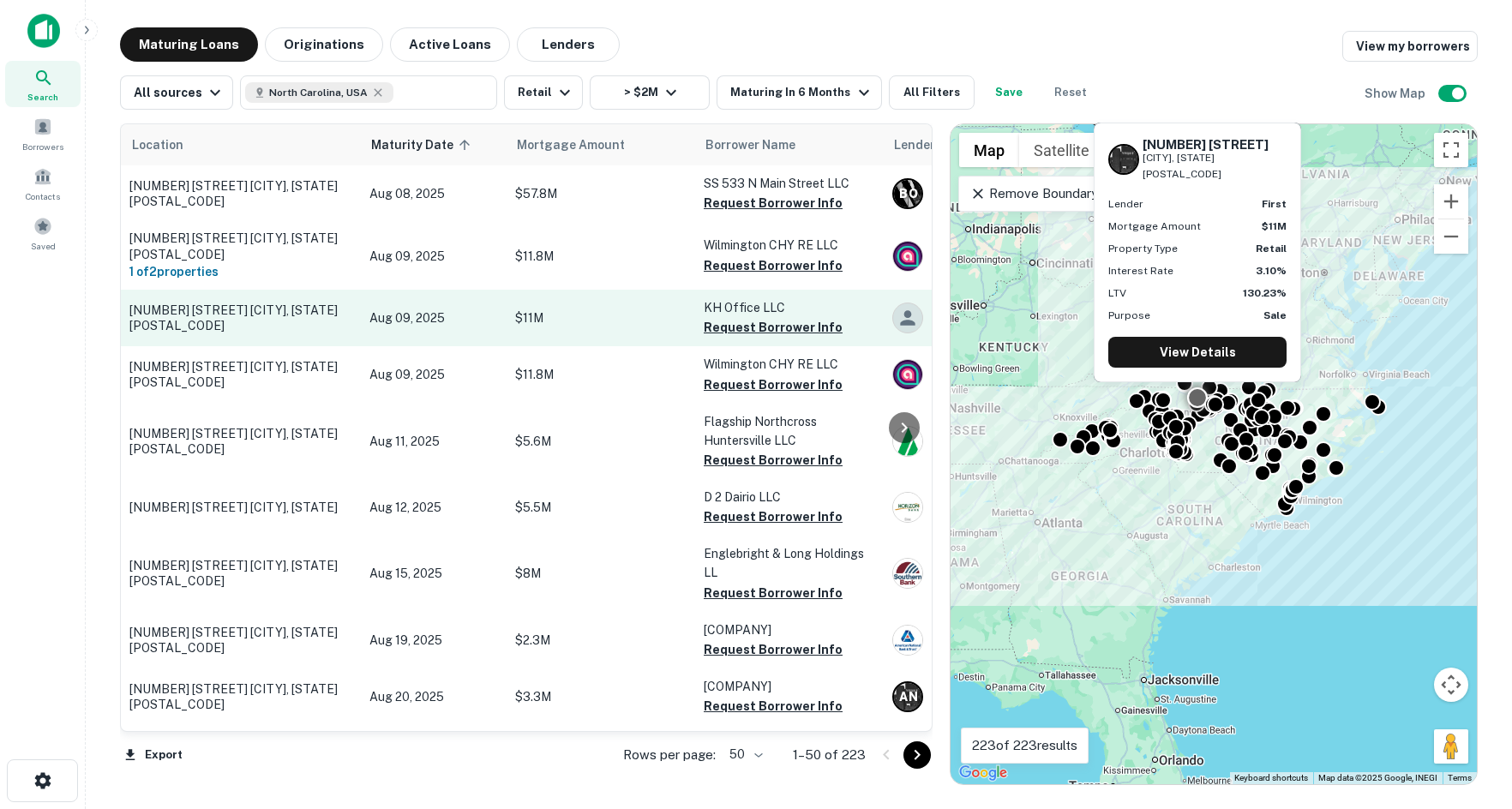 click on "[NUMBER] [STREET] [CITY], [STATE][POSTAL_CODE]" at bounding box center [241, 318] 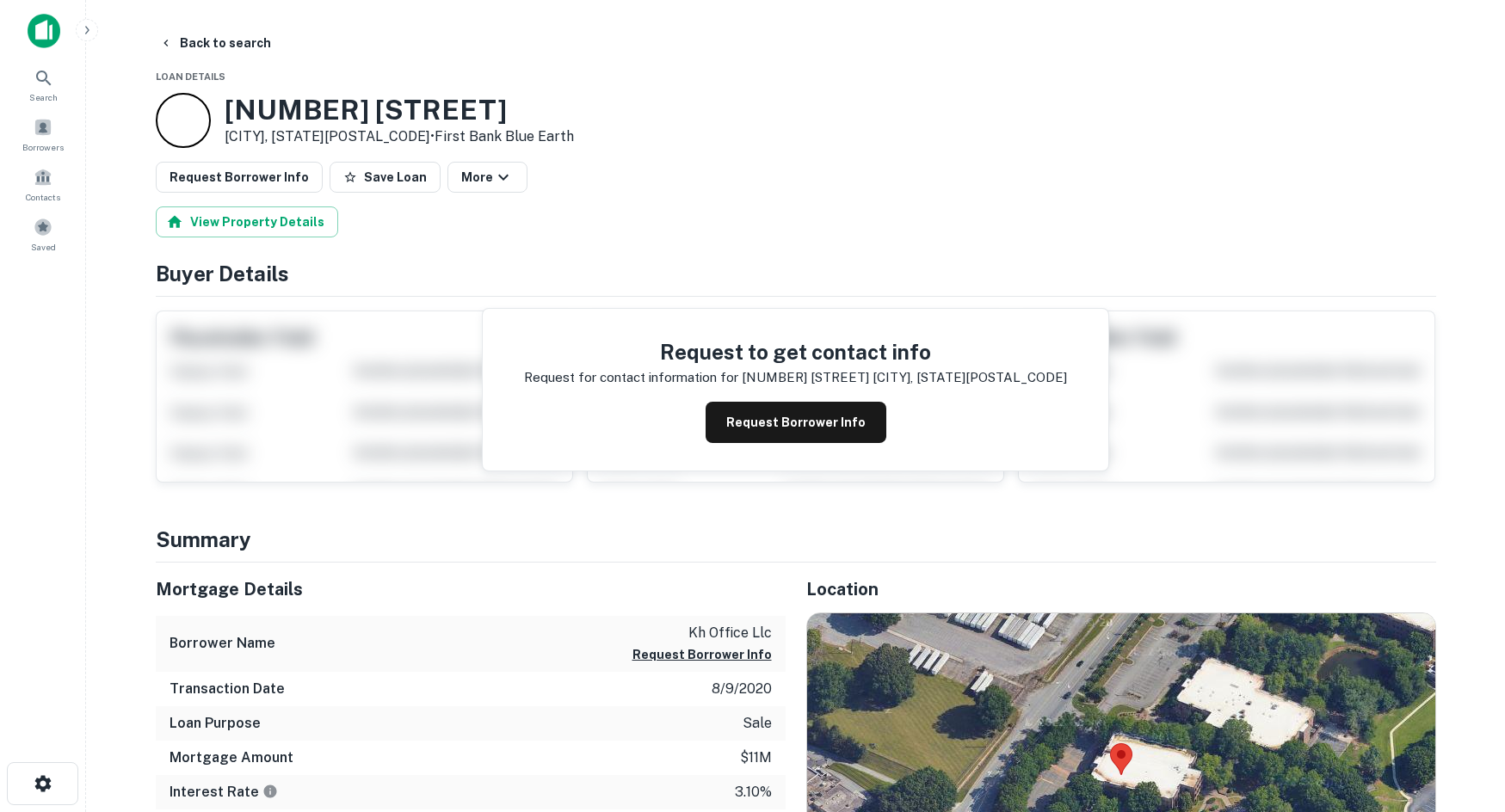 scroll, scrollTop: 344, scrollLeft: 0, axis: vertical 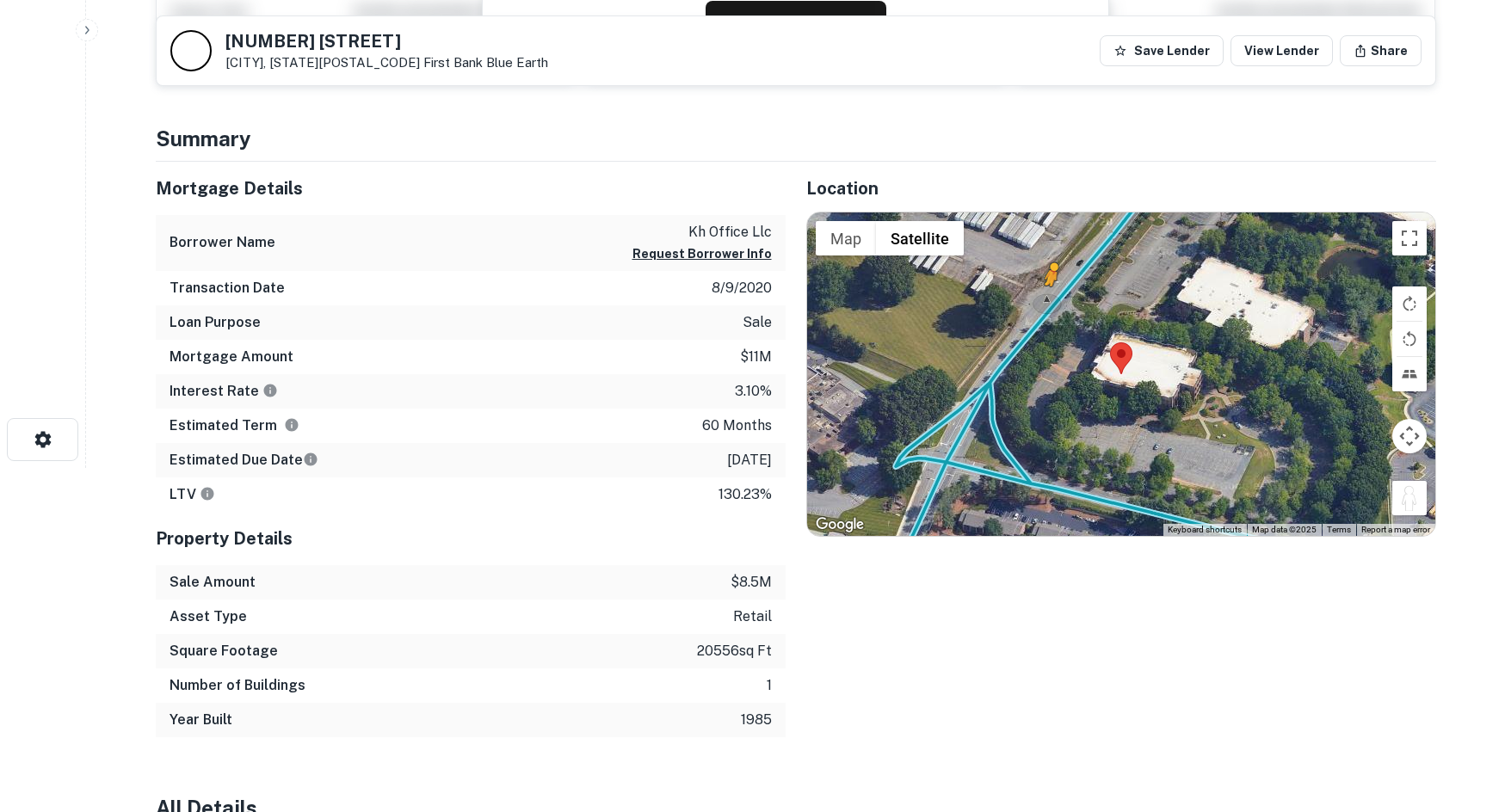 drag, startPoint x: 1403, startPoint y: 491, endPoint x: 1046, endPoint y: 306, distance: 402.08706 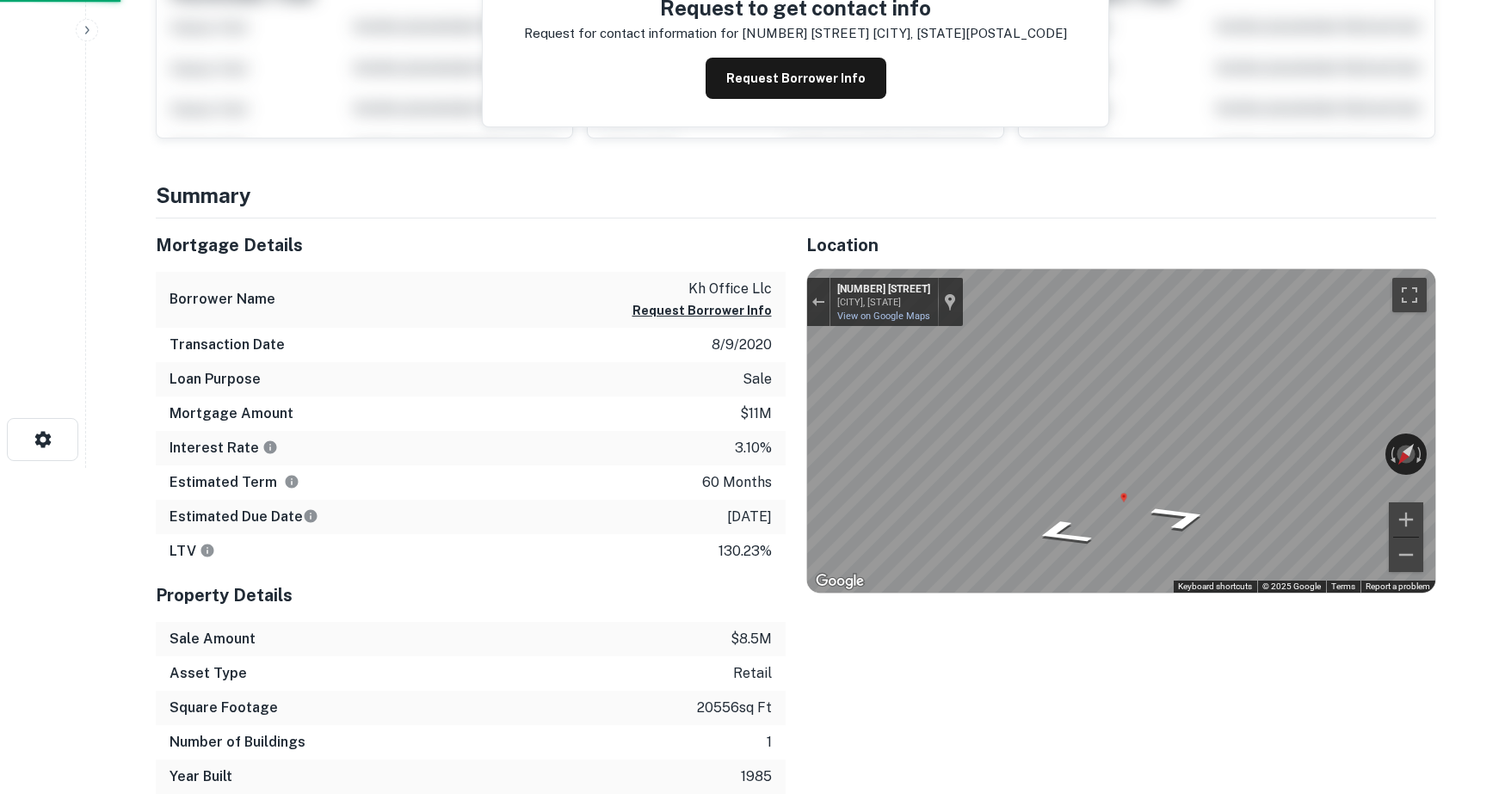scroll, scrollTop: 0, scrollLeft: 0, axis: both 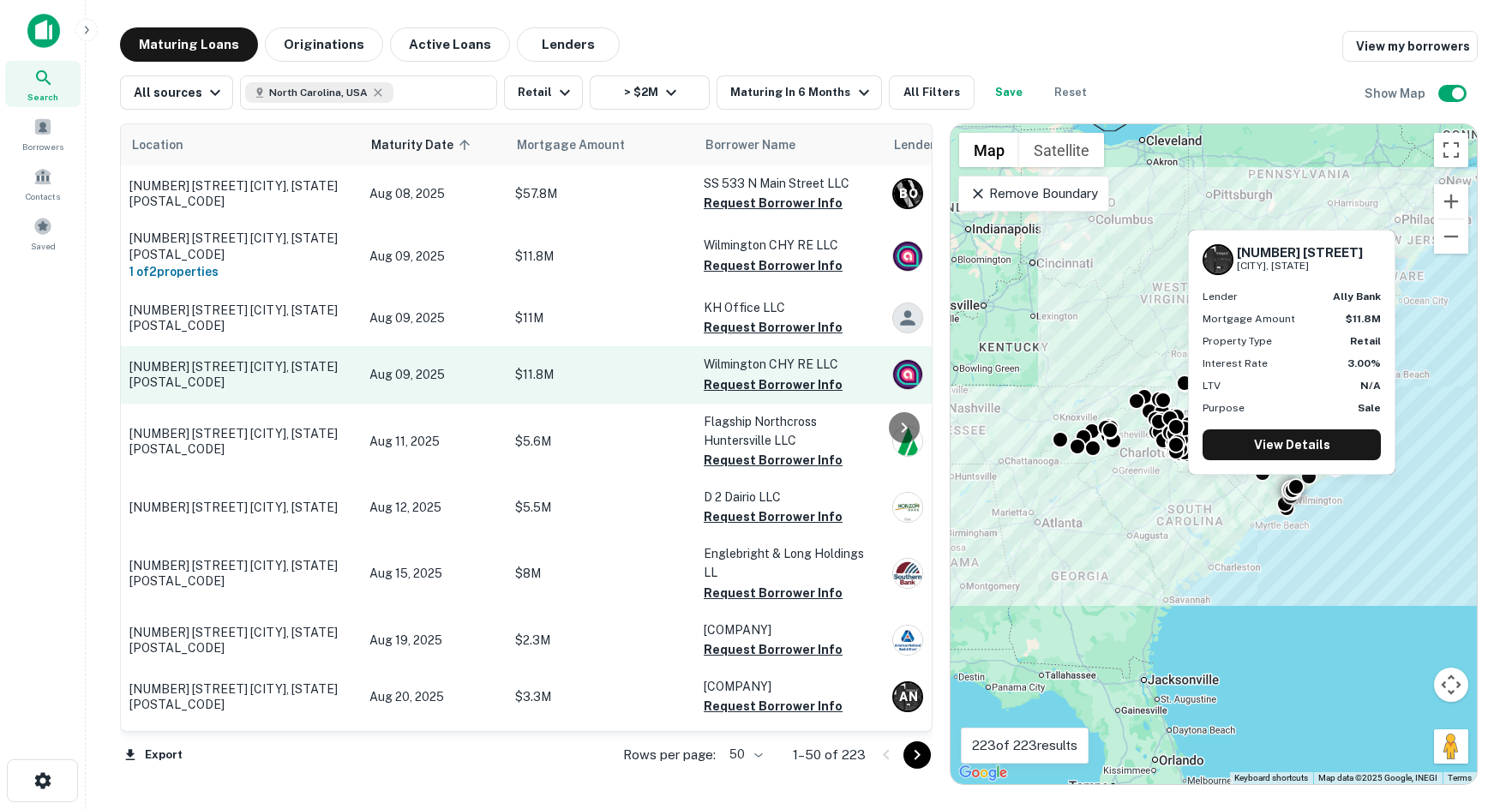 click on "[NUMBER] [STREET] [CITY], [STATE][POSTAL_CODE]" at bounding box center [241, 375] 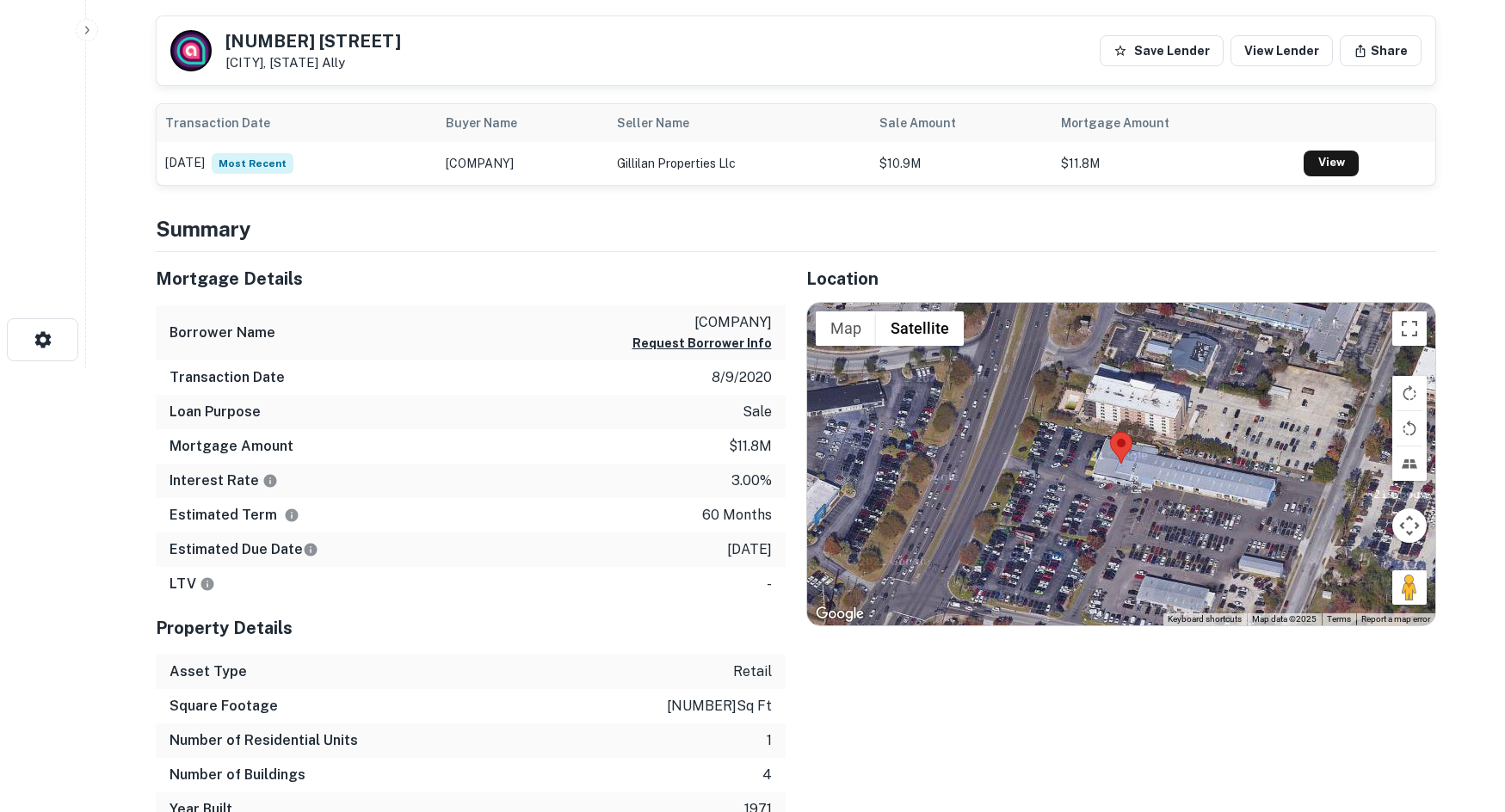 scroll, scrollTop: 172, scrollLeft: 0, axis: vertical 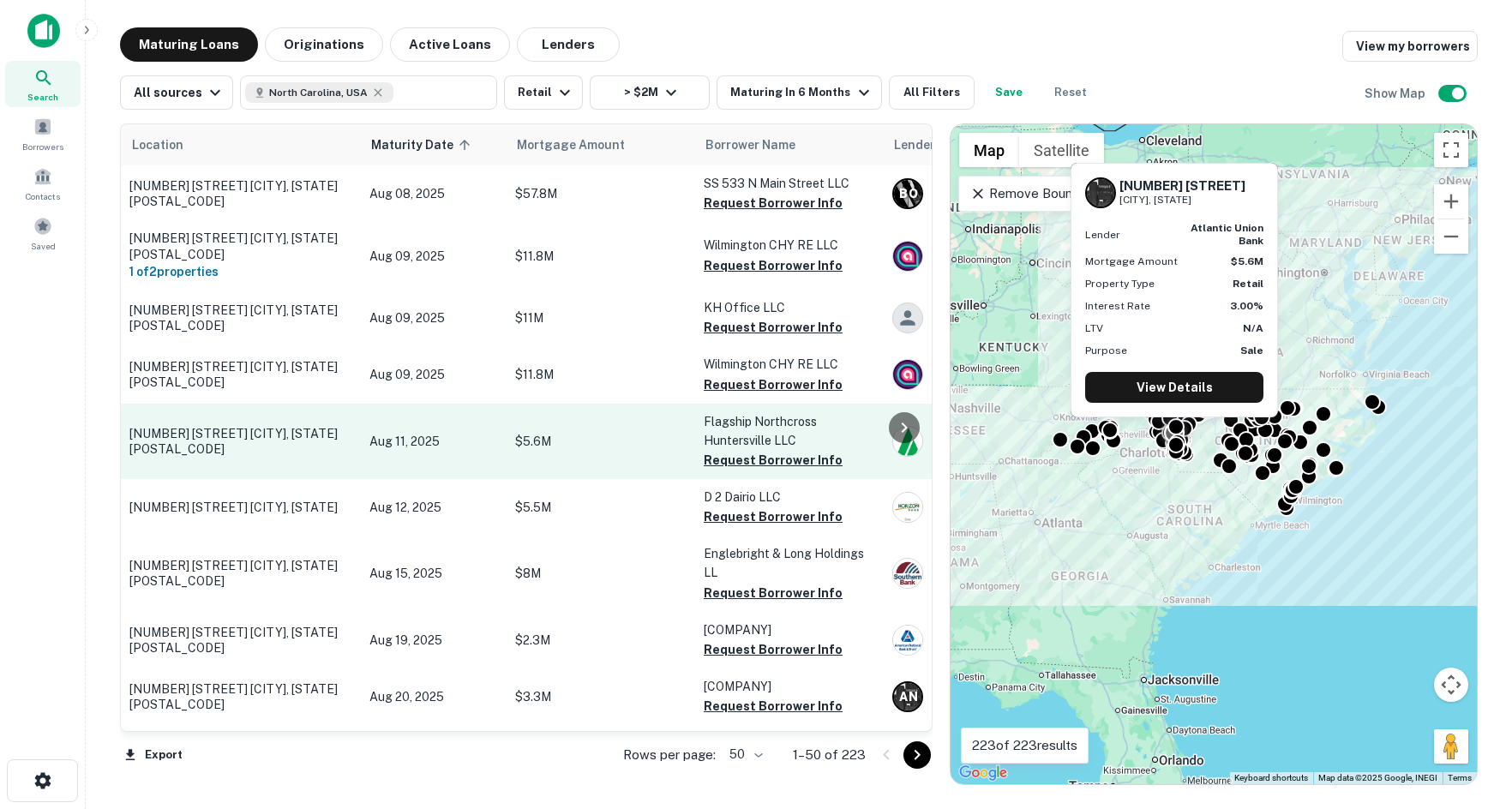 click on "[NUMBER] [STREET] [CITY], [STATE][POSTAL_CODE]" at bounding box center (241, 441) 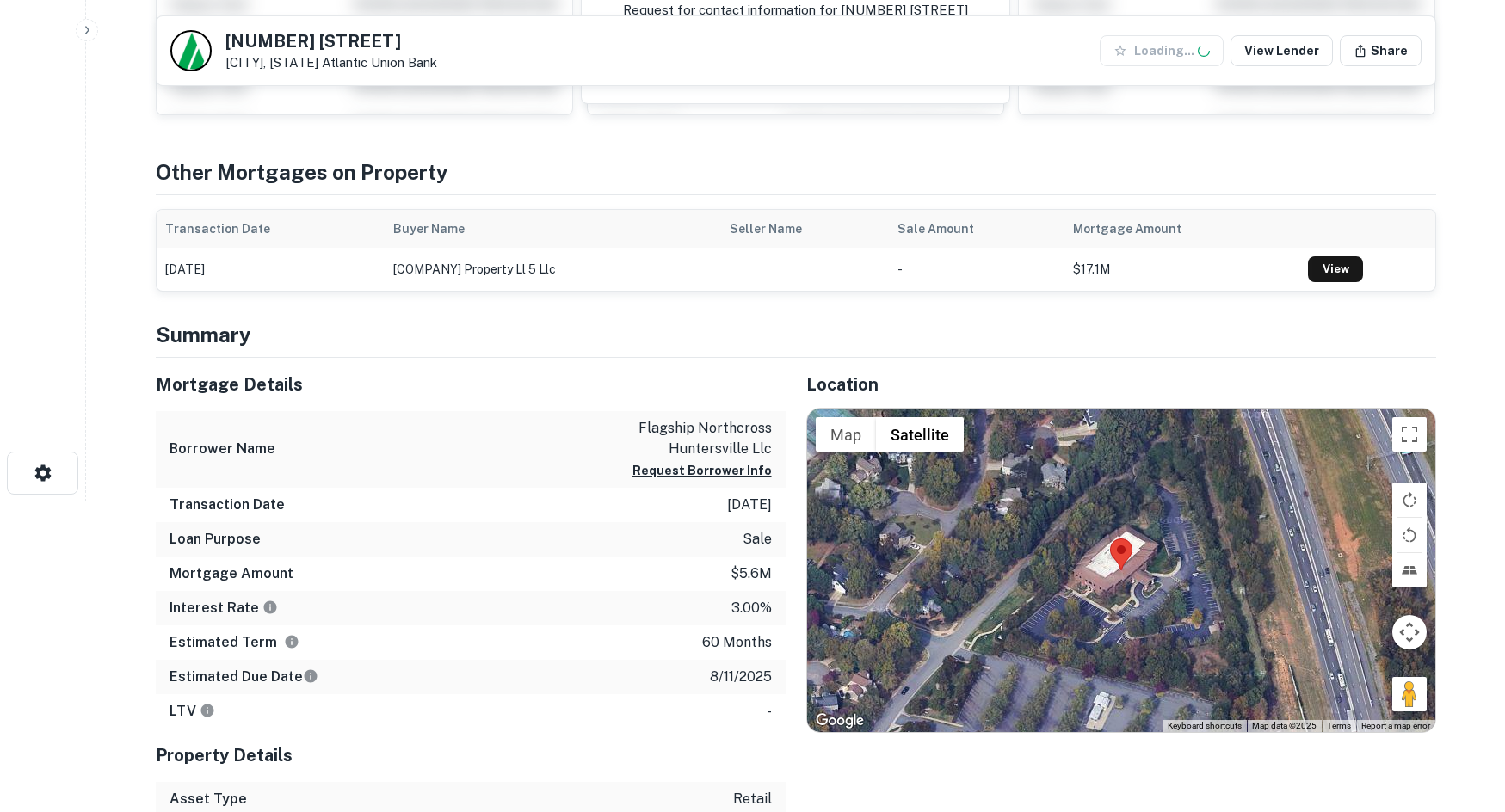 scroll, scrollTop: 344, scrollLeft: 0, axis: vertical 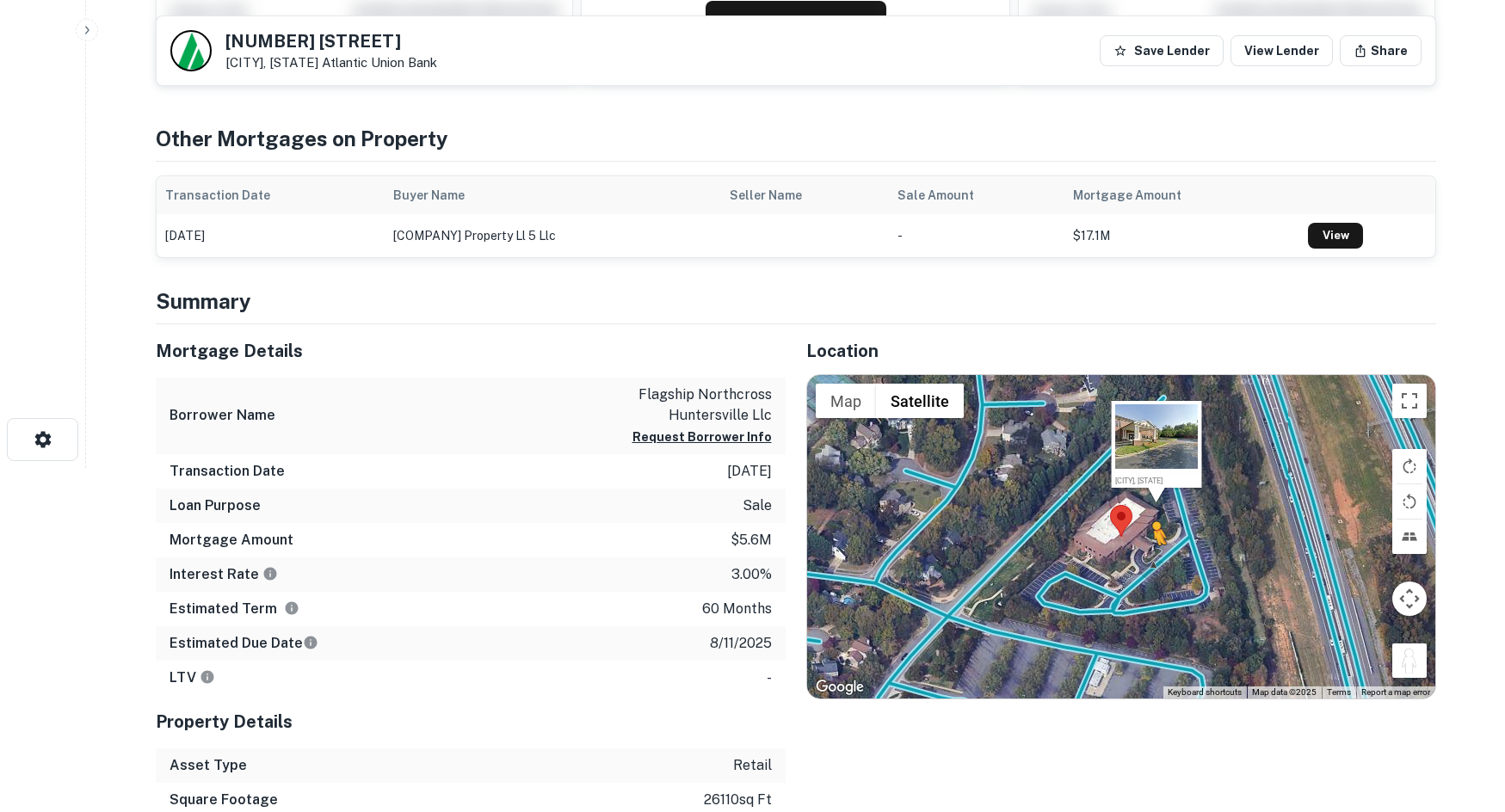 drag, startPoint x: 1398, startPoint y: 658, endPoint x: 1146, endPoint y: 560, distance: 270.38491 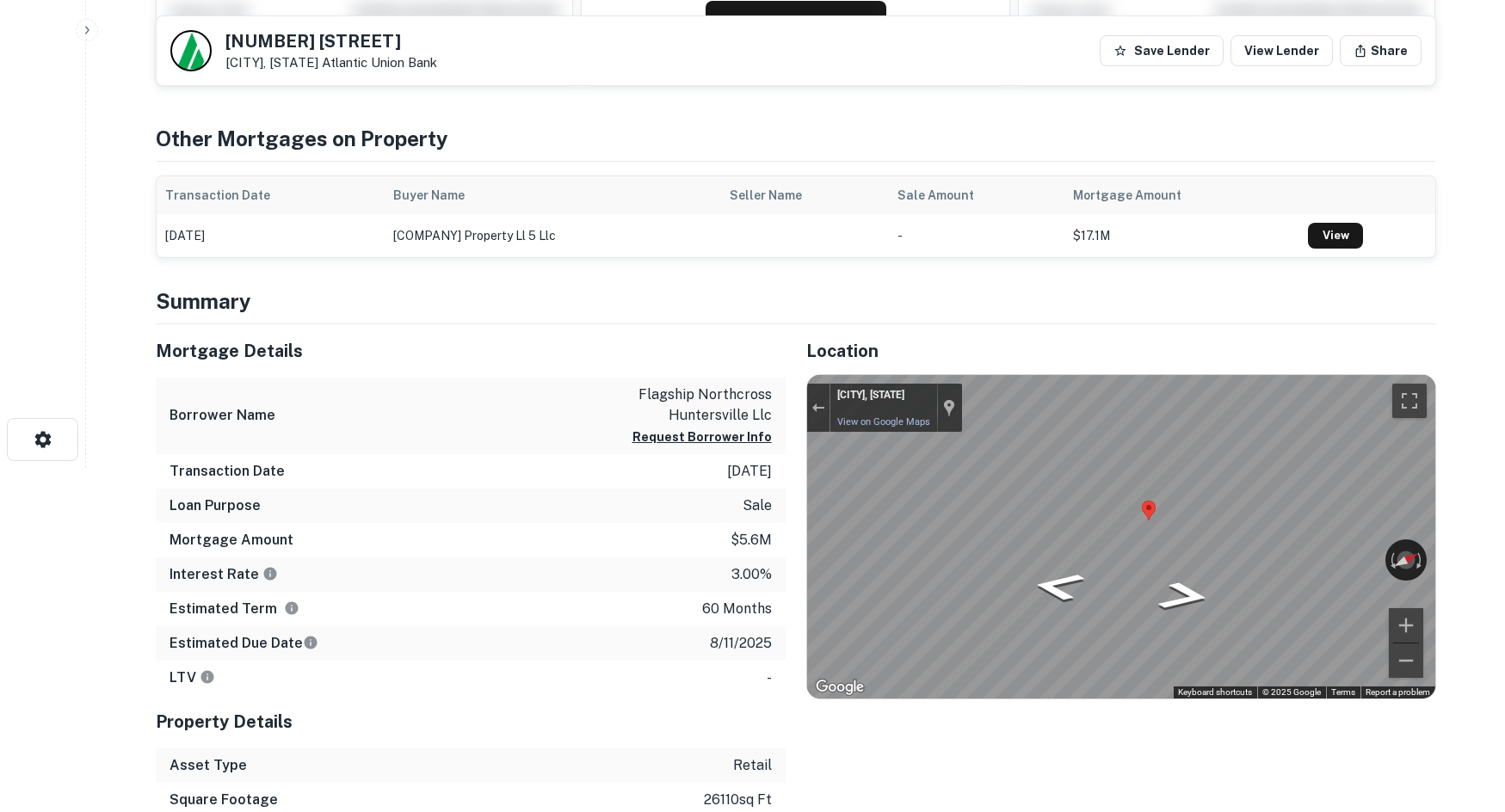 scroll, scrollTop: 0, scrollLeft: 0, axis: both 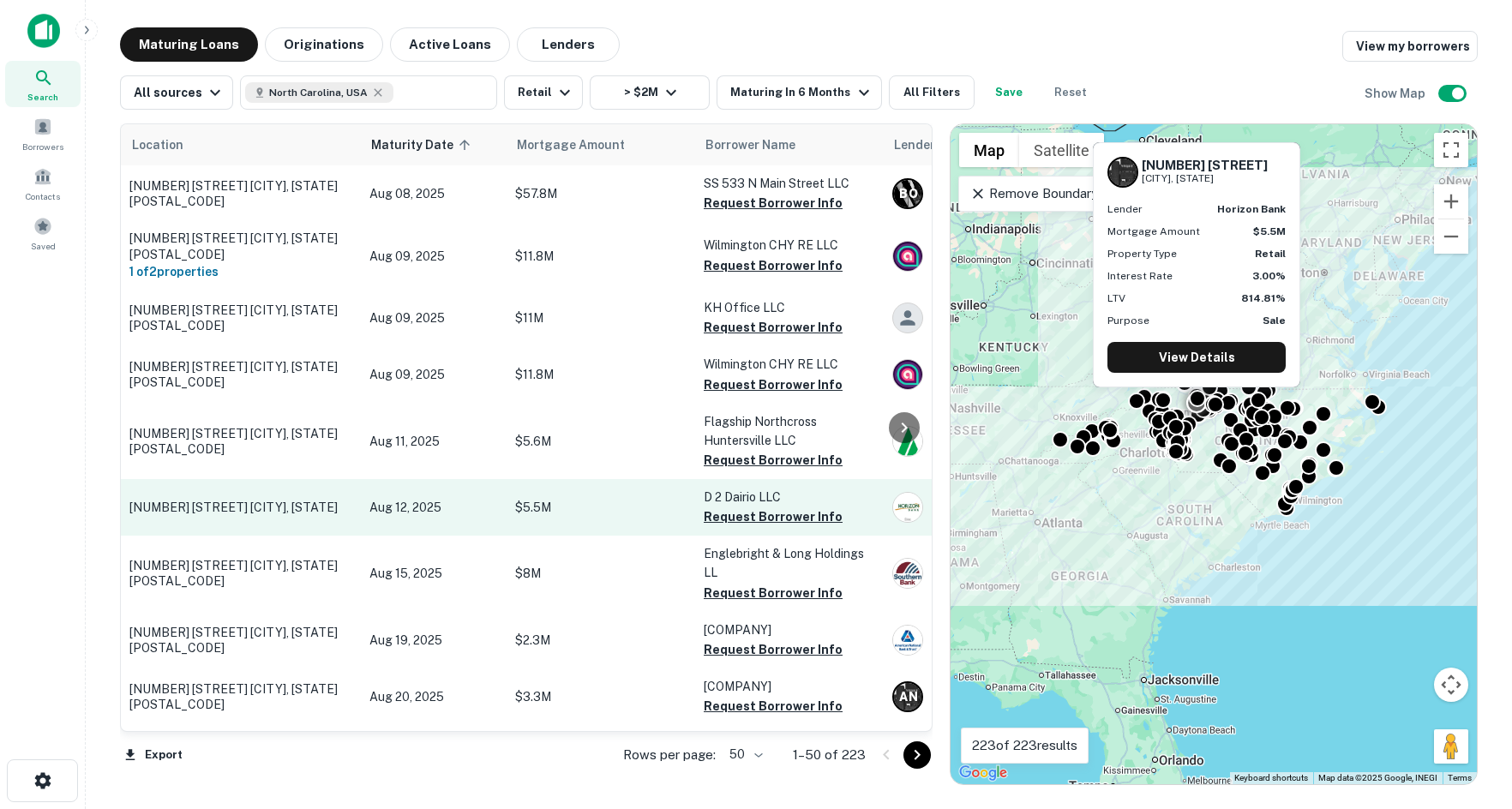 click on "3480 Vest Mill Rd Winston Salem, NC27103" at bounding box center [241, 507] 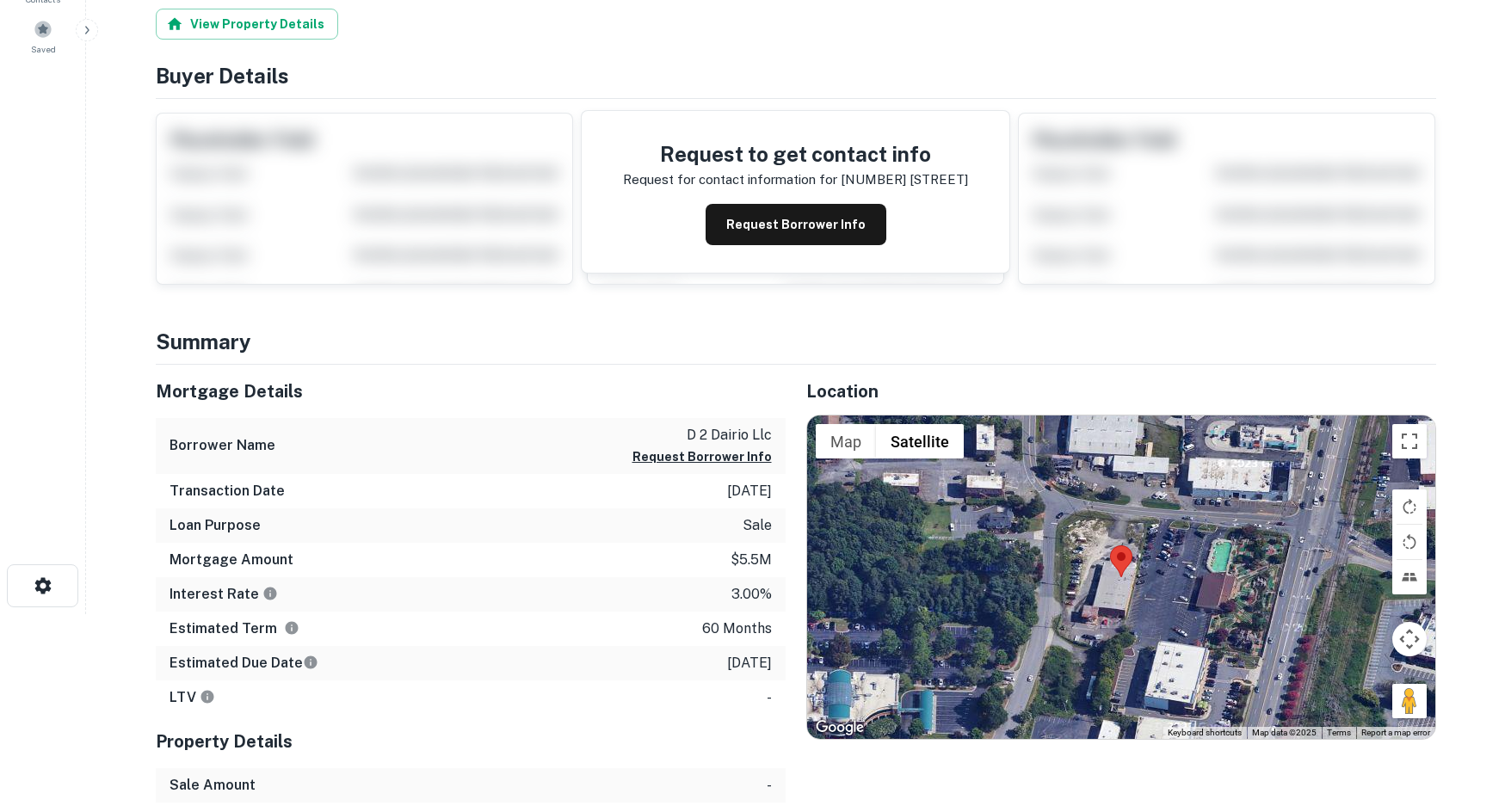 scroll, scrollTop: 258, scrollLeft: 0, axis: vertical 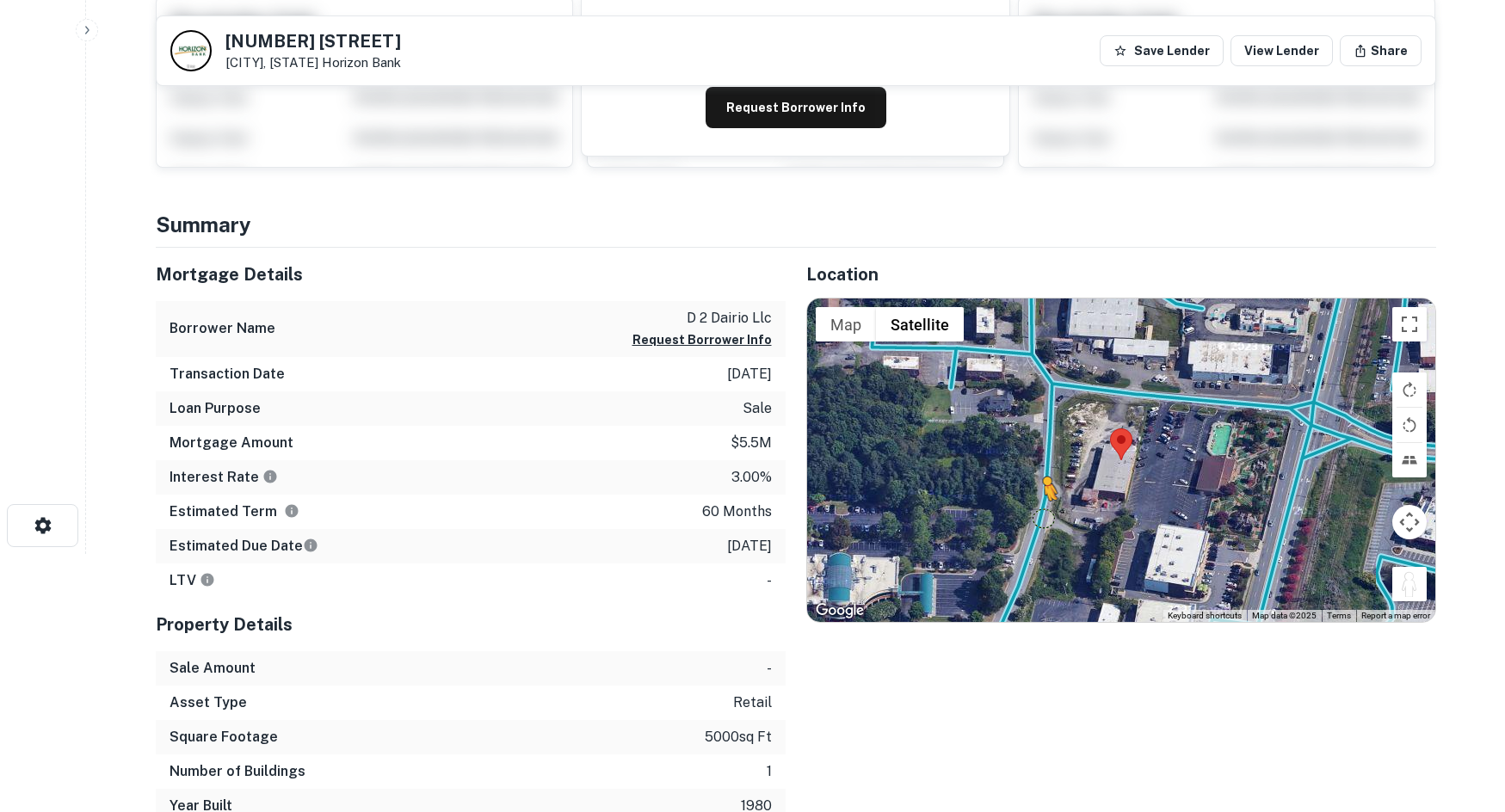 drag, startPoint x: 1419, startPoint y: 580, endPoint x: 1043, endPoint y: 520, distance: 380.7571 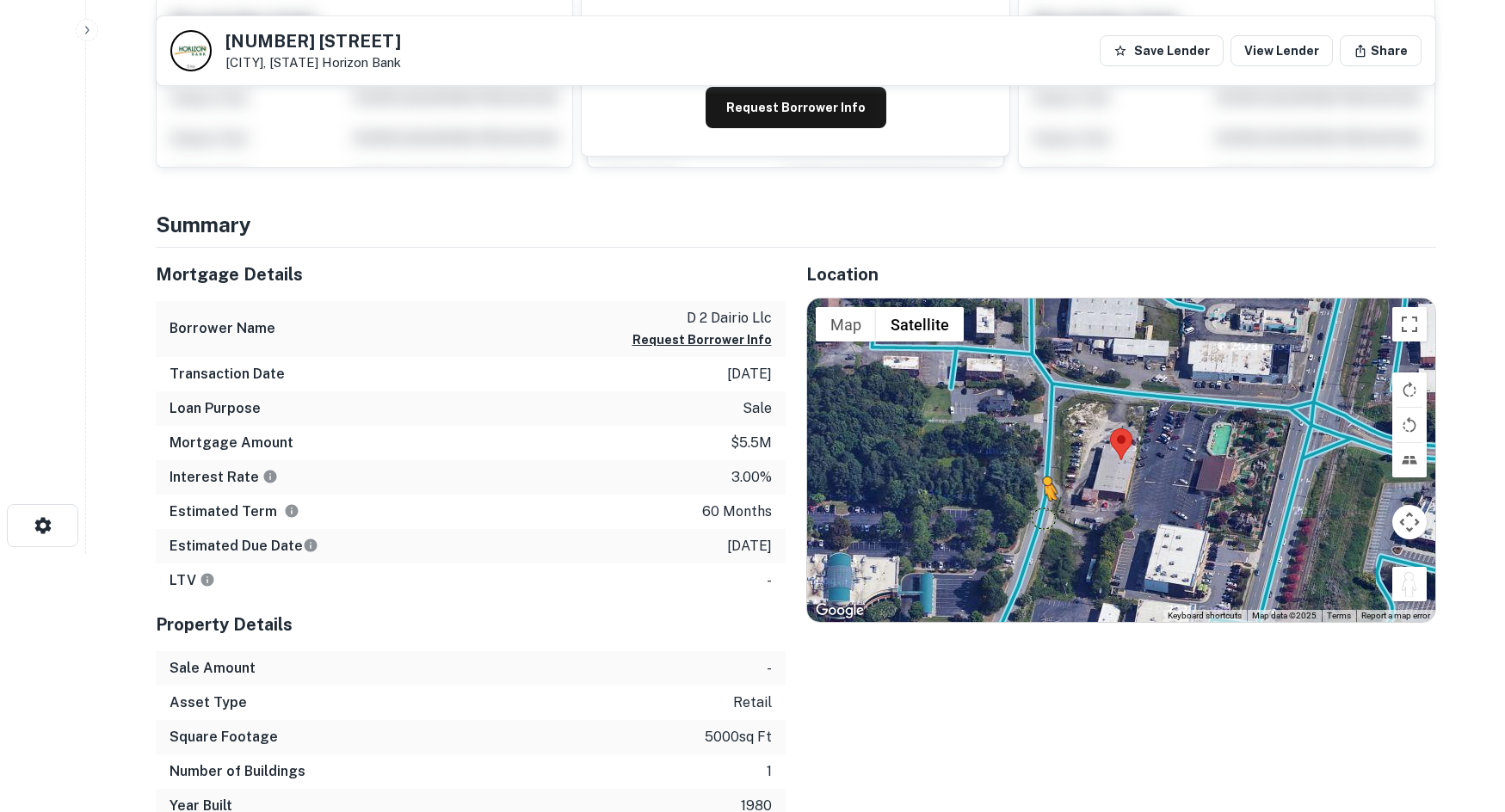click on "To activate drag with keyboard, press Alt + Enter. Once in keyboard drag state, use the arrow keys to move the marker. To complete the drag, press the Enter key. To cancel, press Escape. Loading... Map Terrain Satellite Labels Keyboard shortcuts Map Data Map data ©2025 Map data ©2025 20 m  Click to toggle between metric and imperial units Terms Report a map error" at bounding box center [1121, 460] 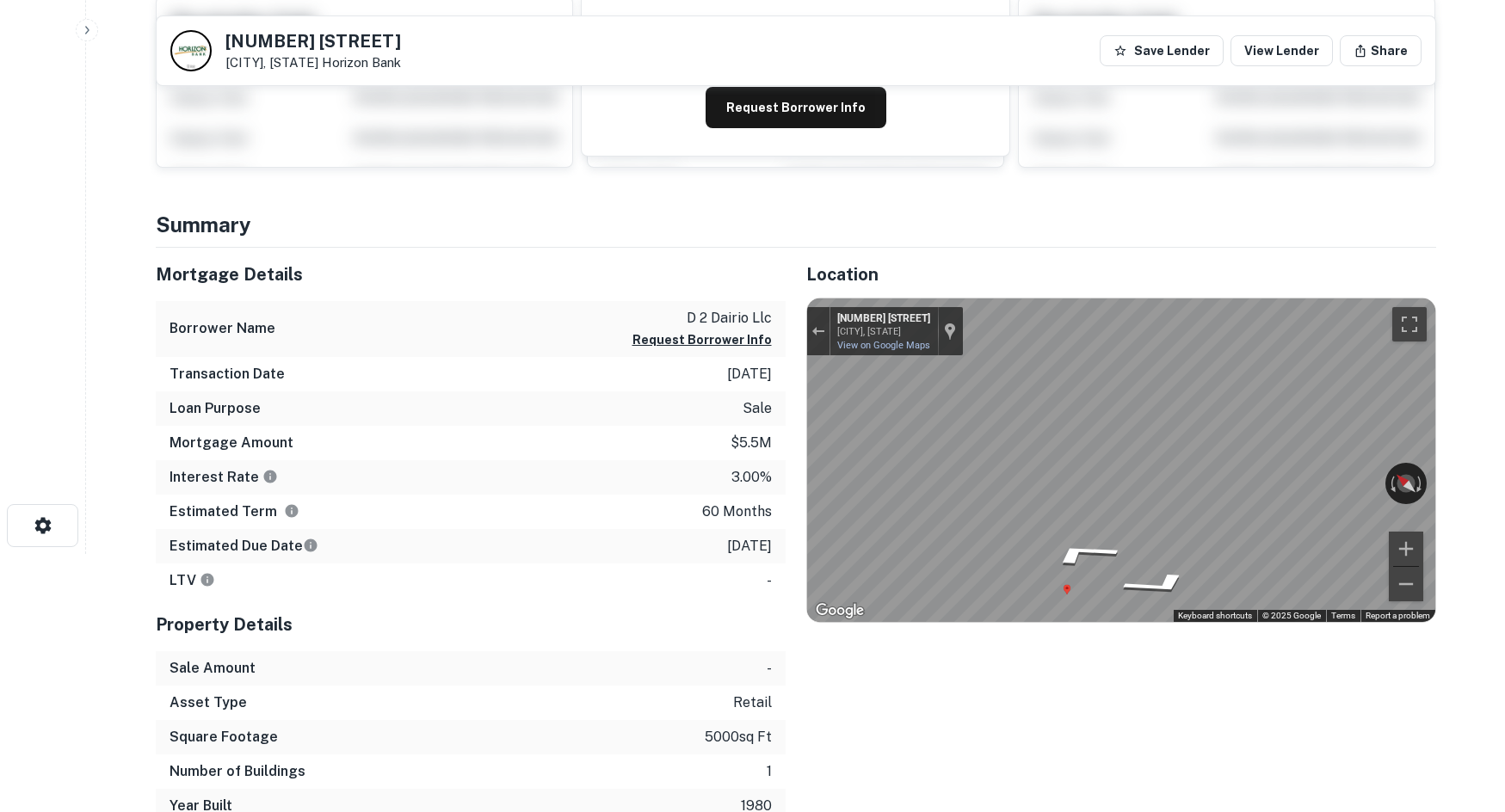 scroll, scrollTop: 0, scrollLeft: 0, axis: both 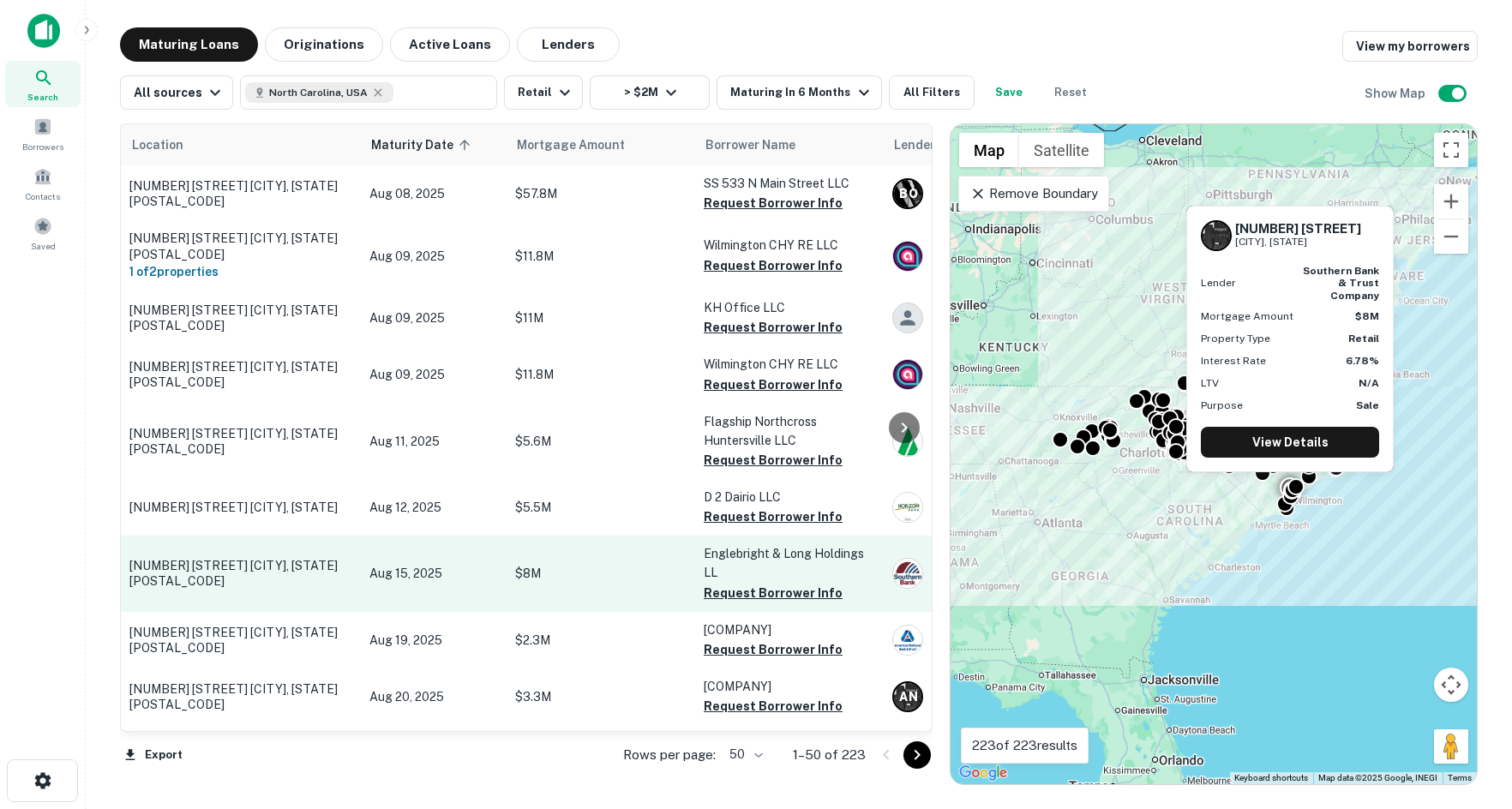 click on "3208 Pennington Dr Wilmington, NC28405" at bounding box center (241, 573) 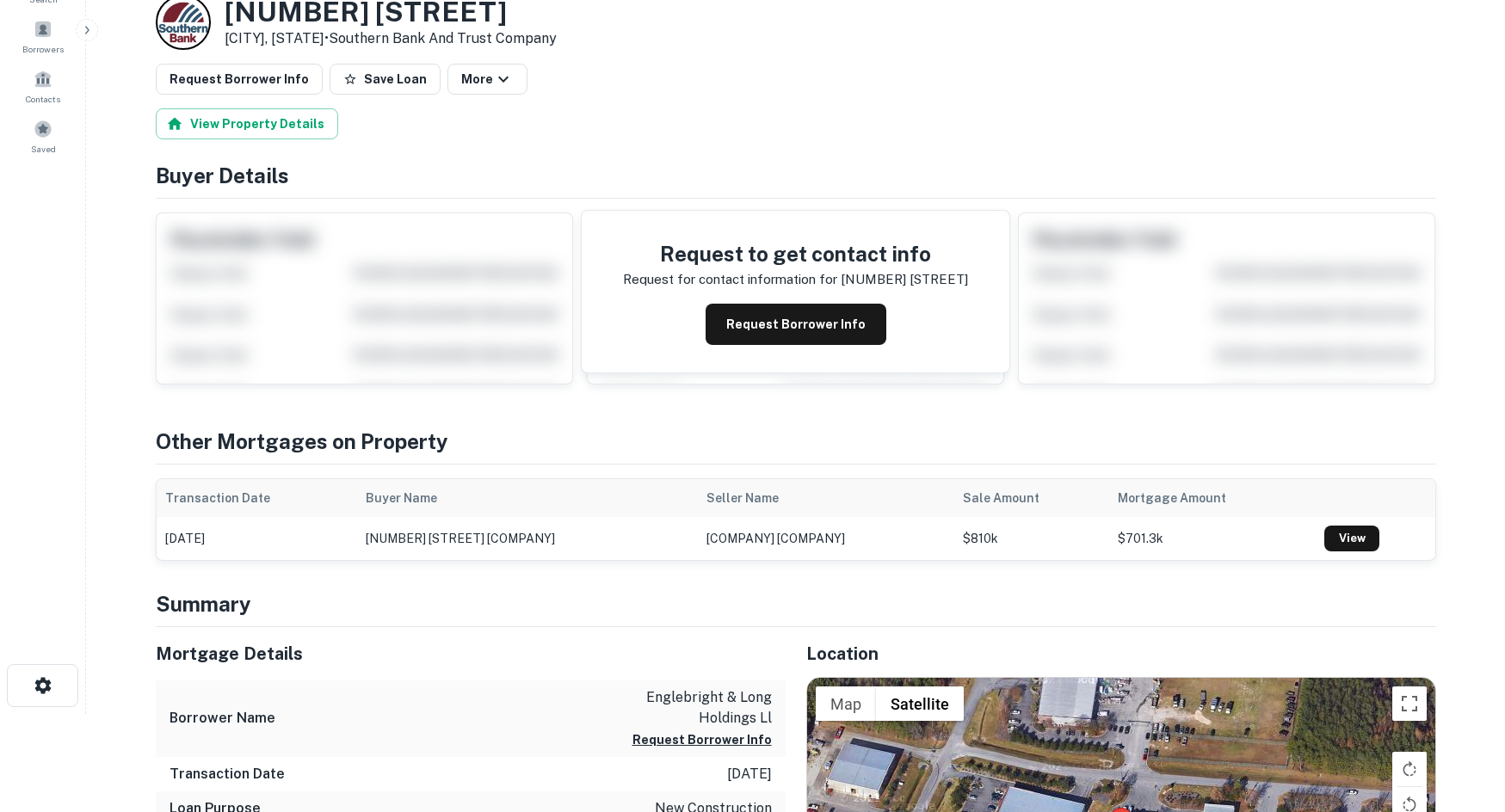 scroll, scrollTop: 430, scrollLeft: 0, axis: vertical 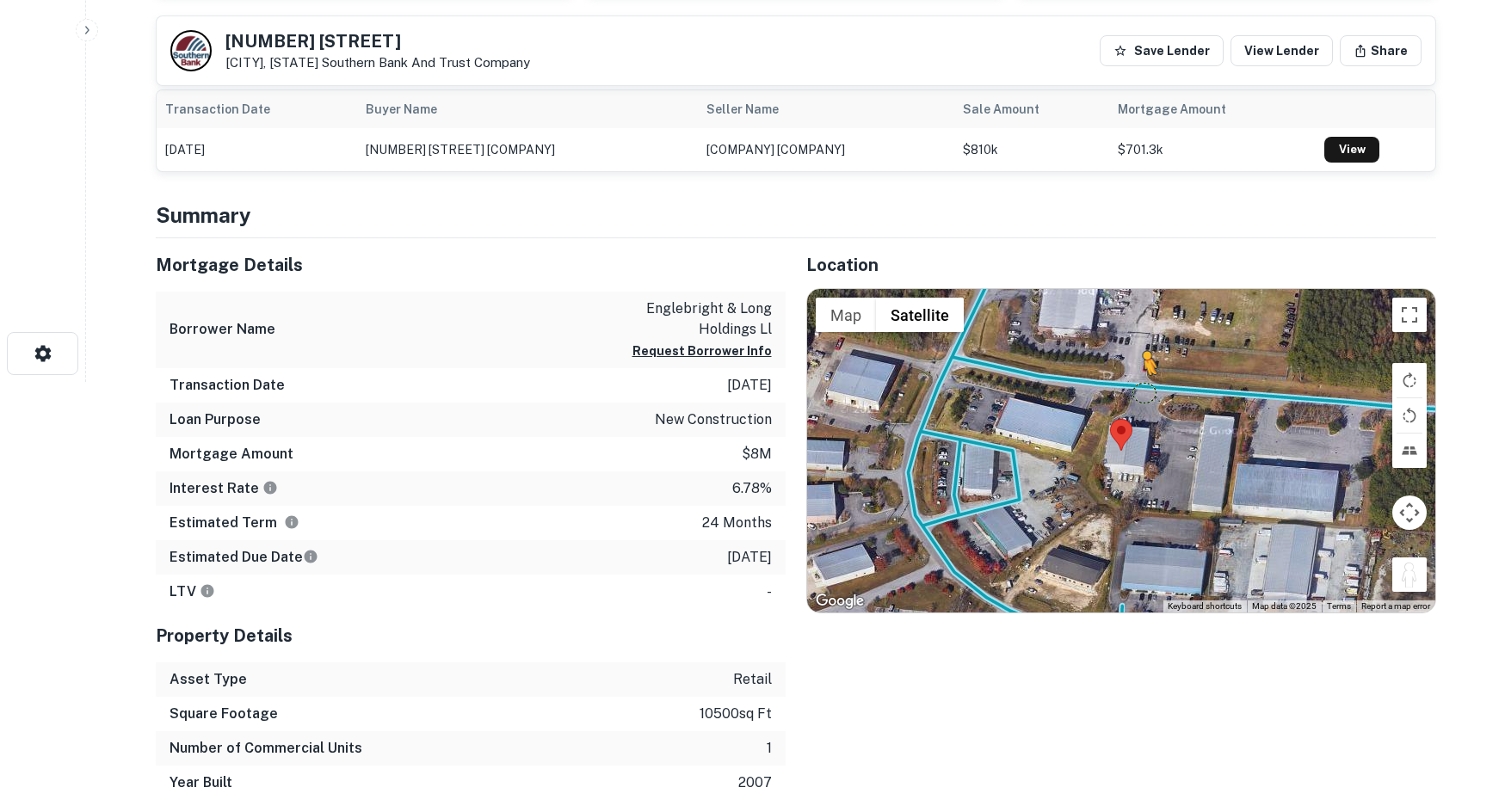 drag, startPoint x: 1416, startPoint y: 568, endPoint x: 1144, endPoint y: 391, distance: 324.51965 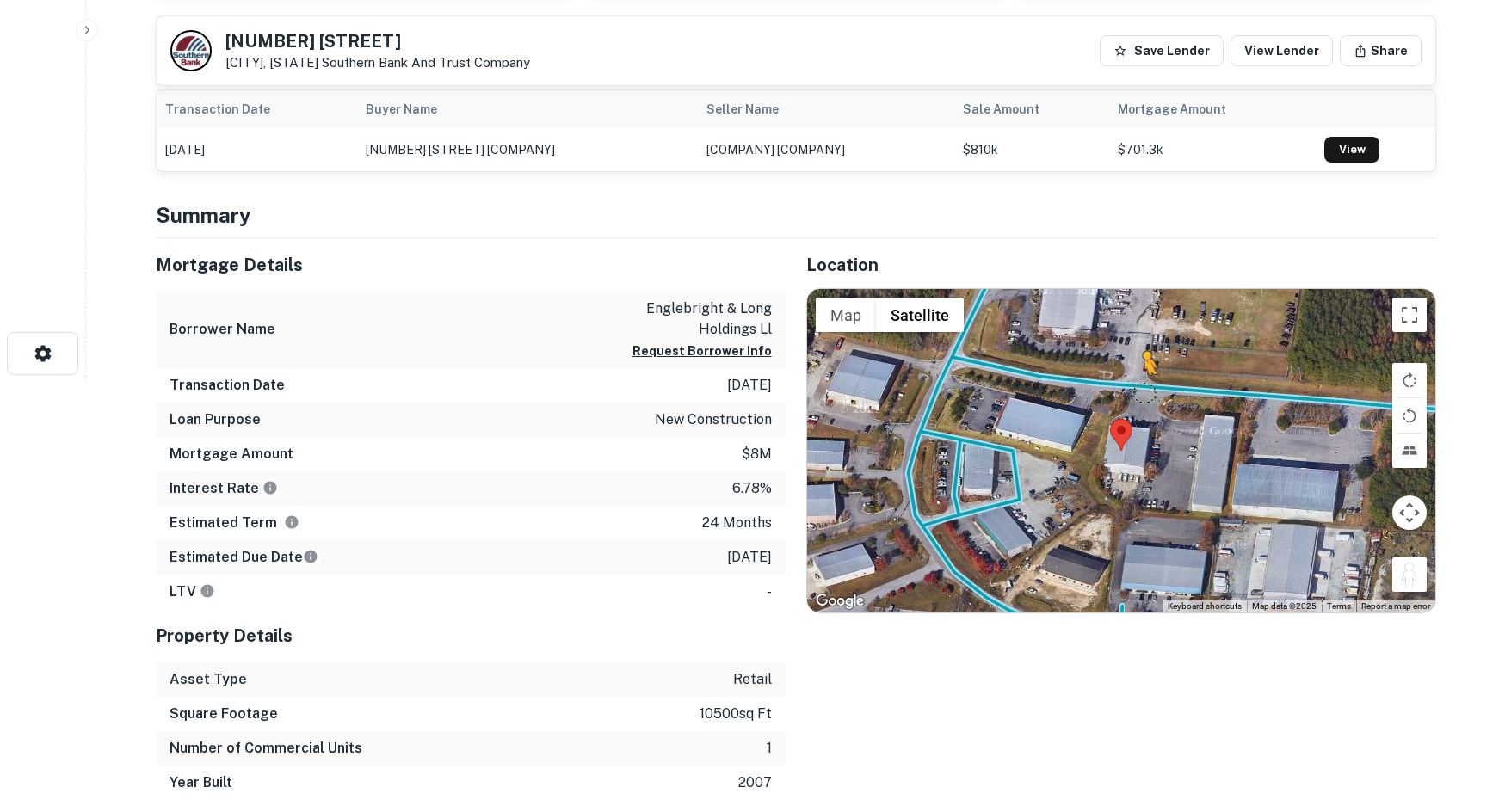 click on "To activate drag with keyboard, press Alt + Enter. Once in keyboard drag state, use the arrow keys to move the marker. To complete the drag, press the Enter key. To cancel, press Escape. Loading... Map Terrain Satellite Labels Keyboard shortcuts Map Data Map data ©2025 Map data ©2025 20 m  Click to toggle between metric and imperial units Terms Report a map error" at bounding box center (1121, 451) 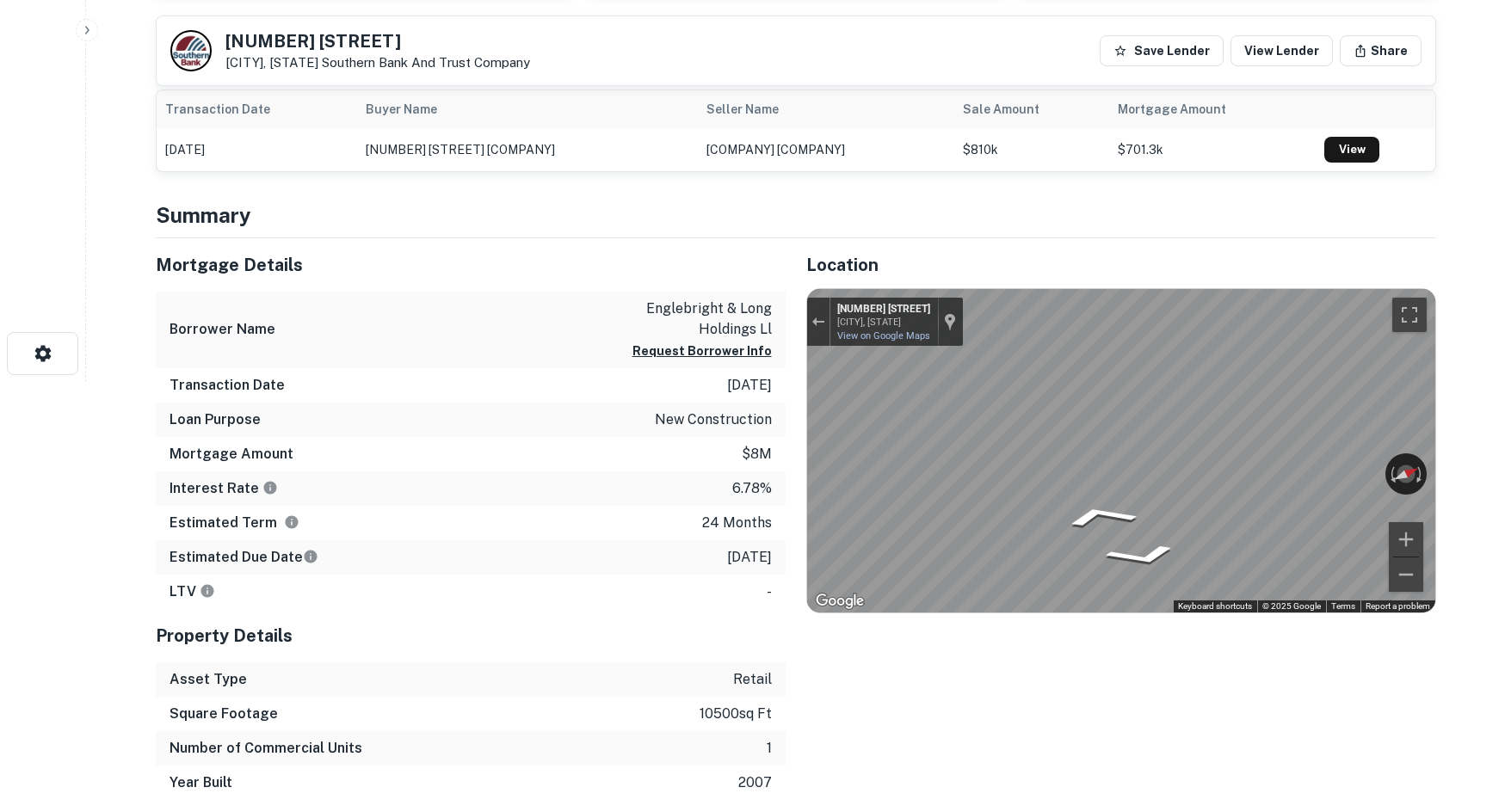 click on "Search         Borrowers         Contacts         Saved     Back to search 3208 Pennington Dr Wilmington, NC28405    Southern Bank And Trust Company Save Lender View Lender Share View Property Details Buyer Details Request to get contact info Request for contact information for  3208 pennington dr Request Borrower Info Placeholder Field Display Field Another placeholder field and text Display Field Another placeholder field and text Display Field Another placeholder field and text Display Field Another placeholder field and text Display Field Another placeholder field and text Display Field Another placeholder field and text Placeholder Field Display Field Another placeholder field and text Display Field Another placeholder field and text Display Field Another placeholder field and text Display Field Another placeholder field and text Display Field Another placeholder field and text Display Field Another placeholder field and text Placeholder Field Display Field Another placeholder field and text" at bounding box center (752, -24) 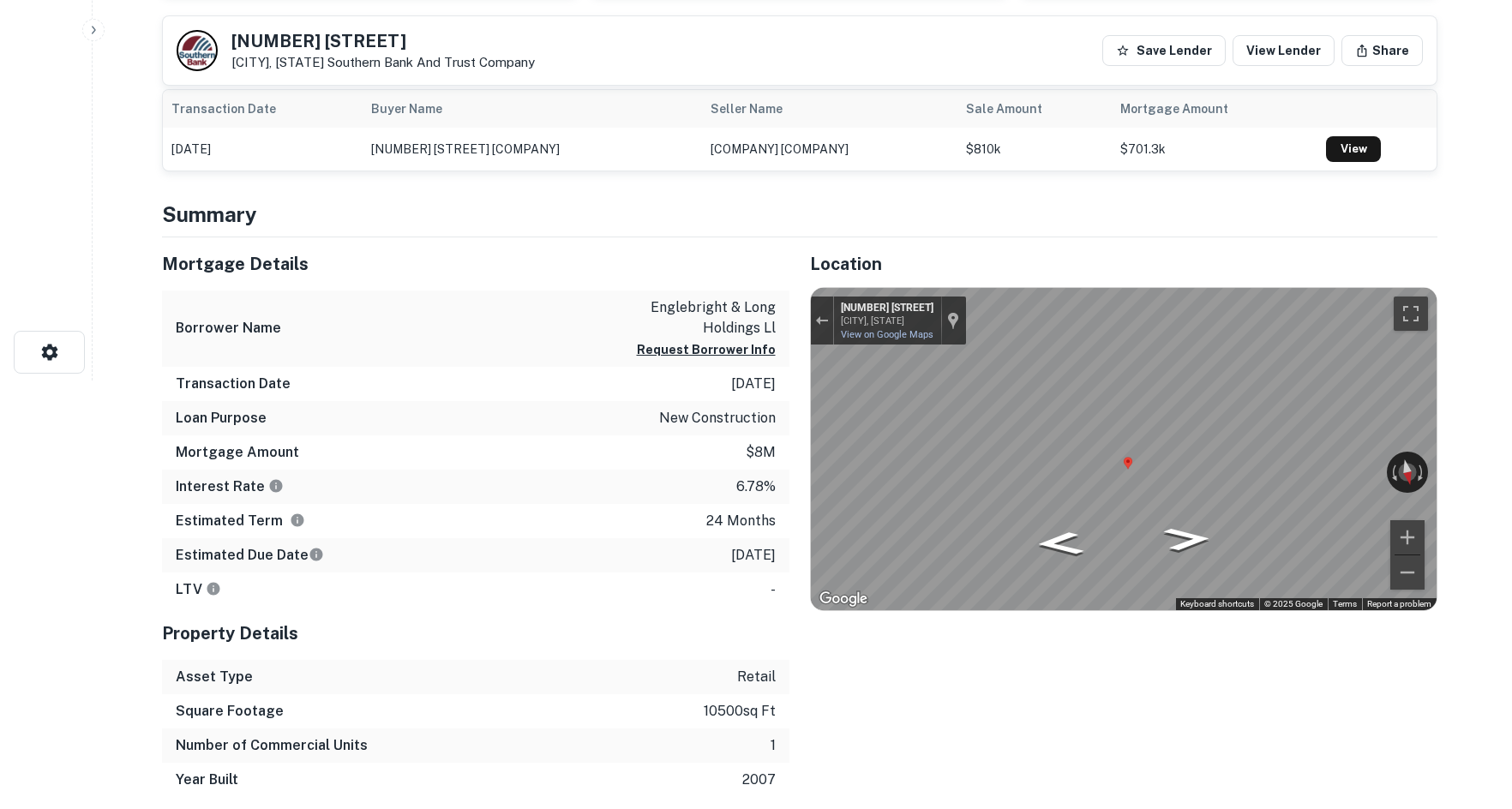 scroll, scrollTop: 0, scrollLeft: 0, axis: both 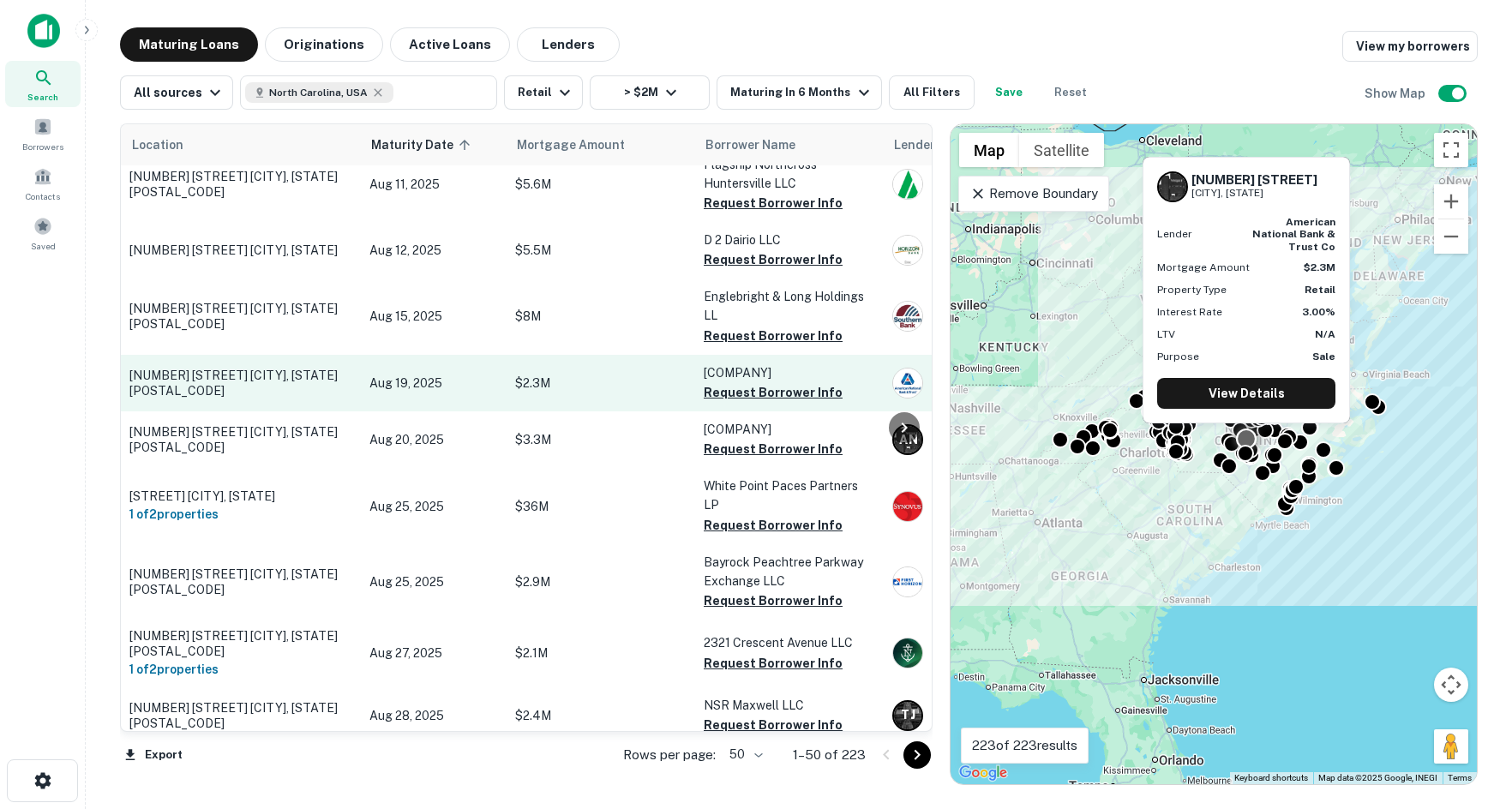 click on "[NUMBER] [STREET] [CITY], [STATE][POSTAL_CODE]" at bounding box center (241, 383) 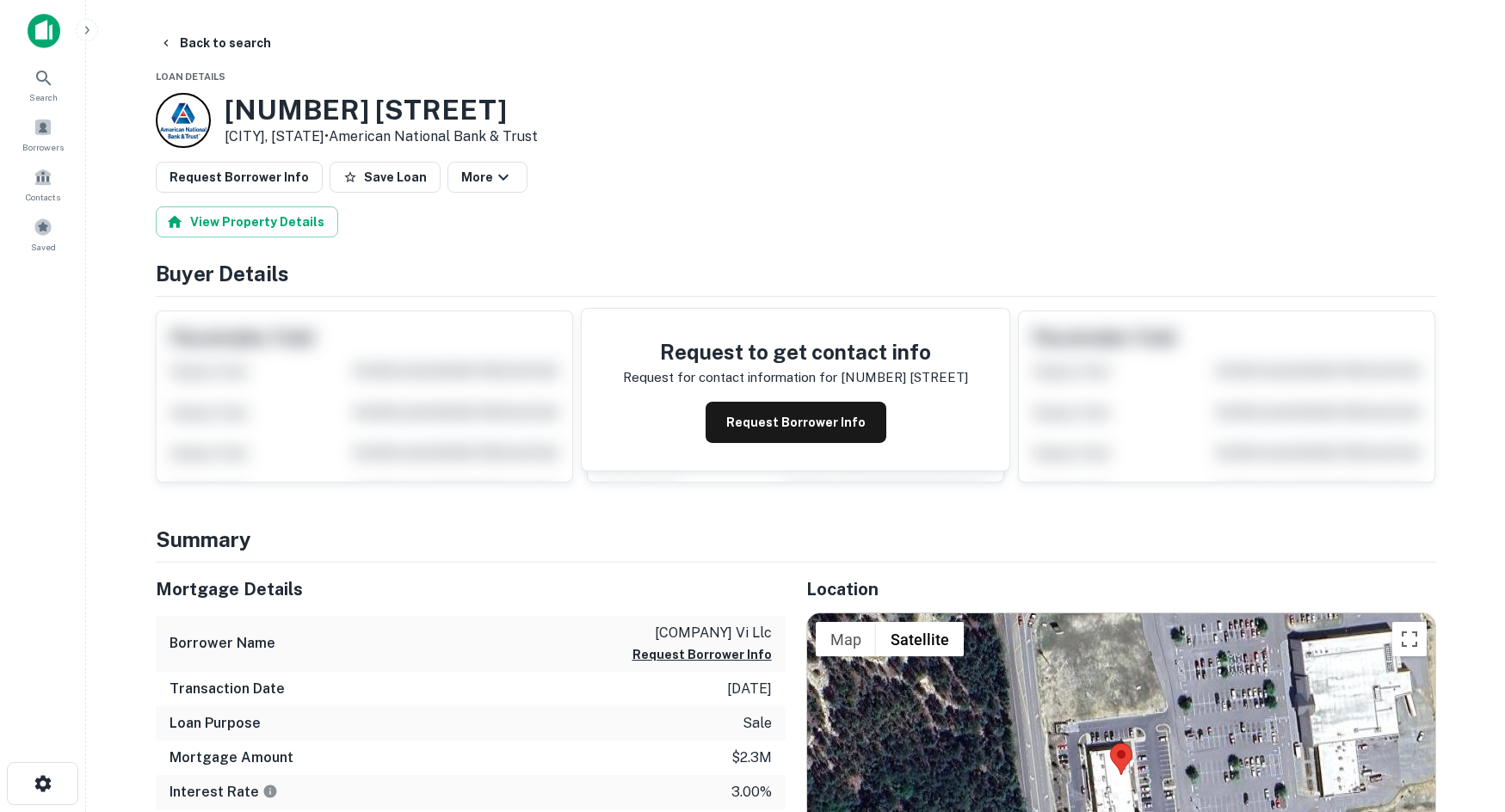 drag, startPoint x: 286, startPoint y: 378, endPoint x: 665, endPoint y: 182, distance: 426.68138 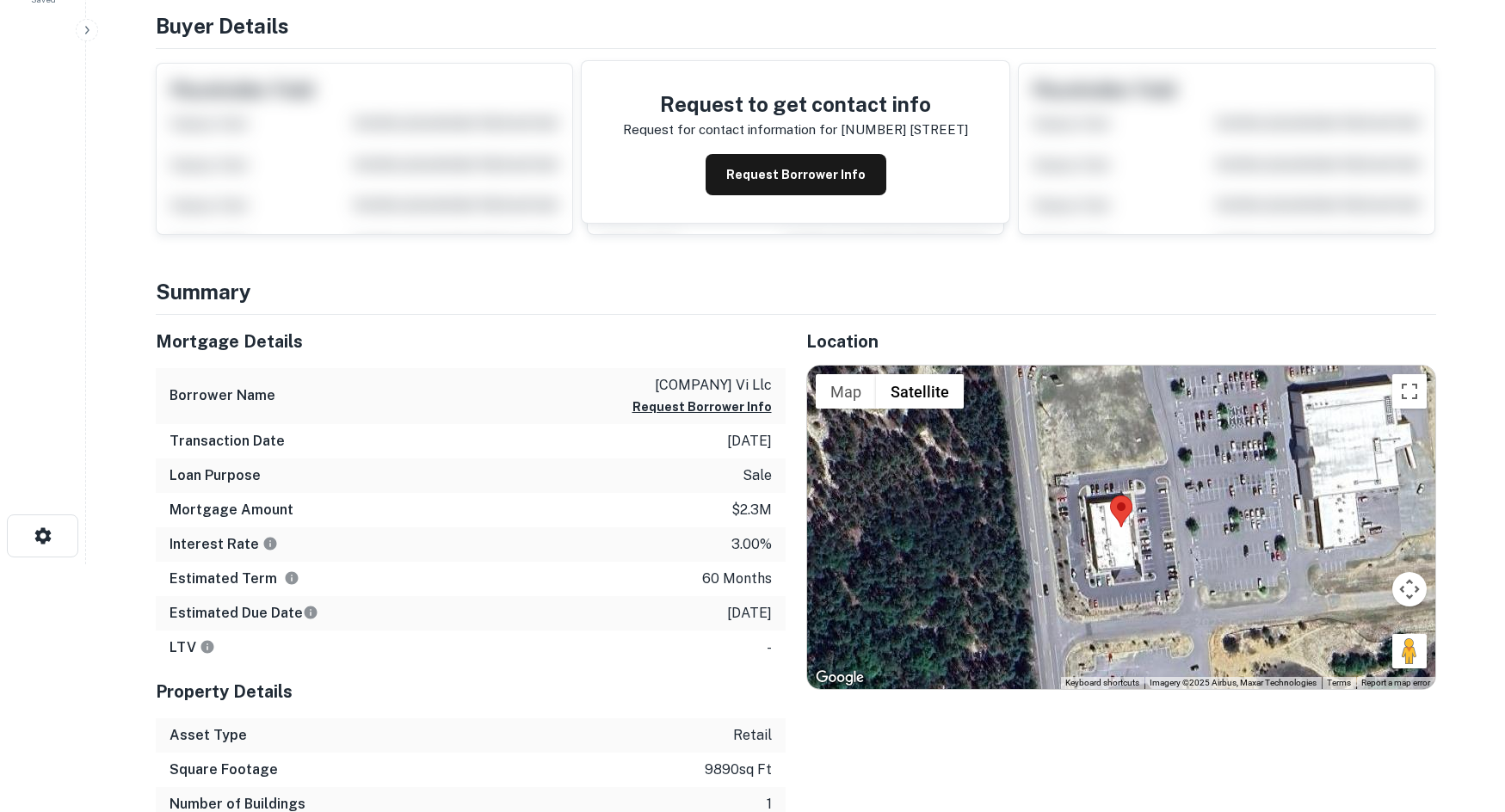 scroll, scrollTop: 258, scrollLeft: 0, axis: vertical 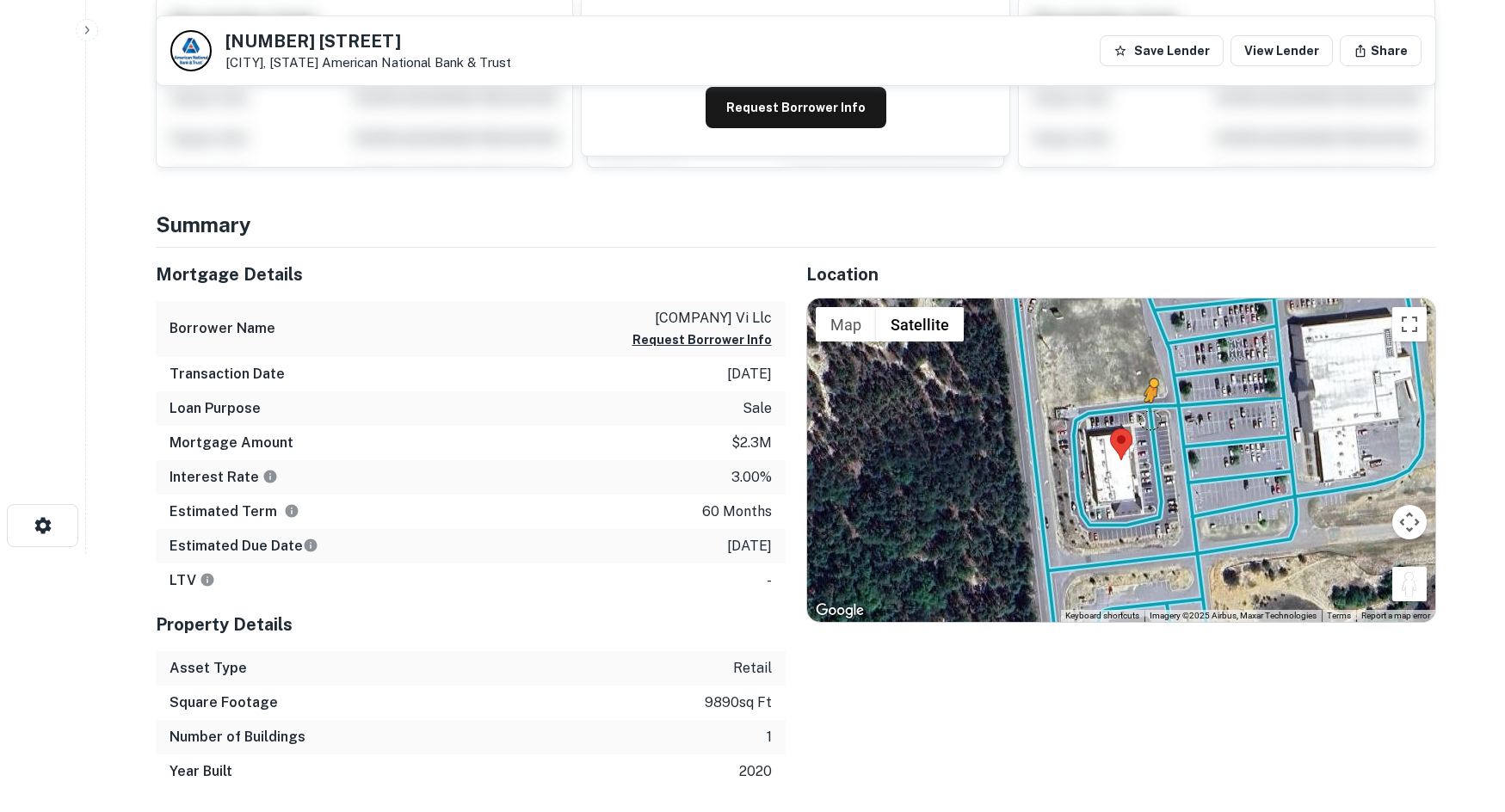 drag, startPoint x: 1403, startPoint y: 597, endPoint x: 1149, endPoint y: 418, distance: 310.7362 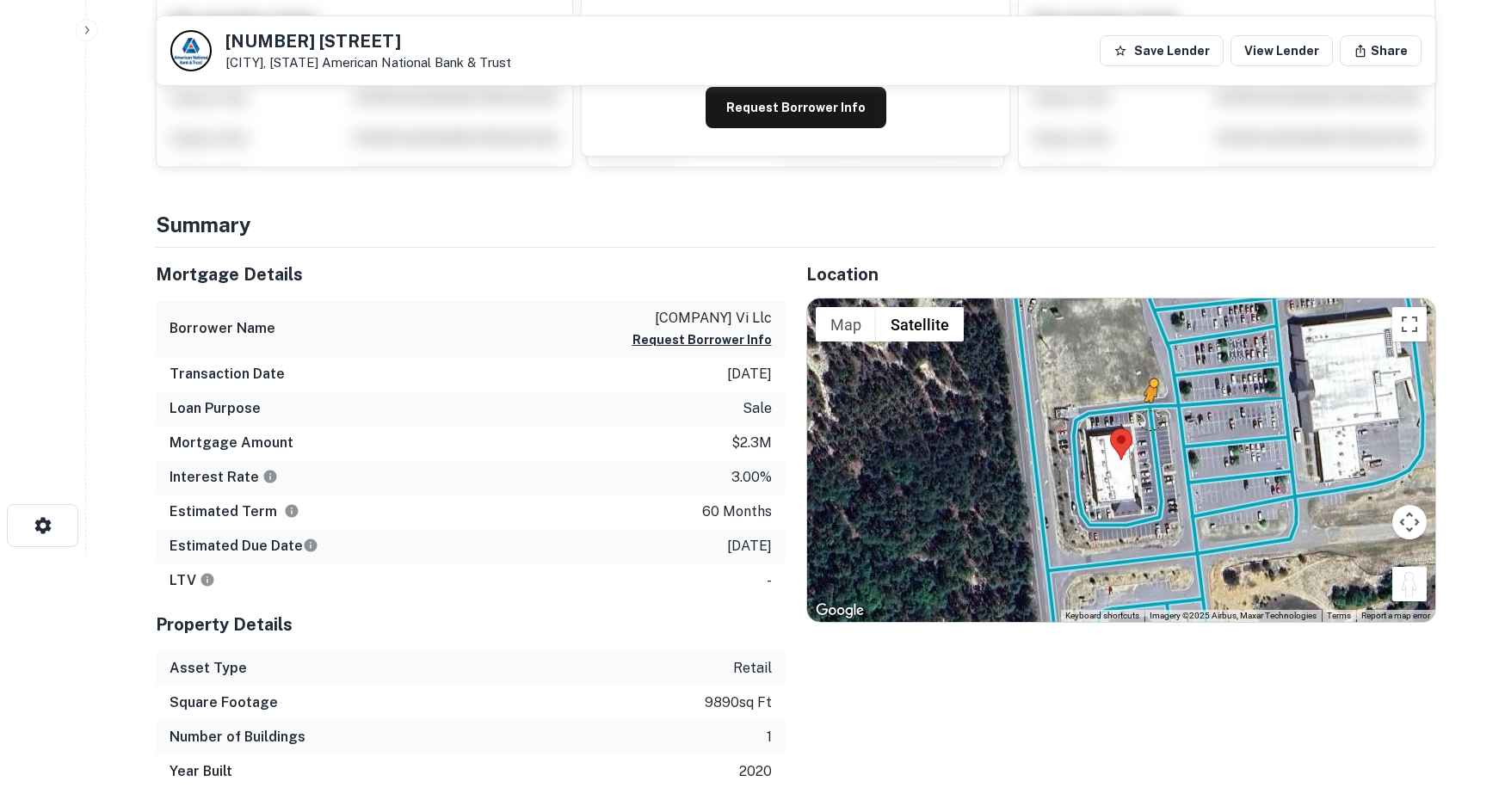 click on "To activate drag with keyboard, press Alt + Enter. Once in keyboard drag state, use the arrow keys to move the marker. To complete the drag, press the Enter key. To cancel, press Escape. No data available. Map Terrain Satellite Labels Keyboard shortcuts Map Data Imagery ©2025 Airbus, Maxar Technologies Imagery ©2025 Airbus, Maxar Technologies 20 m  Click to toggle between metric and imperial units Terms Report a map error" at bounding box center (1121, 460) 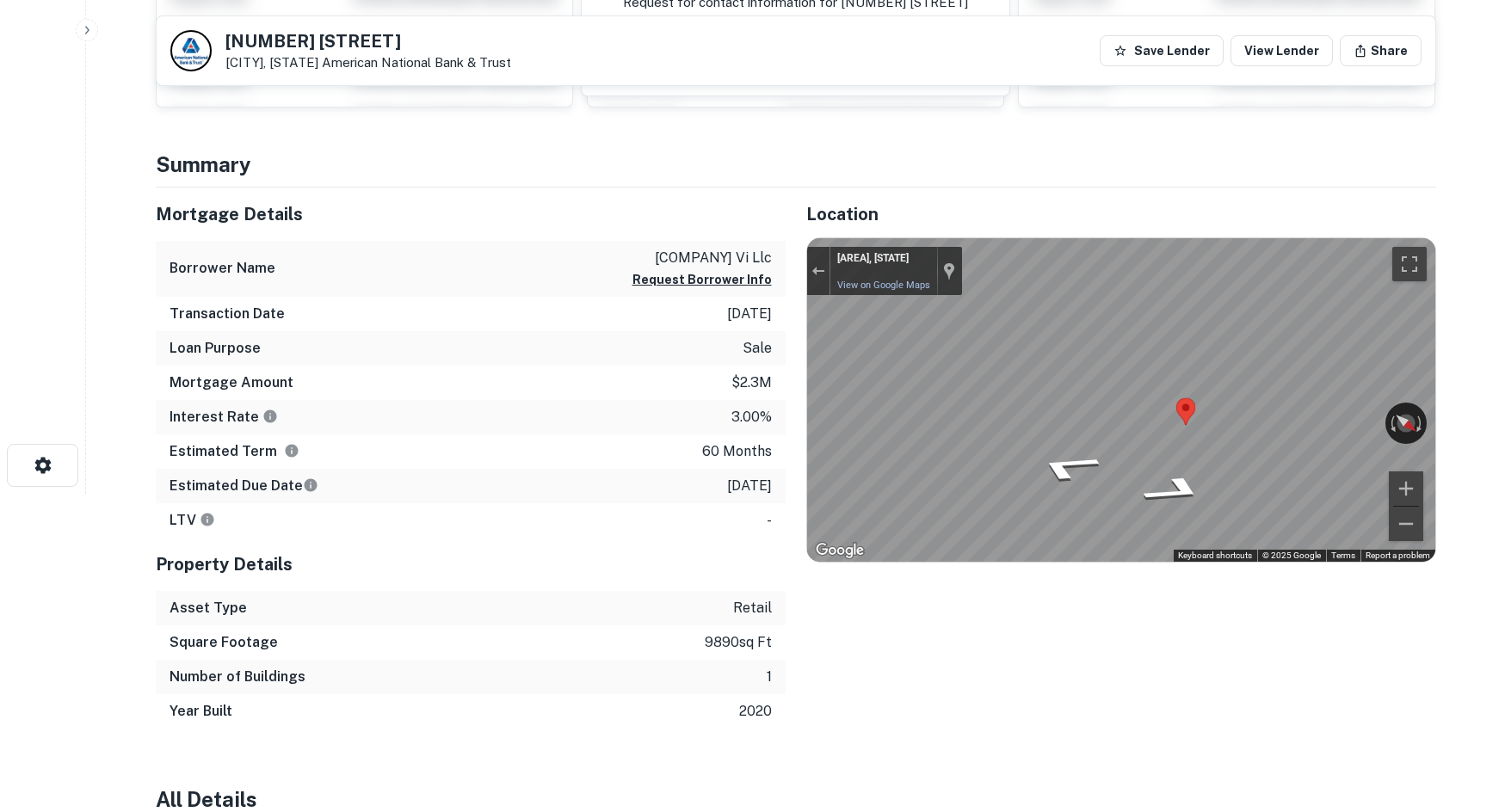 scroll, scrollTop: 344, scrollLeft: 0, axis: vertical 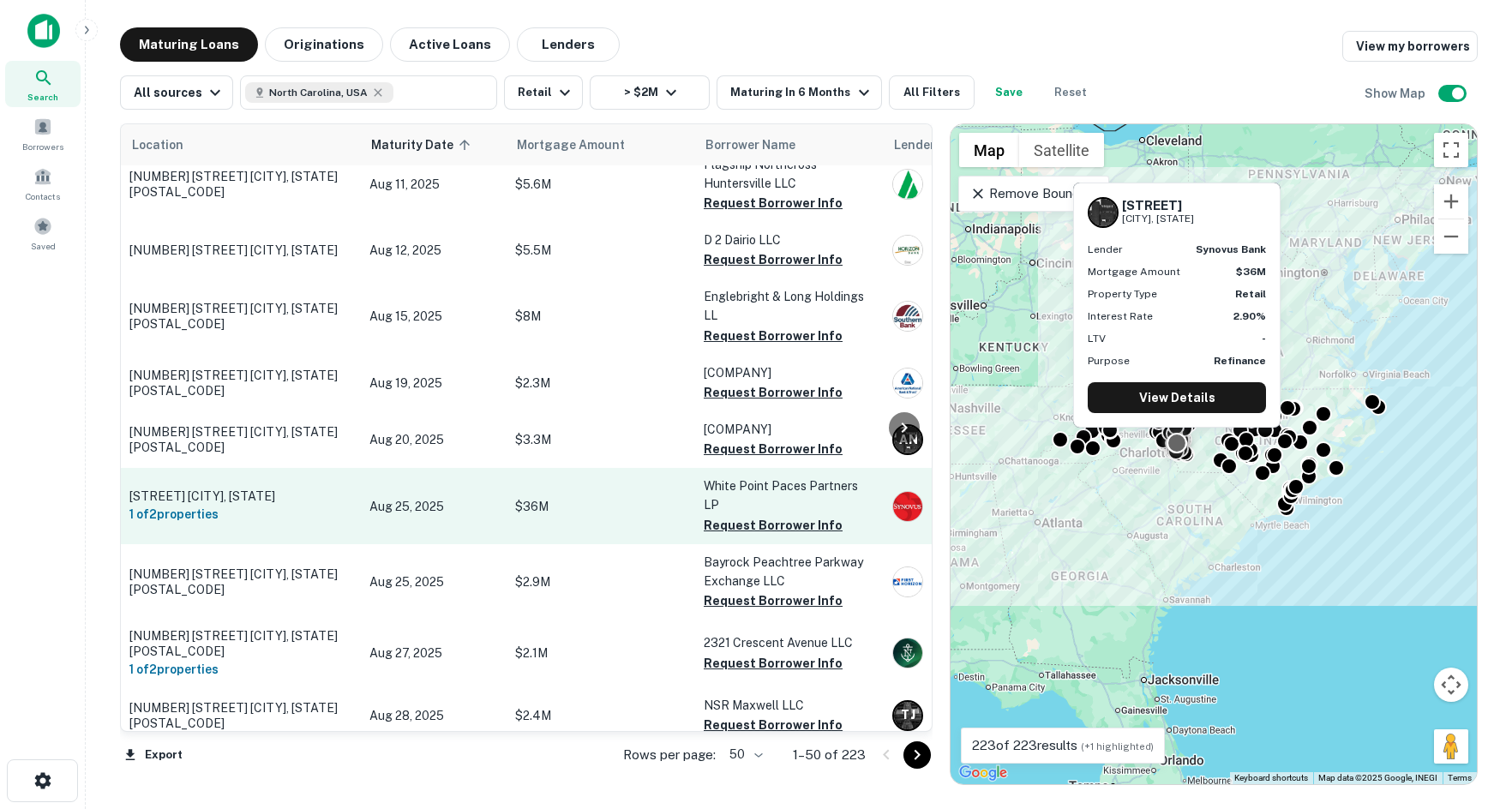click on "[STREET_NAME] Ave [CITY], [STATE][POSTAL_CODE]" at bounding box center [241, 496] 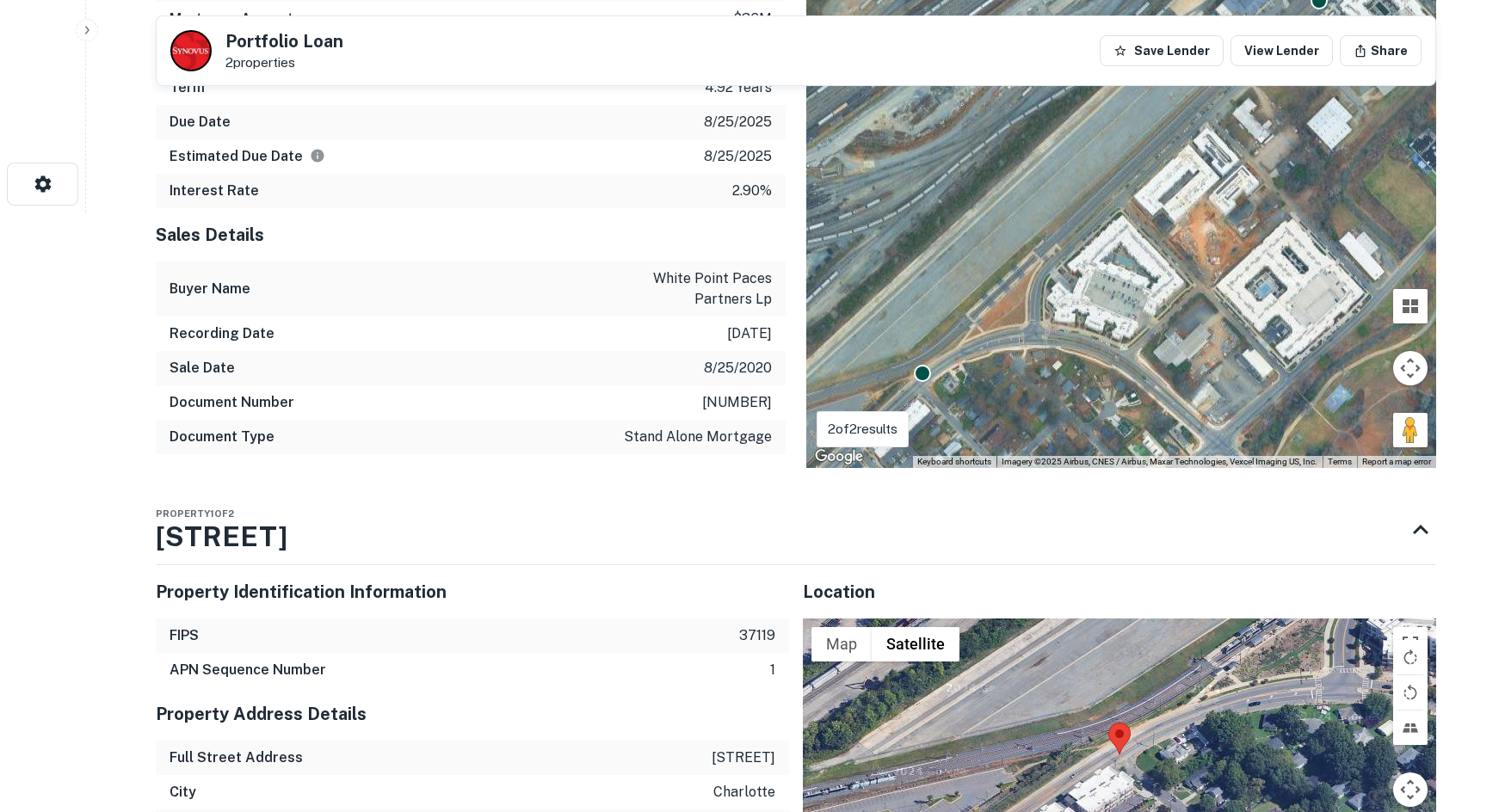 scroll, scrollTop: 946, scrollLeft: 0, axis: vertical 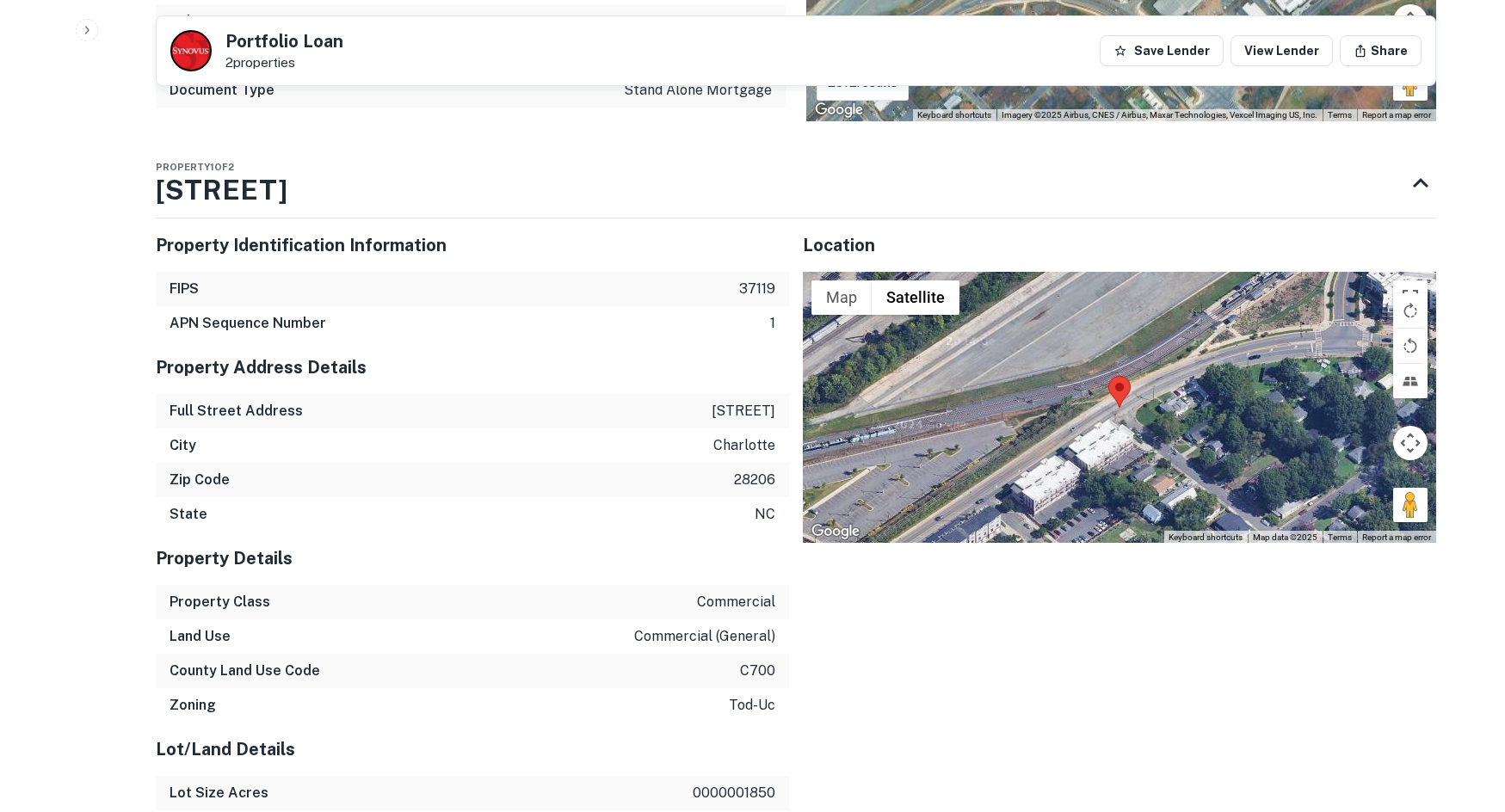 drag, startPoint x: 1402, startPoint y: 509, endPoint x: 1385, endPoint y: 490, distance: 25.495098 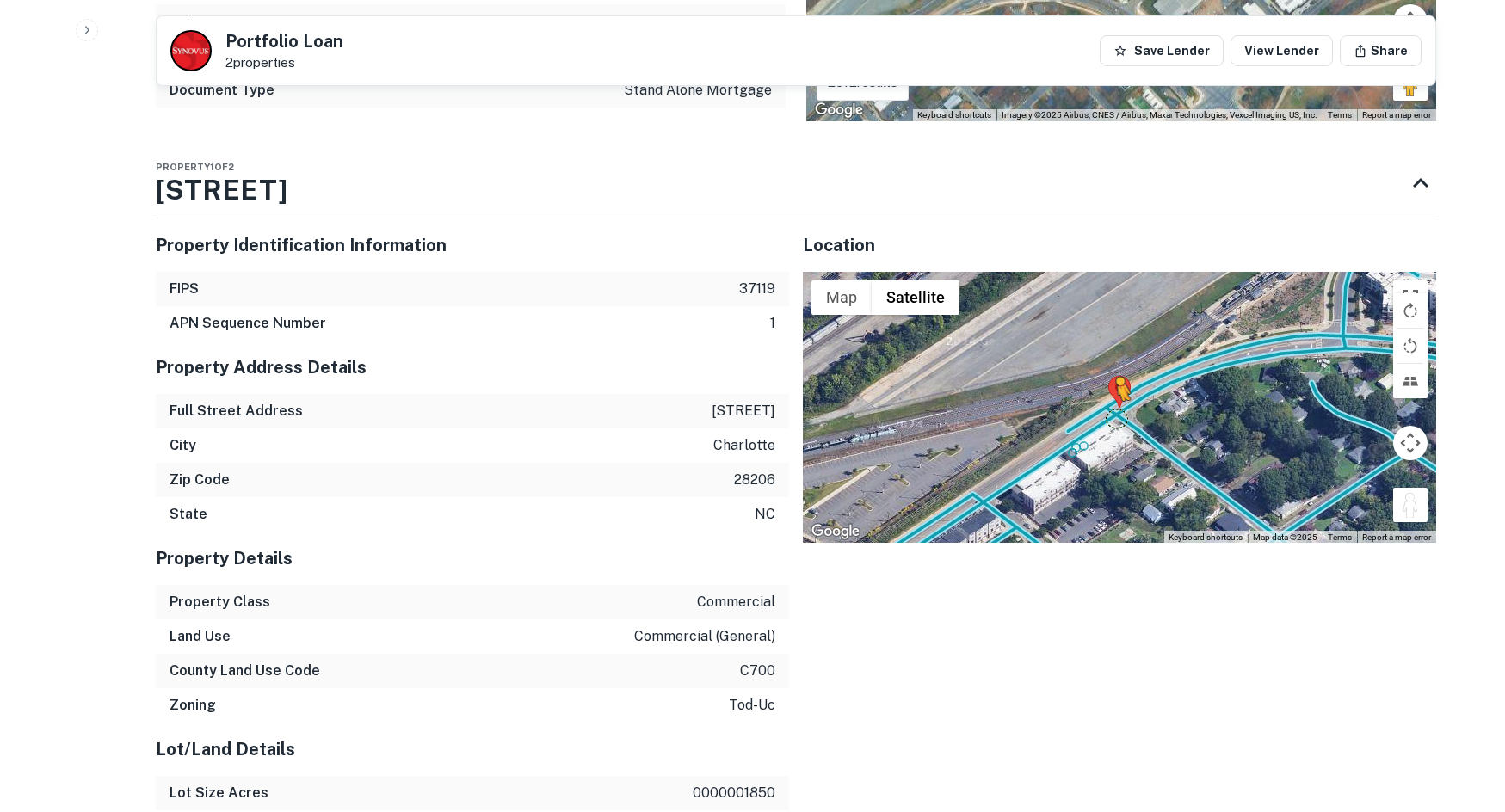 drag, startPoint x: 1417, startPoint y: 514, endPoint x: 1113, endPoint y: 416, distance: 319.4057 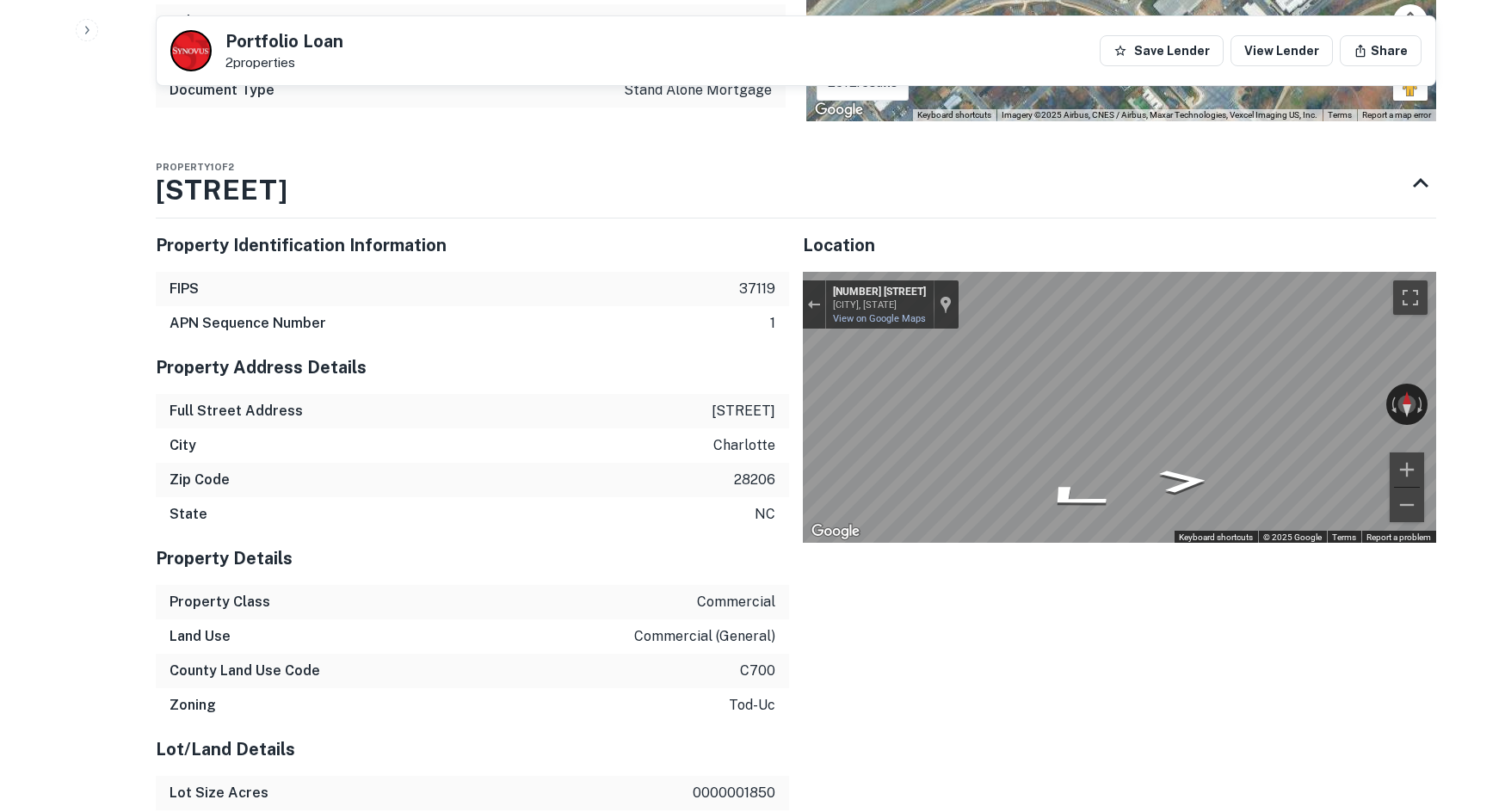 click on "Location ← Move left → Move right ↑ Move up ↓ Move down + Zoom in - Zoom out Home Jump left by 75% End Jump right by 75% Page Up Jump up by 75% Page Down Jump down by 75% To activate drag with keyboard, press Alt + Enter. Once in keyboard drag state, use the arrow keys to move the marker. To complete the drag, press the Enter key. To cancel, press Escape. Loading... Map Terrain Satellite Labels Keyboard shortcuts Map Data Map data ©2025 Map data ©2025 20 m  Click to toggle between metric and imperial units Terms Report a map error                 ← Move left → Move right ↑ Move up ↓ Move down + Zoom in - Zoom out             327 Parkwood Ave   Charlotte, North Carolina       327 Parkwood Ave            View on Google Maps        Custom Imagery                 This image is no longer available                                      Rotate the view          Keyboard shortcuts Map Data © 2025 Google © 2025 Google Terms Report a problem" at bounding box center [1113, 620] 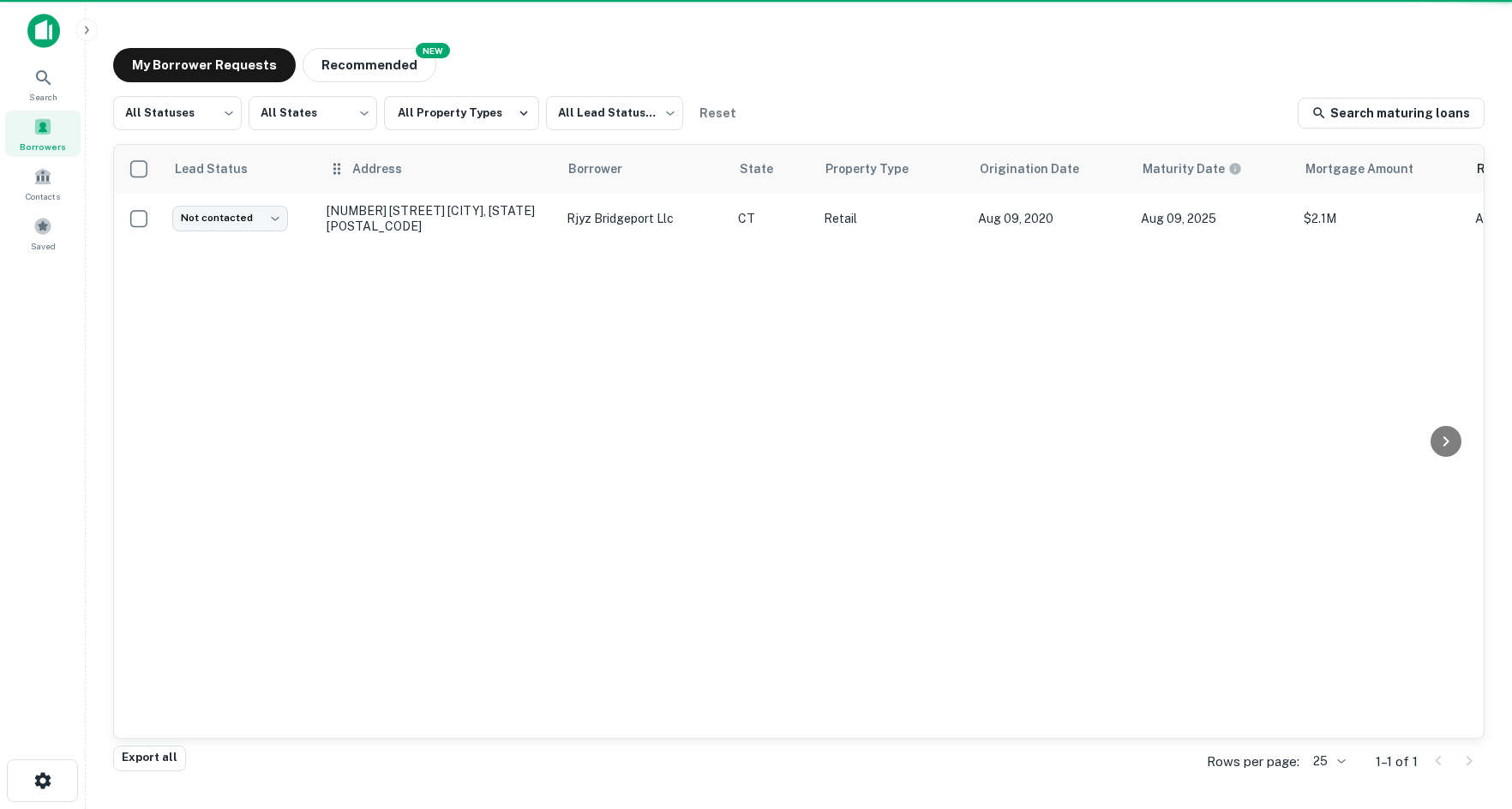 scroll, scrollTop: 0, scrollLeft: 0, axis: both 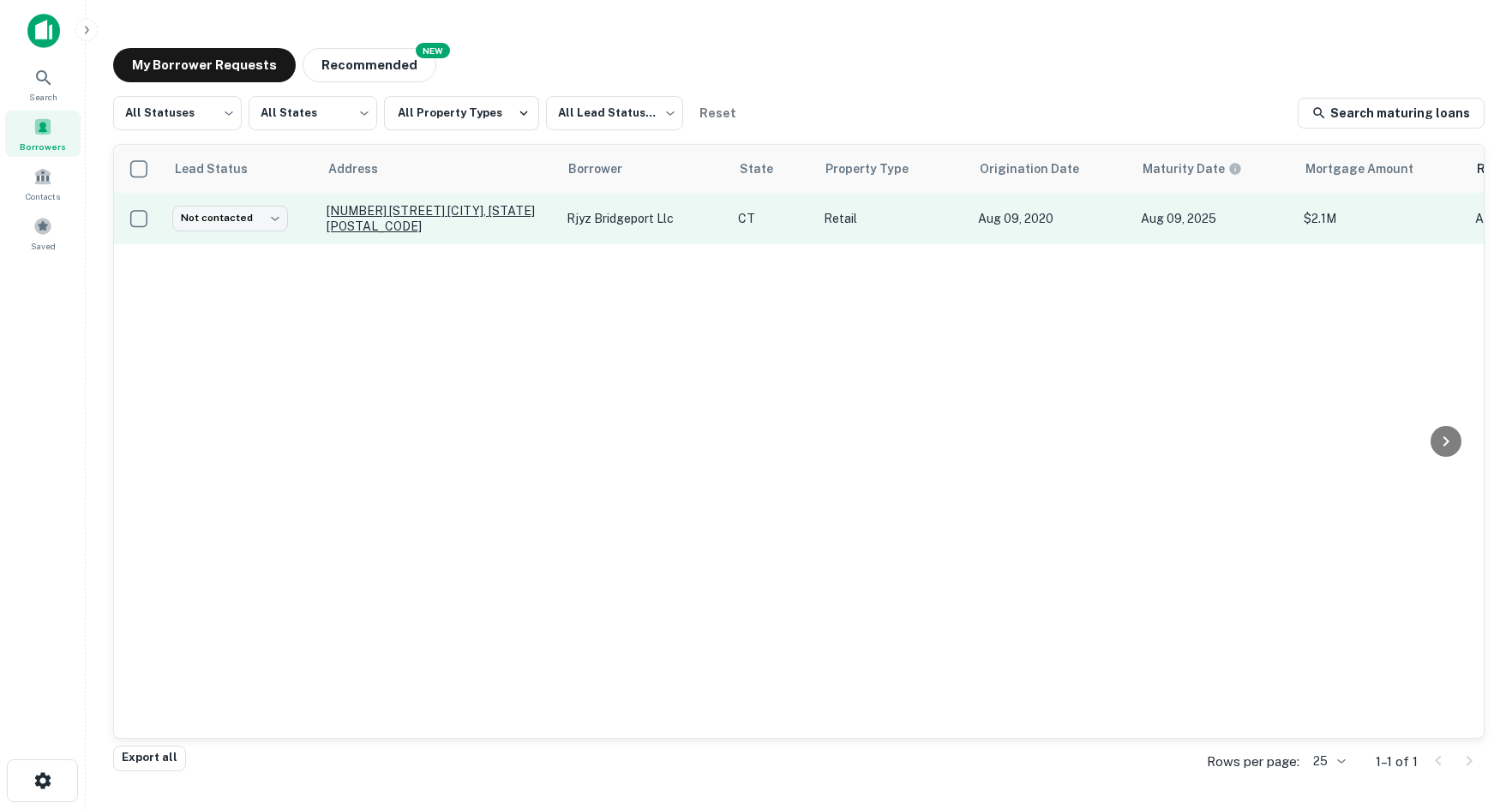 click on "Lead Status Address Borrower State Property Type Origination Date Maturity Date Mortgage Amount Requested Date sorted descending Lender Request Status Not contacted **** ​ [NUMBER] [STREET] [CITY], [STATE]  [ORGANIZATION] [STATE] Retail [MONTH] [DAY], [YEAR] [MONTH] [DAY], [YEAR] $[NUMBER]M [MONTH] [DAY], [YEAR] [ORGANIZATION] Pending" at bounding box center [1035, 195] 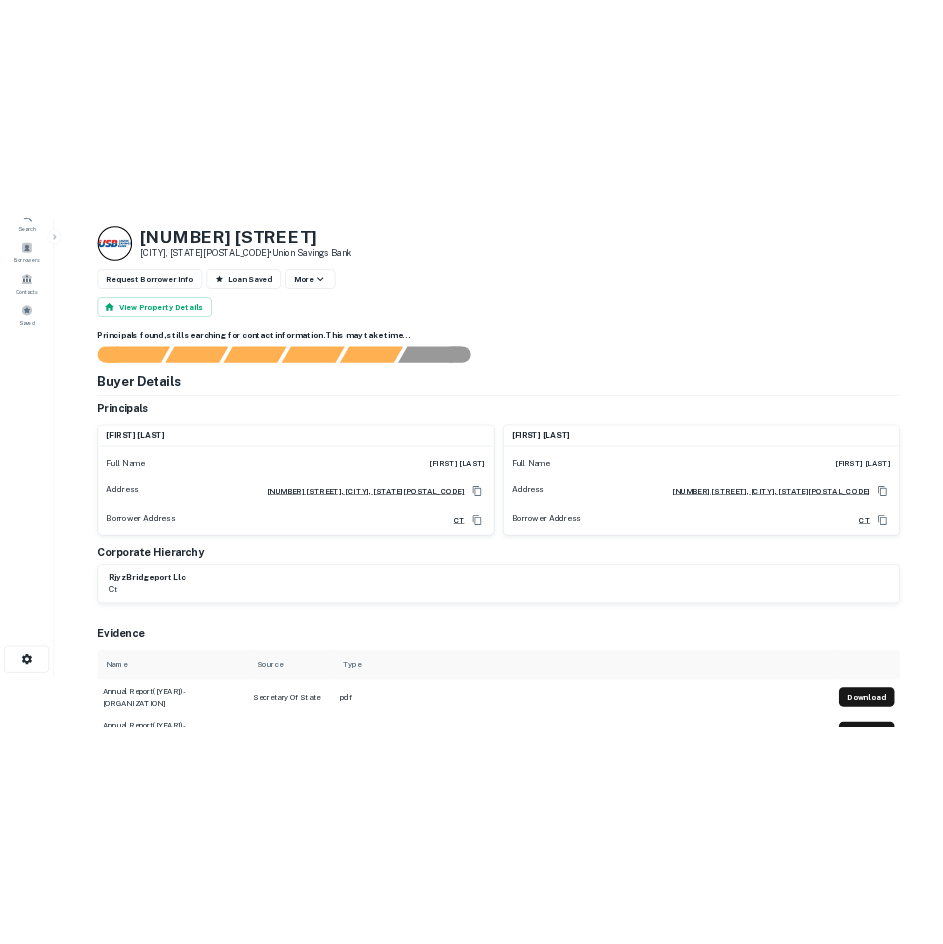scroll, scrollTop: 0, scrollLeft: 0, axis: both 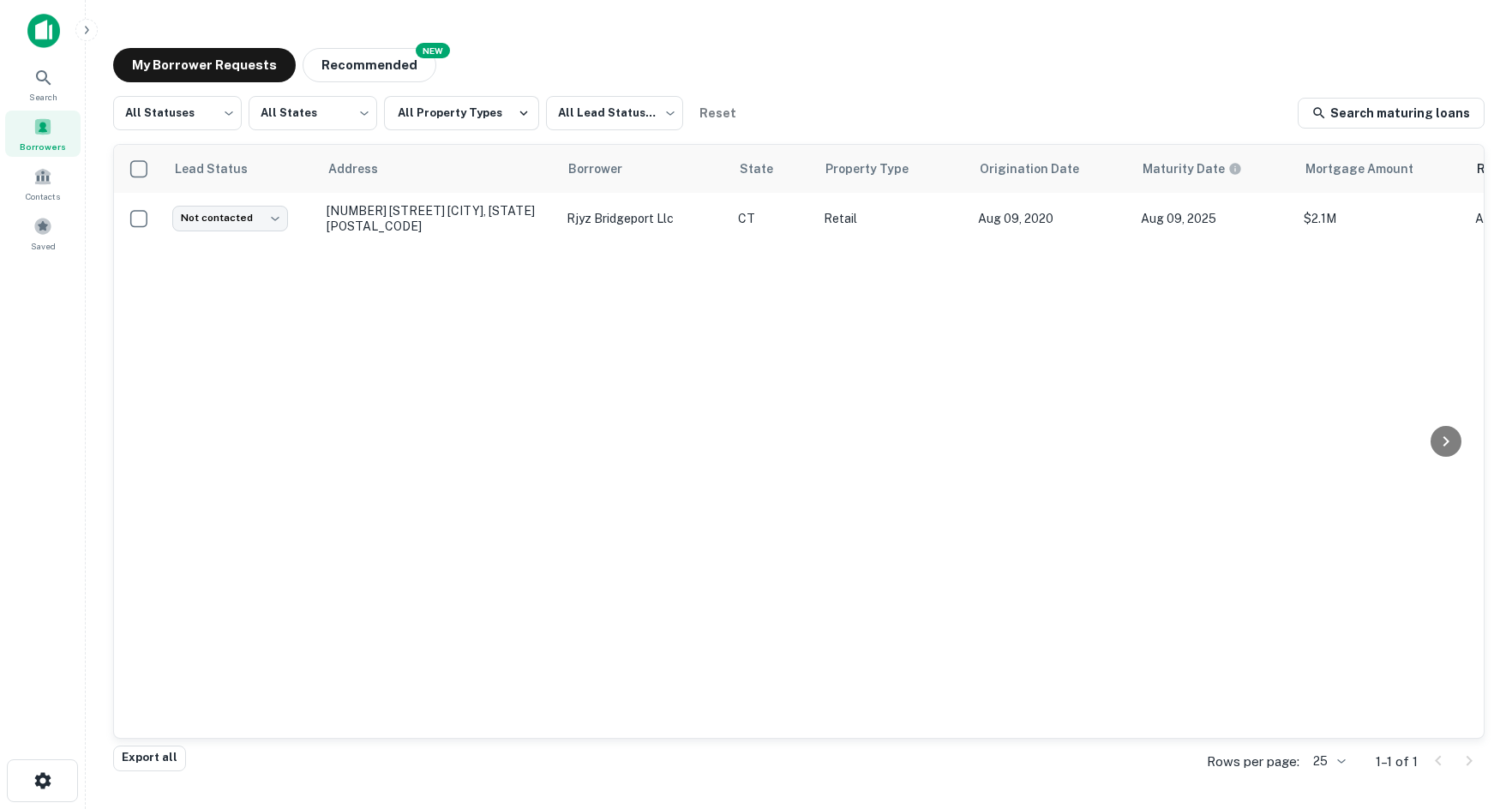 click on "Lead Status Address Borrower State Property Type Origination Date Maturity Date Mortgage Amount Requested Date sorted descending Lender Request Status Not contacted **** ​ 115 Mountain Grove St Bridgeport, CT06605  rjyz bridgeport llc CT Retail Aug 09, 2020 Aug 09, 2025 $2.1M Aug 06, 2025 Union Savings Bank Pending" at bounding box center (799, 441) 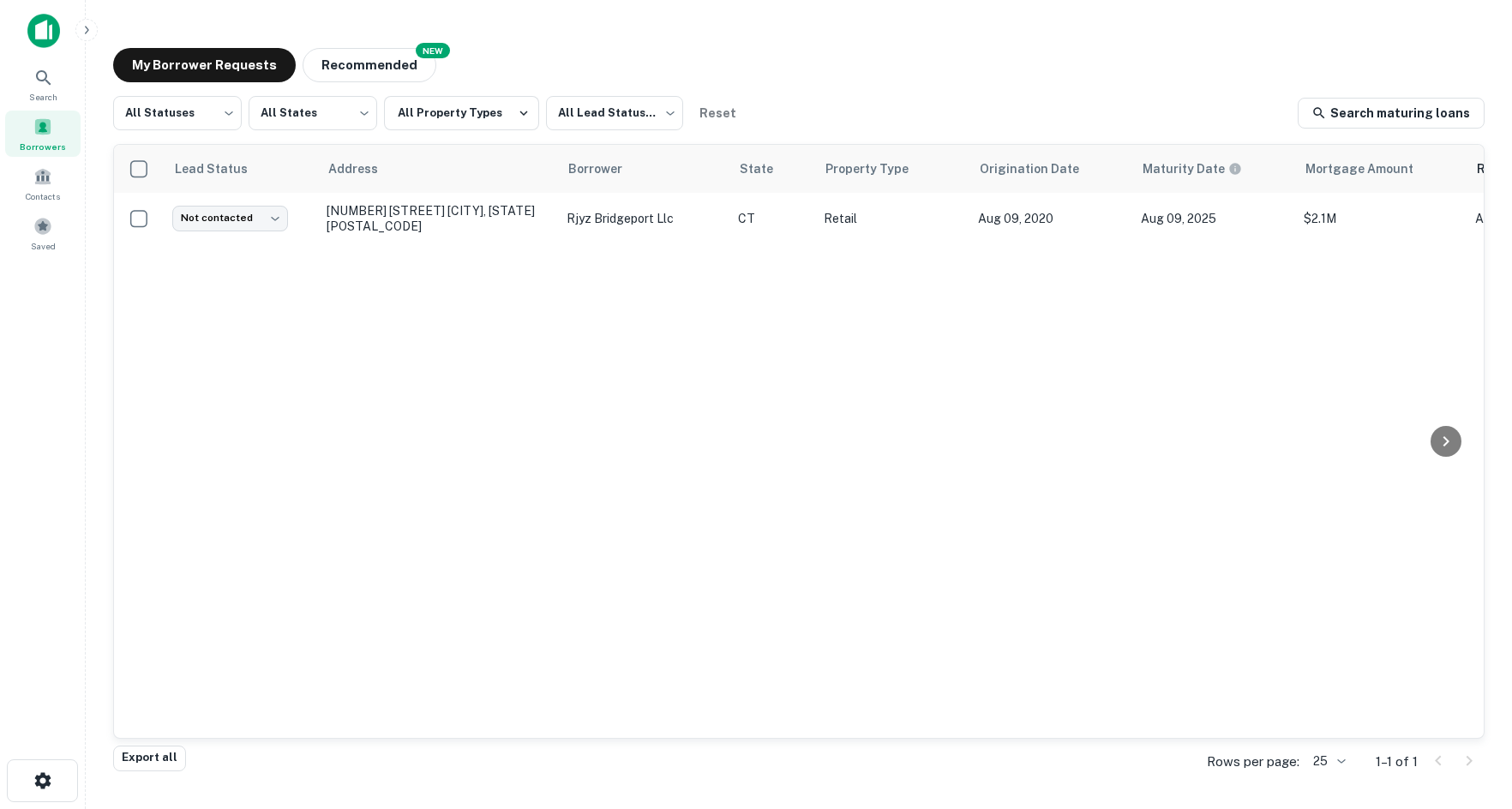 click on "My Borrower Requests NEW Recommended" at bounding box center [799, 65] 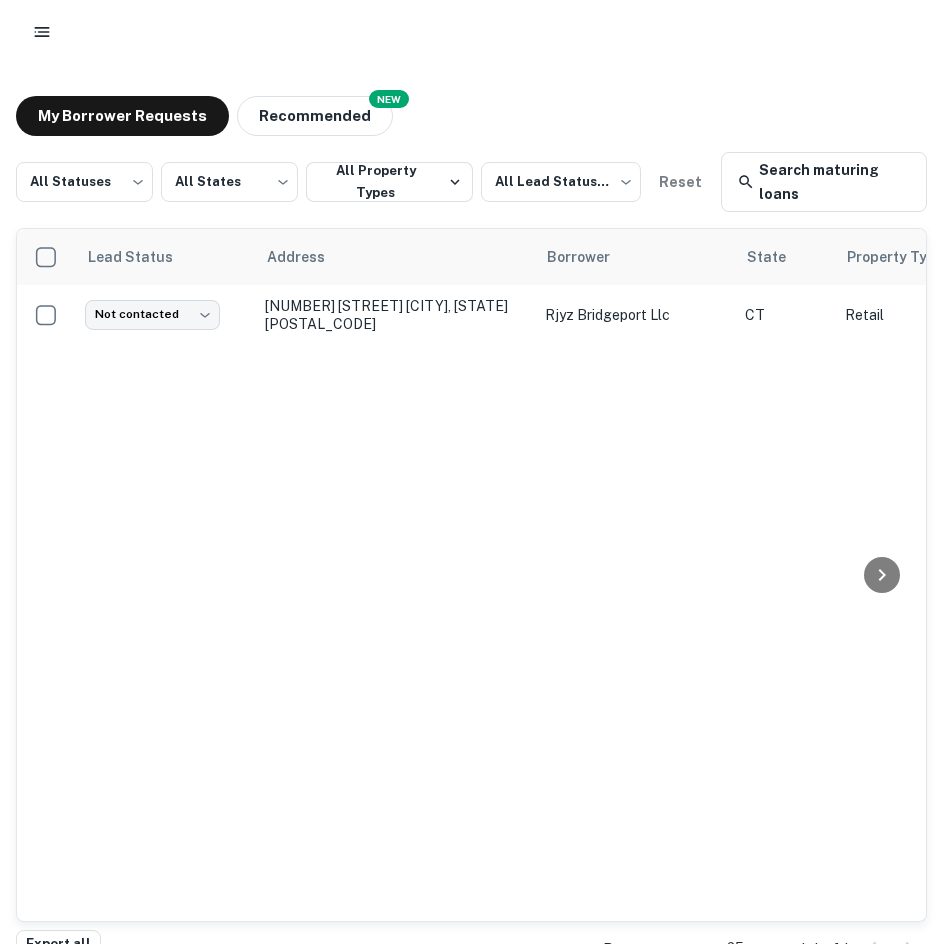 click on "Lead Status Address Borrower State Property Type Origination Date Maturity Date Mortgage Amount Requested Date sorted descending Lender Request Status Not contacted **** ​ 115 Mountain Grove St Bridgeport, CT06605  rjyz bridgeport llc CT Retail Aug 09, 2020 Aug 09, 2025 $2.1M Aug 06, 2025 Union Savings Bank Pending" at bounding box center (471, 575) 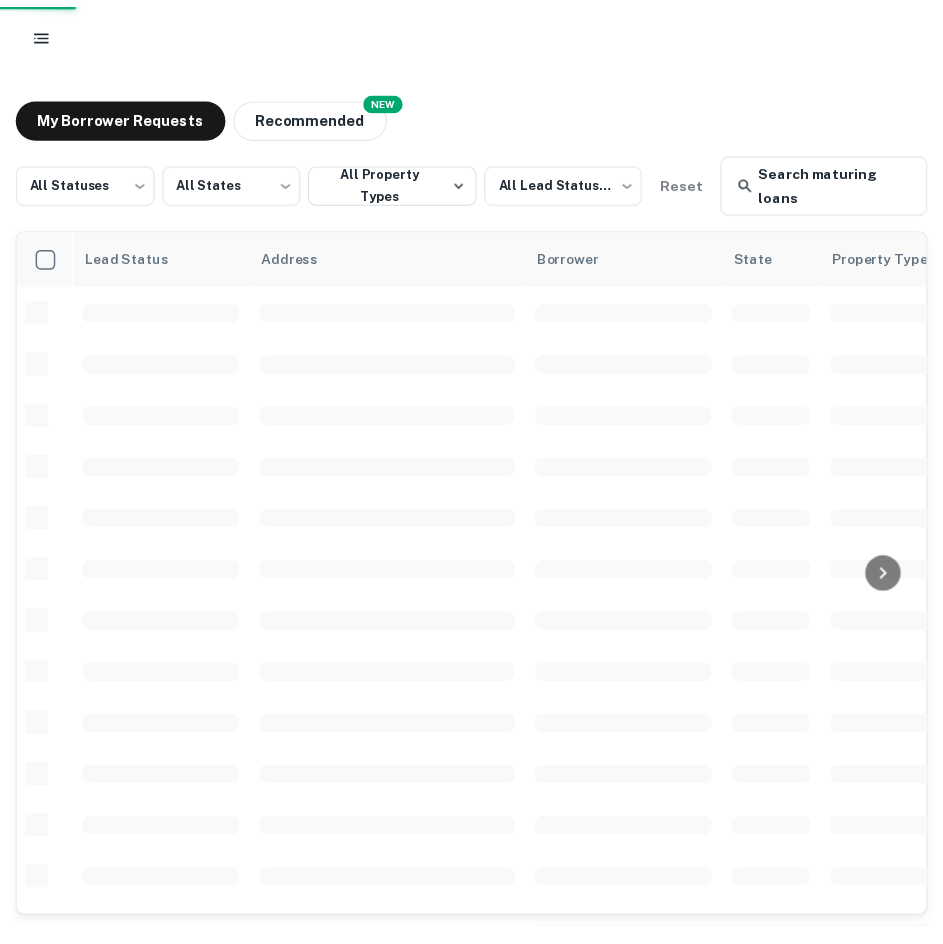 scroll, scrollTop: 0, scrollLeft: 0, axis: both 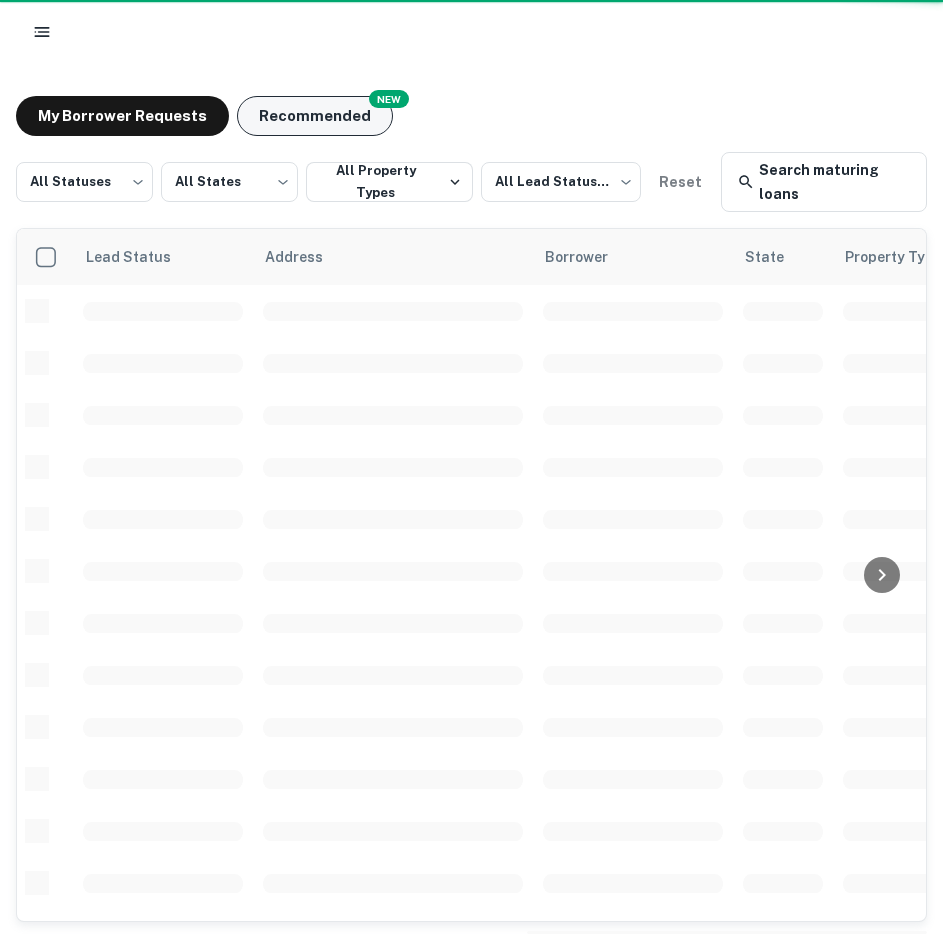 click on "Recommended" at bounding box center [315, 116] 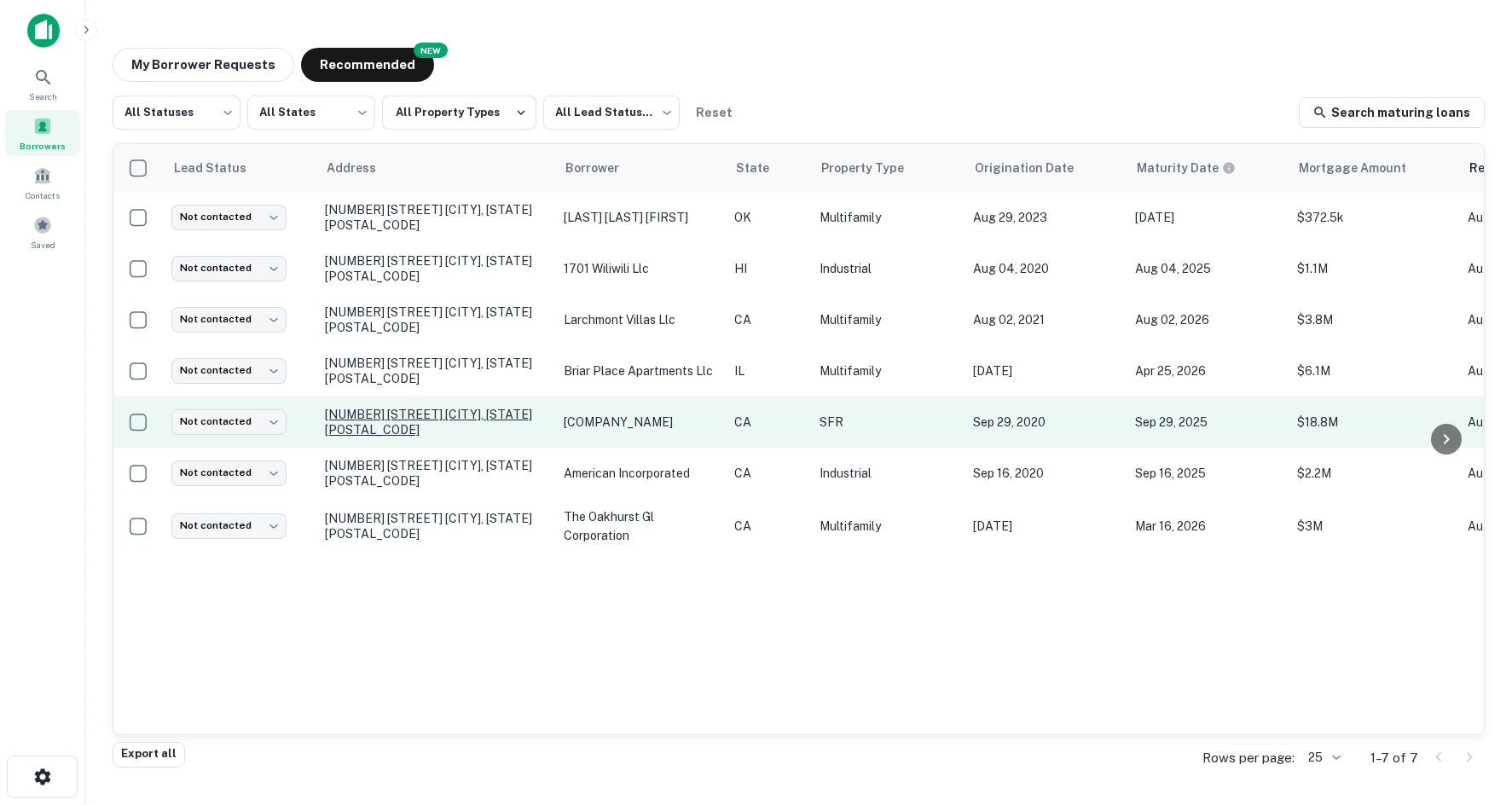 click on "[NUMBER] [STREET] [CITY], [STATE][POSTAL_CODE]" at bounding box center (436, 422) 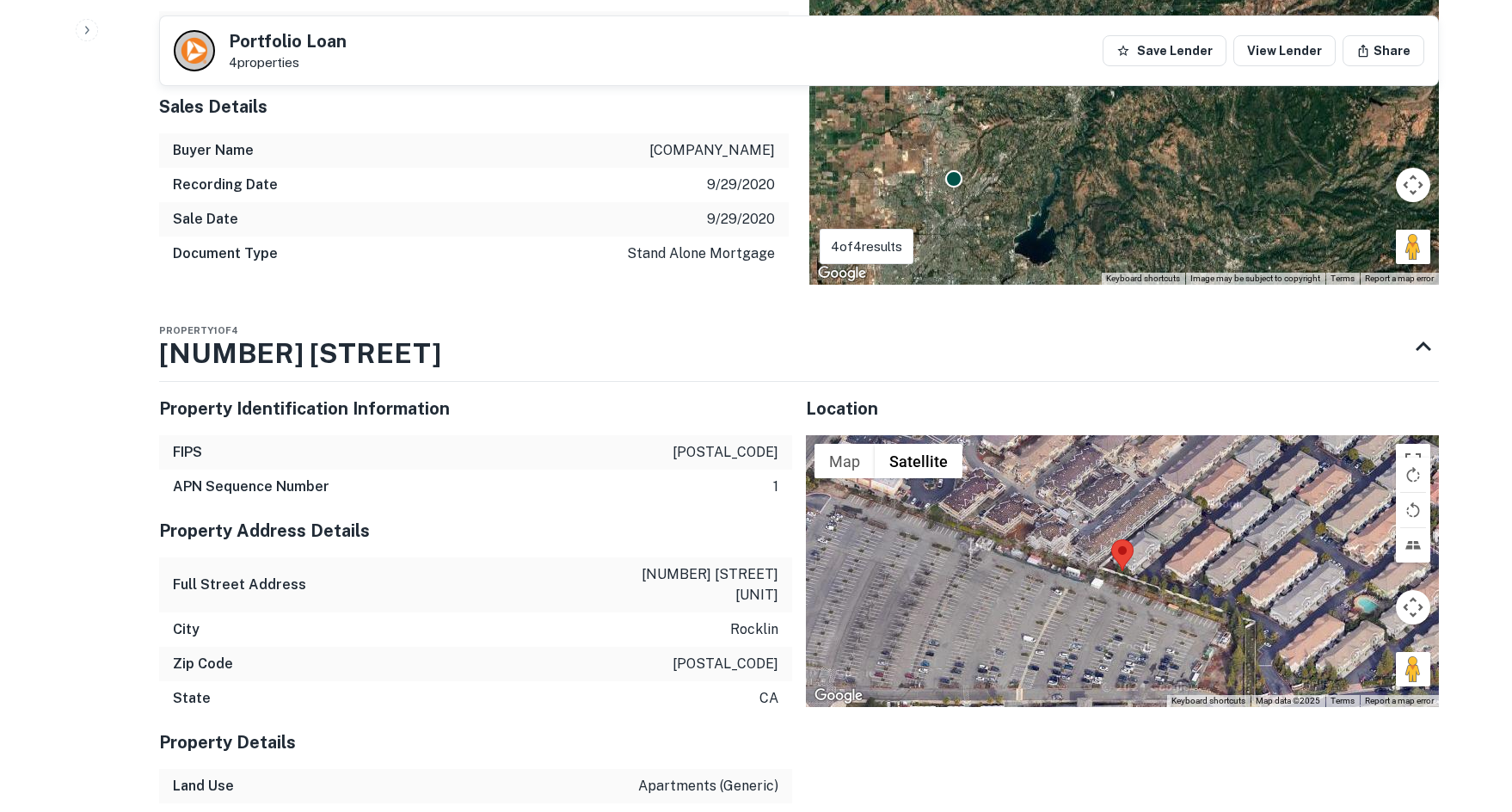 scroll, scrollTop: 1978, scrollLeft: 0, axis: vertical 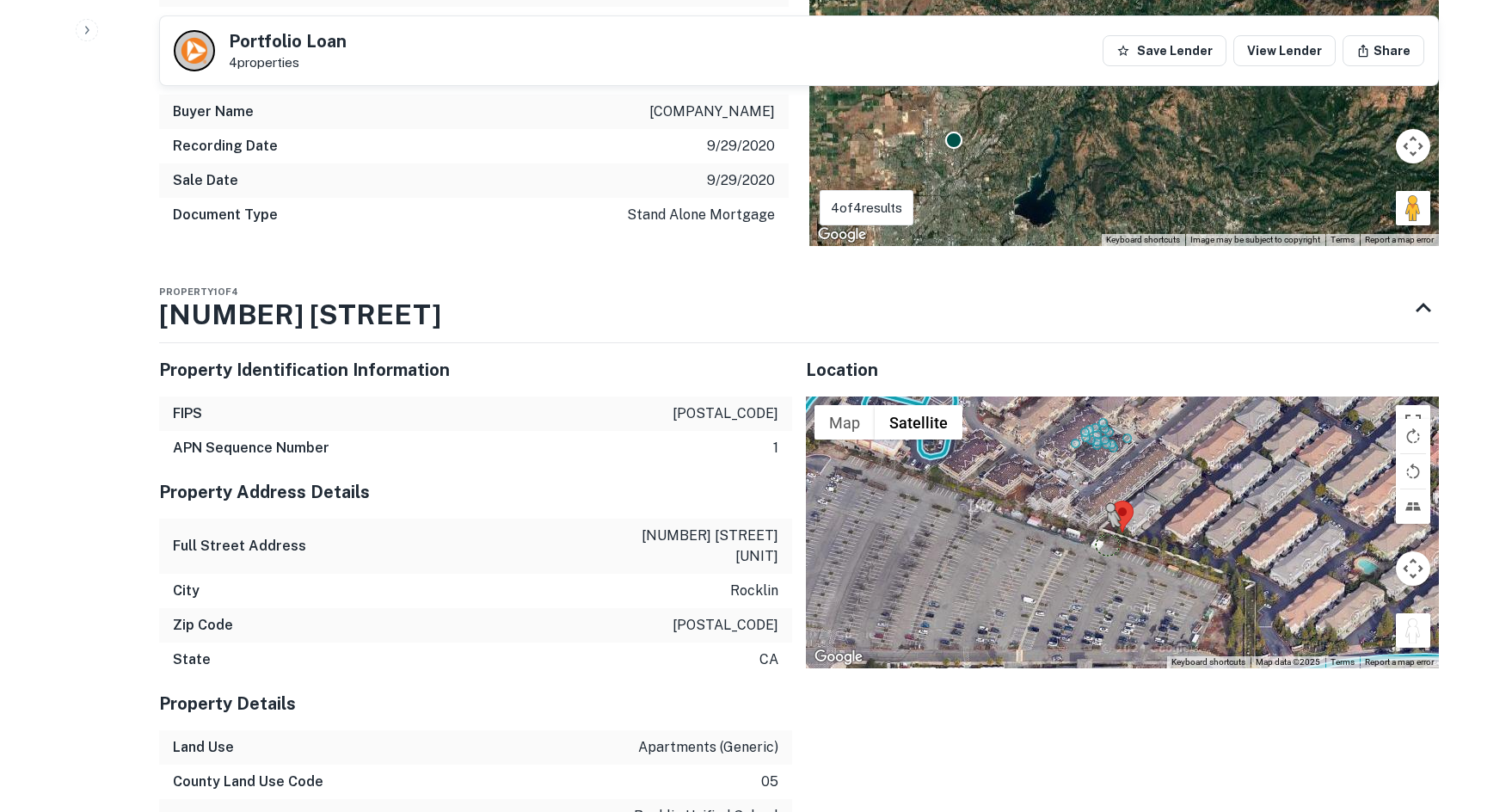 drag, startPoint x: 1403, startPoint y: 626, endPoint x: 1104, endPoint y: 544, distance: 310.04032 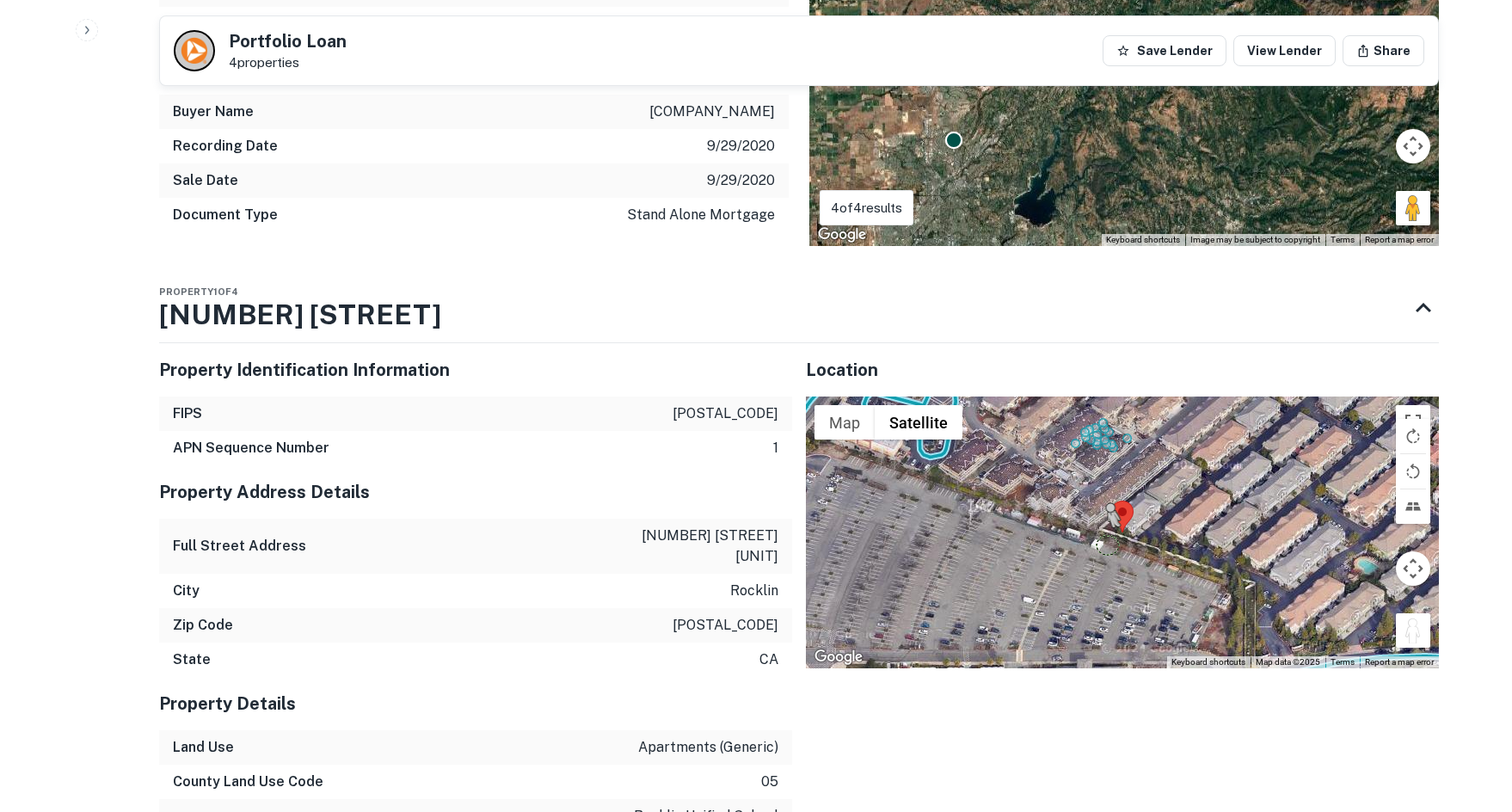 click on "To activate drag with keyboard, press Alt + Enter. Once in keyboard drag state, use the arrow keys to move the marker. To complete the drag, press the Enter key. To cancel, press Escape. No data available. Map Terrain Satellite Labels Keyboard shortcuts Map Data Map data ©2025 Map data ©2025 20 m  Click to toggle between metric and imperial units Terms Report a map error" at bounding box center [1122, 532] 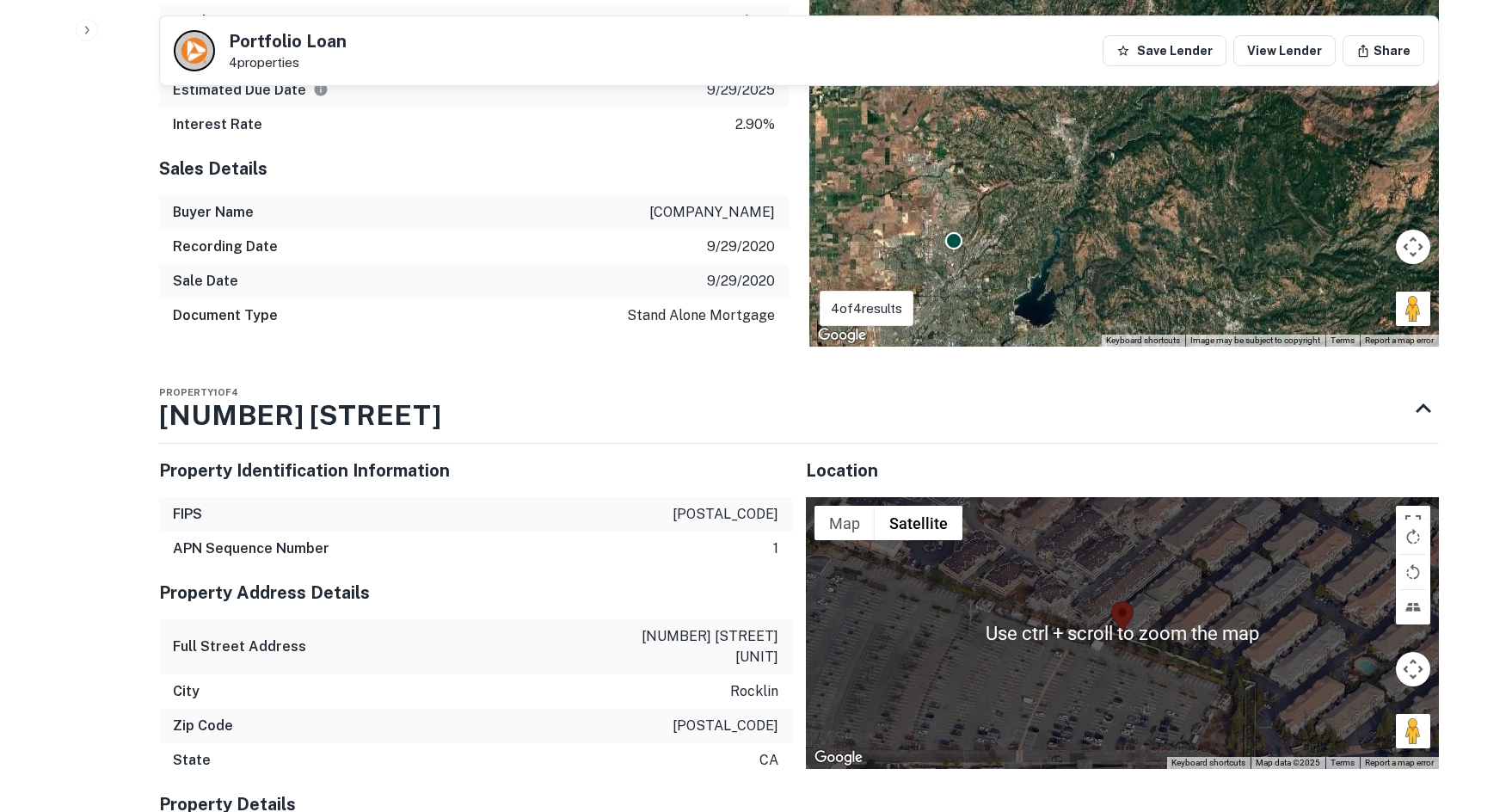 scroll, scrollTop: 1892, scrollLeft: 0, axis: vertical 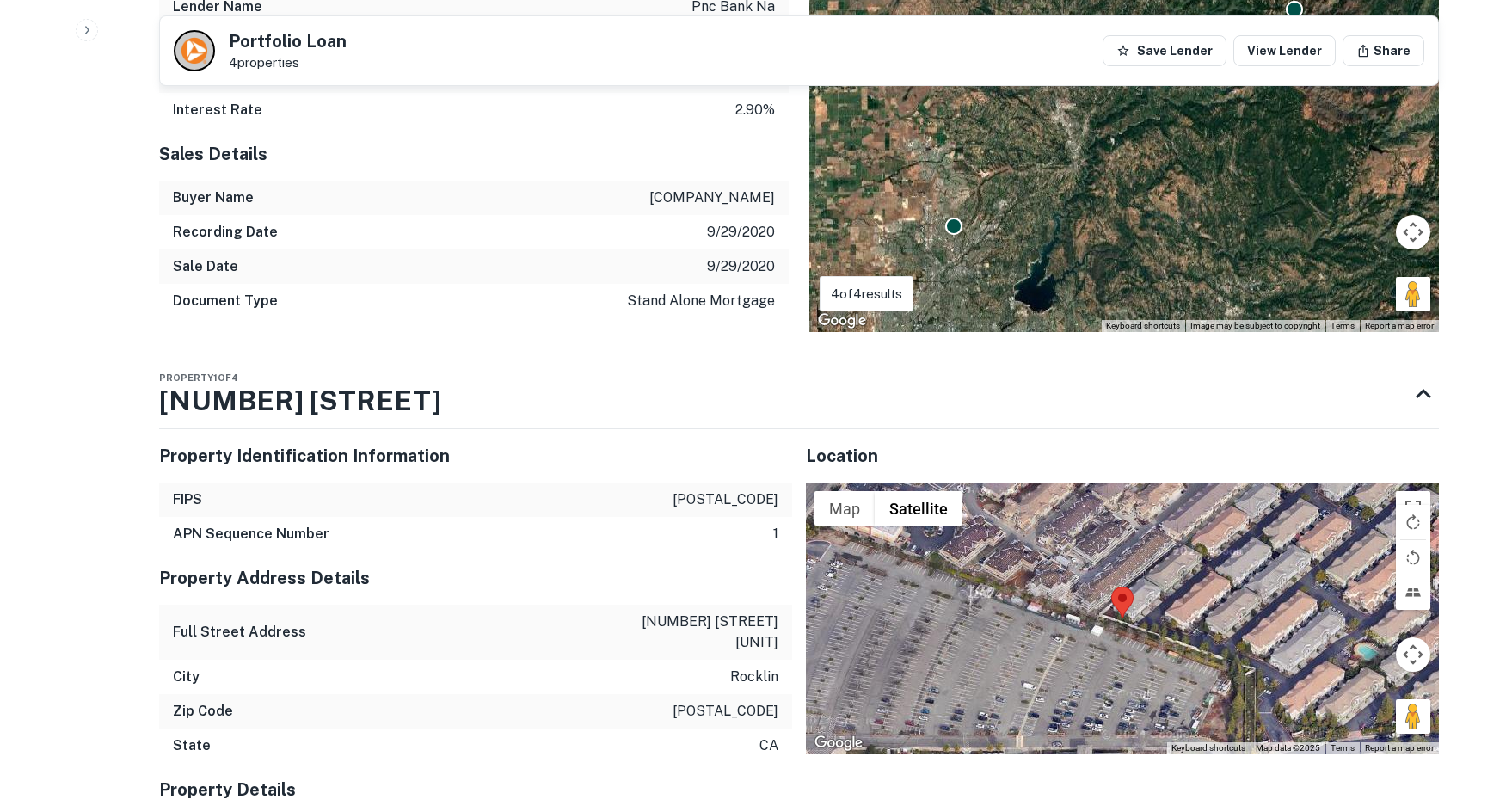 click on "No data available." at bounding box center [1122, 618] 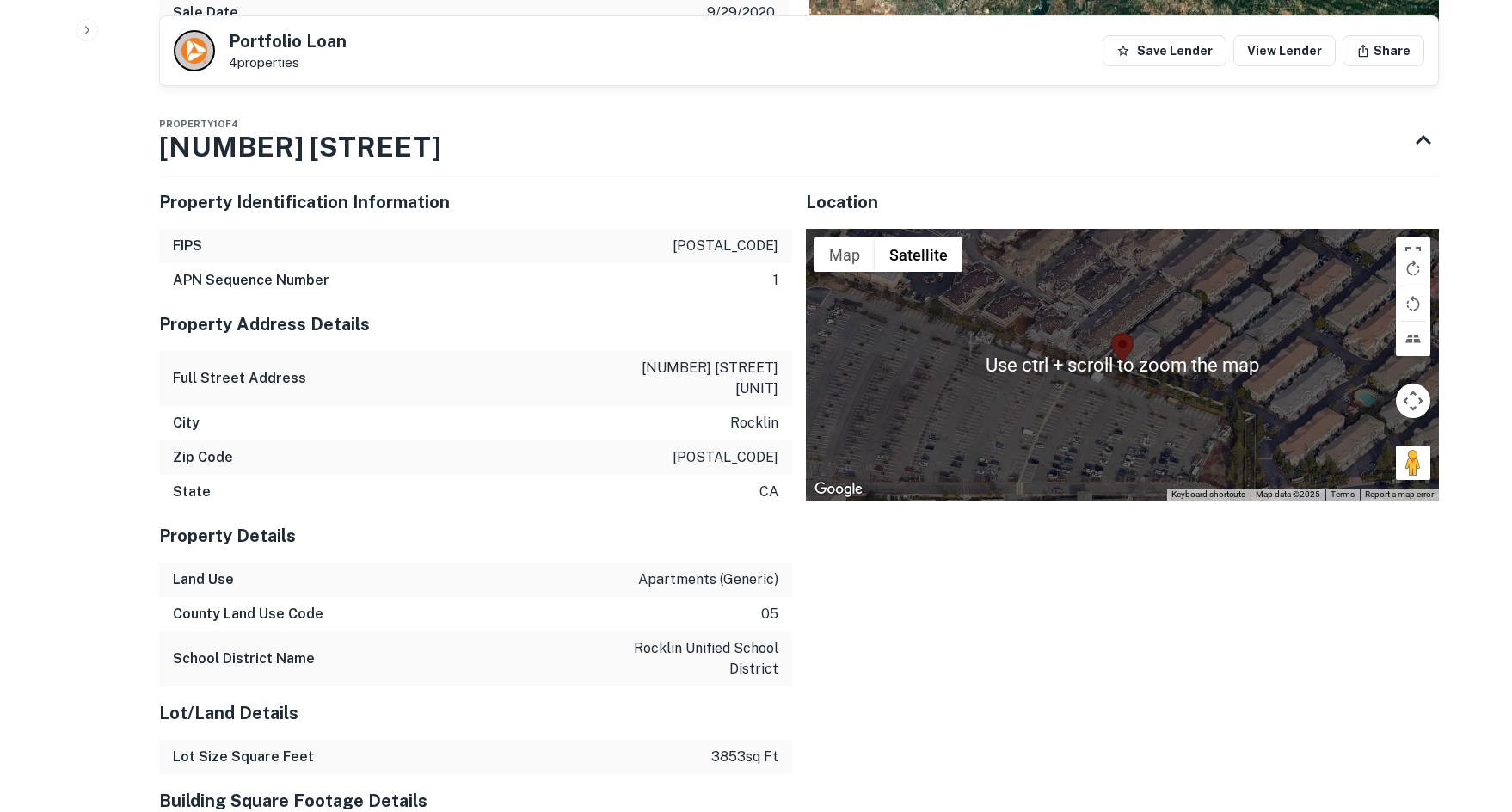 scroll, scrollTop: 2150, scrollLeft: 0, axis: vertical 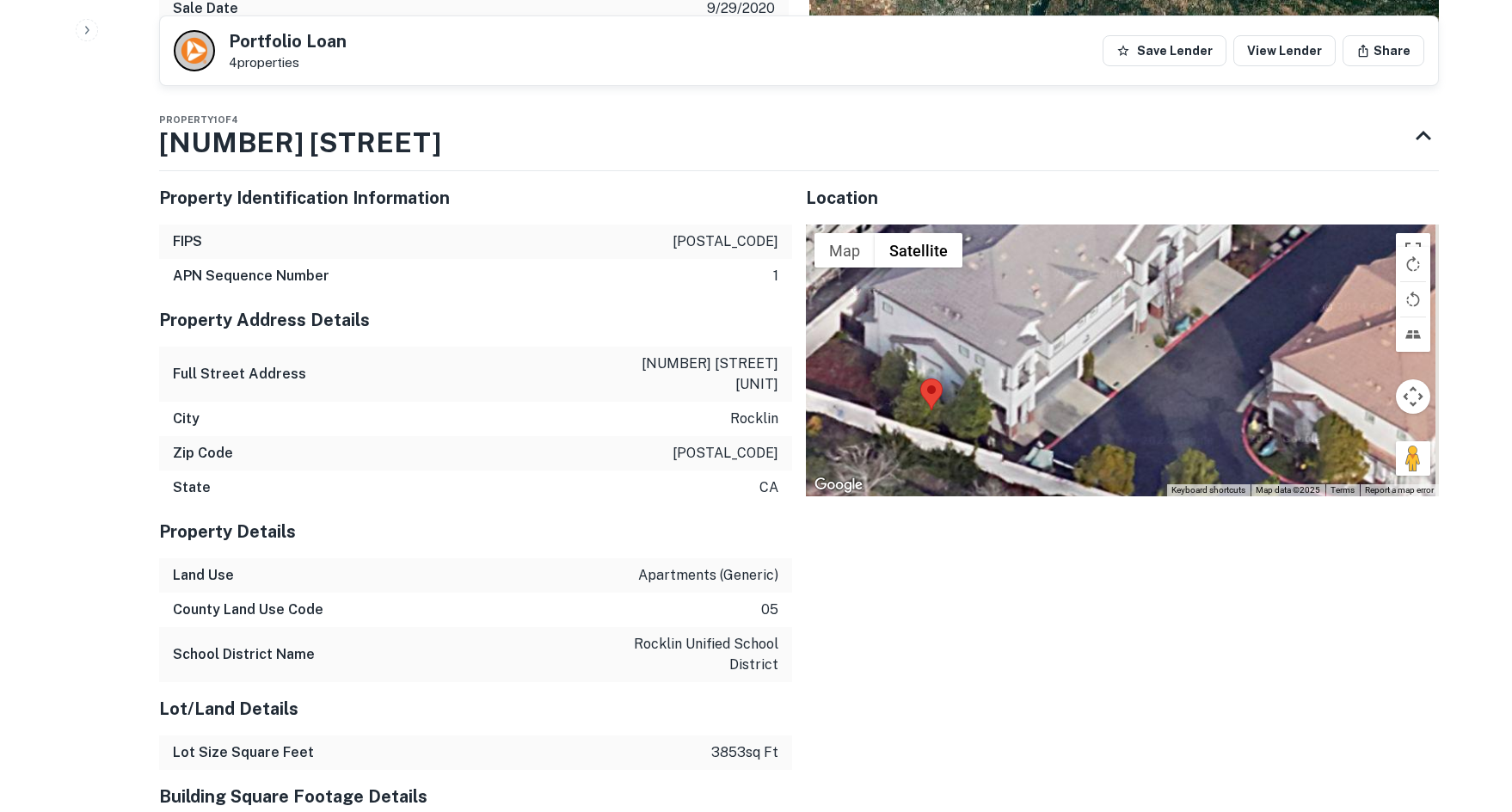 drag, startPoint x: 1202, startPoint y: 368, endPoint x: 1051, endPoint y: 434, distance: 164.79381 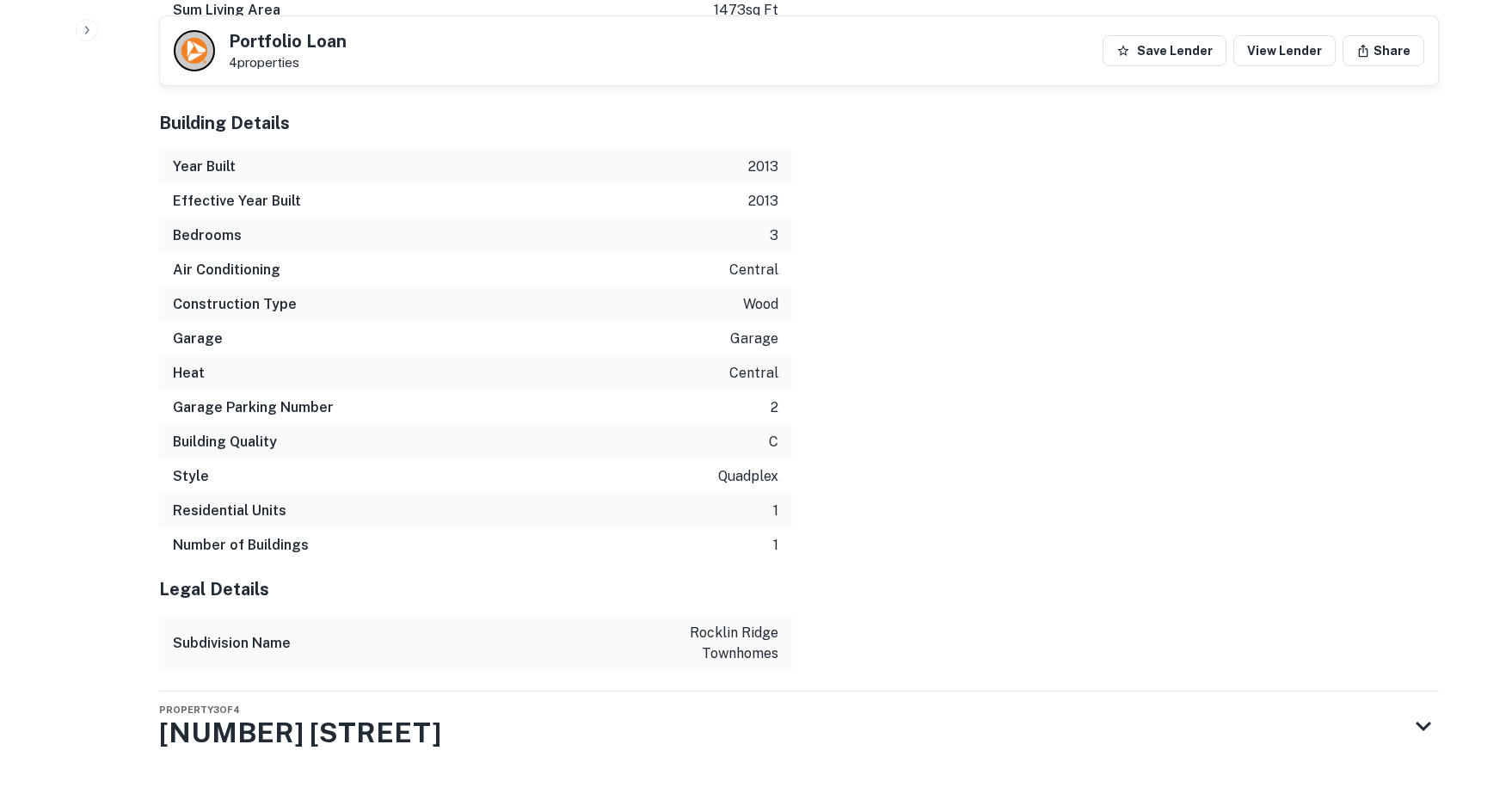 scroll, scrollTop: 3025, scrollLeft: 0, axis: vertical 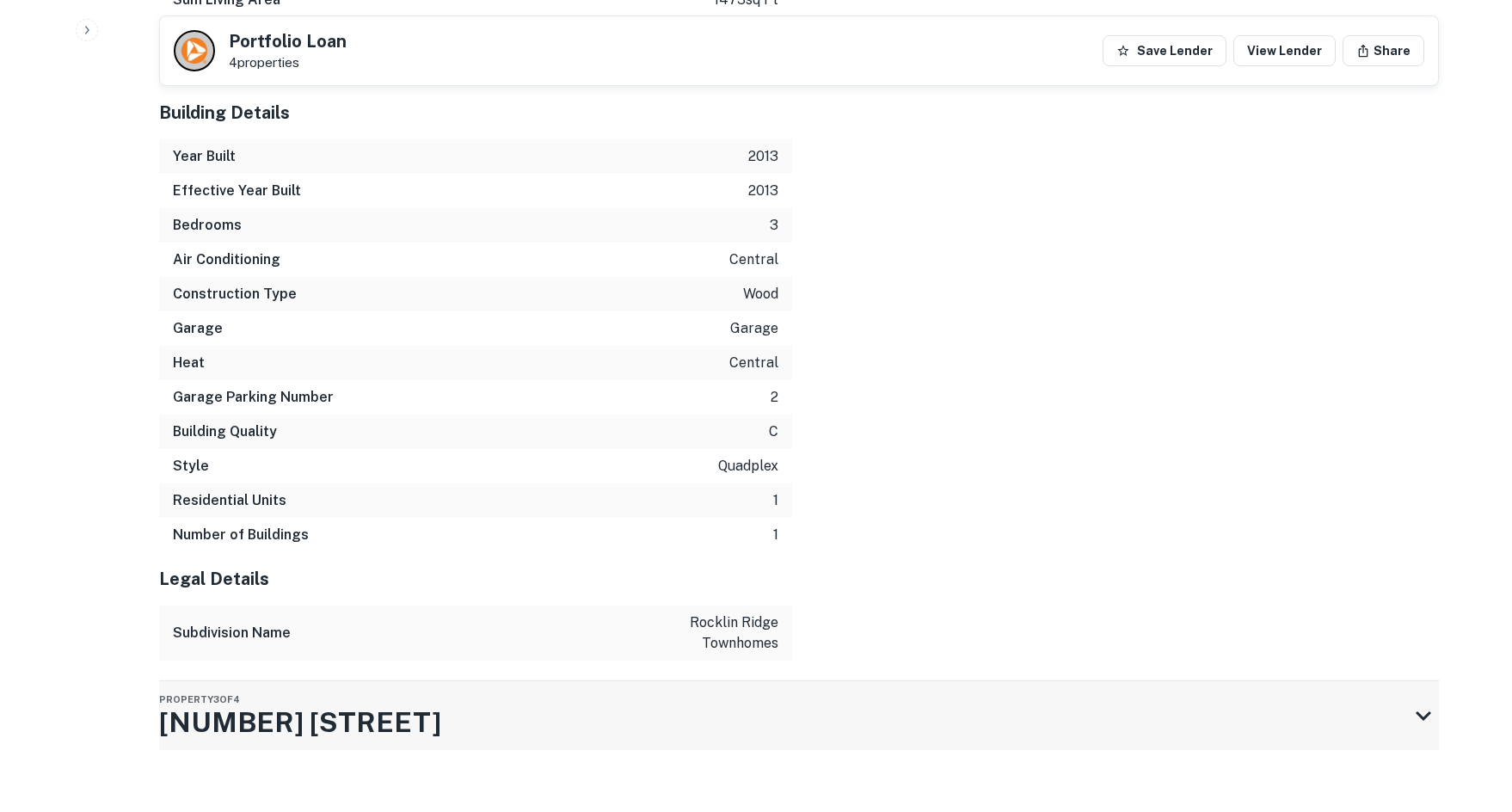 drag, startPoint x: 859, startPoint y: 689, endPoint x: 851, endPoint y: 688, distance: 8.062258 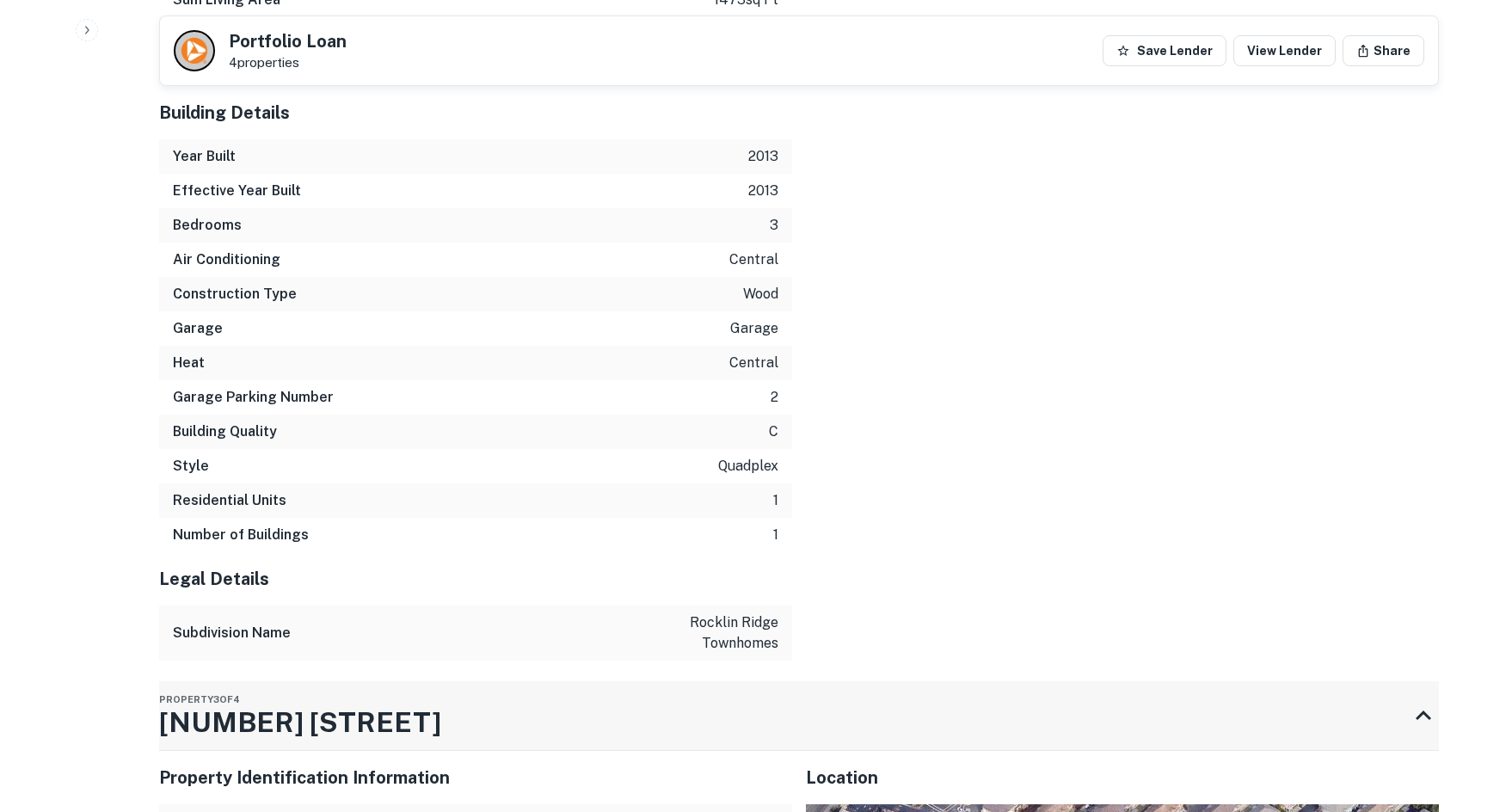 scroll, scrollTop: 3627, scrollLeft: 0, axis: vertical 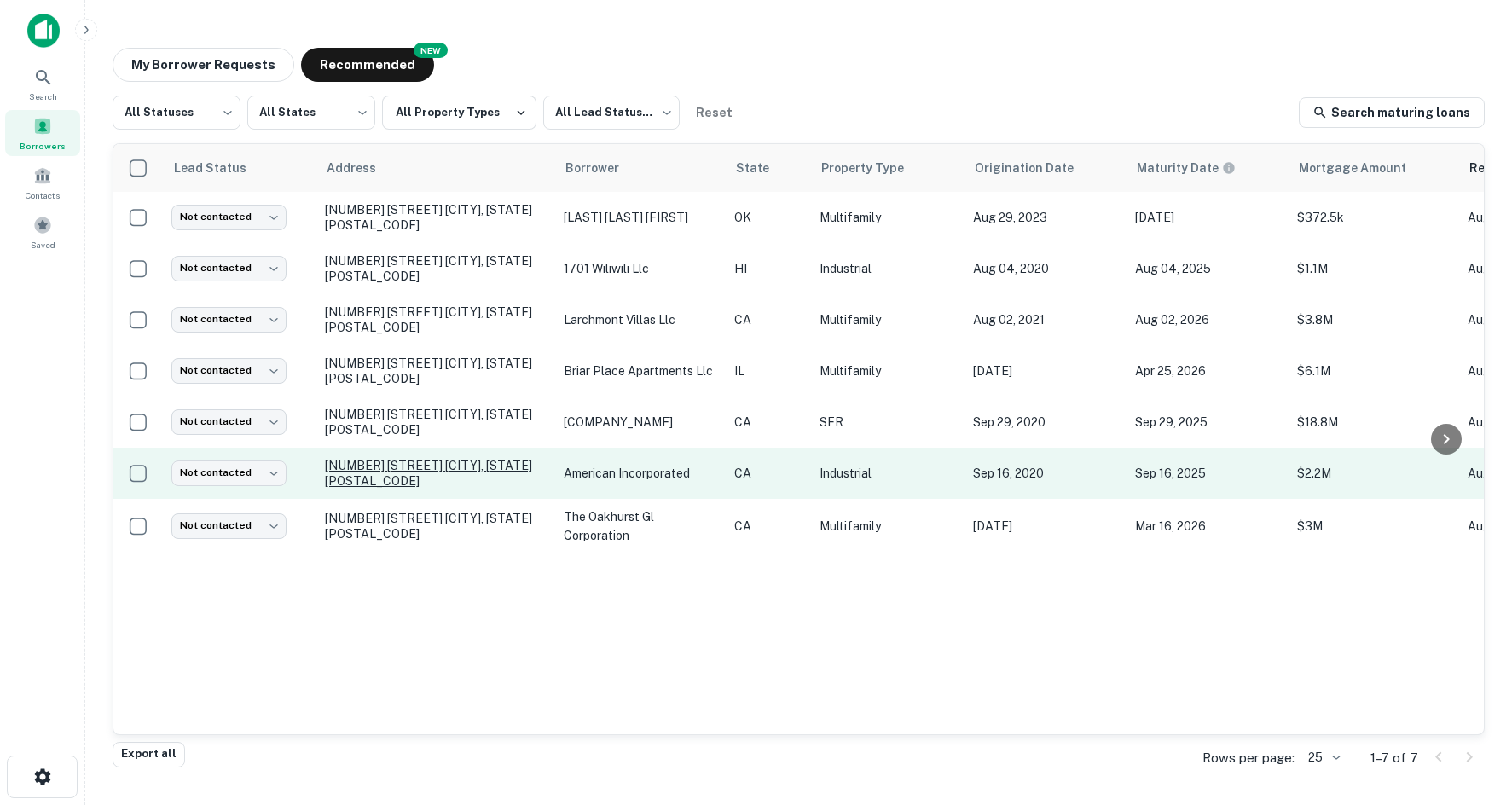 click on "[NUMBER] [STREET] [CITY], [STATE][POSTAL_CODE]" at bounding box center (436, 473) 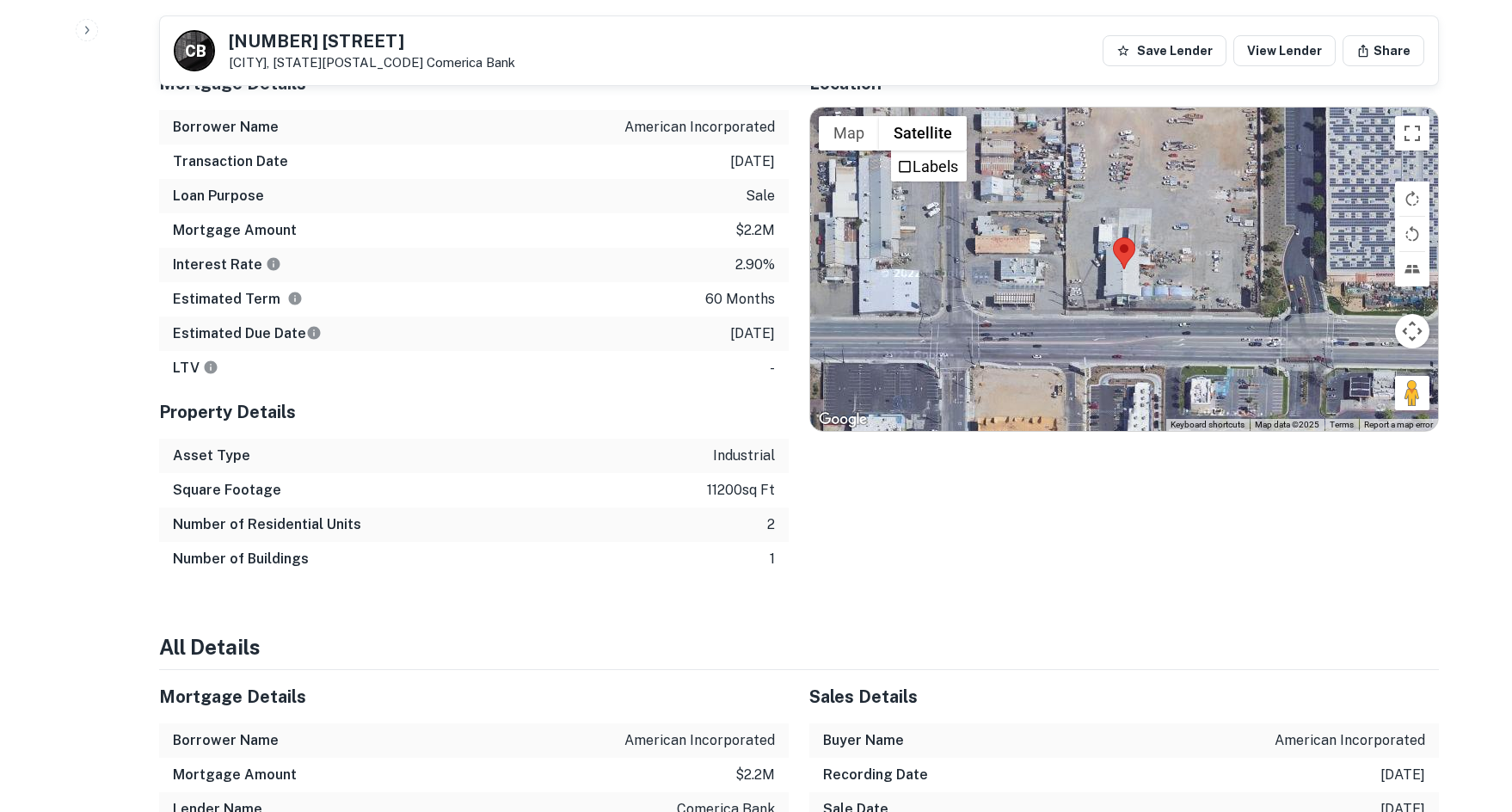 scroll, scrollTop: 1978, scrollLeft: 0, axis: vertical 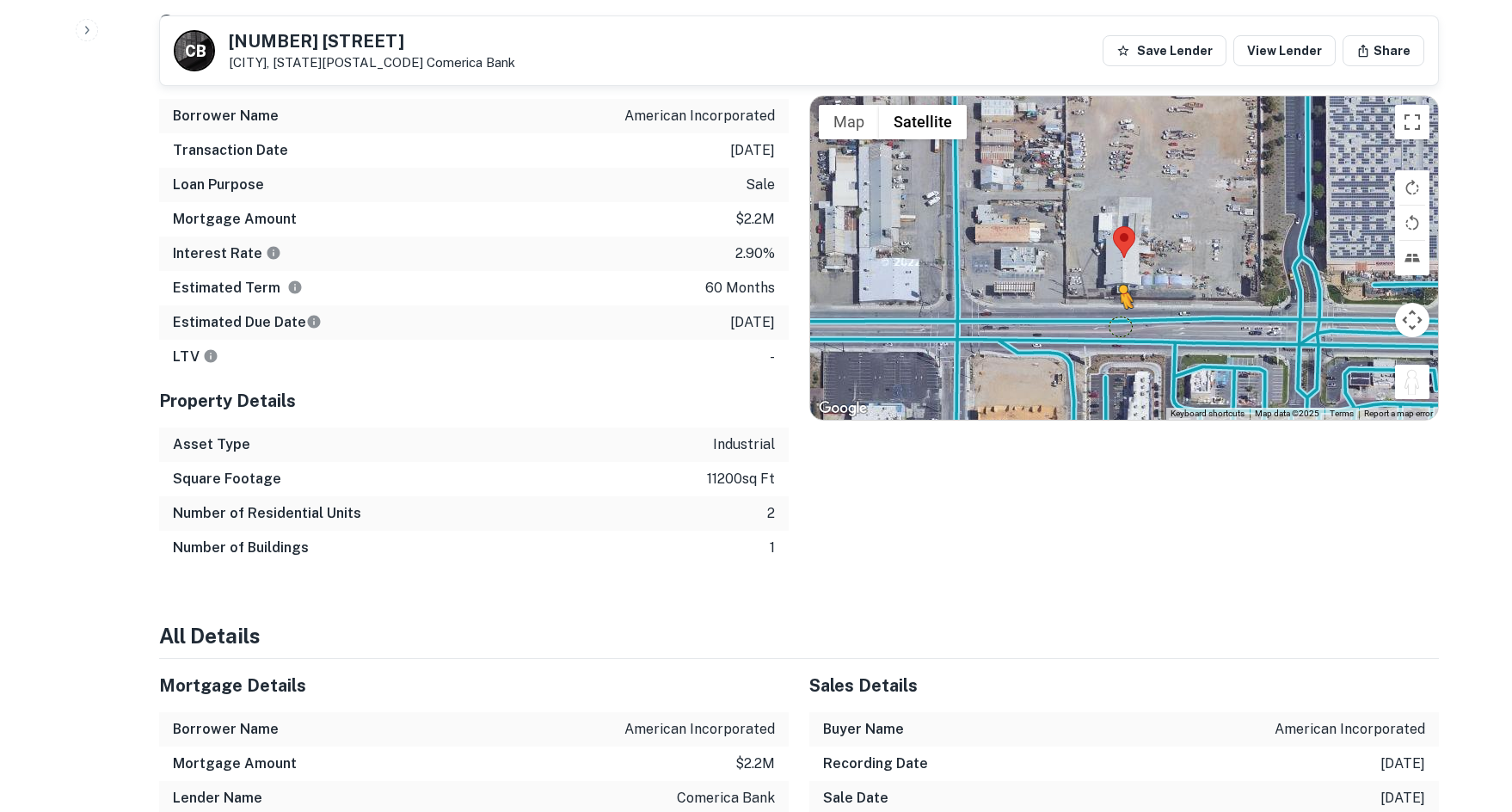 drag, startPoint x: 1404, startPoint y: 376, endPoint x: 1118, endPoint y: 326, distance: 290.3377 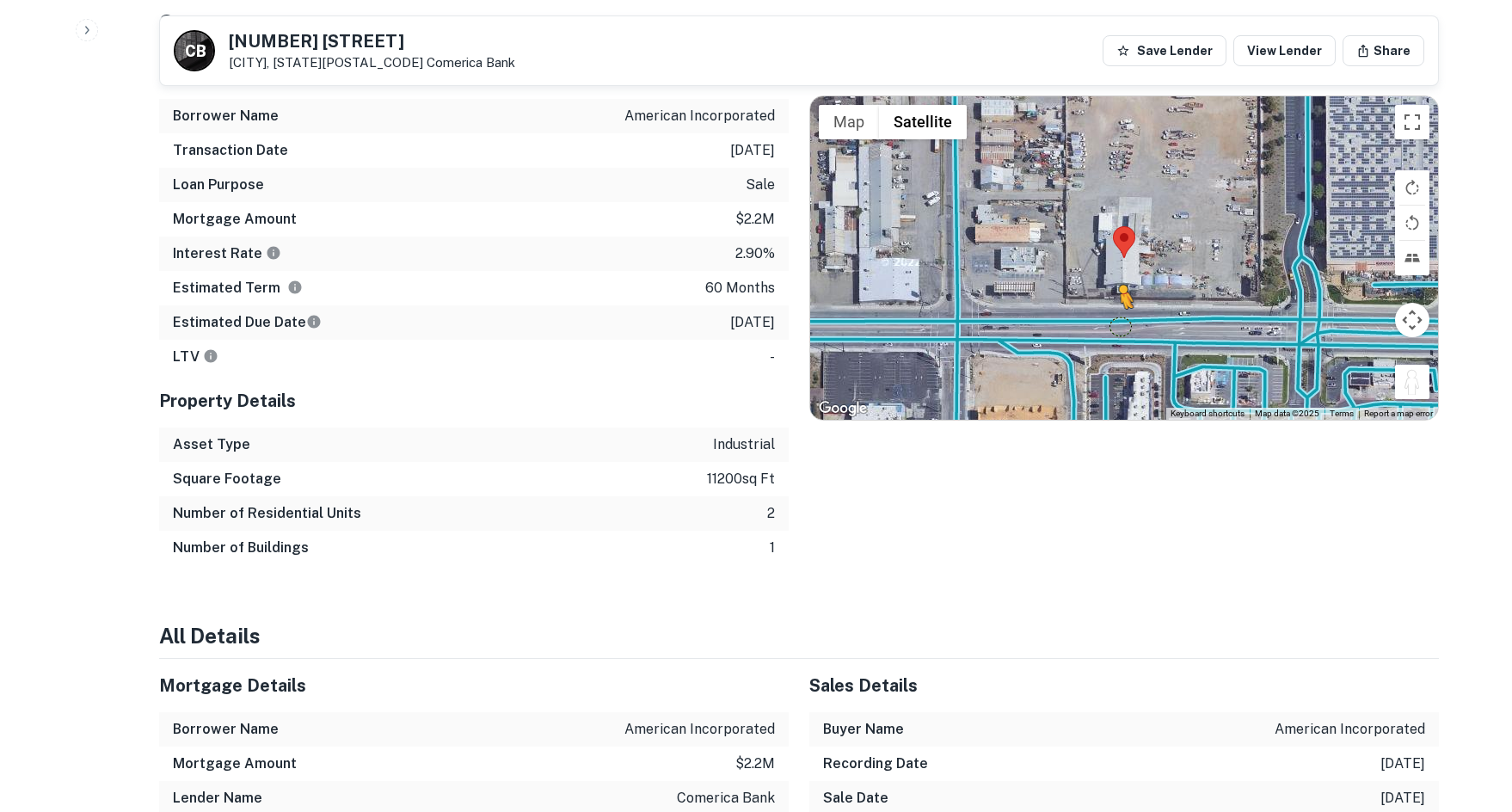 click on "To activate drag with keyboard, press Alt + Enter. Once in keyboard drag state, use the arrow keys to move the marker. To complete the drag, press the Enter key. To cancel, press Escape. Loading... Map Terrain Satellite Labels Keyboard shortcuts Map Data Map data ©2025 Map data ©2025 20 m  Click to toggle between metric and imperial units Terms Report a map error" at bounding box center [1124, 258] 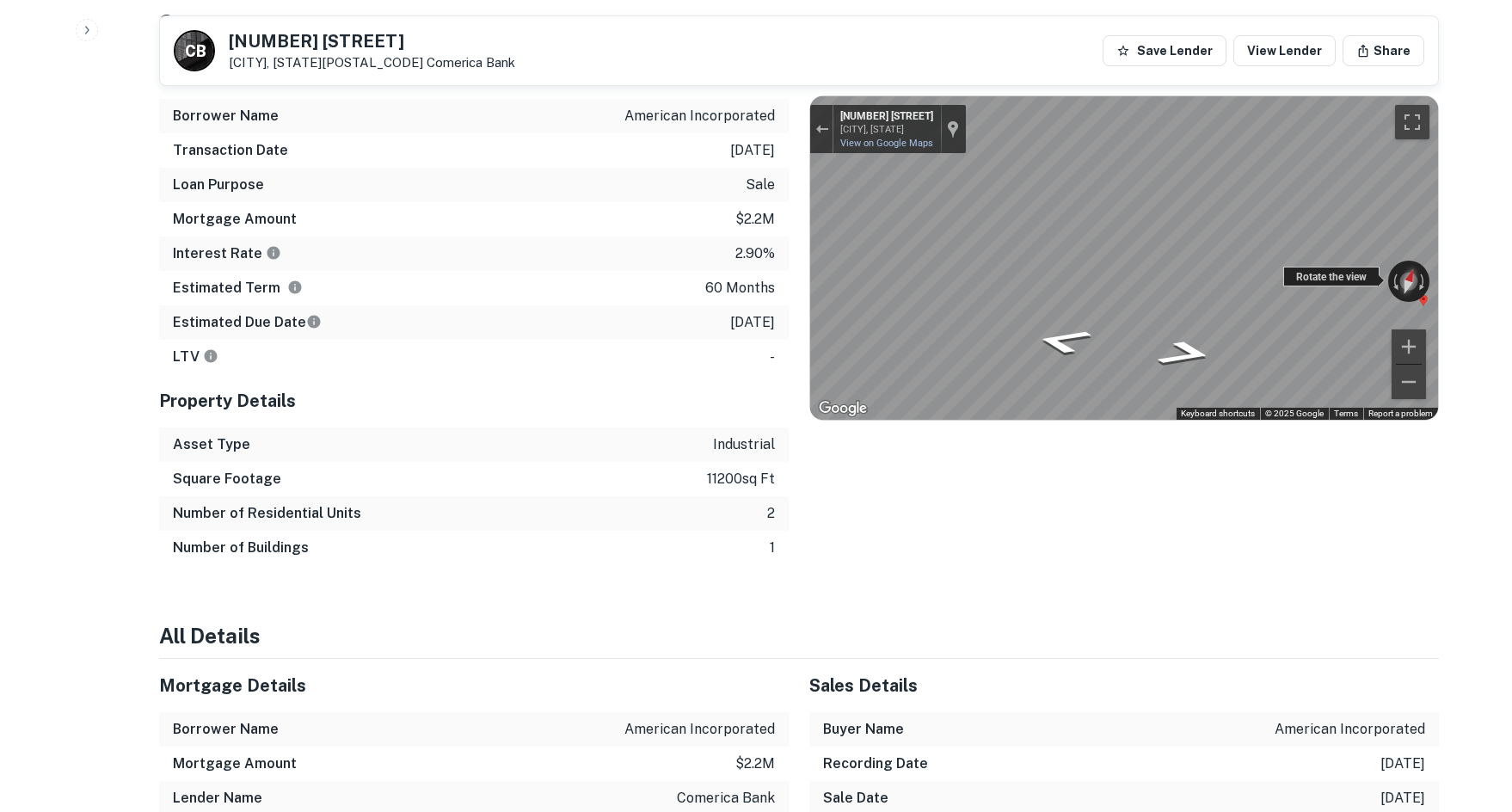 click on "← Move left → Move right ↑ Move up ↓ Move down + Zoom in - Zoom out             [NUMBER] [STREET]   [CITY], [STATE]       [NUMBER] [STREET]            View on Google Maps        Custom Imagery                 This image is no longer available                                      Rotate the view          Keyboard shortcuts Map Data © 2025 Google © 2025 Google Terms Report a problem" at bounding box center (1124, 258) 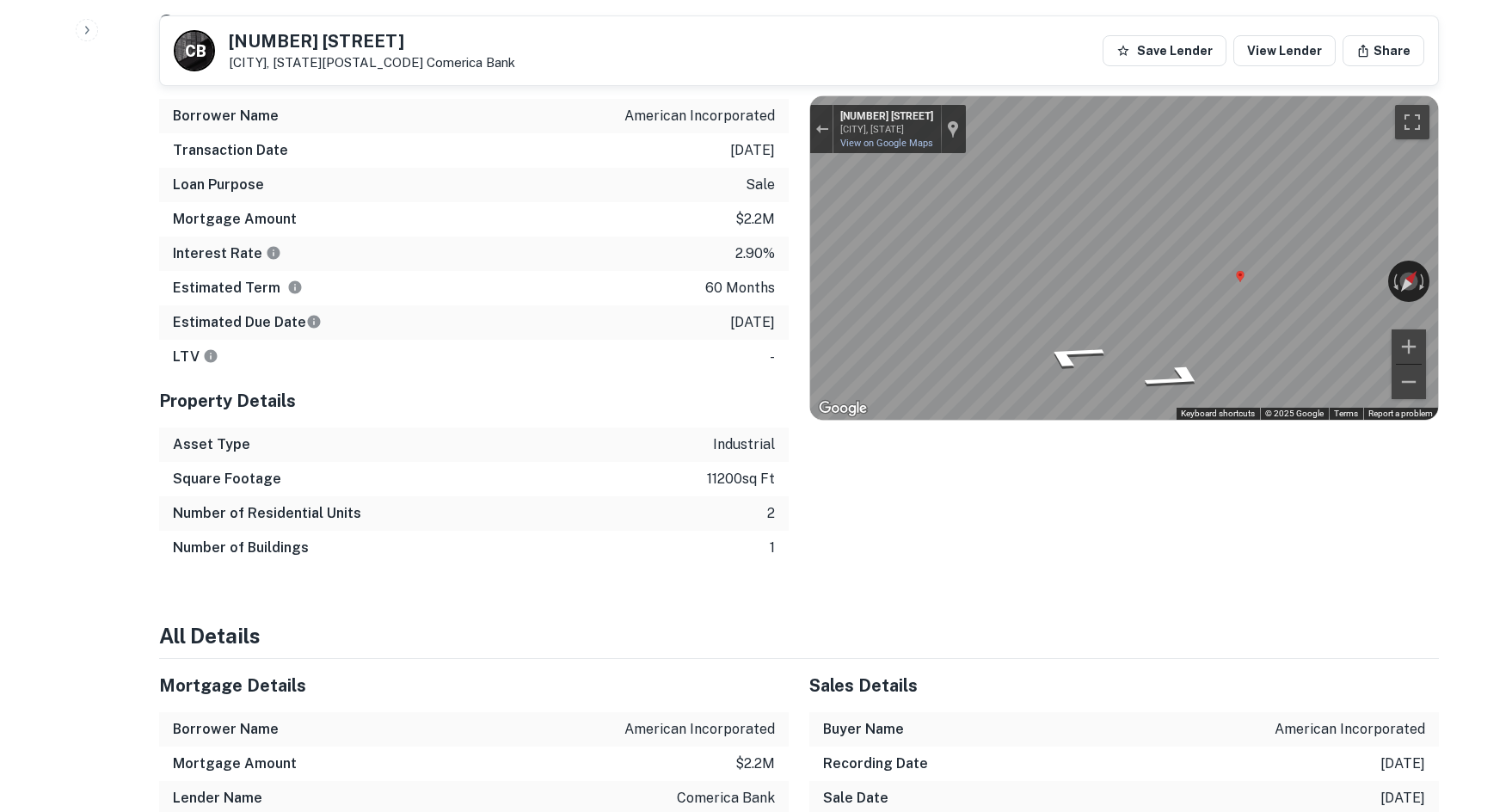drag, startPoint x: 96, startPoint y: 17, endPoint x: 91, endPoint y: 31, distance: 14.866069 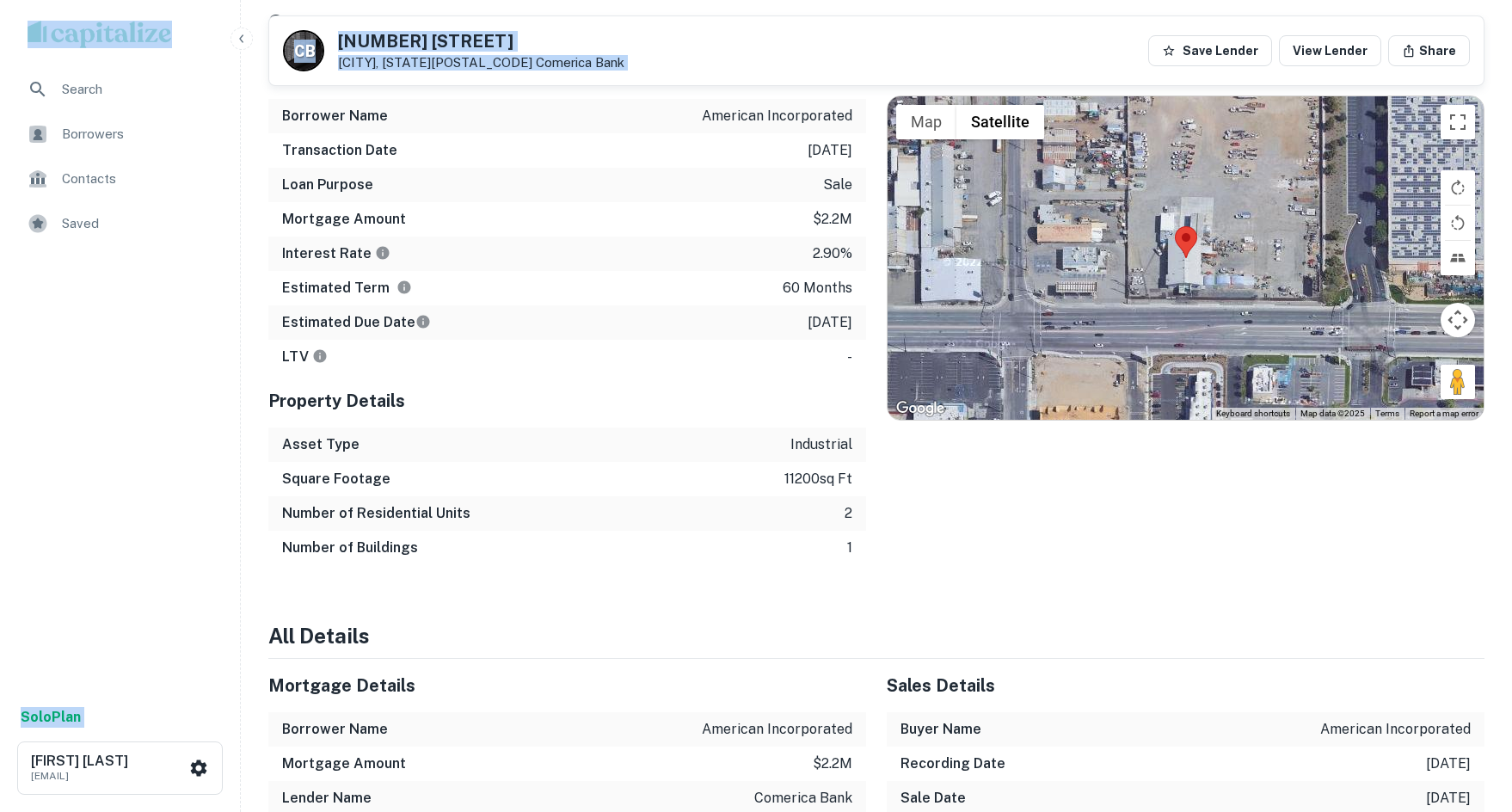 click on "Search         Borrowers         Contacts         Saved     Solo  Plan   Max Greenberg mgreenberg@surmount.com Back to borrower requests C   B 3930 Rosedale Hwy Bakersfield, CA93308    Comerica Bank Save Lender View Lender Share View Property Details AI fulfillment process complete.   Buyer Details Principals frank saucedo Full Name frank saucedo Company american Title Chief Financial Officer Email fsaucedo@aminc.com Phone (Mobile) (559) 804-0004 Phone (Corporate) (559) 651-1776 Address 1345 N American St, Visalia, CA93291  Borrower Address CA butch oldfield Full Name butch oldfield Company american incorporated Title Owner Email boldfield@aminc.com Phone (Mobile) 5597400777 LinkedIn URL View Link Address Visalia, CA93291  Borrower Address CA butch oldfield Full Name butch oldfield Company american incorporated Title Owner Email boldfield@aminc.com Phone (Mobile) 5597400777 LinkedIn URL View Link Address Visalia, CA93291  Borrower Address CA butch oldfield Full Name butch oldfield Company Title Owner CA" at bounding box center (756, 95) 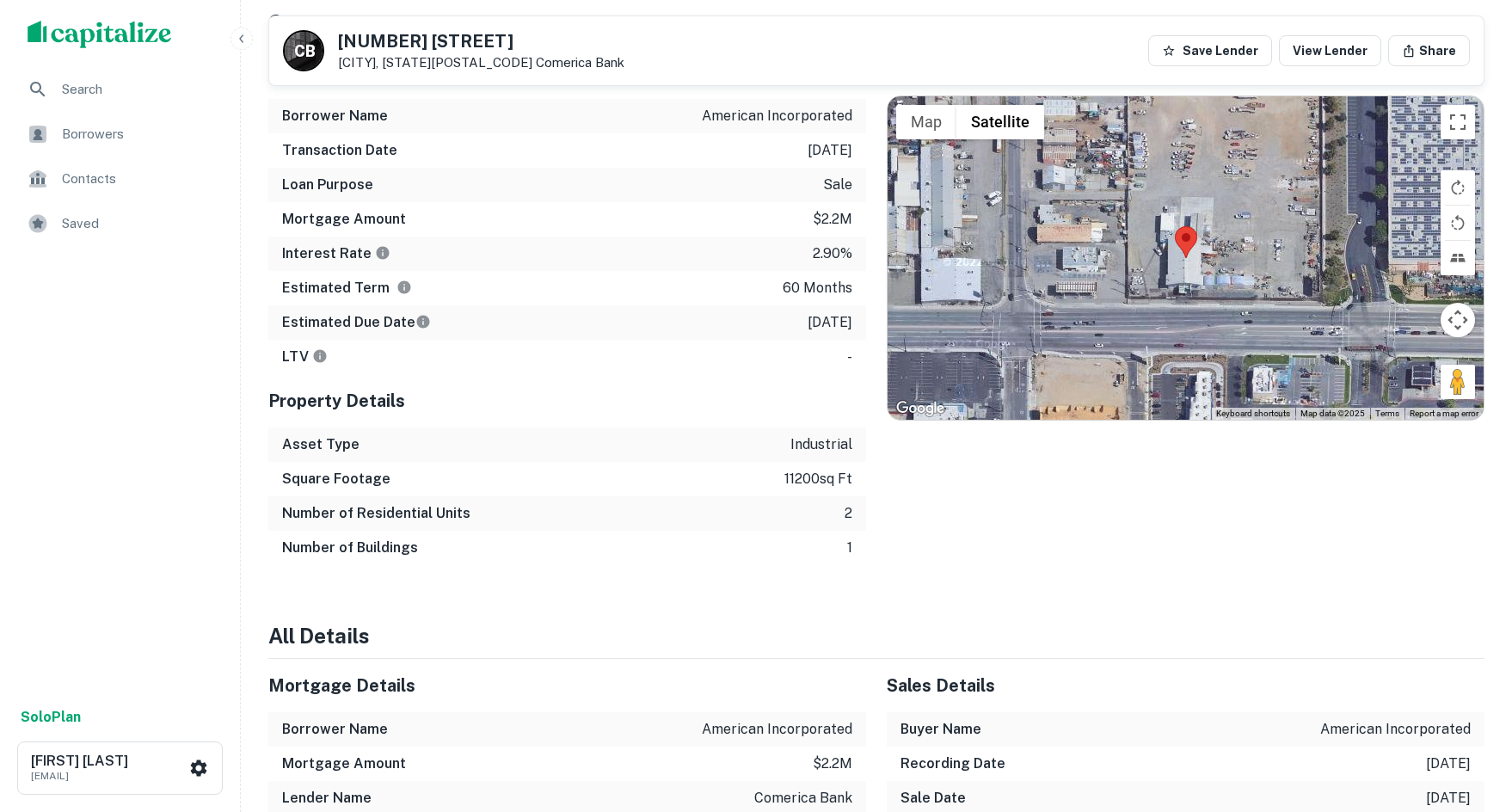 click at bounding box center [242, 39] 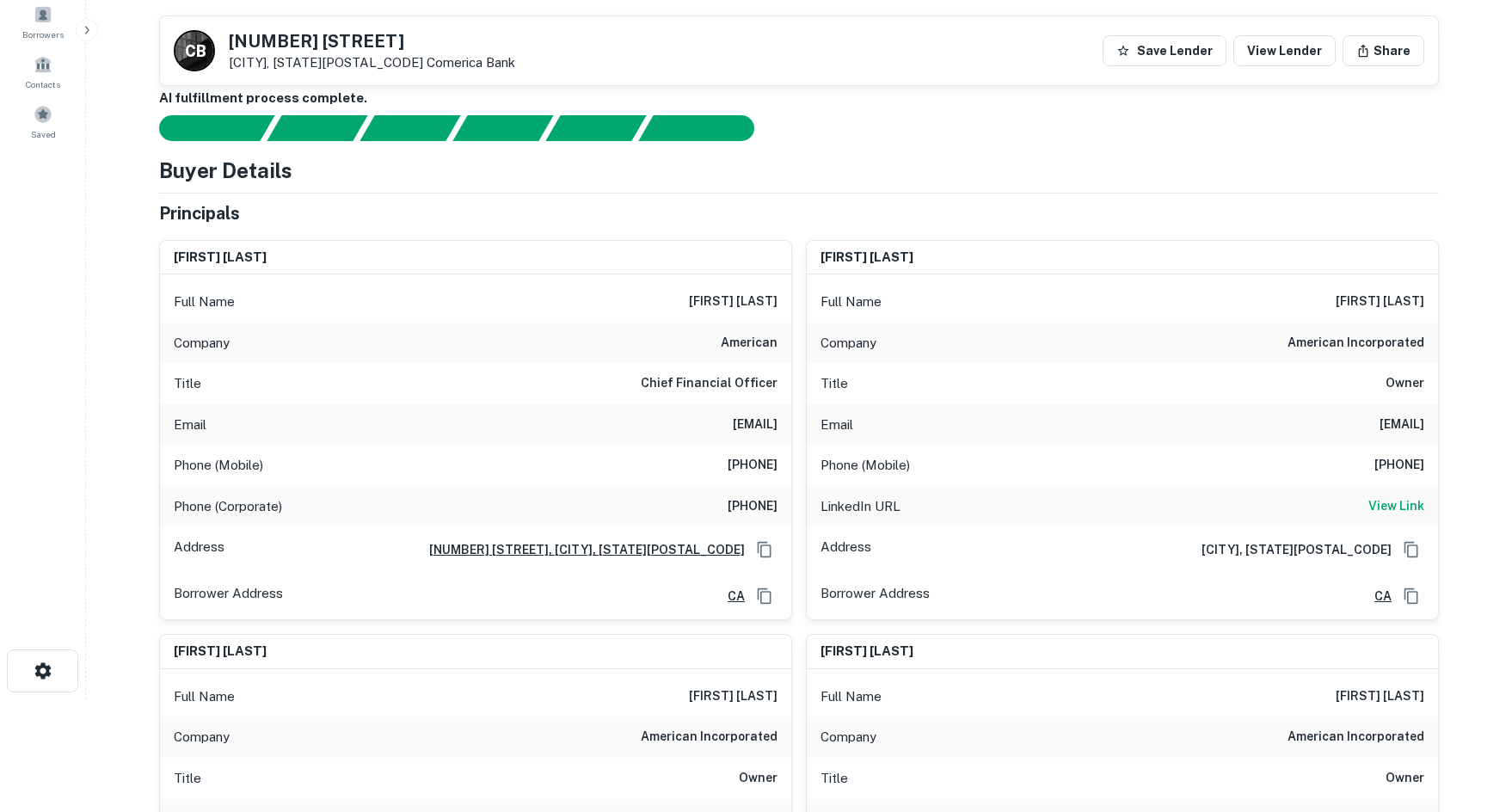 scroll, scrollTop: 0, scrollLeft: 0, axis: both 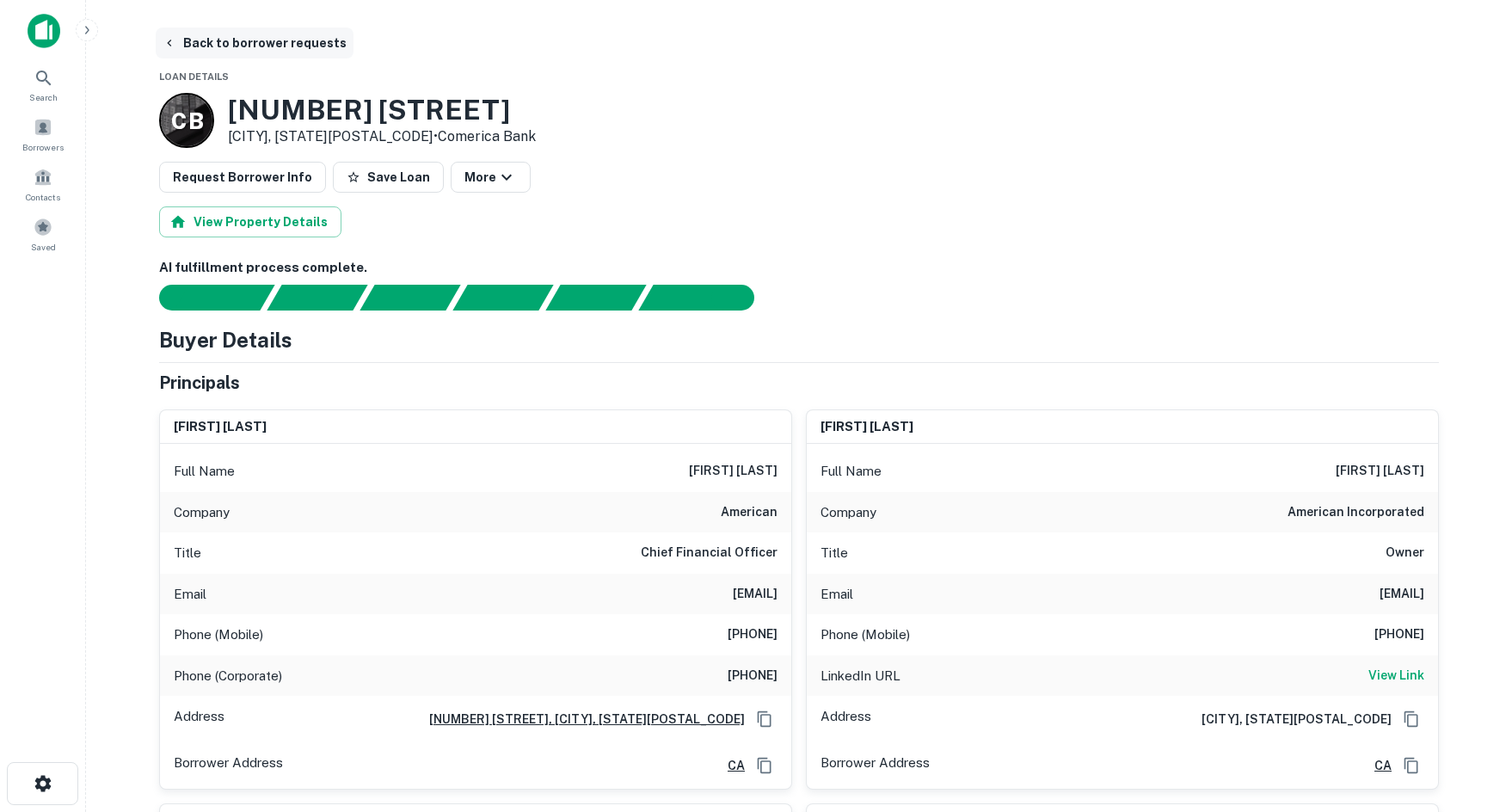 click on "Back to borrower requests" at bounding box center [255, 43] 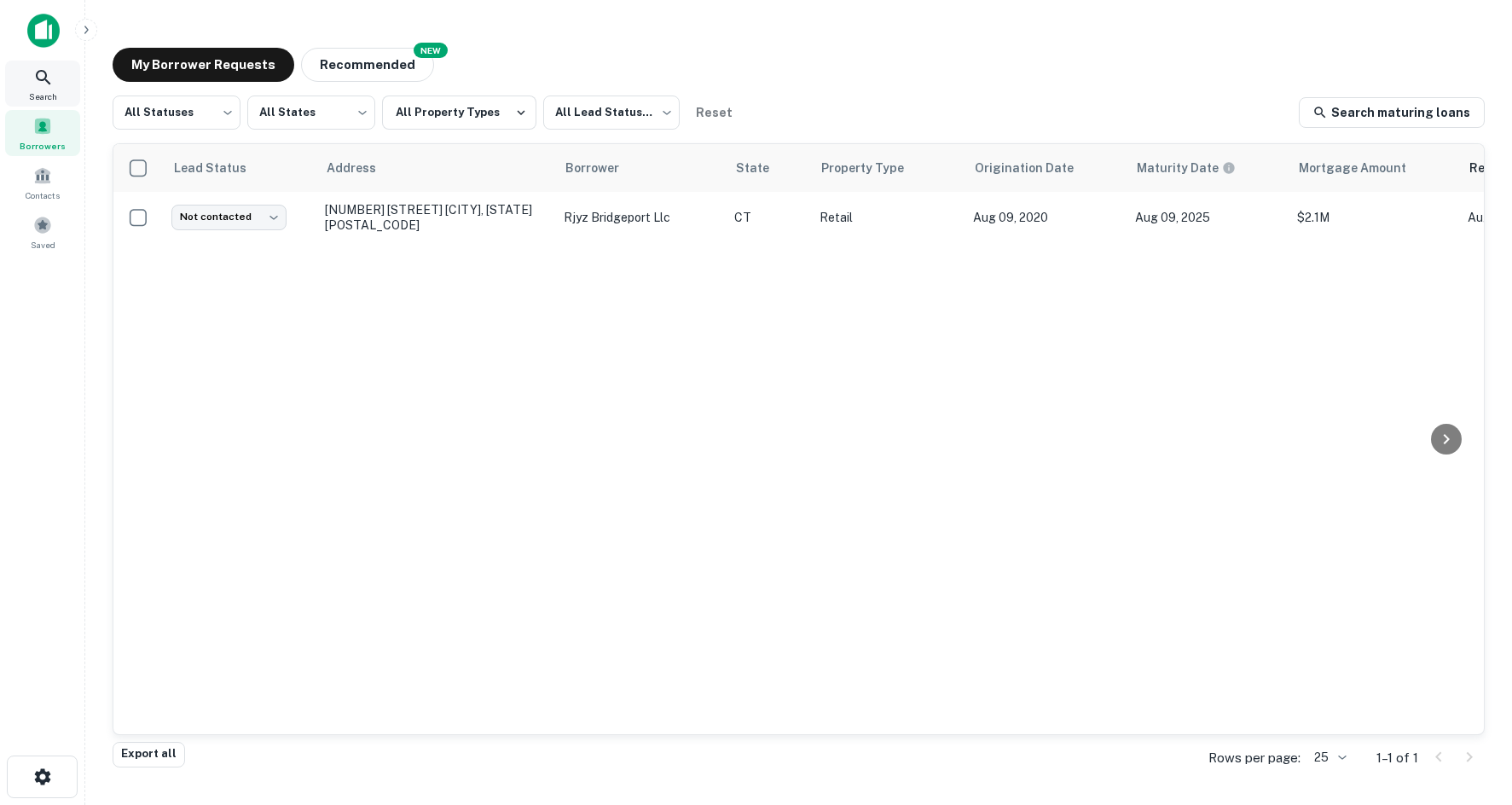 click on "Search" at bounding box center [43, 84] 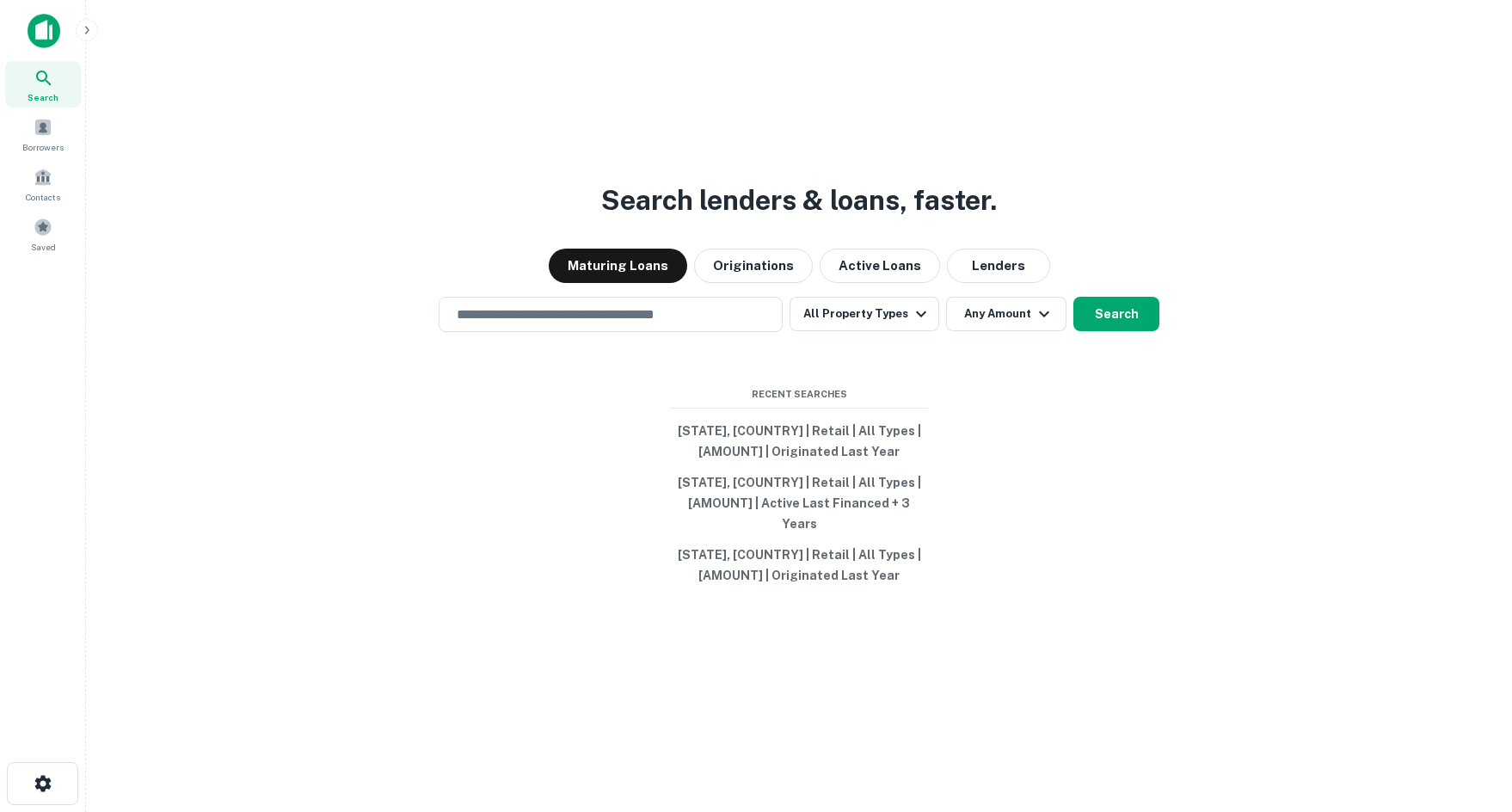 scroll, scrollTop: 0, scrollLeft: 0, axis: both 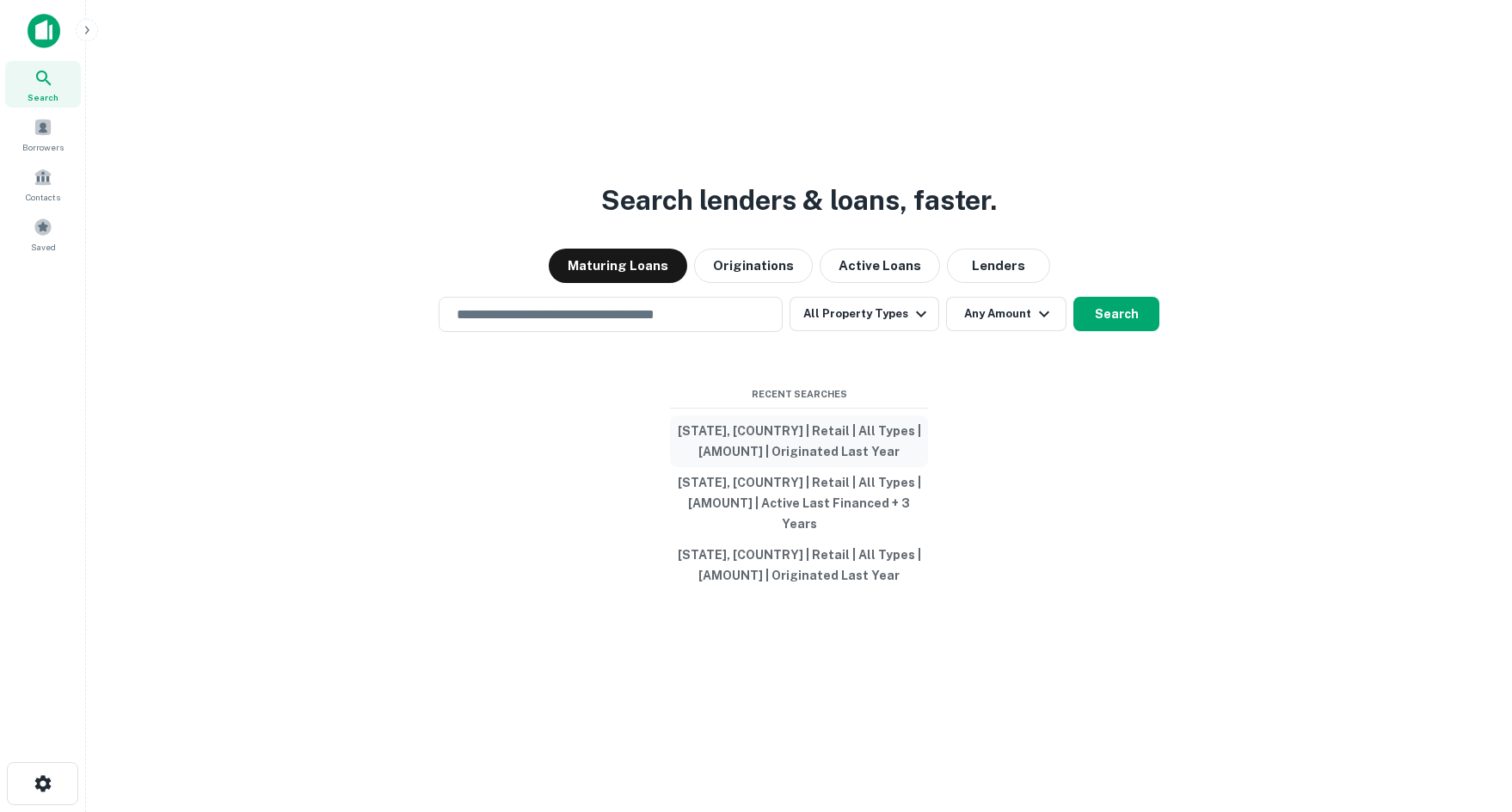 click on "[STATE], [COUNTRY] | Retail | All Types | [AMOUNT] | Originated Last Year" at bounding box center (799, 441) 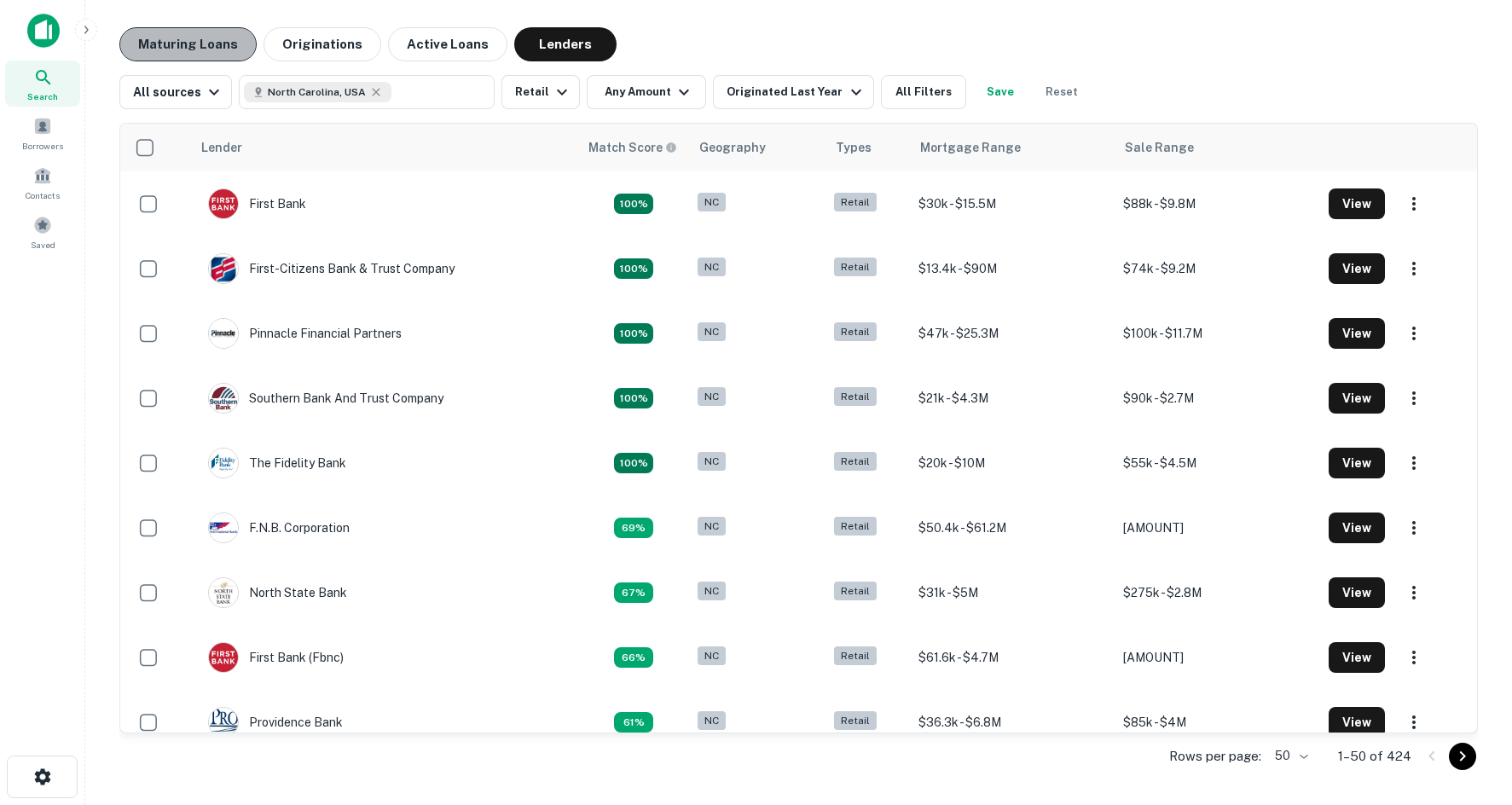 click on "Maturing Loans" at bounding box center (188, 44) 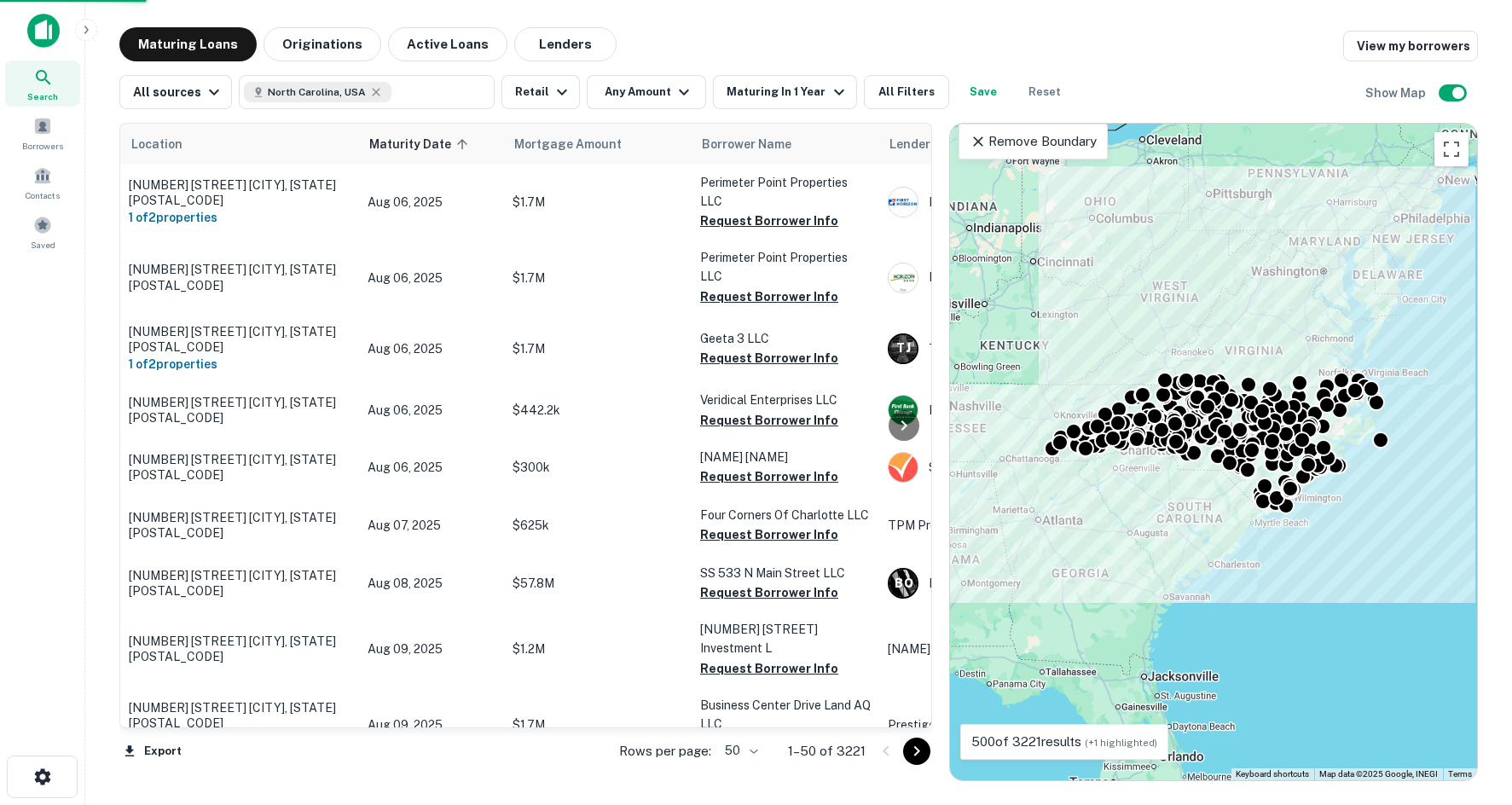 scroll, scrollTop: 1194, scrollLeft: 0, axis: vertical 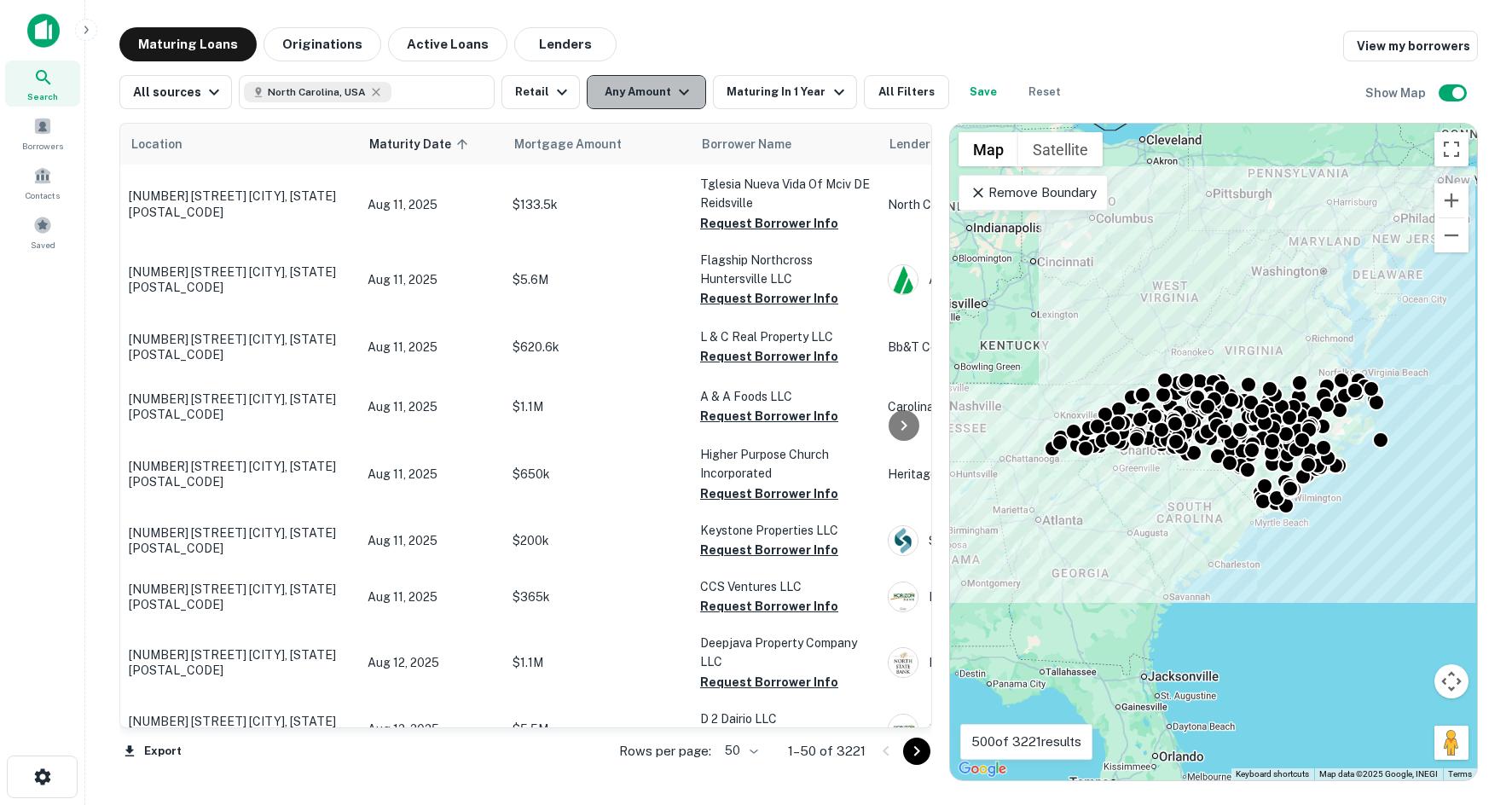click on "Any Amount" at bounding box center [646, 92] 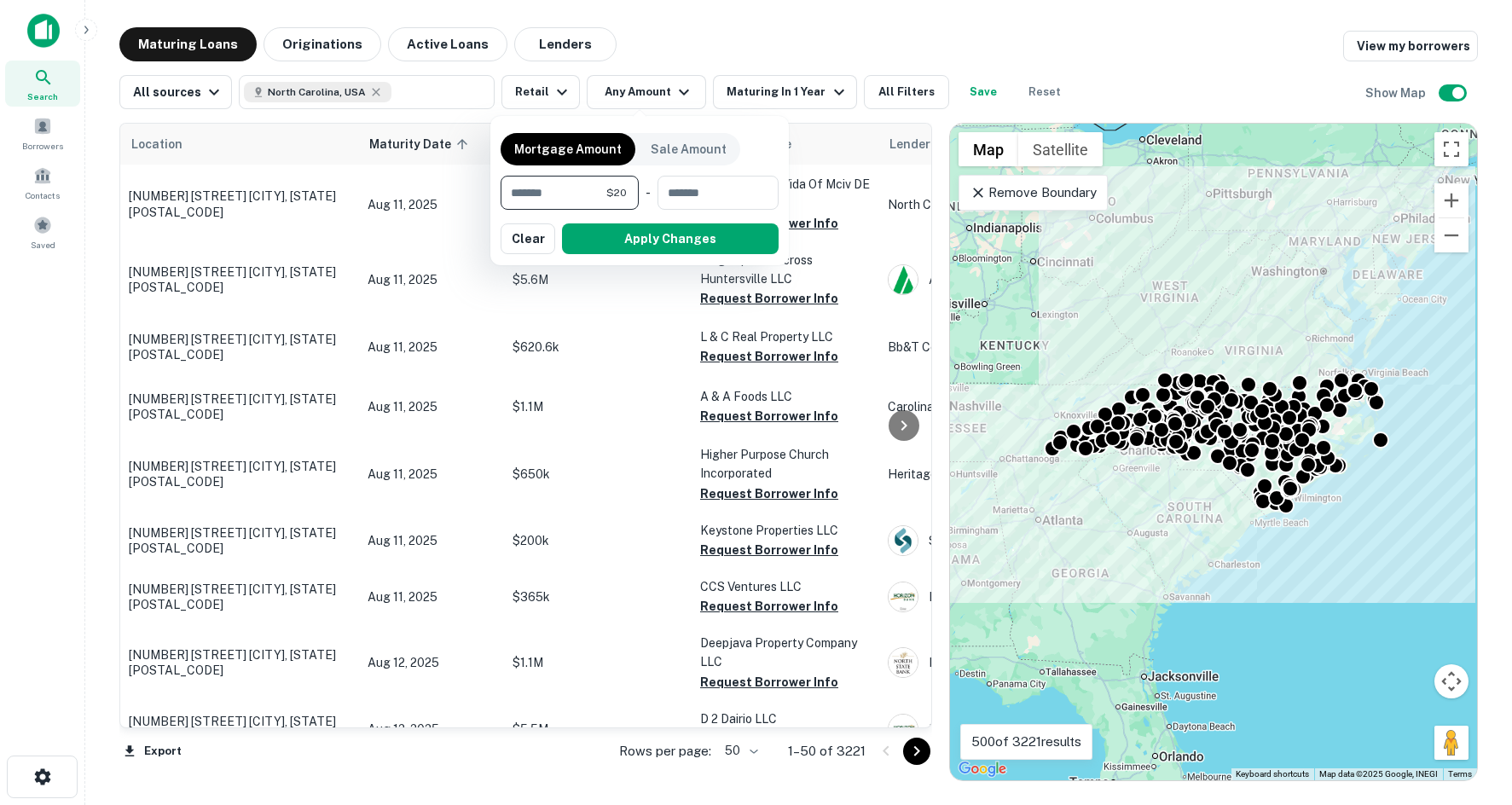 type on "*" 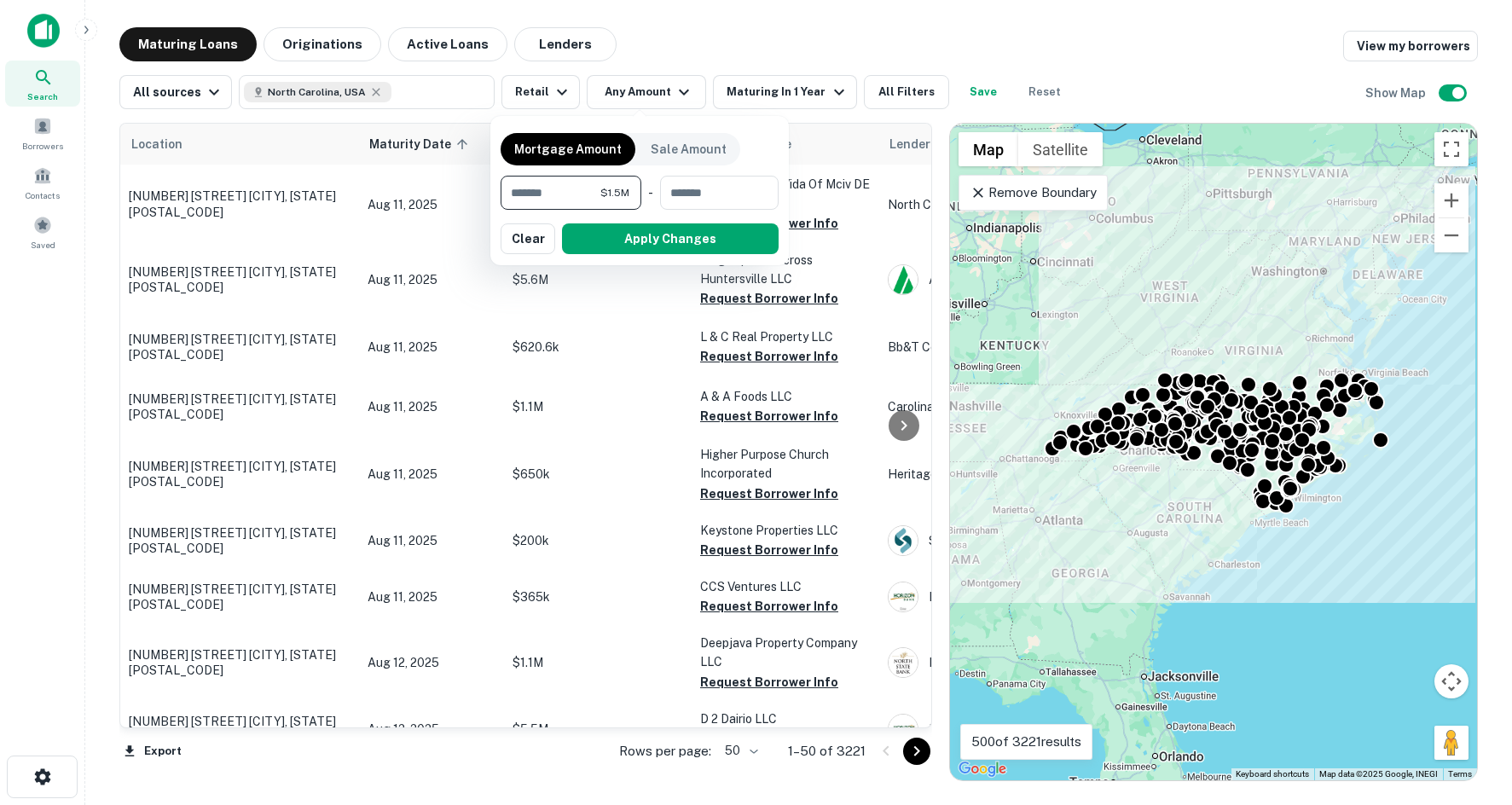 type on "*******" 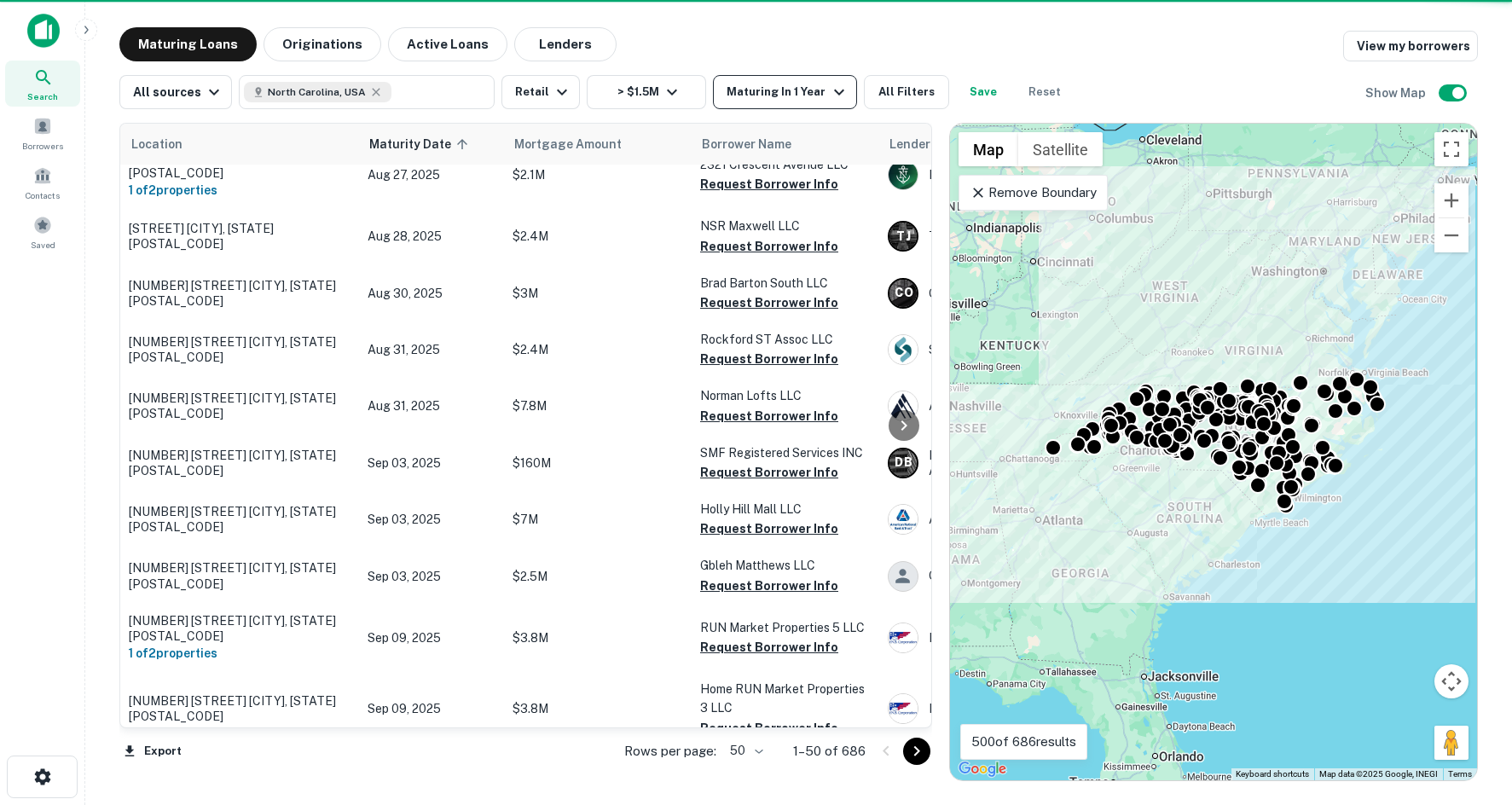 click on "Maturing In 1 Year" at bounding box center (787, 92) 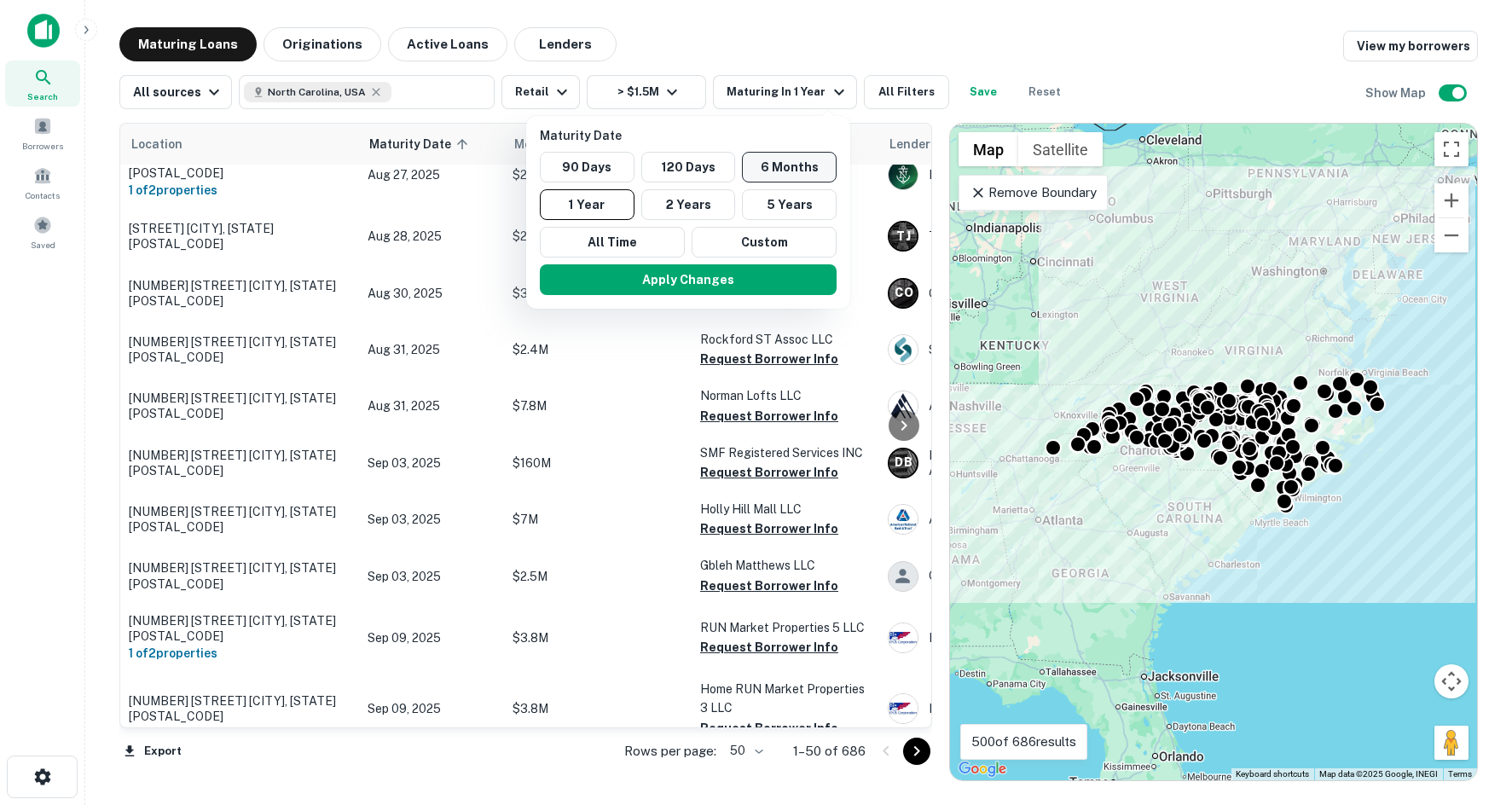 click on "6 Months" at bounding box center (789, 167) 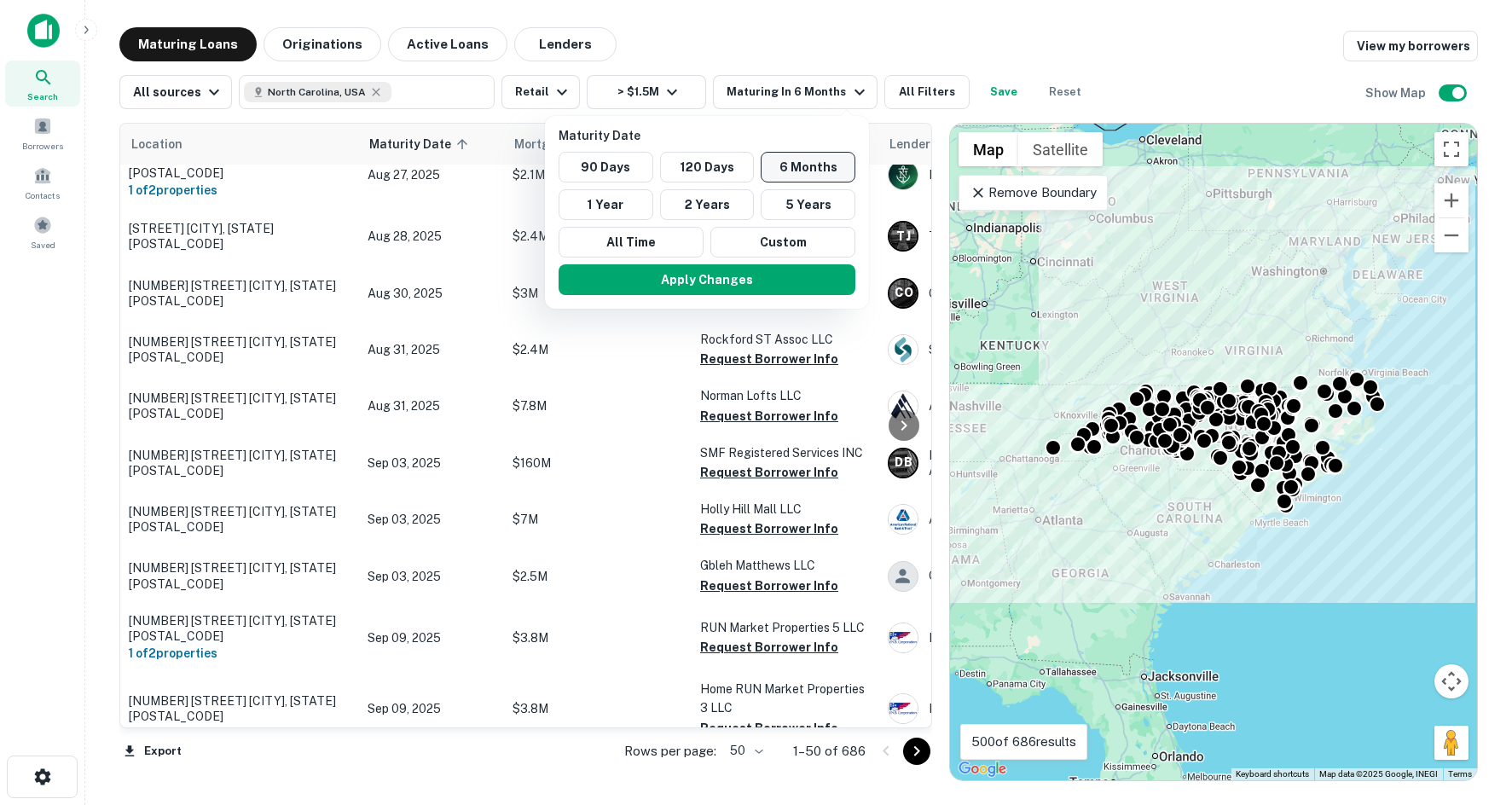 click on "Apply Changes" at bounding box center (707, 280) 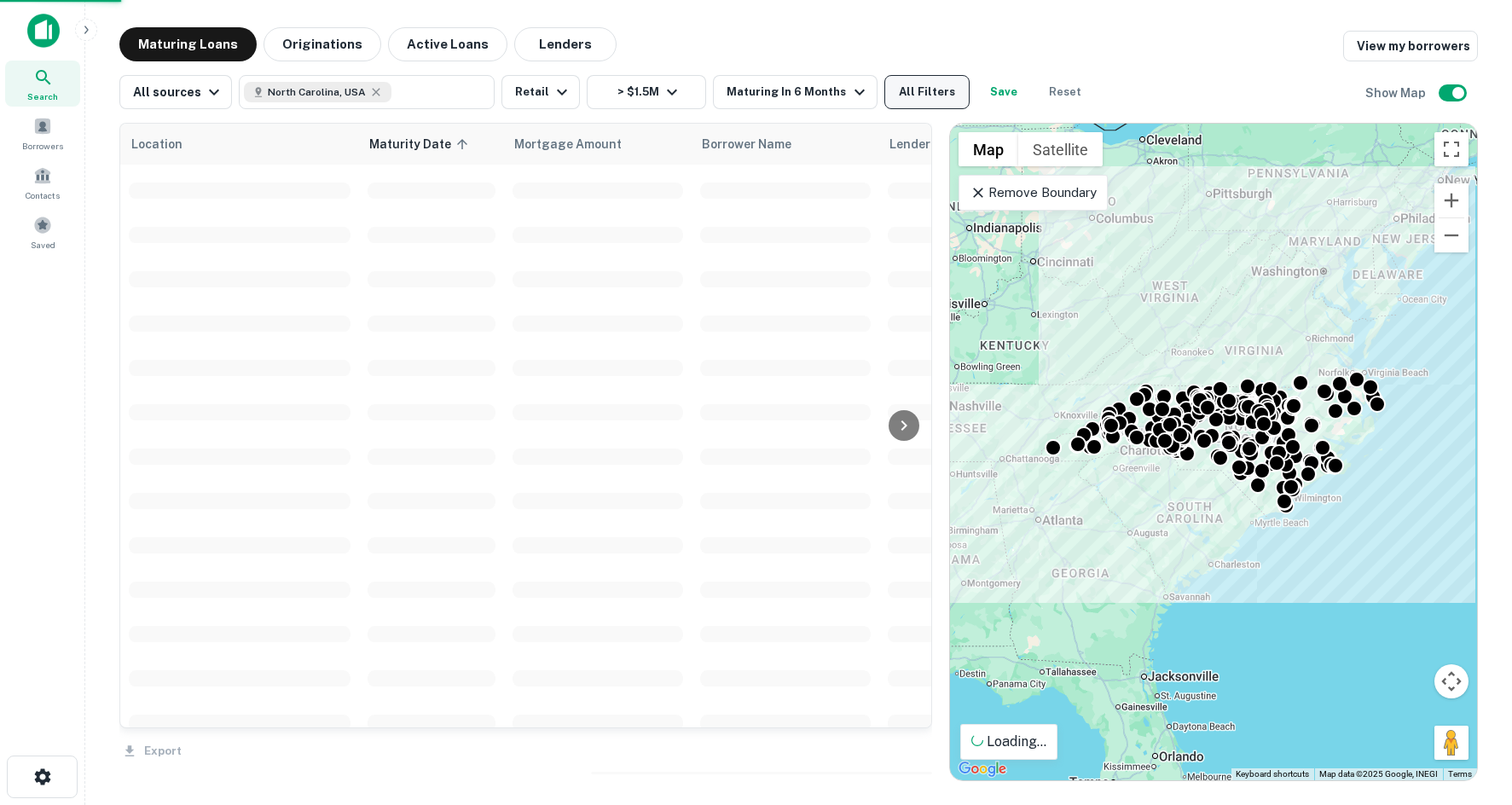 click on "All Filters" at bounding box center (927, 92) 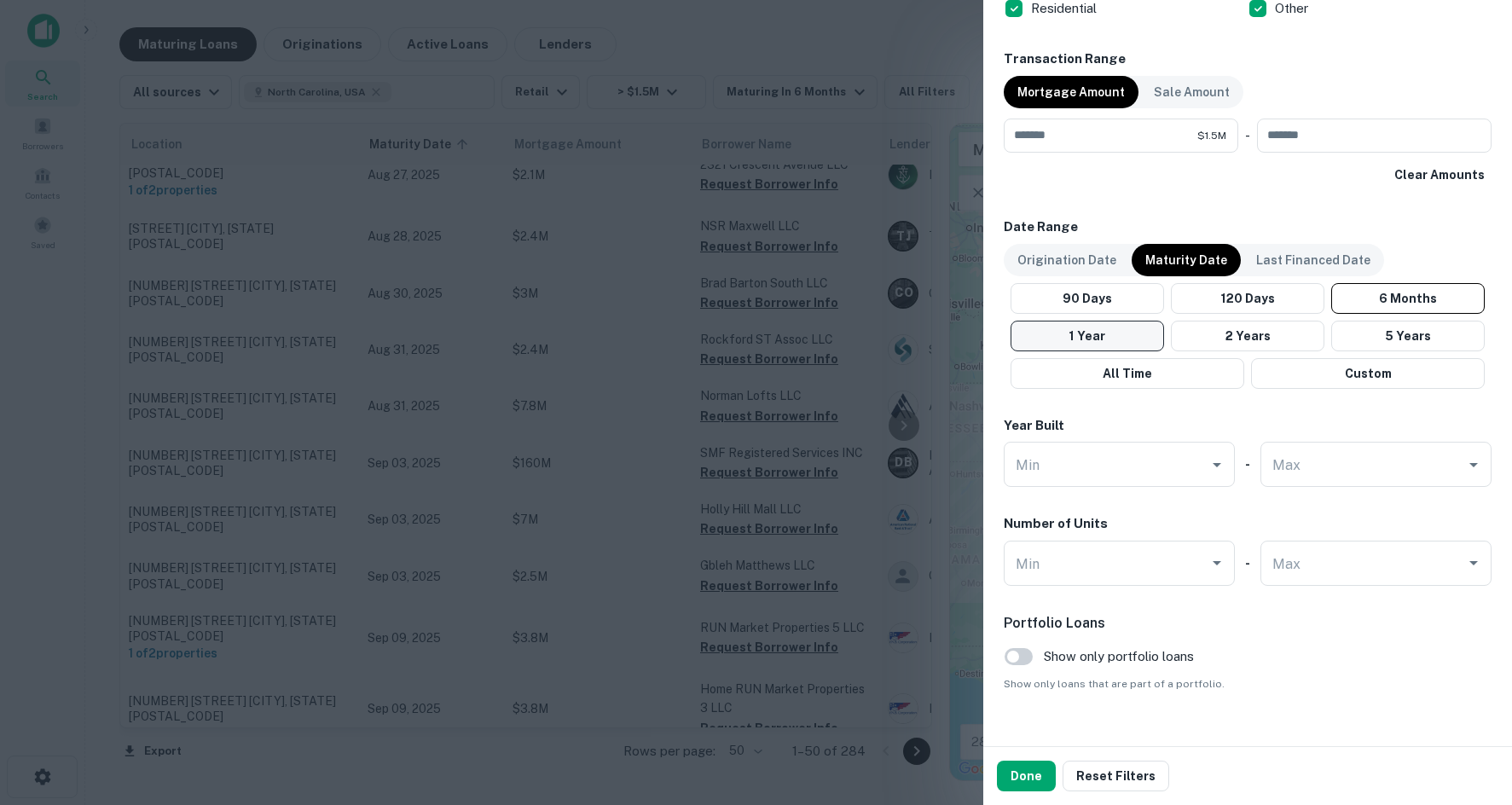 scroll, scrollTop: 866, scrollLeft: 0, axis: vertical 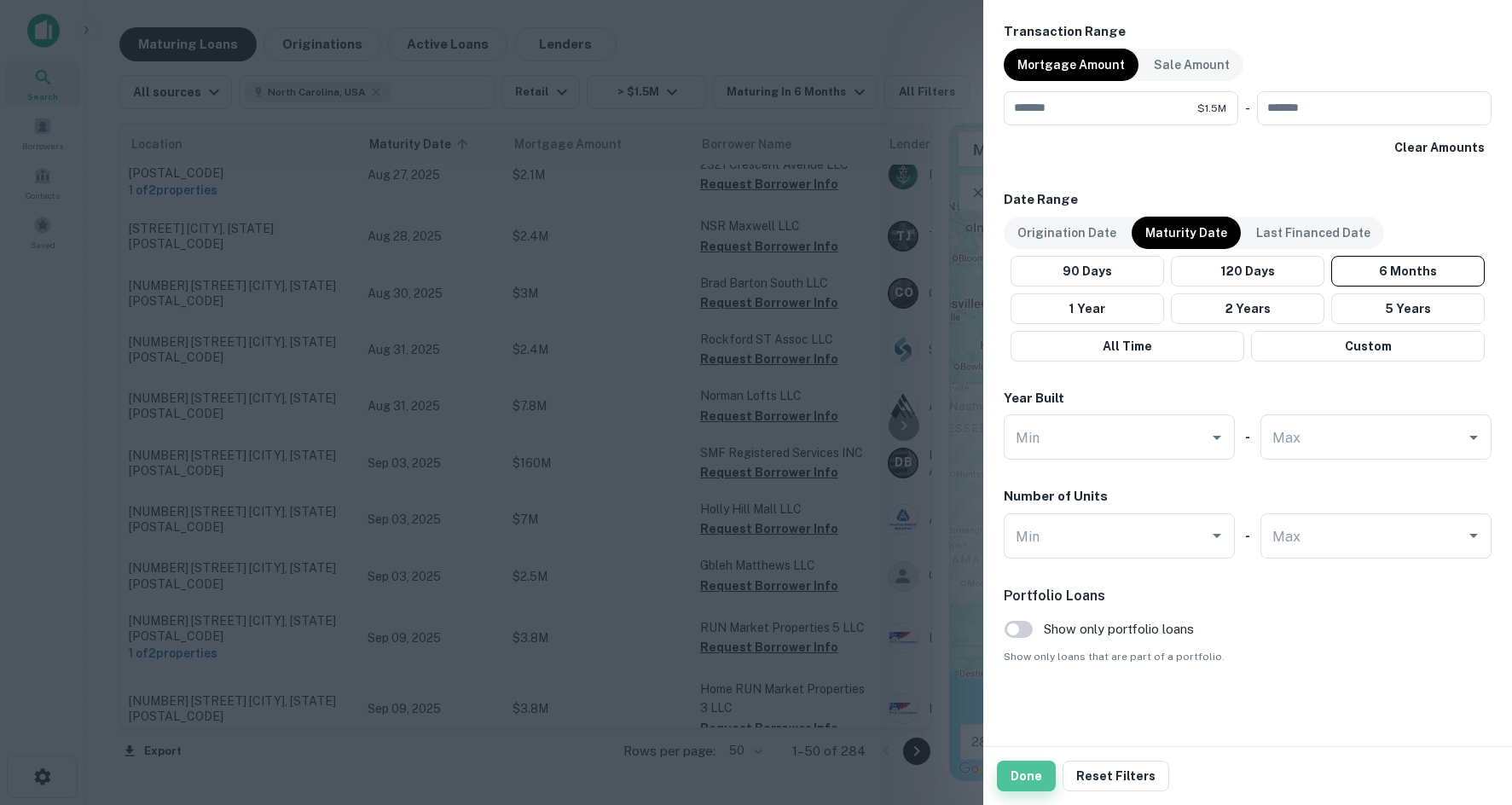 click on "Done" at bounding box center (1026, 776) 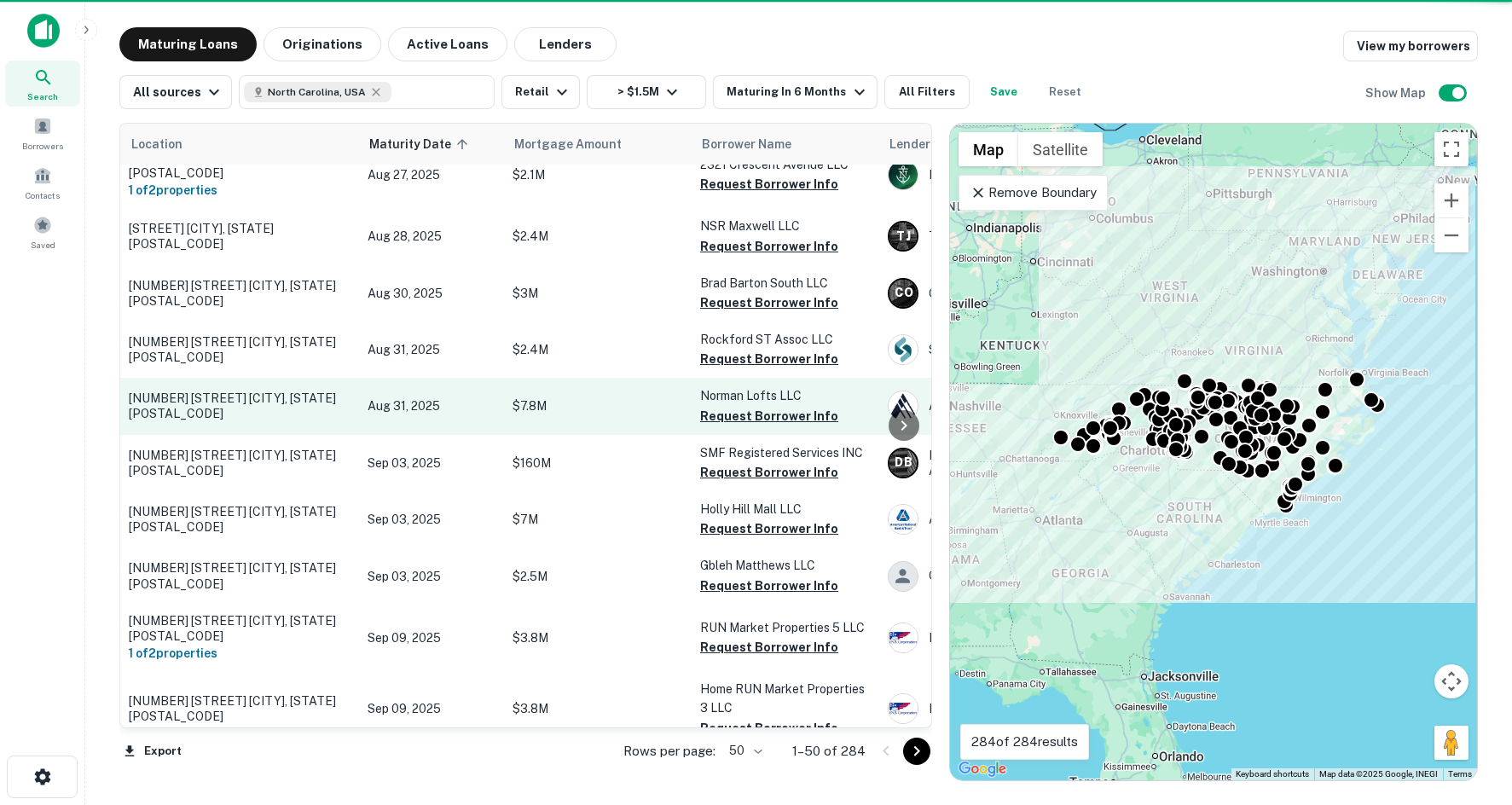 drag, startPoint x: 1036, startPoint y: 781, endPoint x: 715, endPoint y: 351, distance: 536.6013 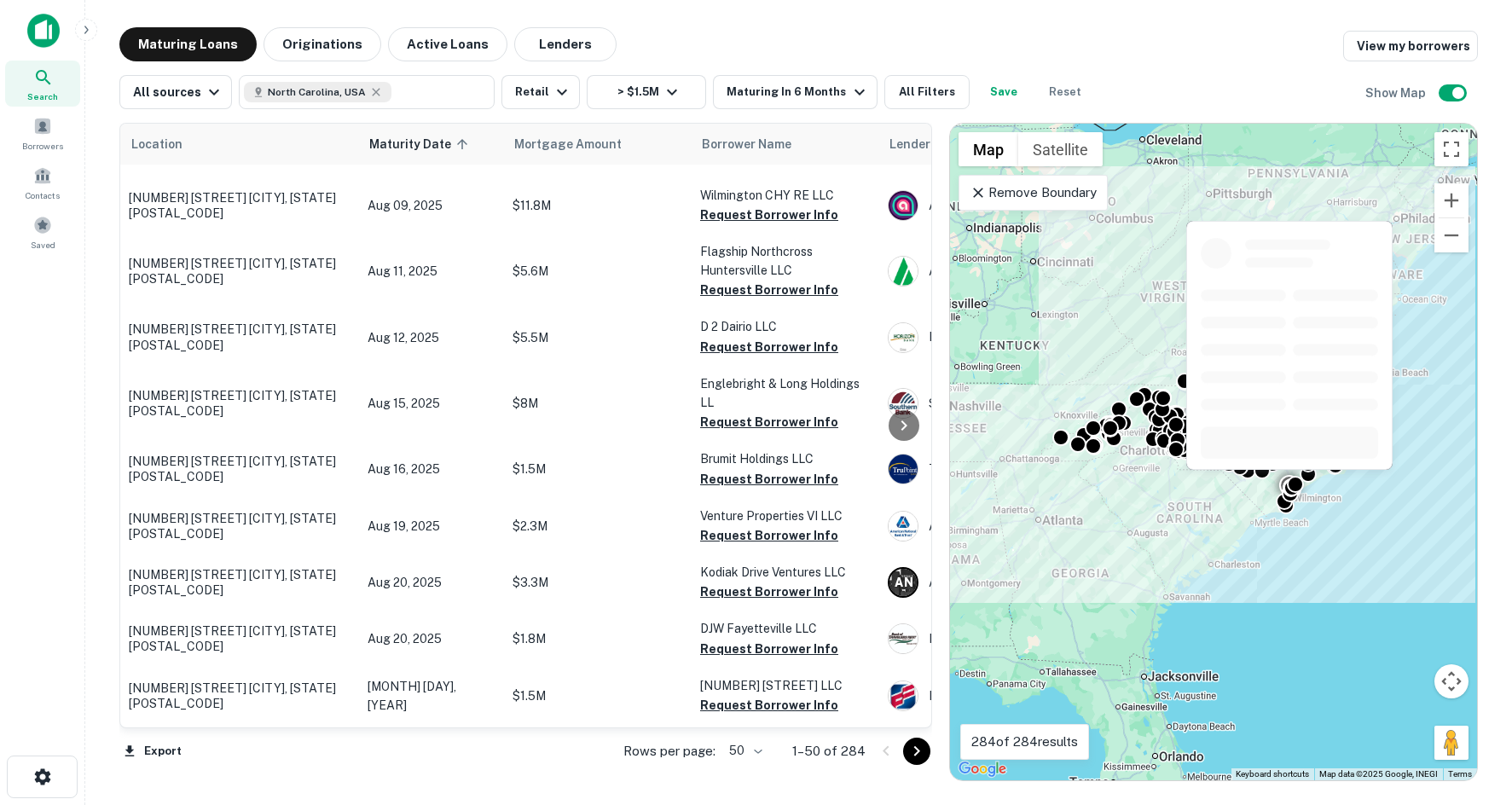 scroll, scrollTop: 443, scrollLeft: 0, axis: vertical 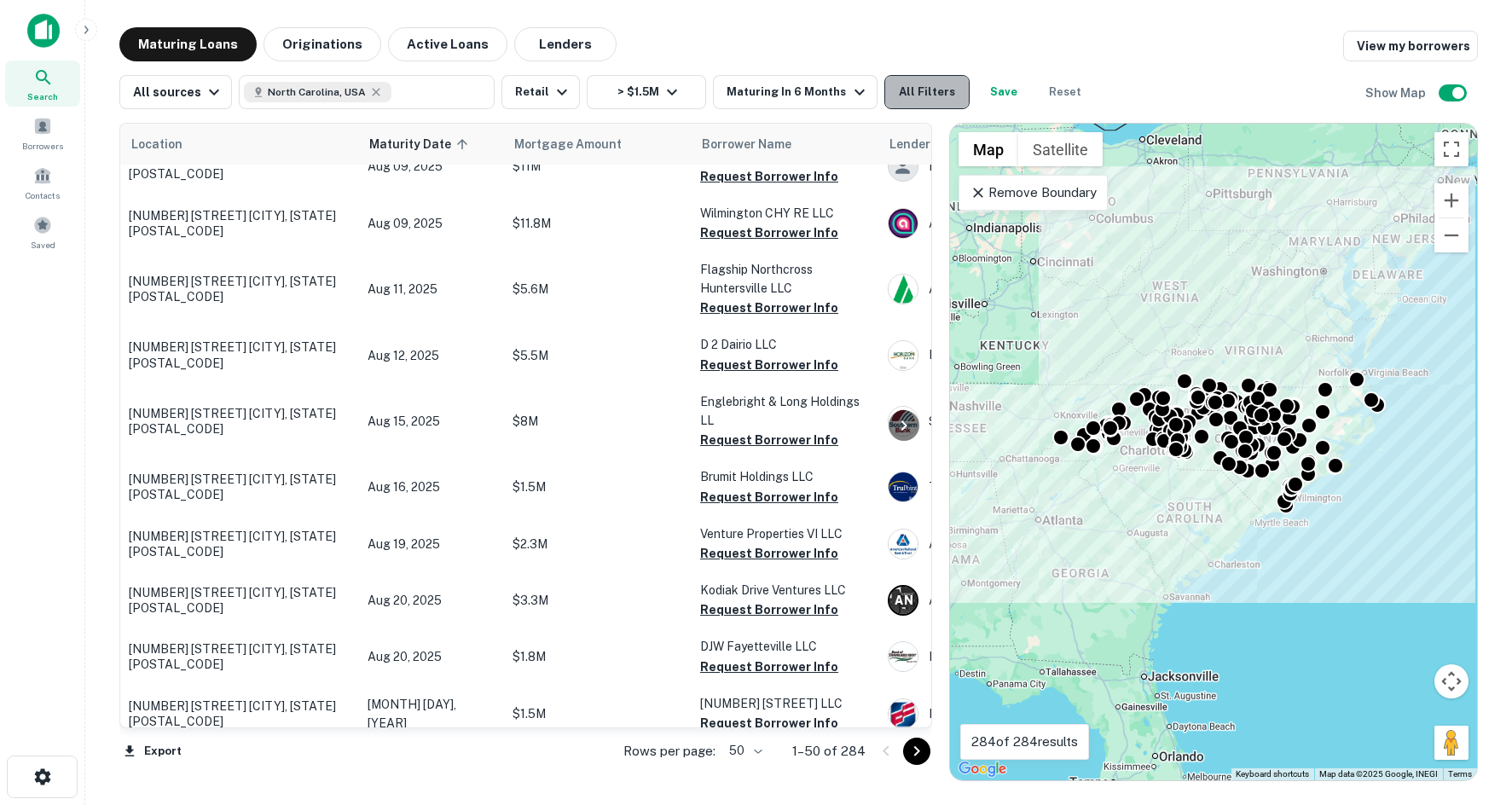 click on "All Filters" at bounding box center (927, 92) 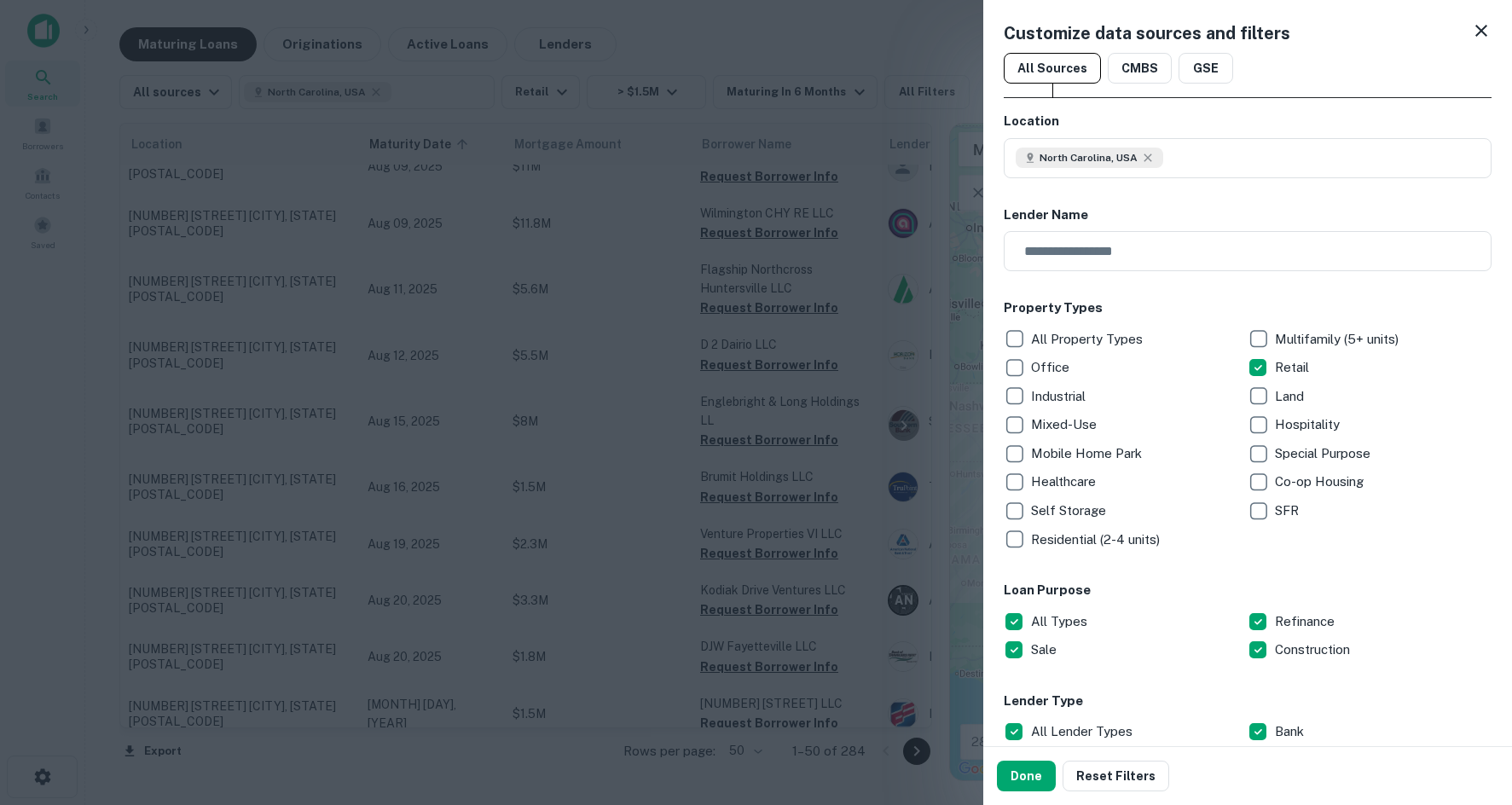 scroll, scrollTop: 866, scrollLeft: 0, axis: vertical 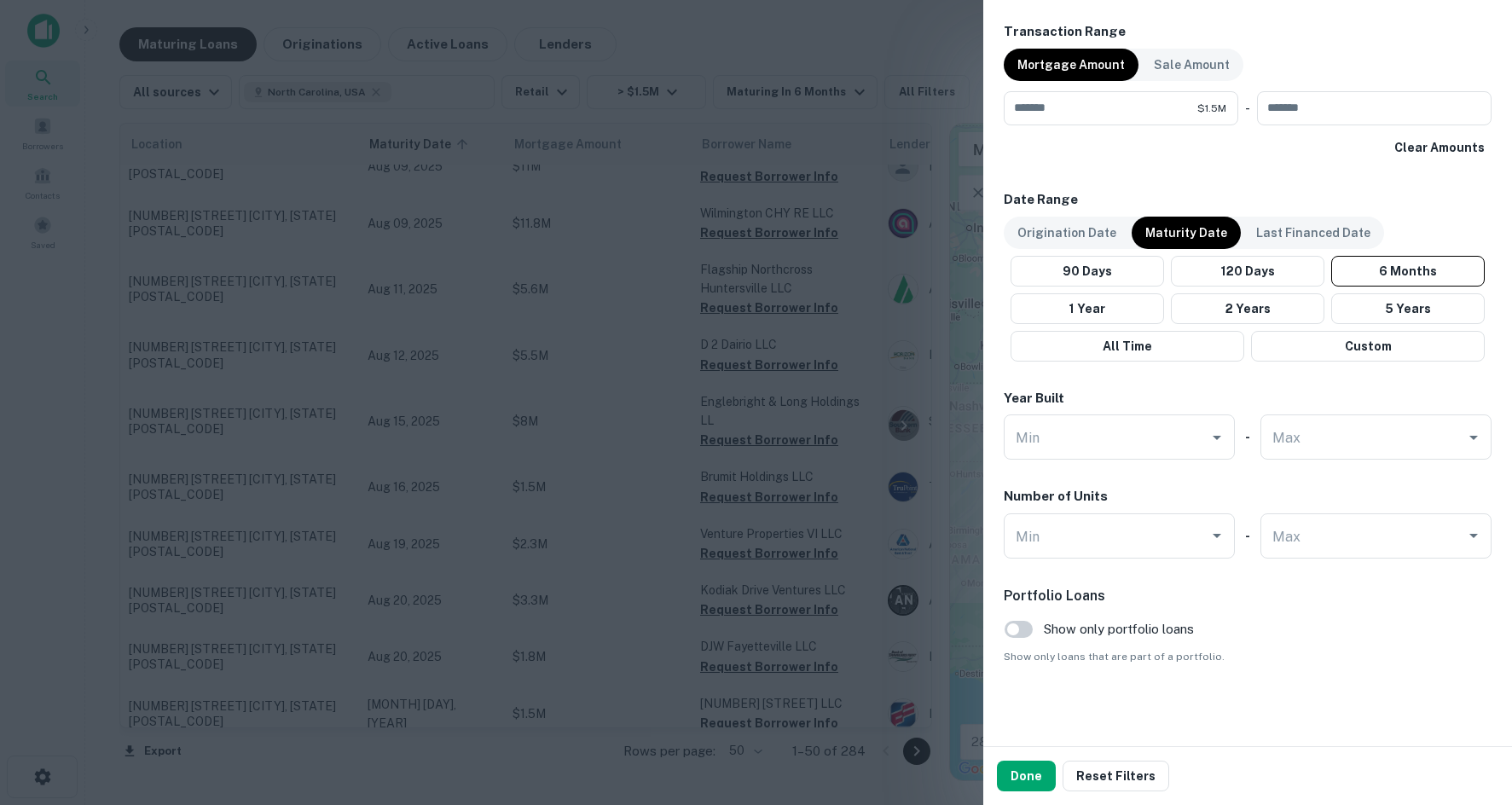 click on "Show only portfolio loans" at bounding box center (1119, 629) 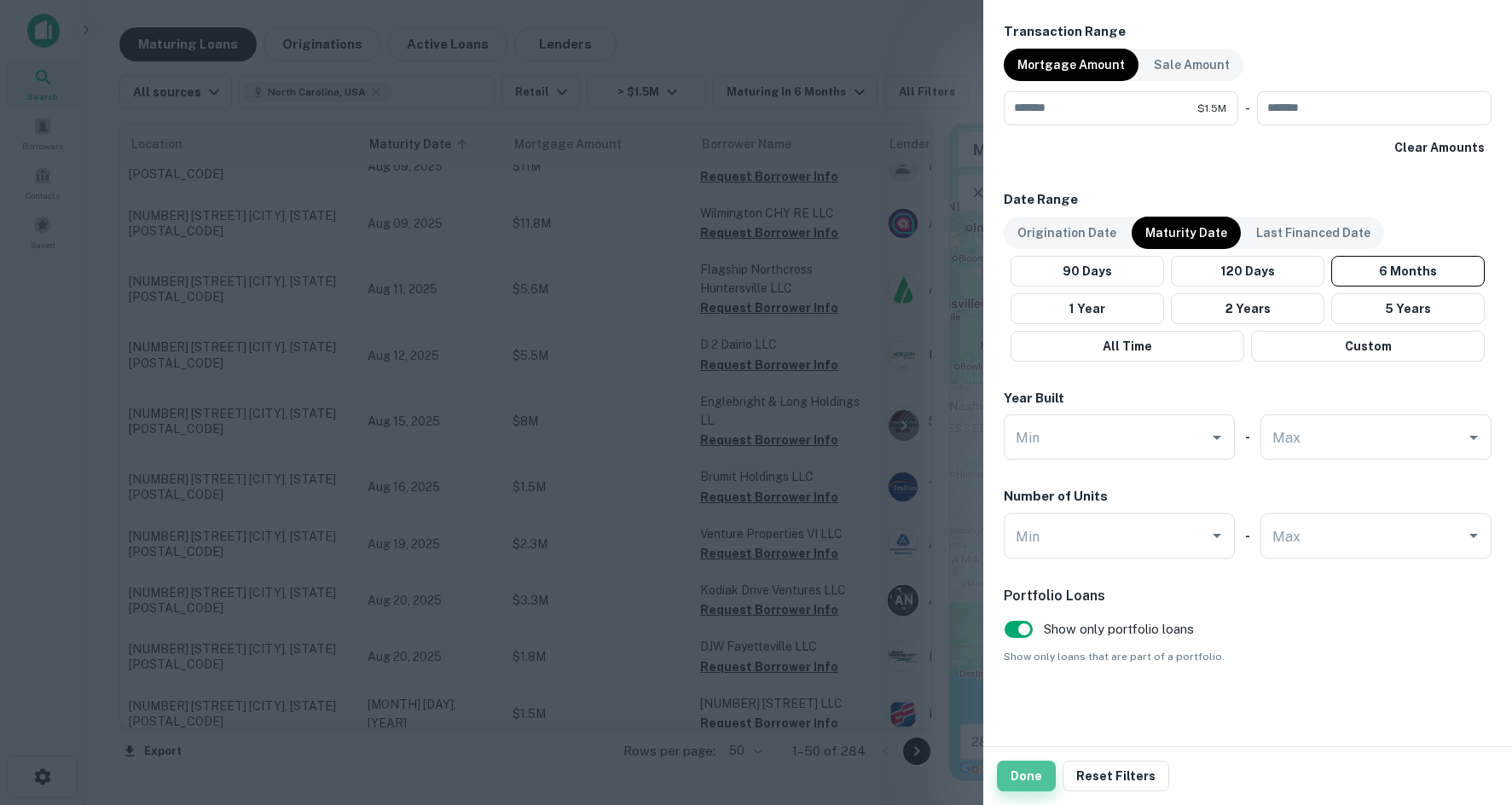 click on "Done" at bounding box center [1026, 776] 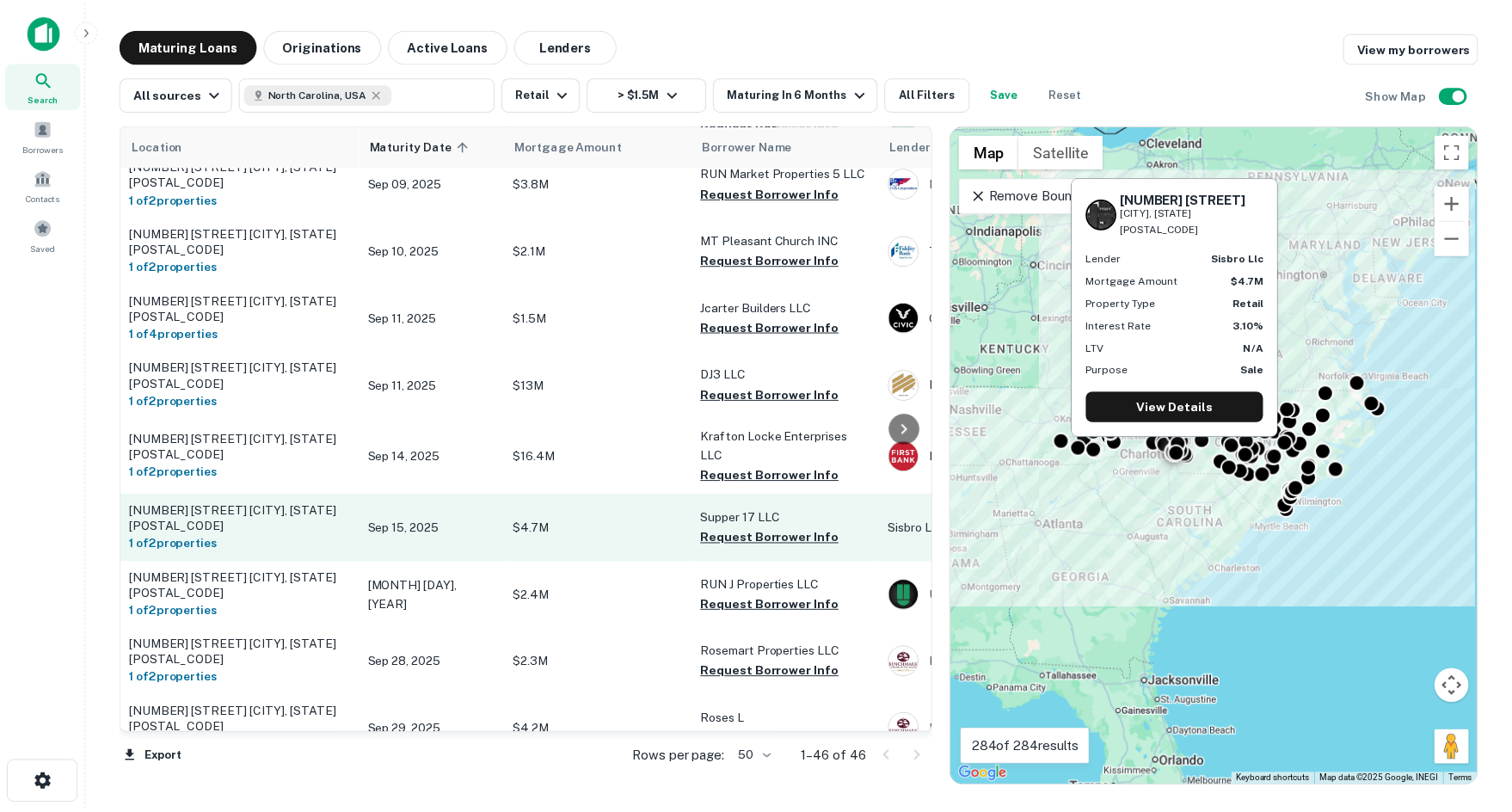 scroll, scrollTop: 446, scrollLeft: 0, axis: vertical 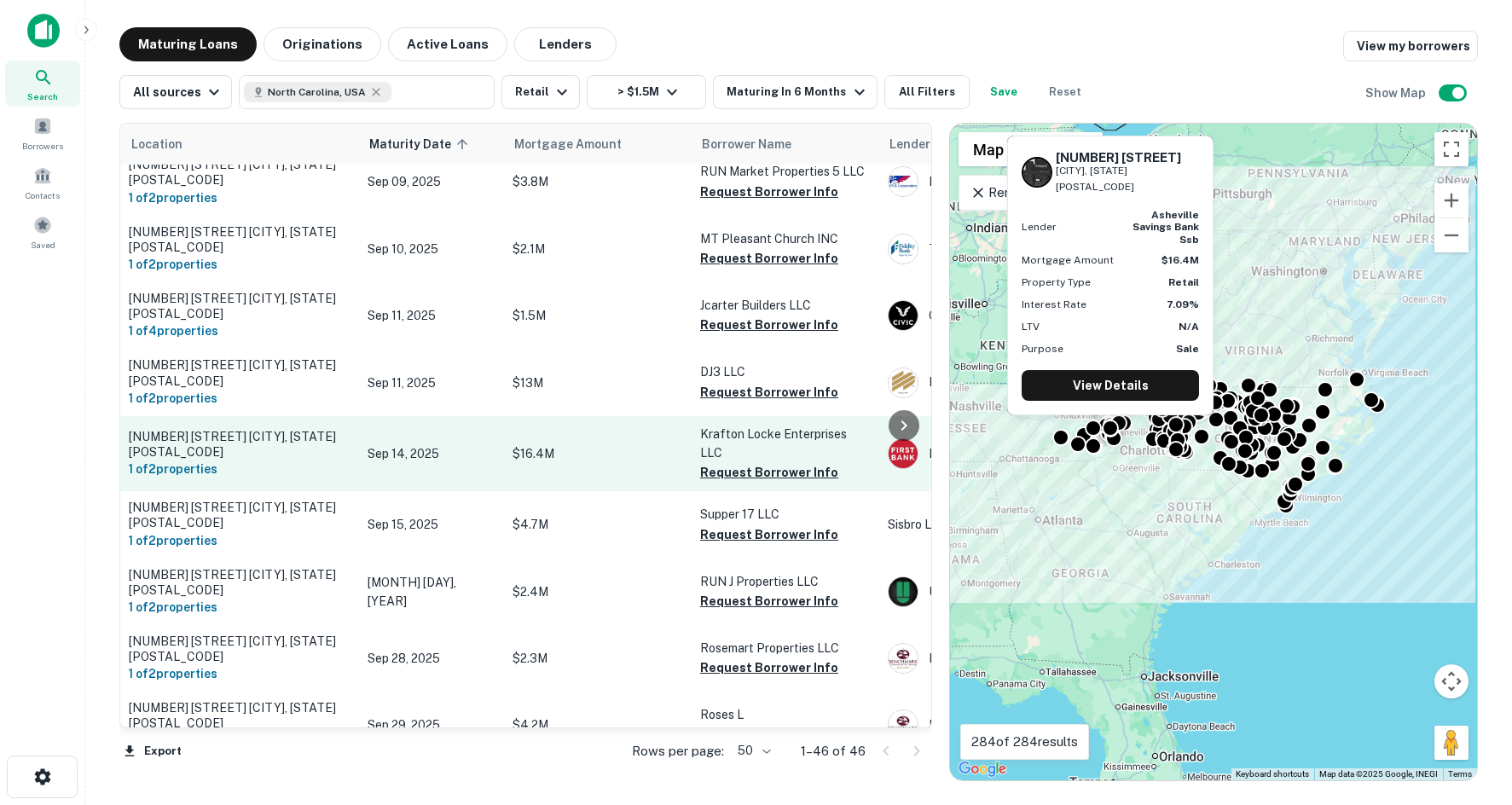 click on "Sep 14, 2025" at bounding box center (432, 454) 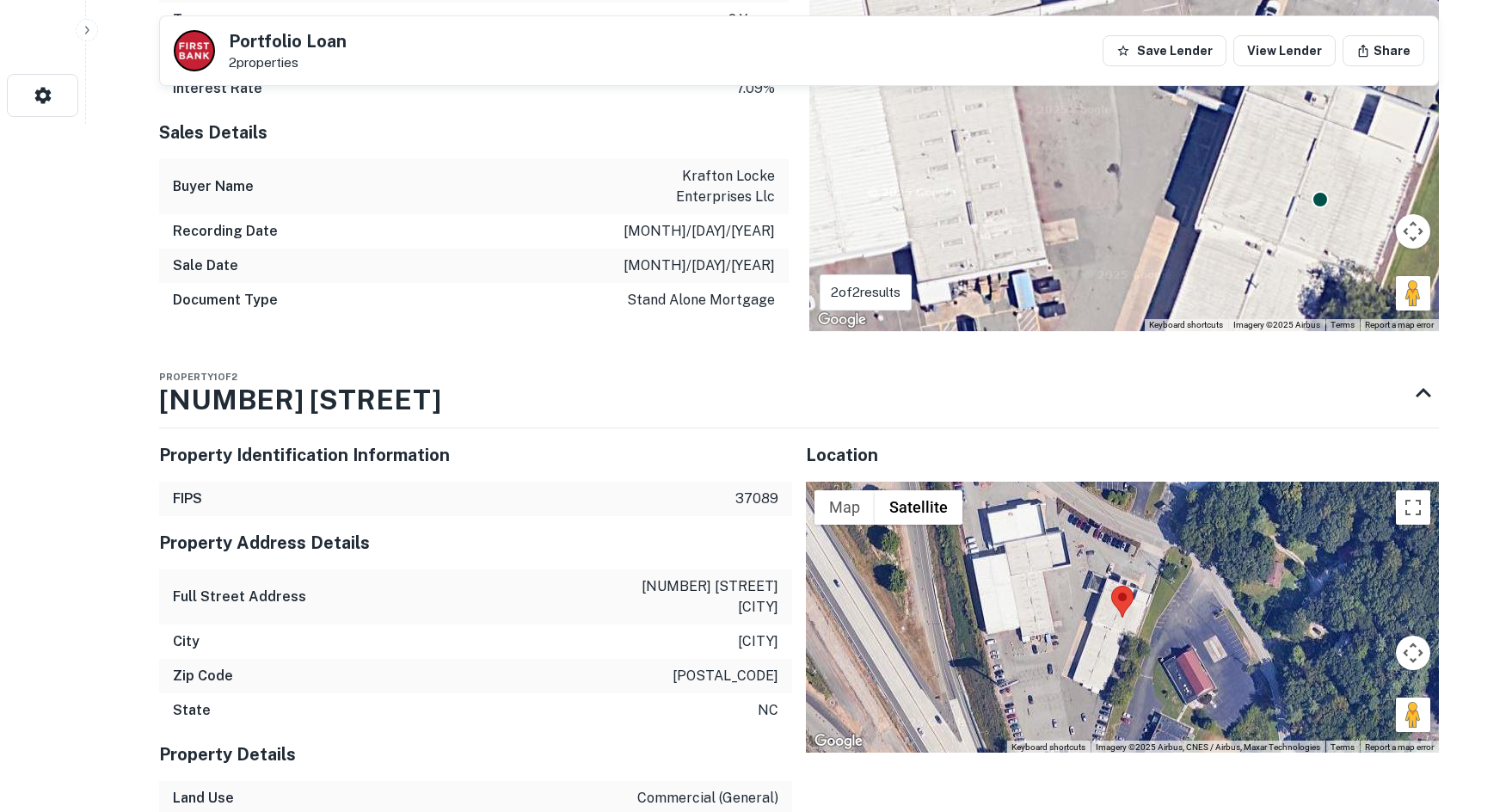 scroll, scrollTop: 946, scrollLeft: 0, axis: vertical 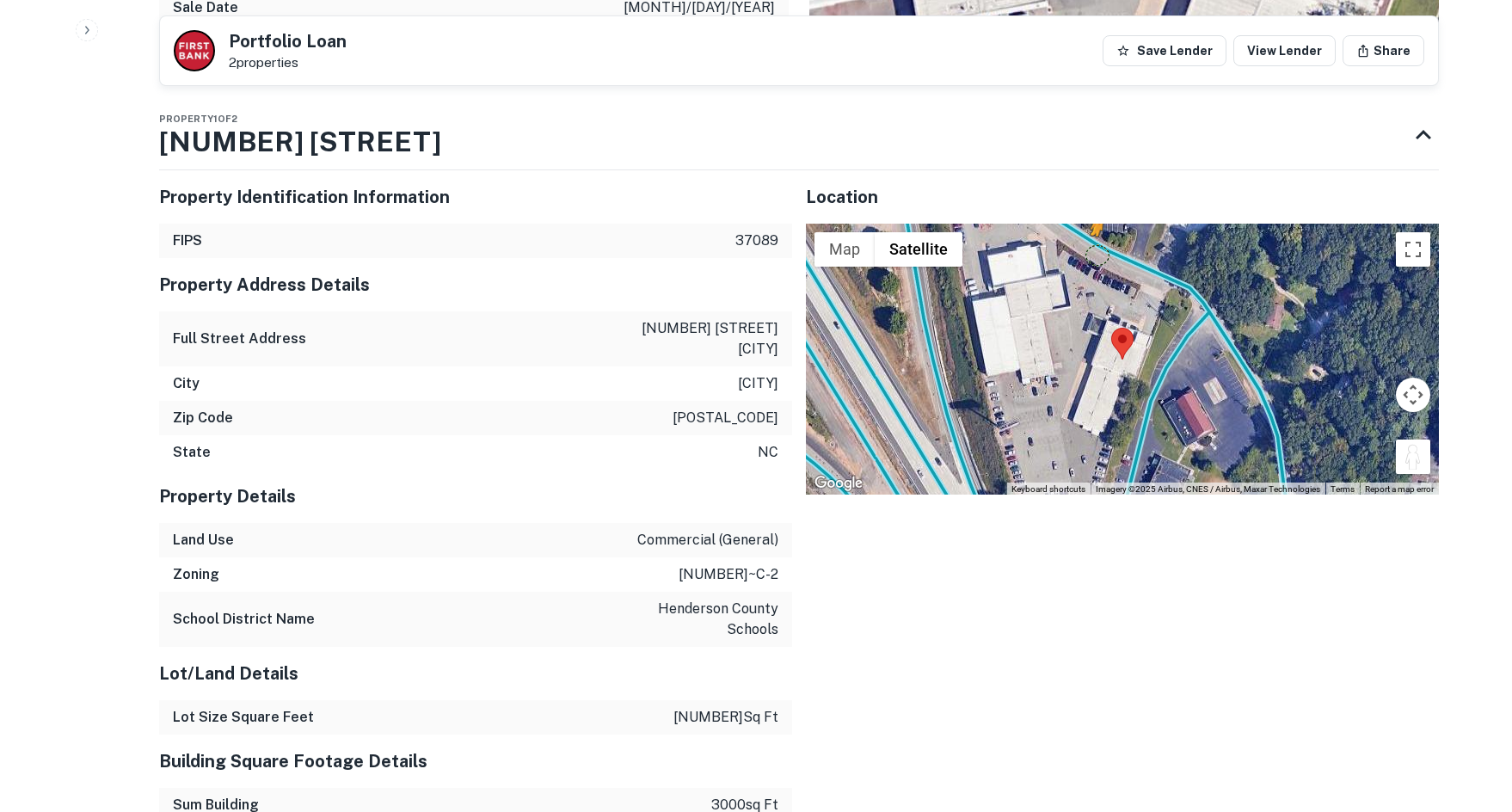 drag, startPoint x: 1417, startPoint y: 462, endPoint x: 1103, endPoint y: 248, distance: 379.98947 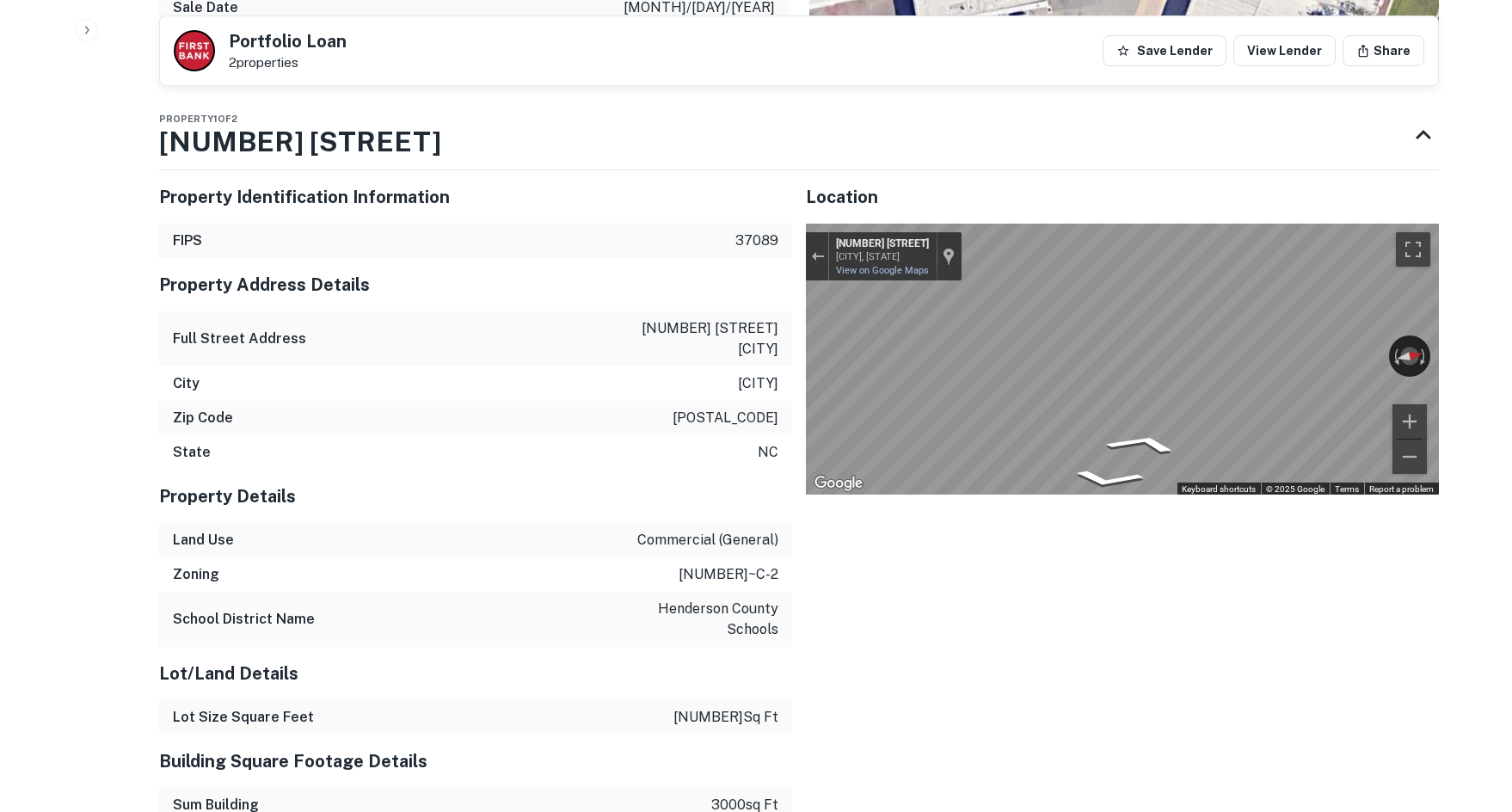 click on "Search         Borrowers         Contacts         Saved     Back to search Portfolio Loan 2  properties Save Lender View Lender Share Buyer Details Request to get contact info Request for contact information for  [NUMBER] [STREET_NAME] Request Borrower Info Placeholder Field Display Field Another placeholder field and text Display Field Another placeholder field and text Display Field Another placeholder field and text Display Field Another placeholder field and text Display Field Another placeholder field and text Display Field Another placeholder field and text Placeholder Field Display Field Another placeholder field and text Display Field Another placeholder field and text Display Field Another placeholder field and text Display Field Another placeholder field and text Display Field Another placeholder field and text Display Field Another placeholder field and text Placeholder Field Display Field Another placeholder field and text Display Field Another placeholder field and text Display Field $16.4m" at bounding box center (756, -540) 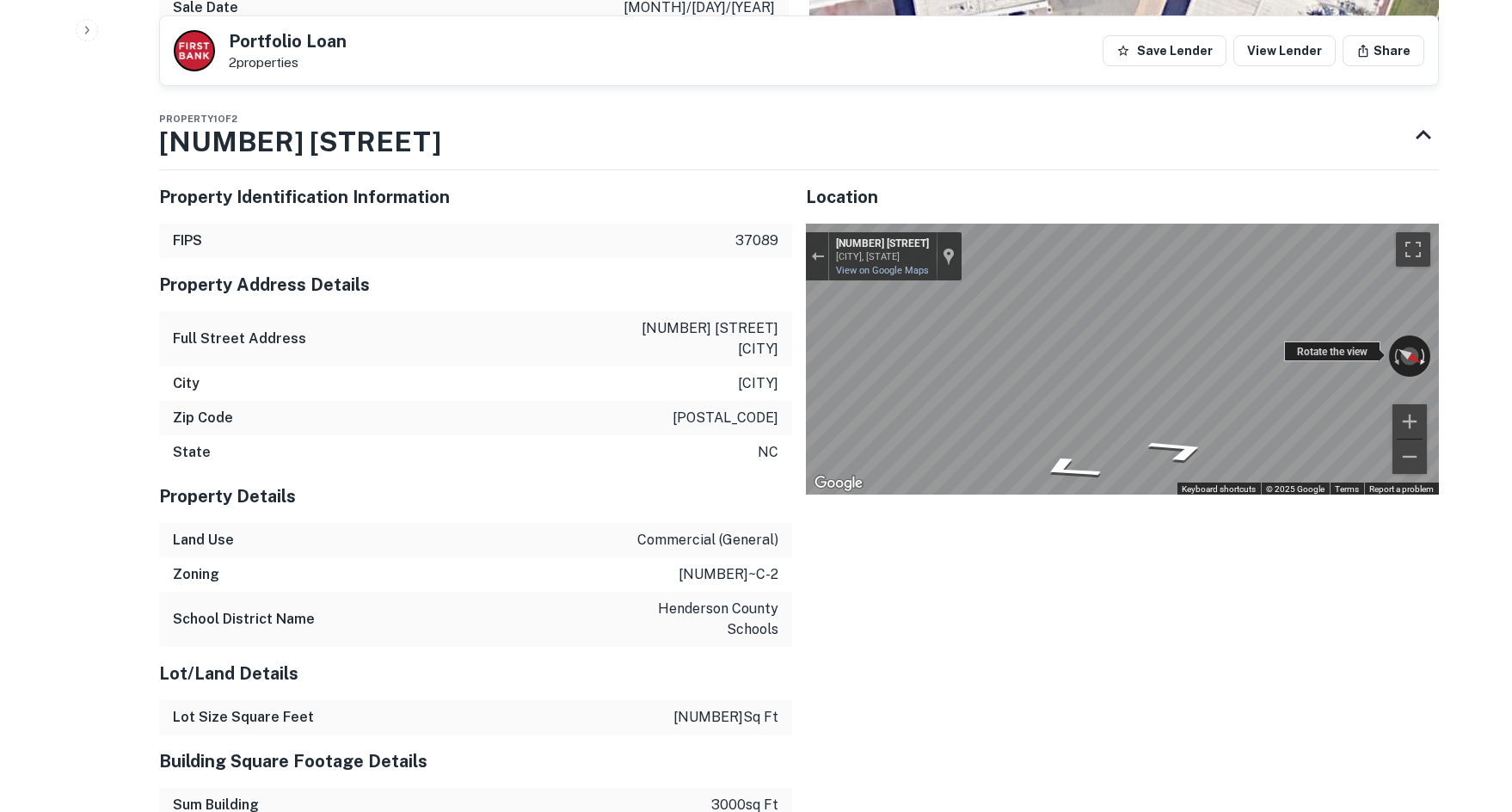 click on "← Move left → Move right ↑ Move up ↓ Move down + Zoom in - Zoom out             [NUMBER] [STREET]   [CITY], [STATE]       [NUMBER] [STREET]            View on Google Maps        Custom Imagery                 This image is no longer available                                      Rotate the view          Keyboard shortcuts Map Data © 2025 Google © 2025 Google Terms Report a problem" at bounding box center [1122, 360] 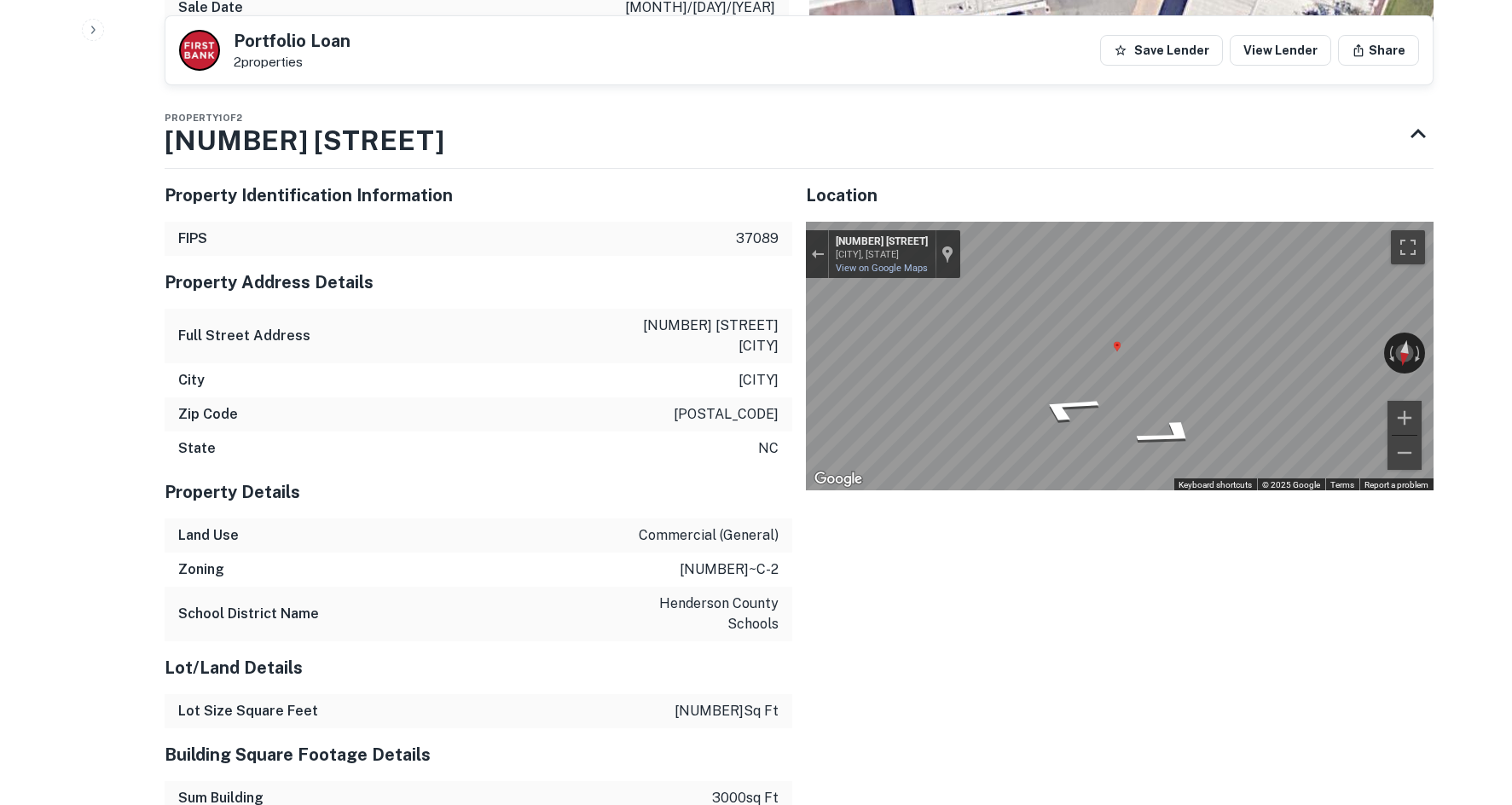 scroll, scrollTop: 0, scrollLeft: 0, axis: both 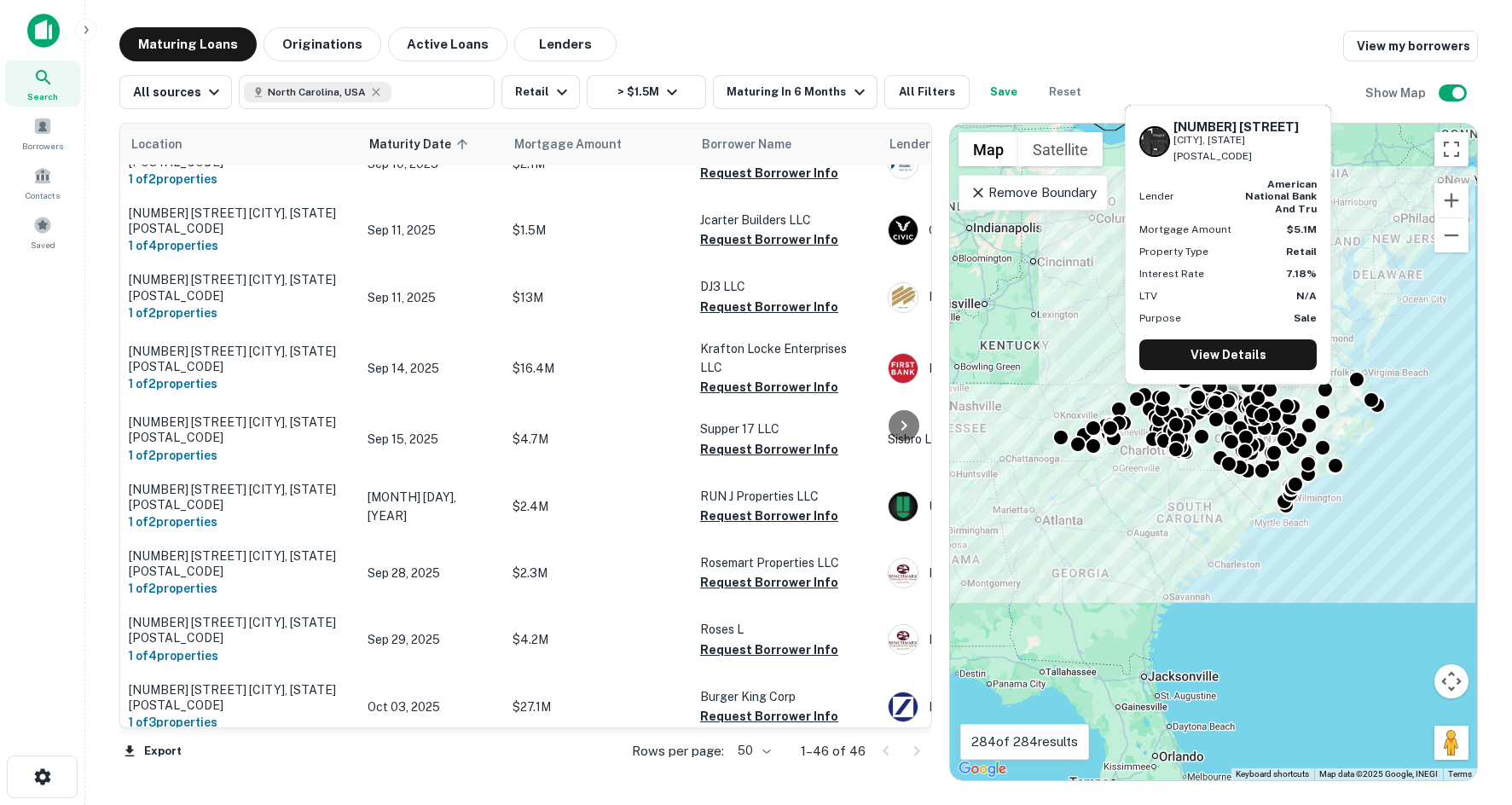 click on "Oct 11, 2025" at bounding box center [432, 773] 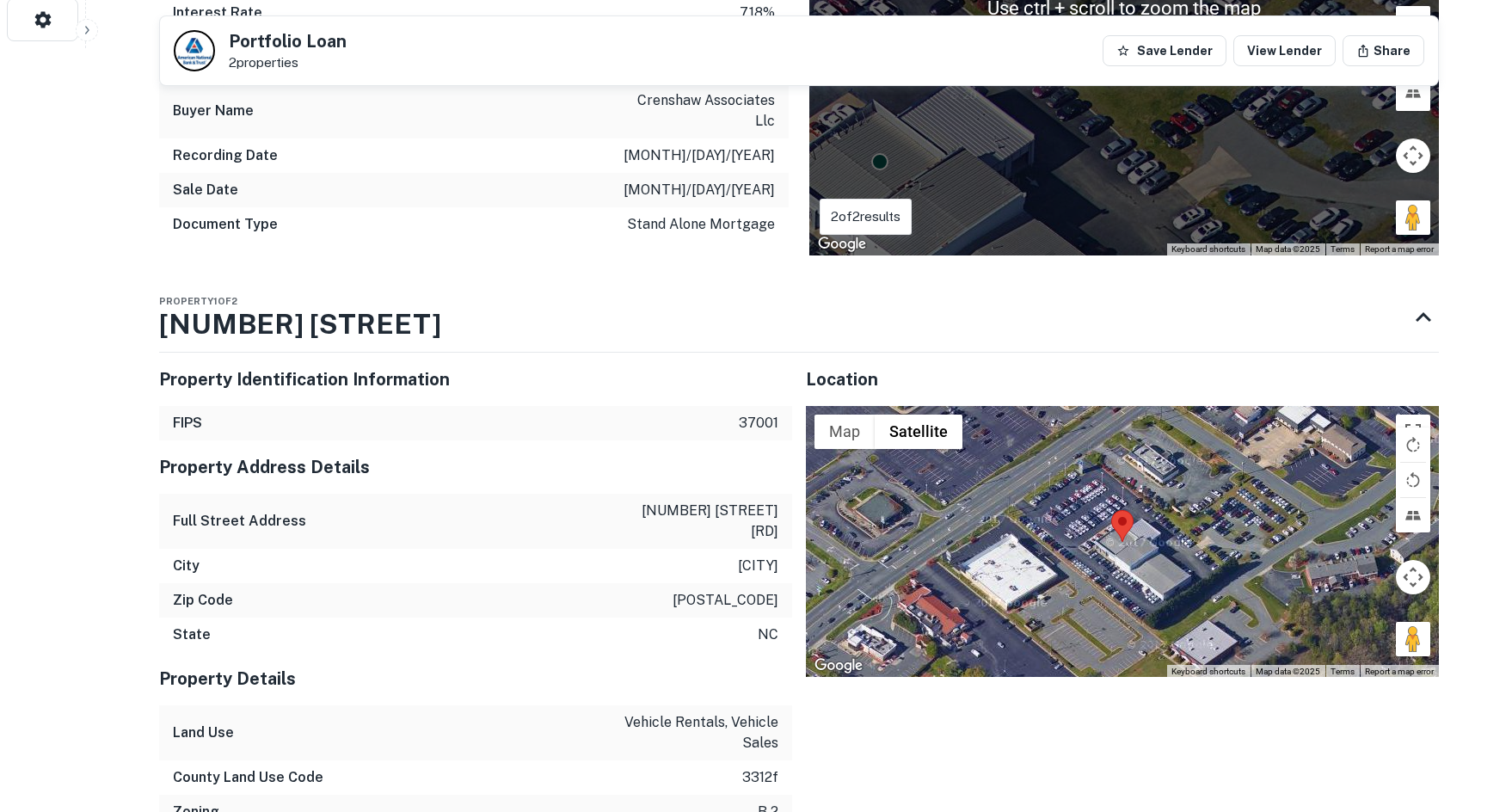scroll, scrollTop: 774, scrollLeft: 0, axis: vertical 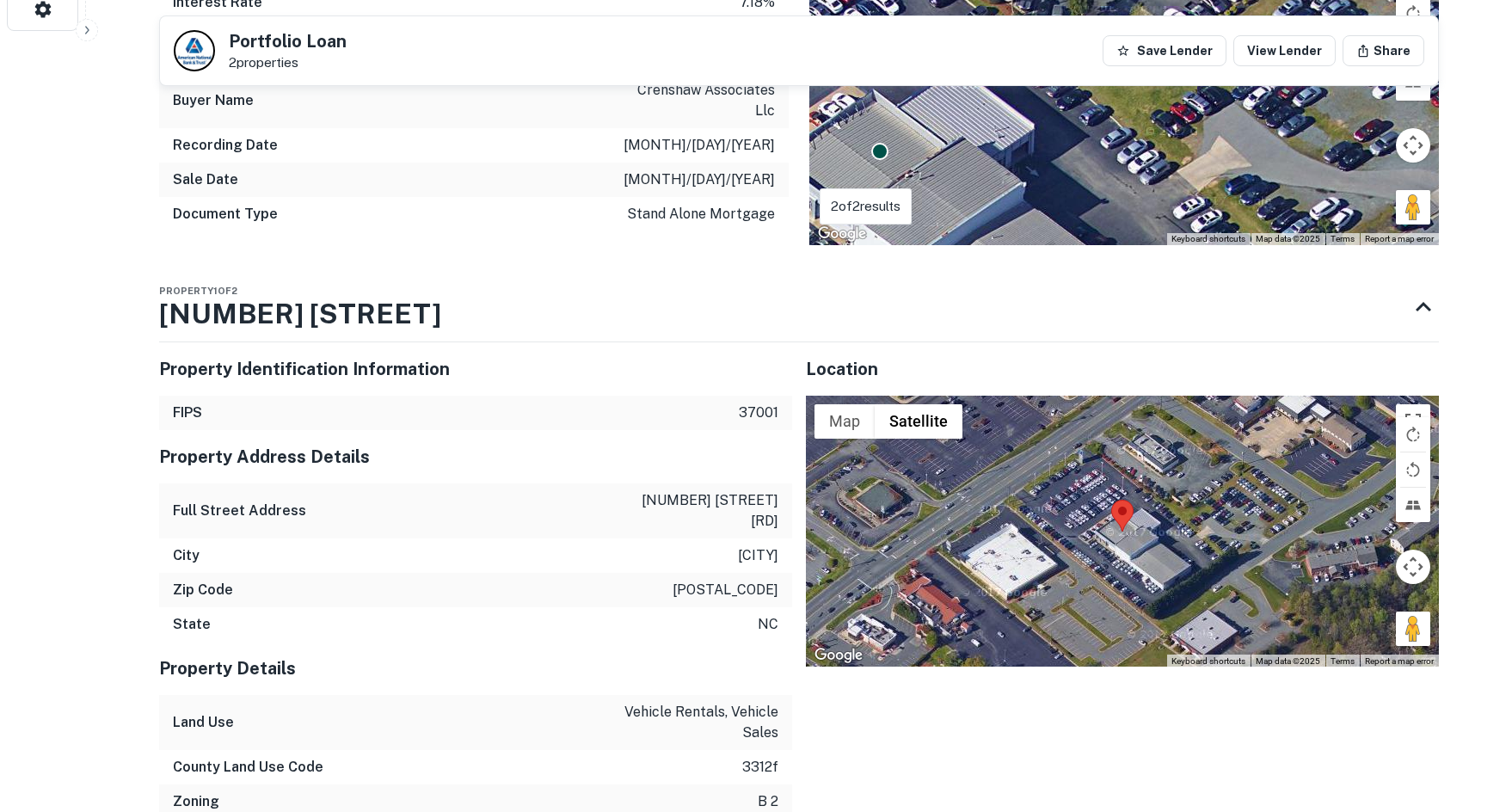 drag, startPoint x: 1410, startPoint y: 633, endPoint x: 1073, endPoint y: 519, distance: 355.75975 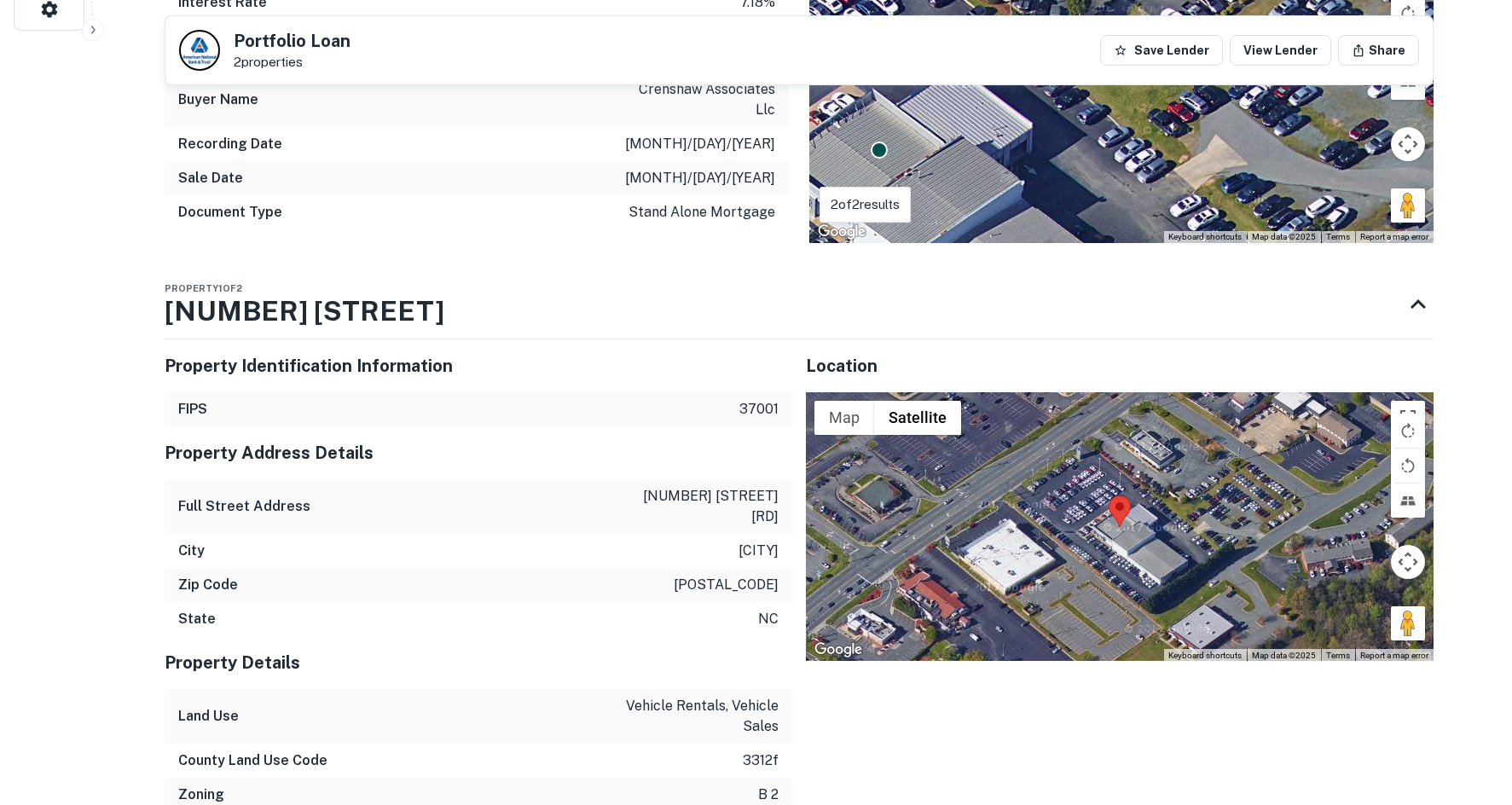 scroll, scrollTop: 0, scrollLeft: 0, axis: both 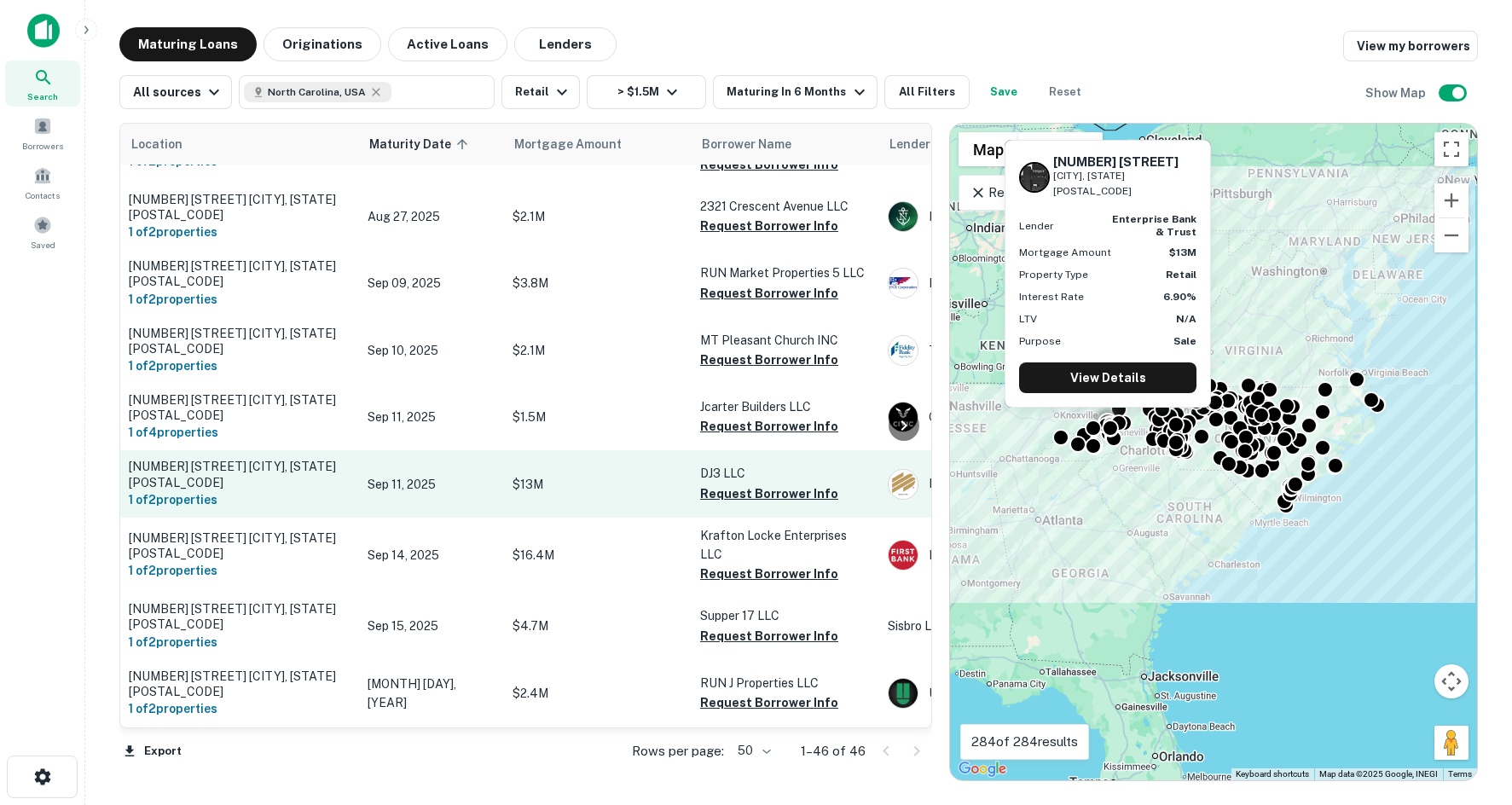 click on "Sep 11, 2025" at bounding box center (432, 484) 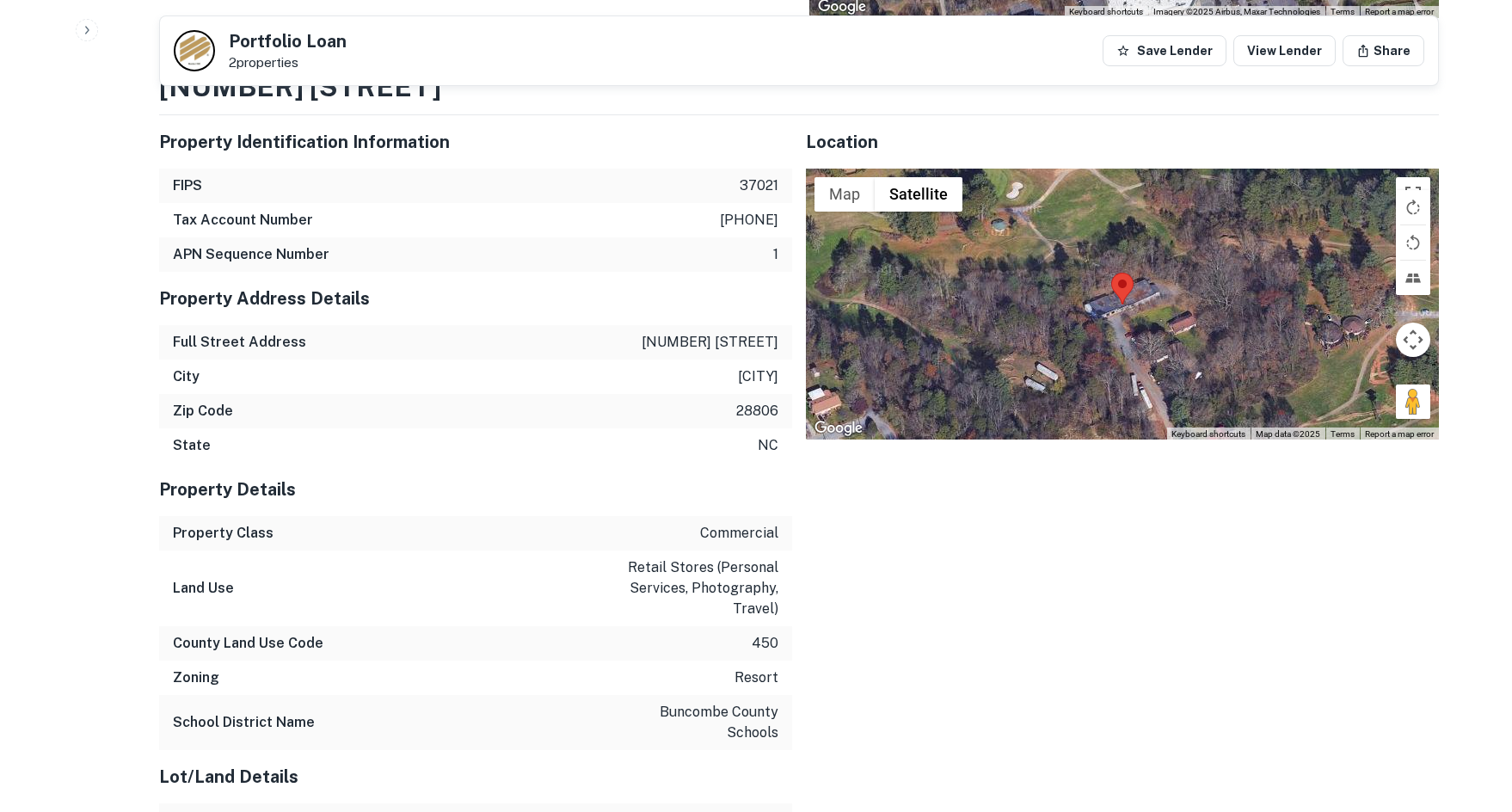 scroll, scrollTop: 1118, scrollLeft: 0, axis: vertical 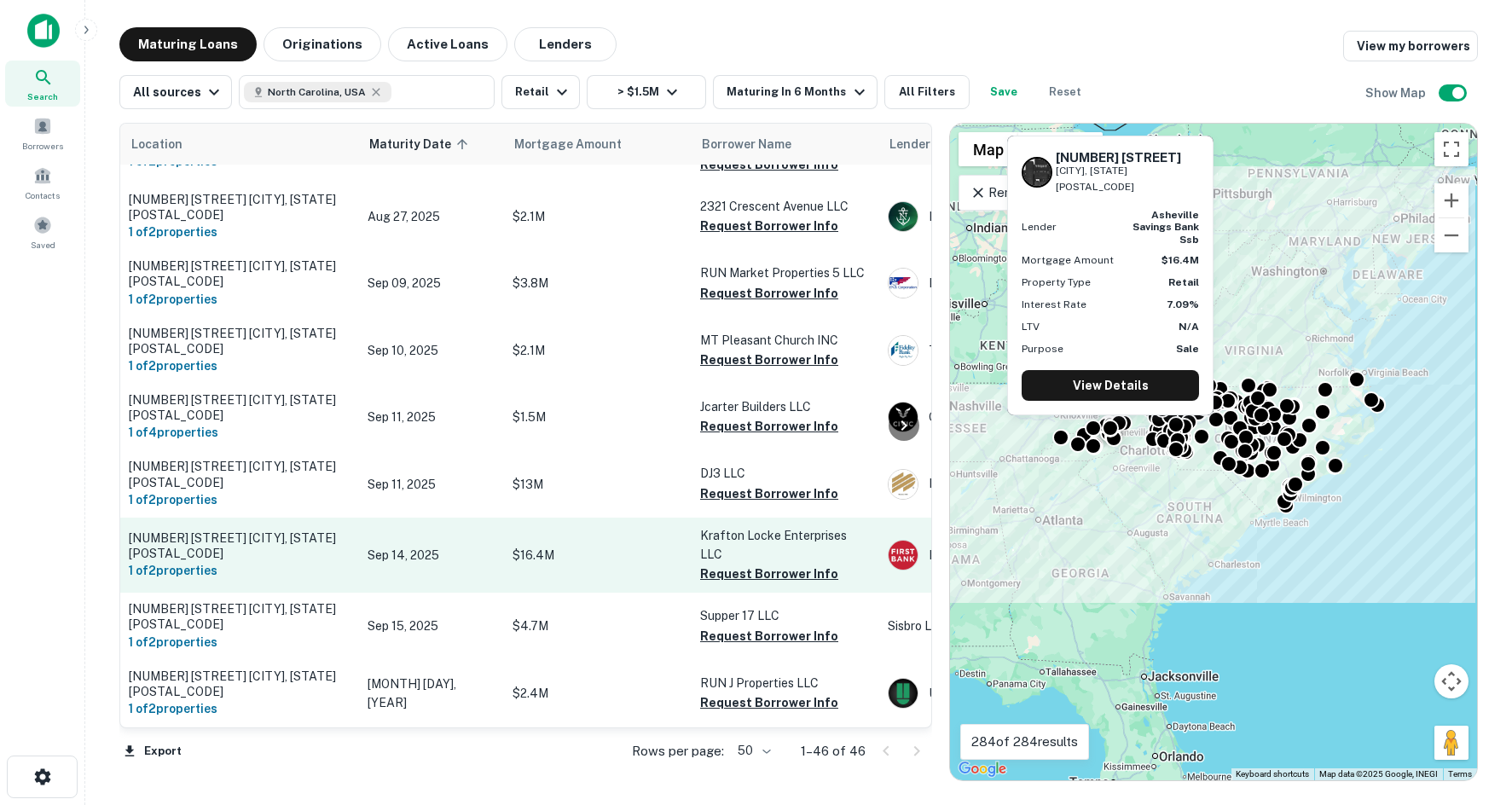 click on "Sep 14, 2025" at bounding box center [432, 555] 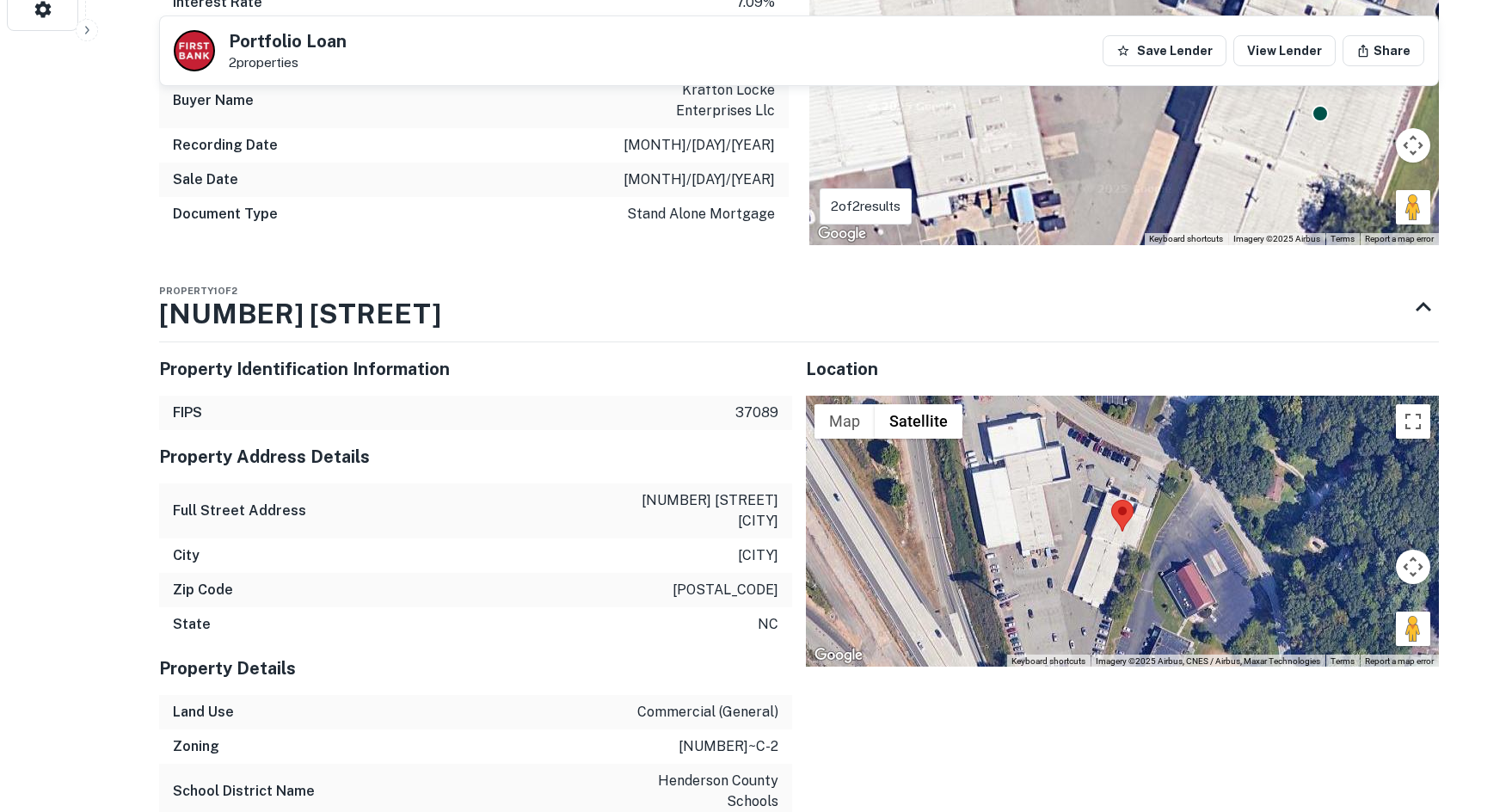 scroll, scrollTop: 860, scrollLeft: 0, axis: vertical 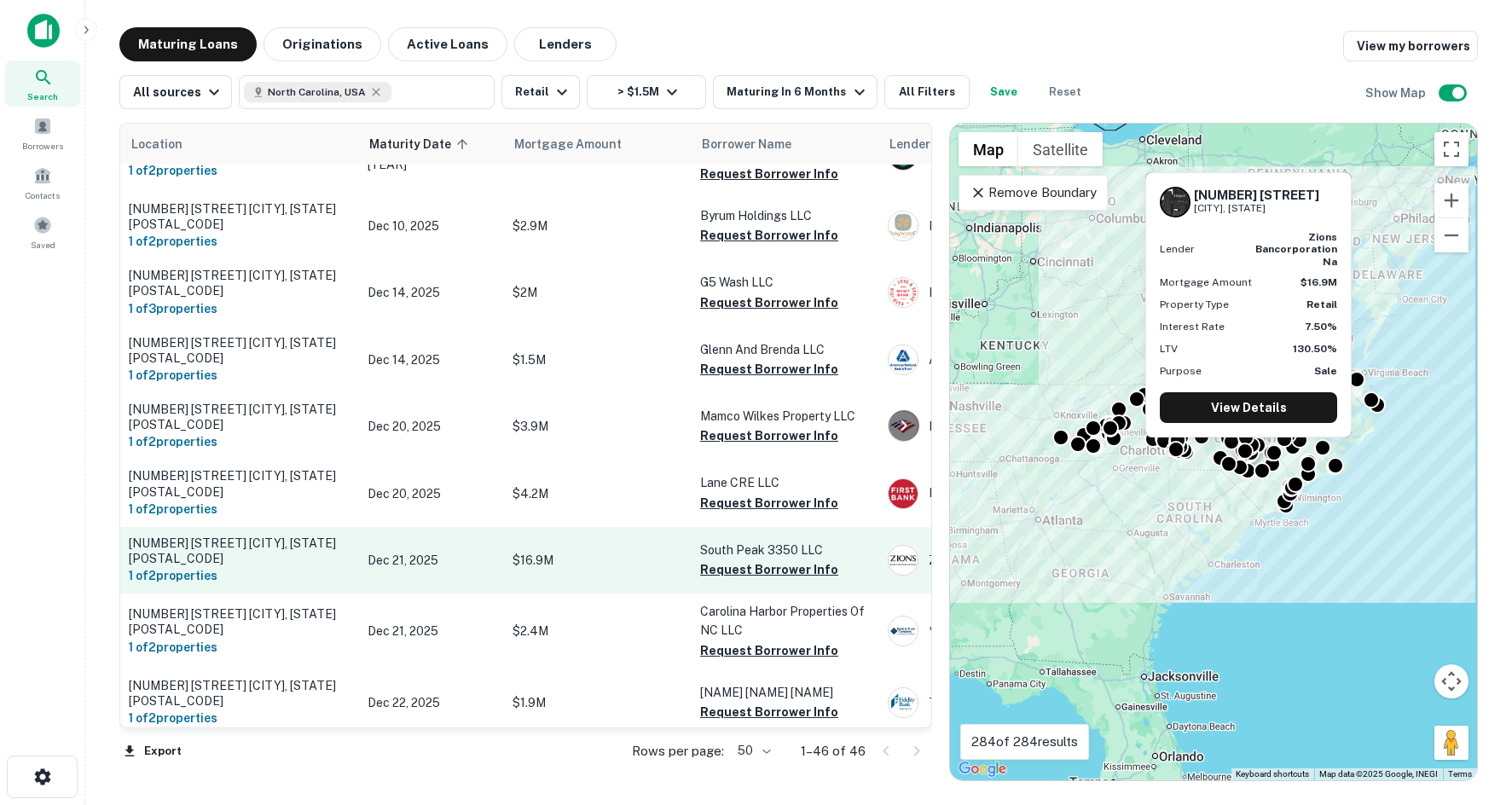 click on "$16.9M" at bounding box center [598, 560] 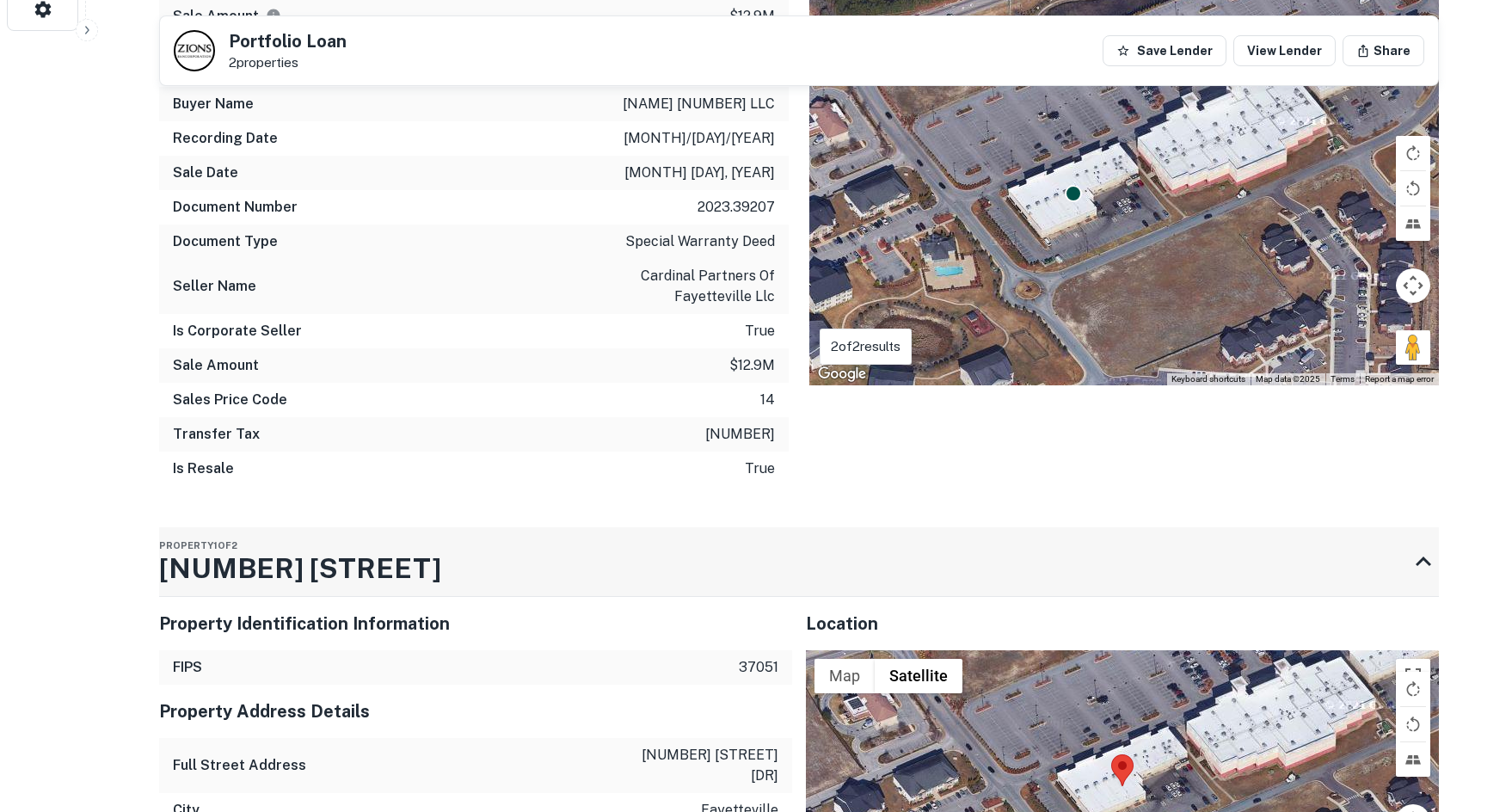 scroll, scrollTop: 1204, scrollLeft: 0, axis: vertical 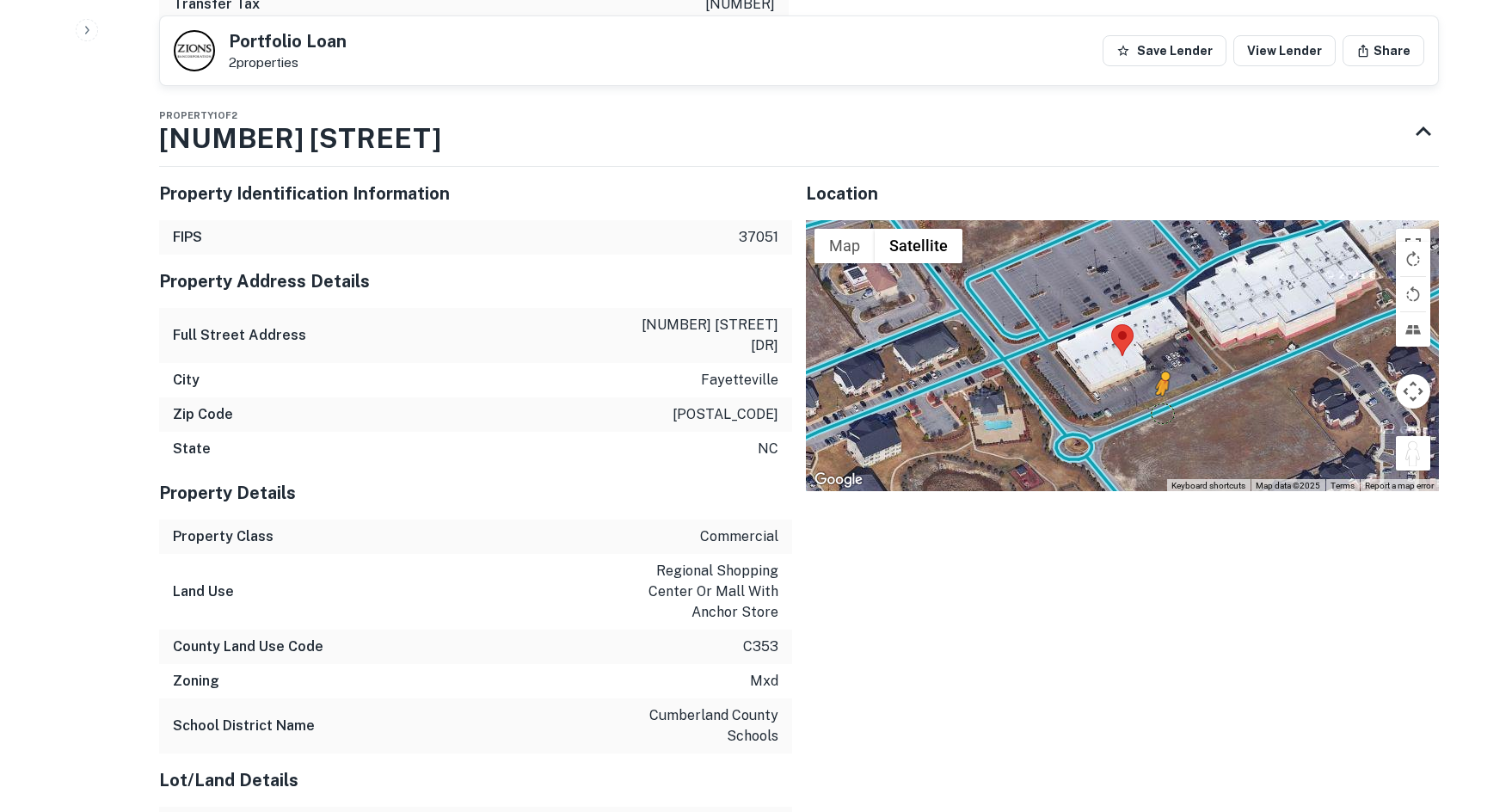 drag, startPoint x: 1419, startPoint y: 447, endPoint x: 1159, endPoint y: 411, distance: 262.48048 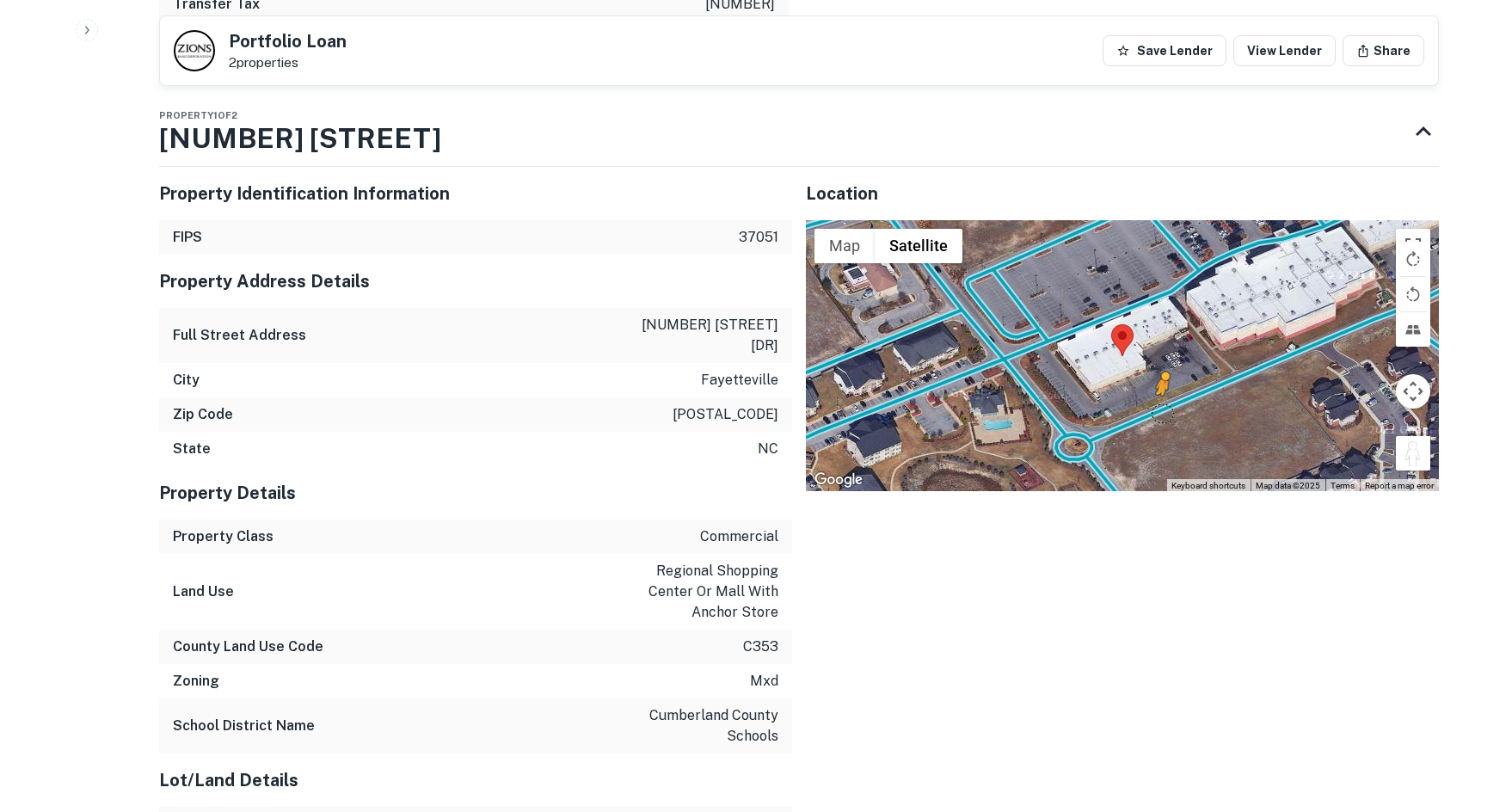 click on "To activate drag with keyboard, press Alt + Enter. Once in keyboard drag state, use the arrow keys to move the marker. To complete the drag, press the Enter key. To cancel, press Escape. Loading... Map Terrain Satellite Labels Keyboard shortcuts Map Data Map data ©2025 Map data ©2025 20 m  Click to toggle between metric and imperial units Terms Report a map error" at bounding box center [1122, 356] 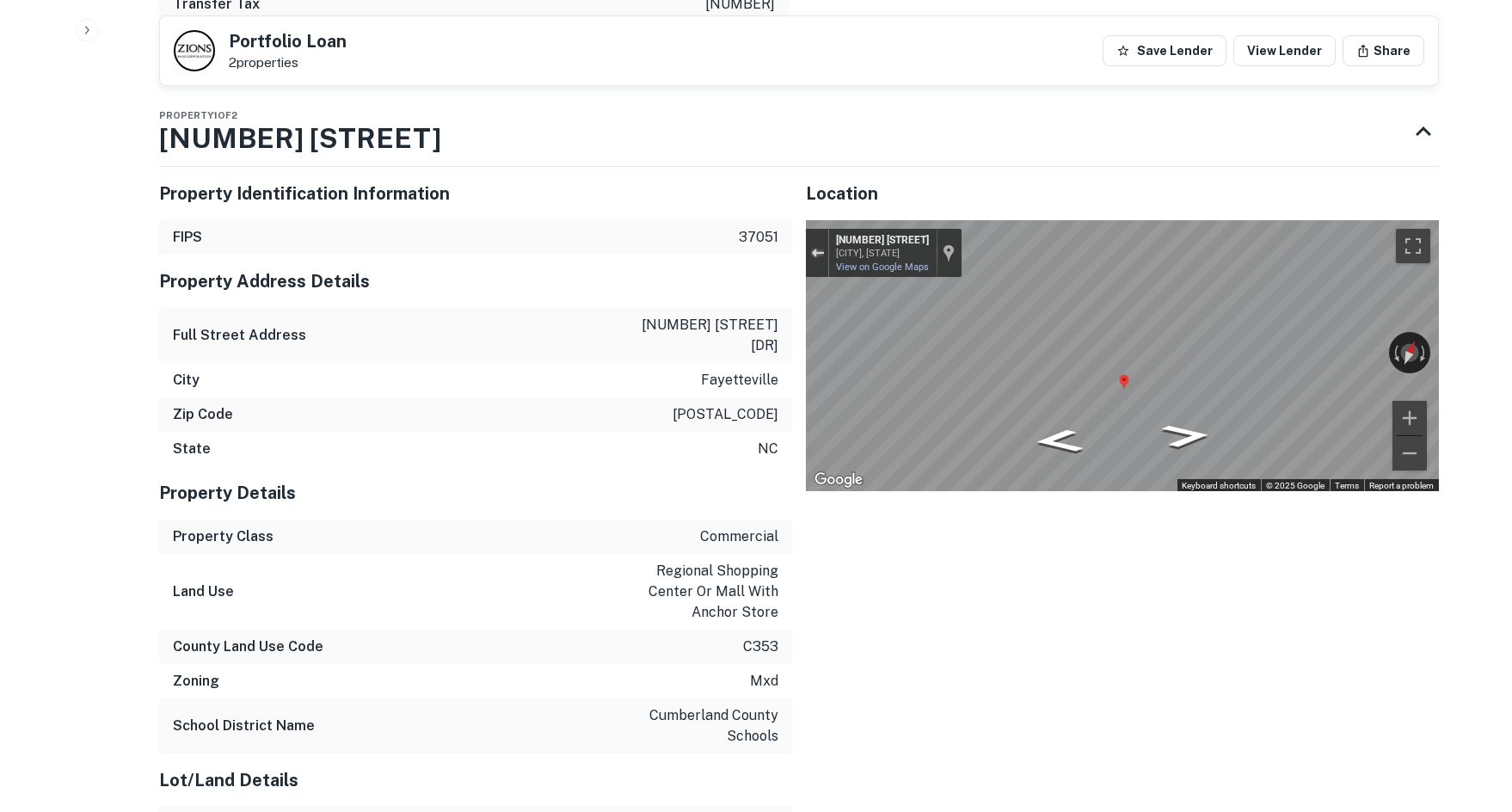 click at bounding box center [817, 253] 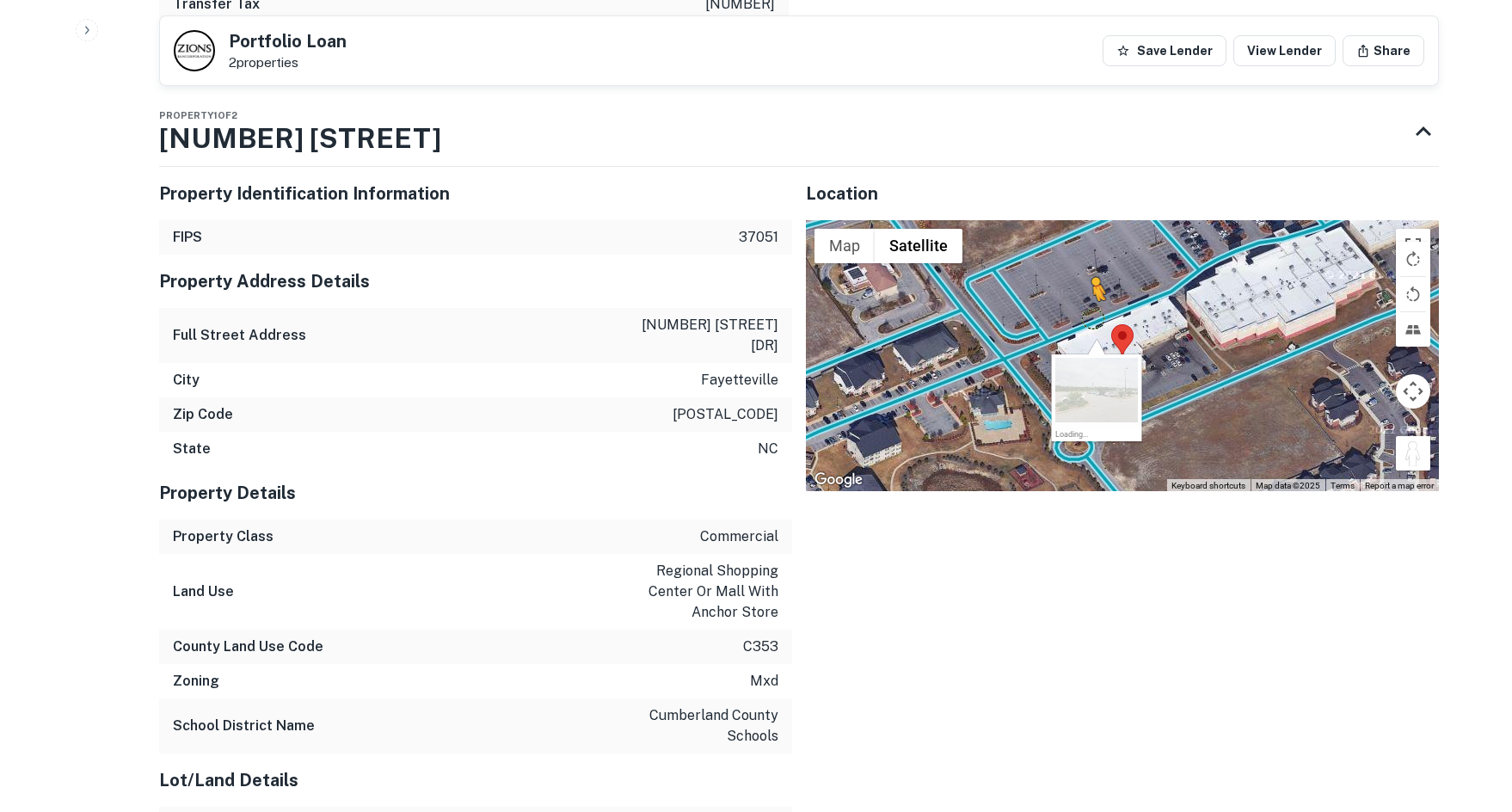 drag, startPoint x: 1411, startPoint y: 451, endPoint x: 1086, endPoint y: 311, distance: 353.87145 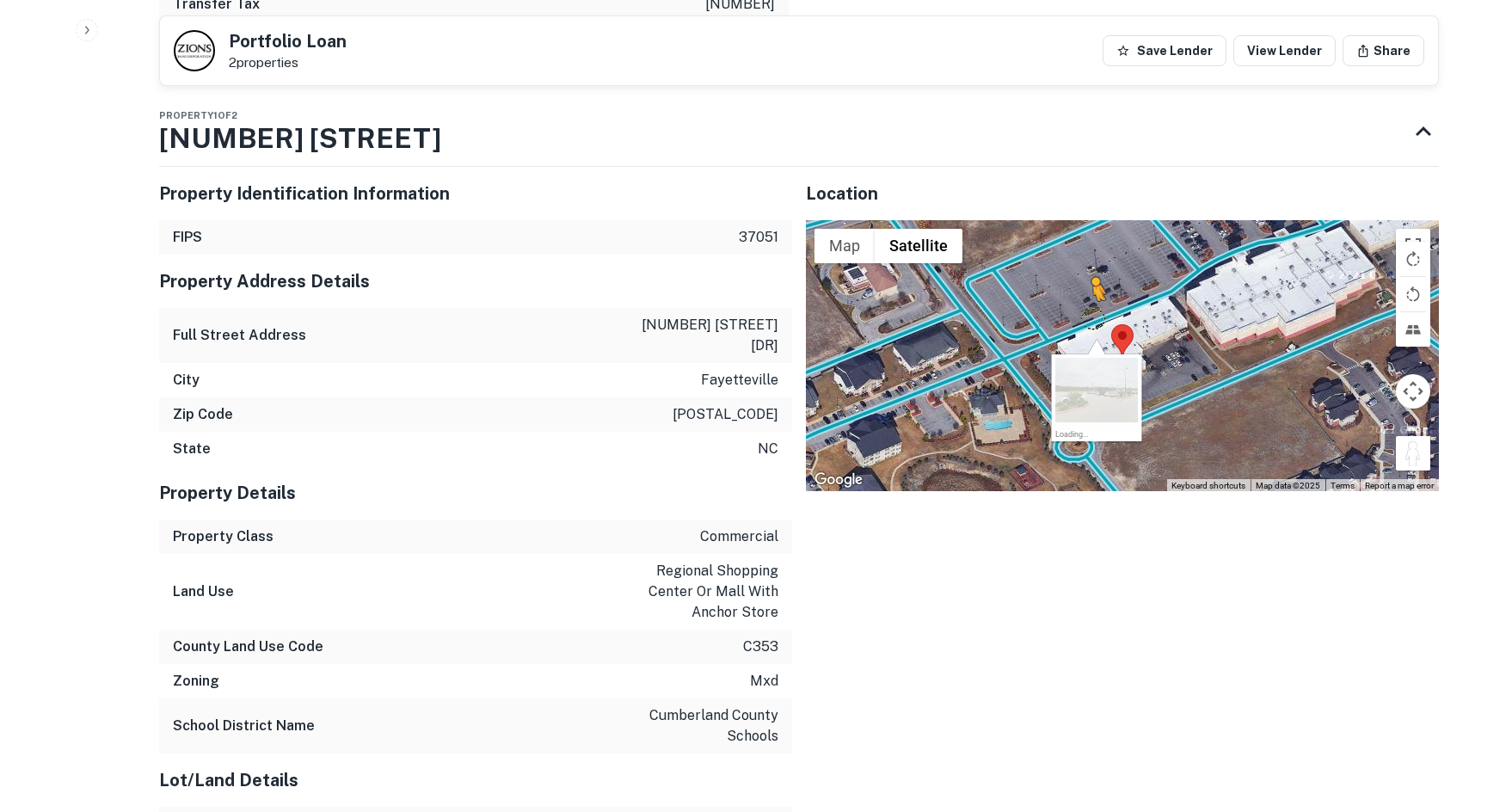 click on "To activate drag with keyboard, press Alt + Enter. Once in keyboard drag state, use the arrow keys to move the marker. To complete the drag, press the Enter key. To cancel, press Escape. Loading... Map Terrain Satellite Labels Keyboard shortcuts Map Data Map data ©2025 Map data ©2025 20 m  Click to toggle between metric and imperial units Terms Report a map error" at bounding box center (1122, 356) 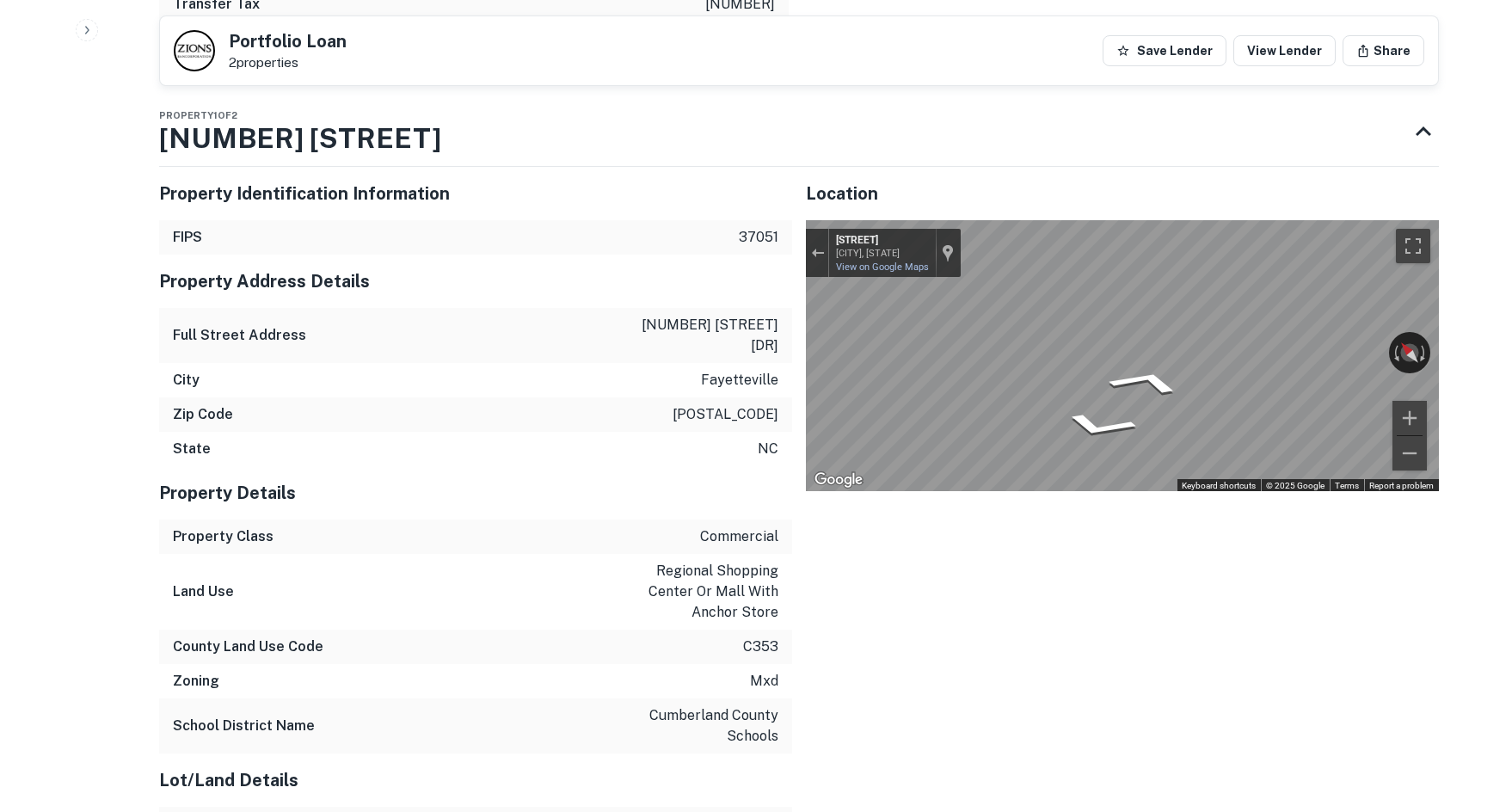 click on "Property Identification Information FIPS 37051 Property Address Details Full Street Address [NUMBER] [STREET] City [CITY] Zip Code [POSTAL_CODE] State [STATE] Property Details Property Class commercial Land Use regional shopping center or mall with anchor store County Land Use Code c353 Zoning mxd School District Name cumberland county schools Lot/Land Details Lot Size Frontage Feet 2302 Lot Size Depth Feet 1208 Lot Size Acres 0000000530 Lot Size Square Feet 23087  sq ft Building Square Footage Details Sum Building 22800  sq ft Sum Living Area 22800  sq ft Sum Gross Area 22800  sq ft Building Details Year Built 2009 Effective Year Built 2009 Total Baths 8 Bath Fixtures 24 Building Condition good Fireplaces 1 Stories Number 1 story Number of Commercial Units 13 Legal Details Lot Number 5489 Block 77 Section 1 Municipality town of hope mills Subdivision Name millstone Location ← Move left → Move right ↑ Move up ↓ Move down + Zoom in - Zoom out Home Jump left by 75% End Jump right by 75% Page Up Jump up by 75% Map" at bounding box center [792, 904] 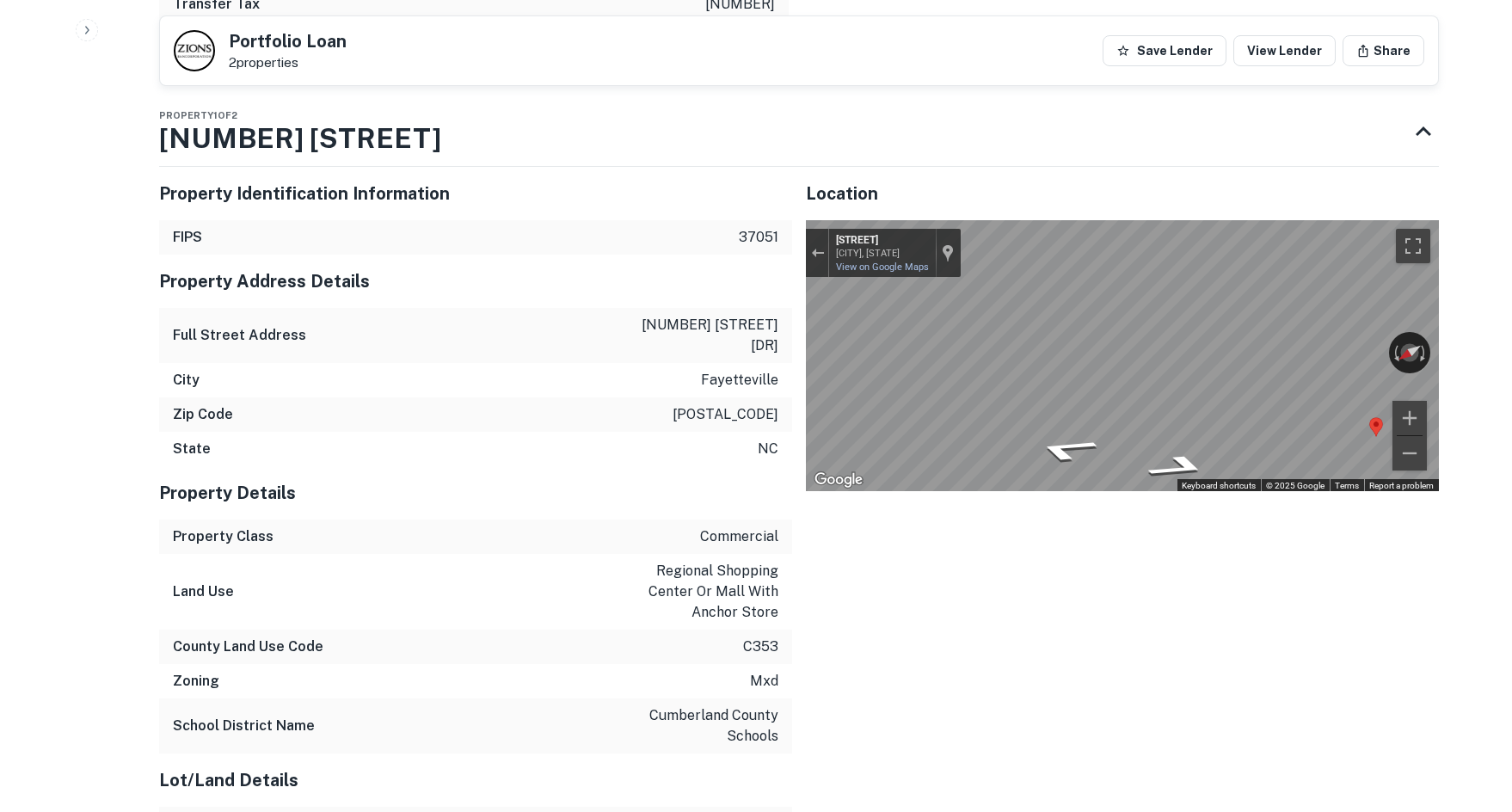 click on "Property Identification Information FIPS 37051 Property Address Details Full Street Address [NUMBER] [STREET] City [CITY] Zip Code [POSTAL_CODE] State [STATE] Property Details Property Class commercial Land Use regional shopping center or mall with anchor store County Land Use Code c353 Zoning mxd School District Name cumberland county schools Lot/Land Details Lot Size Frontage Feet 2302 Lot Size Depth Feet 1208 Lot Size Acres 0000000530 Lot Size Square Feet 23087  sq ft Building Square Footage Details Sum Building 22800  sq ft Sum Living Area 22800  sq ft Sum Gross Area 22800  sq ft Building Details Year Built 2009 Effective Year Built 2009 Total Baths 8 Bath Fixtures 24 Building Condition good Fireplaces 1 Stories Number 1 story Number of Commercial Units 13 Legal Details Lot Number 5489 Block 77 Section 1 Municipality town of hope mills Subdivision Name millstone Location ← Move left → Move right ↑ Move up ↓ Move down + Zoom in - Zoom out Home Jump left by 75% End Jump right by 75% Page Up Jump up by 75% Map" at bounding box center [792, 904] 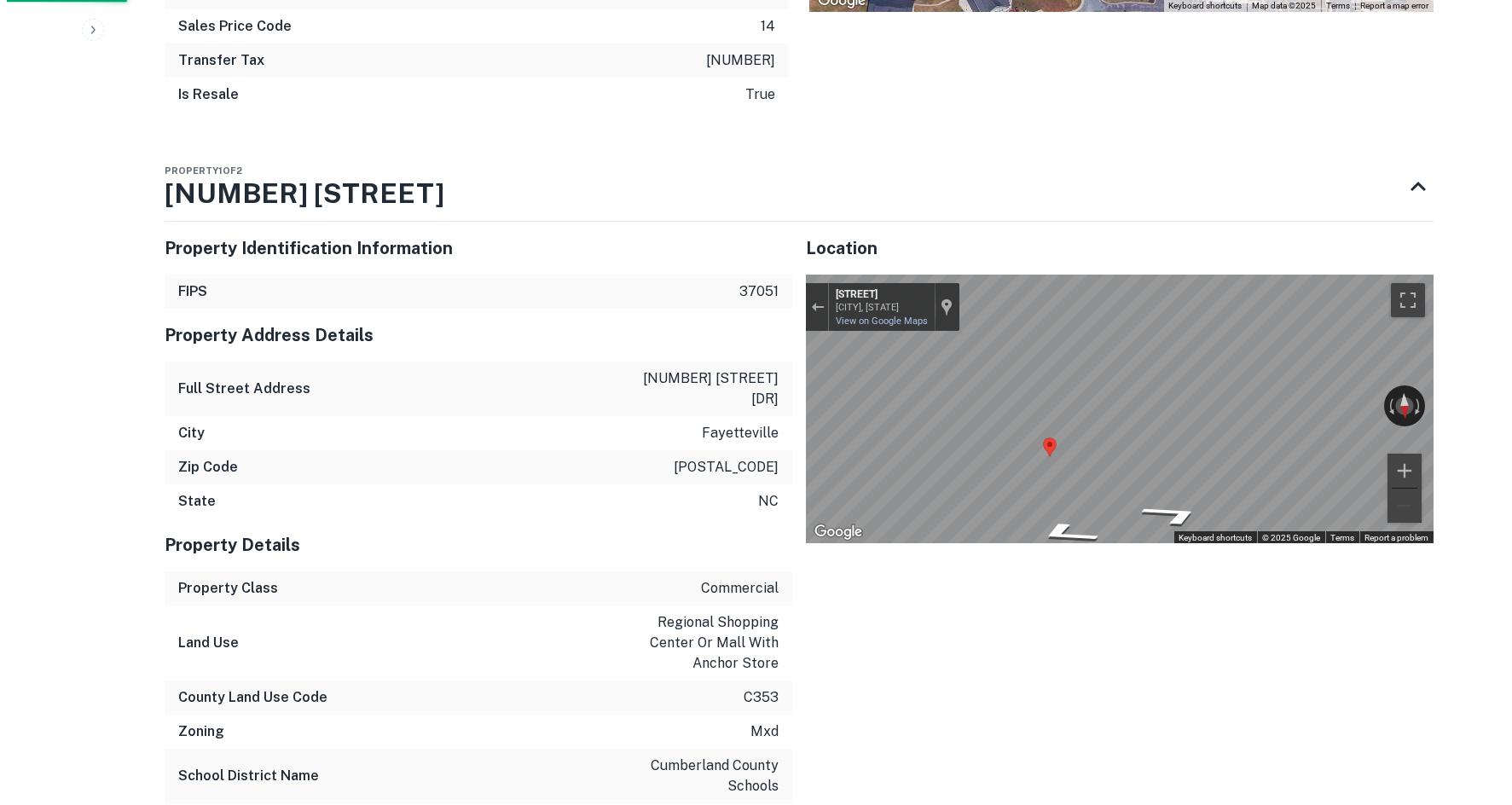 scroll, scrollTop: 0, scrollLeft: 0, axis: both 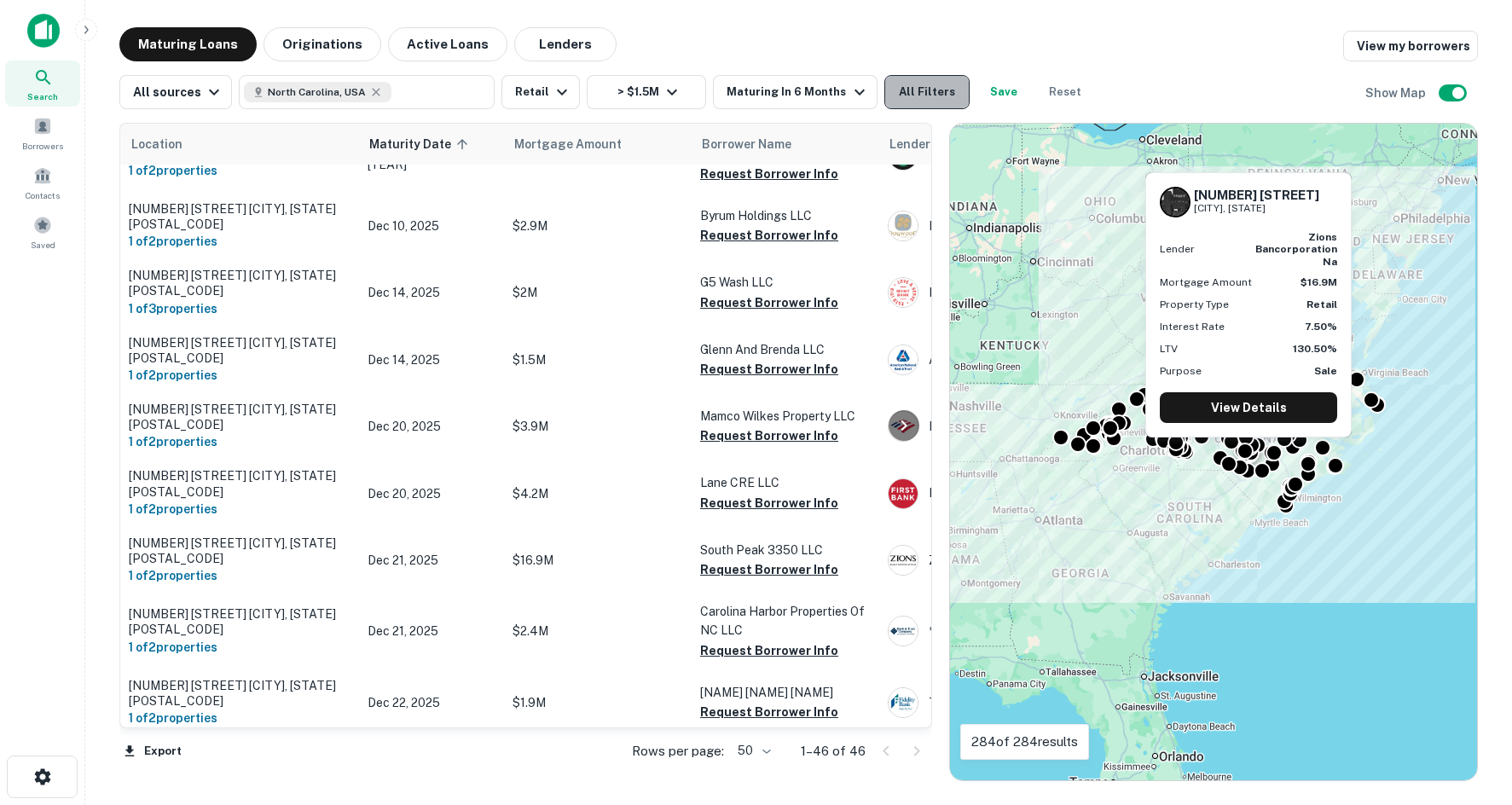 click on "All Filters" at bounding box center (927, 92) 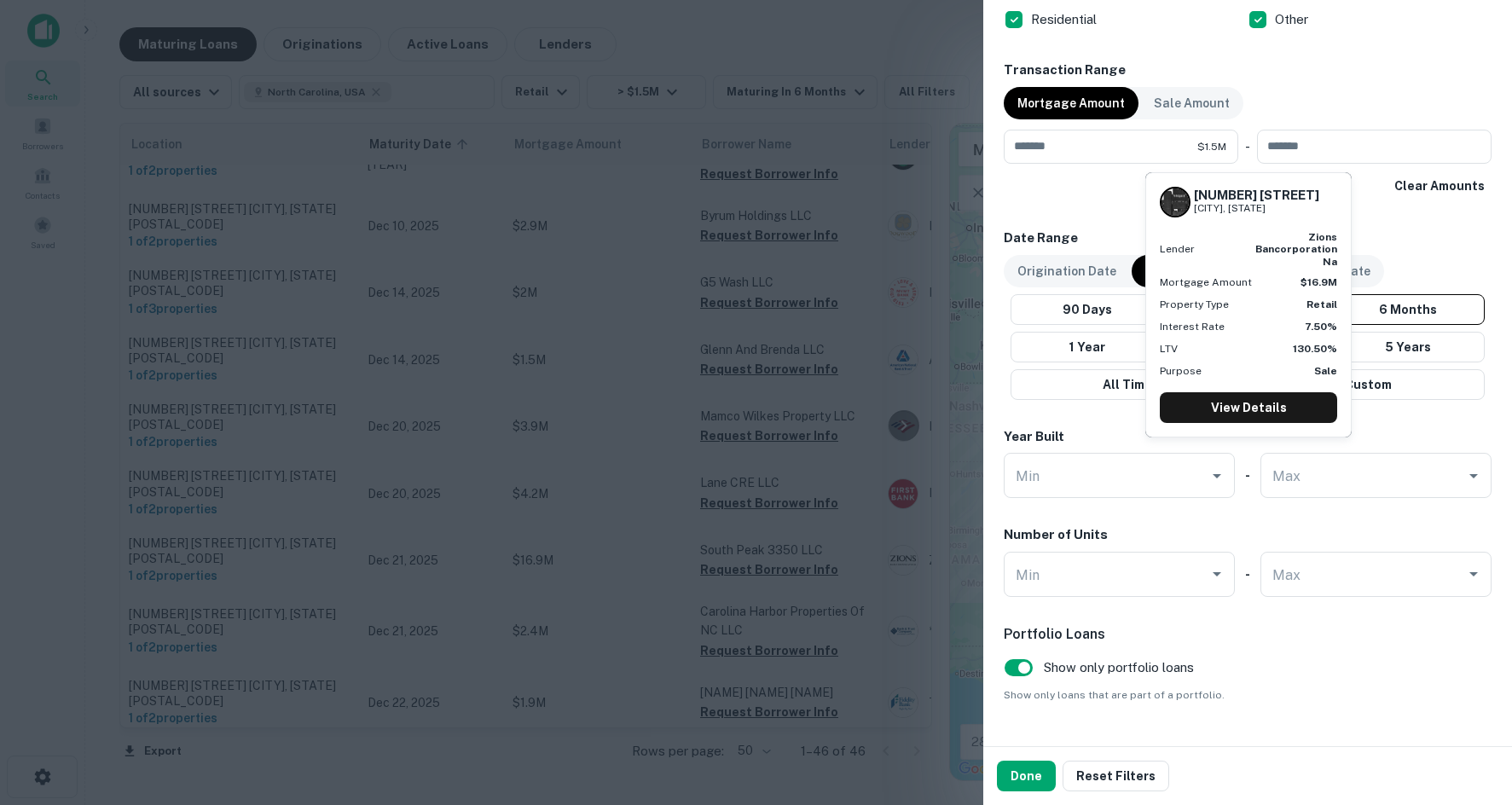 scroll, scrollTop: 866, scrollLeft: 0, axis: vertical 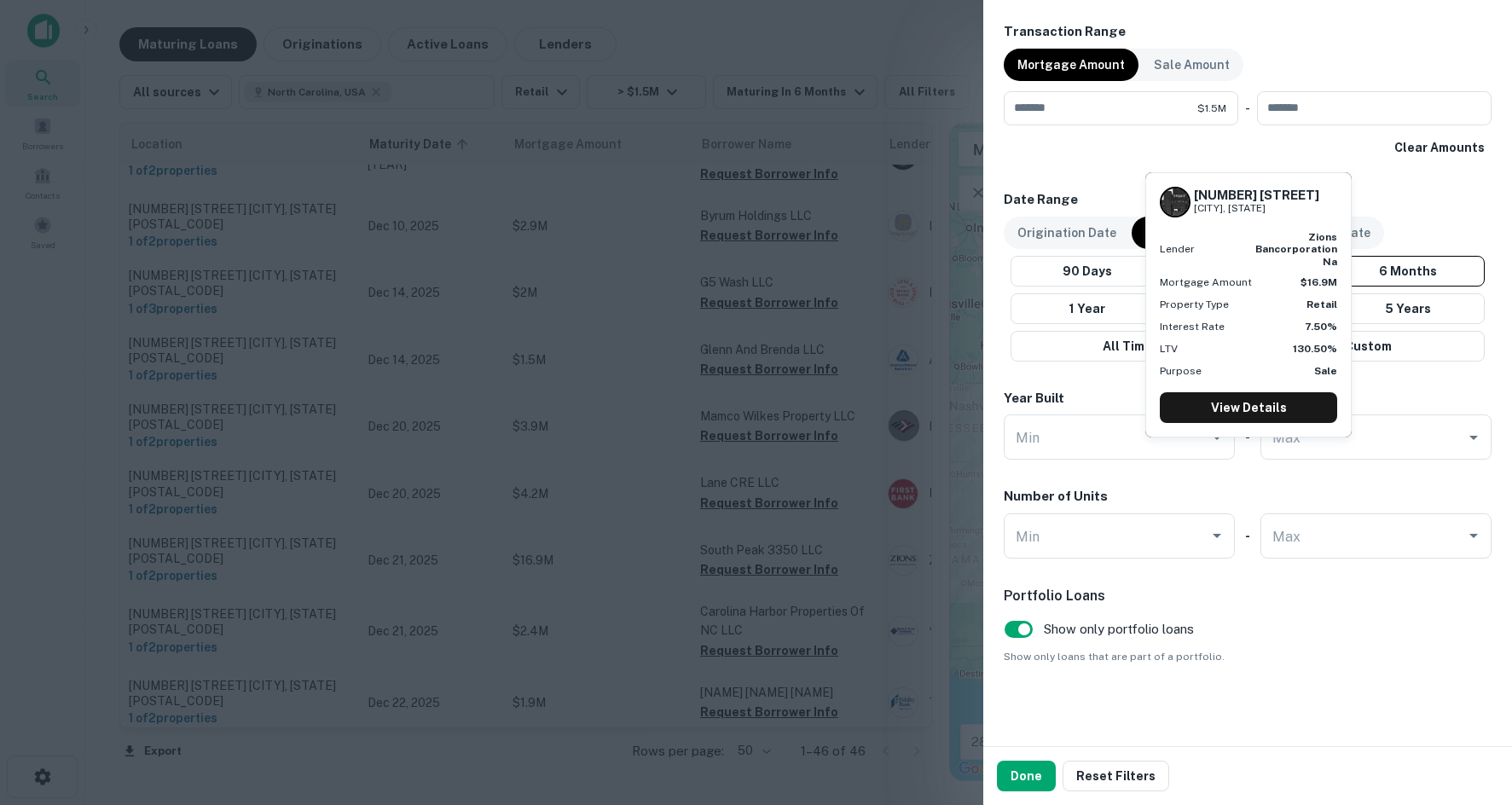 click on "Customize data sources and filters All Sources CMBS GSE Location [STATE], [COUNTRY] ​ Lender Name ​ Property Types All Property Types Multifamily (5+ units) Office Retail Industrial Land Mixed-Use Hospitality Mobile Home Park Special Purpose Healthcare Co-op Housing Self Storage SFR Residential (2-4 units) Loan Purpose All Types Refinance Sale Construction Lender Type All Lender Types Bank Individual Credit Union Private Money Insurance Company Agency Debt Fund Residential Other Transaction Range Mortgage Amount Sale Amount ******* [AMOUNT] ​ - ​ Clear Amounts Date Range Origination Date Maturity Date Last Financed Date 90 Days 120 Days 6 Months 1 Year 2 Years 5 Years All Time Custom Year Built Min Min - Max Max Number of Units Min Min - Max Max Portfolio Loans Show only portfolio loans Show only loans that are part of a portfolio." at bounding box center [1248, 373] 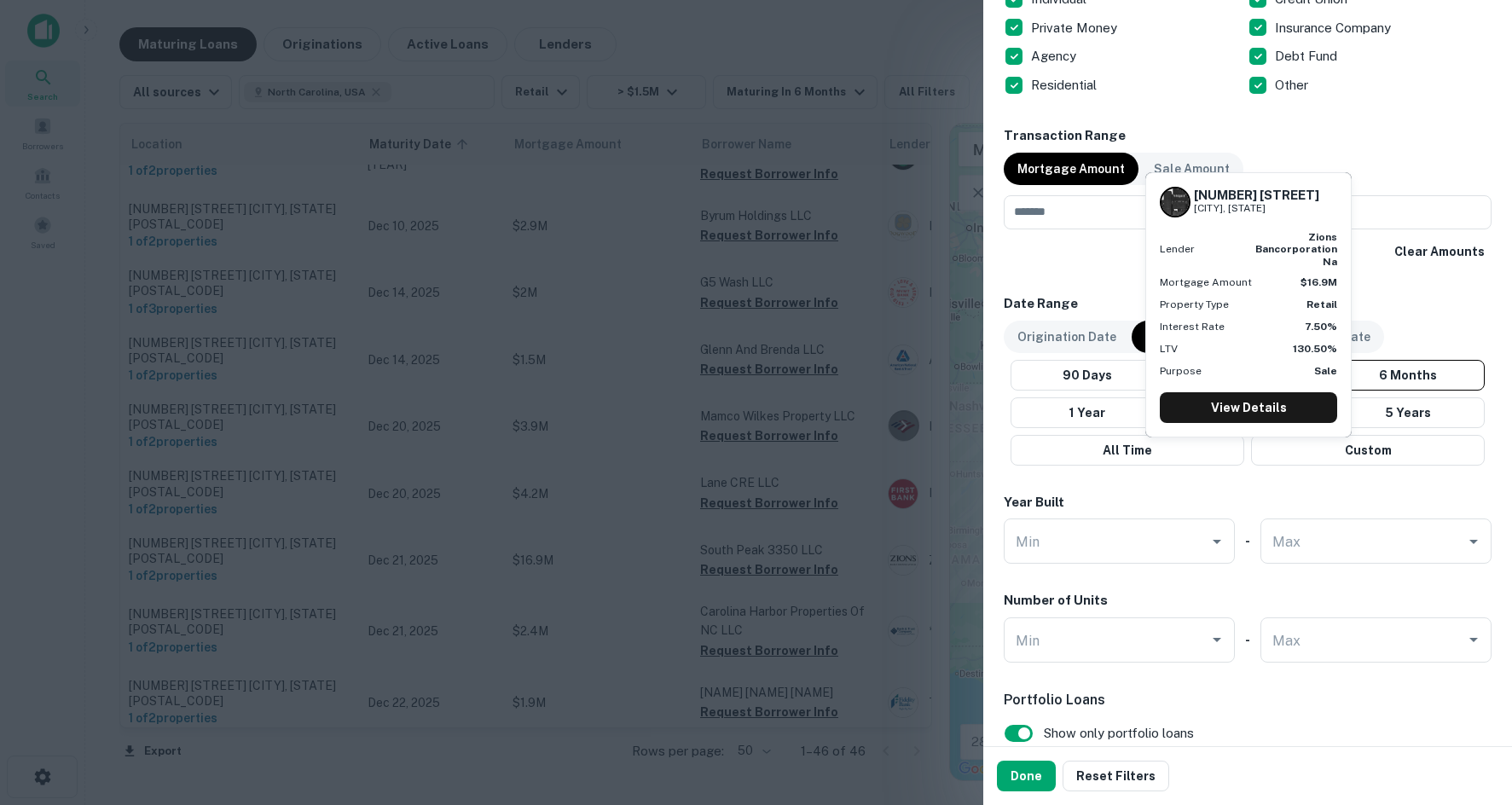 scroll, scrollTop: 780, scrollLeft: 0, axis: vertical 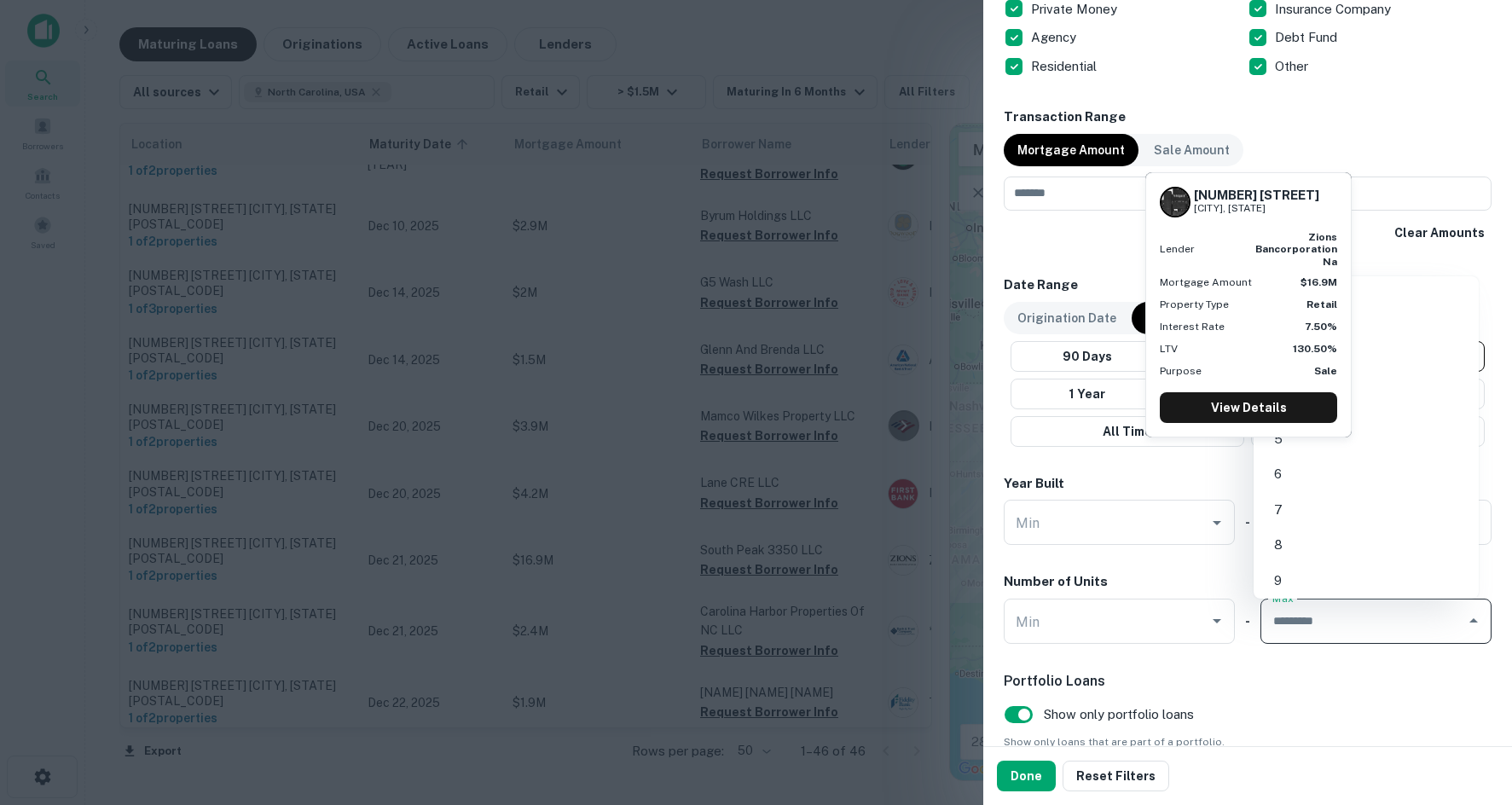 click on "Max" at bounding box center (1363, 621) 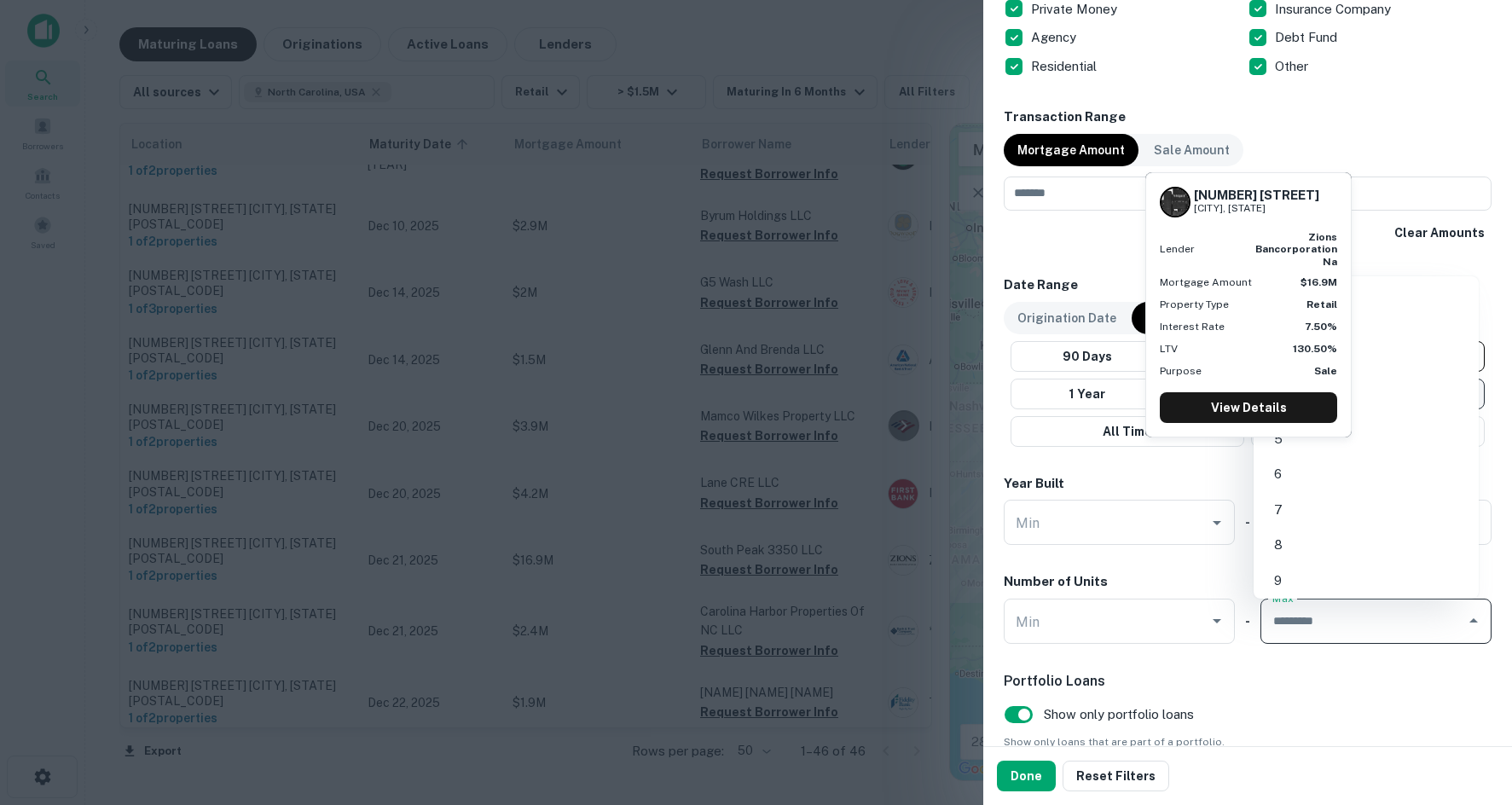 type on "*" 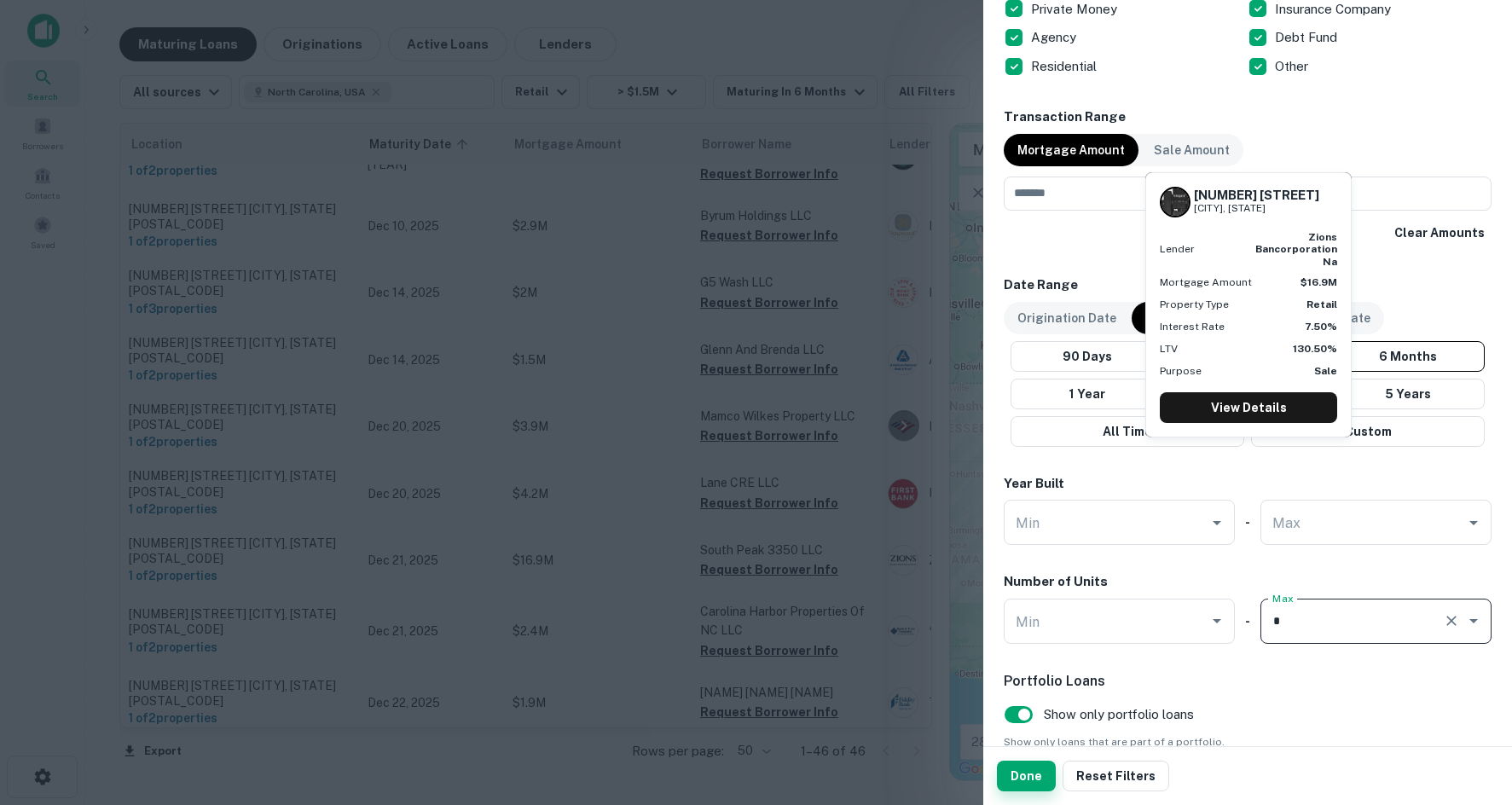 click on "Done" at bounding box center (1026, 776) 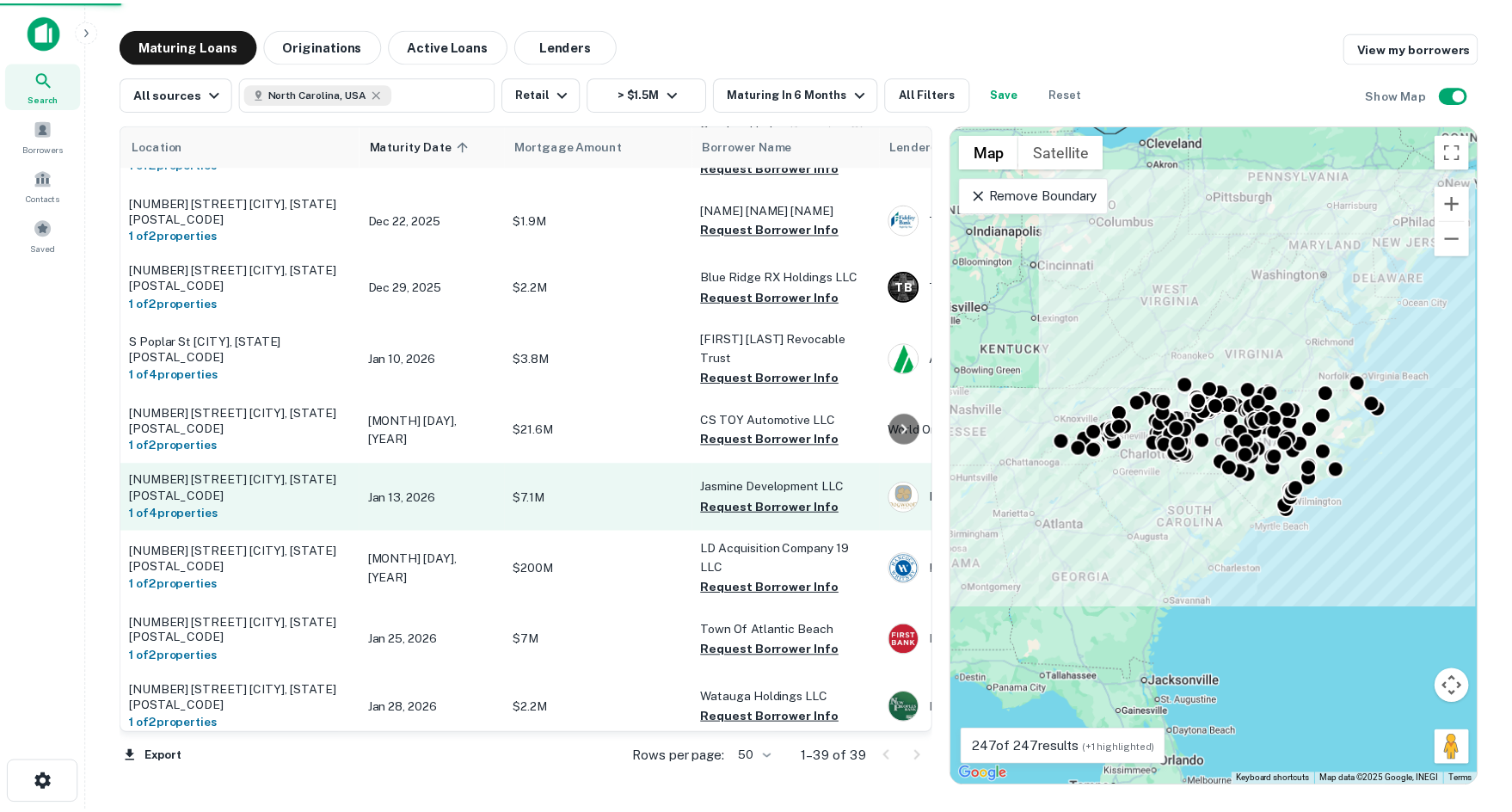 scroll, scrollTop: 1964, scrollLeft: 0, axis: vertical 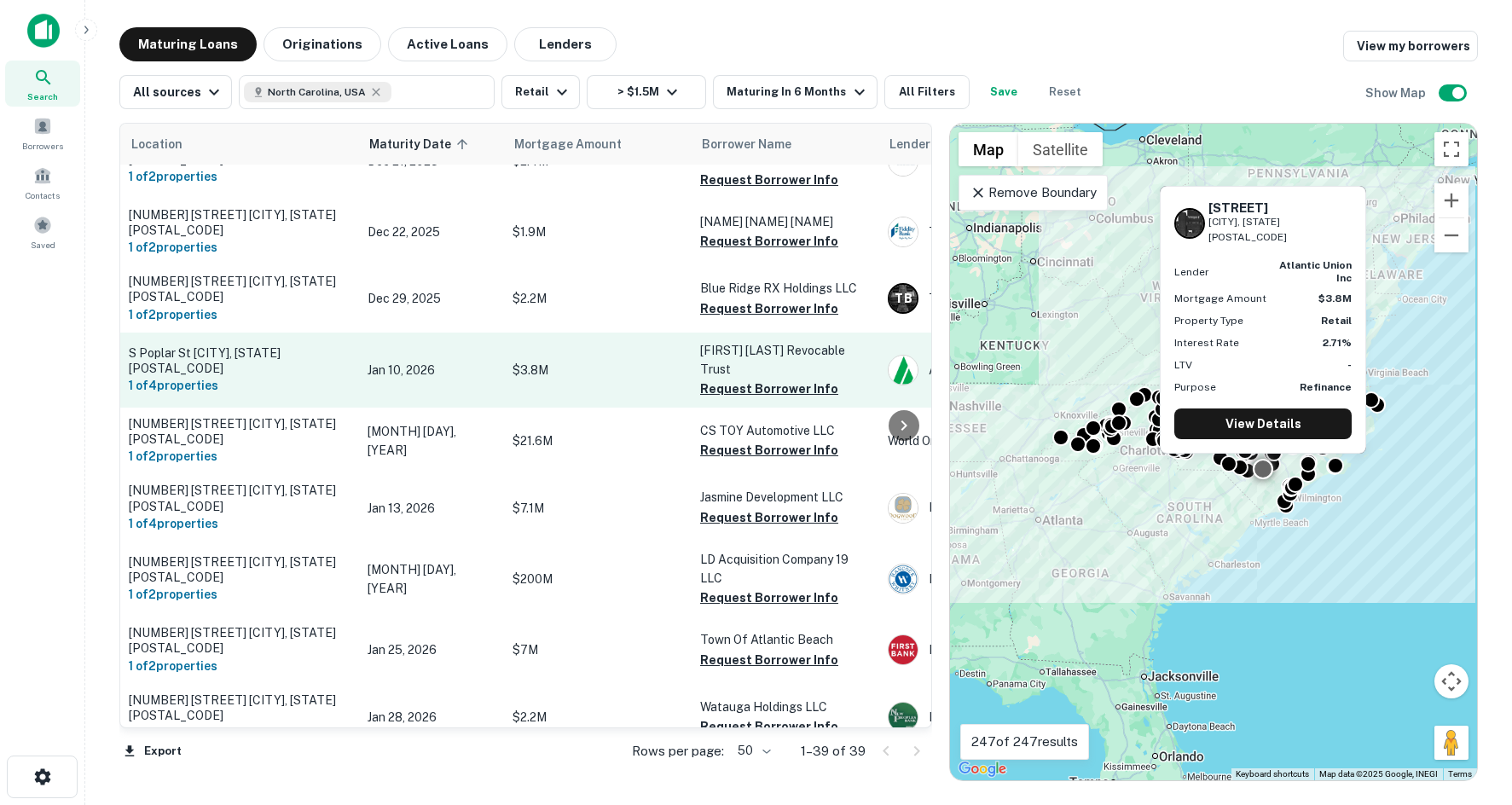 click on "Jan 10, 2026" at bounding box center (432, 370) 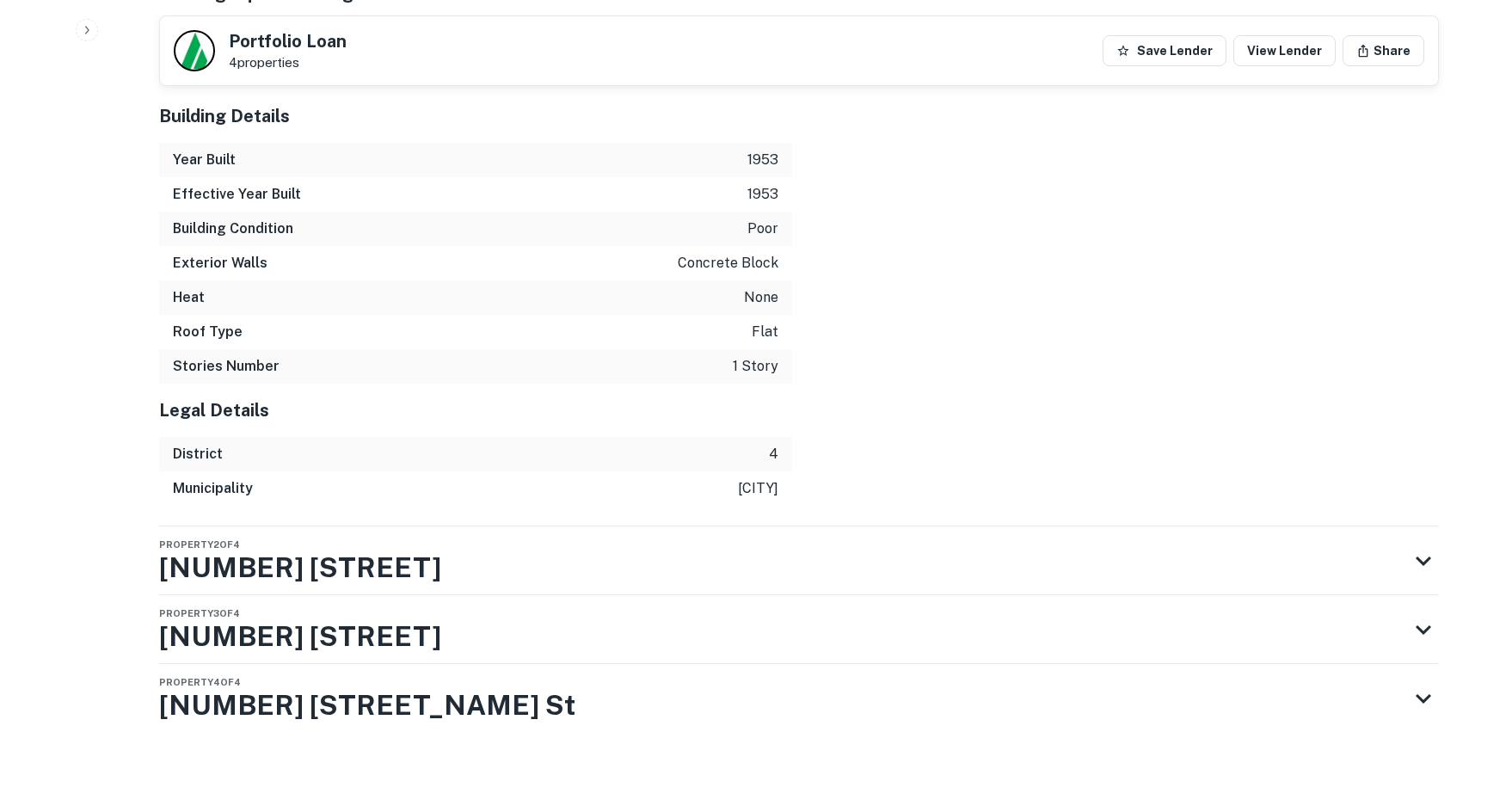 scroll, scrollTop: 1655, scrollLeft: 0, axis: vertical 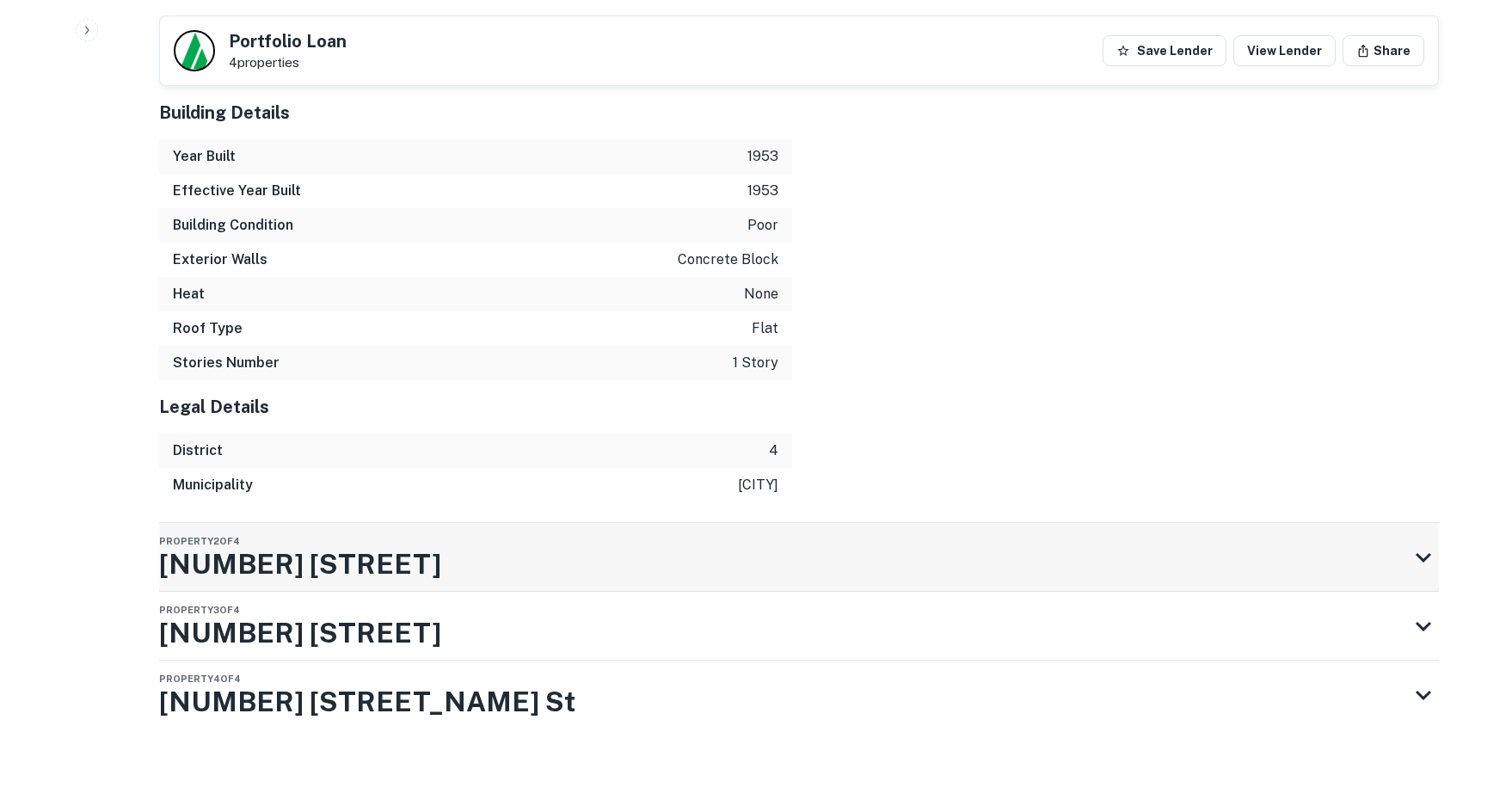 click on "Property  2  of  4 [NUMBER] [STREET_NAME] St" at bounding box center (784, 557) 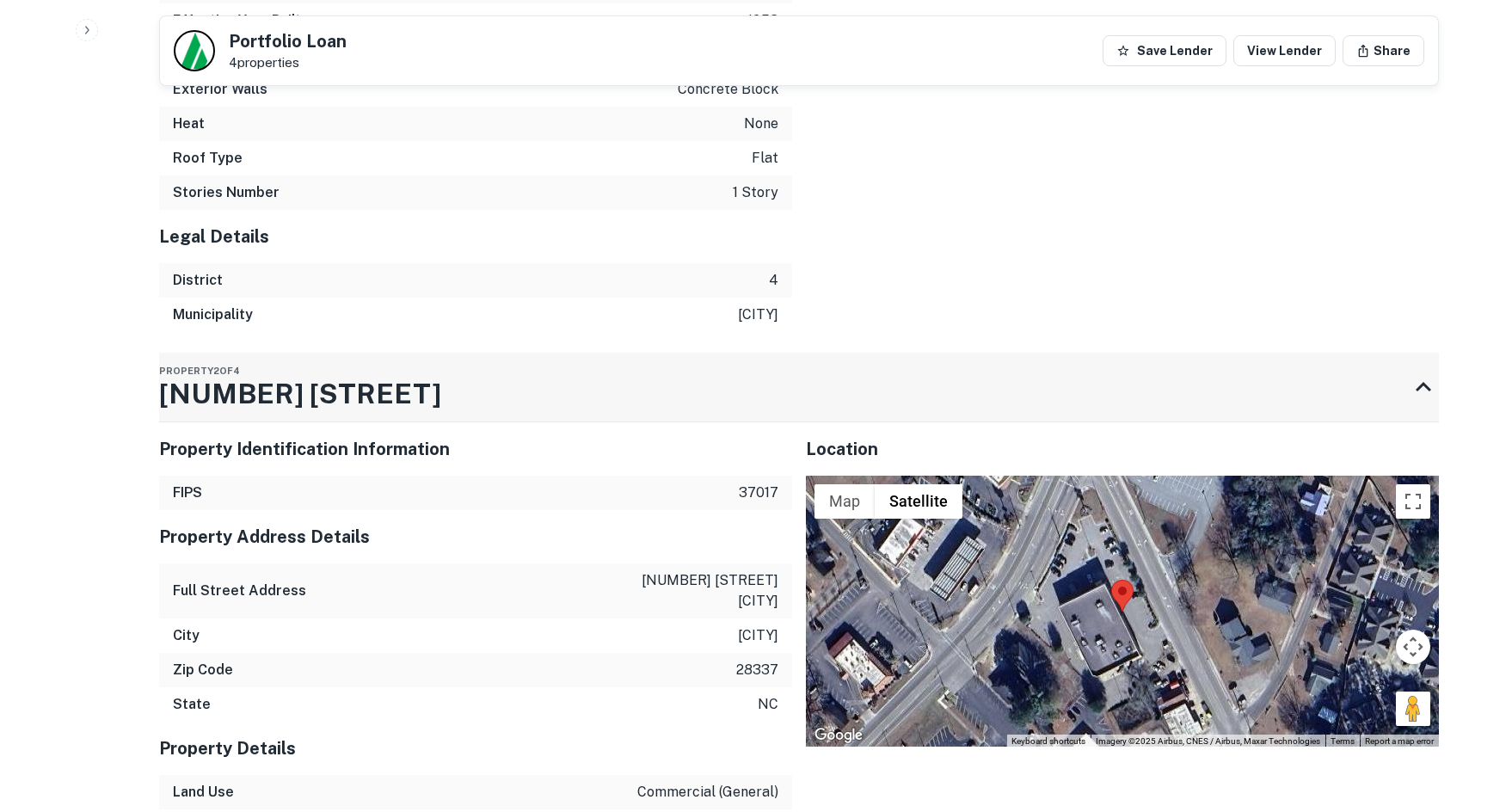 scroll, scrollTop: 2085, scrollLeft: 0, axis: vertical 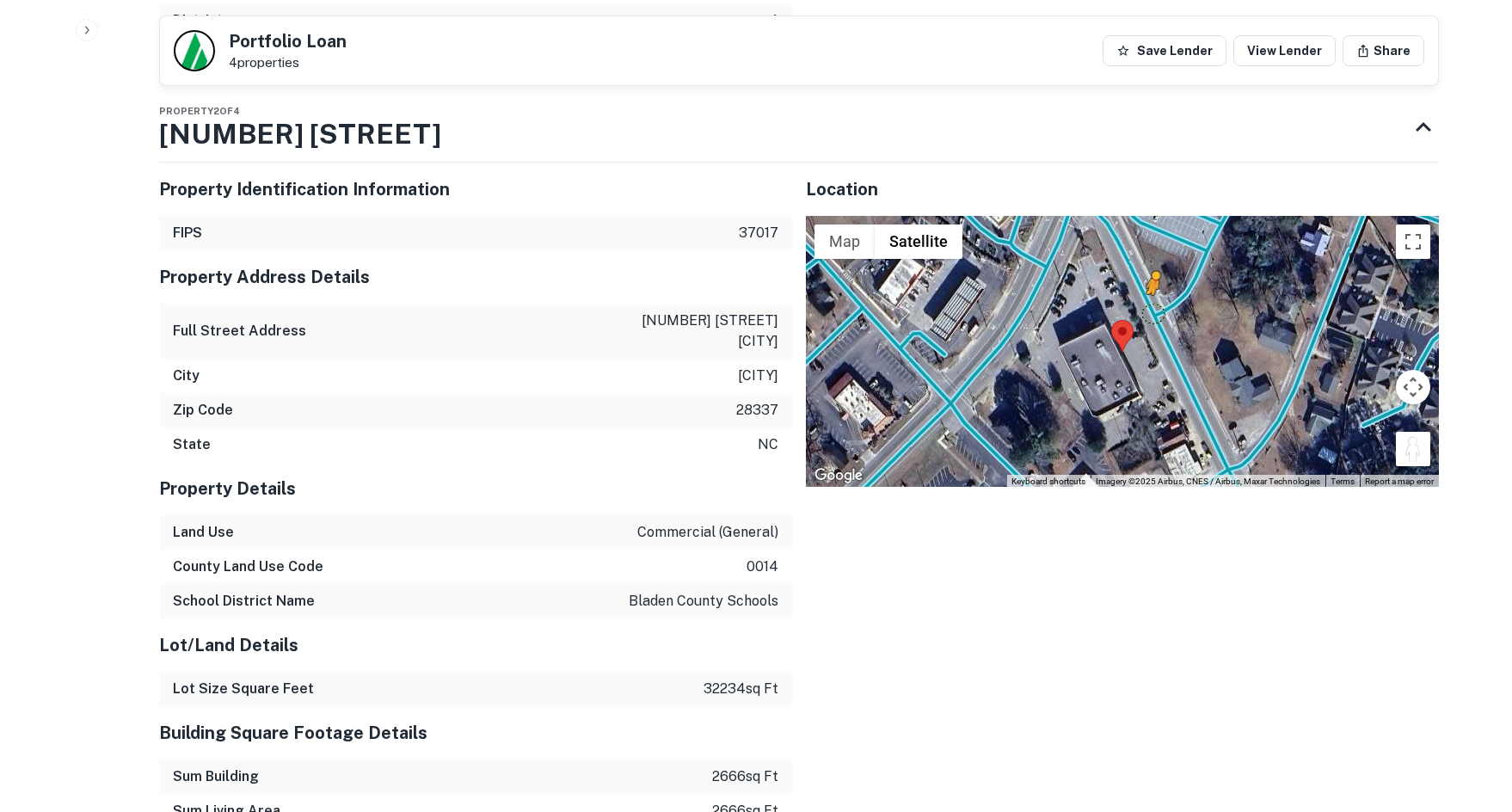 drag, startPoint x: 1407, startPoint y: 446, endPoint x: 1152, endPoint y: 311, distance: 288.53076 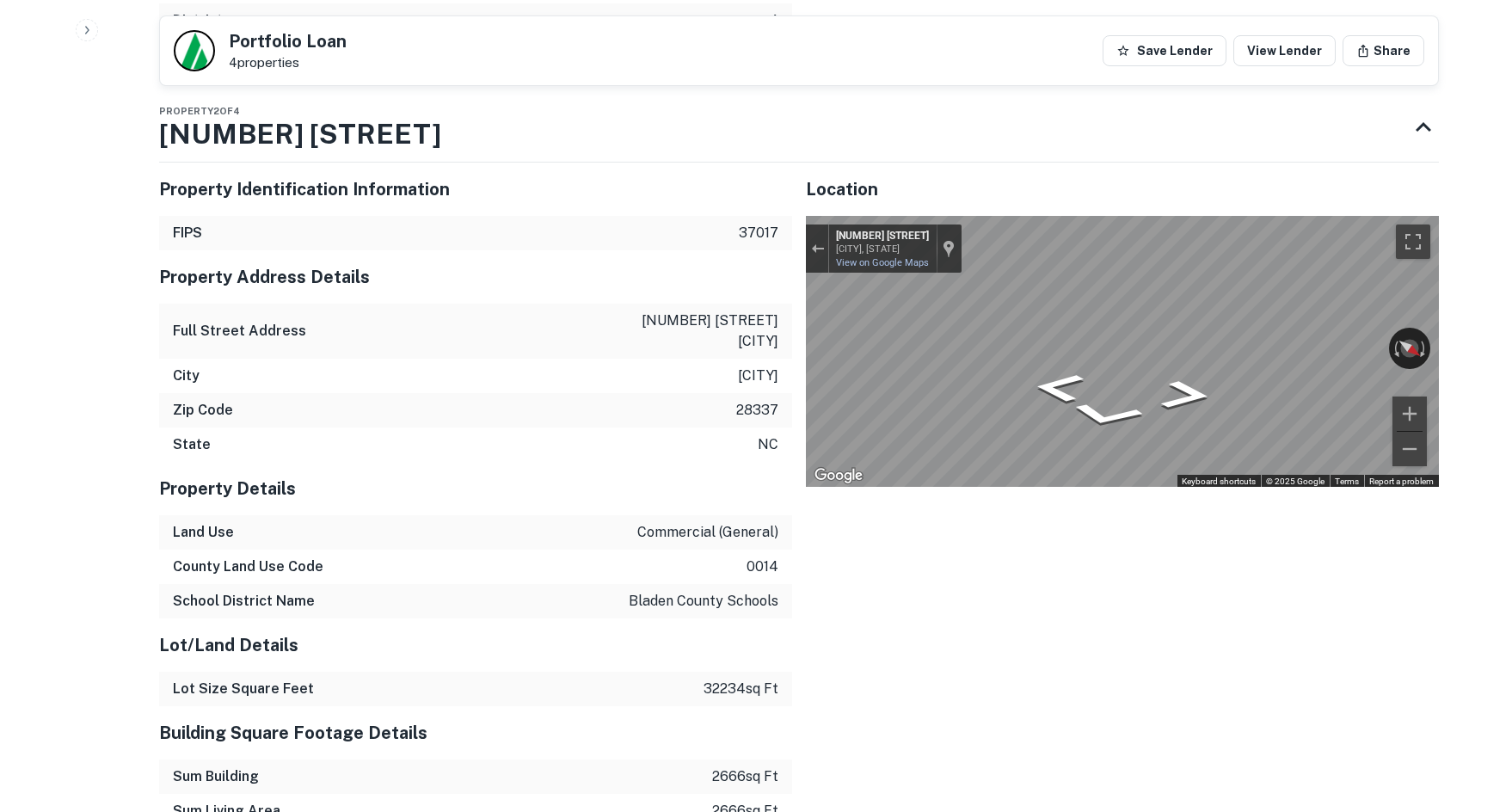 click on "Back to search Portfolio Loan 4  properties Save Lender View Lender Share Buyer Details Request to get contact info Request for contact information for  [STREET] Request Borrower Info Placeholder Field Display Field Another placeholder field and text Display Field Another placeholder field and text Display Field Another placeholder field and text Display Field Another placeholder field and text Display Field Another placeholder field and text Placeholder Field Display Field Another placeholder field and text Display Field Another placeholder field and text Display Field Another placeholder field and text Display Field Another placeholder field and text Placeholder Field Display Field Another placeholder field and text Display Field Another placeholder field and text Display Field Another placeholder field and text Display Field Another placeholder field and text" at bounding box center [799, -269] 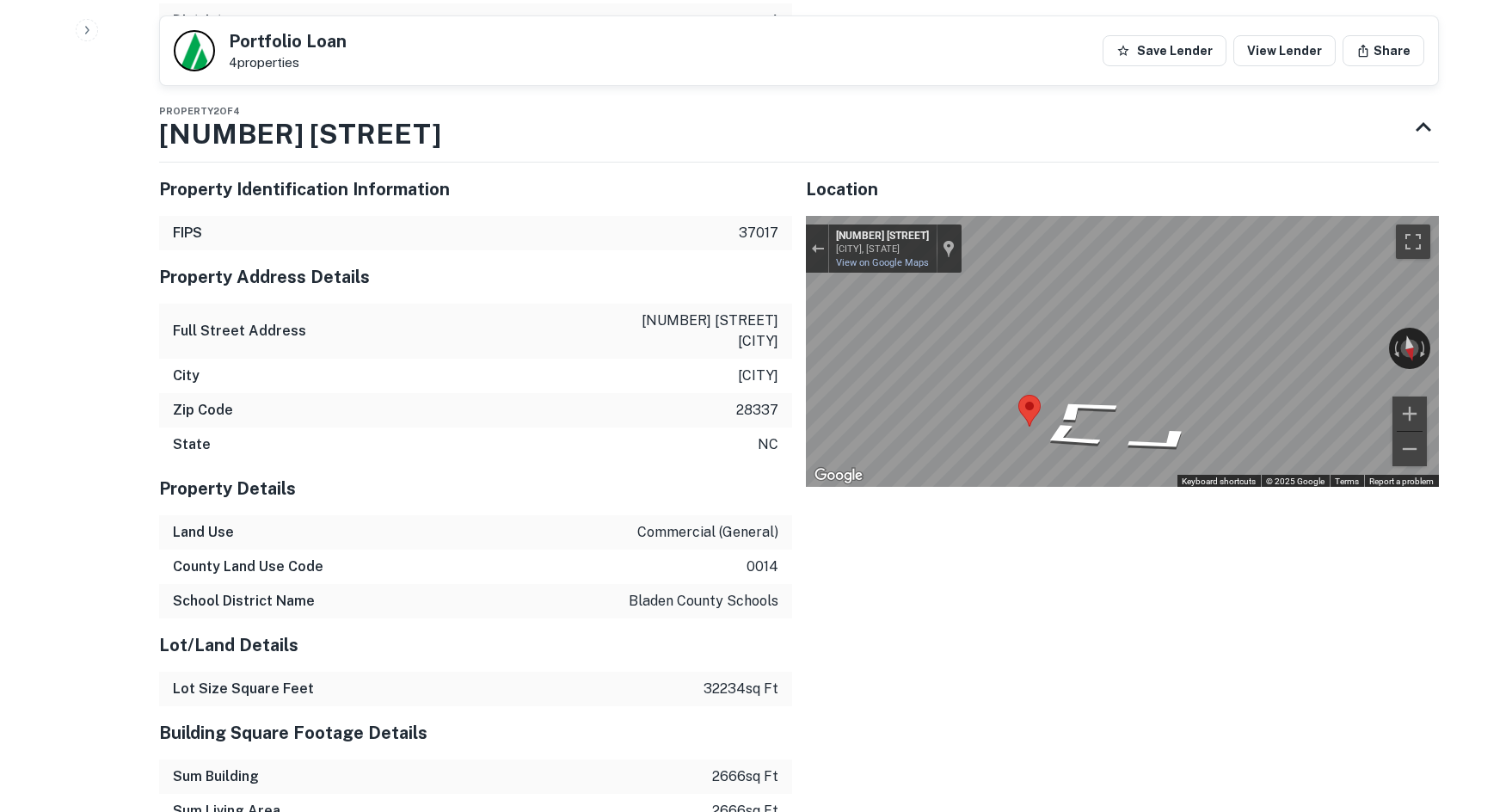 click on "Search         Borrowers         Contacts         Saved     Back to search Portfolio Loan 4  properties Save Lender View Lender Share Buyer Details Request to get contact info Request for contact information for  s poplar st Request Borrower Info Placeholder Field Display Field Another placeholder field and text Display Field Another placeholder field and text Display Field Another placeholder field and text Display Field Another placeholder field and text Display Field Another placeholder field and text Display Field Another placeholder field and text Placeholder Field Display Field Another placeholder field and text Display Field Another placeholder field and text Display Field Another placeholder field and text Display Field Another placeholder field and text Display Field Another placeholder field and text Placeholder Field Display Field Another placeholder field and text Display Field Another placeholder field and text Display Field $3.8m Term" at bounding box center (756, -1679) 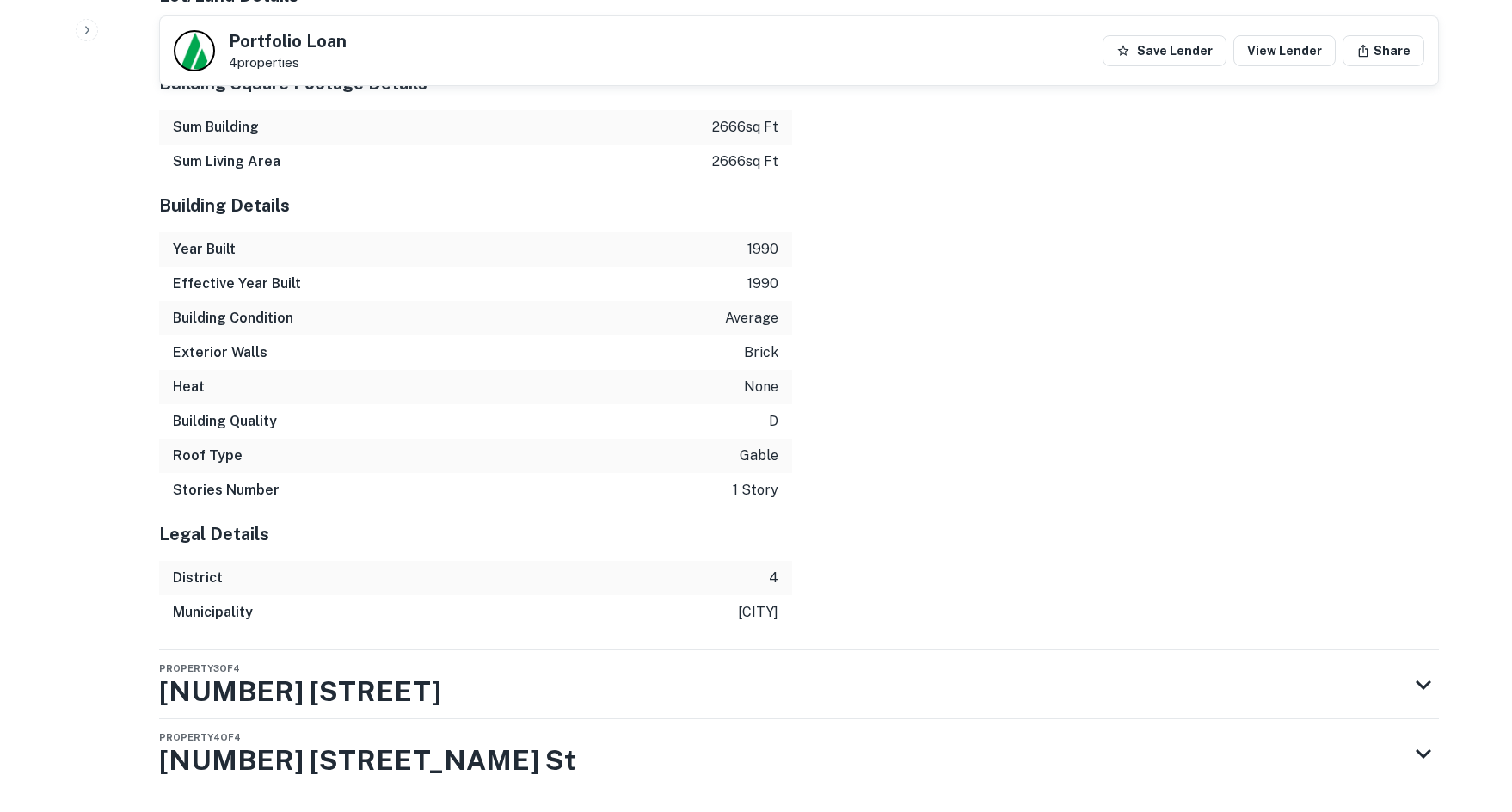 scroll, scrollTop: 2772, scrollLeft: 0, axis: vertical 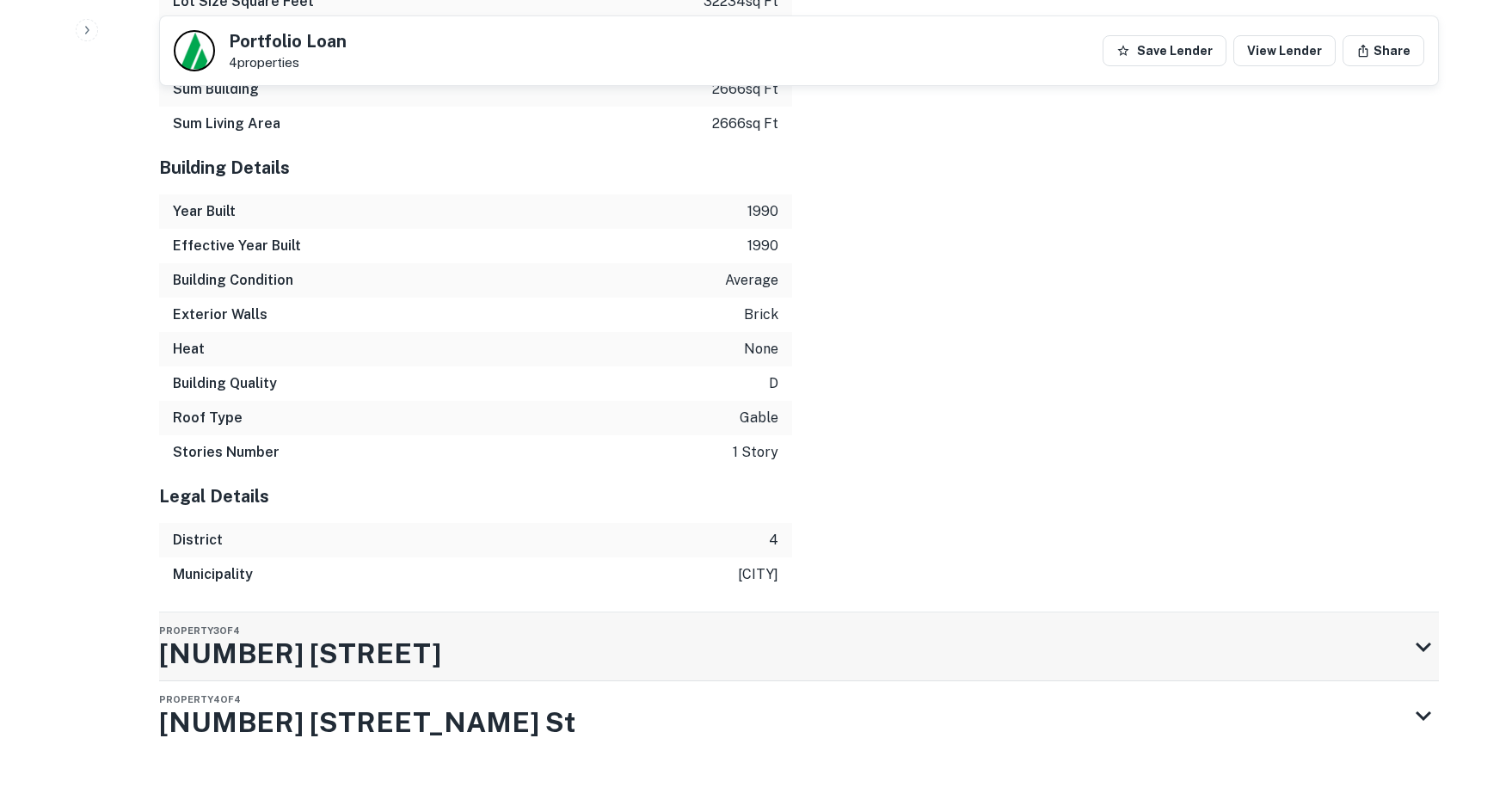 click on "Property  3  of  4 [NUMBER] [STREET]" at bounding box center [784, 647] 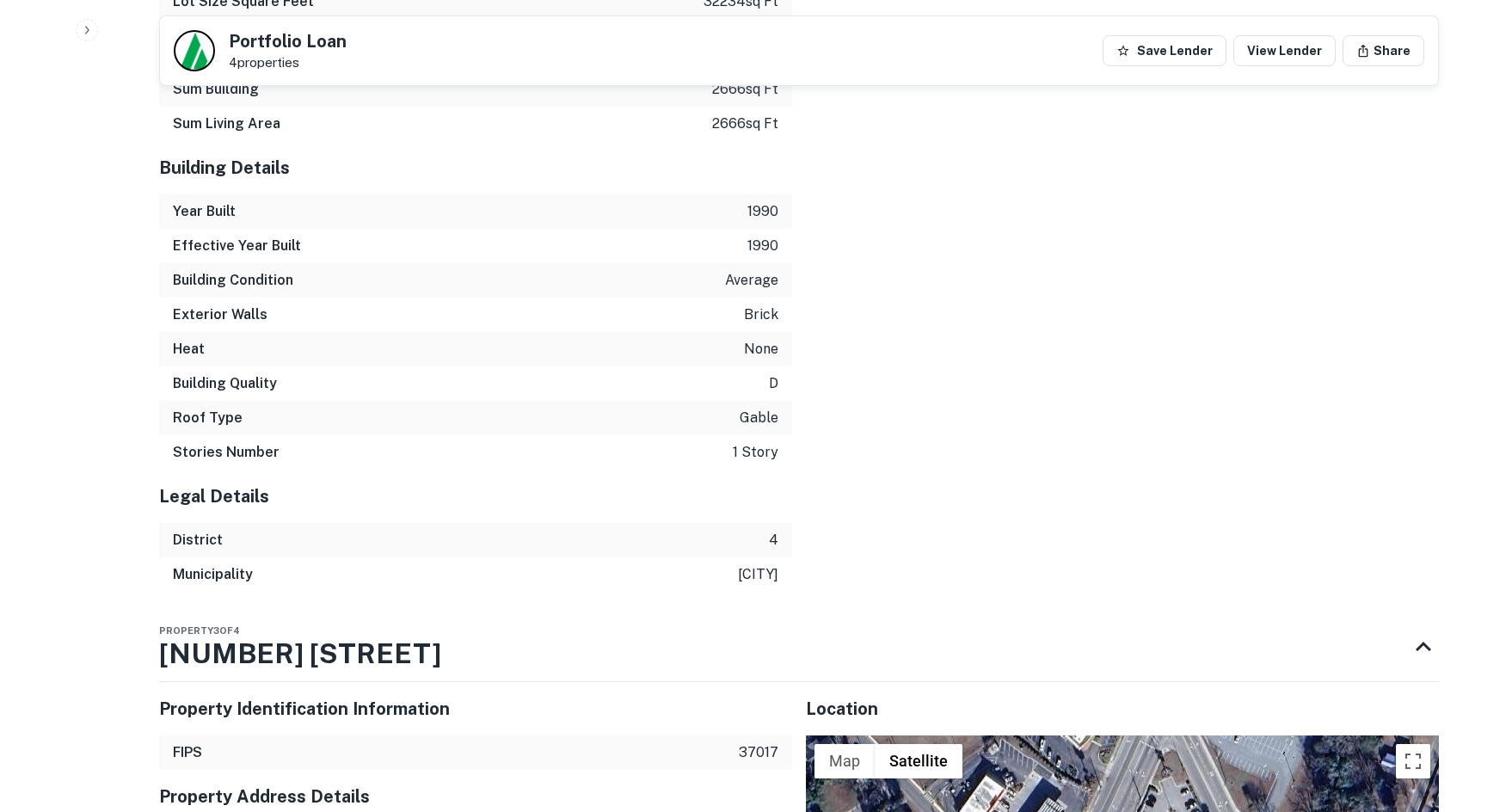 scroll, scrollTop: 3202, scrollLeft: 0, axis: vertical 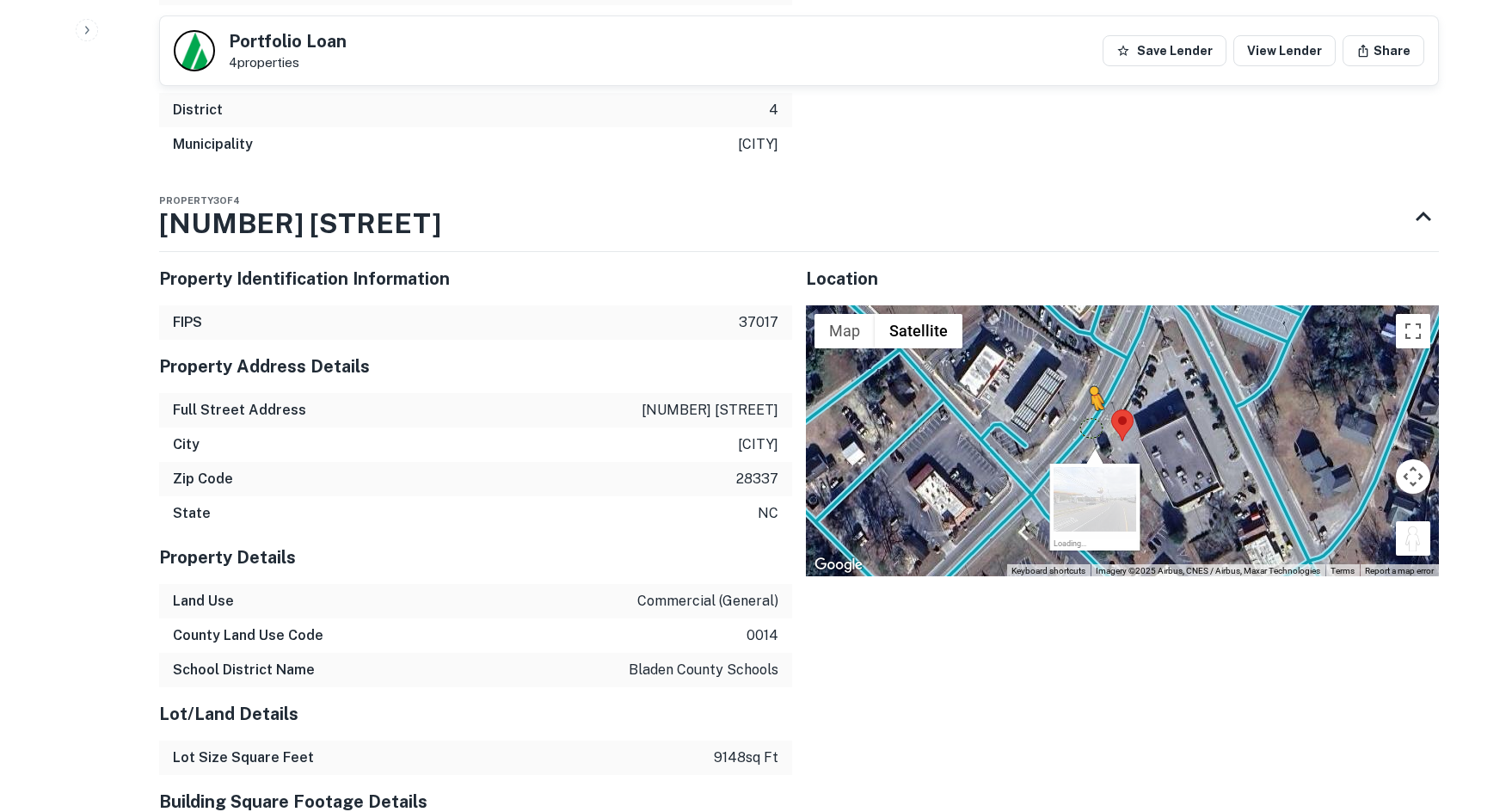 drag, startPoint x: 1422, startPoint y: 526, endPoint x: 1091, endPoint y: 405, distance: 352.42304 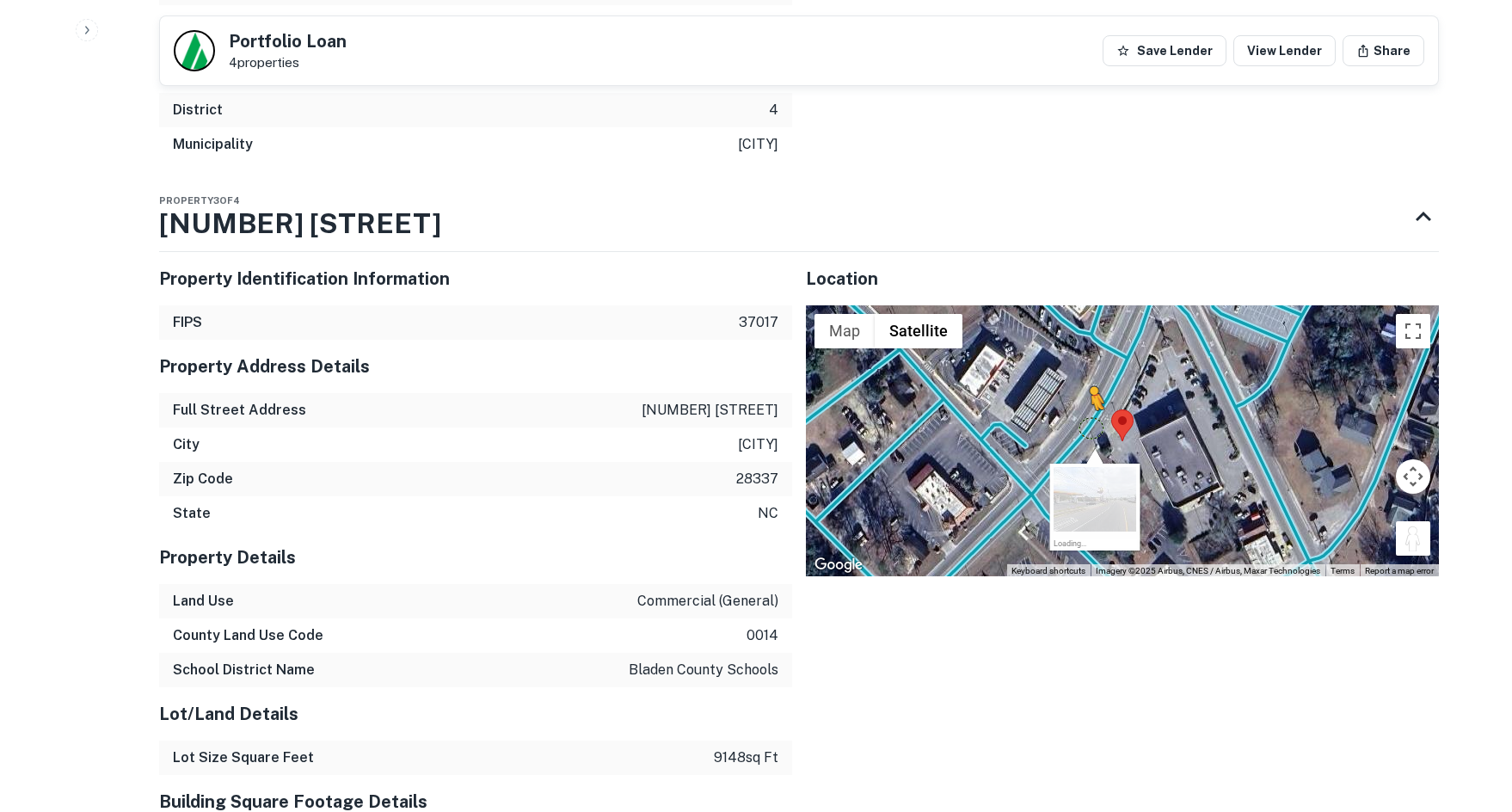 click on "To activate drag with keyboard, press Alt + Enter. Once in keyboard drag state, use the arrow keys to move the marker. To complete the drag, press the Enter key. To cancel, press Escape. Loading... Map Terrain Satellite Labels Keyboard shortcuts Map Data Imagery ©2025 Airbus, CNES / Airbus, Maxar Technologies Imagery ©2025 Airbus, CNES / Airbus, Maxar Technologies 20 m  Click to toggle between metric and imperial units Terms Report a map error" at bounding box center (1122, 441) 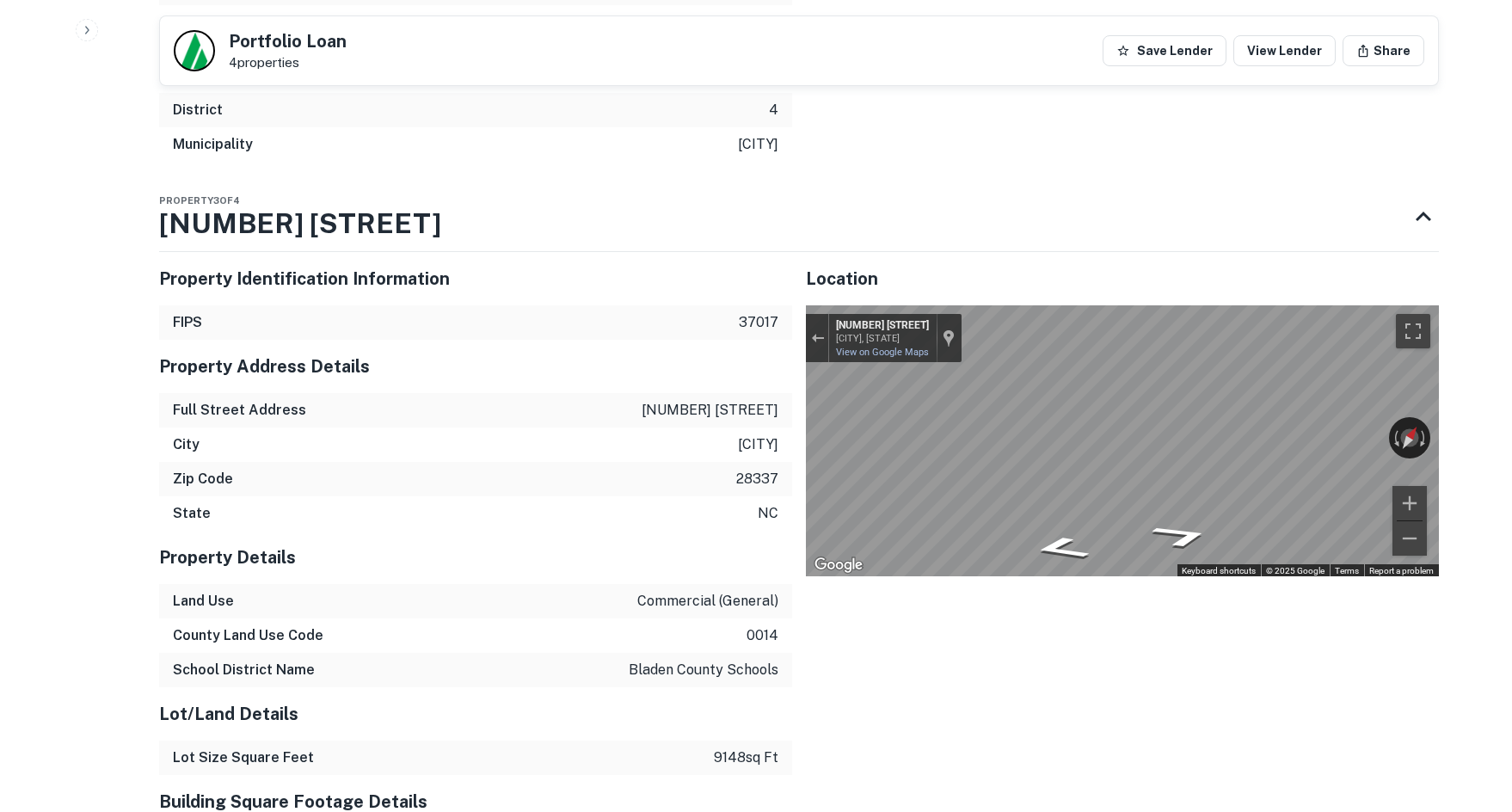 click on "Search         Borrowers         Contacts         Saved     Back to search Portfolio Loan 4  properties Save Lender View Lender Share Buyer Details Request to get contact info Request for contact information for  s poplar st Request Borrower Info Placeholder Field Display Field Another placeholder field and text Display Field Another placeholder field and text Display Field Another placeholder field and text Display Field Another placeholder field and text Display Field Another placeholder field and text Display Field Another placeholder field and text Placeholder Field Display Field Another placeholder field and text Display Field Another placeholder field and text Display Field Another placeholder field and text Display Field Another placeholder field and text Display Field Another placeholder field and text Placeholder Field Display Field Another placeholder field and text Display Field Another placeholder field and text Display Field $3.8m Term" at bounding box center (756, -2796) 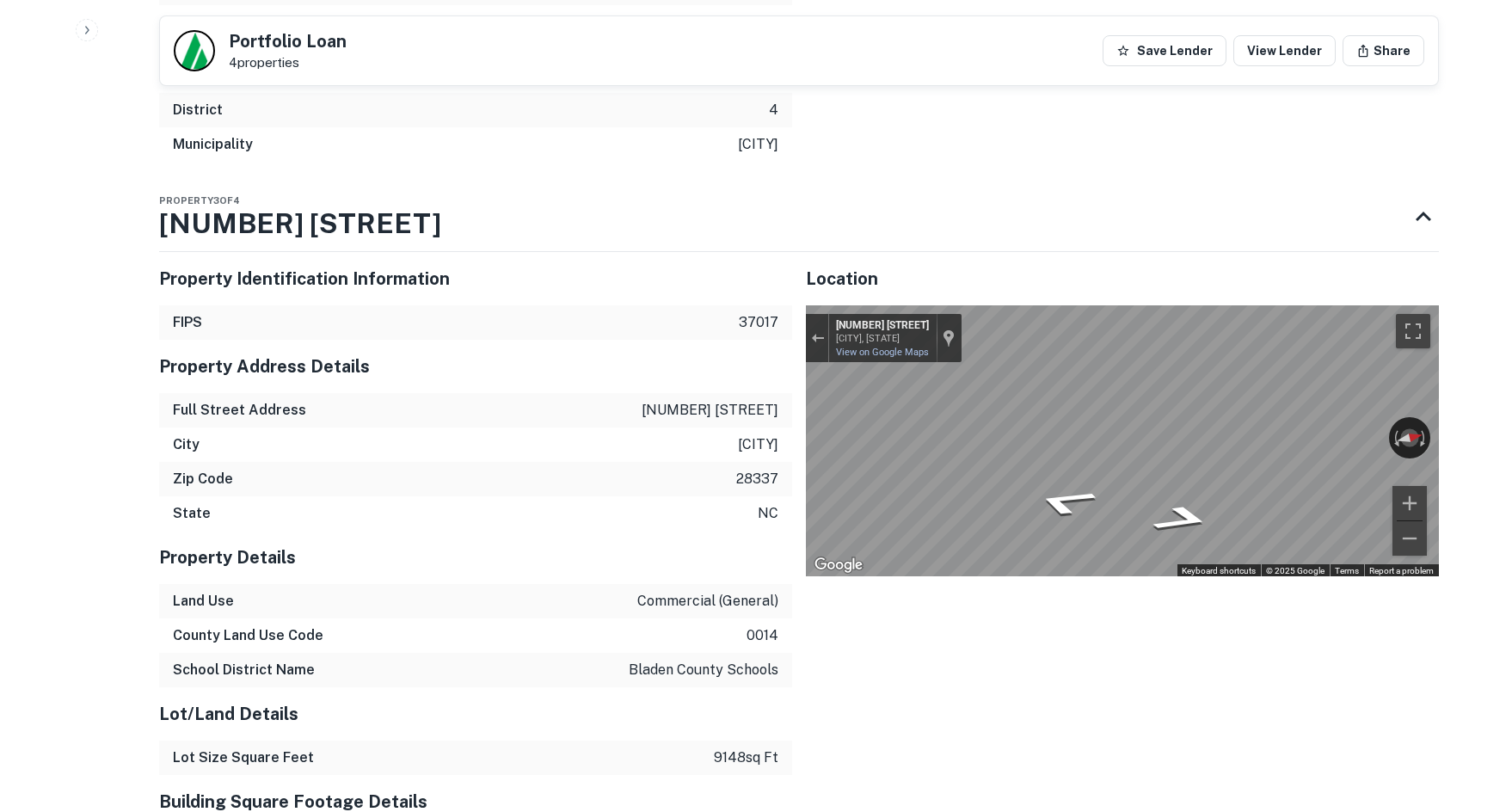 click on "Search         Borrowers         Contacts         Saved     Back to search Portfolio Loan 4  properties Save Lender View Lender Share Buyer Details Request to get contact info Request for contact information for  s poplar st Request Borrower Info Placeholder Field Display Field Another placeholder field and text Display Field Another placeholder field and text Display Field Another placeholder field and text Display Field Another placeholder field and text Display Field Another placeholder field and text Display Field Another placeholder field and text Placeholder Field Display Field Another placeholder field and text Display Field Another placeholder field and text Display Field Another placeholder field and text Display Field Another placeholder field and text Display Field Another placeholder field and text Placeholder Field Display Field Another placeholder field and text Display Field Another placeholder field and text Display Field $3.8m Term" at bounding box center [756, -2796] 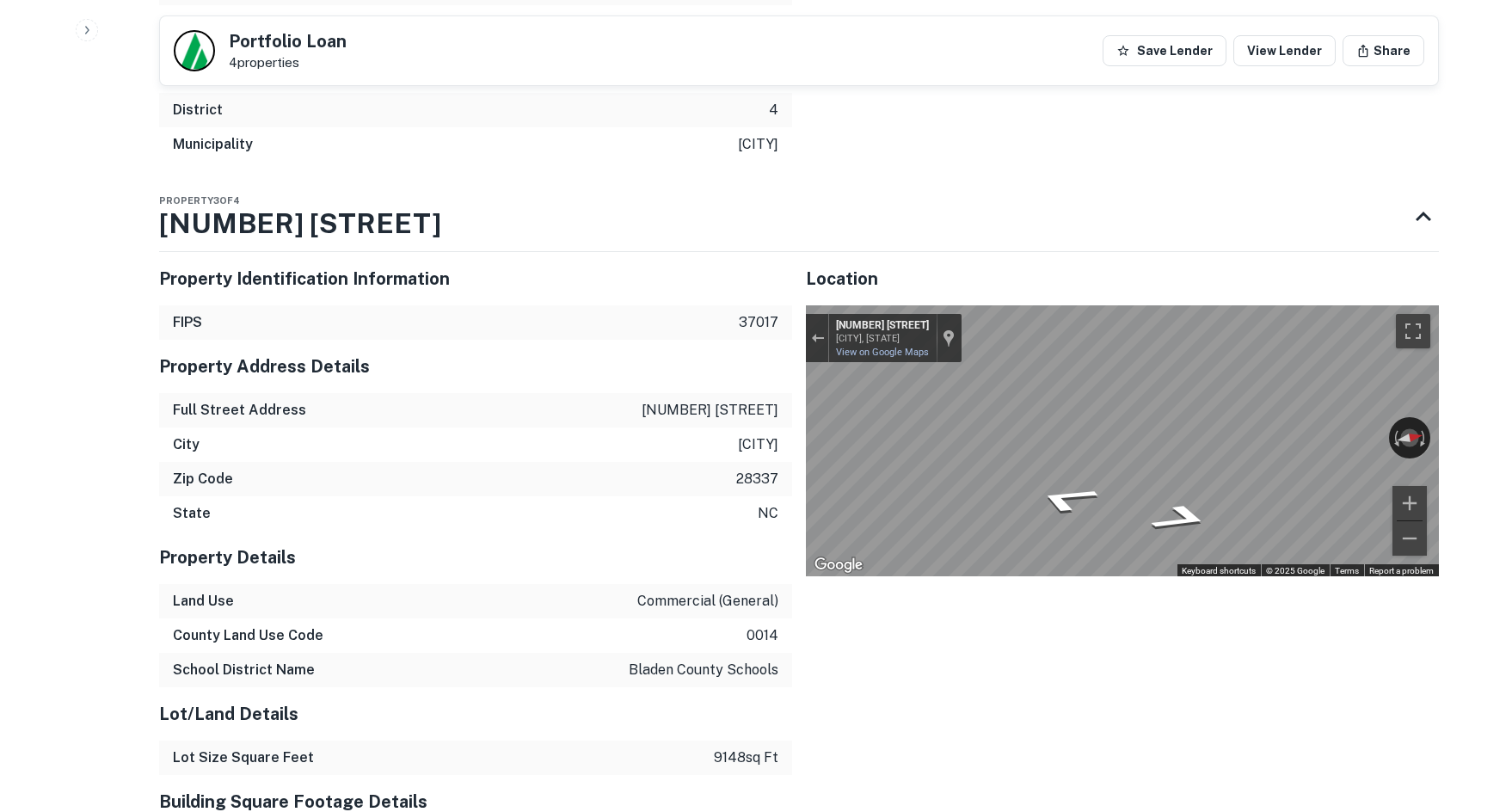 click on "Search         Borrowers         Contacts         Saved     Back to search Portfolio Loan 4  properties Save Lender View Lender Share Buyer Details Request to get contact info Request for contact information for  s poplar st Request Borrower Info Placeholder Field Display Field Another placeholder field and text Display Field Another placeholder field and text Display Field Another placeholder field and text Display Field Another placeholder field and text Display Field Another placeholder field and text Display Field Another placeholder field and text Placeholder Field Display Field Another placeholder field and text Display Field Another placeholder field and text Display Field Another placeholder field and text Display Field Another placeholder field and text Display Field Another placeholder field and text Placeholder Field Display Field Another placeholder field and text Display Field Another placeholder field and text Display Field $3.8m Term" at bounding box center [756, -2796] 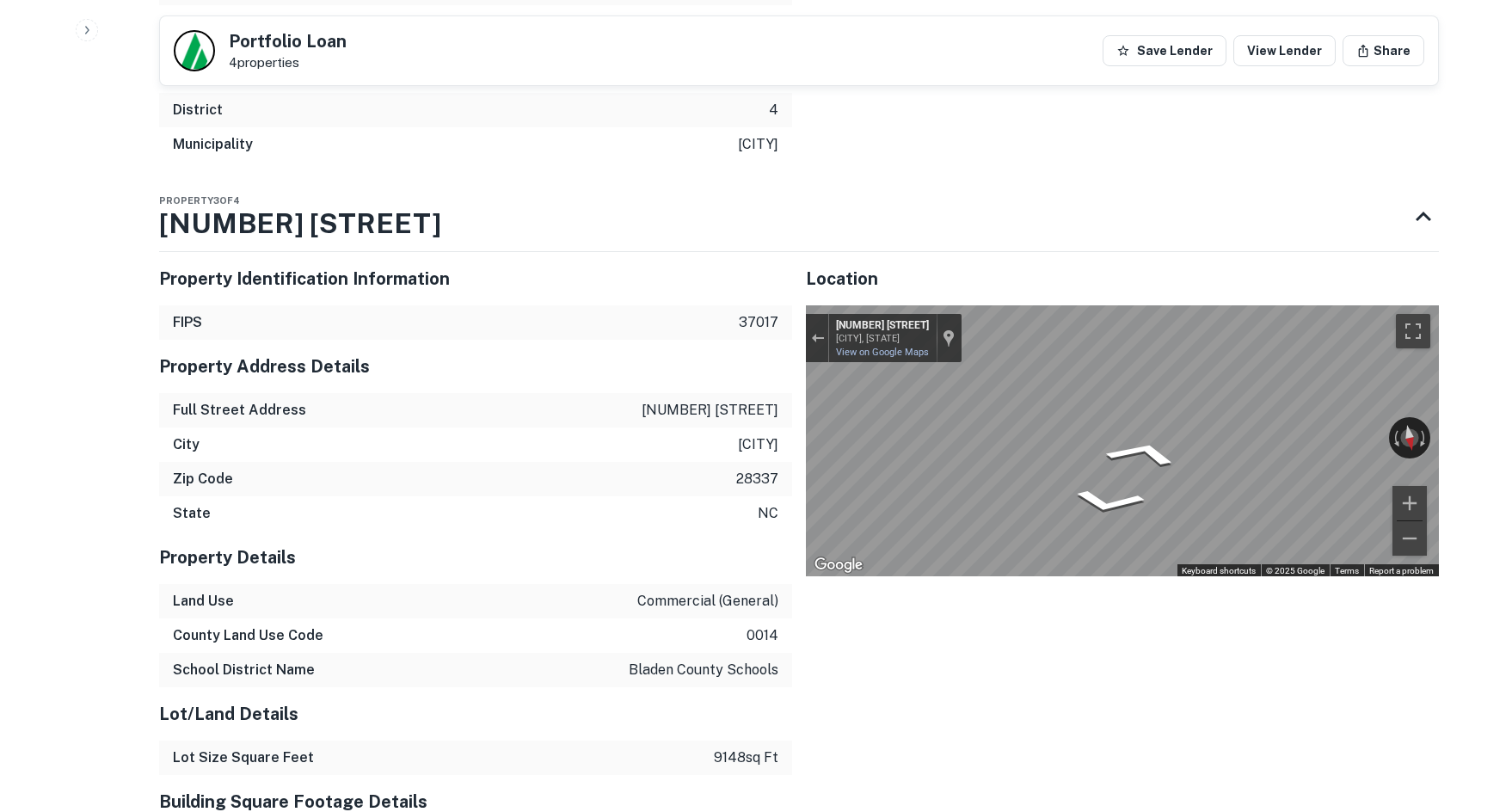 click on "Search         Borrowers         Contacts         Saved     Back to search Portfolio Loan 4  properties Save Lender View Lender Share Buyer Details Request to get contact info Request for contact information for  s poplar st Request Borrower Info Placeholder Field Display Field Another placeholder field and text Display Field Another placeholder field and text Display Field Another placeholder field and text Display Field Another placeholder field and text Display Field Another placeholder field and text Display Field Another placeholder field and text Placeholder Field Display Field Another placeholder field and text Display Field Another placeholder field and text Display Field Another placeholder field and text Display Field Another placeholder field and text Display Field Another placeholder field and text Placeholder Field Display Field Another placeholder field and text Display Field Another placeholder field and text Display Field $3.8m Term" at bounding box center [756, -2796] 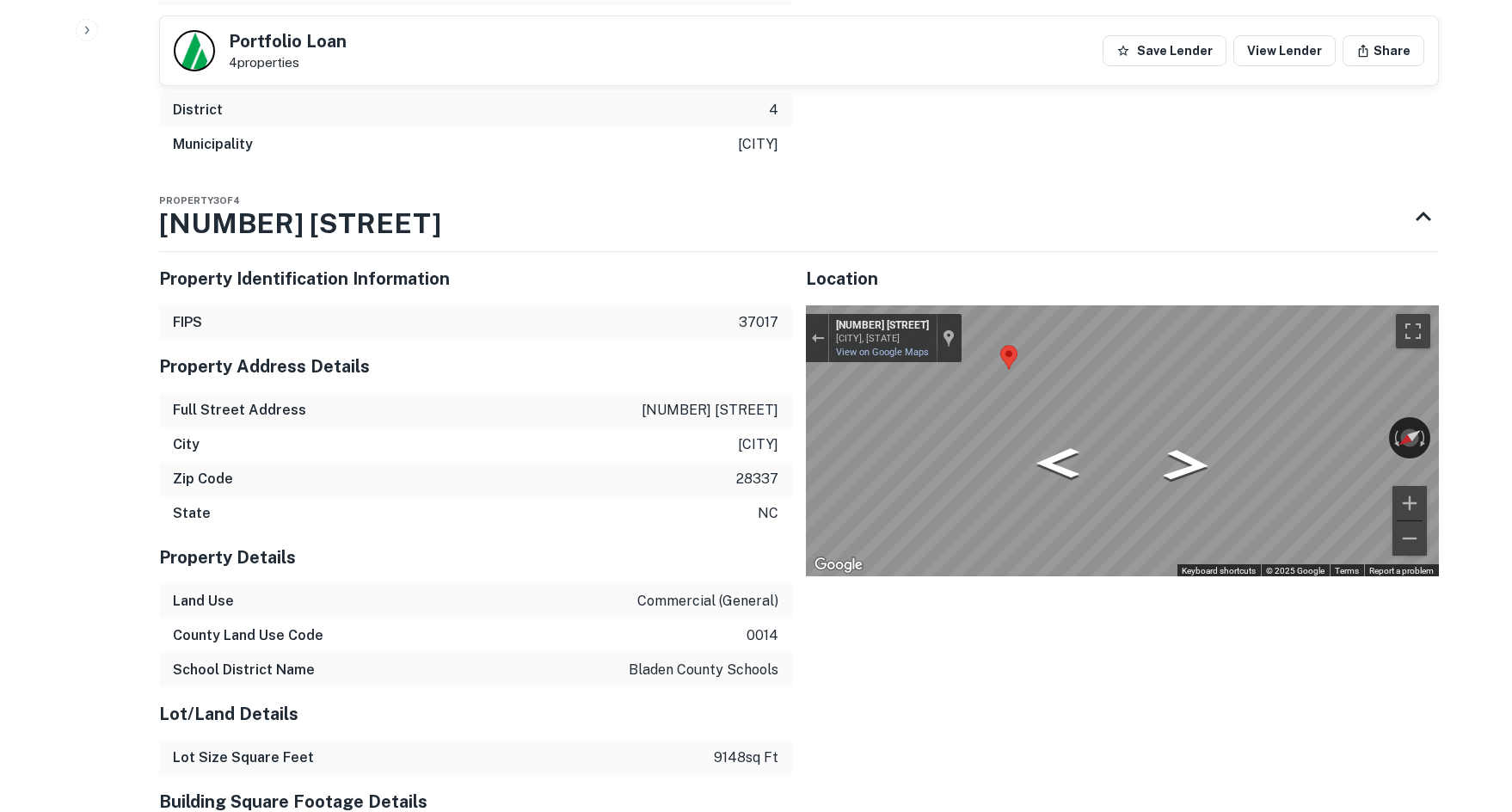 click on "Search         Borrowers         Contacts         Saved     Back to search Portfolio Loan 4  properties Save Lender View Lender Share Buyer Details Request to get contact info Request for contact information for  s poplar st Request Borrower Info Placeholder Field Display Field Another placeholder field and text Display Field Another placeholder field and text Display Field Another placeholder field and text Display Field Another placeholder field and text Display Field Another placeholder field and text Display Field Another placeholder field and text Placeholder Field Display Field Another placeholder field and text Display Field Another placeholder field and text Display Field Another placeholder field and text Display Field Another placeholder field and text Display Field Another placeholder field and text Placeholder Field Display Field Another placeholder field and text Display Field Another placeholder field and text Display Field $3.8m Term" at bounding box center (756, -2796) 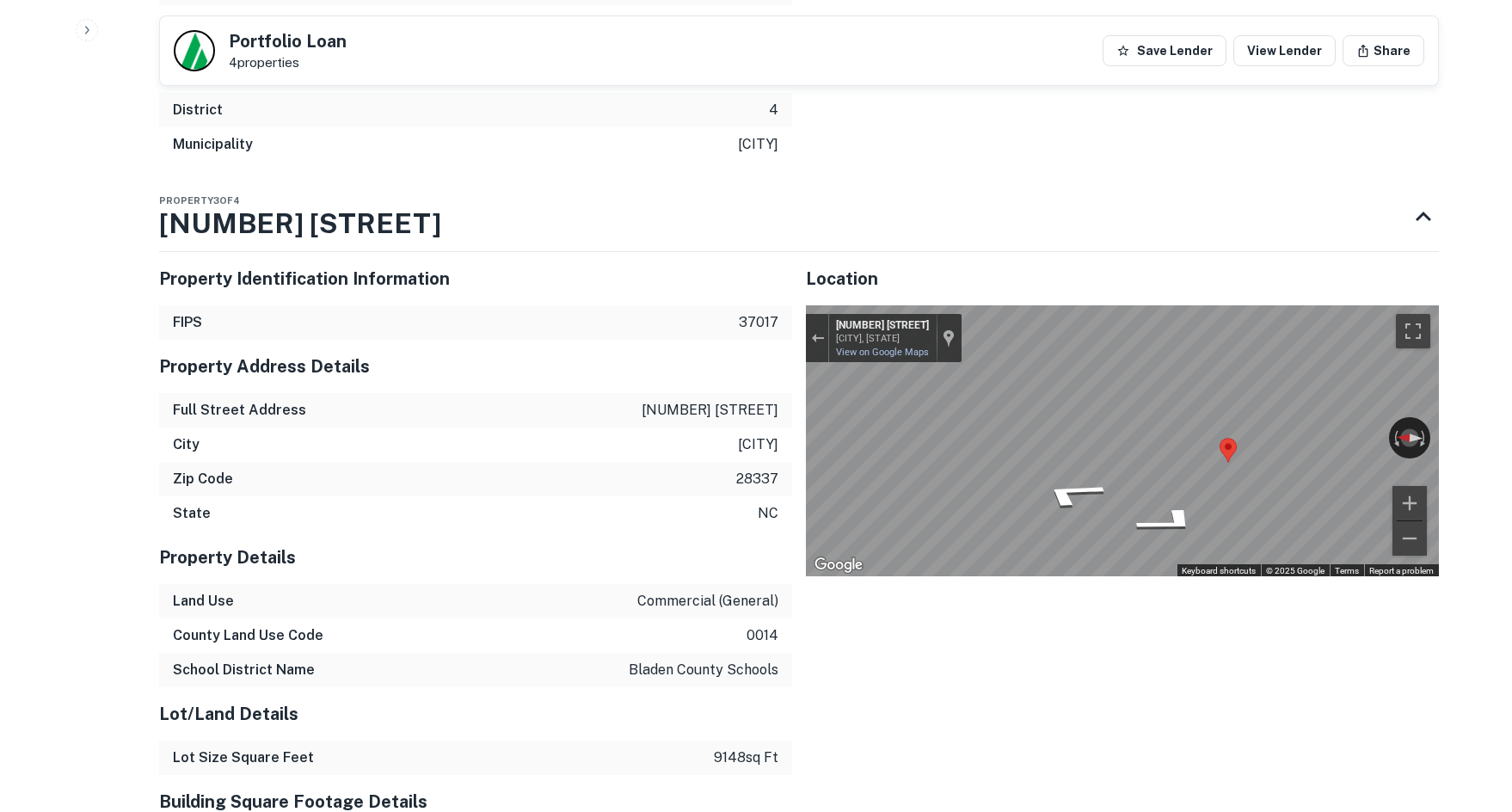 click on "Search         Borrowers         Contacts         Saved     Back to search Portfolio Loan 4  properties Save Lender View Lender Share Buyer Details Request to get contact info Request for contact information for  s poplar st Request Borrower Info Placeholder Field Display Field Another placeholder field and text Display Field Another placeholder field and text Display Field Another placeholder field and text Display Field Another placeholder field and text Display Field Another placeholder field and text Display Field Another placeholder field and text Placeholder Field Display Field Another placeholder field and text Display Field Another placeholder field and text Display Field Another placeholder field and text Display Field Another placeholder field and text Display Field Another placeholder field and text Placeholder Field Display Field Another placeholder field and text Display Field Another placeholder field and text Display Field $3.8m Term" at bounding box center [756, -2796] 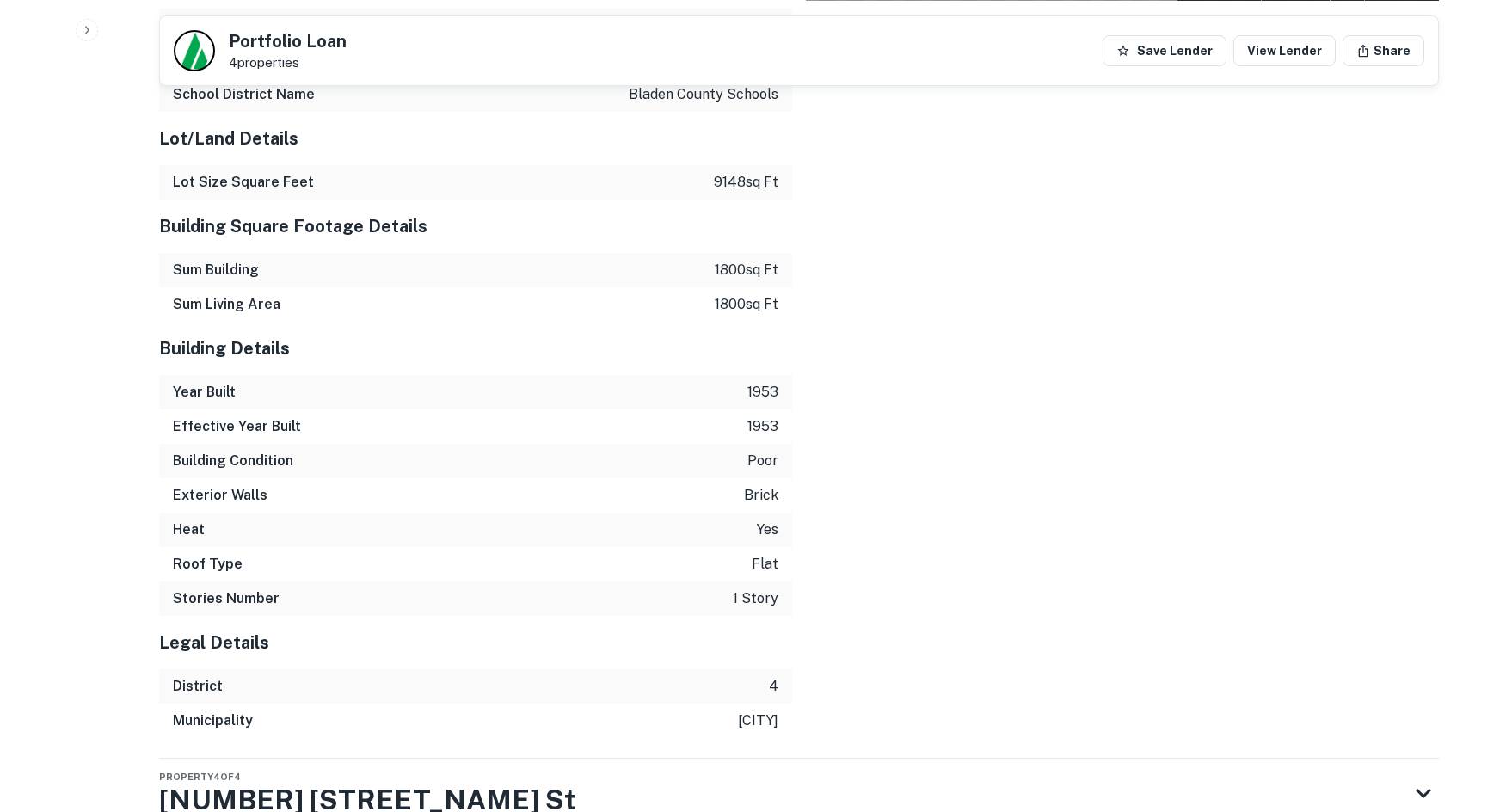 scroll, scrollTop: 3855, scrollLeft: 0, axis: vertical 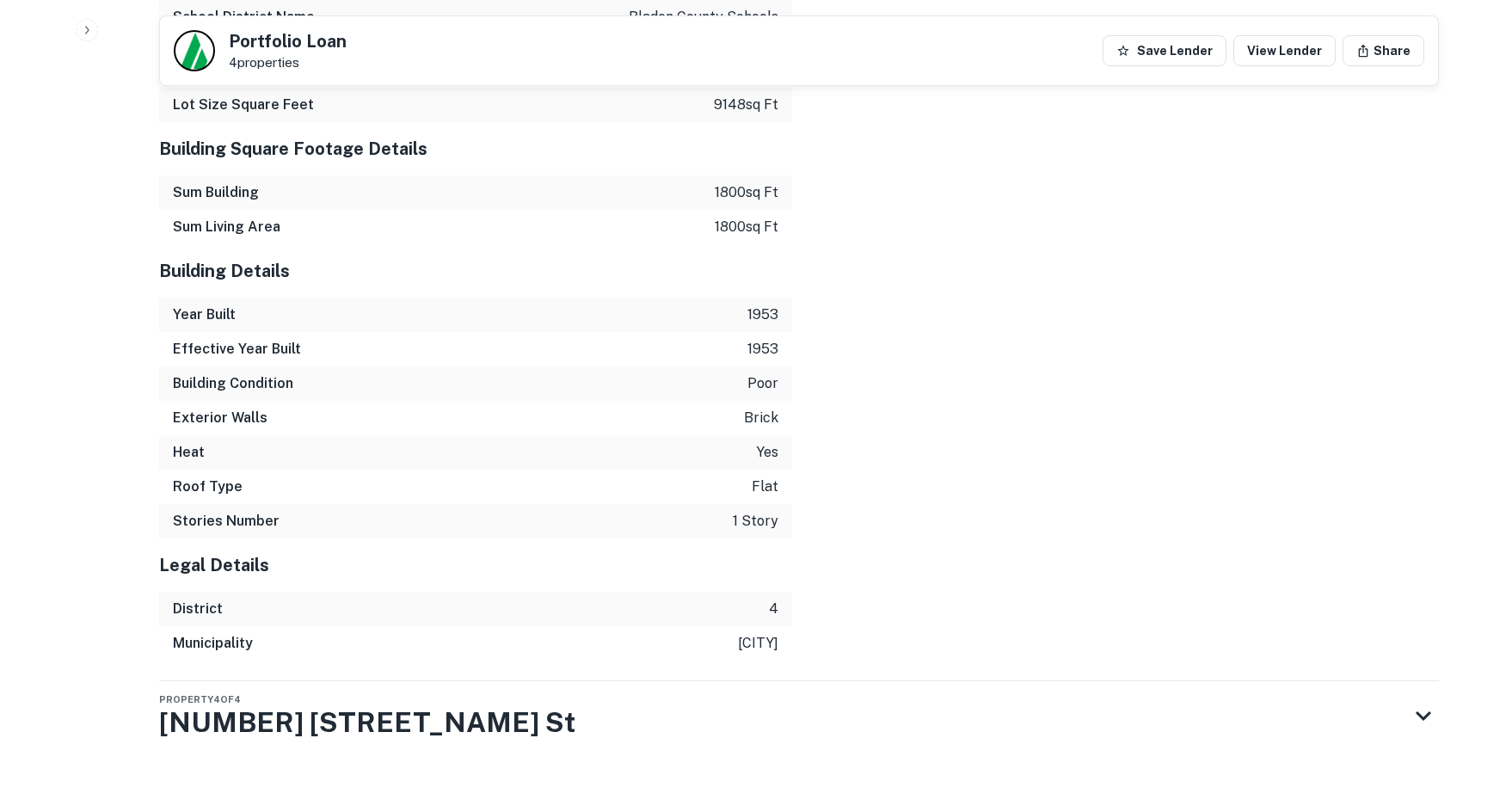 click on "Portfolio Overview Mortgage Details Borrower Name [FIRST] [LAST] revocable trust Request Borrower Info Mortgage Amount $3.8m Lender Name atlantic union inc Term 5 years Estimated Due Date 1/10/2026 Interest Rate 2.71% Sales Details Buyer Name [FIRST] [LAST] revocable trust Recording Date 1/10/2021 Sale Date 1/5/2021 Document Type stand alone mortgage Locations ← Move left → Move right ↑ Move up ↓ Move down + Zoom in - Zoom out Home Jump left by 75% End Jump right by 75% Page Up Jump up by 75% Page Down Jump down by 75% To activate drag with keyboard, press Alt + Enter. Once in keyboard drag state, use the arrow keys to move the marker. To complete the drag, press the Enter key. To cancel, press Escape. Map Terrain Satellite Labels Keyboard shortcuts Map Data Imagery ©2025 Airbus, CNES / Airbus, Maxar Technologies Imagery ©2025 Airbus, CNES / Airbus, Maxar Technologies 100 m  Click to toggle between metric and imperial units Terms Report a map error 4  of  4  results   Property  1  of  4 [NUMBER] [STREET_NAME] St [CITY], [STATE][POSTAL_CODE]" at bounding box center [799, -1301] 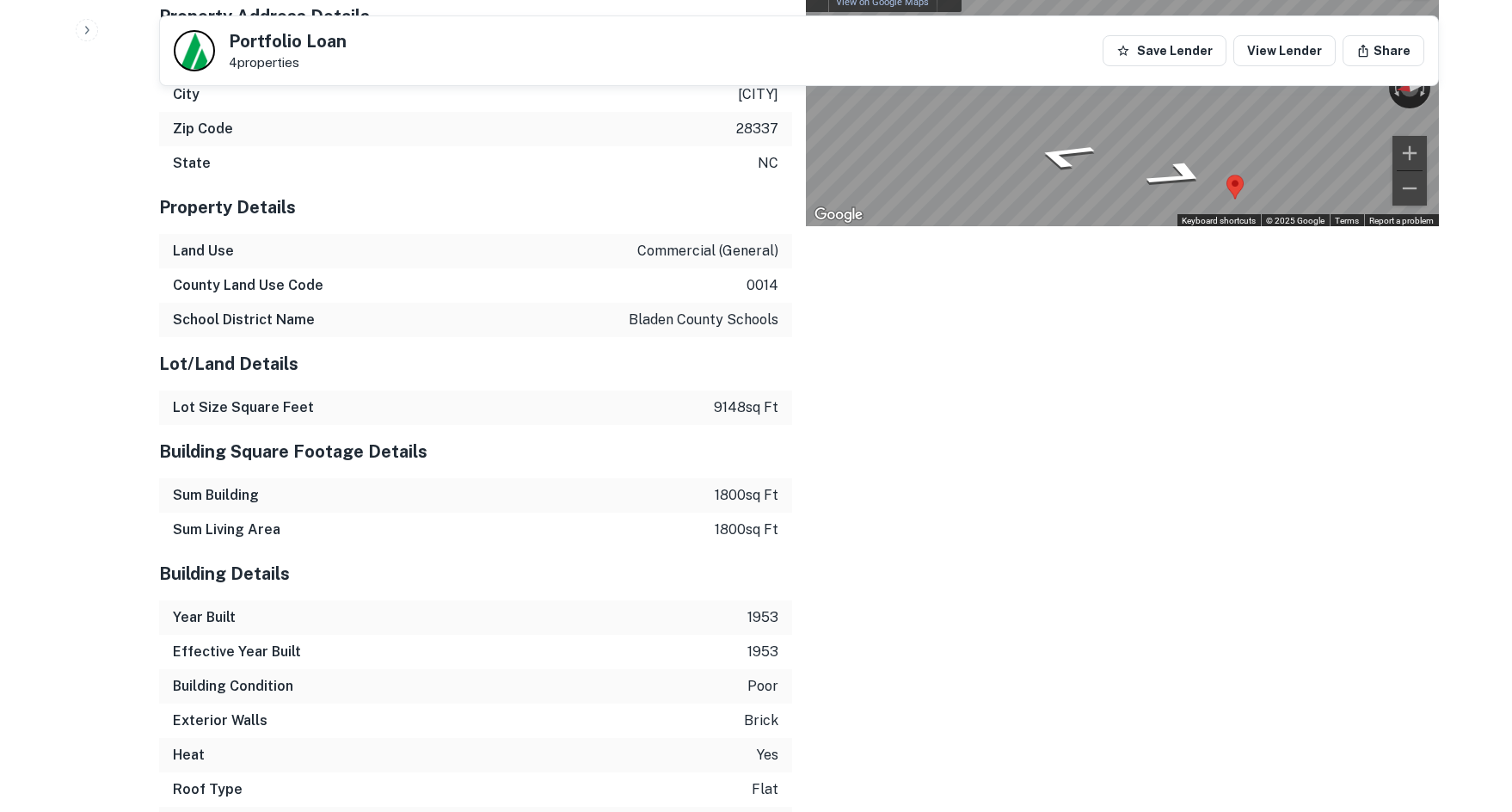 scroll, scrollTop: 3253, scrollLeft: 0, axis: vertical 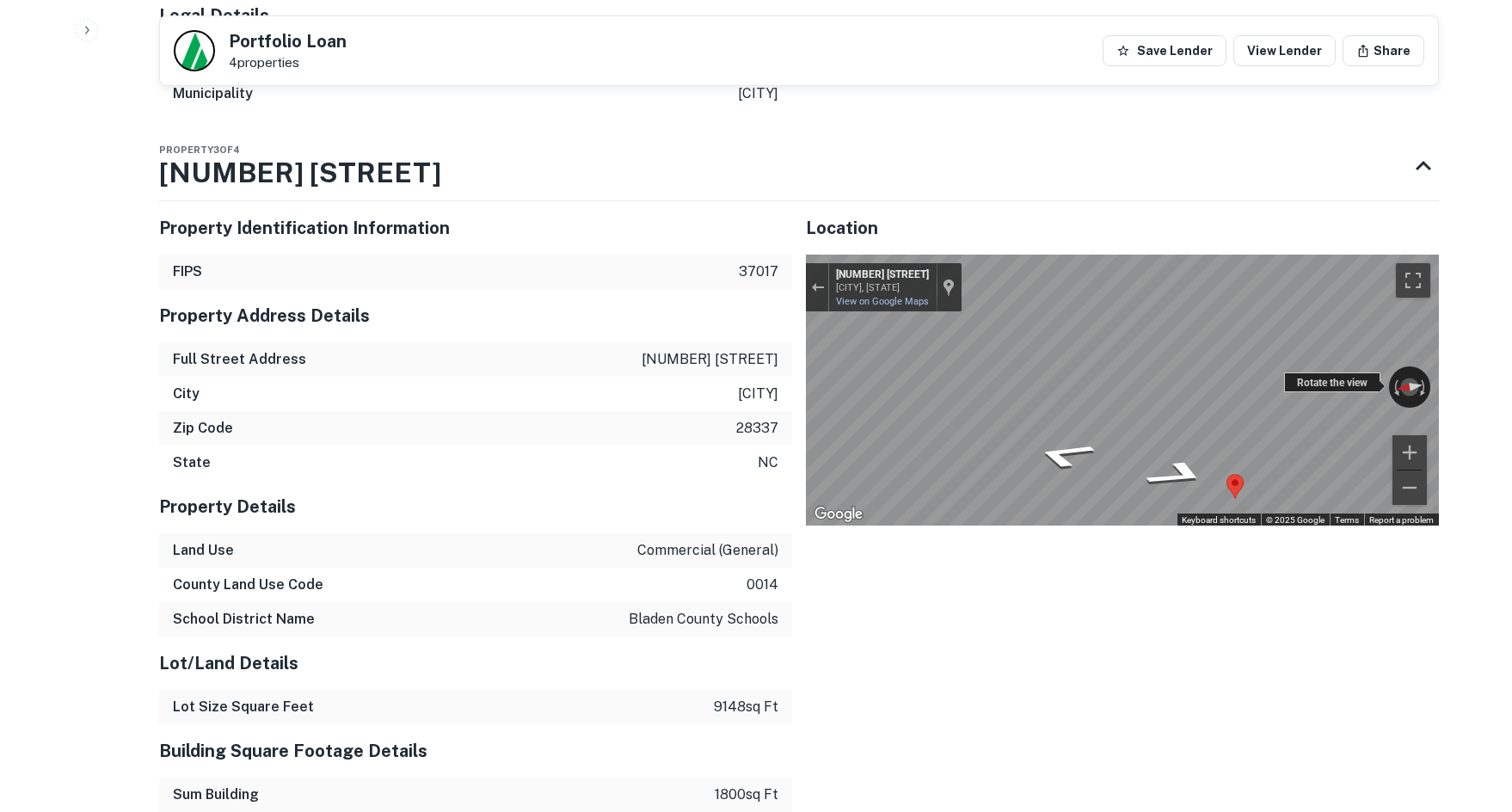 click on "← Move left → Move right ↑ Move up ↓ Move down + Zoom in - Zoom out             [NUMBER] [STREET]   [CITY], [STATE]       [NUMBER] [STREET]            View on Google Maps        Custom Imagery                 This image is no longer available                                      Rotate the view          Keyboard shortcuts Map Data © 2025 Google © 2025 Google Terms Report a problem" at bounding box center [1122, 391] 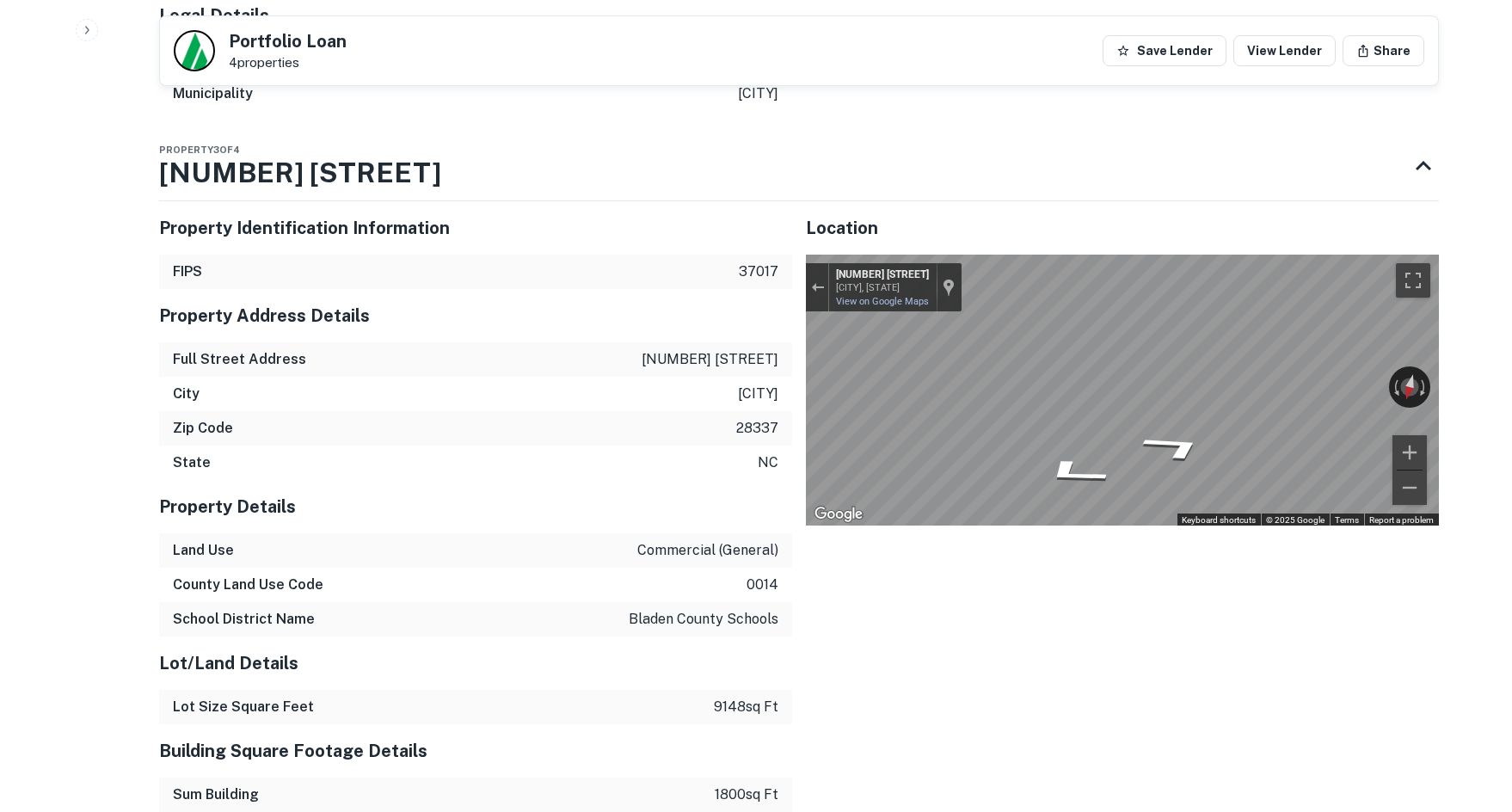 drag, startPoint x: 1349, startPoint y: 359, endPoint x: 764, endPoint y: 391, distance: 585.8746 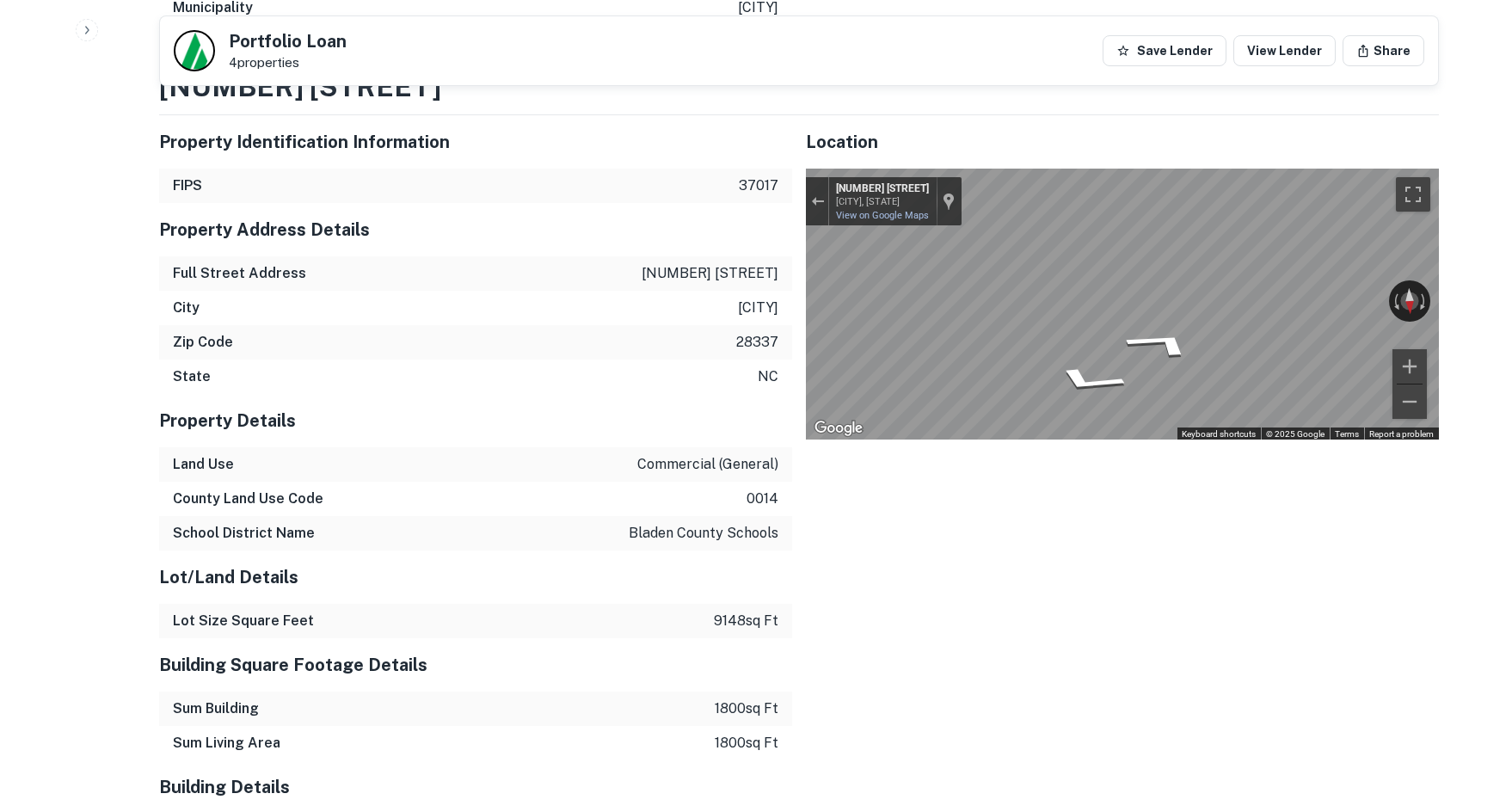 scroll, scrollTop: 3855, scrollLeft: 0, axis: vertical 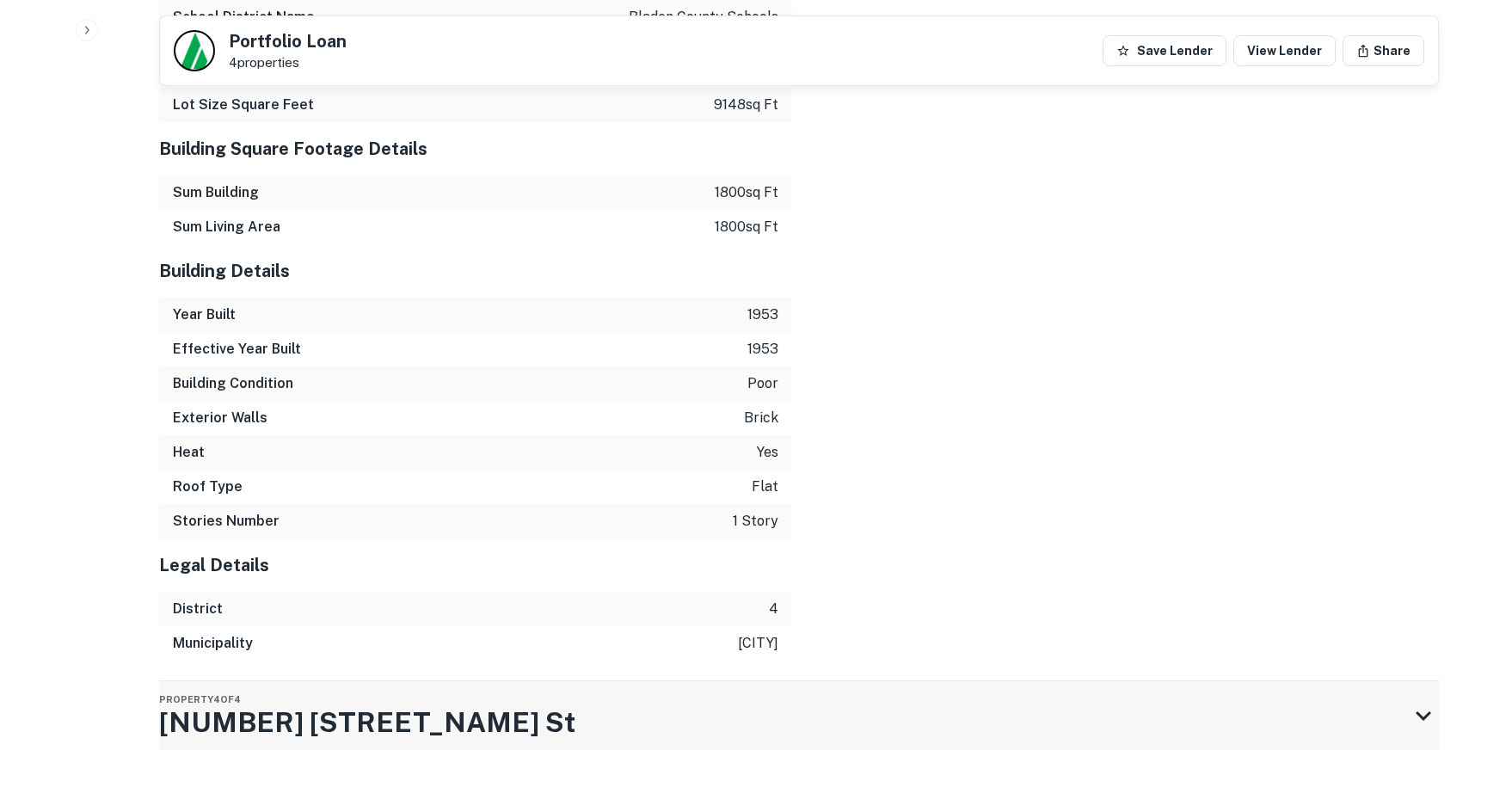 click on "Property  4  of  4 [NUMBER] [STREET]" at bounding box center (784, 716) 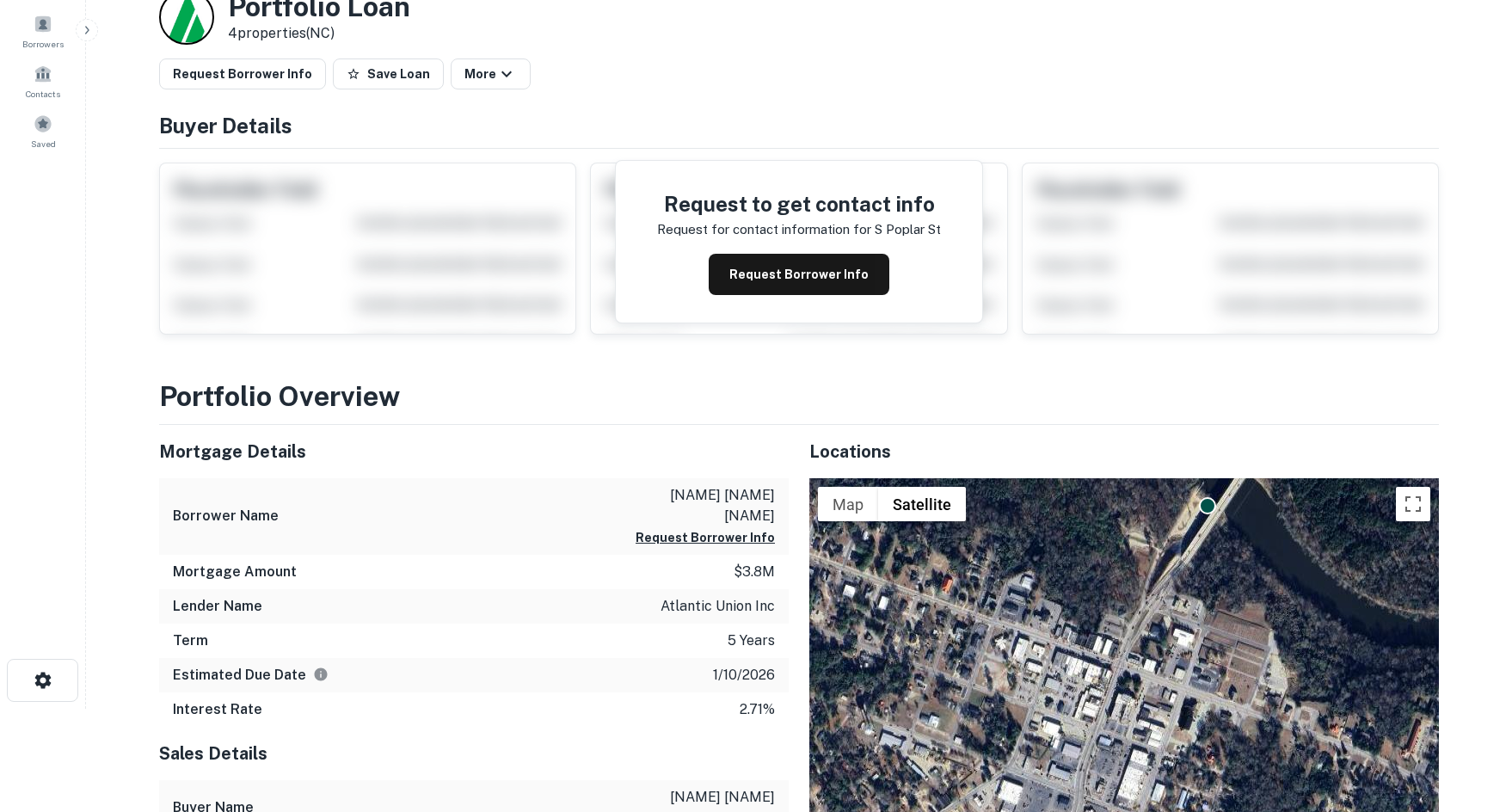 scroll, scrollTop: 344, scrollLeft: 0, axis: vertical 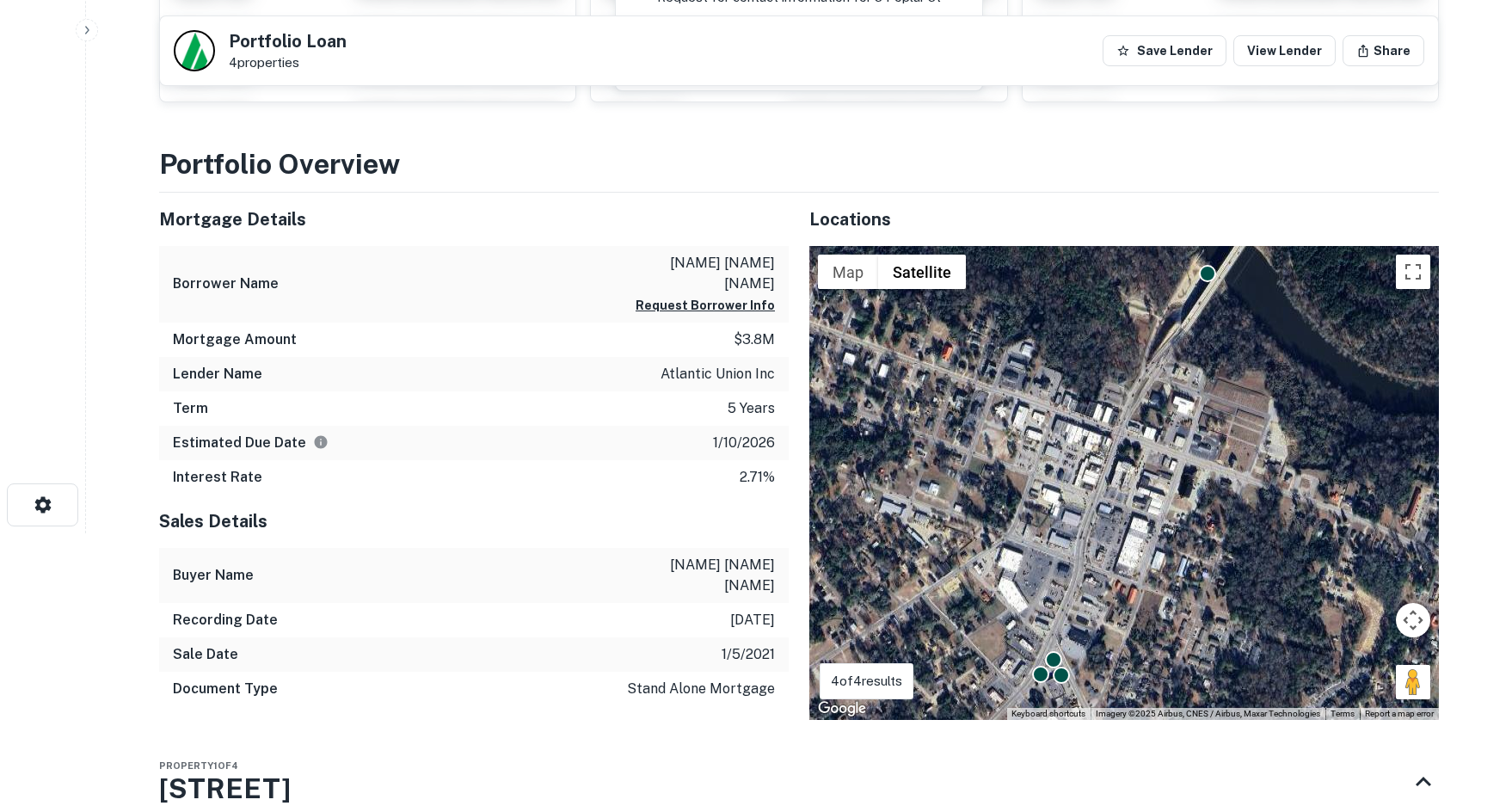 drag, startPoint x: 563, startPoint y: 664, endPoint x: 608, endPoint y: 606, distance: 73.40981 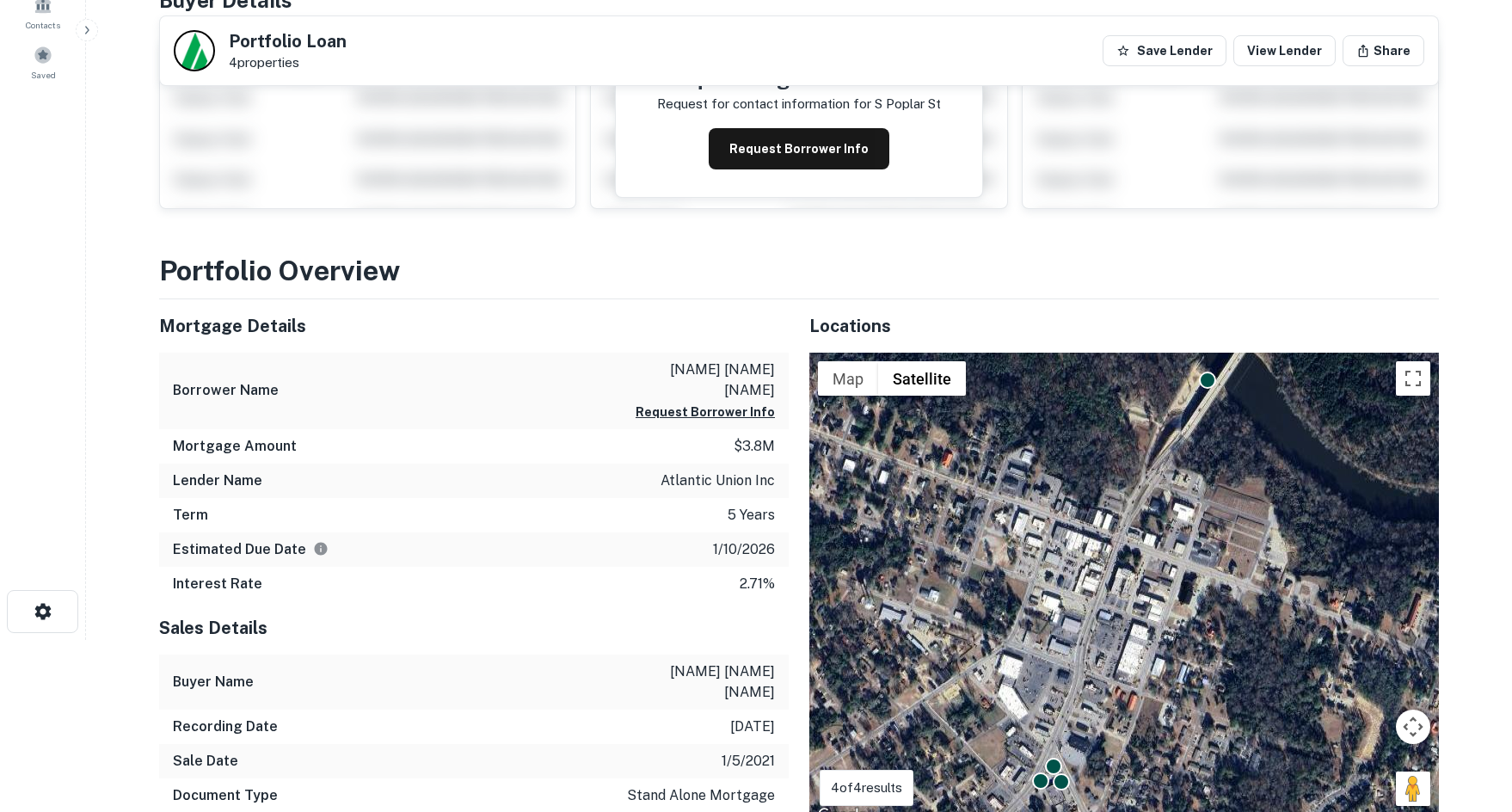 drag, startPoint x: 608, startPoint y: 606, endPoint x: 436, endPoint y: 265, distance: 381.9228 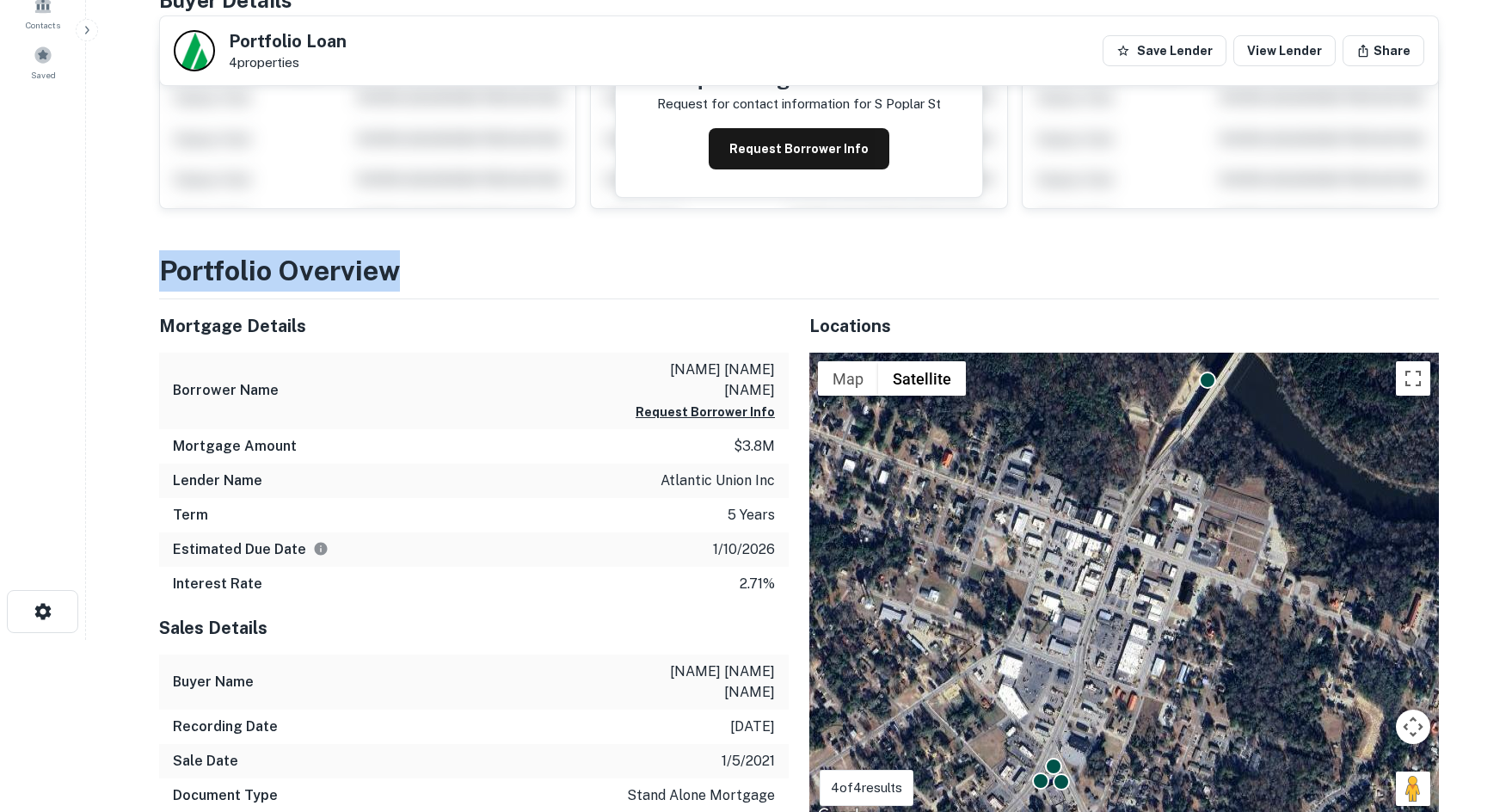 drag, startPoint x: 367, startPoint y: 231, endPoint x: 393, endPoint y: 231, distance: 26 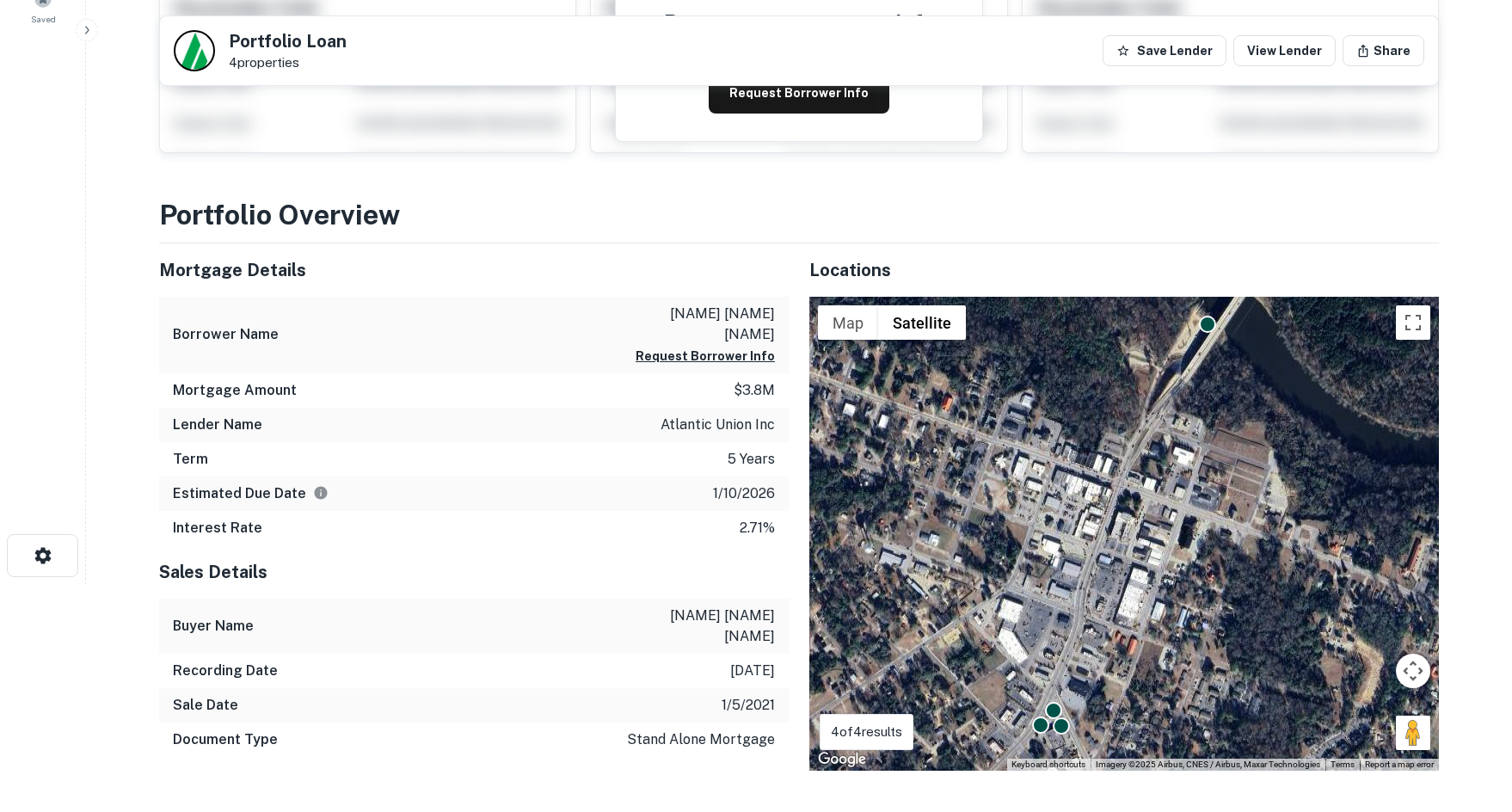 scroll, scrollTop: 258, scrollLeft: 0, axis: vertical 